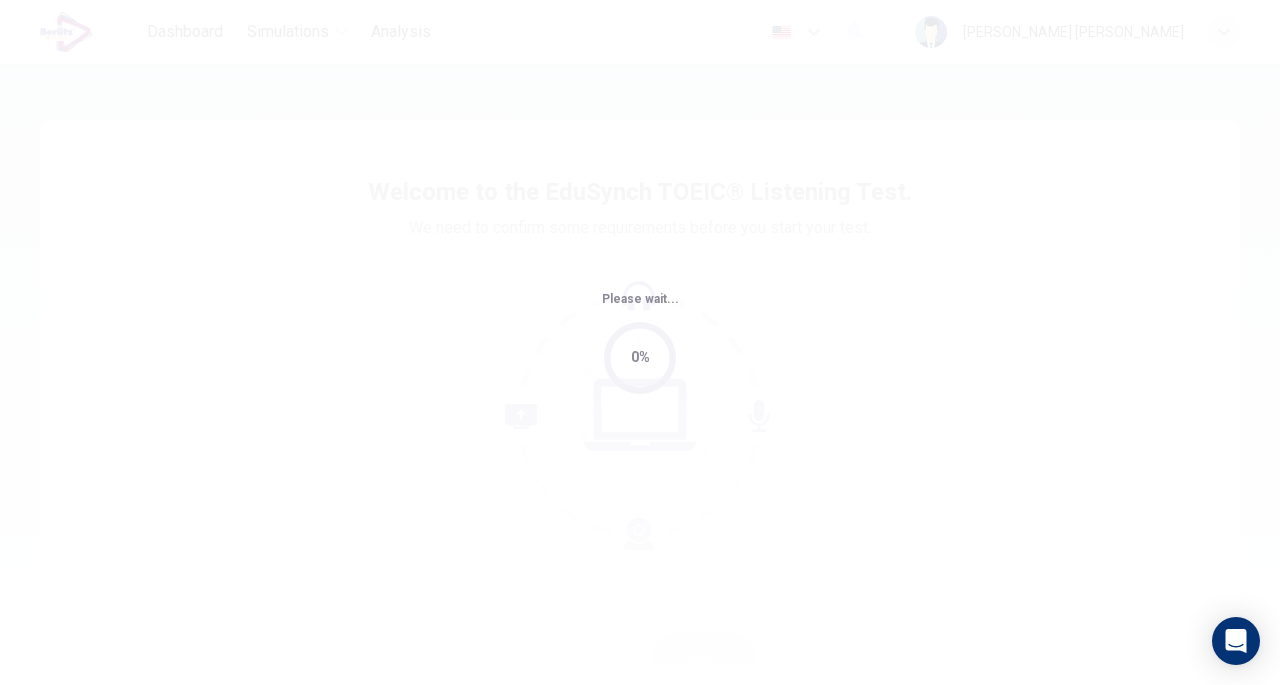 scroll, scrollTop: 0, scrollLeft: 0, axis: both 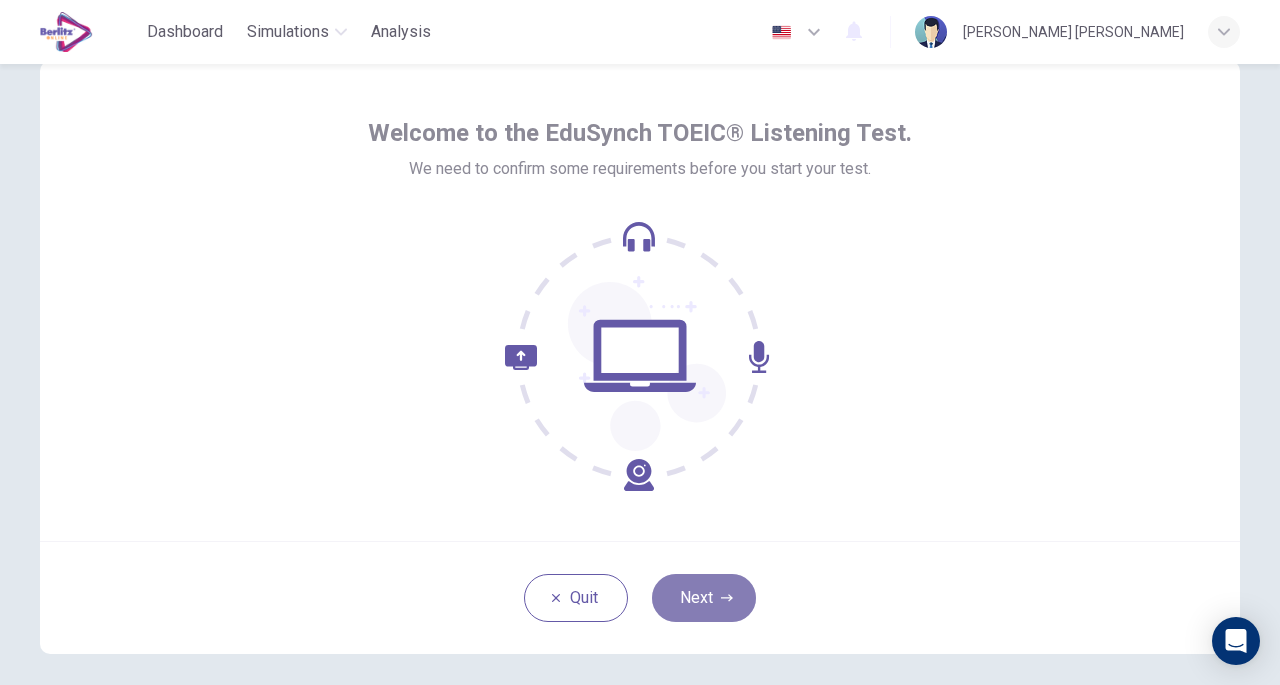 click on "Next" at bounding box center (704, 598) 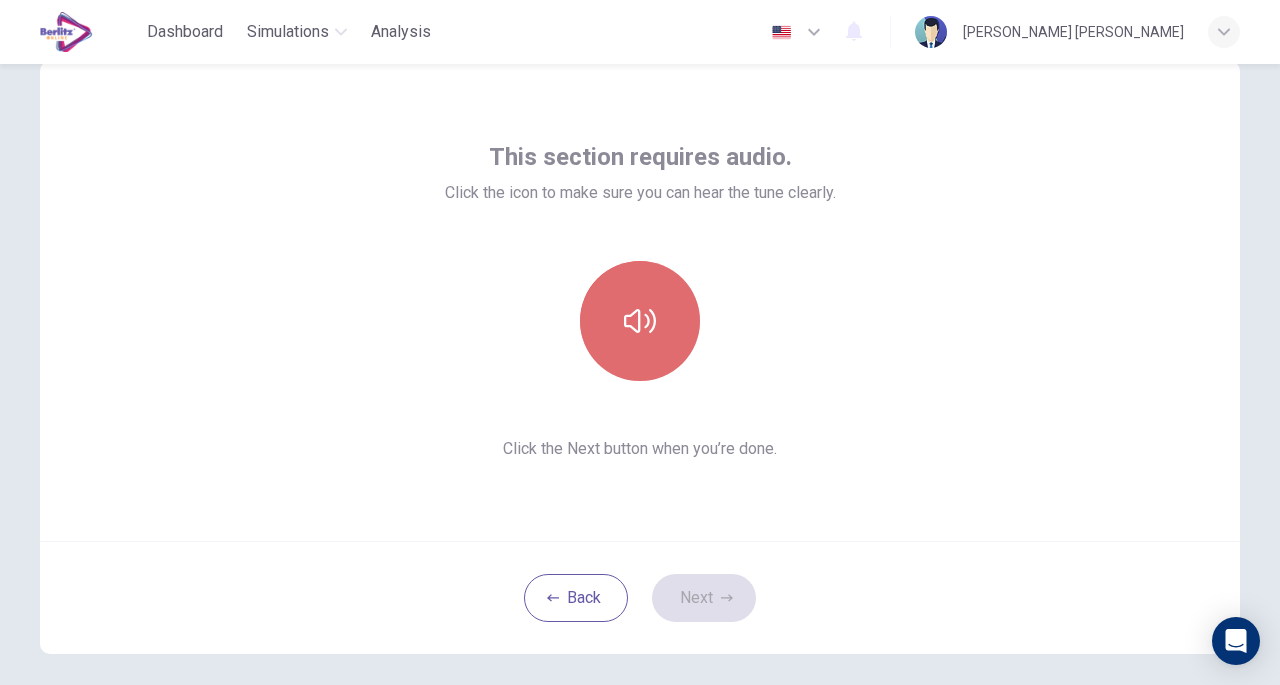 click 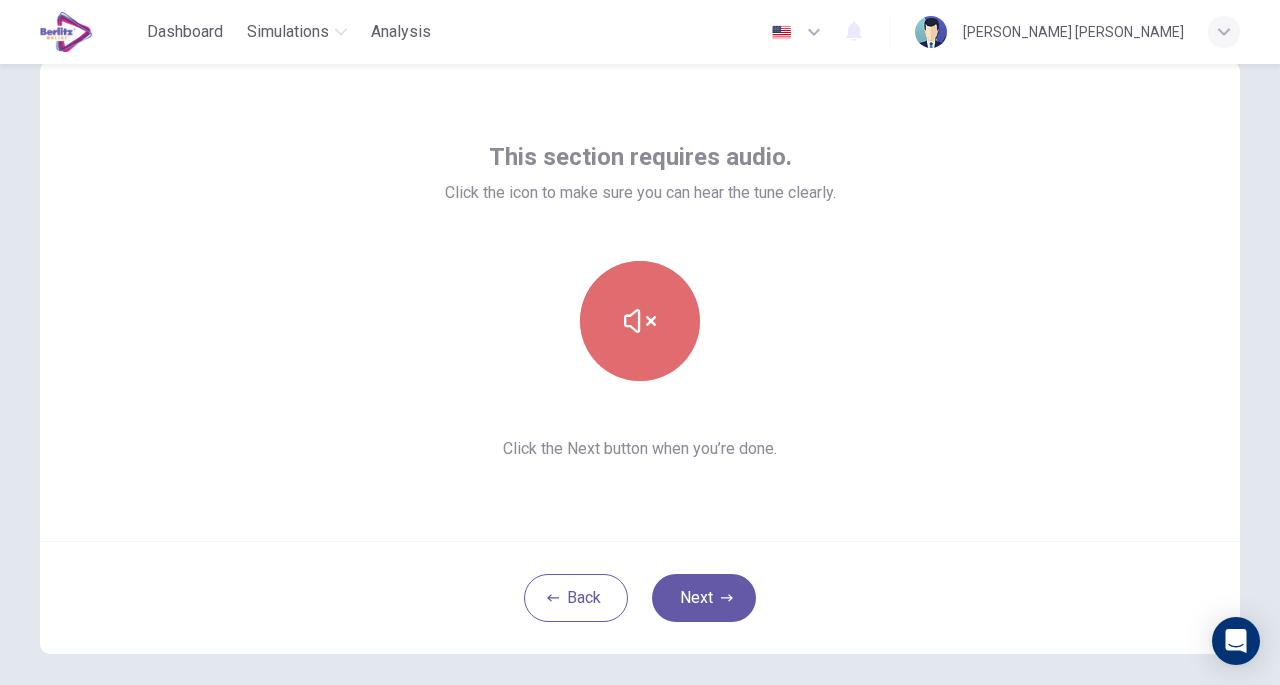 click at bounding box center [640, 321] 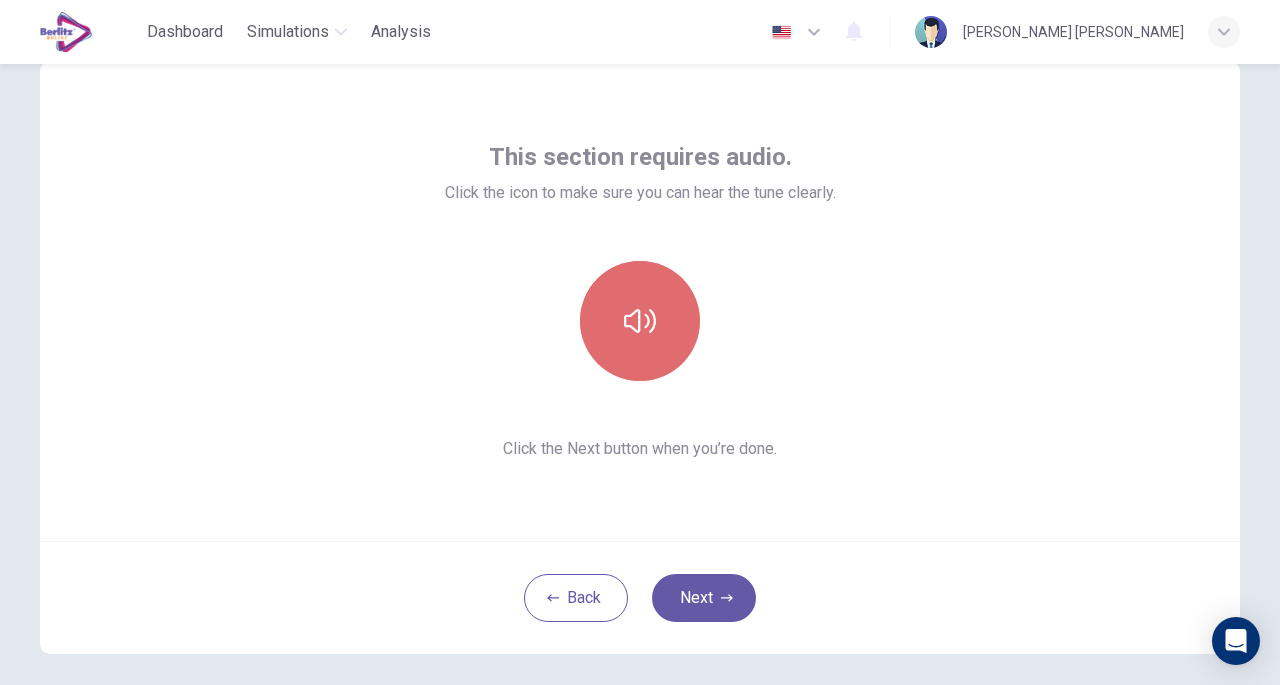click at bounding box center [640, 321] 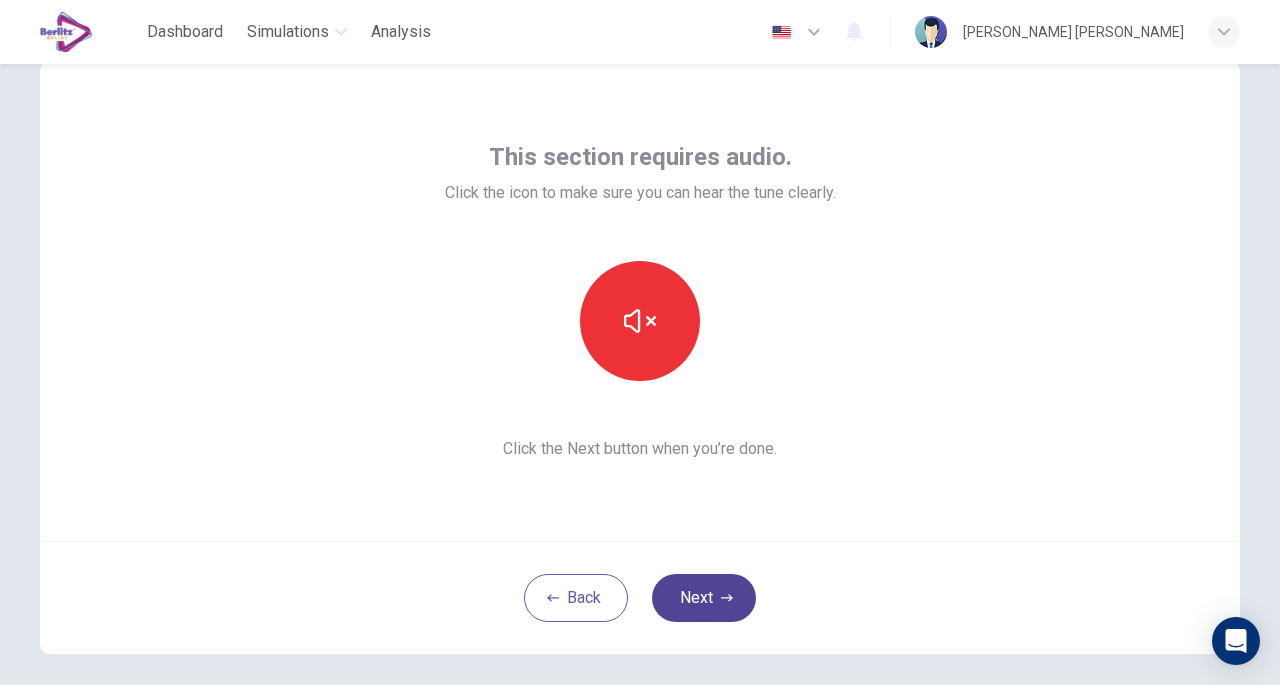click on "Next" at bounding box center (704, 598) 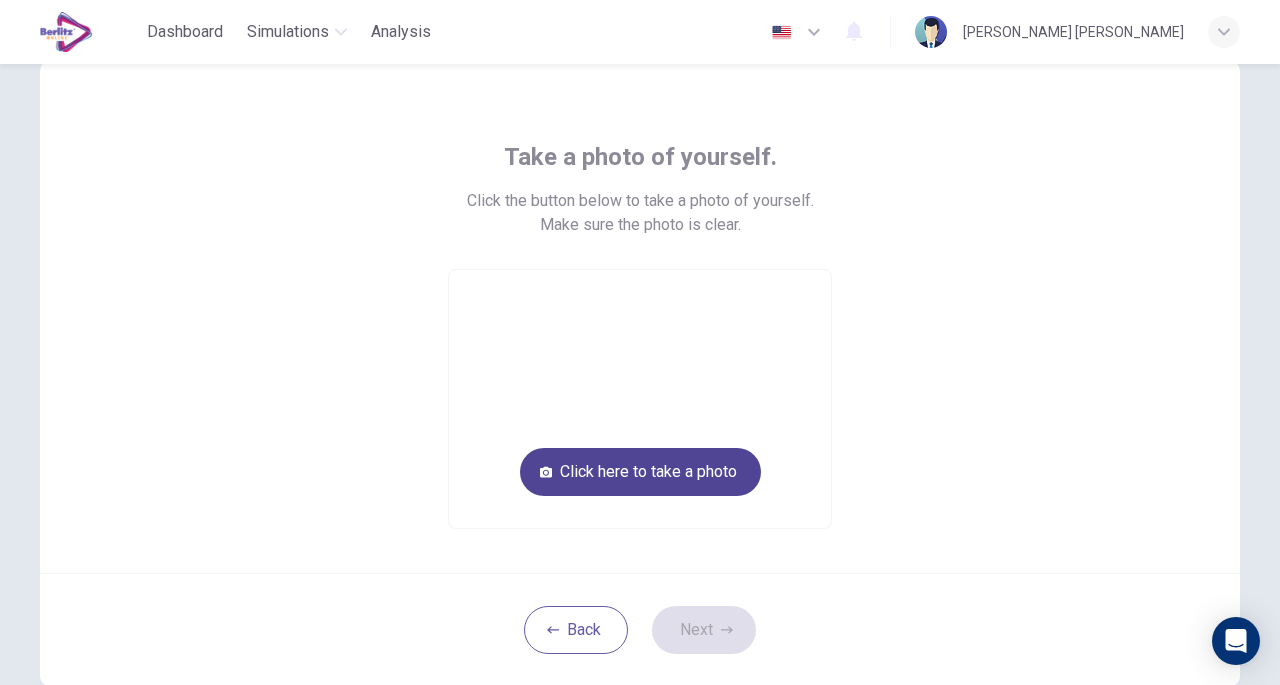 click on "Click here to take a photo" at bounding box center [640, 472] 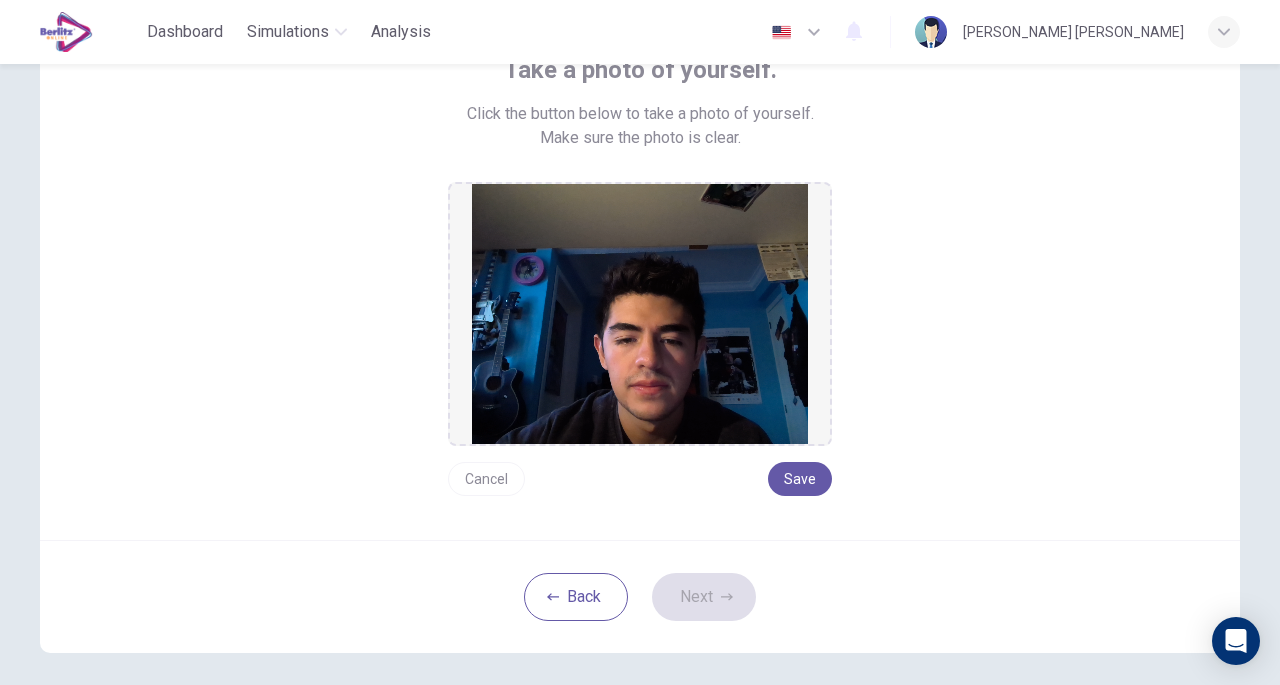 scroll, scrollTop: 147, scrollLeft: 0, axis: vertical 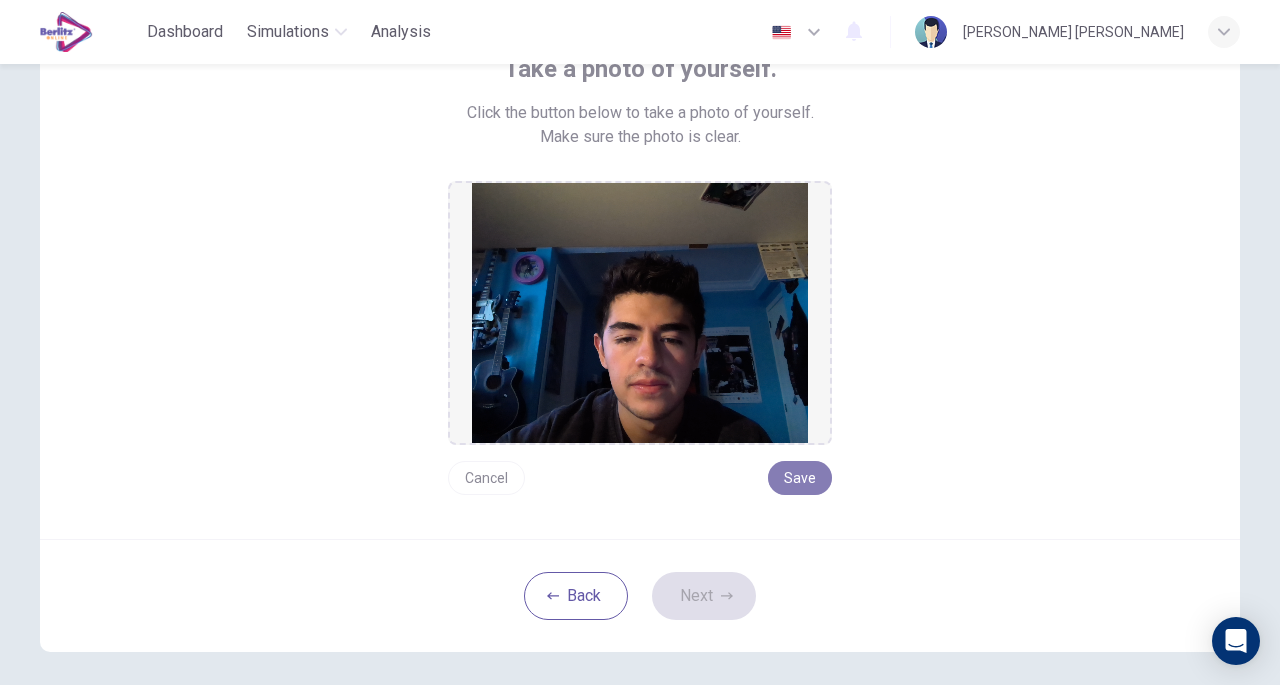 click on "Save" at bounding box center [800, 478] 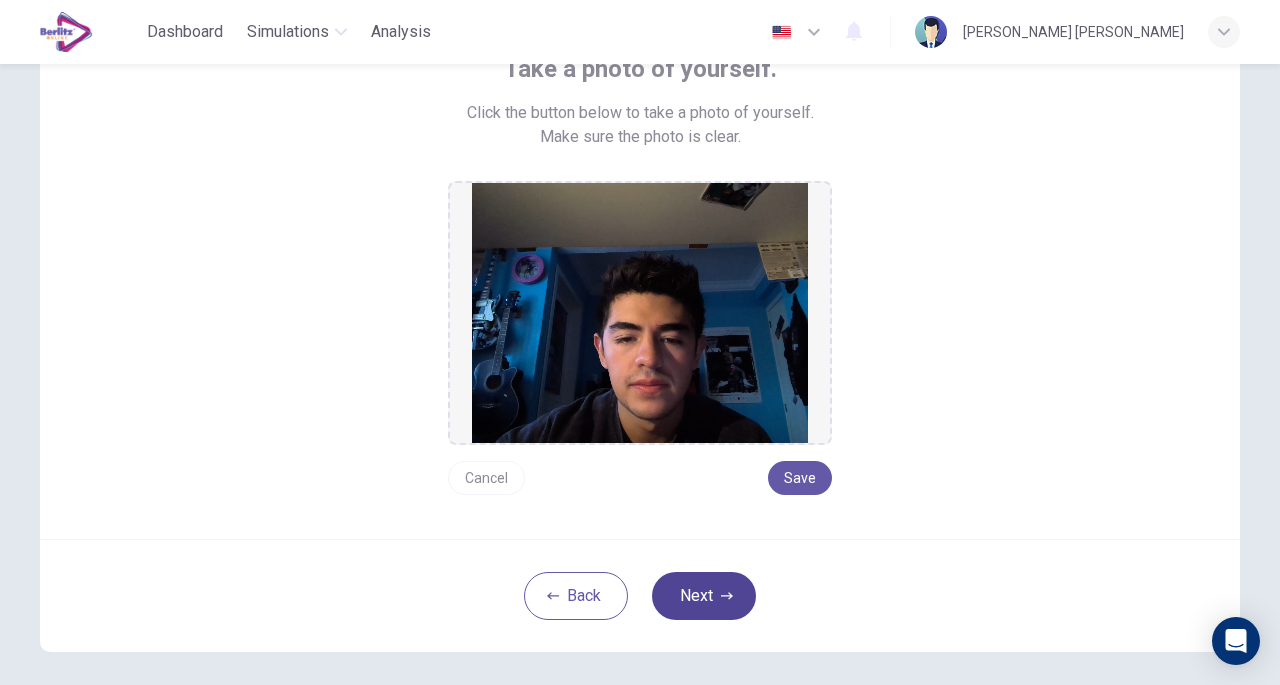 click on "Next" at bounding box center [704, 596] 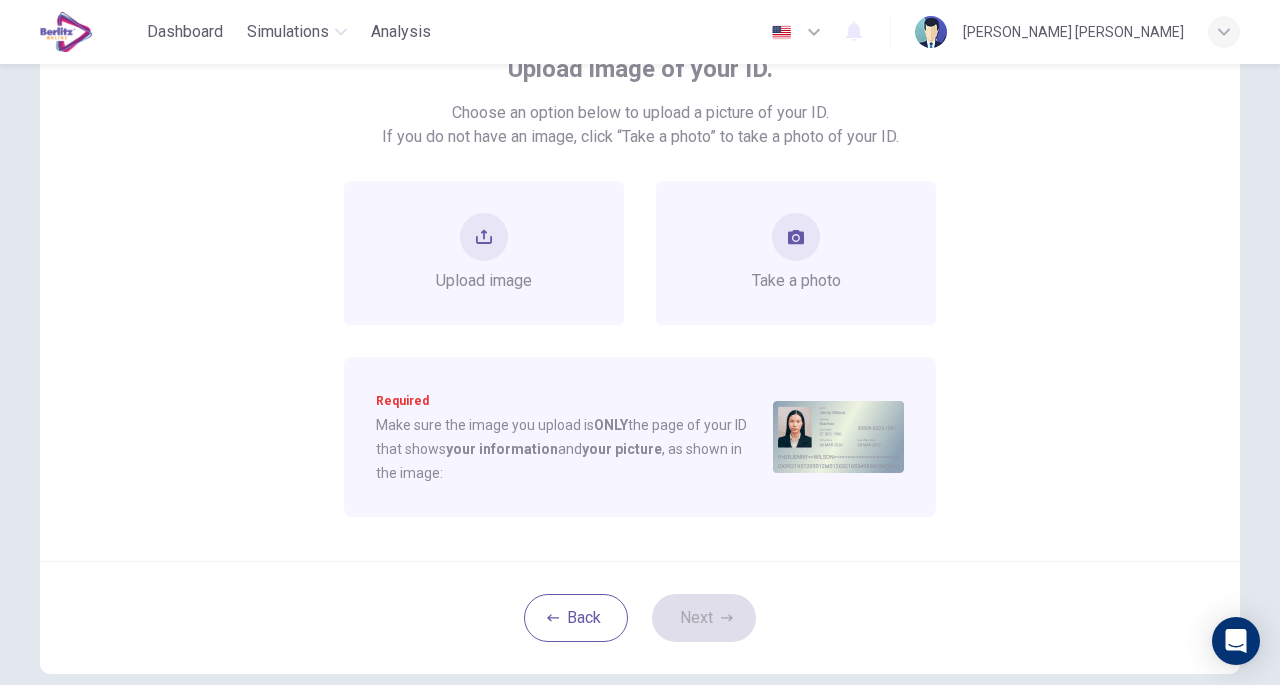 scroll, scrollTop: 88, scrollLeft: 0, axis: vertical 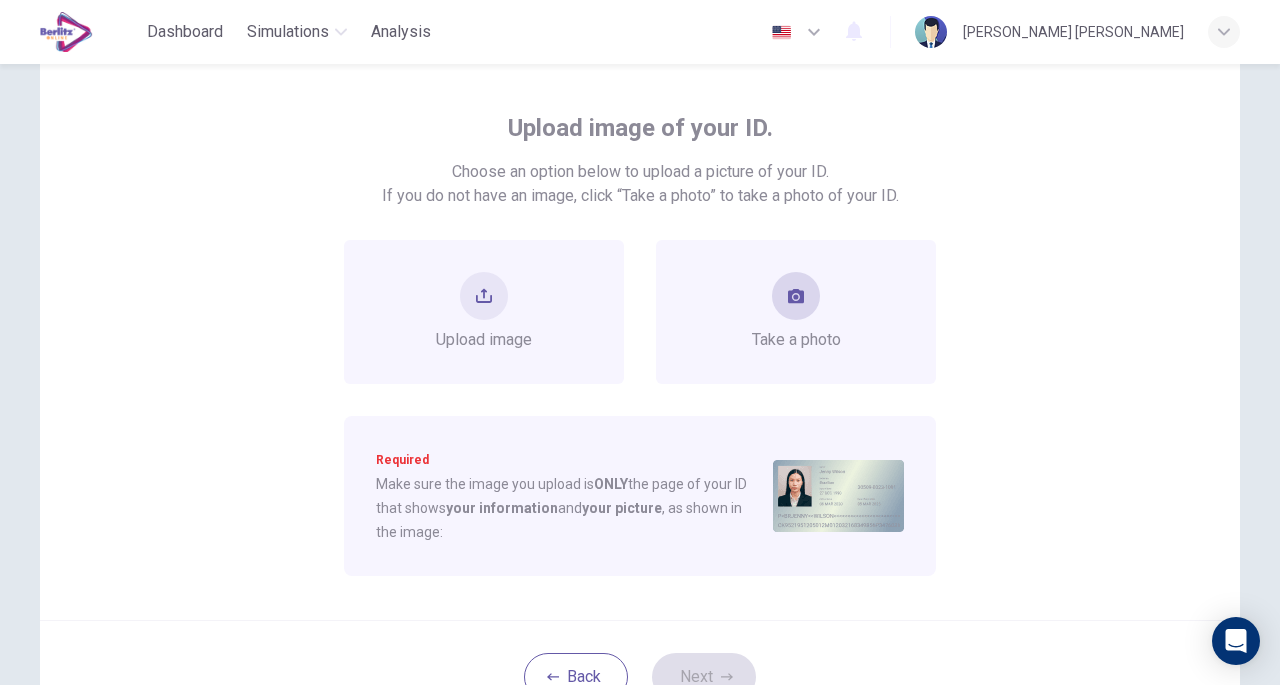 click 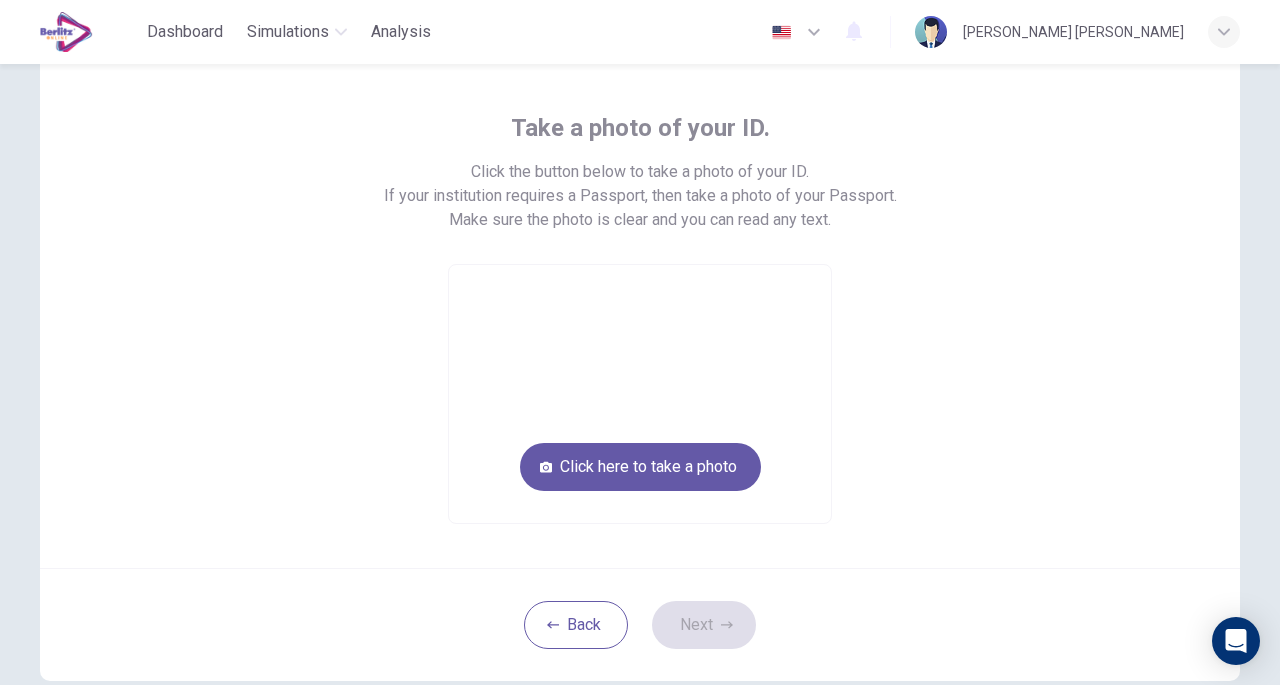 click at bounding box center [640, 394] 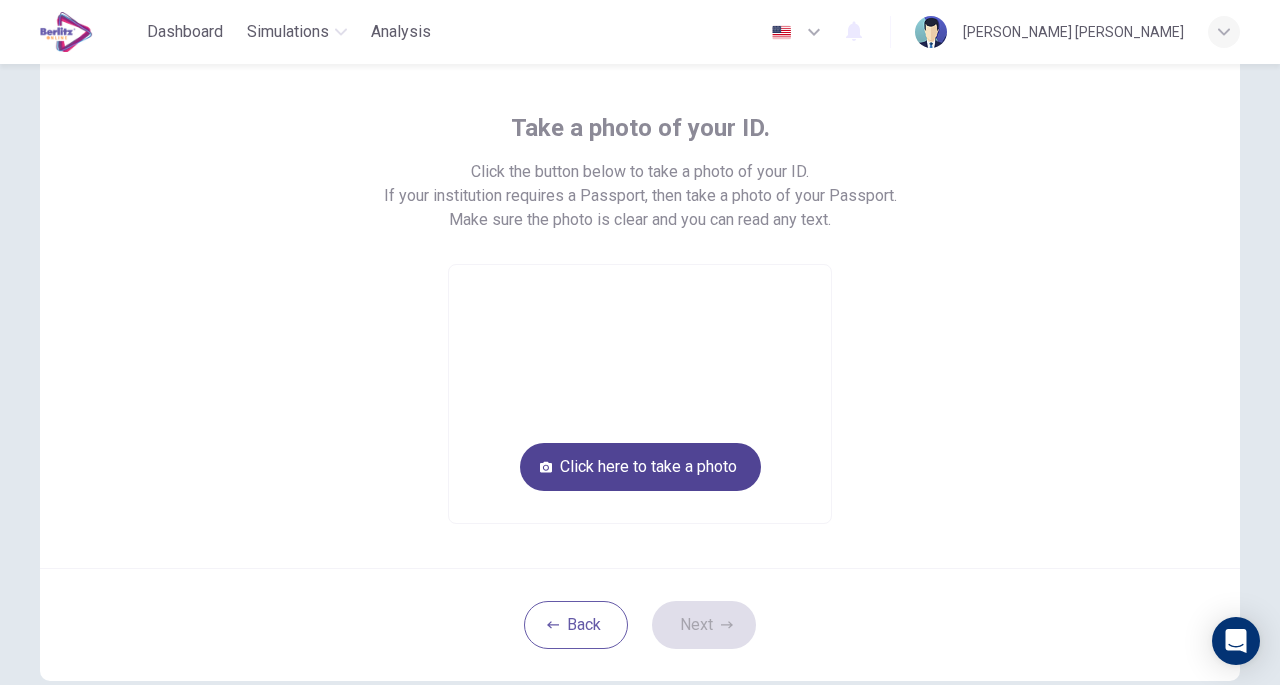 click on "Click here to take a photo" at bounding box center [640, 467] 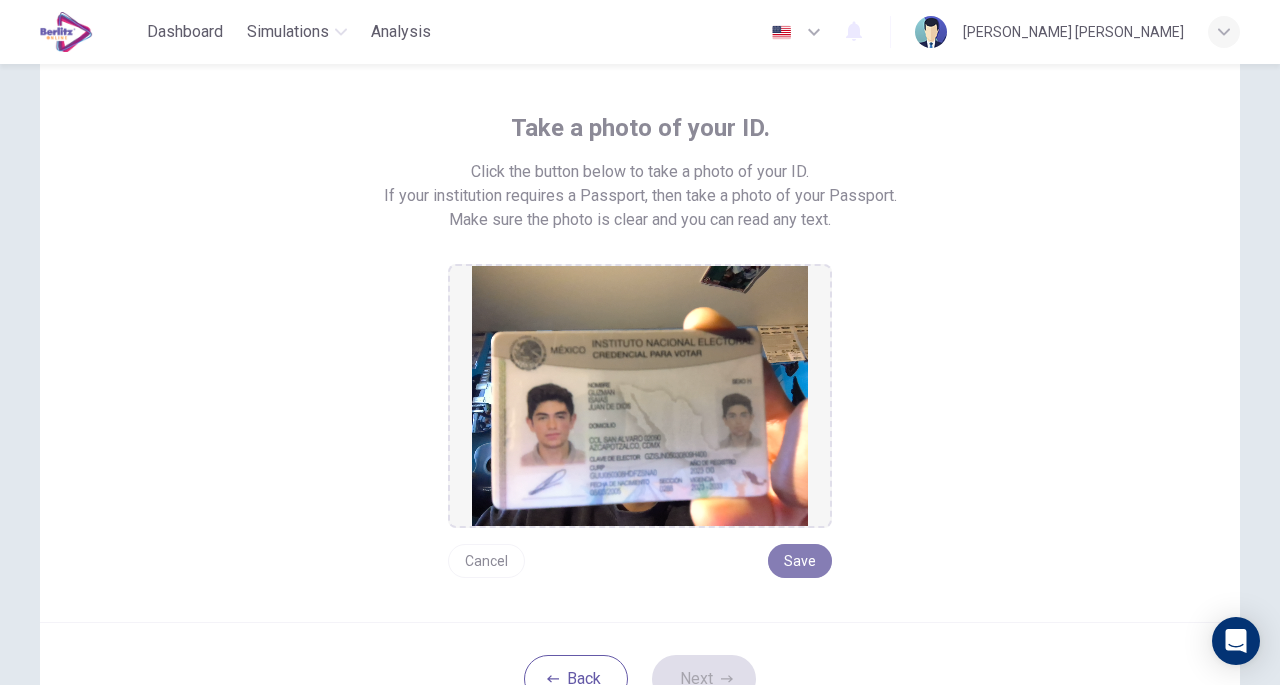 click on "Save" at bounding box center (800, 561) 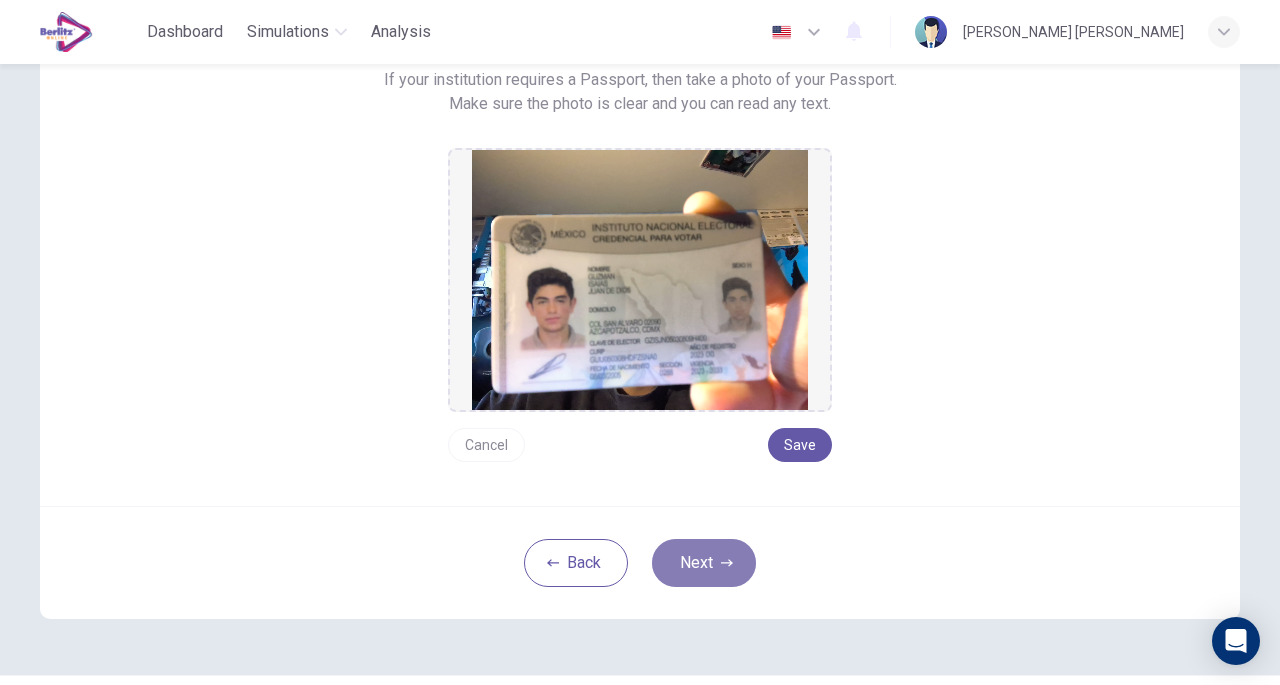 click on "Next" at bounding box center (704, 563) 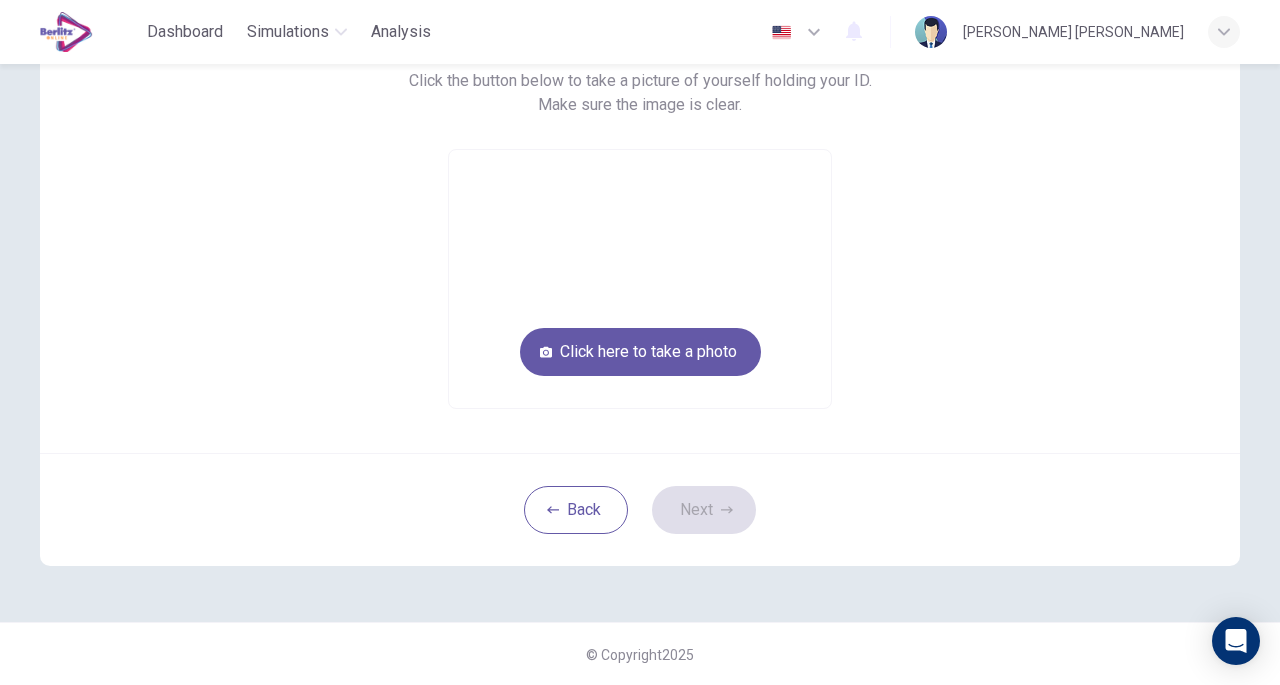 scroll, scrollTop: 91, scrollLeft: 0, axis: vertical 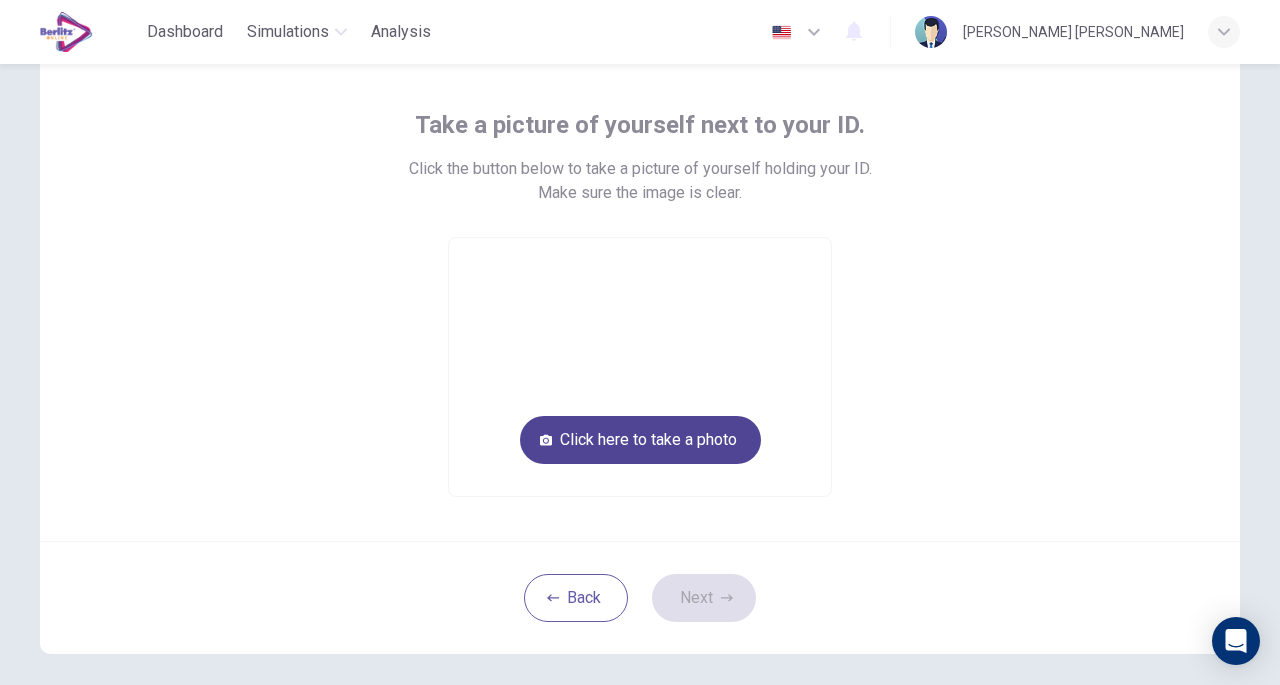 click on "Click here to take a photo" at bounding box center (640, 440) 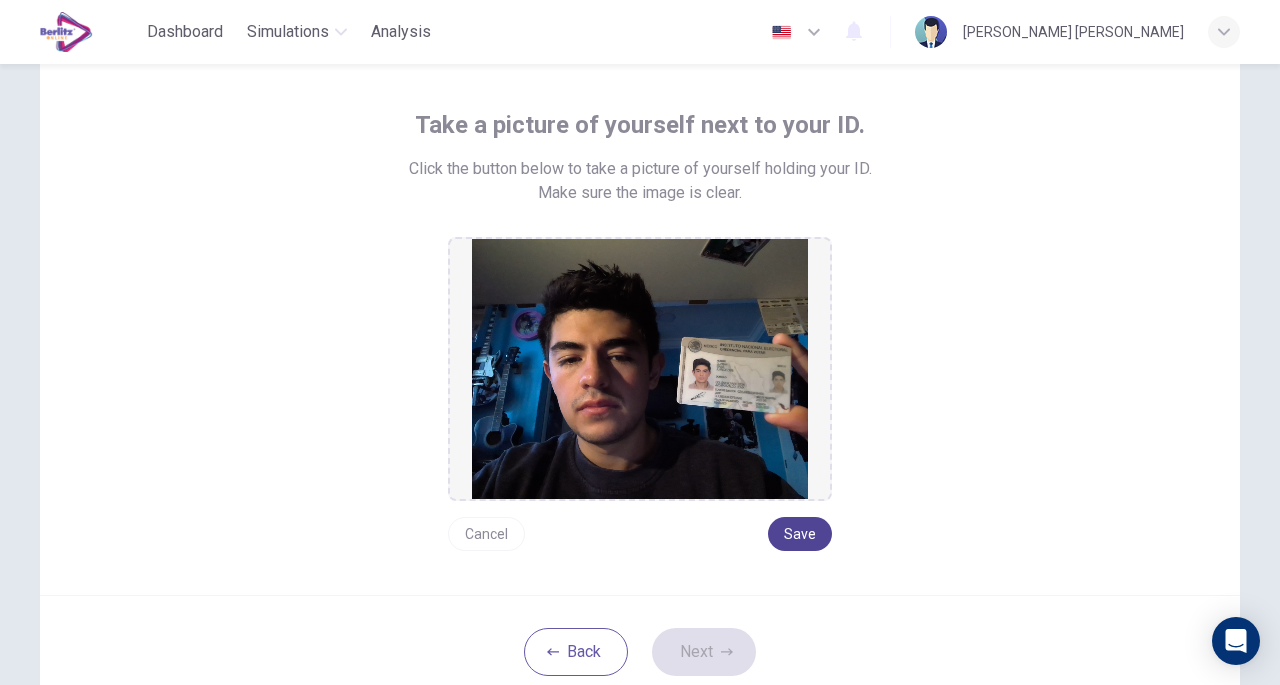 click on "Save" at bounding box center (800, 534) 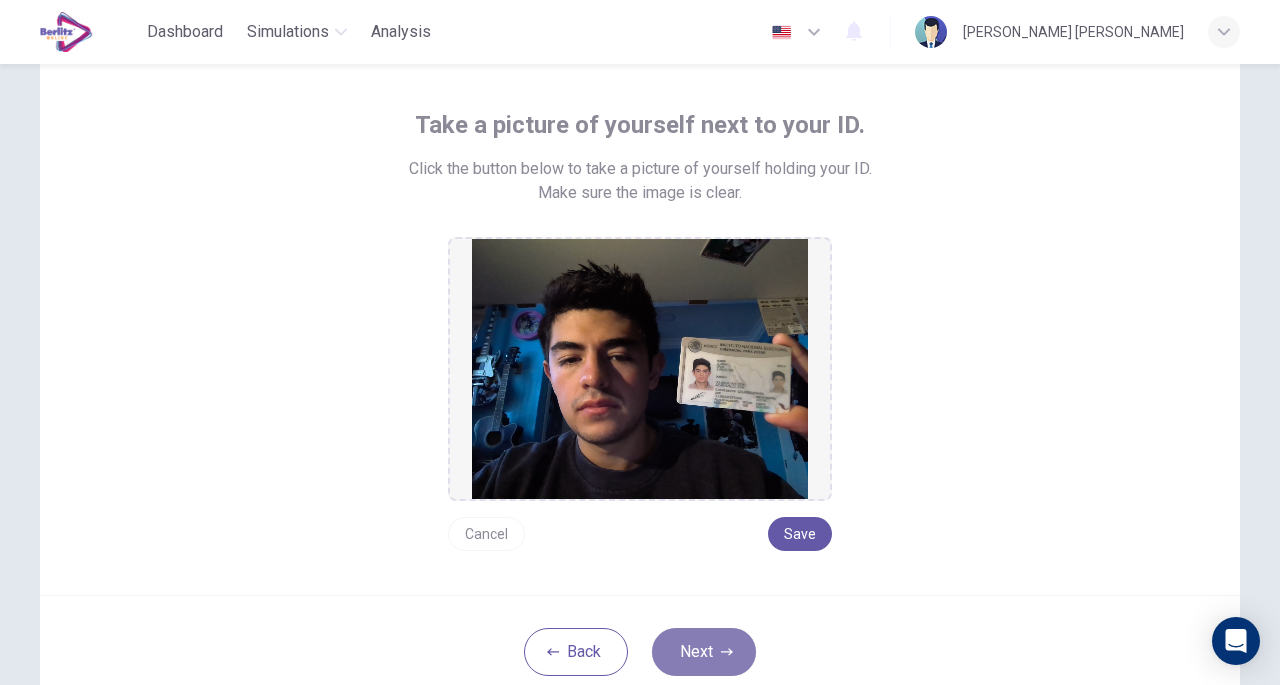click on "Next" at bounding box center [704, 652] 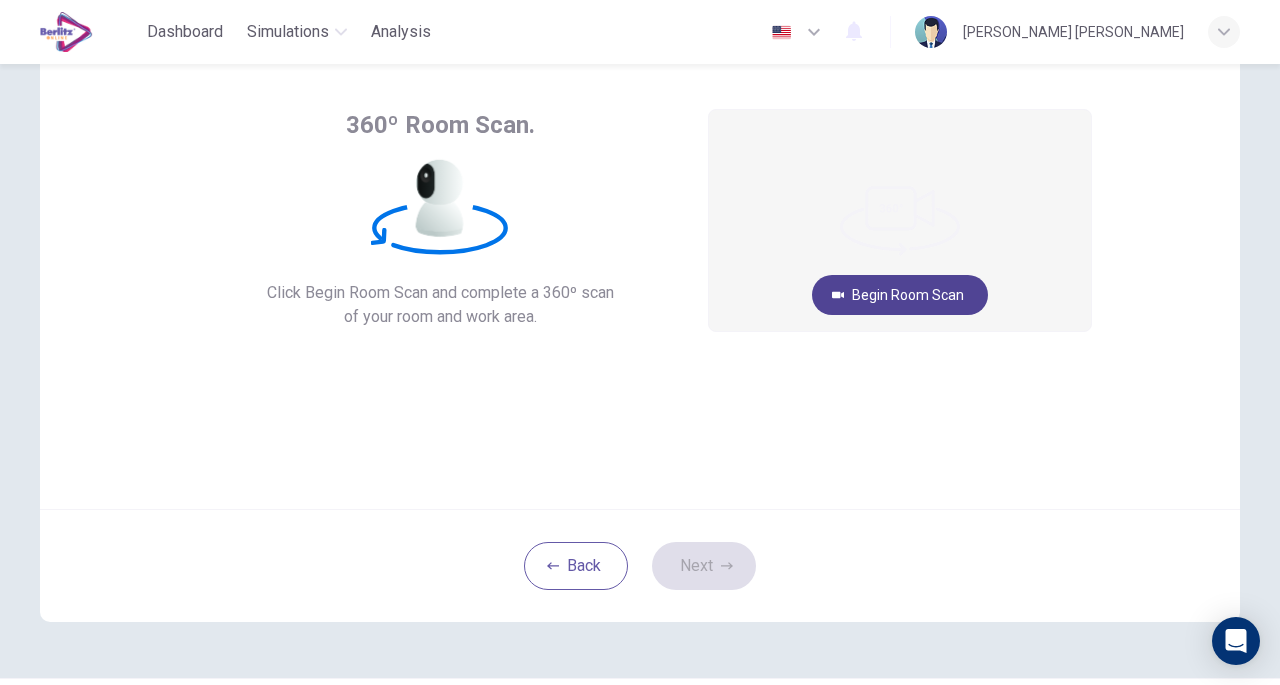 click on "Begin Room Scan" at bounding box center [900, 295] 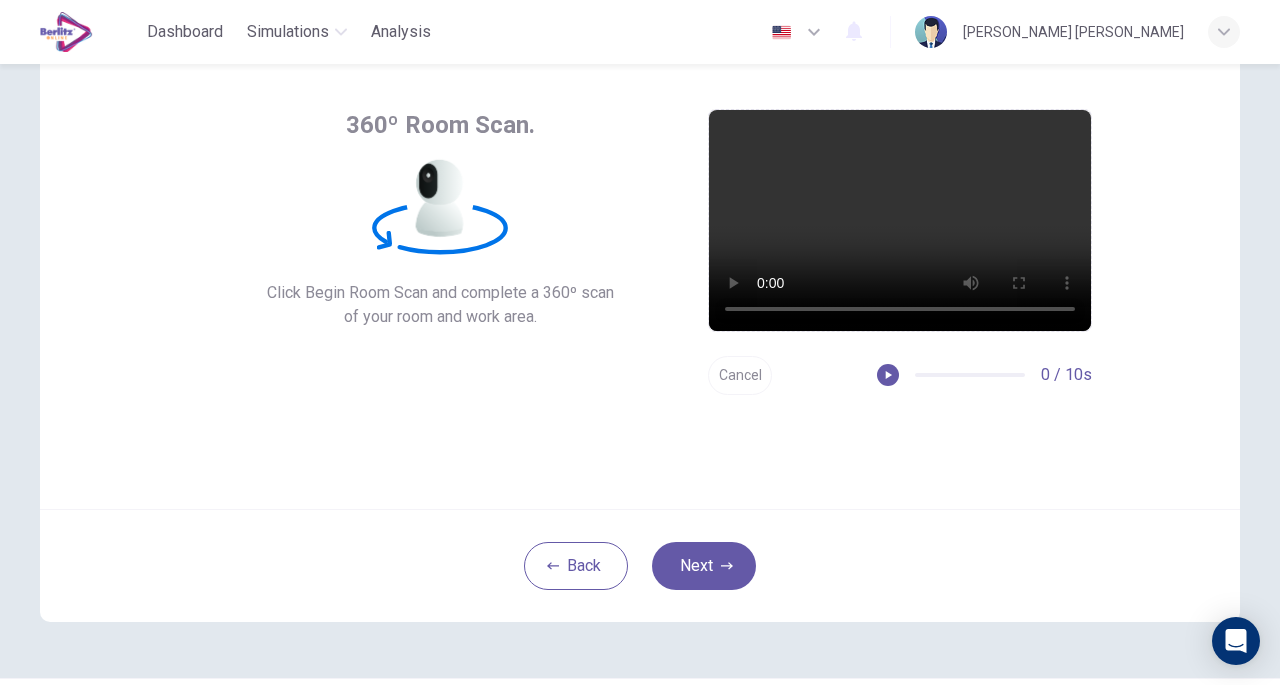 click on "Cancel" at bounding box center (740, 375) 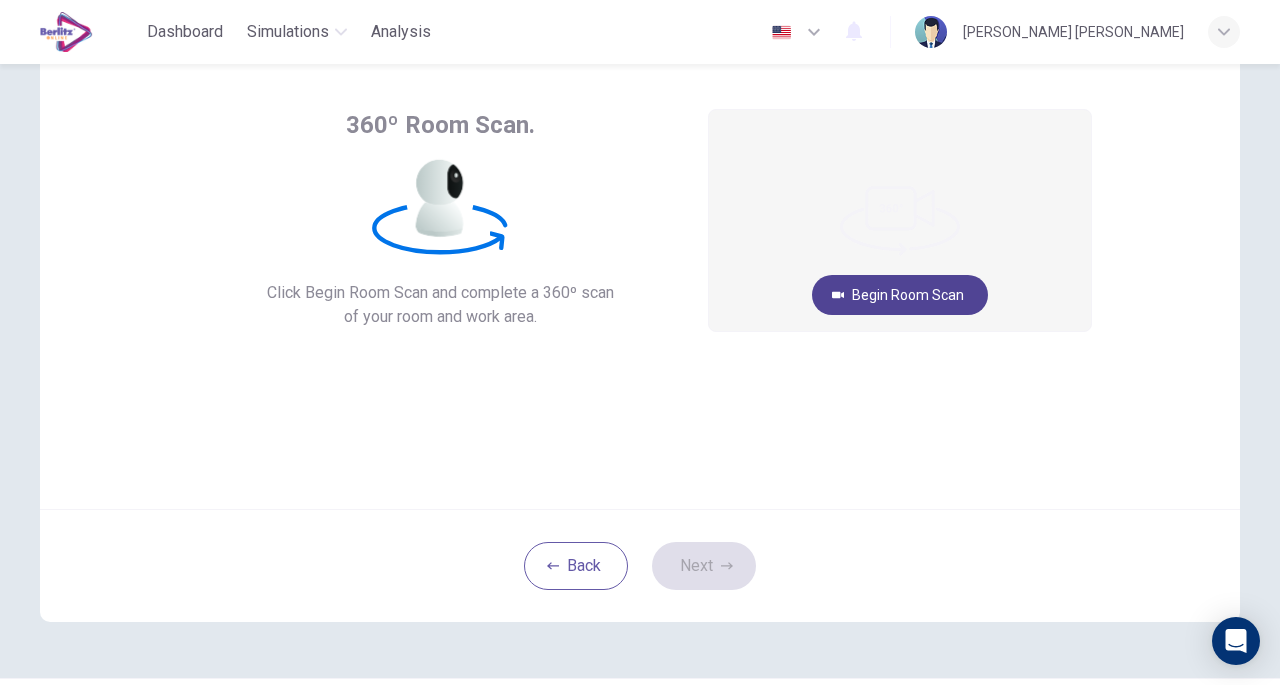 click on "Begin Room Scan" at bounding box center [900, 295] 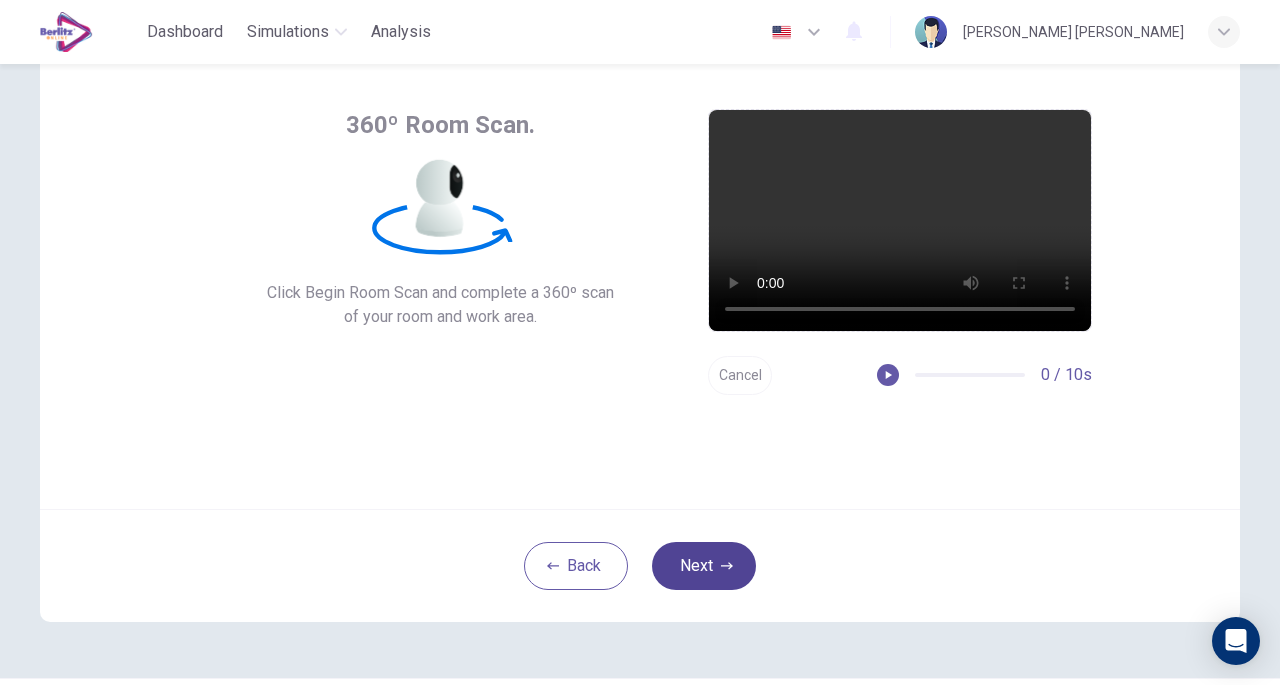 click on "Next" at bounding box center [704, 566] 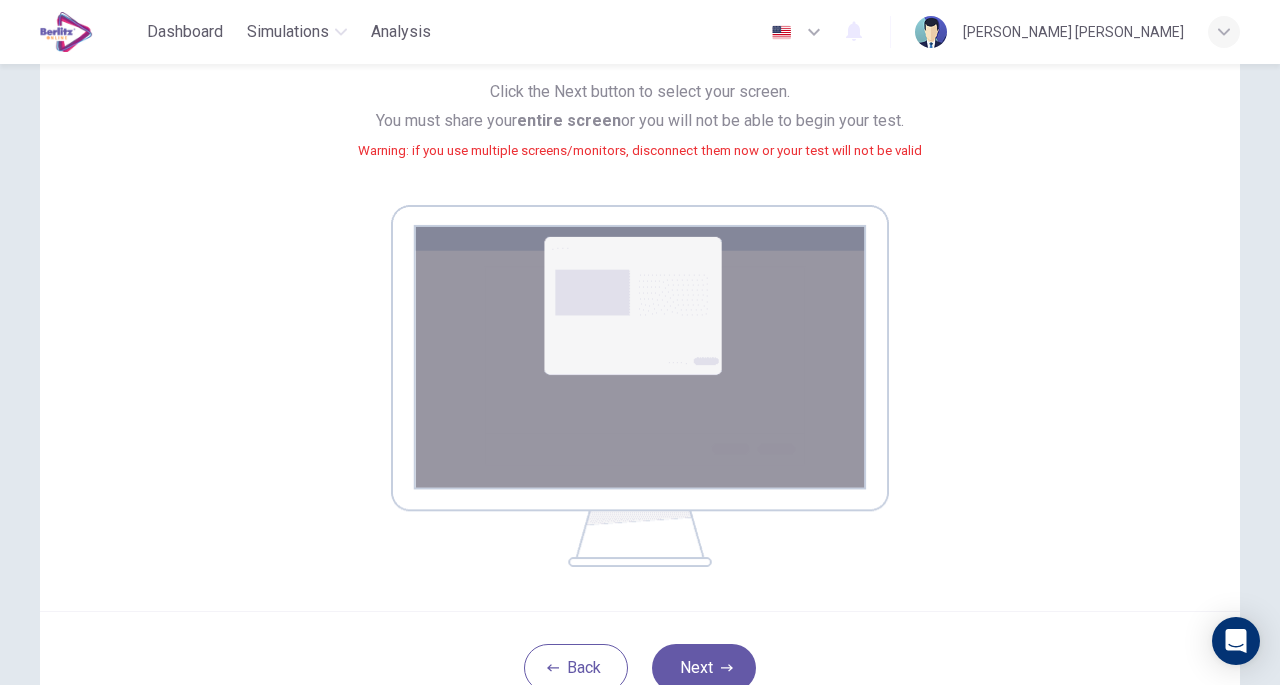 scroll, scrollTop: 236, scrollLeft: 0, axis: vertical 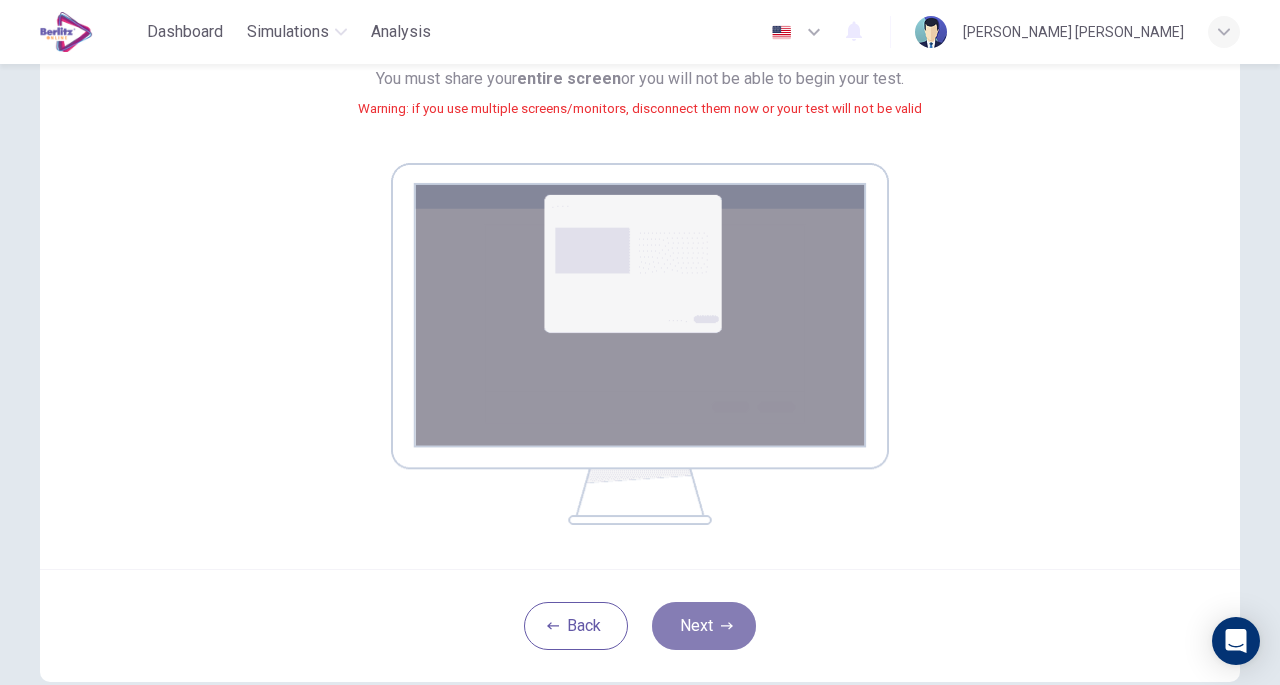 click on "Next" at bounding box center [704, 626] 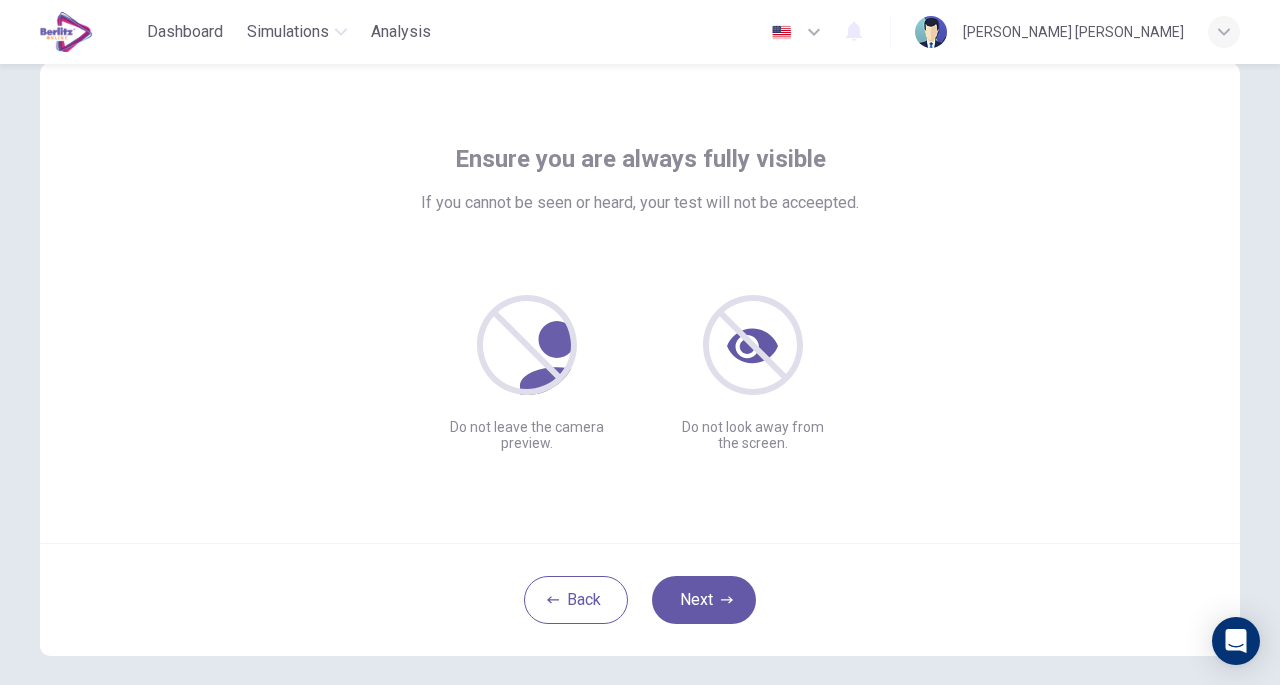 scroll, scrollTop: 60, scrollLeft: 0, axis: vertical 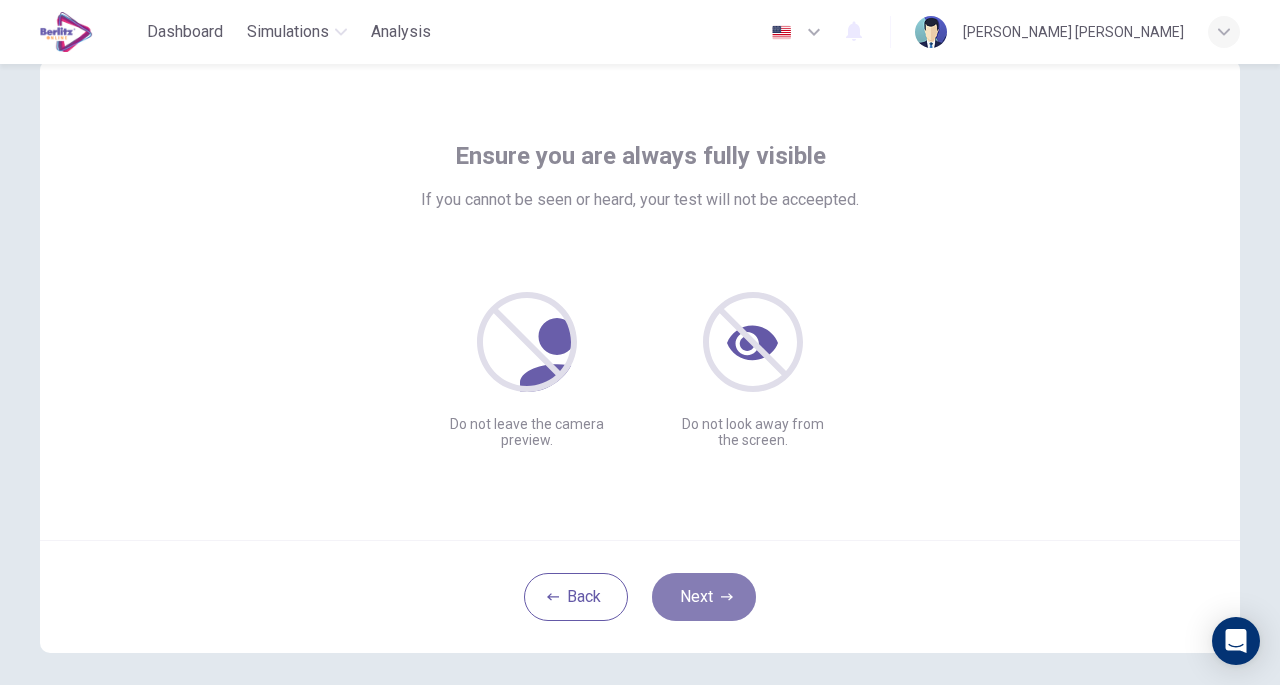 click on "Next" at bounding box center [704, 597] 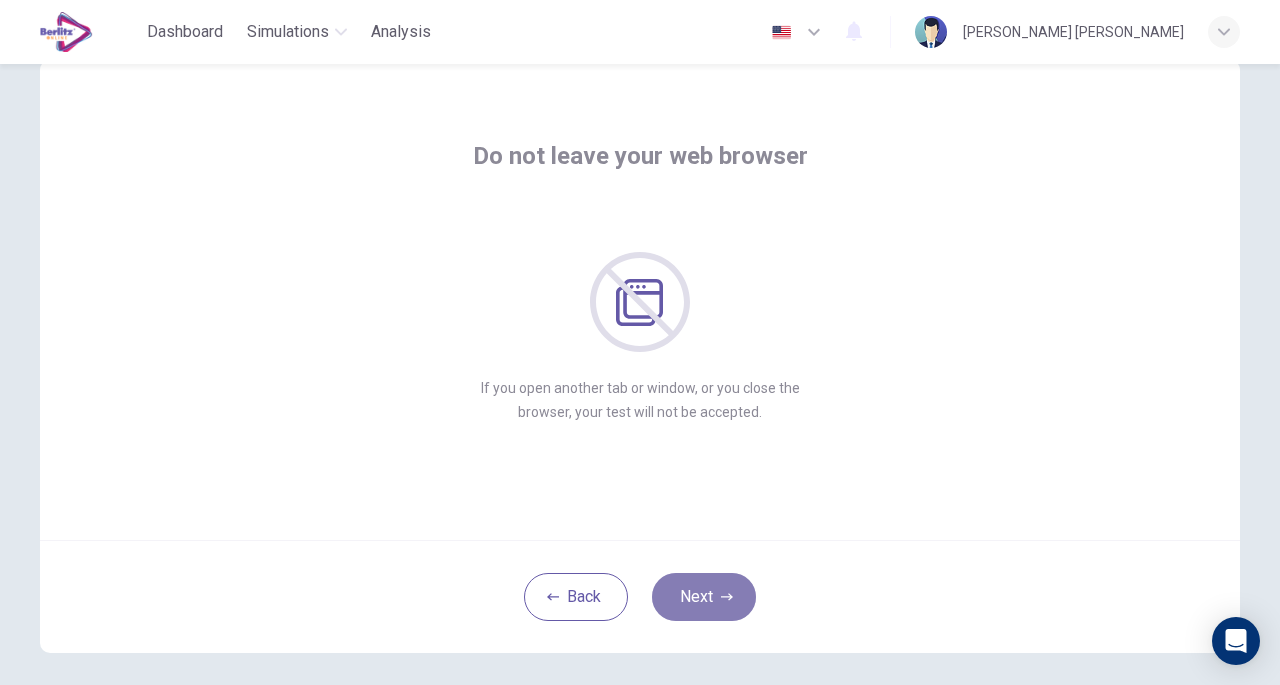 click on "Next" at bounding box center [704, 597] 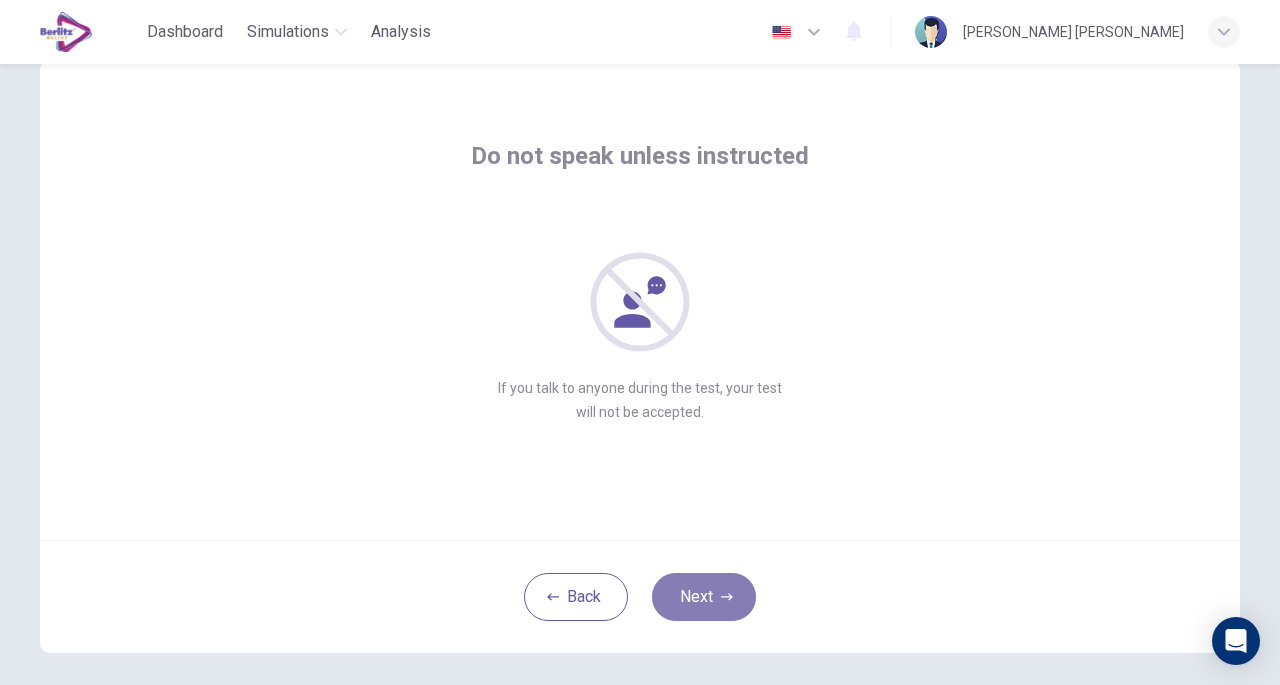 click on "Next" at bounding box center (704, 597) 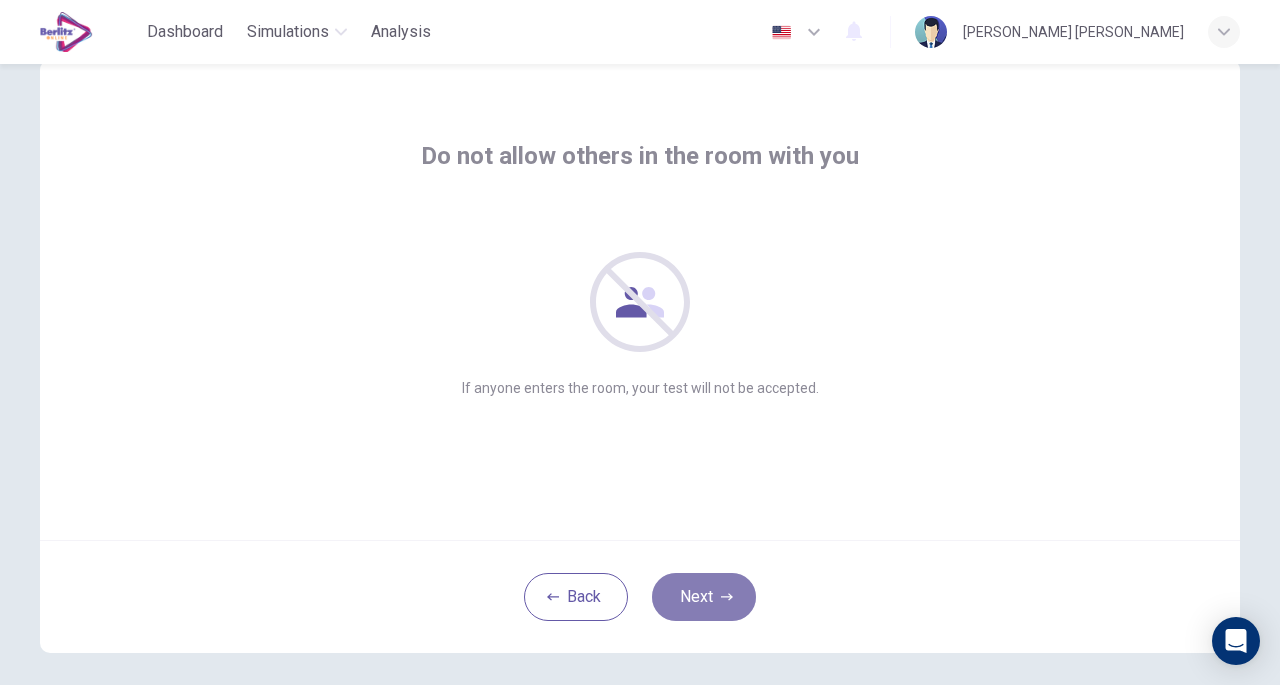 click on "Next" at bounding box center [704, 597] 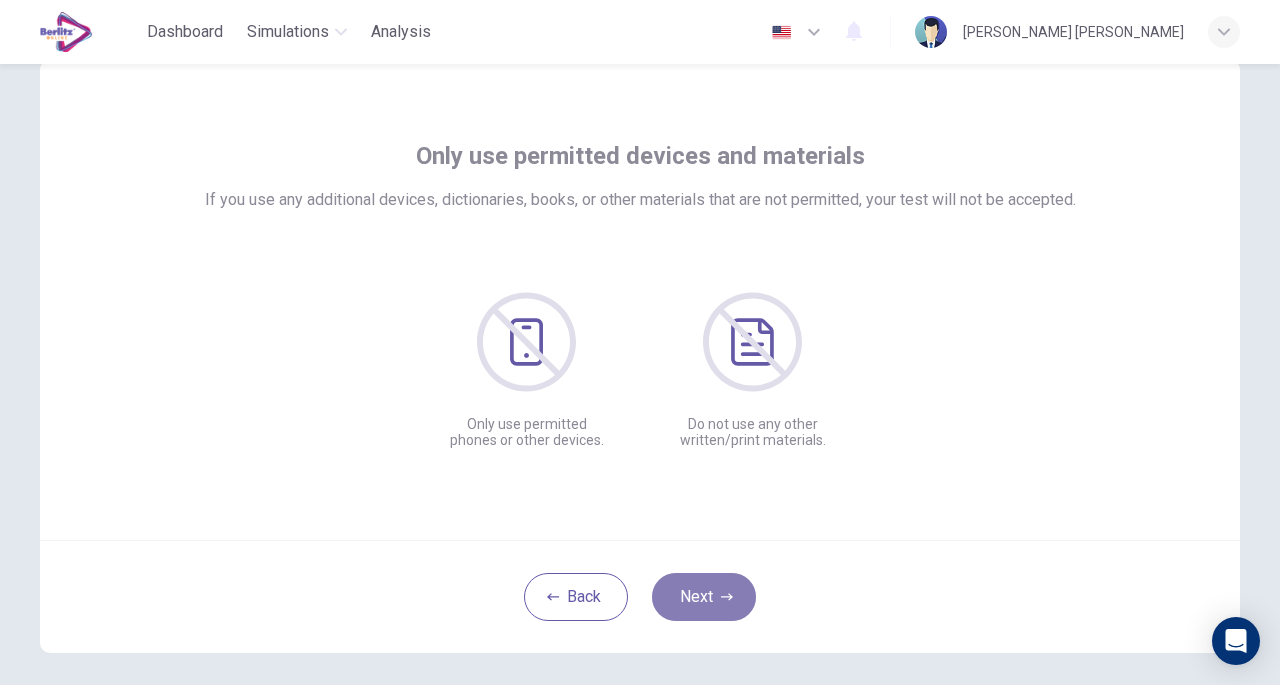 click on "Next" at bounding box center (704, 597) 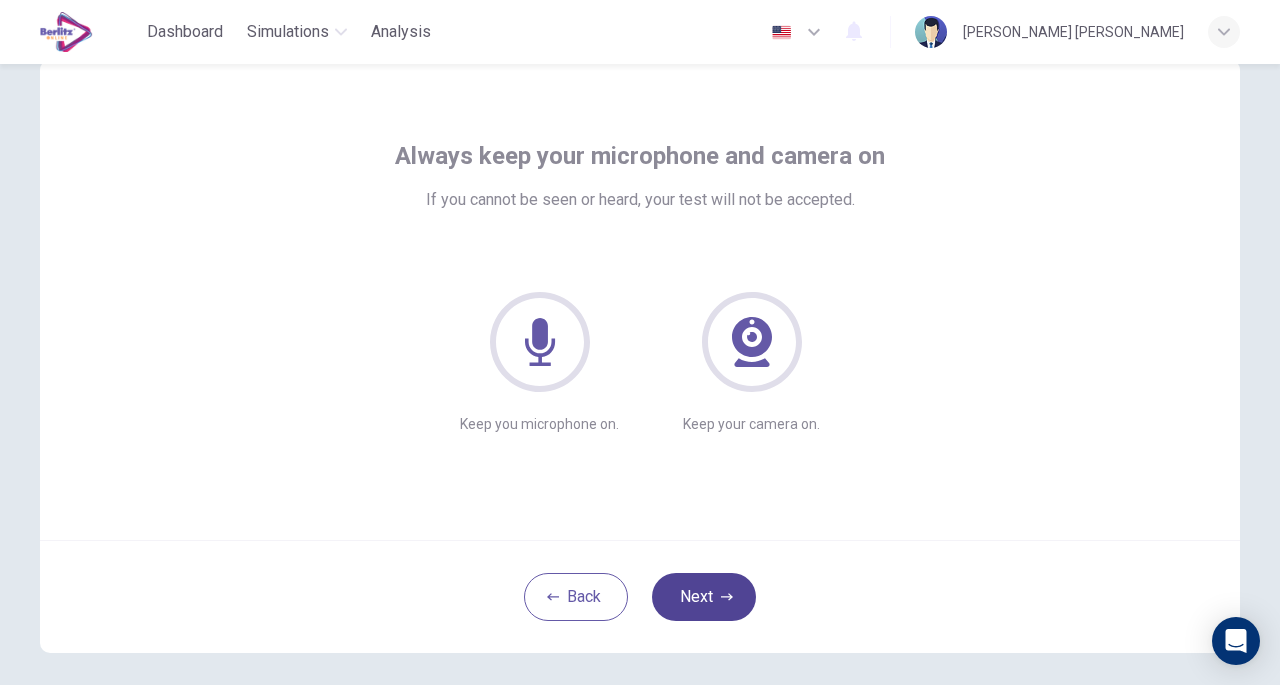 click on "Next" at bounding box center (704, 597) 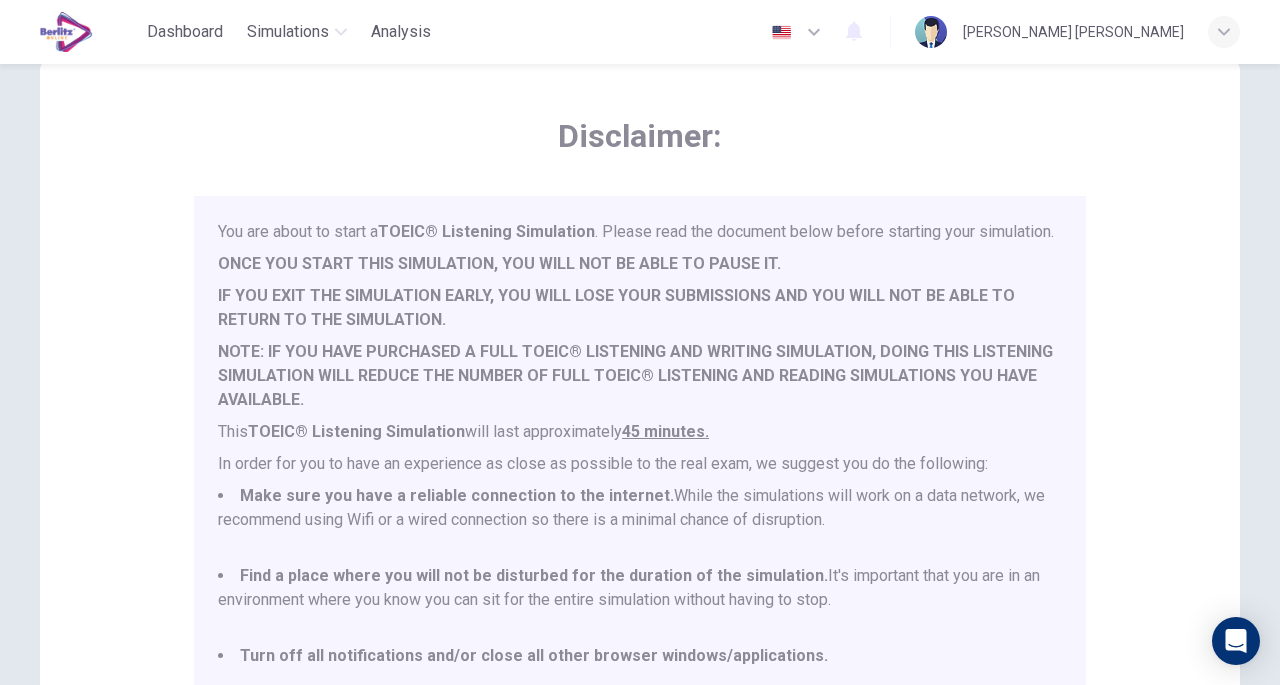 scroll, scrollTop: 52, scrollLeft: 0, axis: vertical 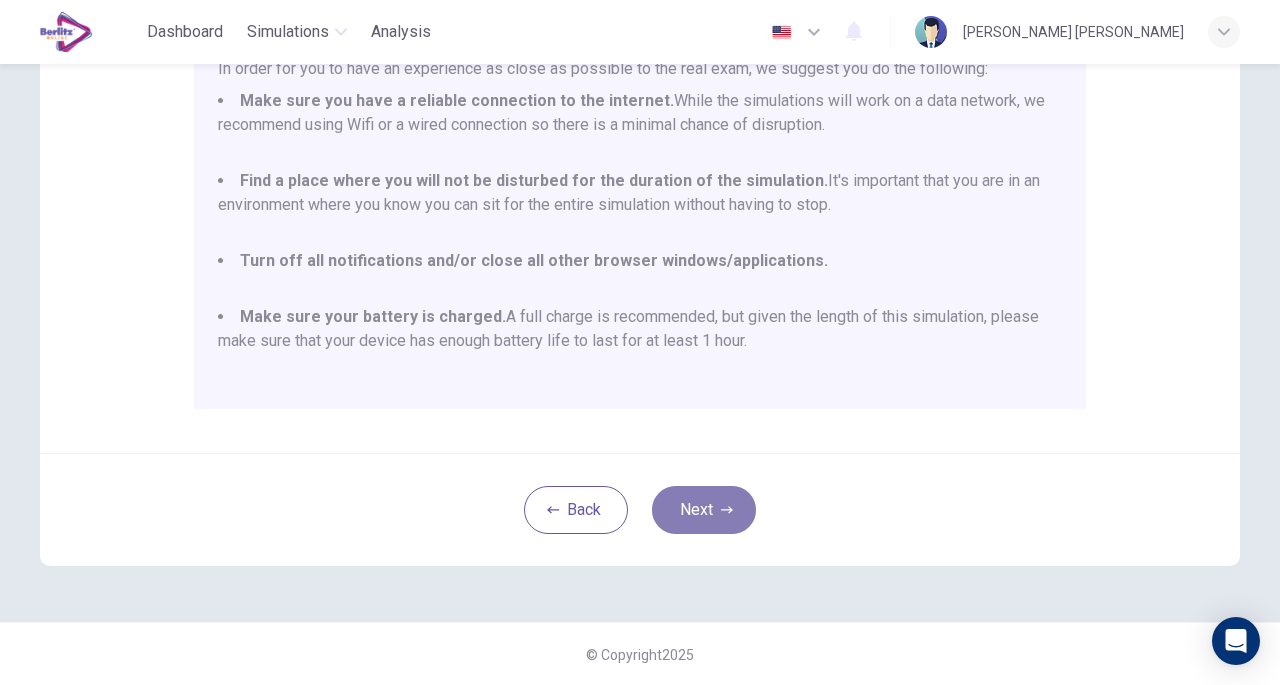 click 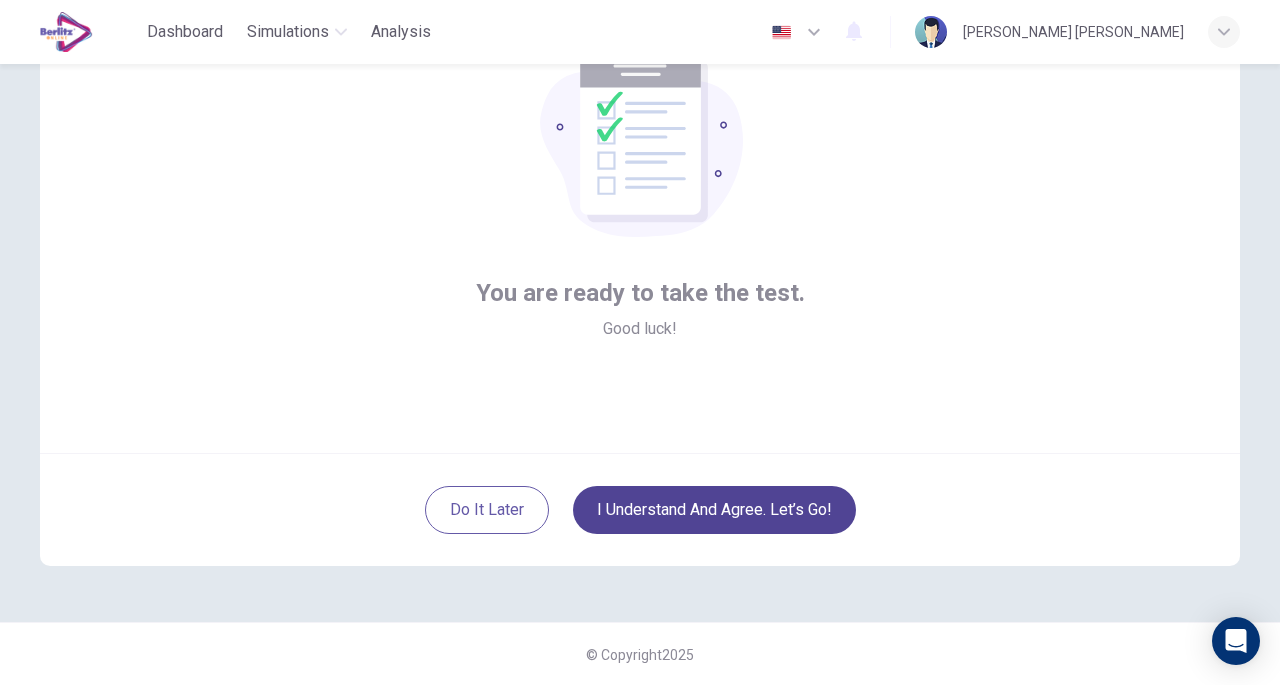 click on "I understand and agree. Let’s go!" at bounding box center [714, 510] 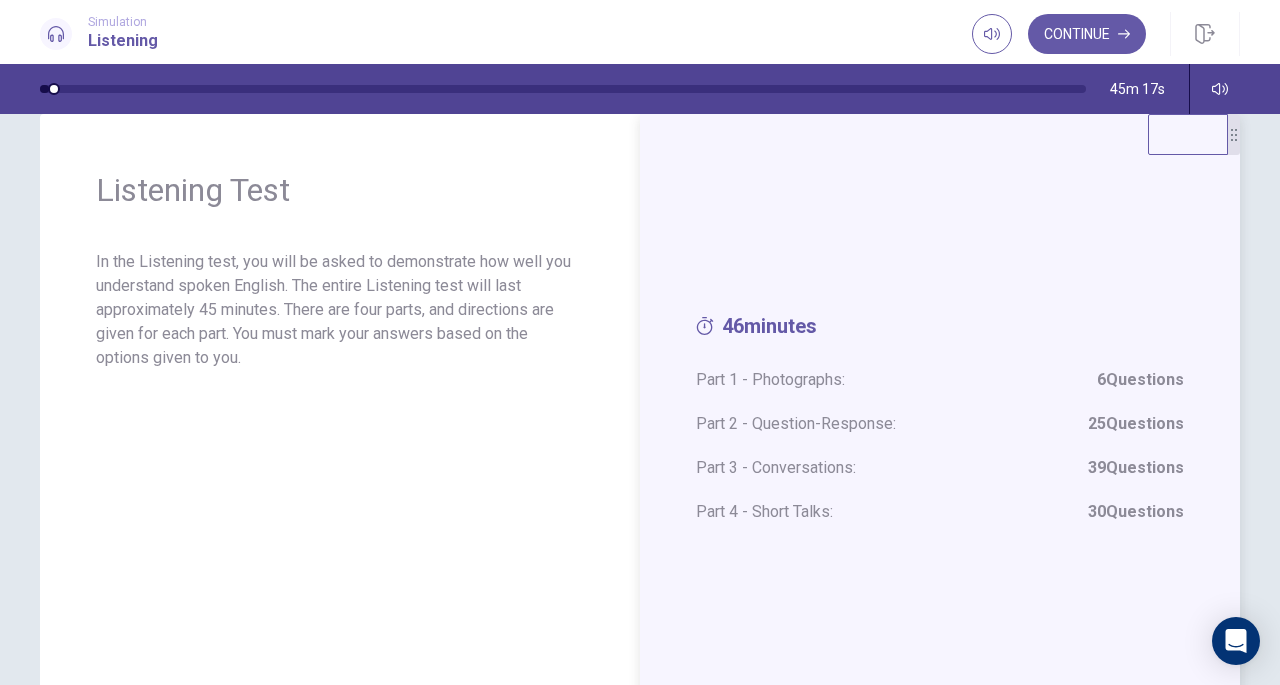 scroll, scrollTop: 0, scrollLeft: 0, axis: both 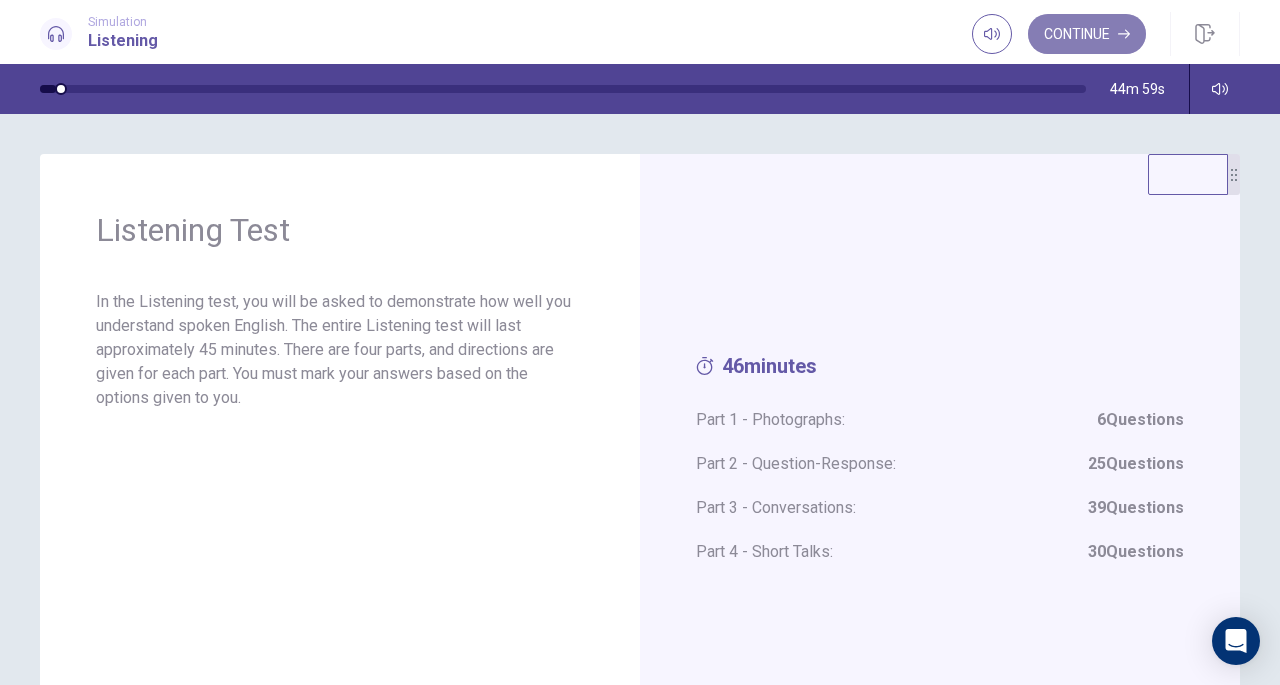 click on "Continue" at bounding box center [1087, 34] 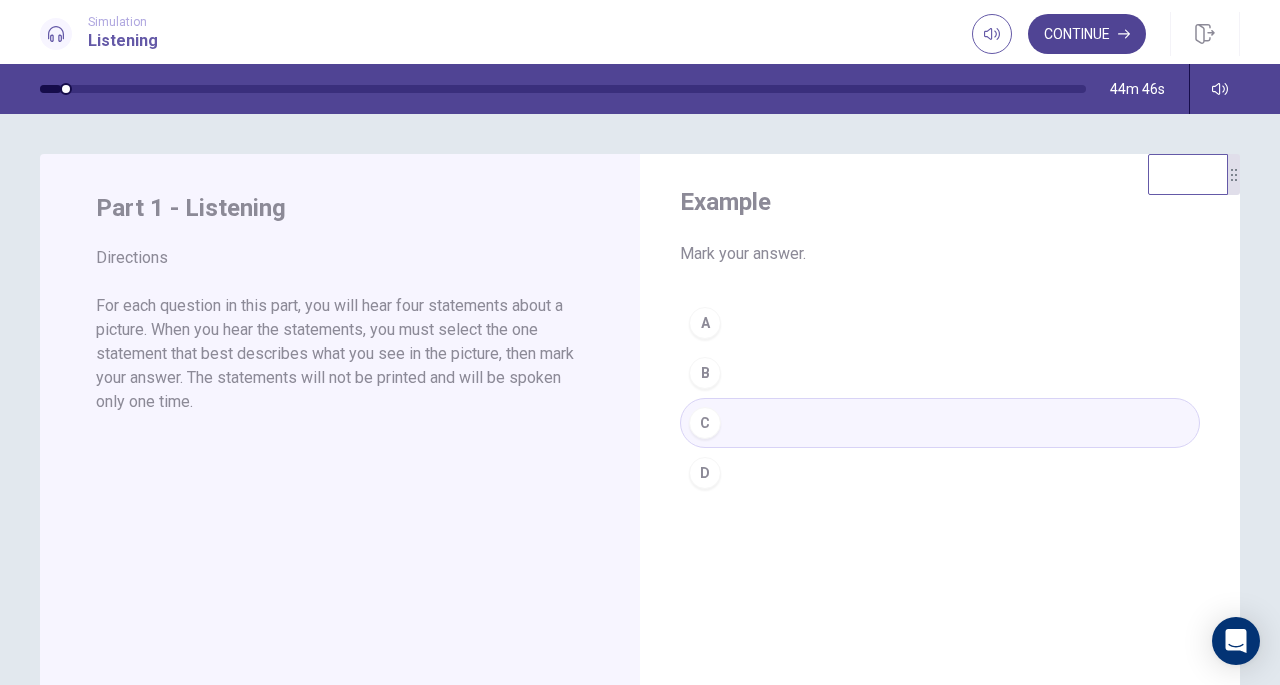 click on "Continue" at bounding box center (1087, 34) 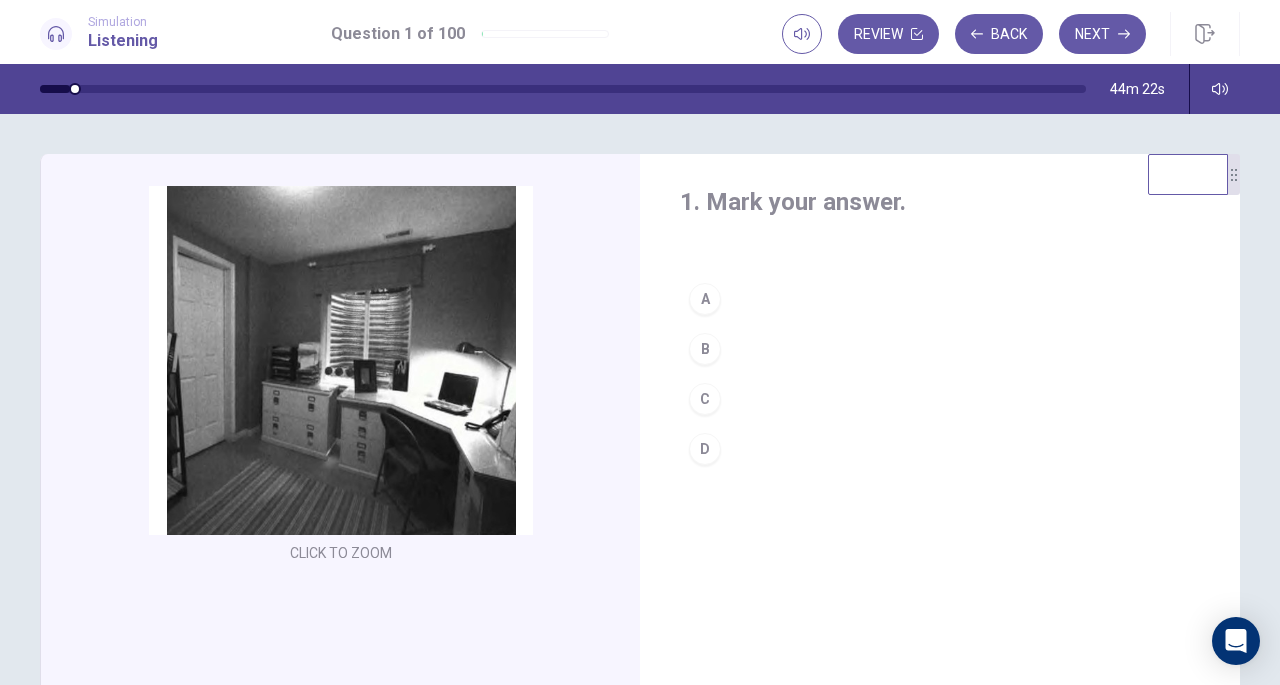 click on "C" at bounding box center (705, 399) 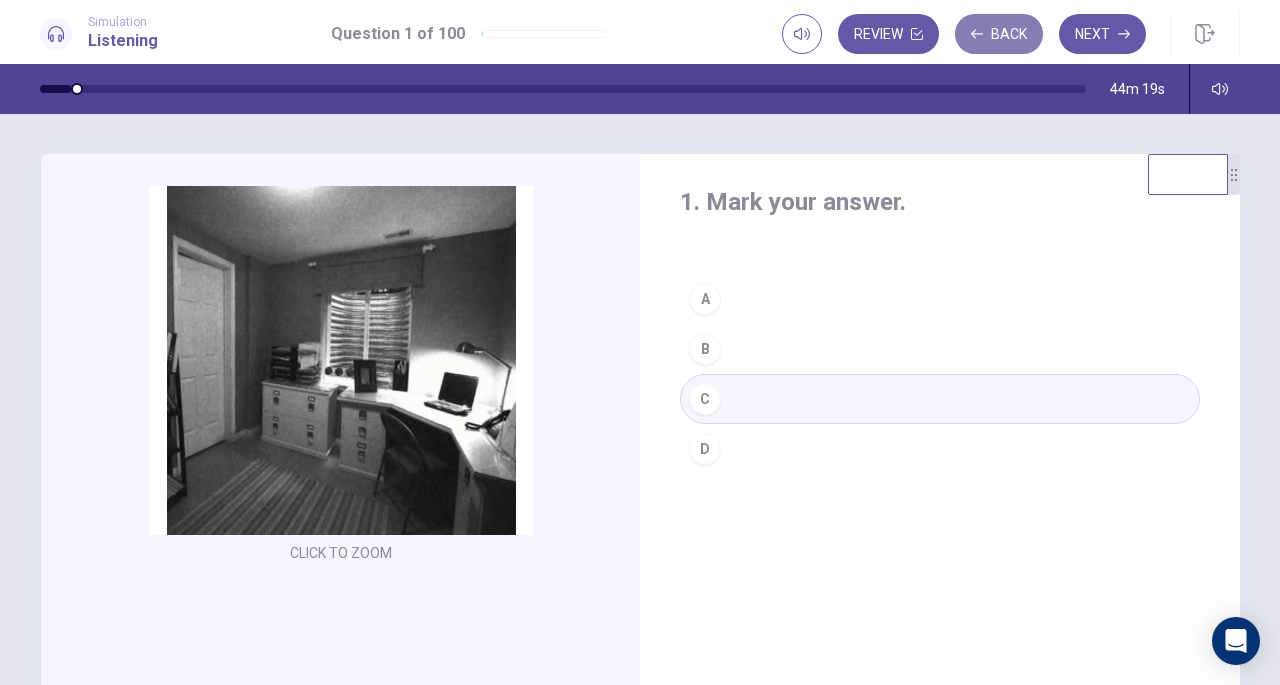 click on "Back" at bounding box center [999, 34] 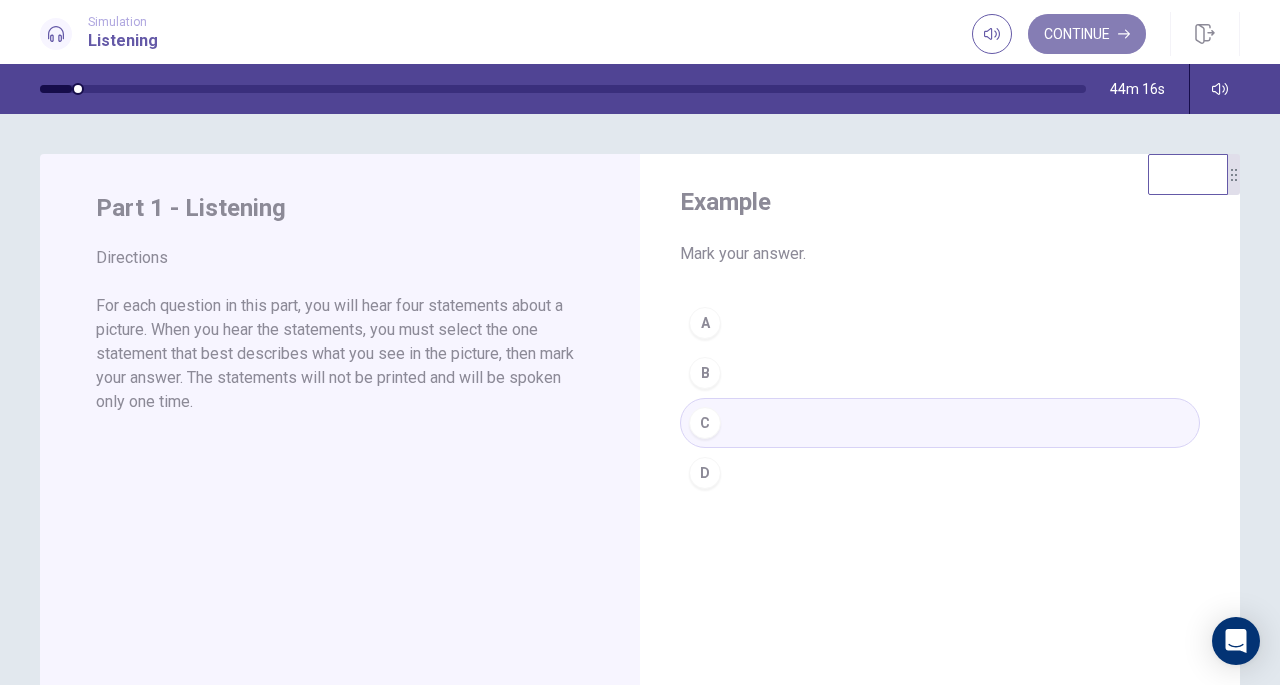 click on "Continue" at bounding box center [1087, 34] 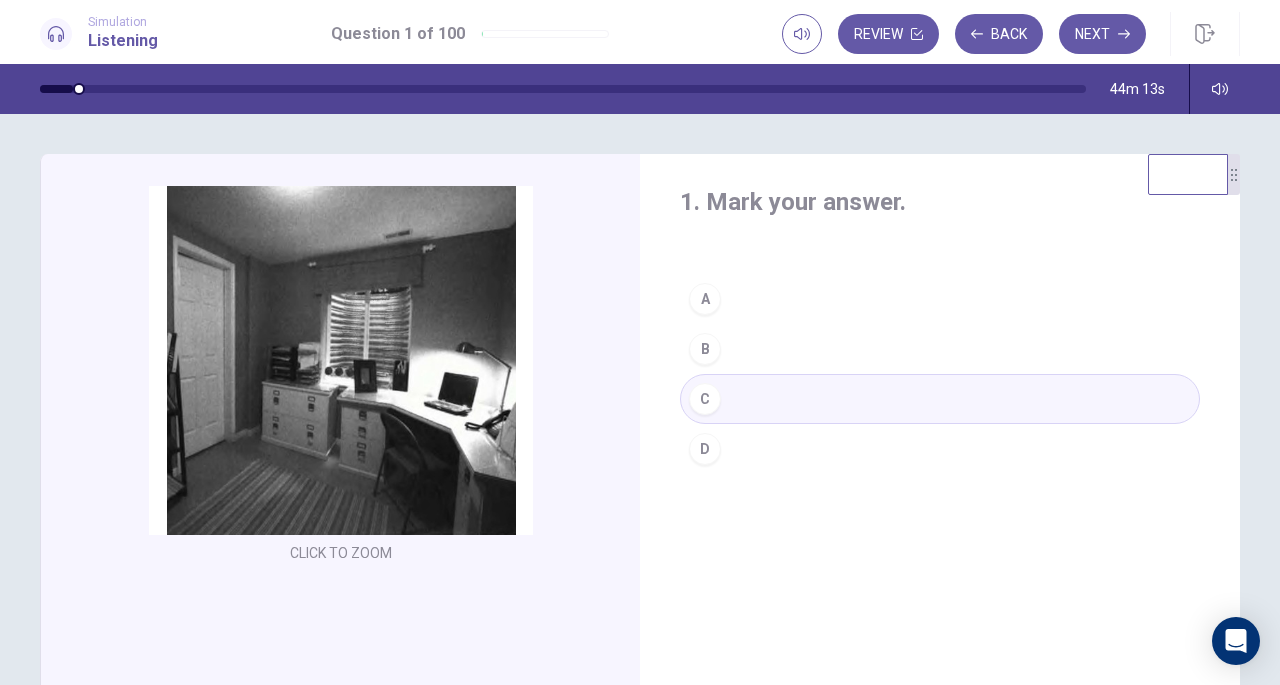 click on "C" at bounding box center (705, 399) 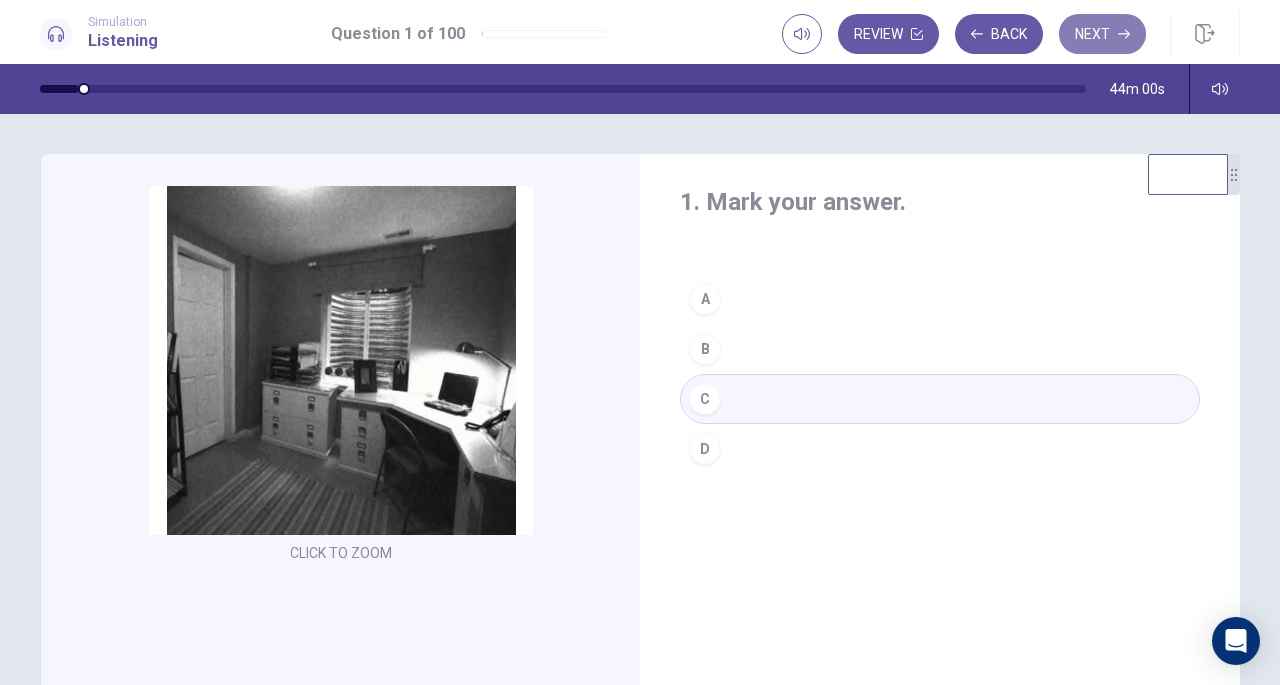 click on "Next" at bounding box center [1102, 34] 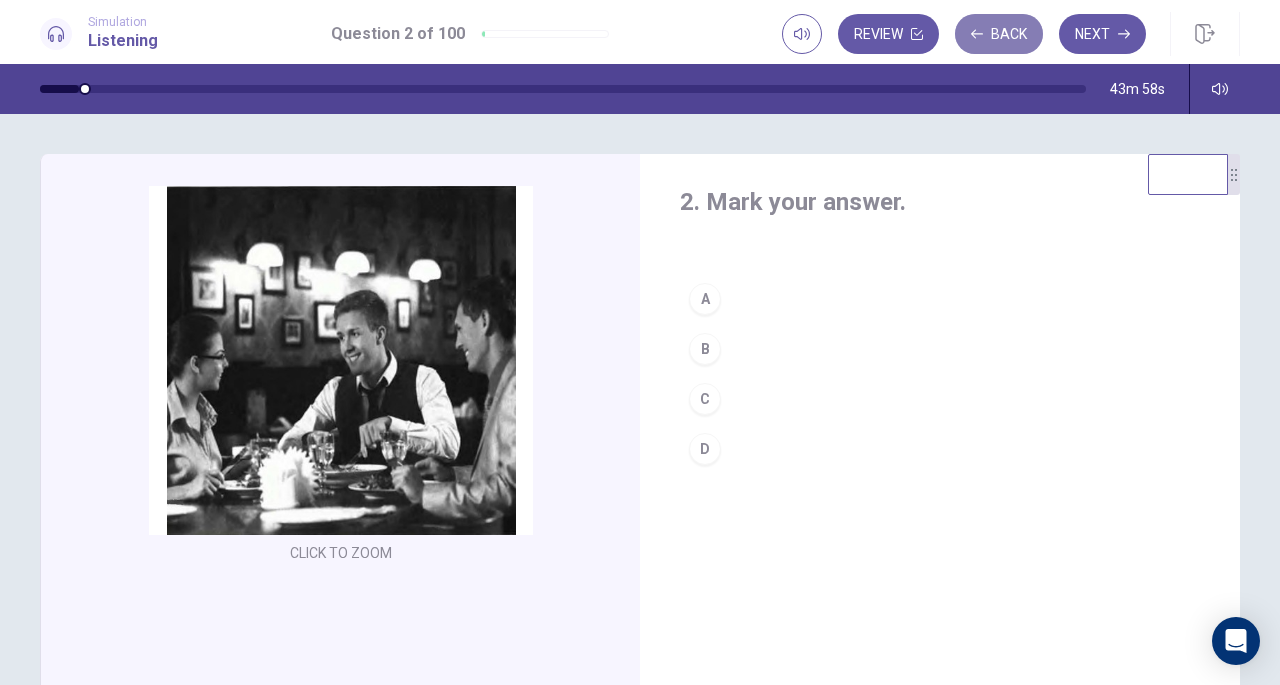 click on "Back" at bounding box center (999, 34) 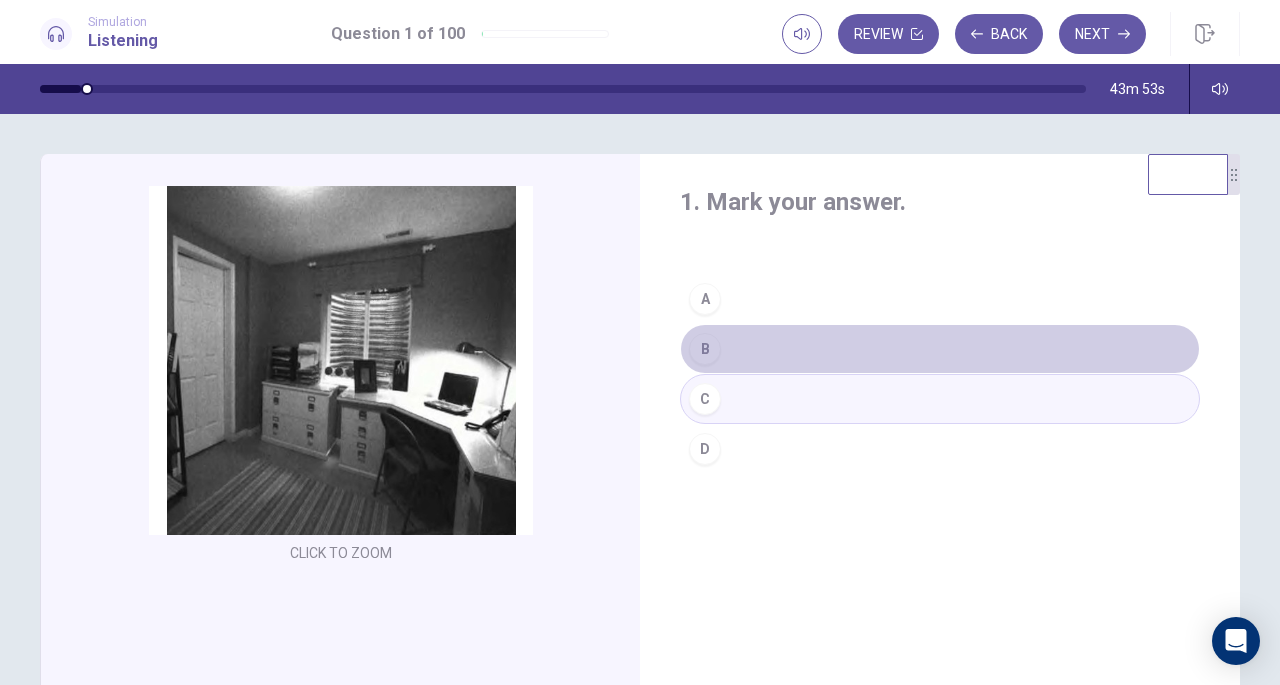 click on "B" at bounding box center [705, 349] 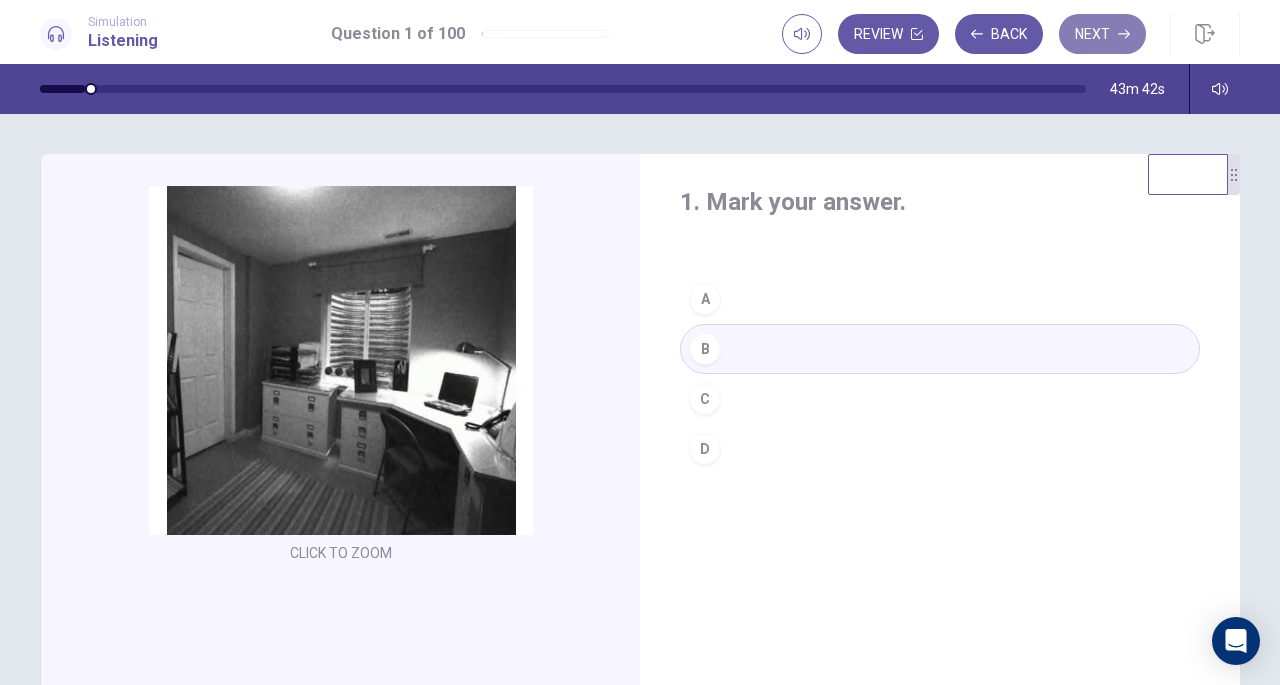 click on "Next" at bounding box center (1102, 34) 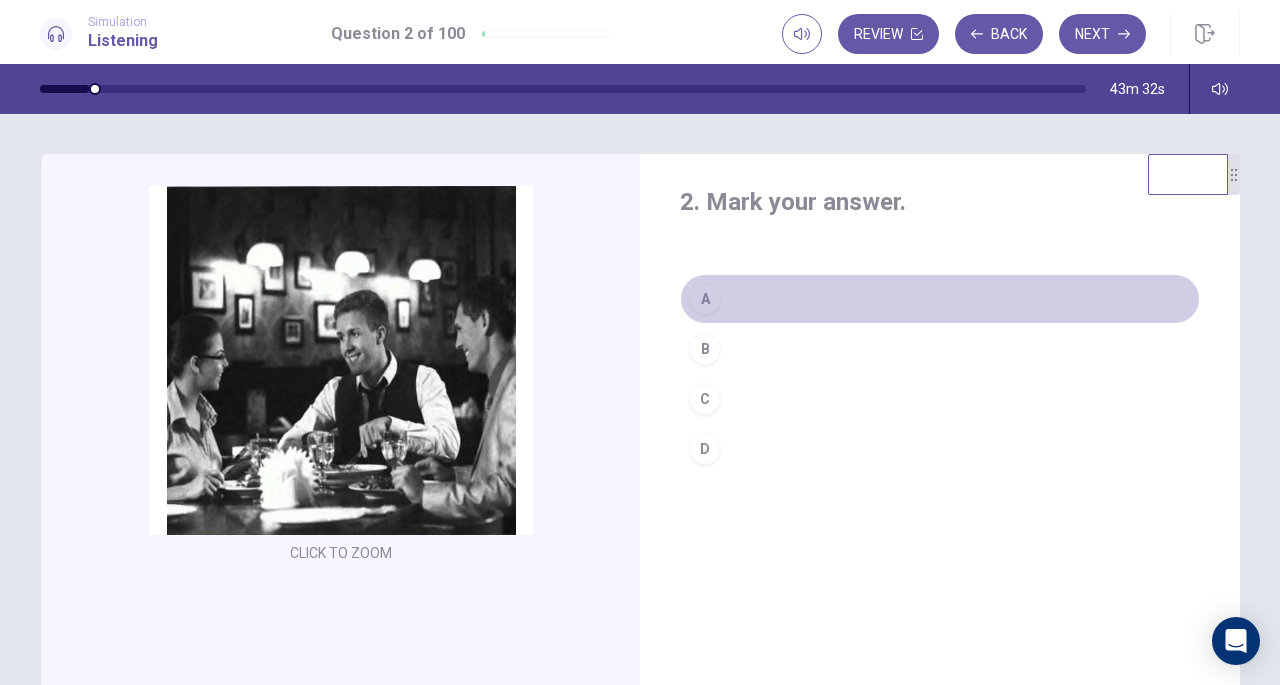 click on "A" at bounding box center (705, 299) 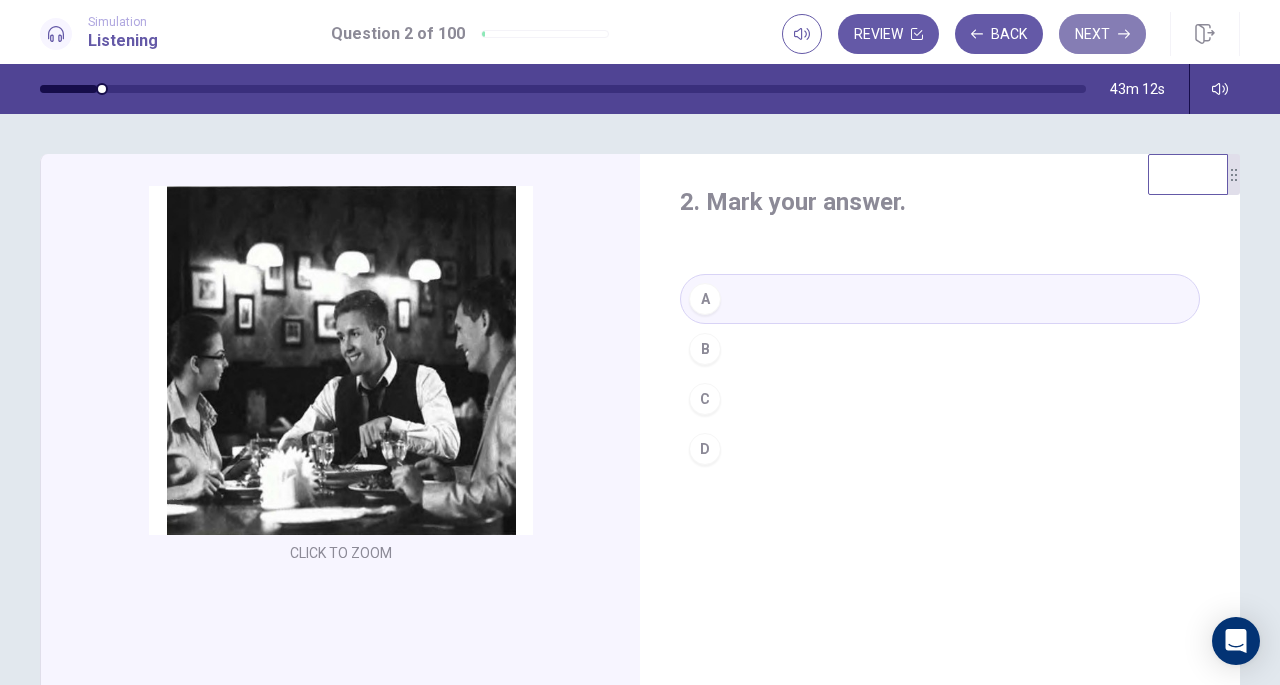 click on "Next" at bounding box center (1102, 34) 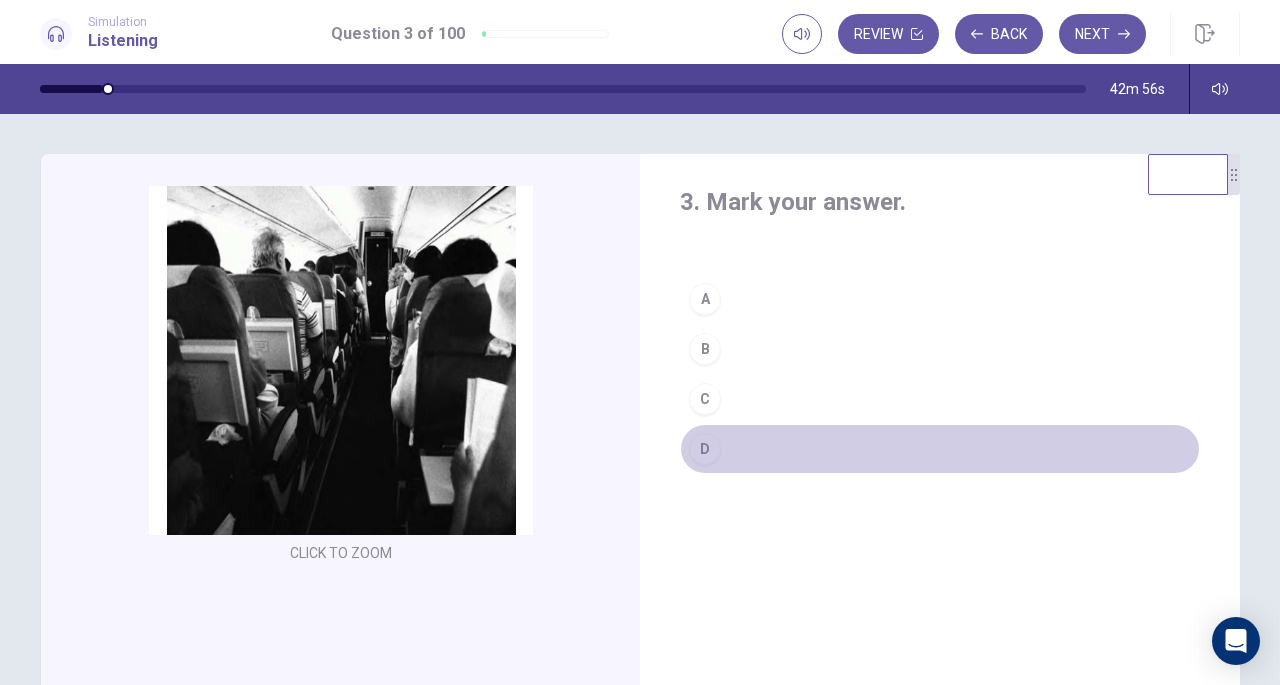 click on "D" at bounding box center [705, 449] 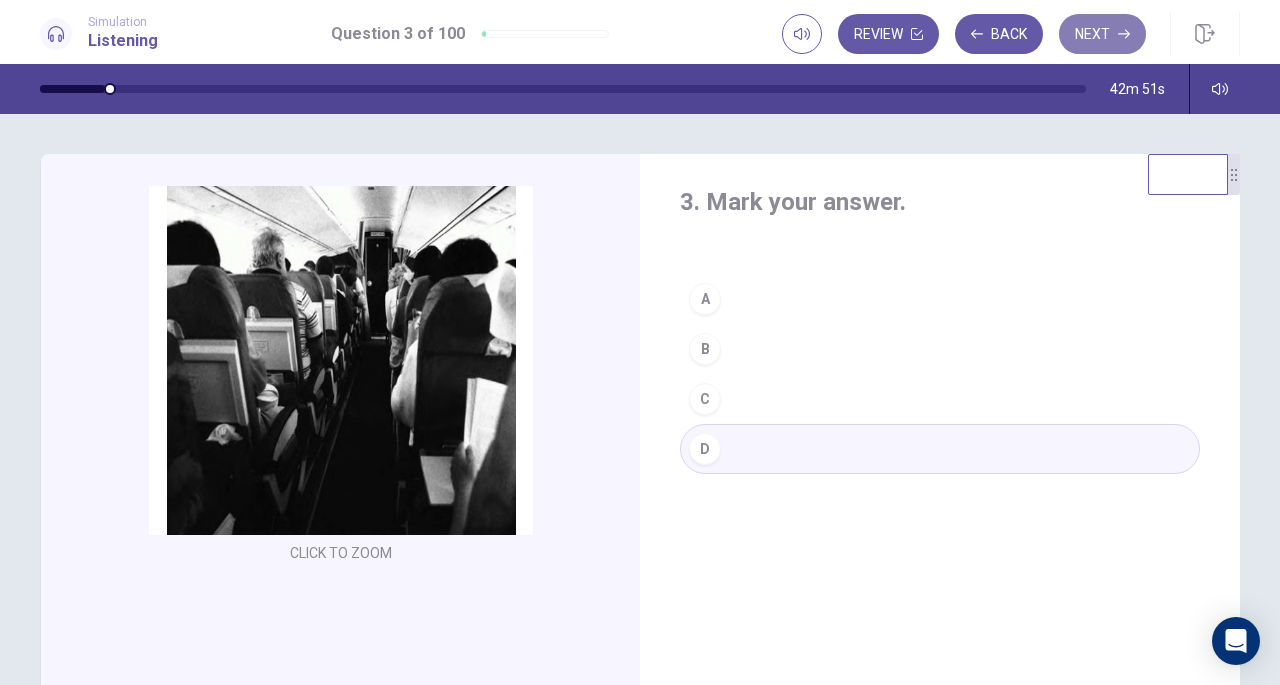 click on "Next" at bounding box center (1102, 34) 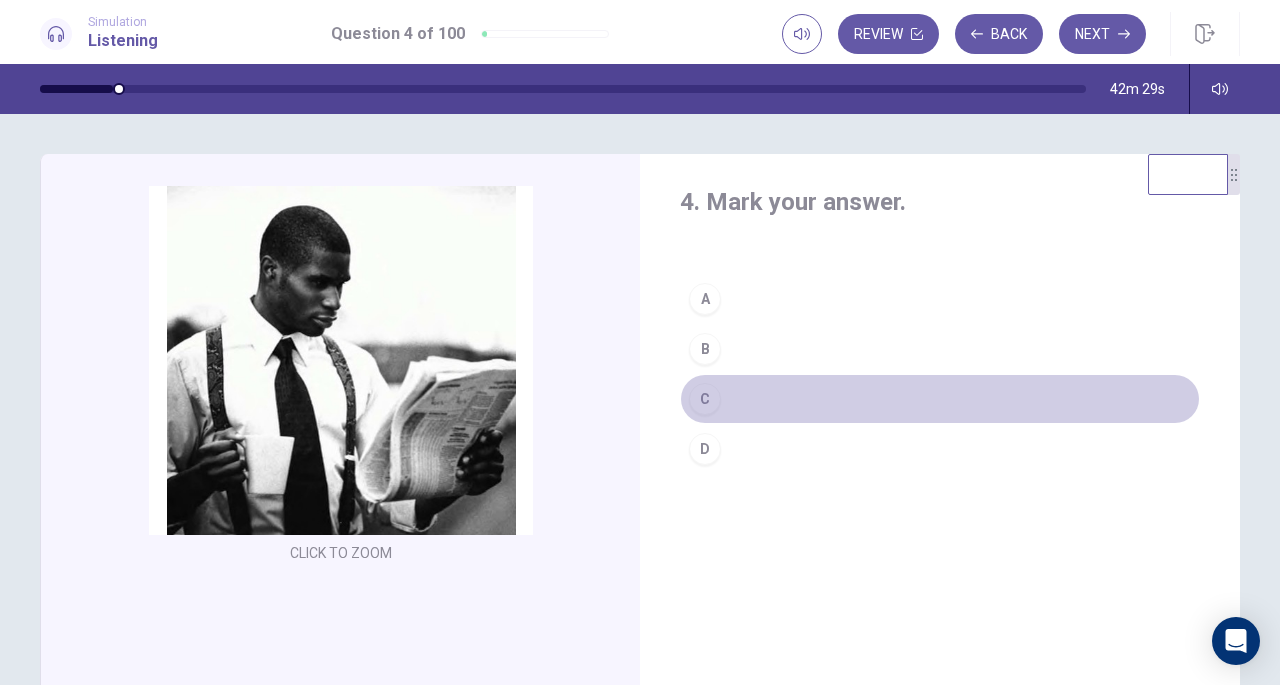 click on "C" at bounding box center [940, 399] 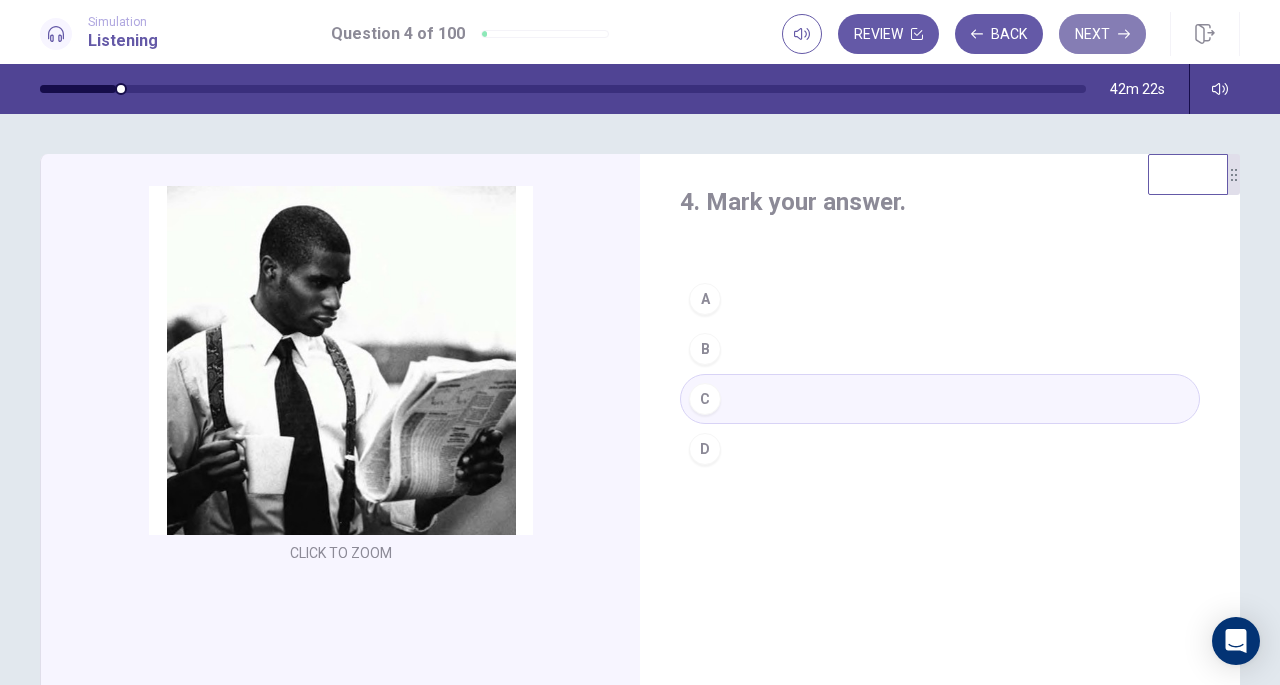 click on "Next" at bounding box center [1102, 34] 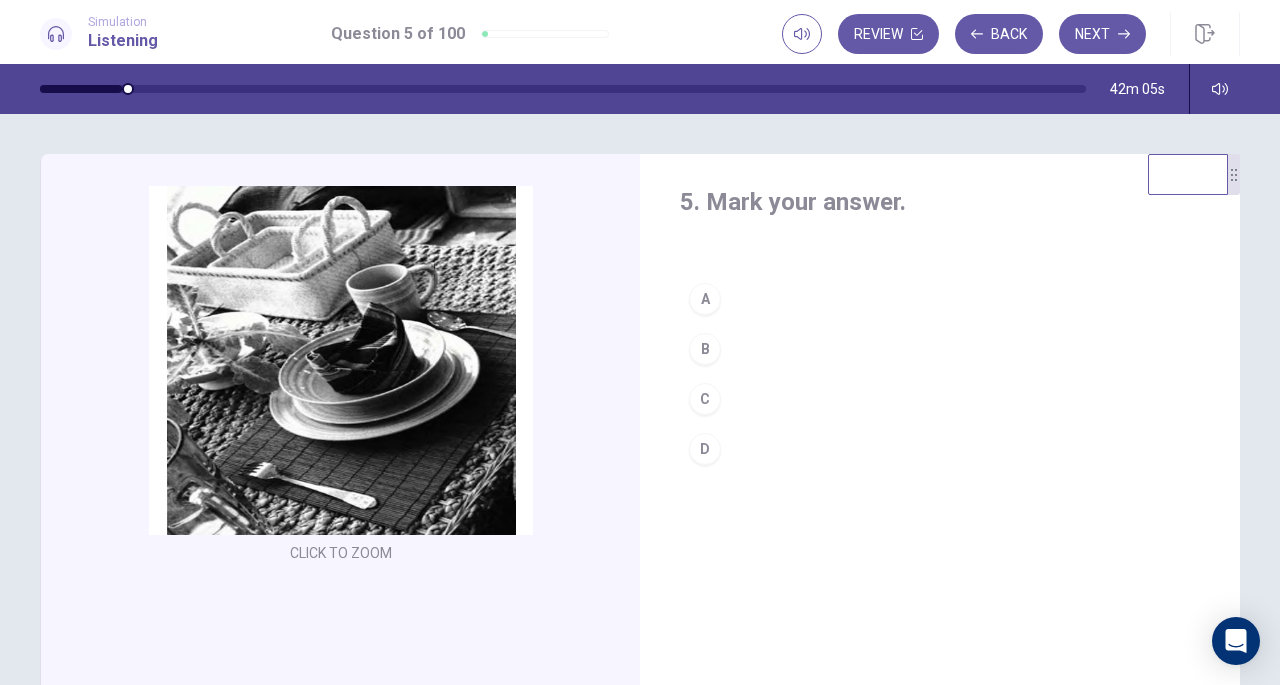 click on "A" at bounding box center (705, 299) 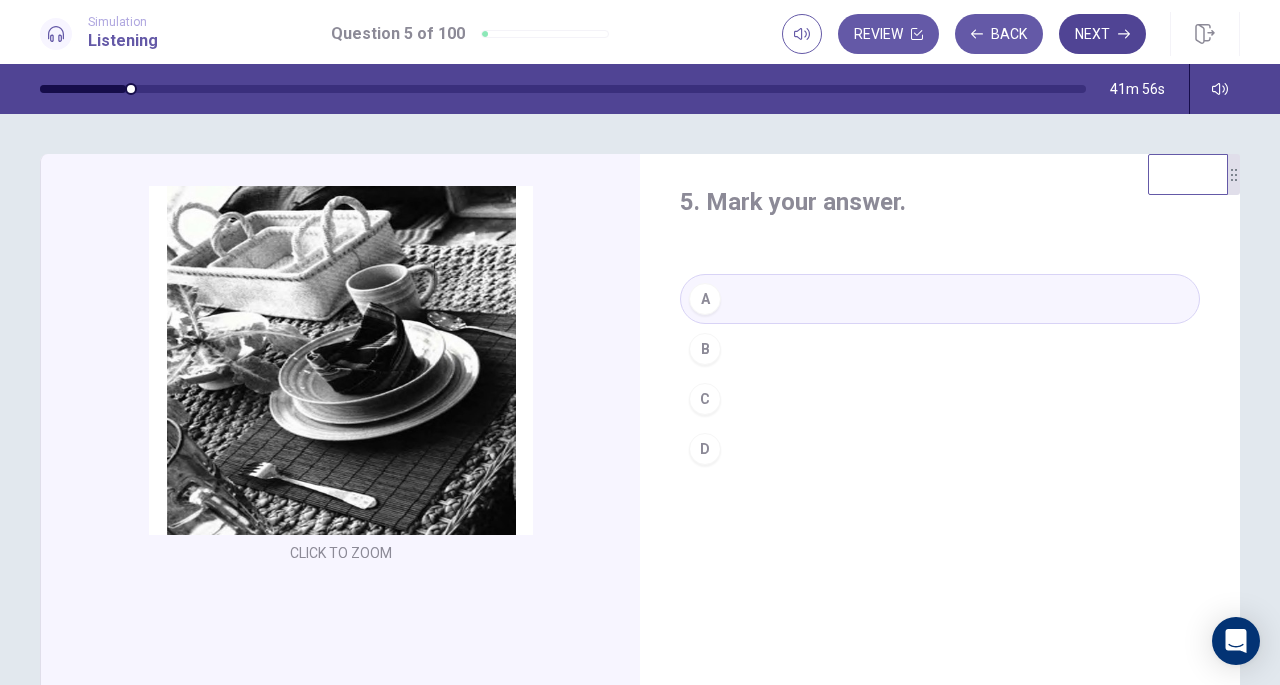 click on "Next" at bounding box center (1102, 34) 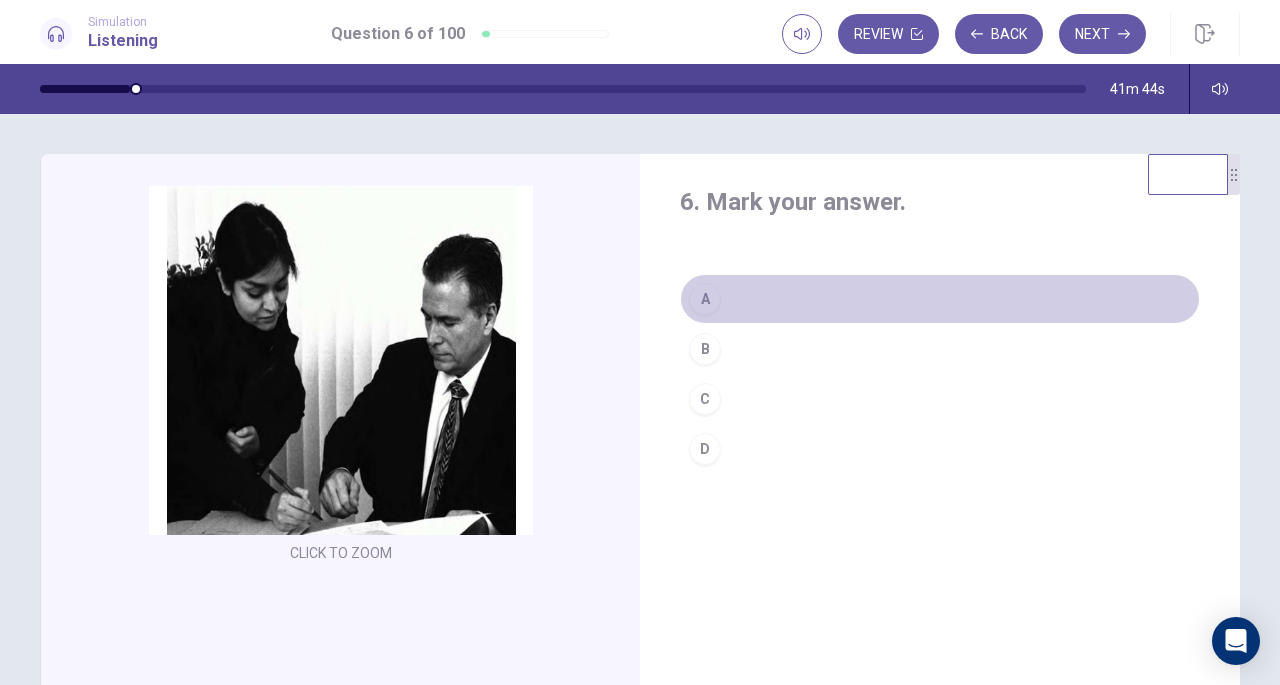 click on "A" at bounding box center (705, 299) 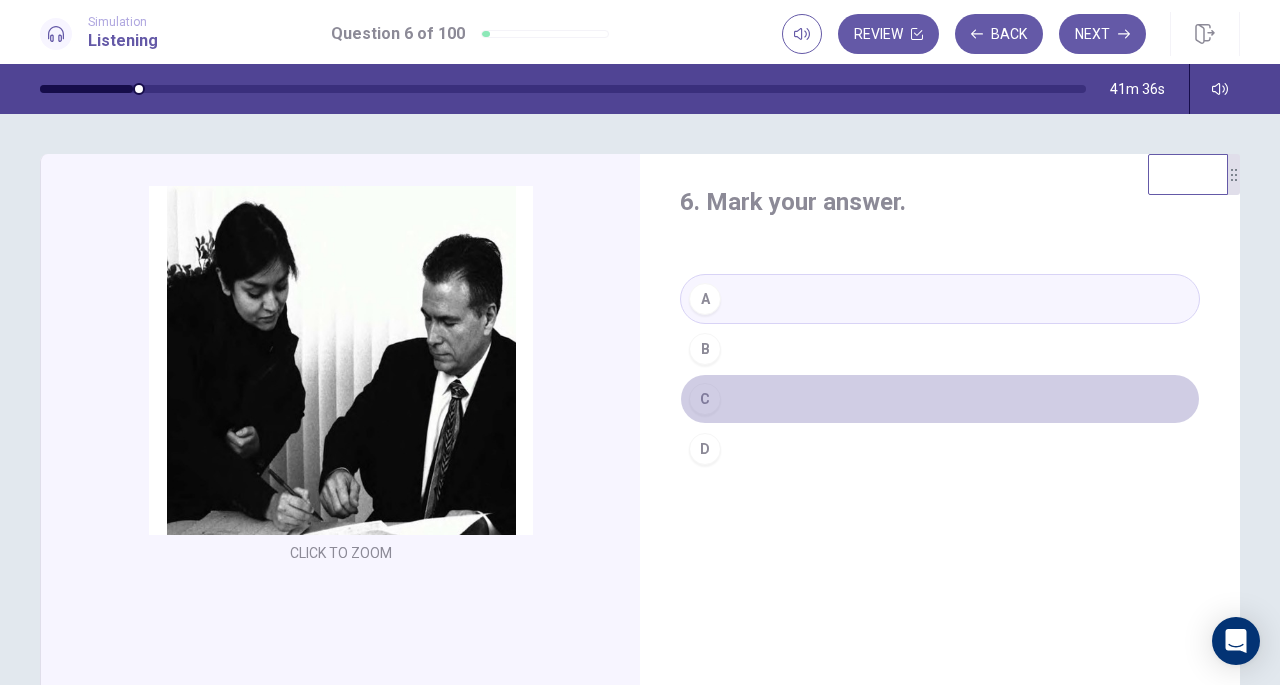 click on "C" at bounding box center [705, 399] 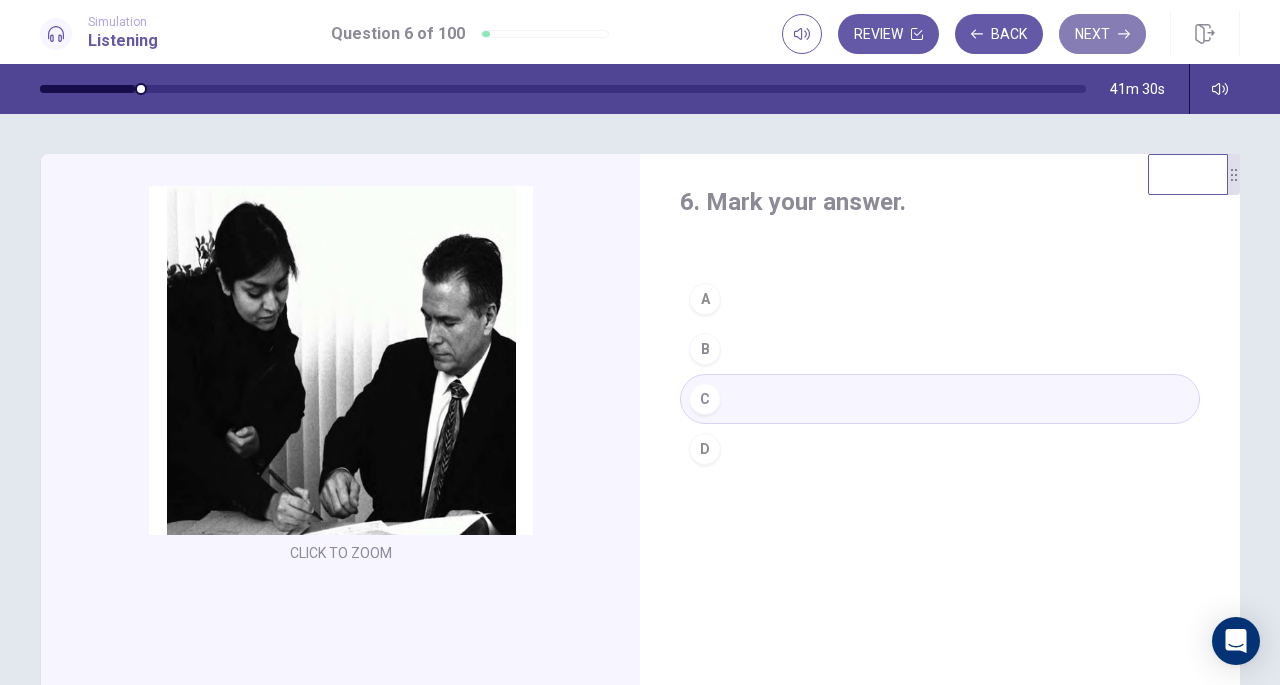 click on "Next" at bounding box center (1102, 34) 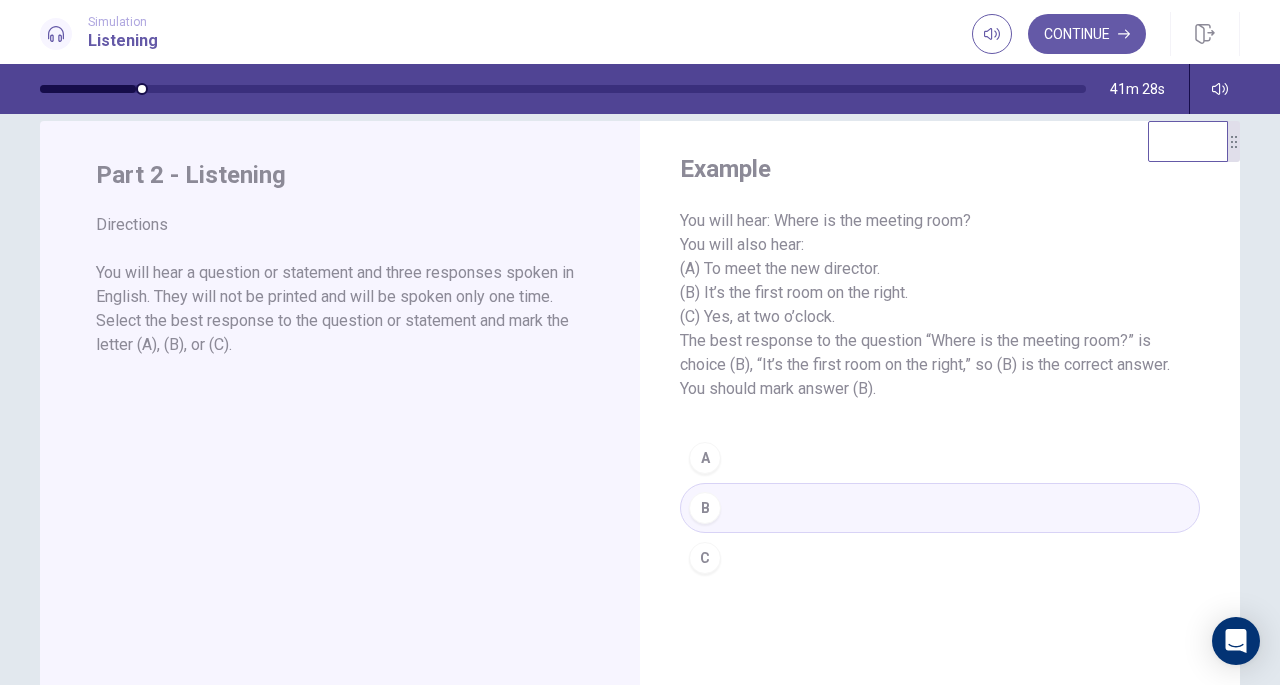 scroll, scrollTop: 35, scrollLeft: 0, axis: vertical 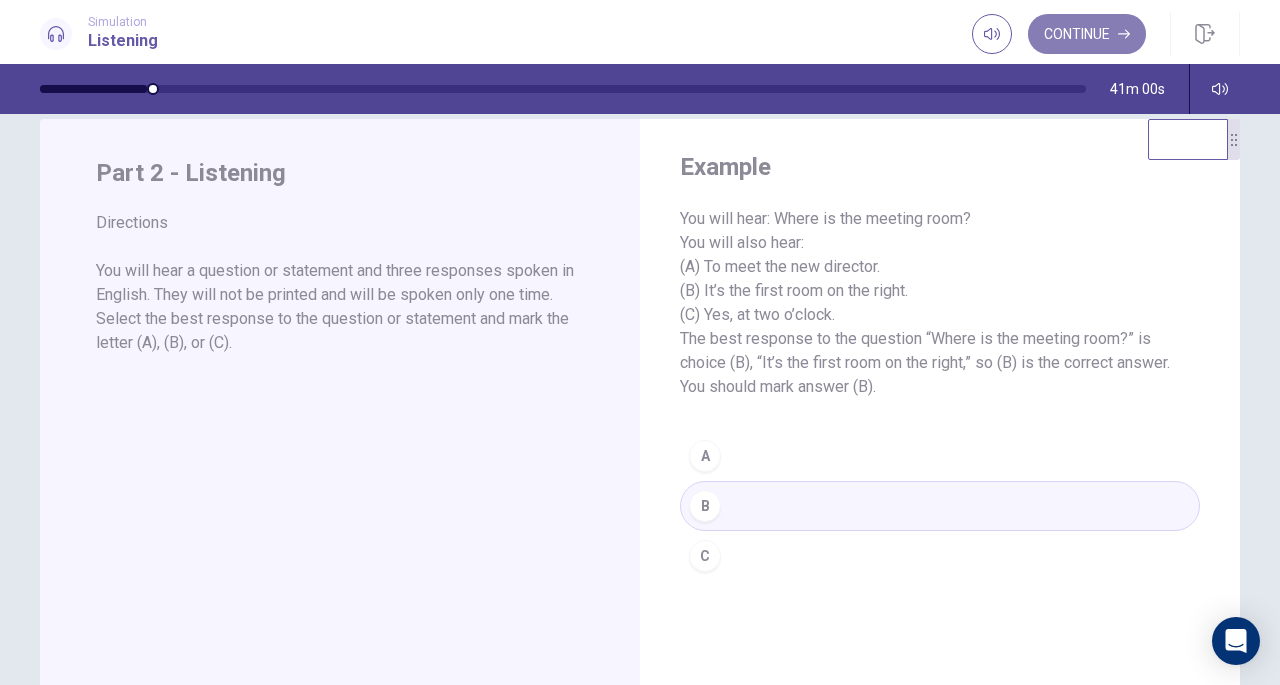 click on "Continue" at bounding box center [1087, 34] 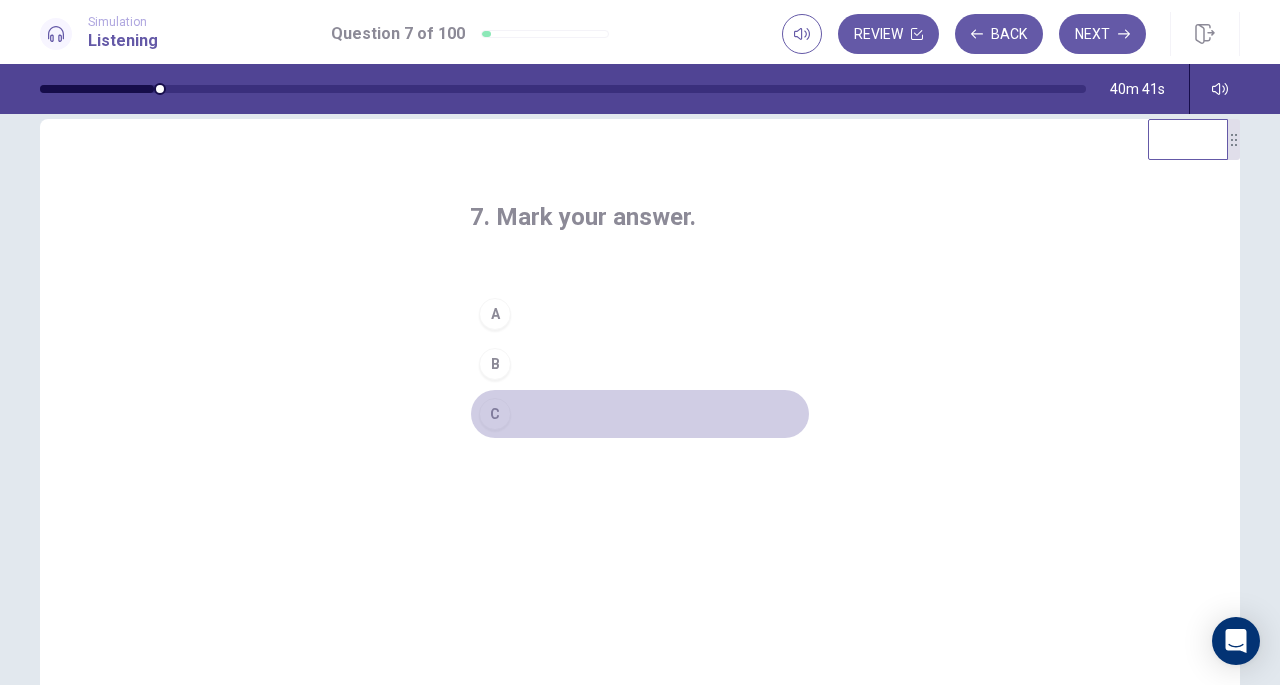 click on "C" at bounding box center (495, 414) 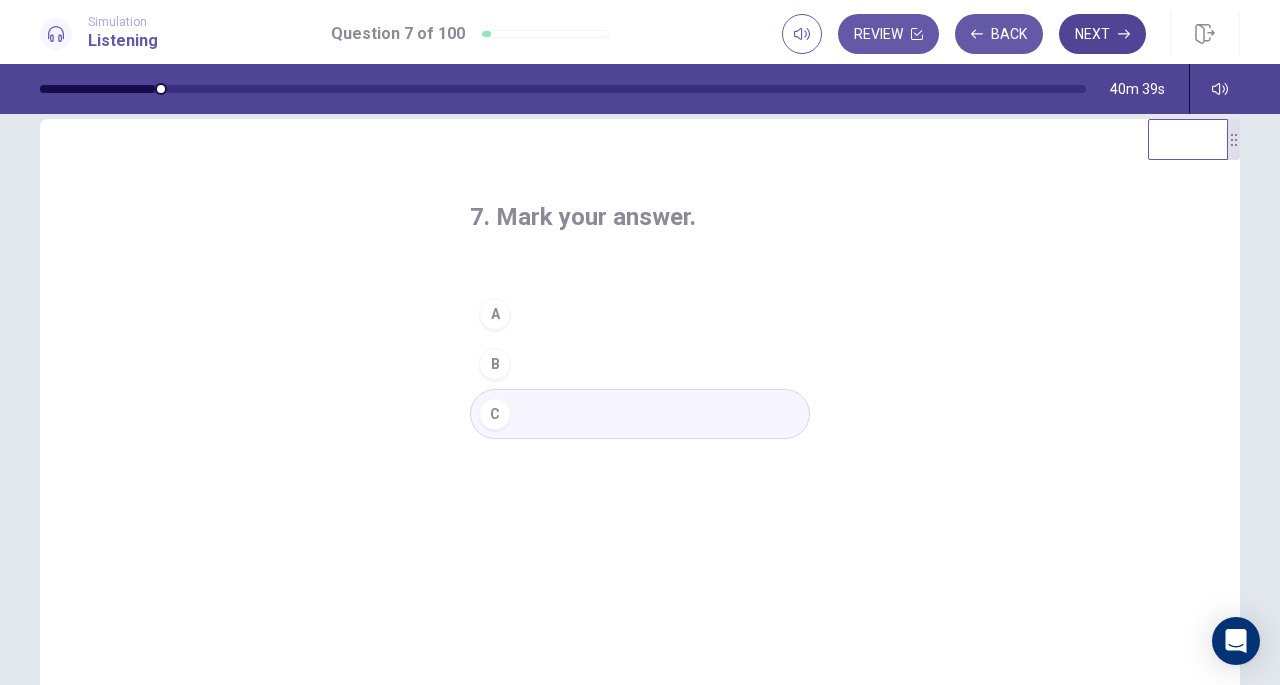 click on "Next" at bounding box center (1102, 34) 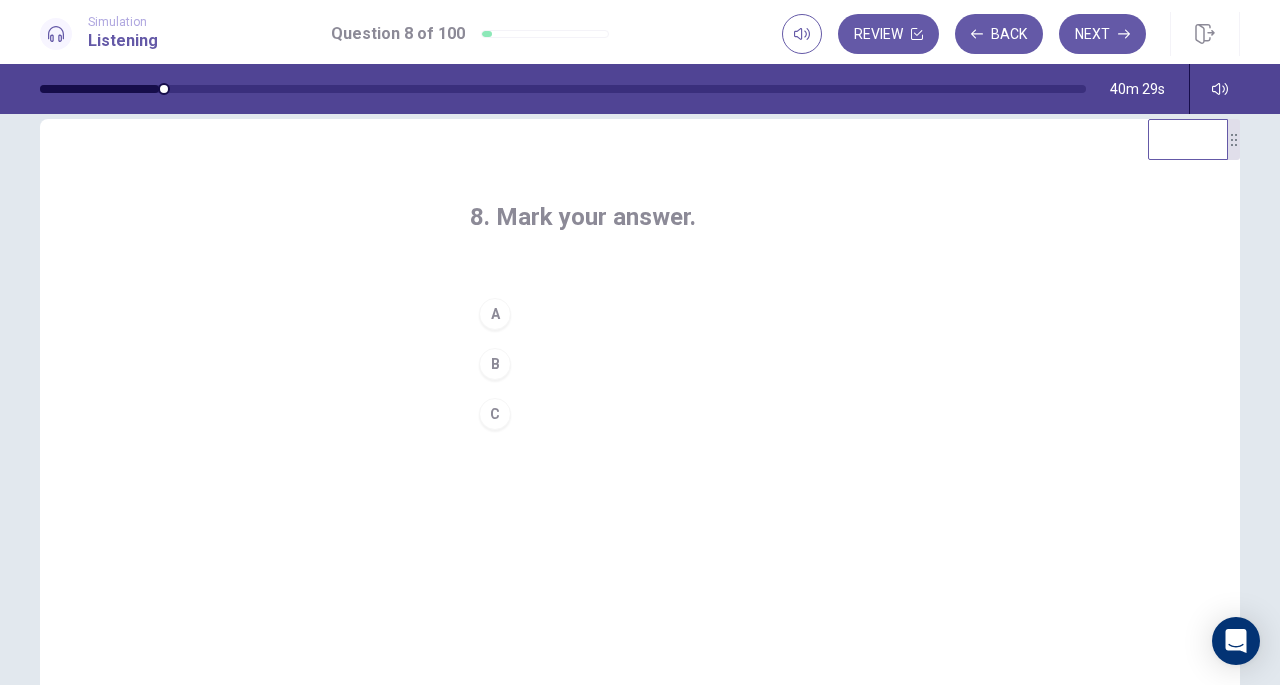 click on "A" at bounding box center [495, 314] 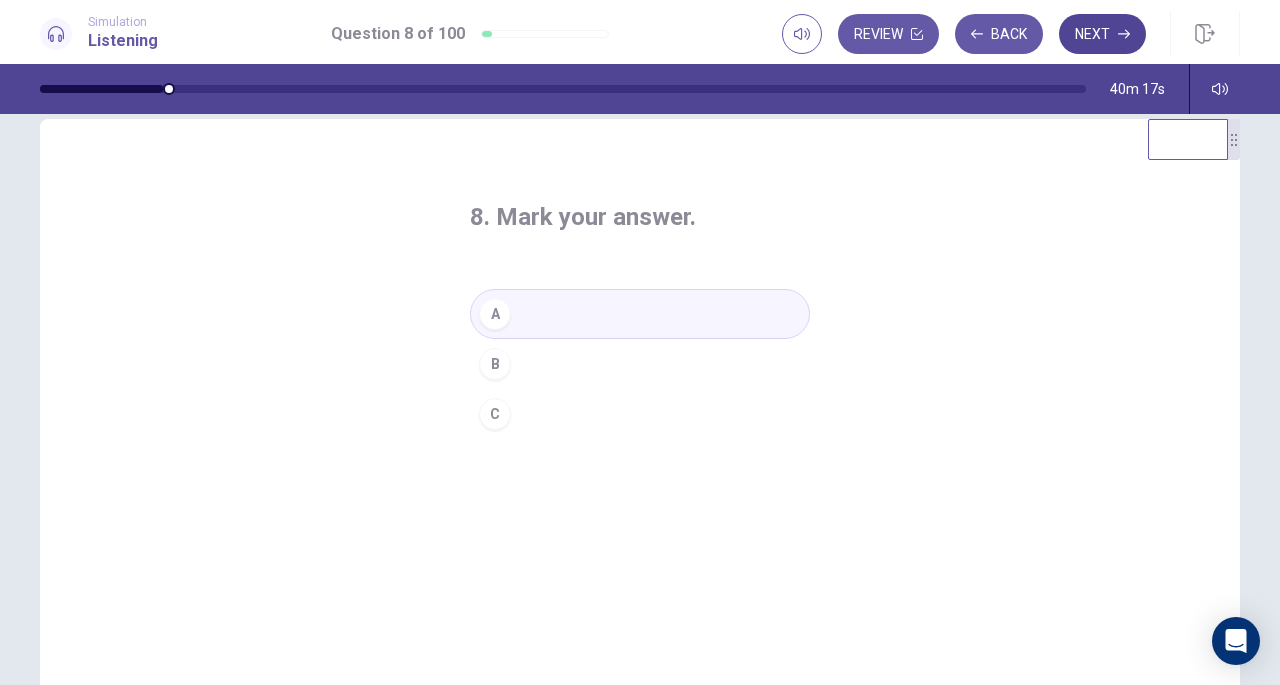 click 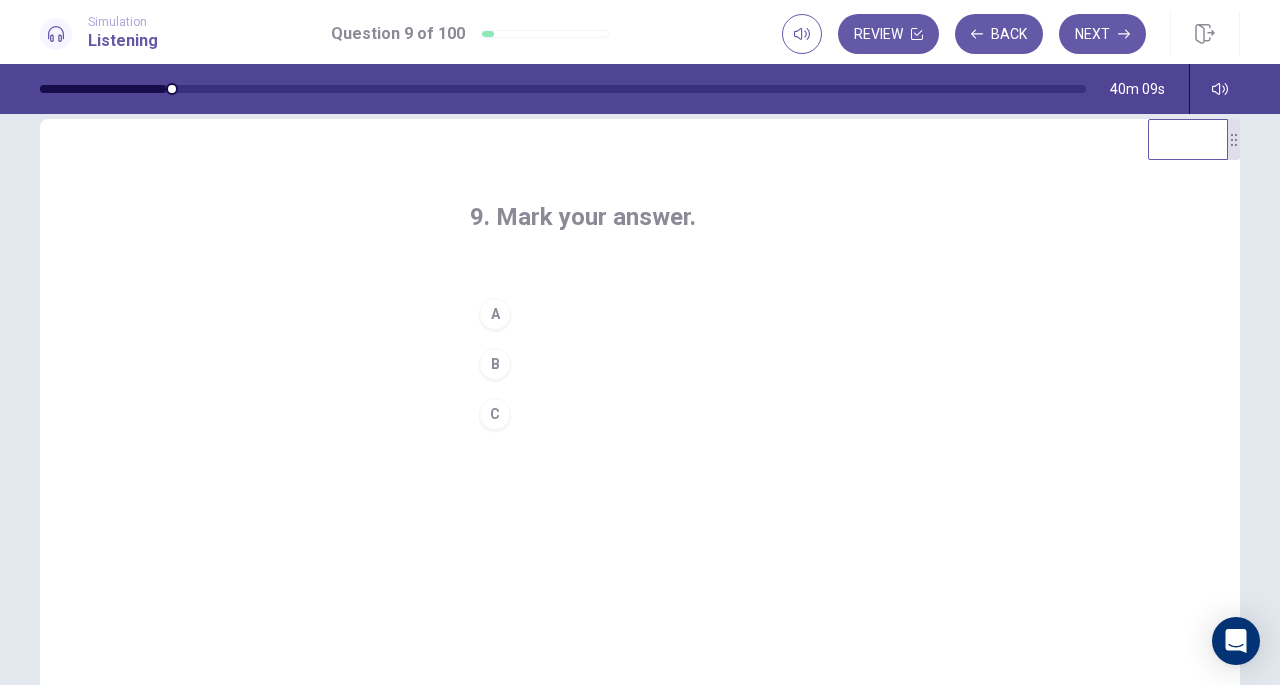 click on "A" at bounding box center [495, 314] 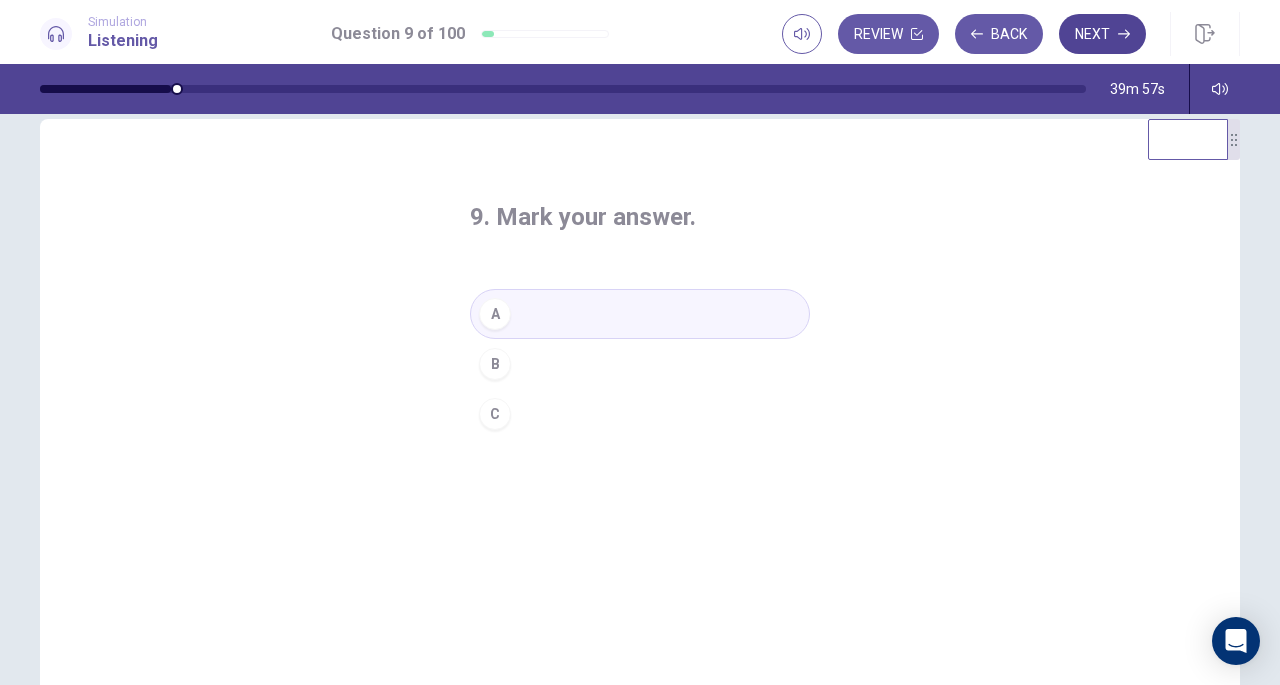click on "Next" at bounding box center [1102, 34] 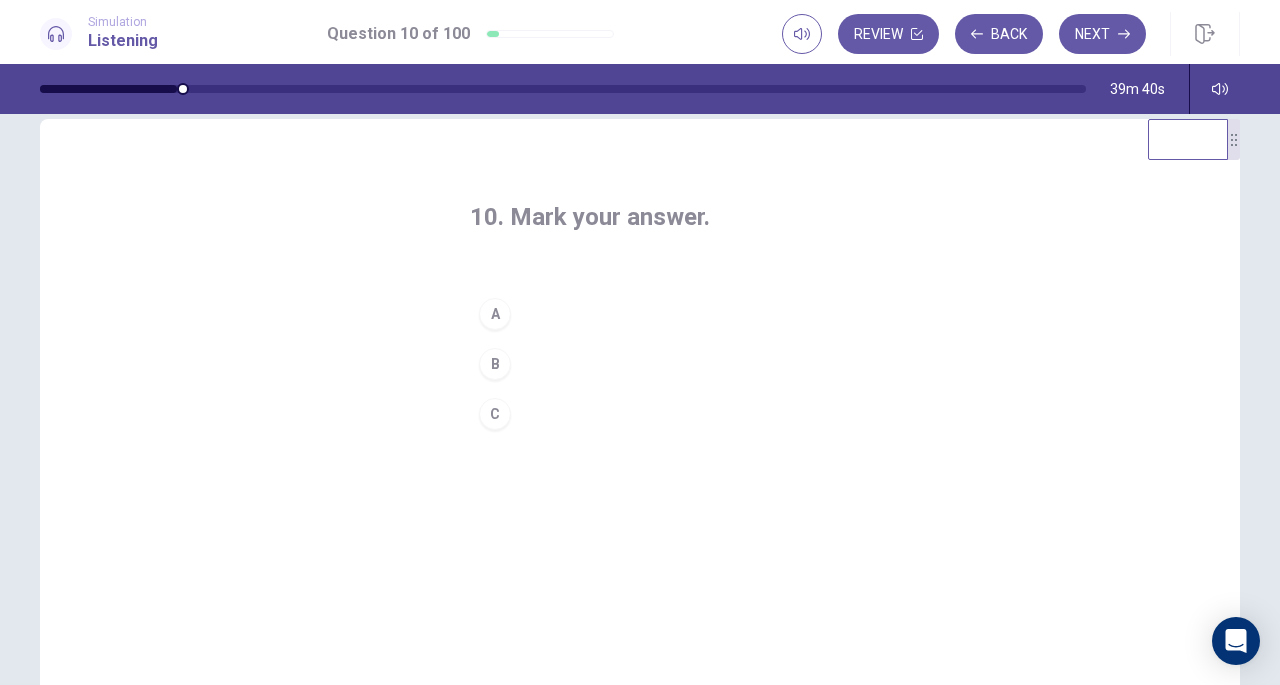 click on "A" at bounding box center [495, 314] 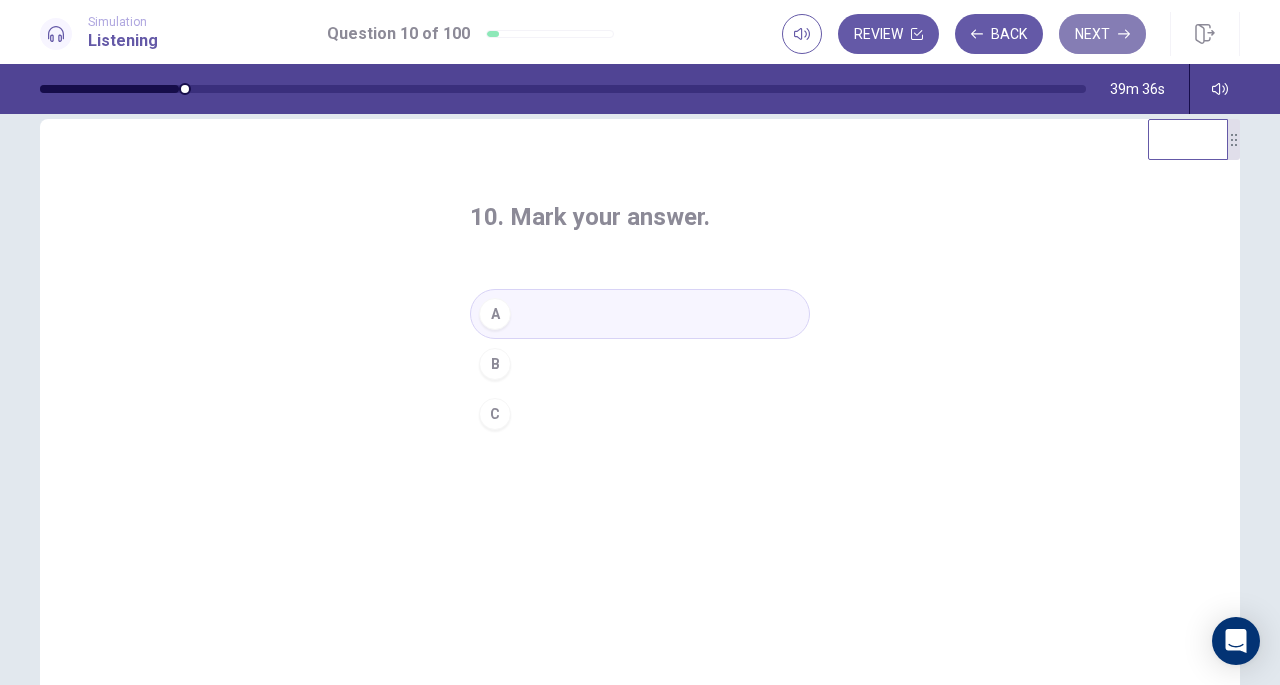 click 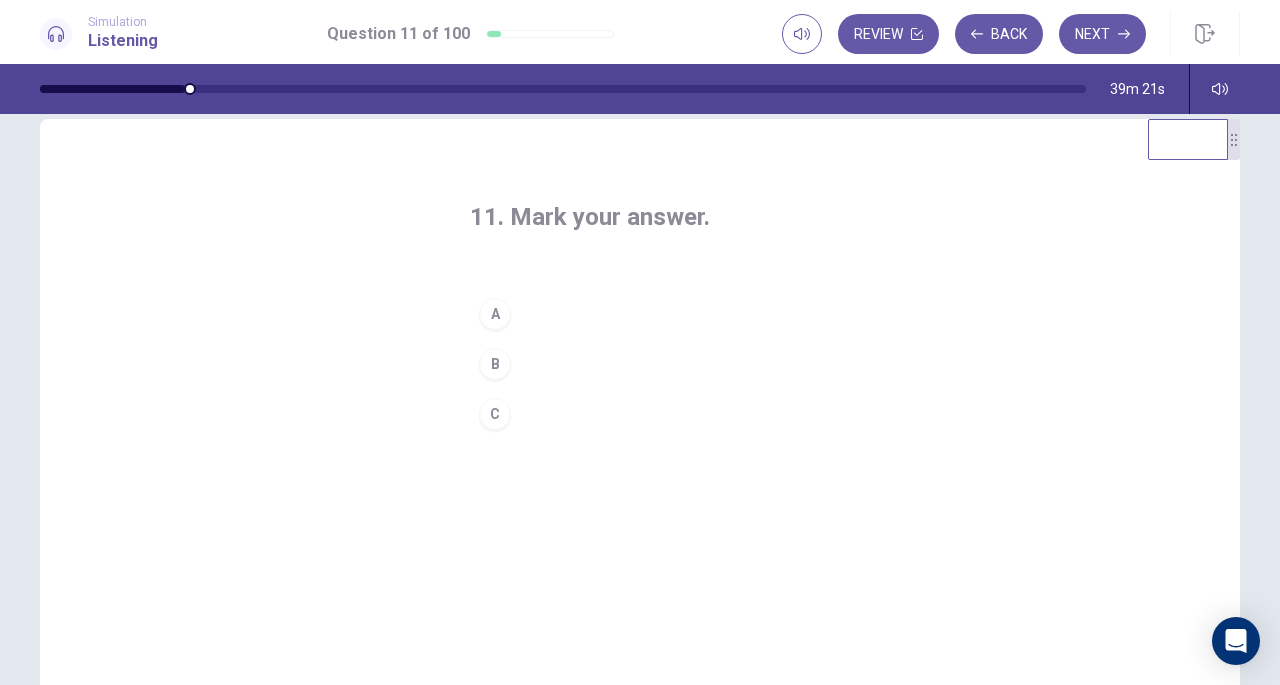click on "B" at bounding box center (495, 364) 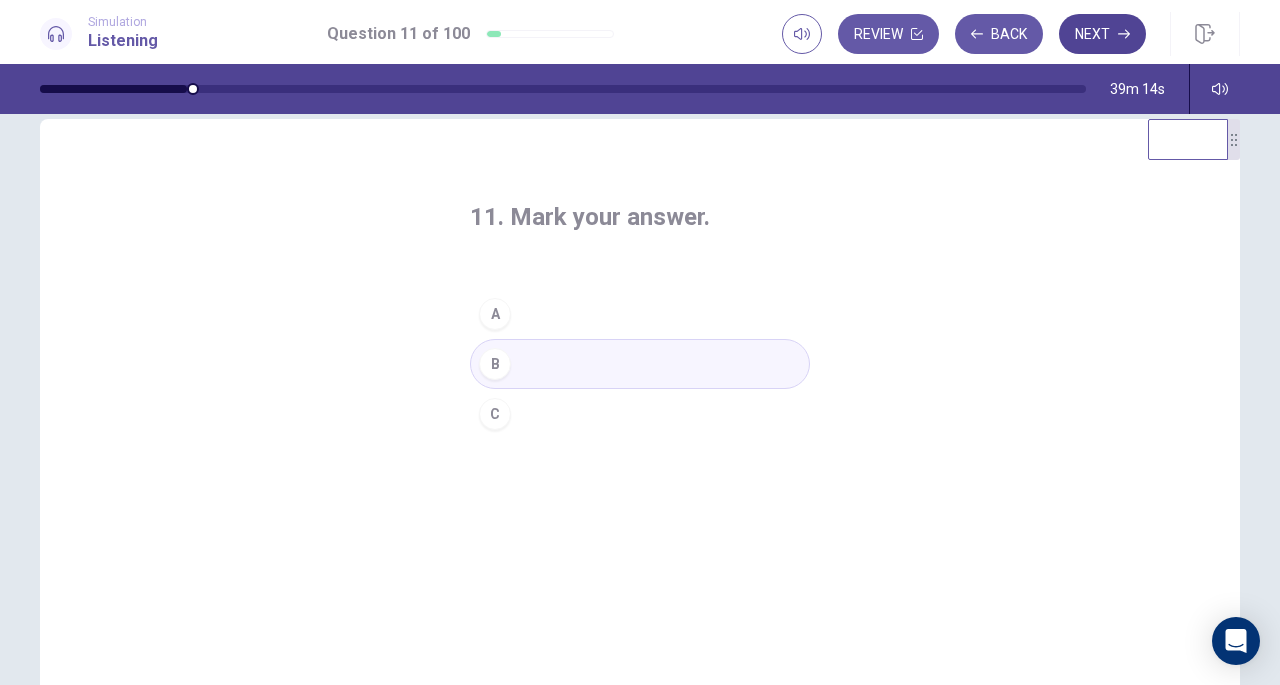 click on "Next" at bounding box center (1102, 34) 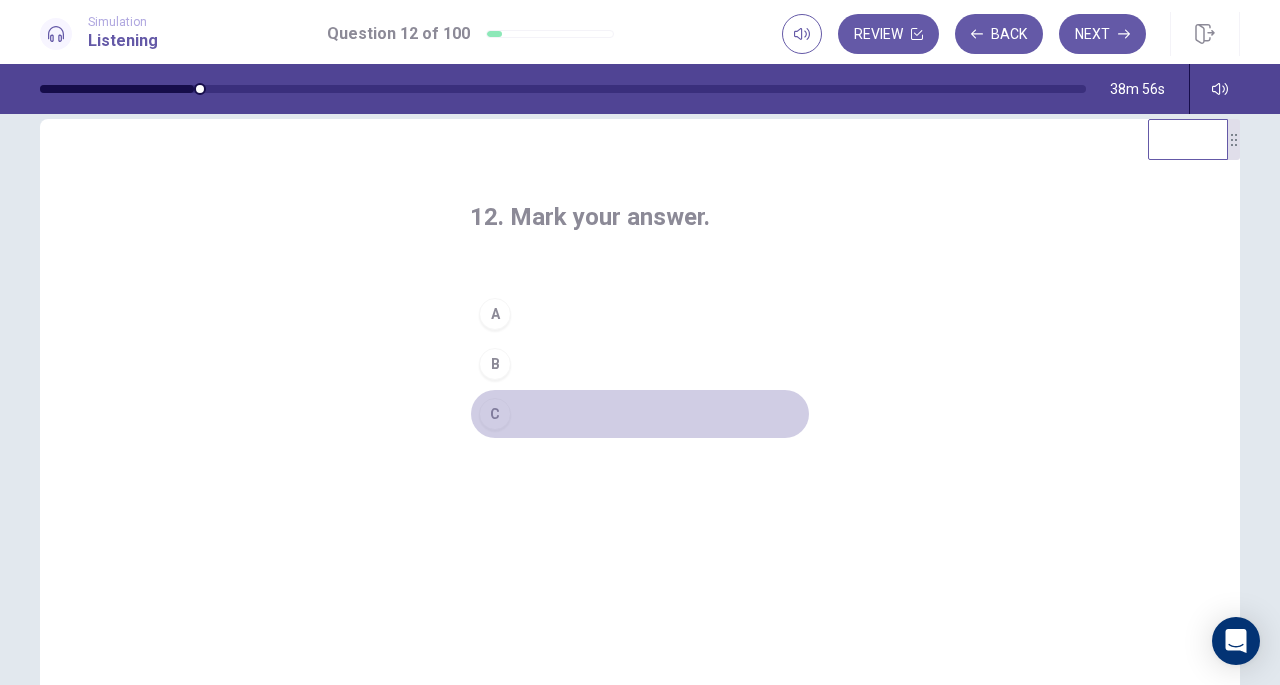 click on "C" at bounding box center (495, 414) 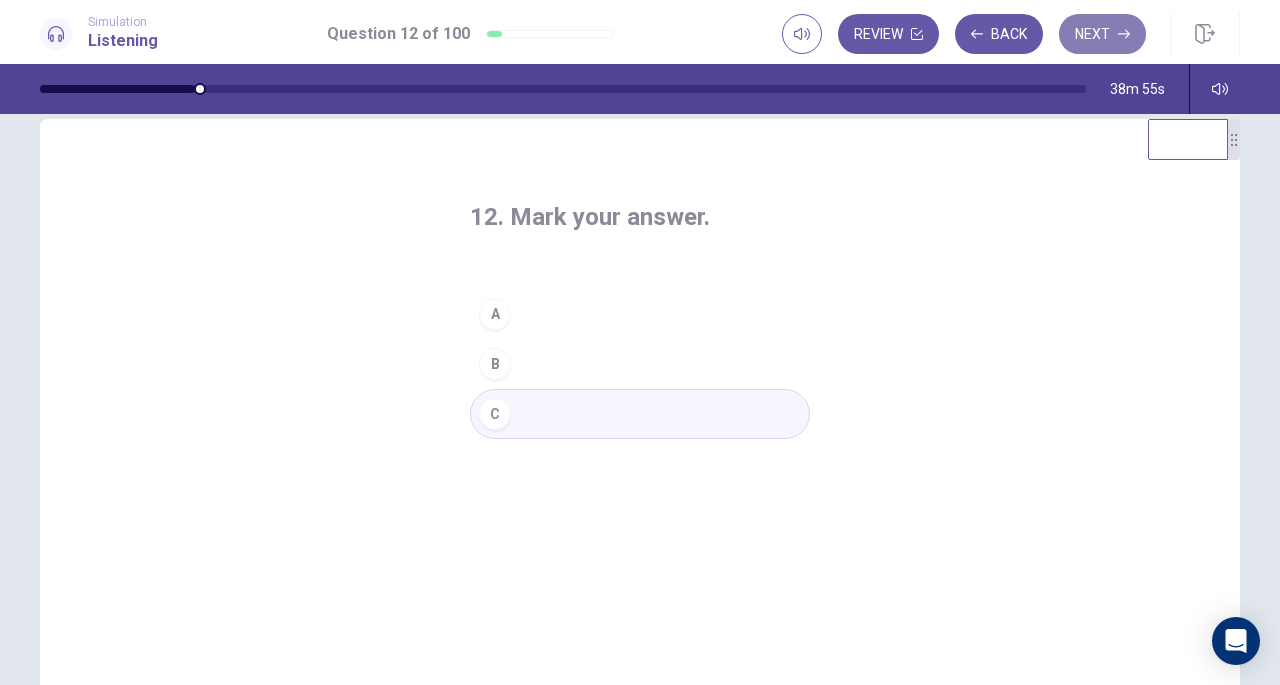 click on "Next" at bounding box center (1102, 34) 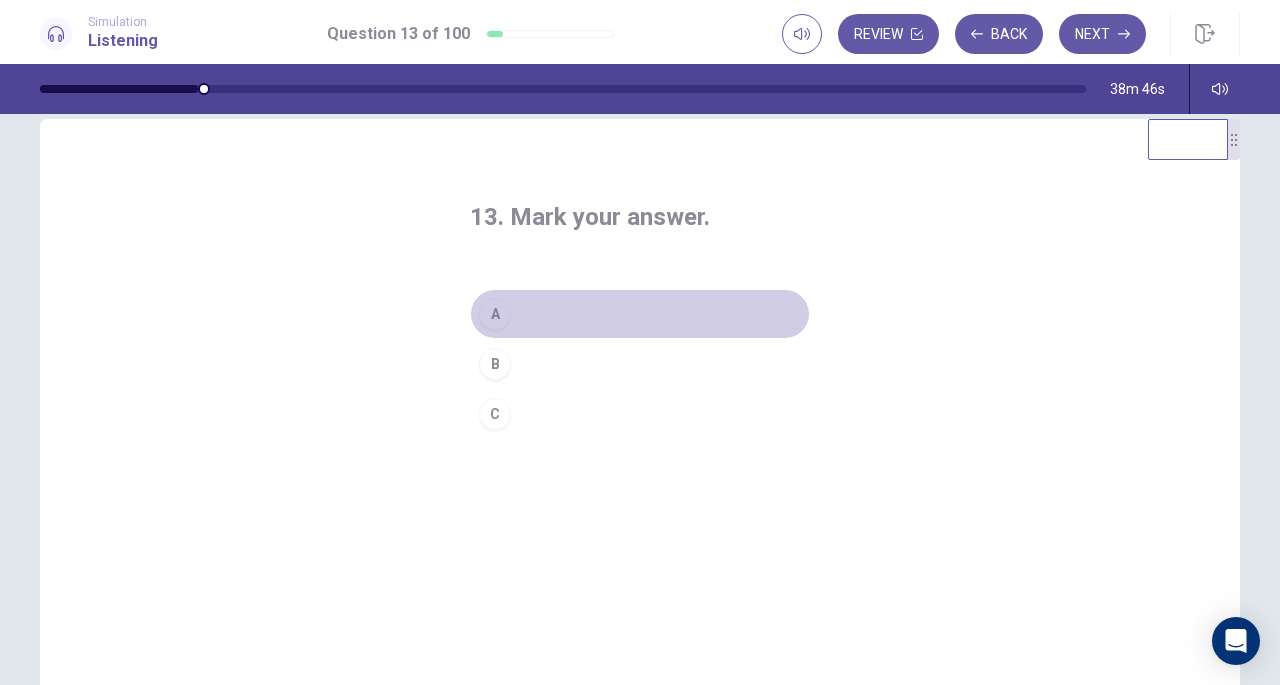 click on "A" at bounding box center [495, 314] 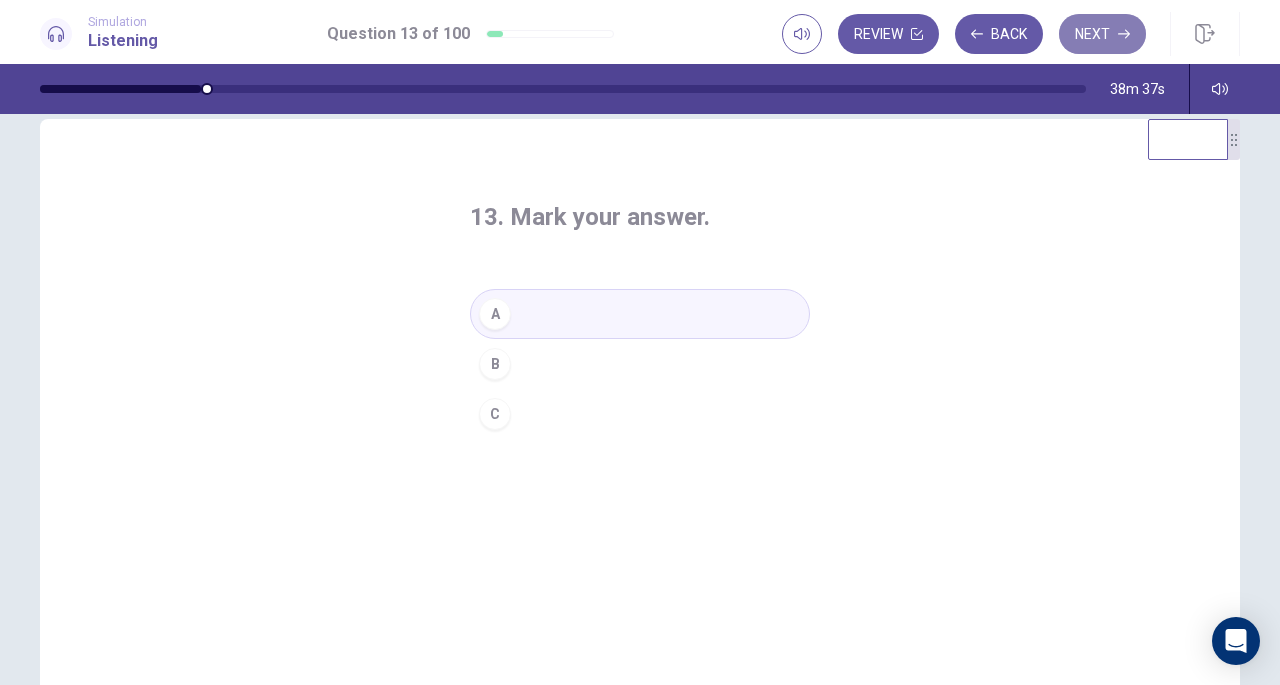 click on "Next" at bounding box center (1102, 34) 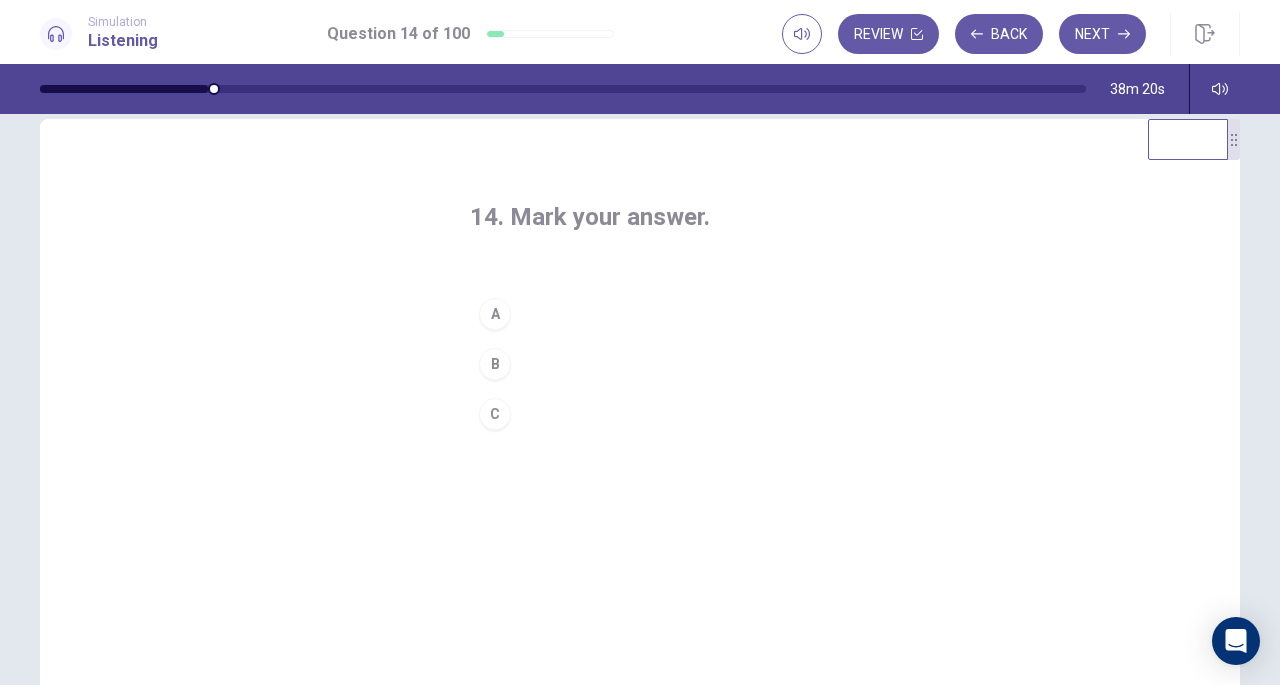 click on "C" at bounding box center [495, 414] 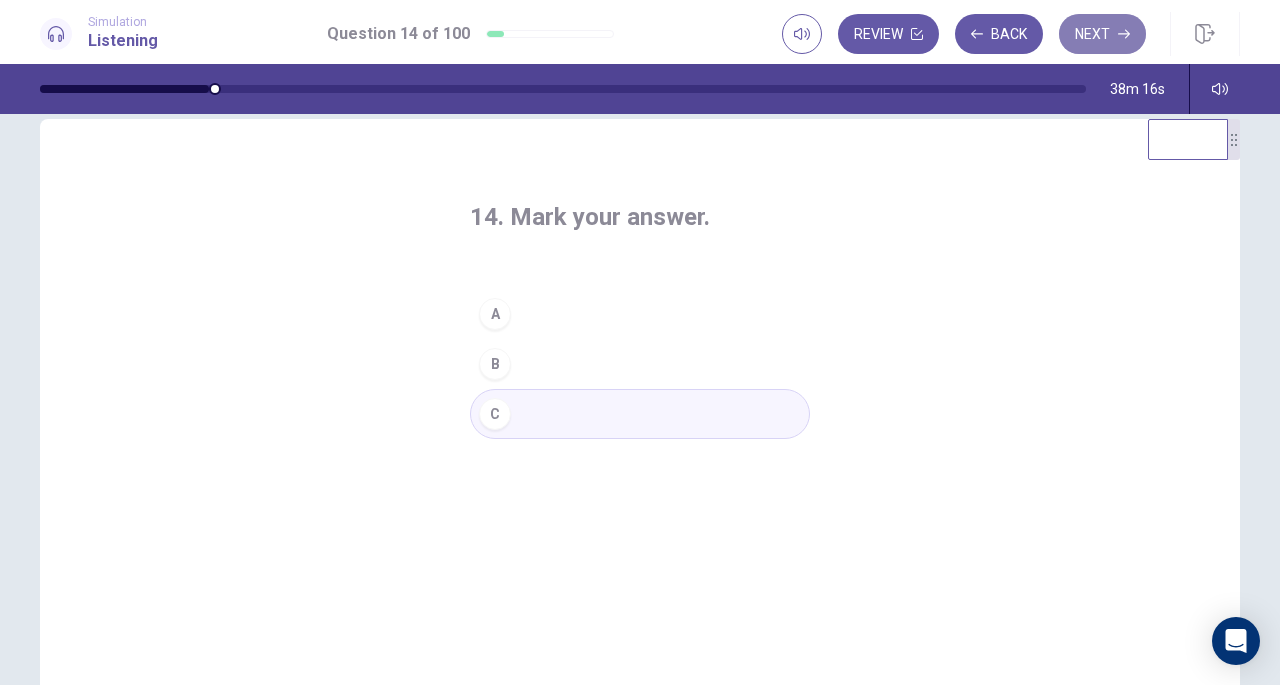 click on "Next" at bounding box center (1102, 34) 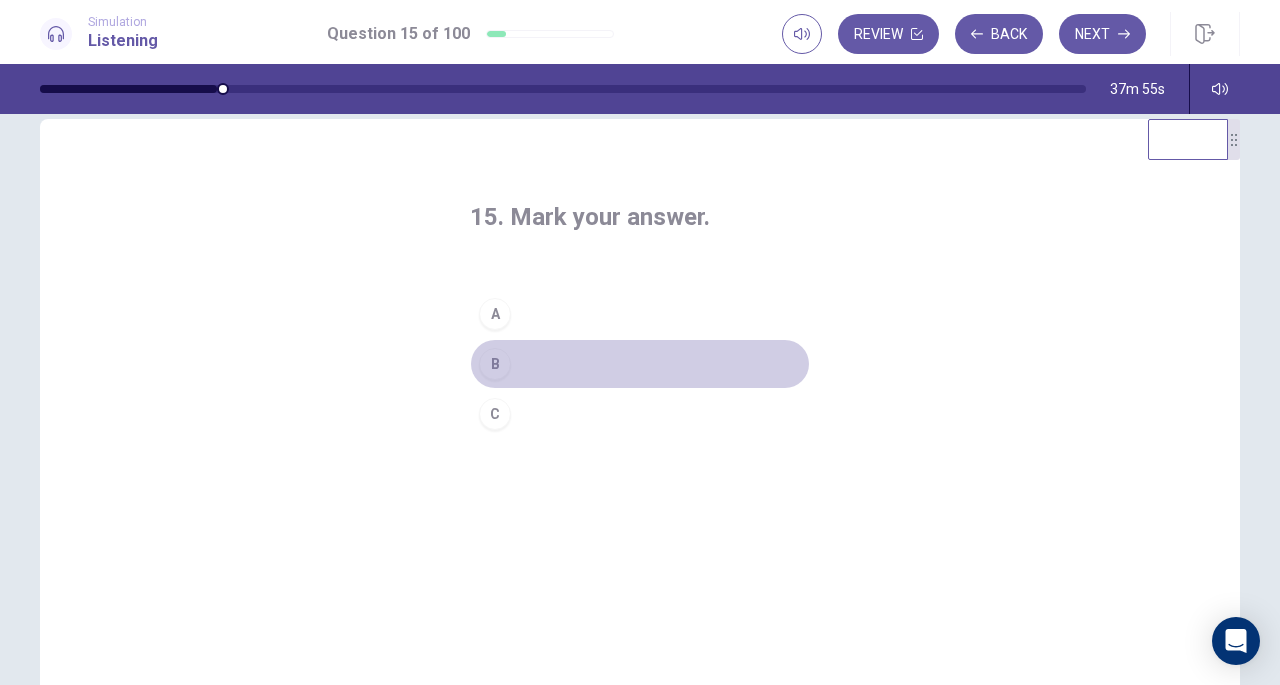 click on "B" at bounding box center [495, 364] 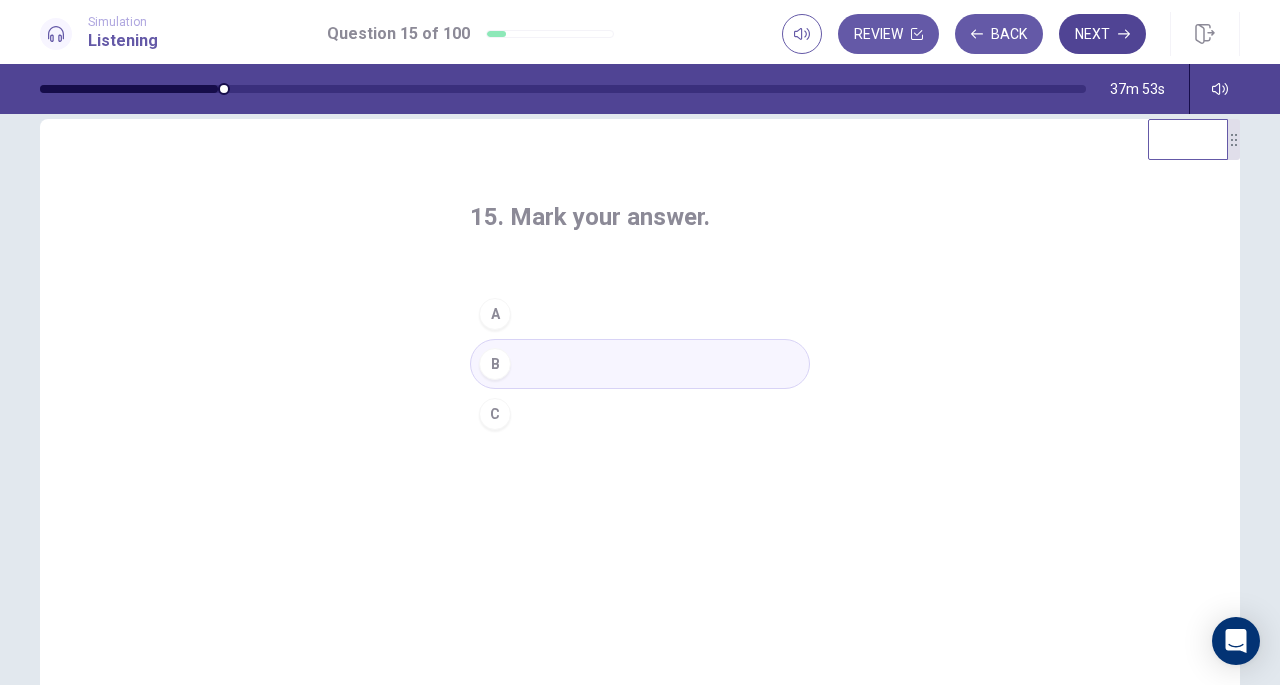 click on "Next" at bounding box center (1102, 34) 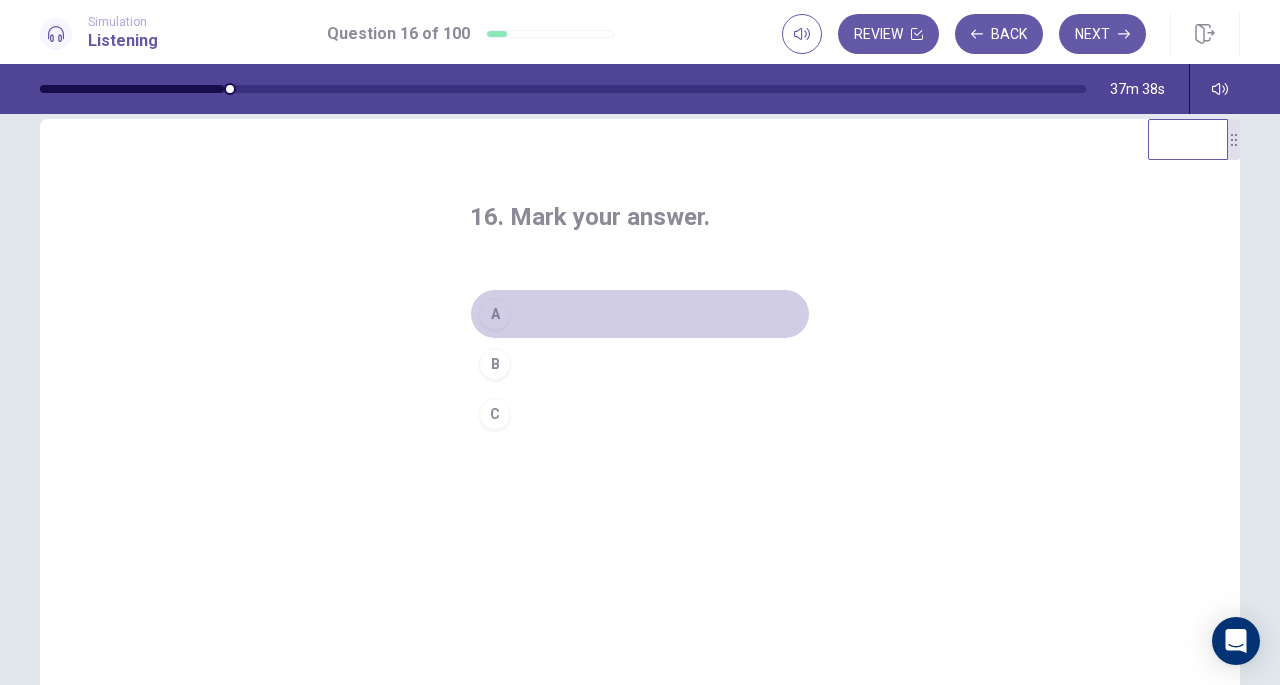 click on "A" at bounding box center (495, 314) 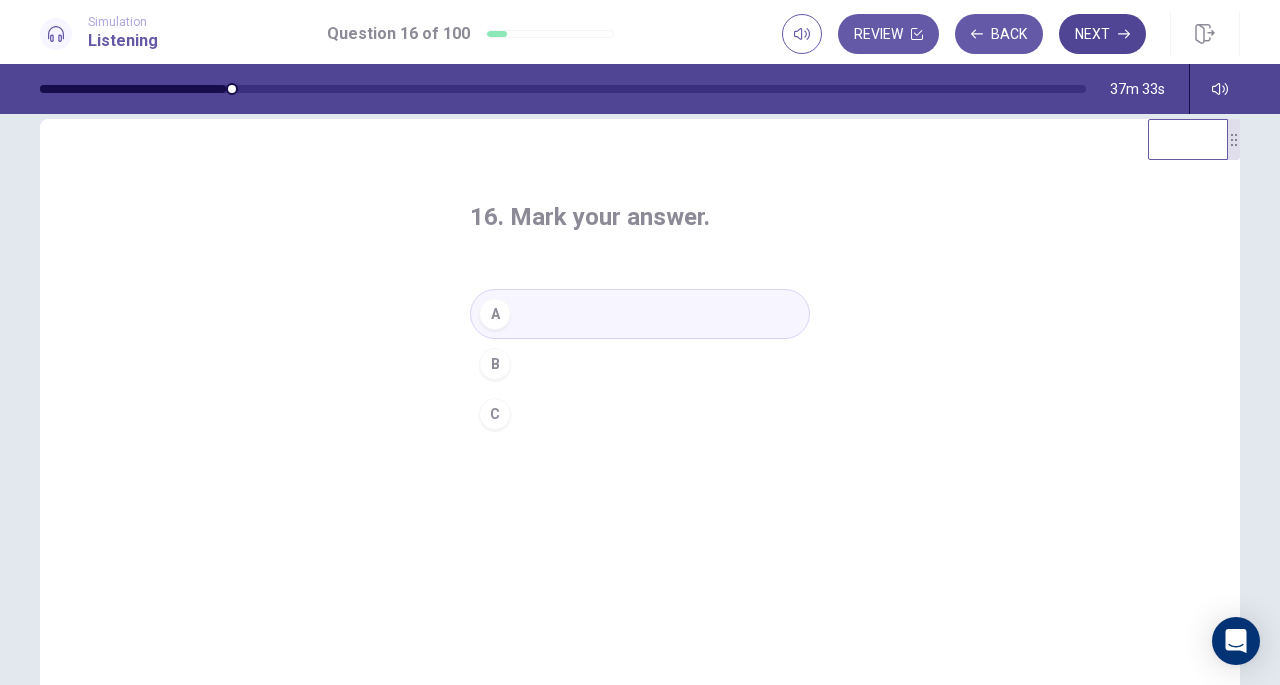 click on "Next" at bounding box center [1102, 34] 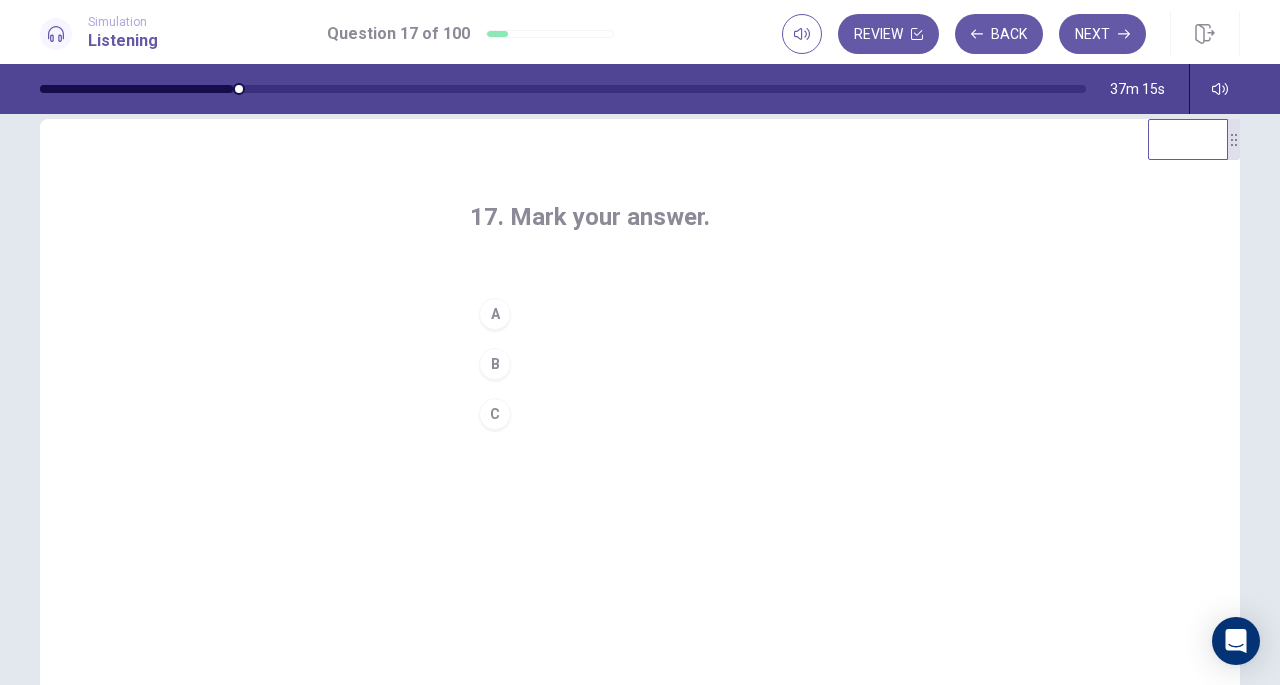 click on "B" at bounding box center [495, 364] 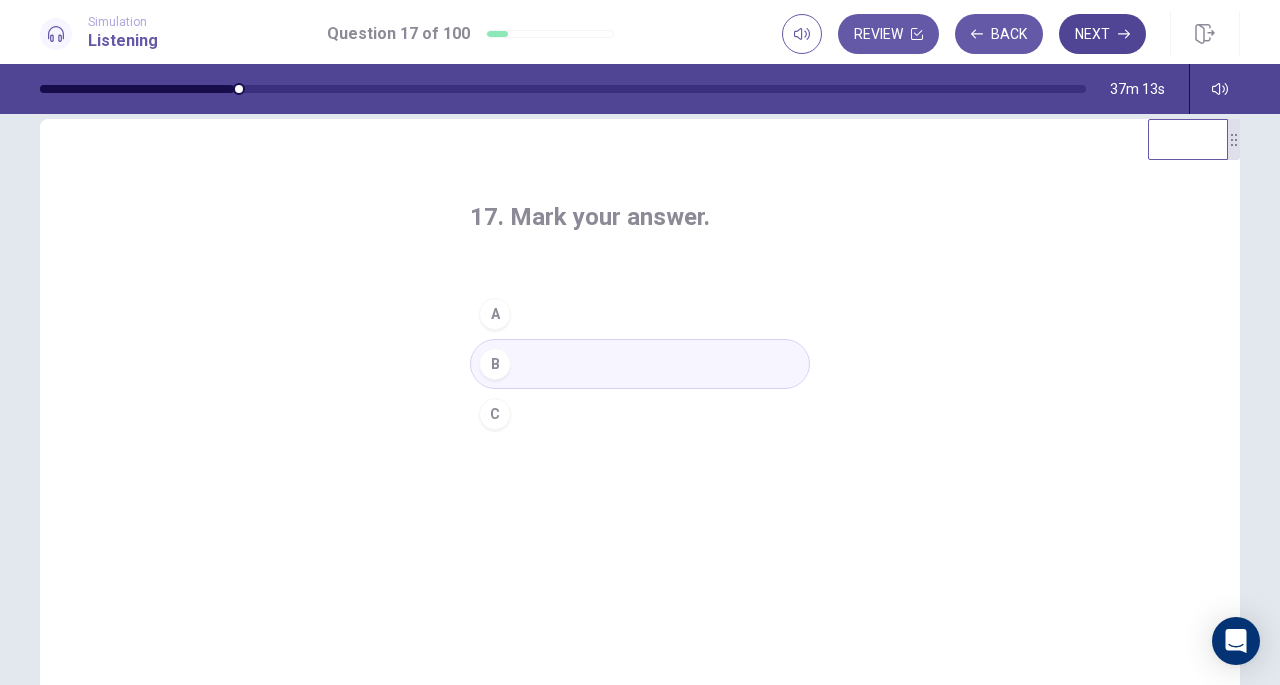 click on "Next" at bounding box center (1102, 34) 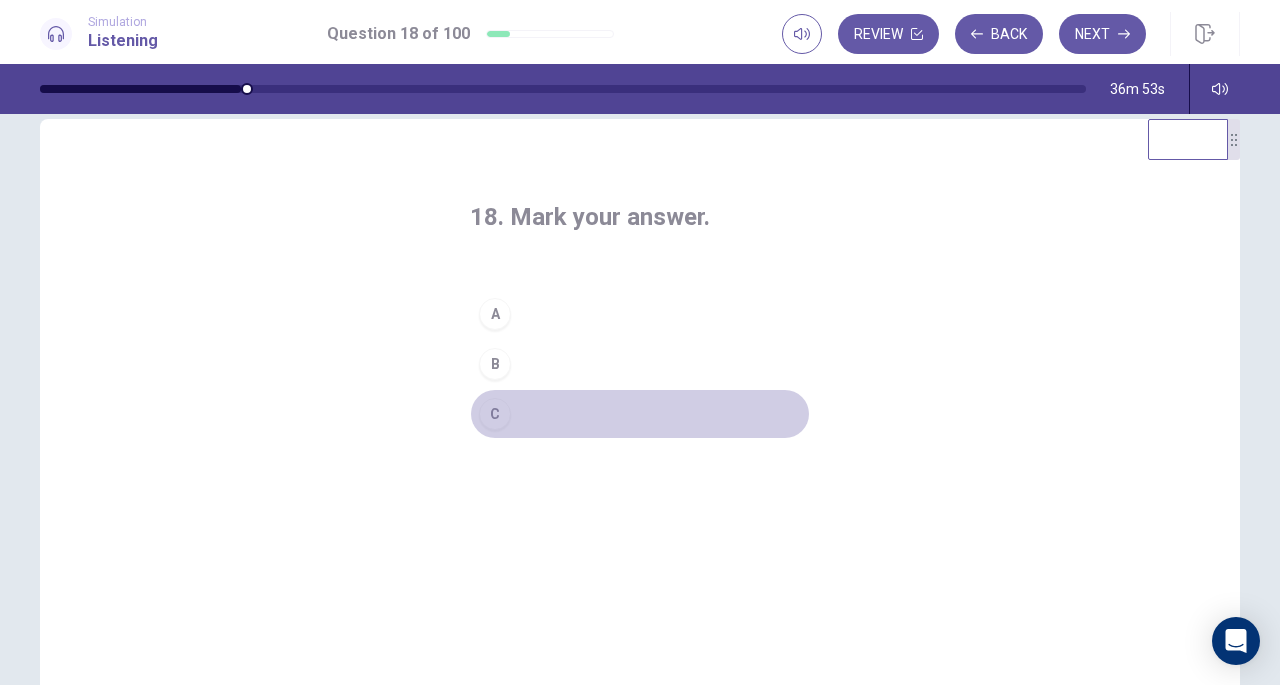 click on "C" at bounding box center [495, 414] 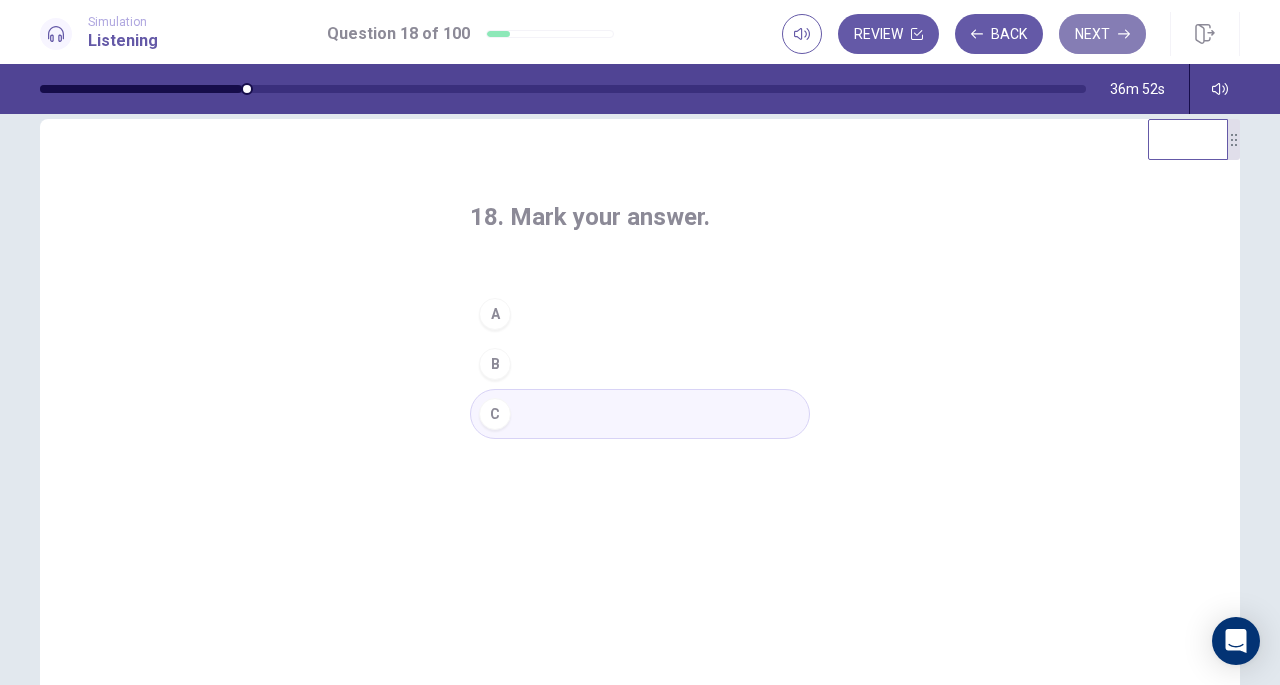 click on "Next" at bounding box center [1102, 34] 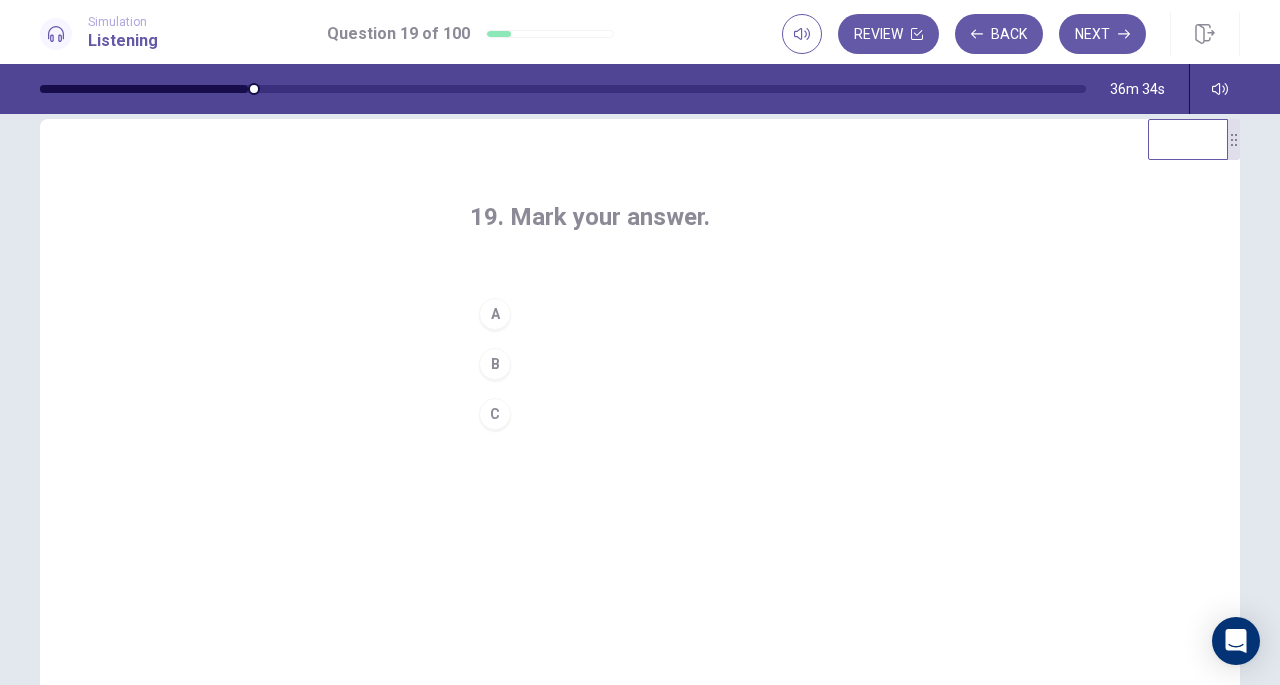 click on "C" at bounding box center [495, 414] 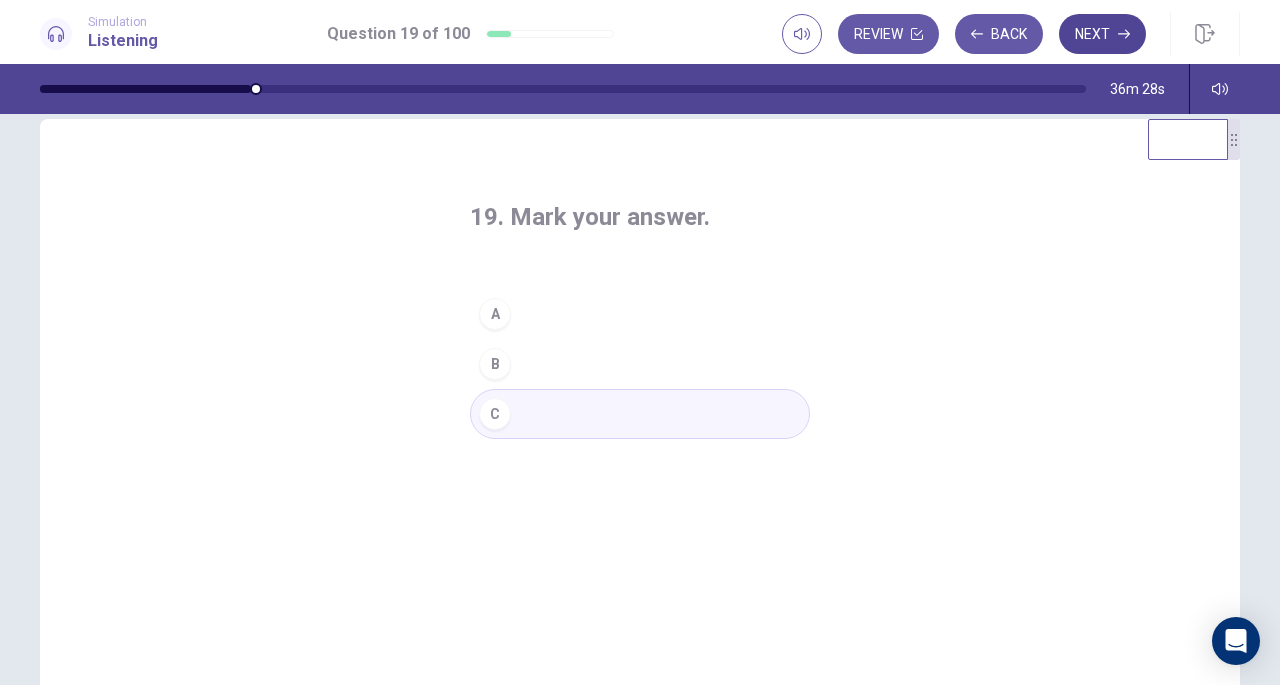click on "Next" at bounding box center (1102, 34) 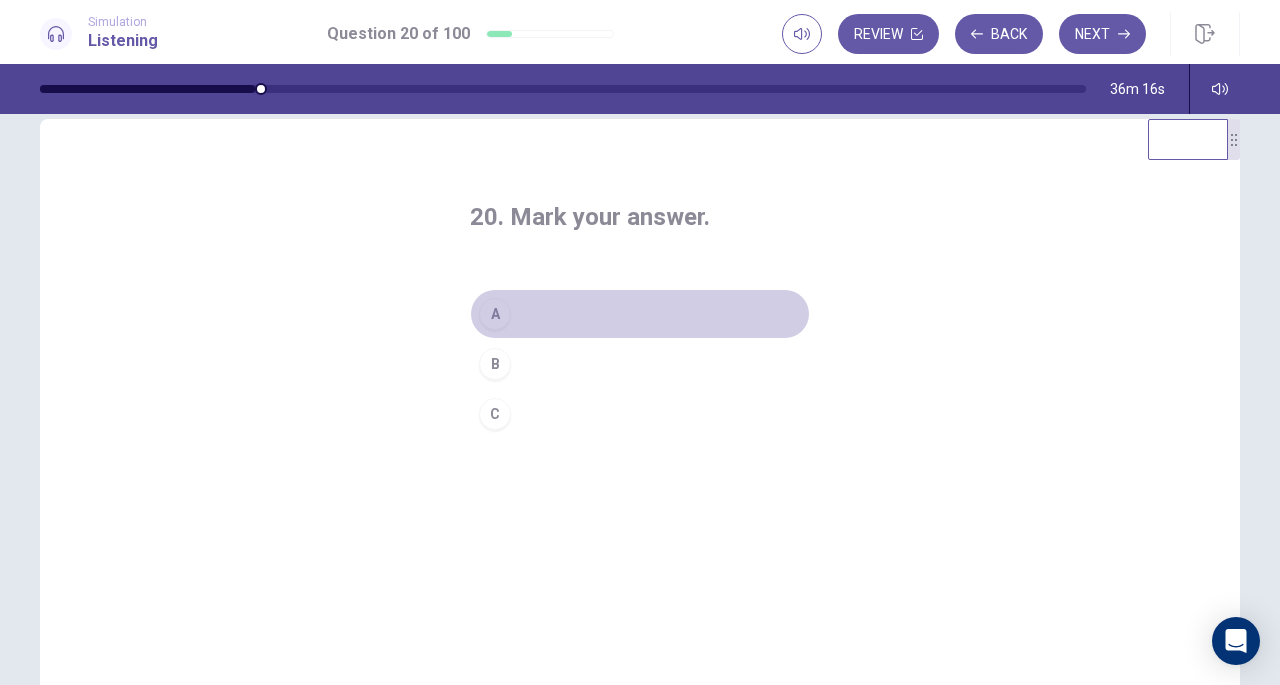click on "A" at bounding box center (495, 314) 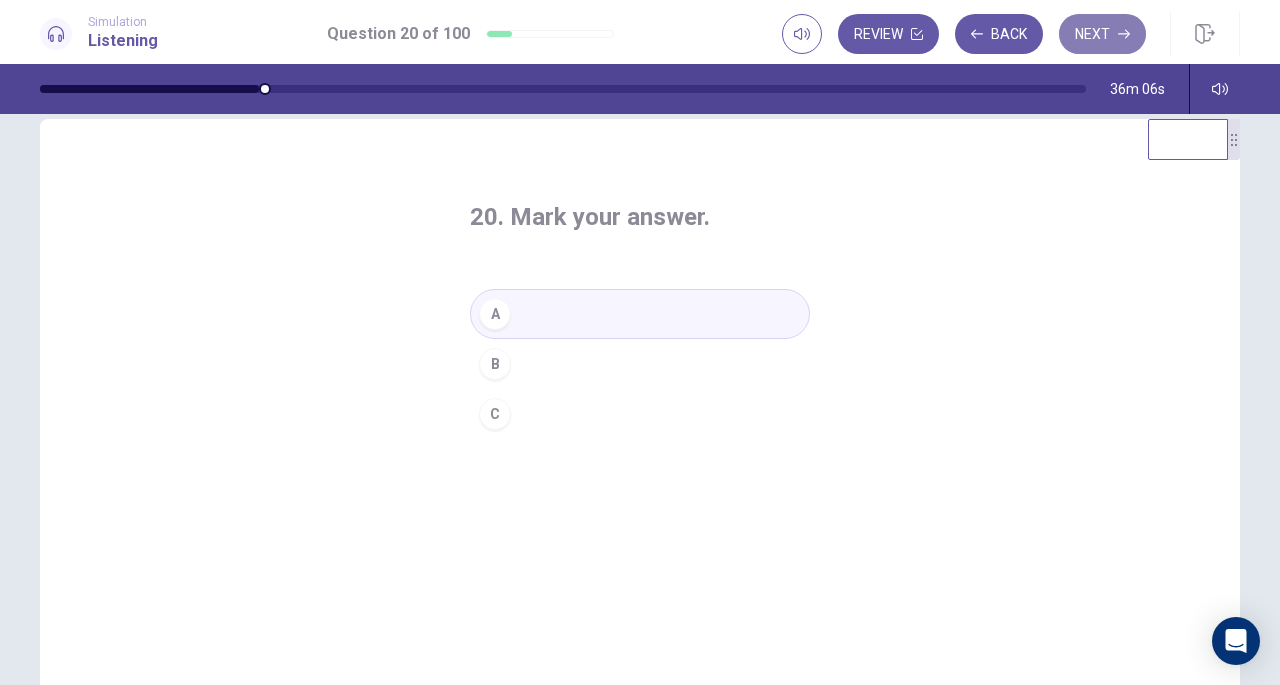 click on "Next" at bounding box center (1102, 34) 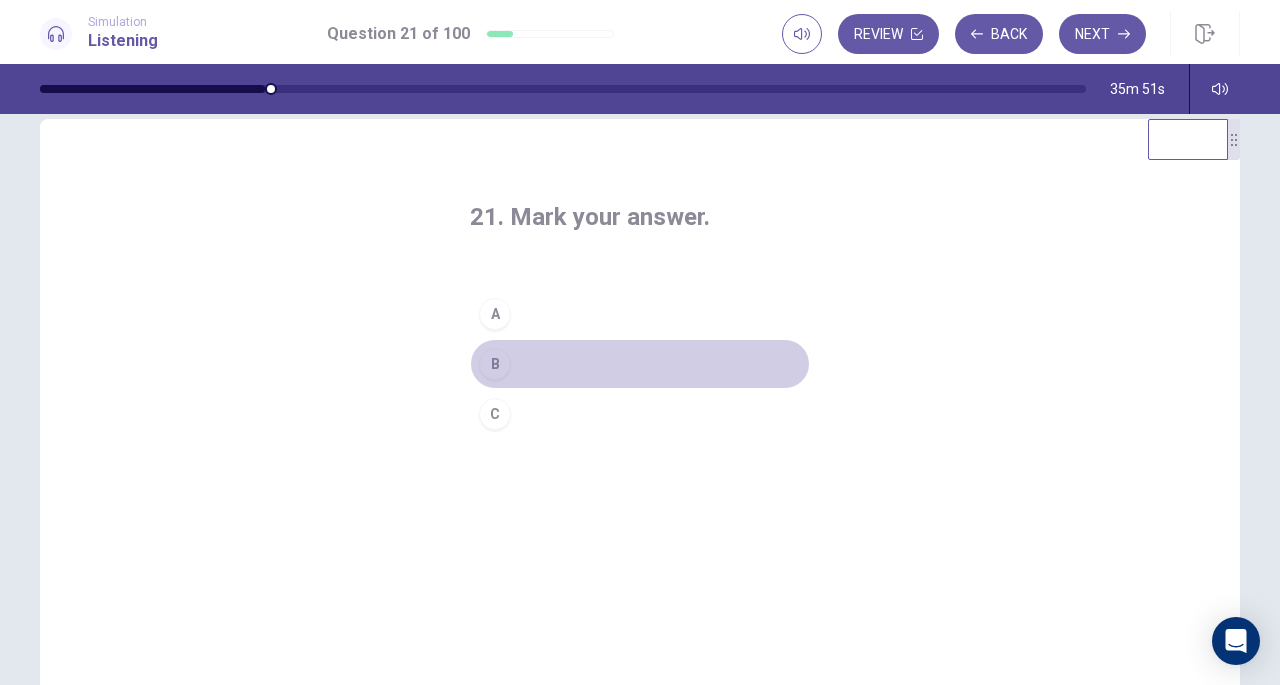 click on "B" at bounding box center (495, 364) 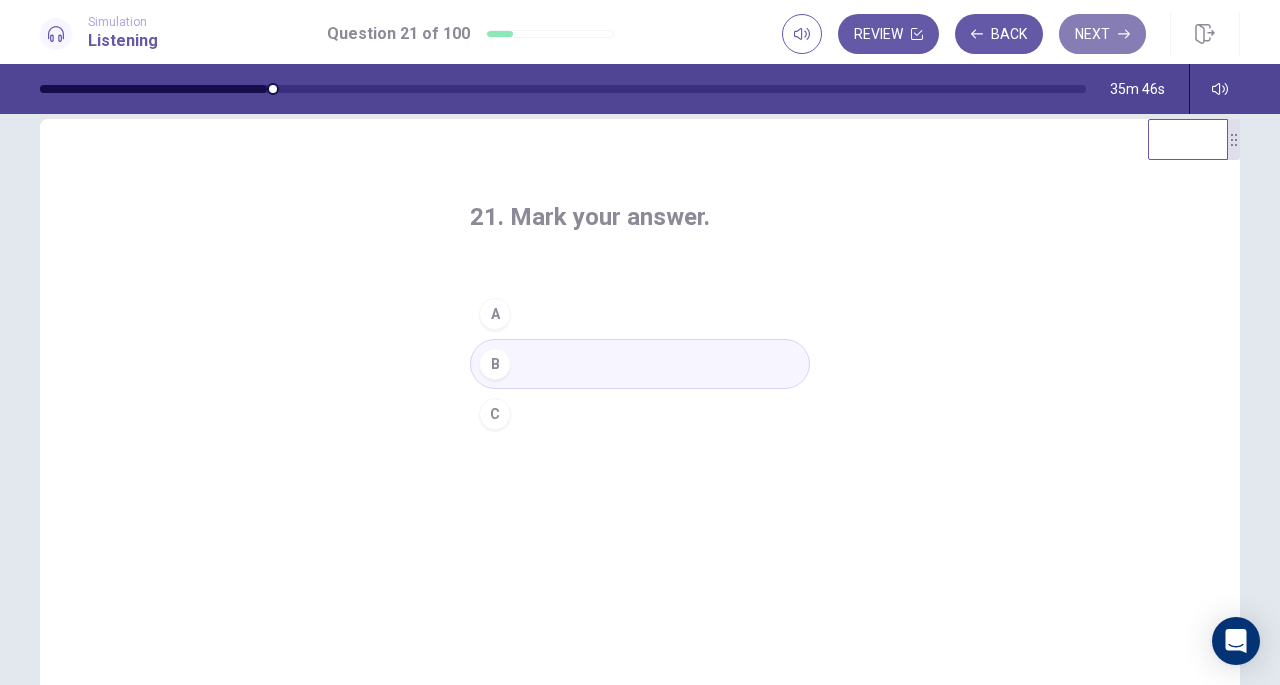 click on "Next" at bounding box center (1102, 34) 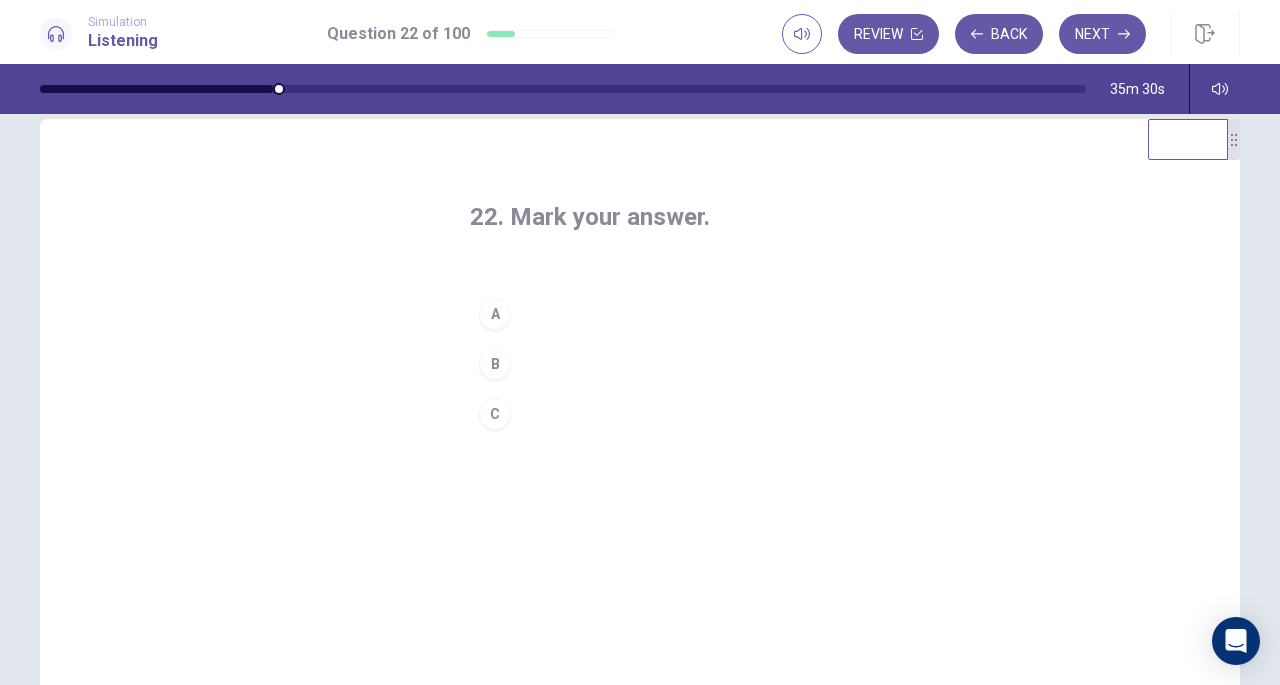 click on "B" at bounding box center (495, 364) 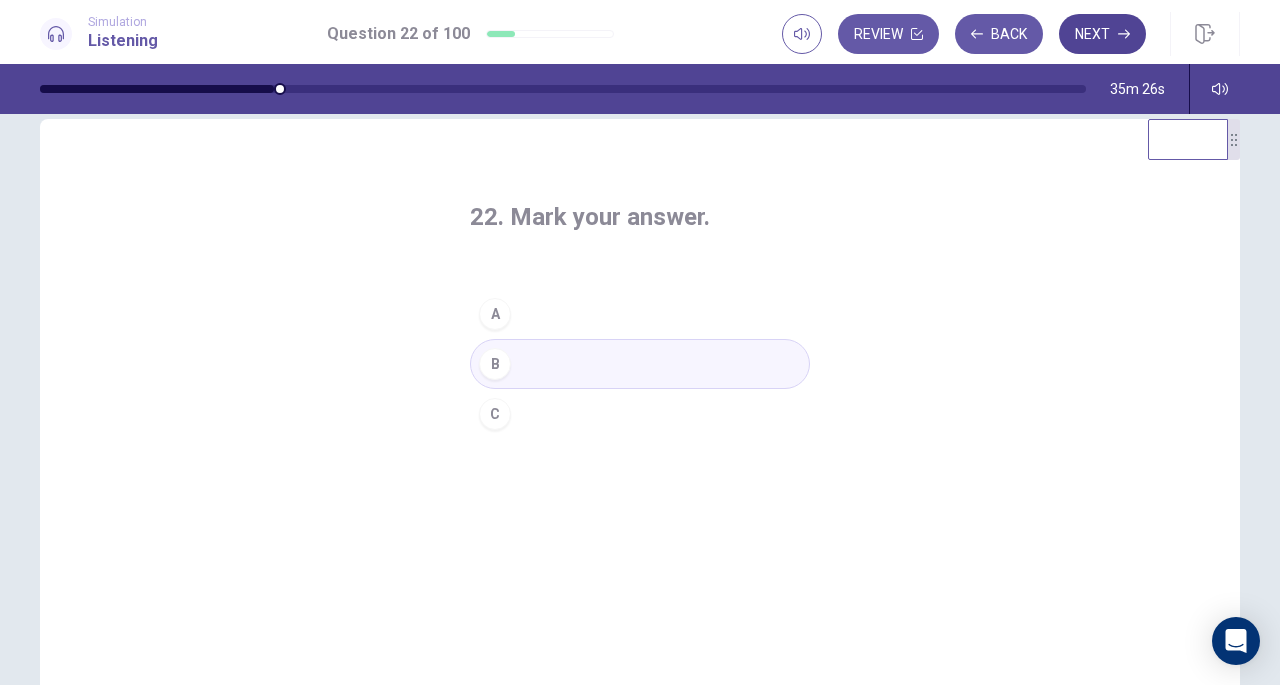click on "Next" at bounding box center [1102, 34] 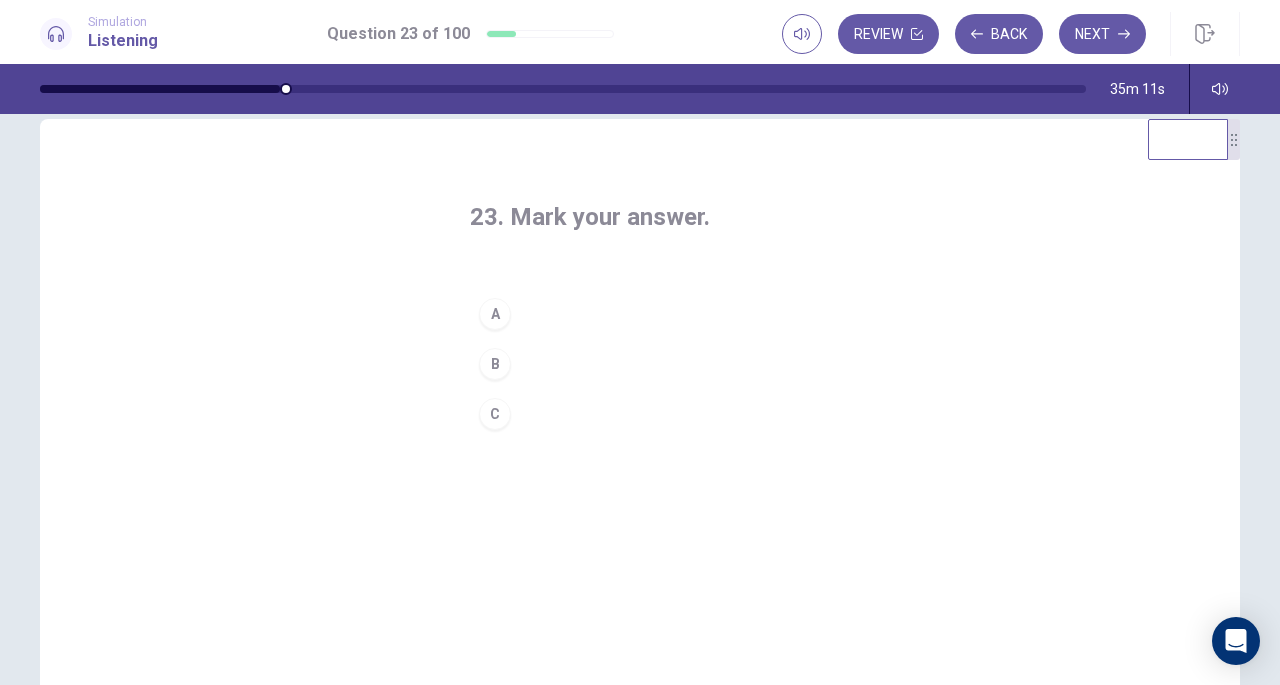 click on "C" at bounding box center (495, 414) 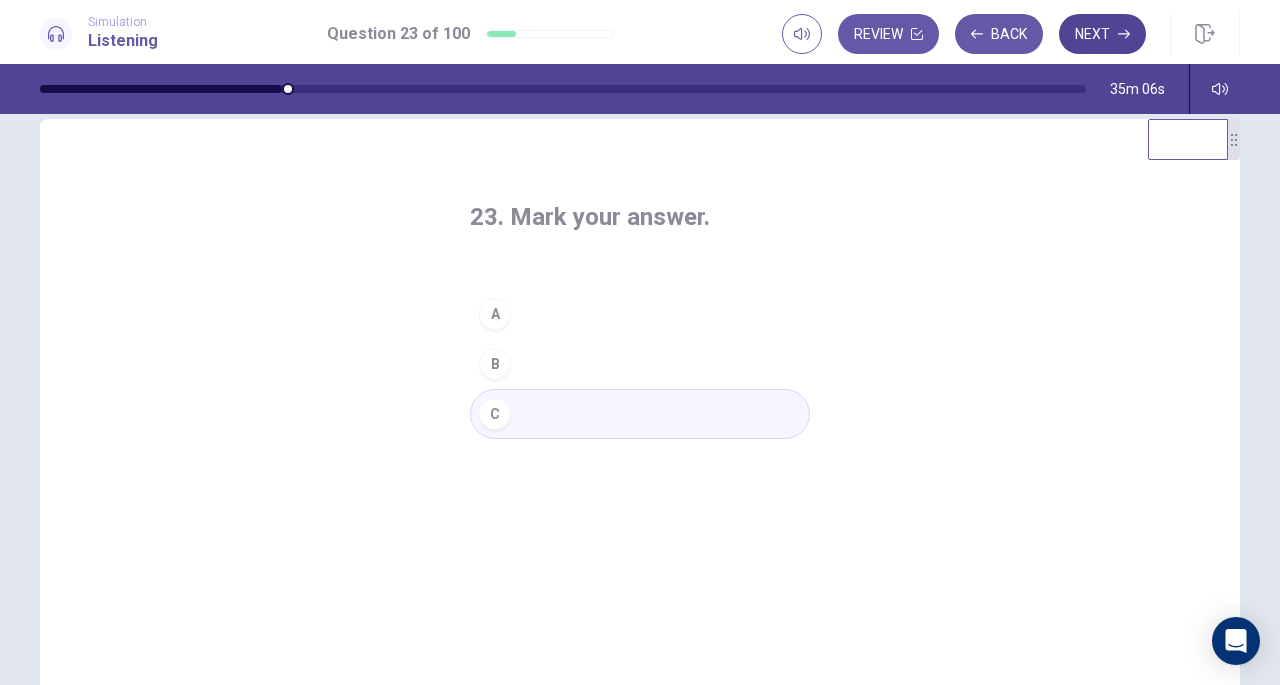 click on "Next" at bounding box center [1102, 34] 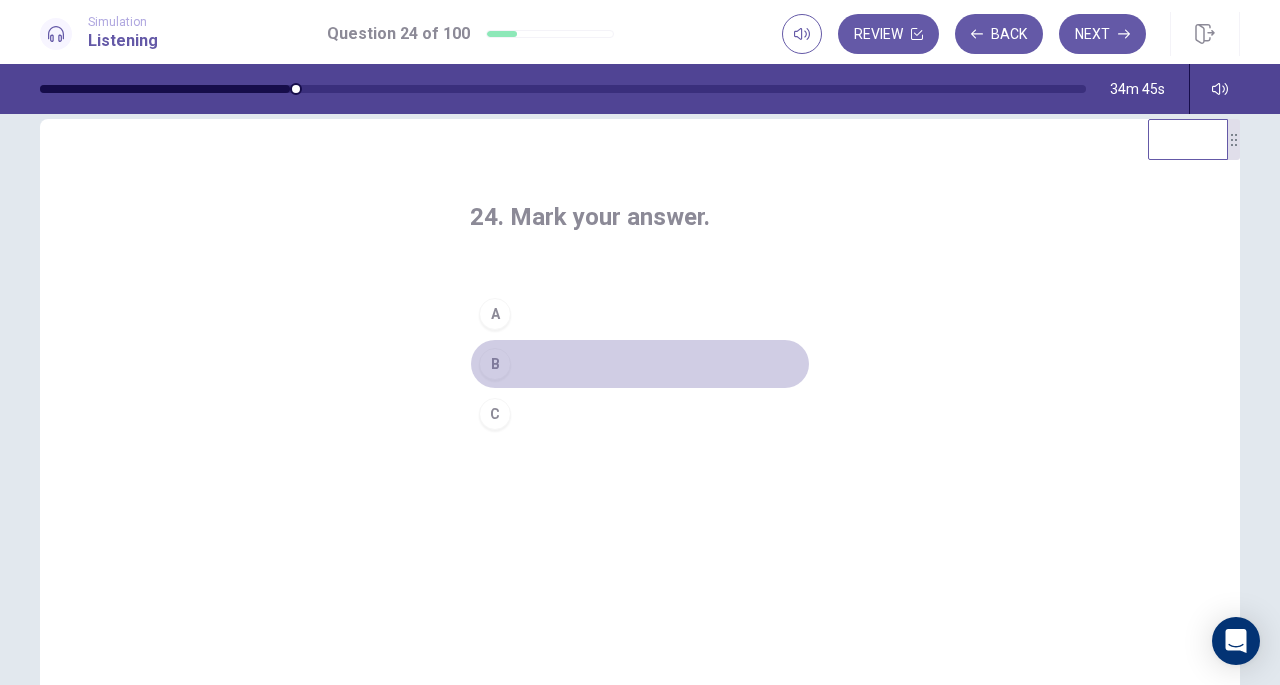 click on "B" at bounding box center [495, 364] 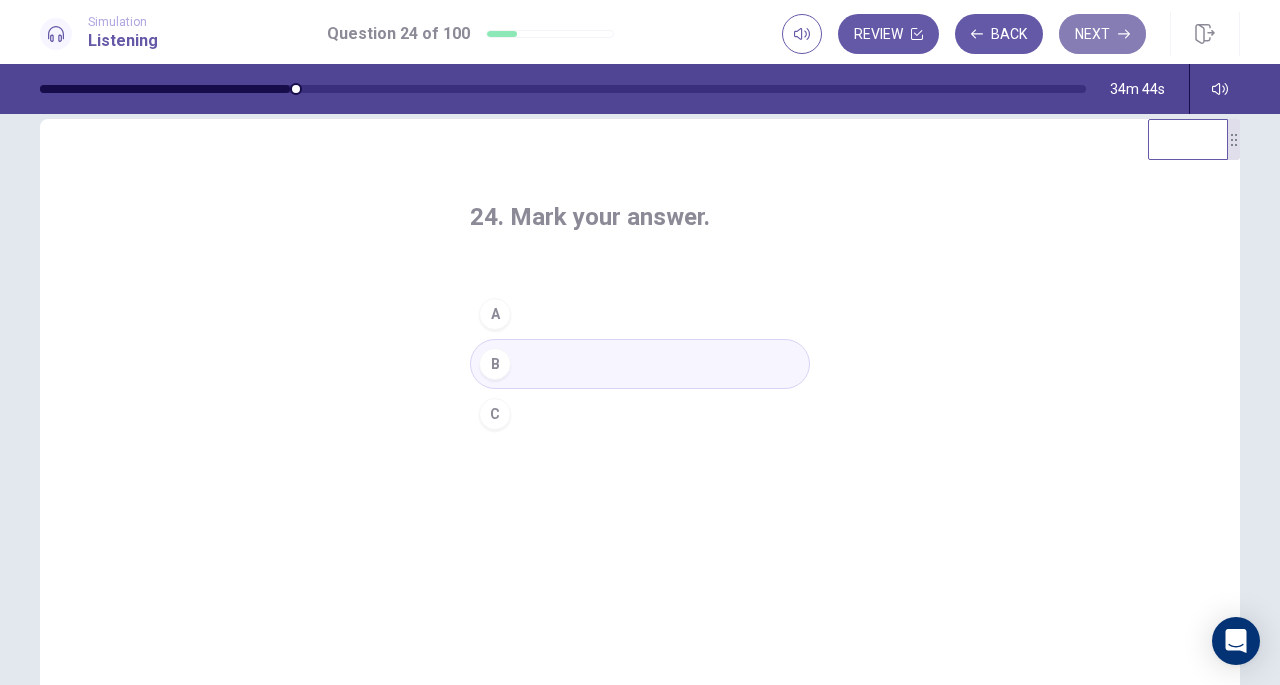 click on "Next" at bounding box center (1102, 34) 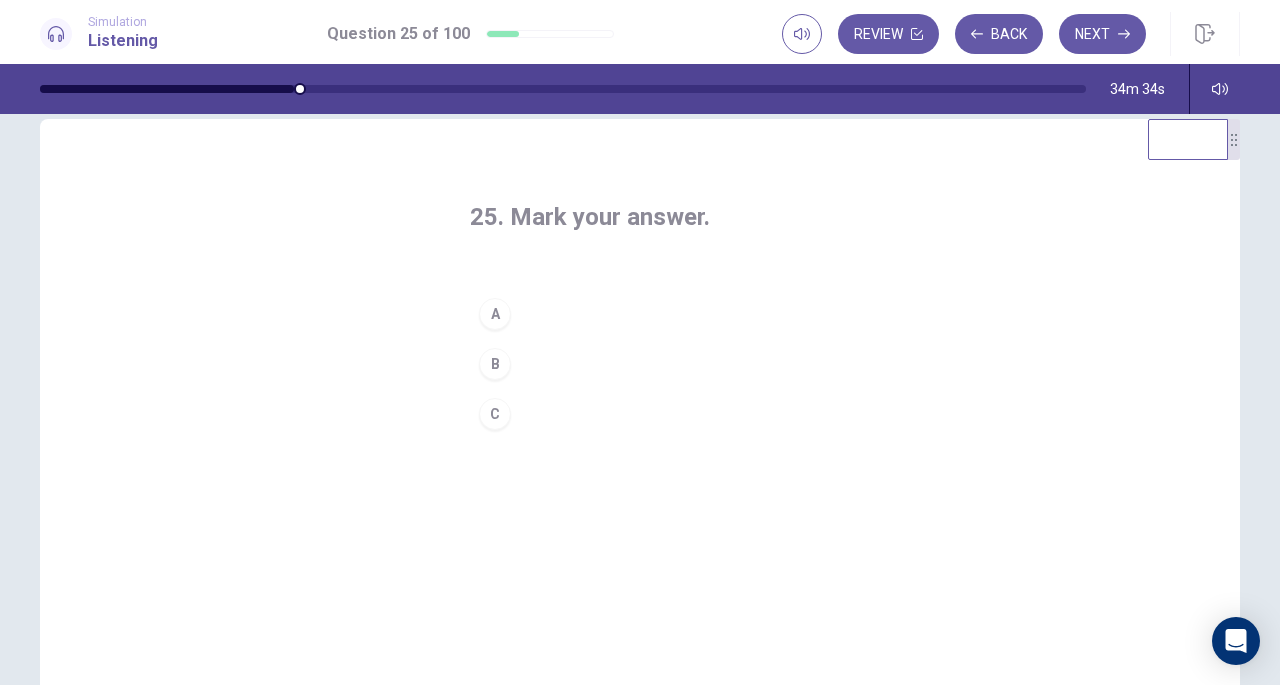 click on "A" at bounding box center [495, 314] 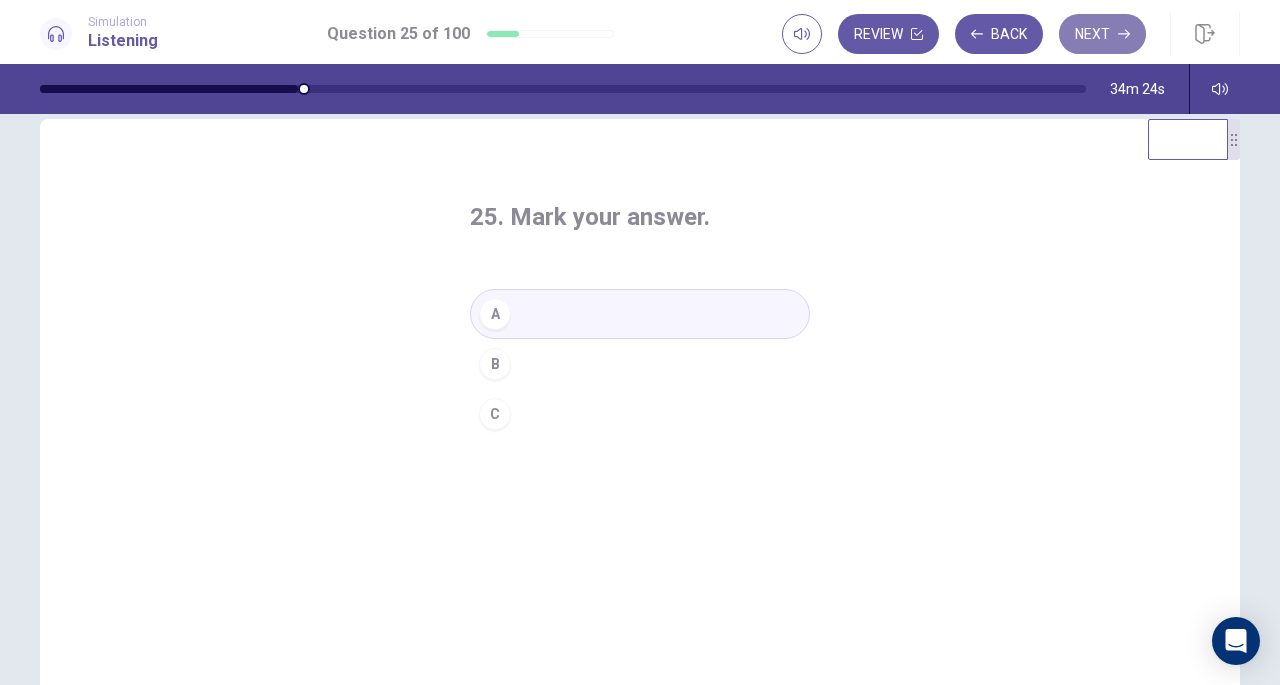 click on "Next" at bounding box center [1102, 34] 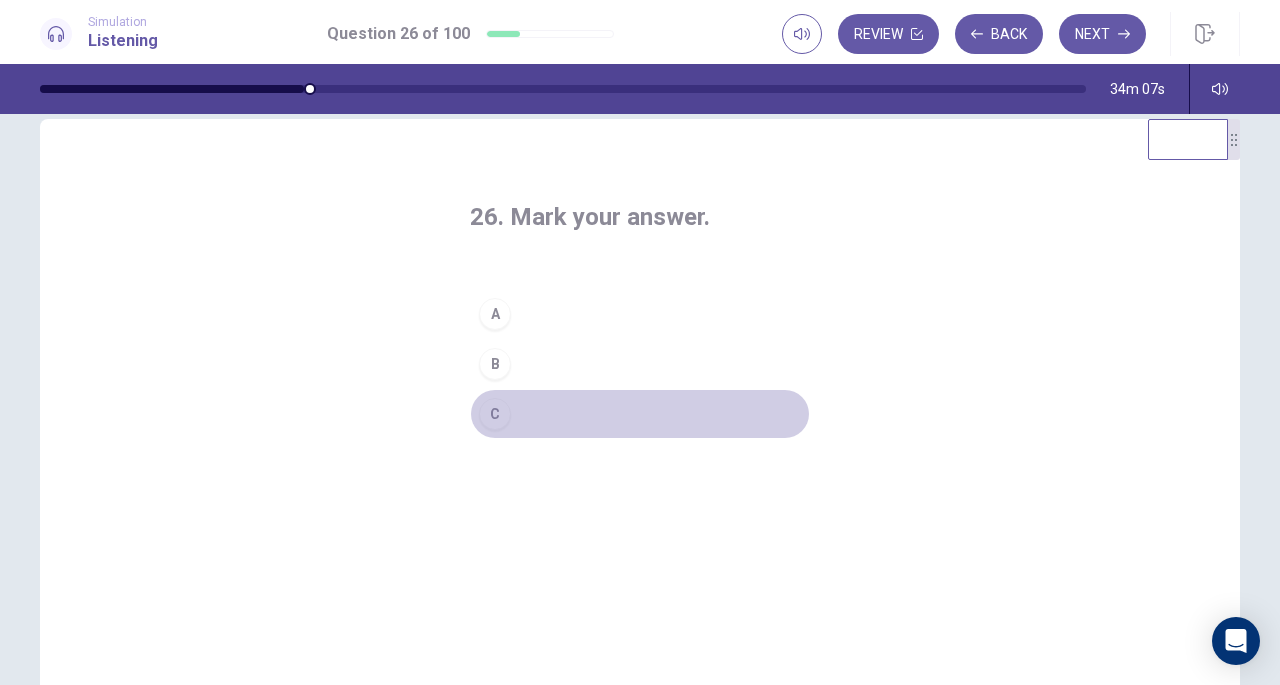 click on "C" at bounding box center [495, 414] 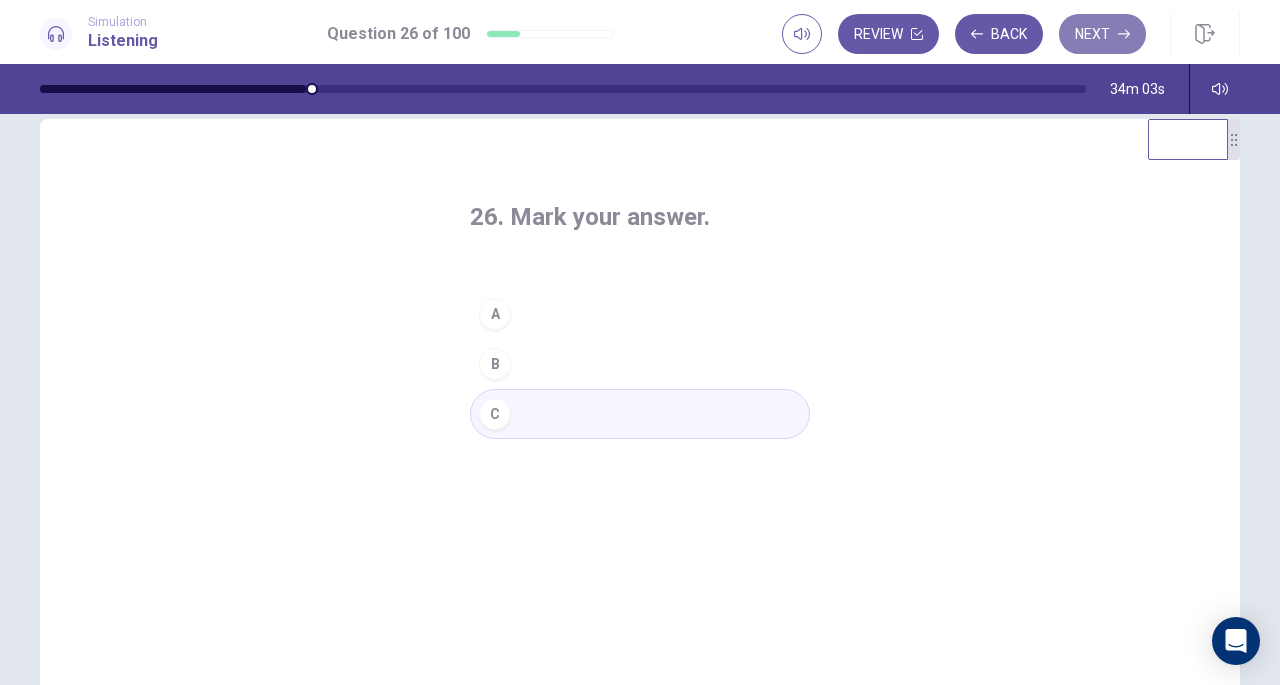 click on "Next" at bounding box center [1102, 34] 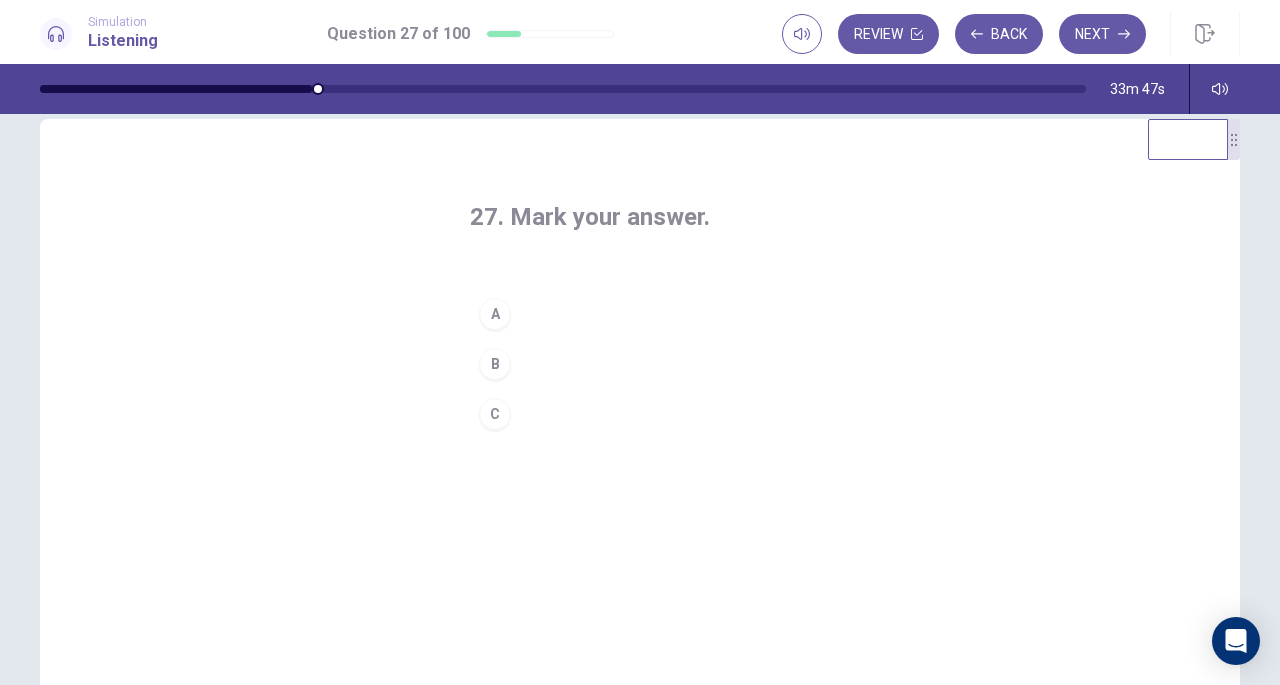 click on "C" at bounding box center (495, 414) 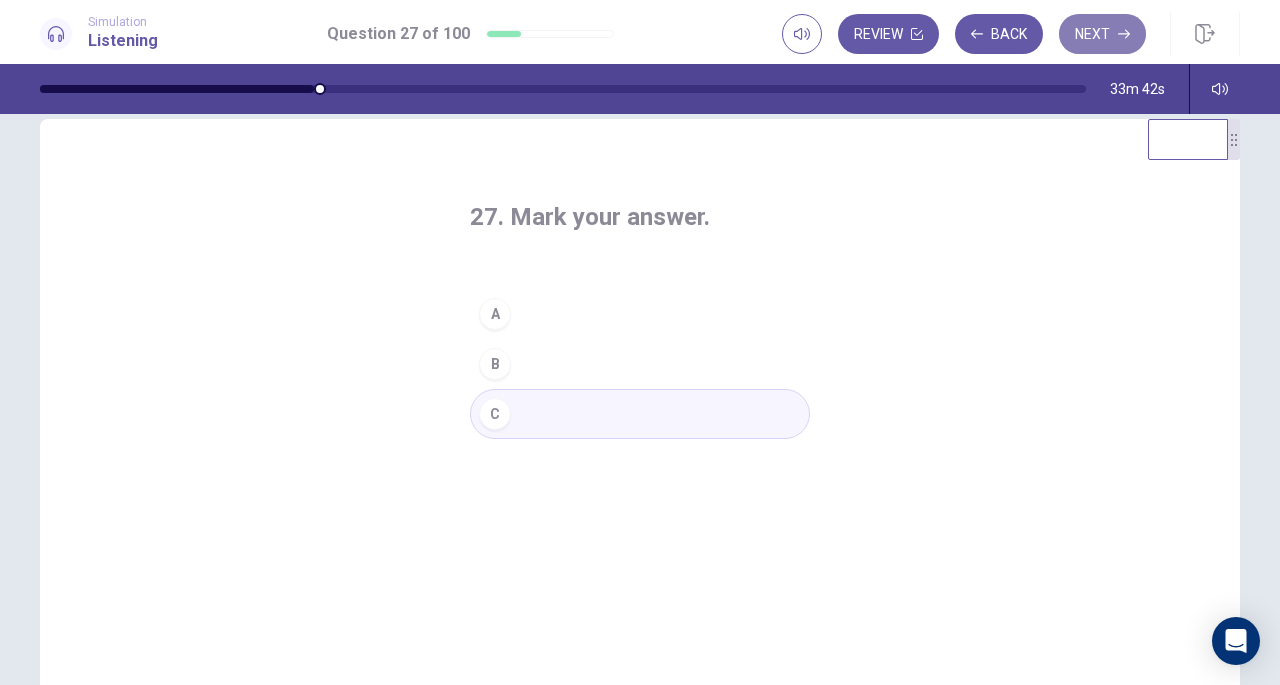 click on "Next" at bounding box center (1102, 34) 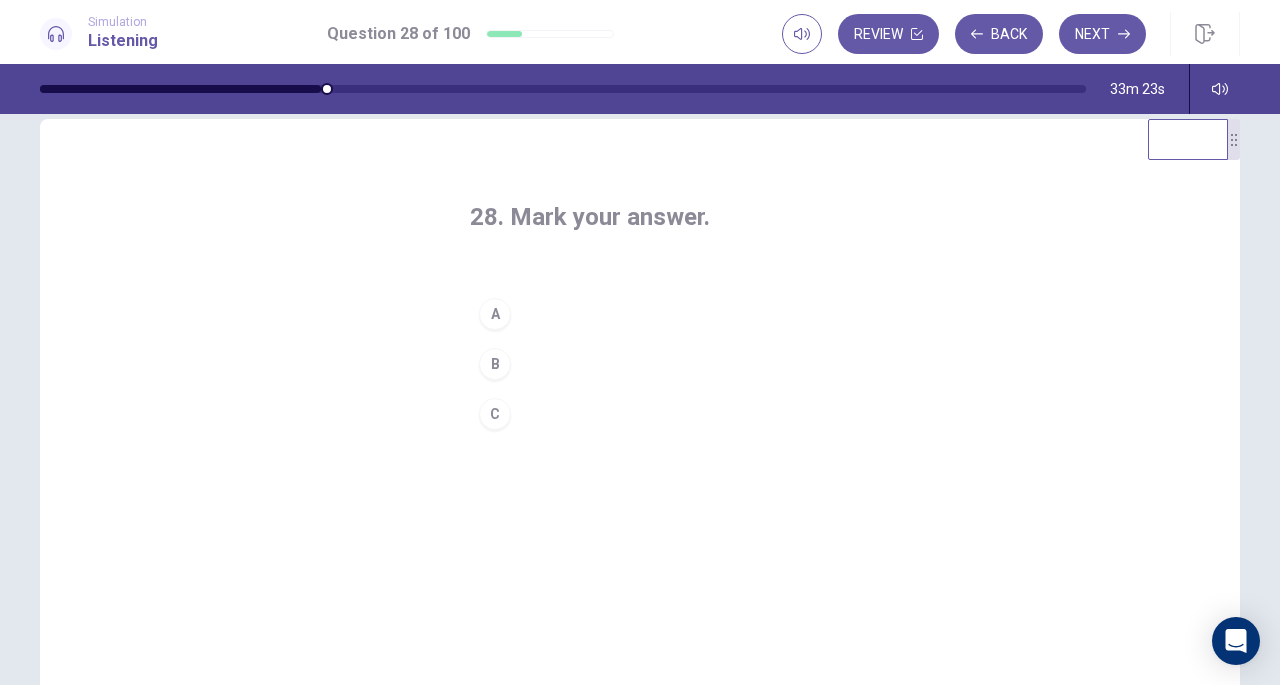 click on "C" at bounding box center [495, 414] 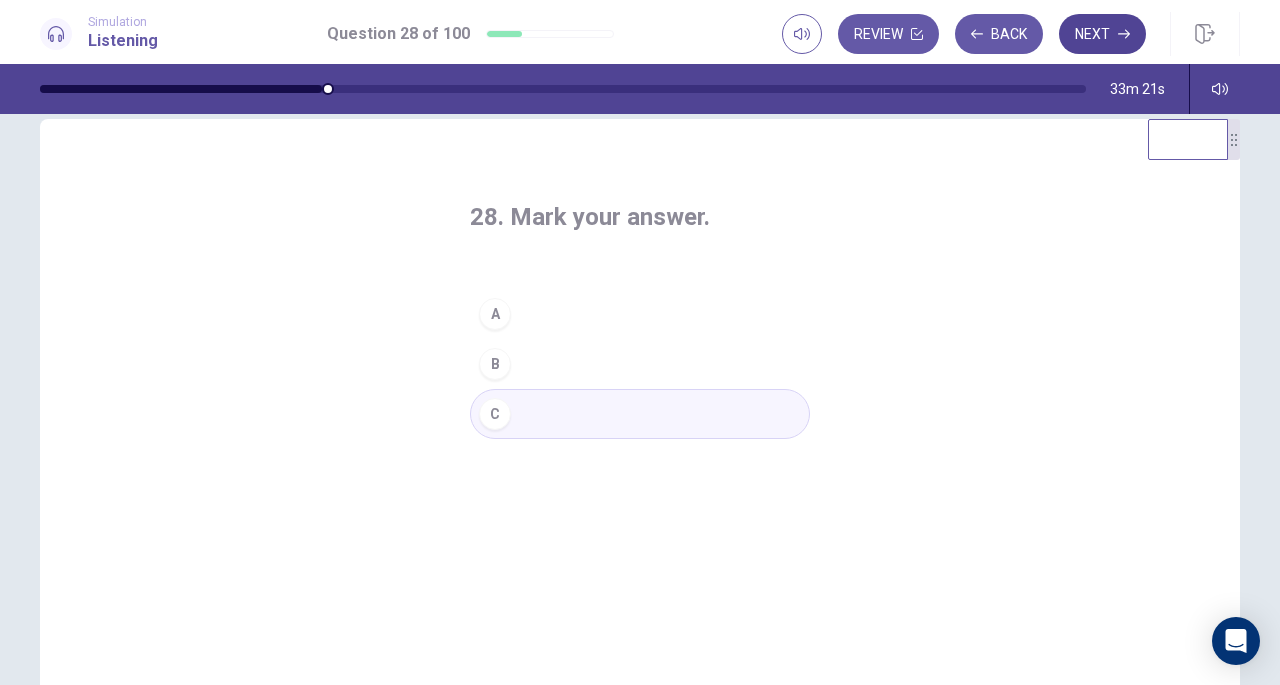 click 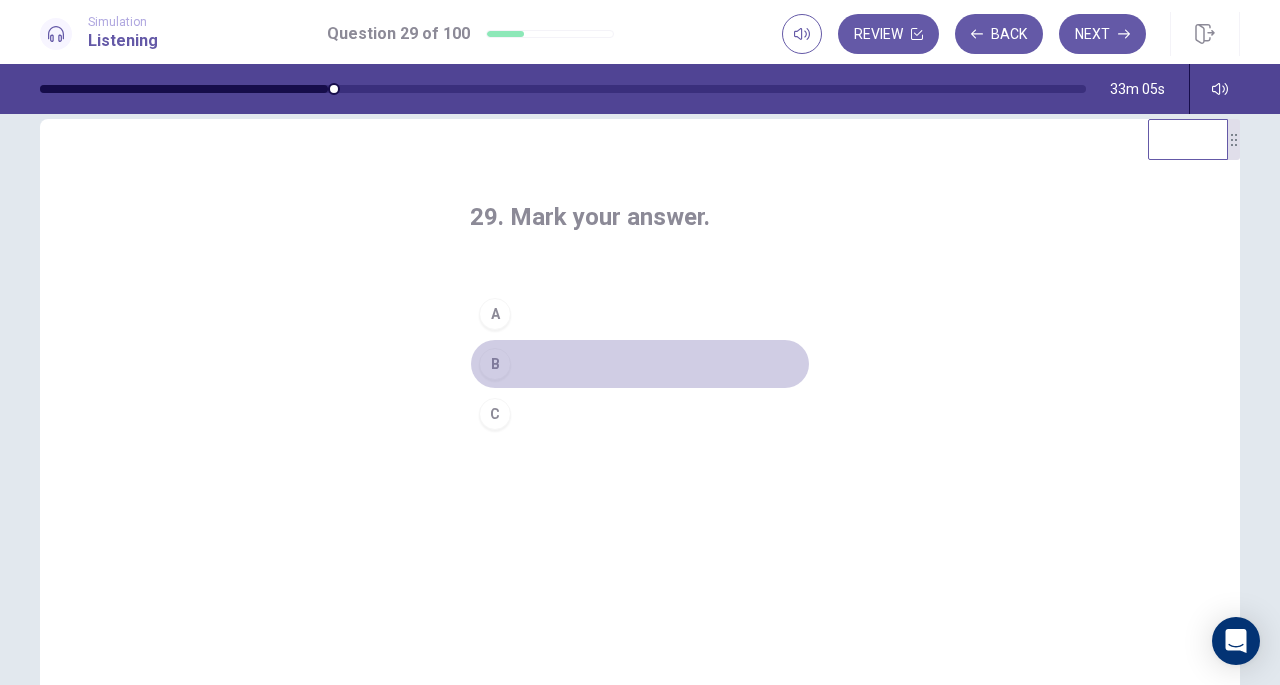 click on "B" at bounding box center [640, 364] 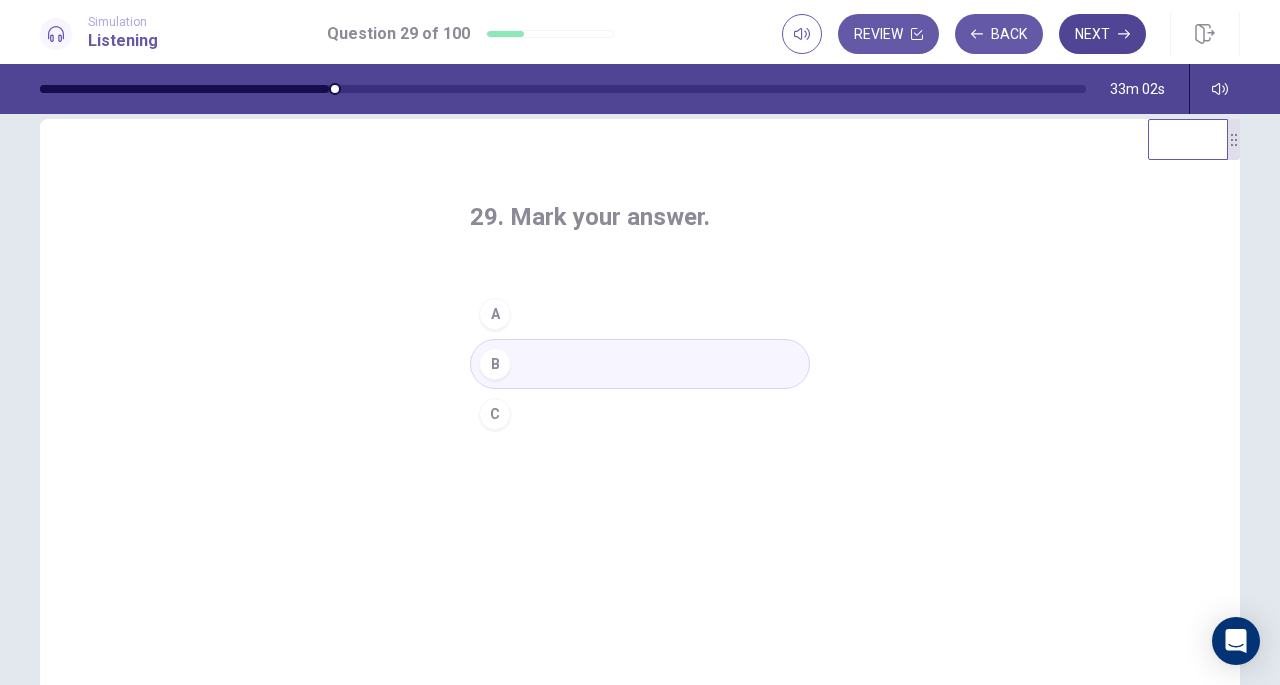 click on "Next" at bounding box center [1102, 34] 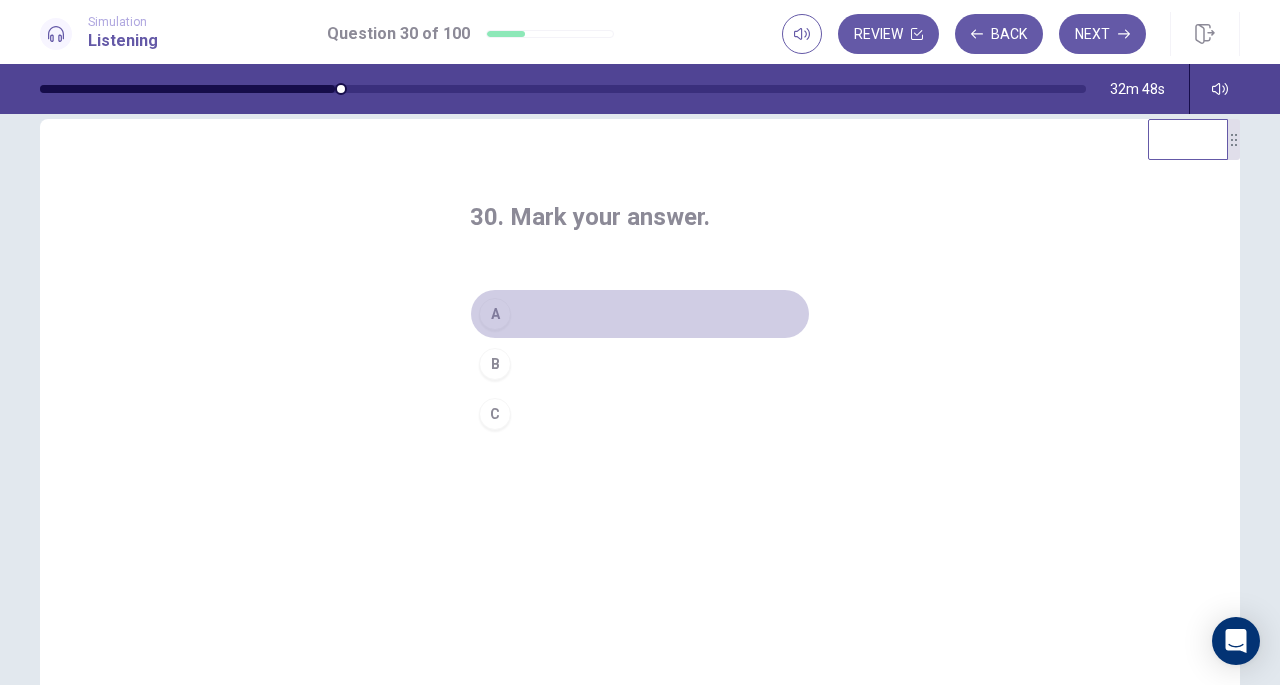 click on "A" at bounding box center (495, 314) 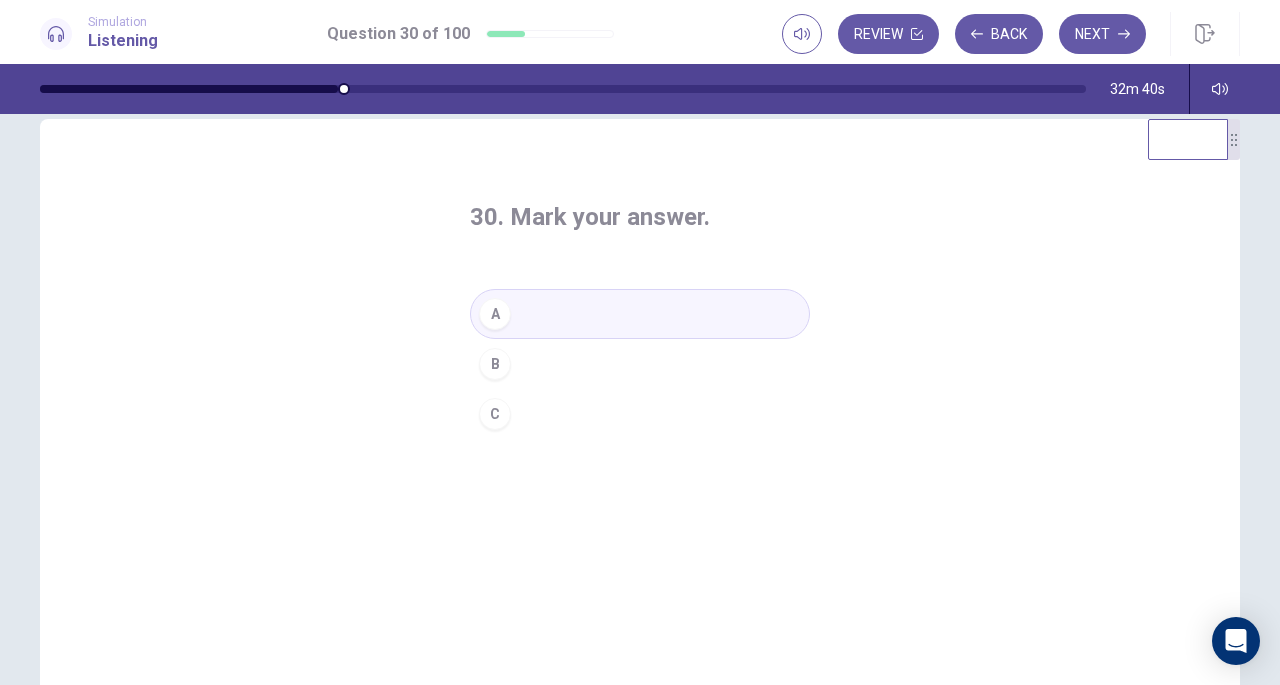 click on "B" at bounding box center (495, 364) 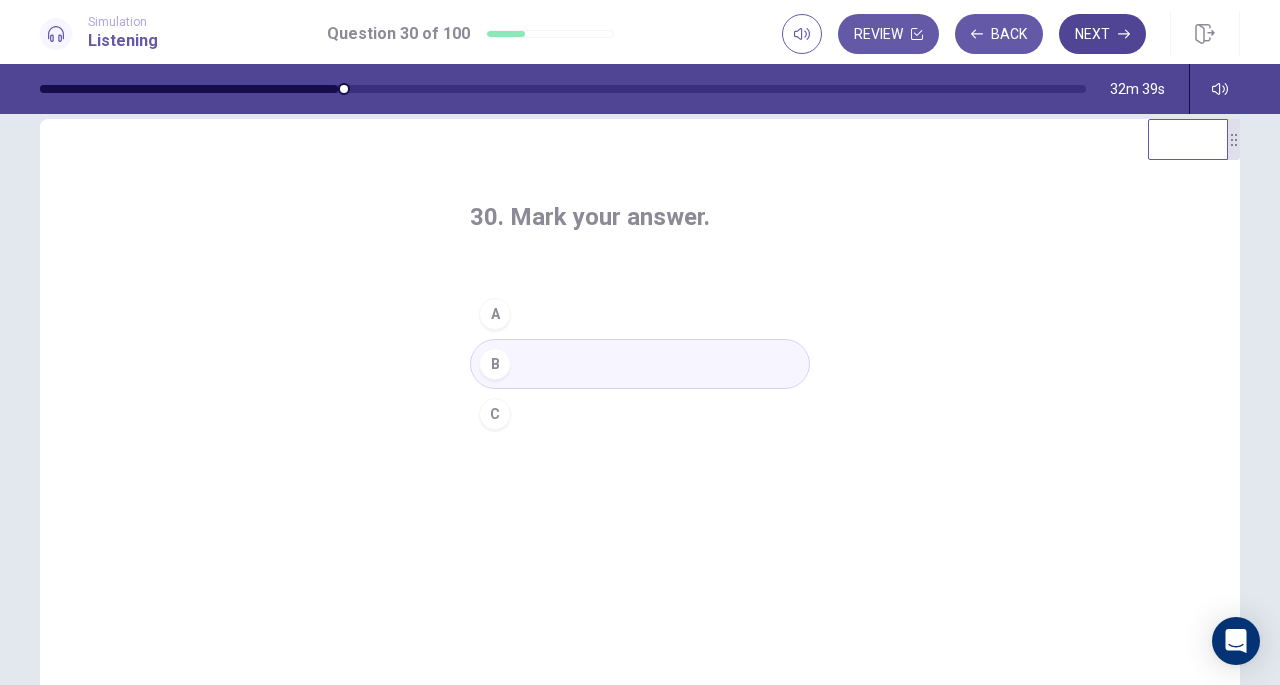 click on "Next" at bounding box center (1102, 34) 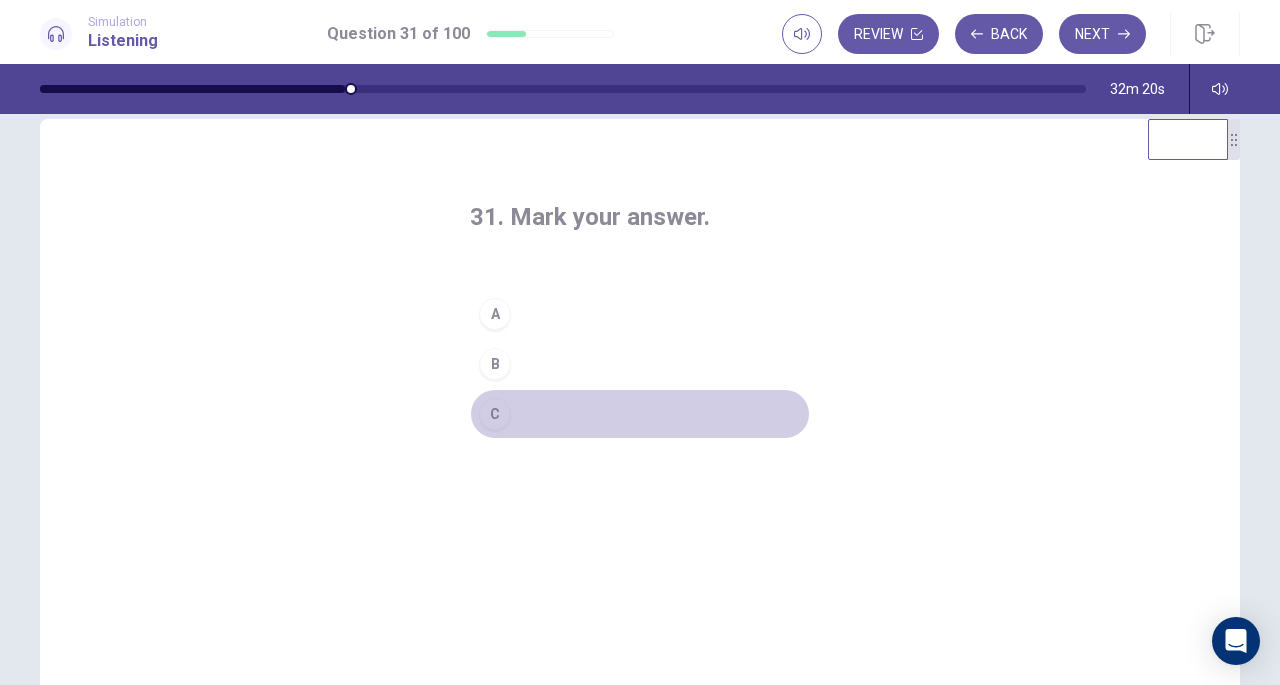 click on "C" at bounding box center (495, 414) 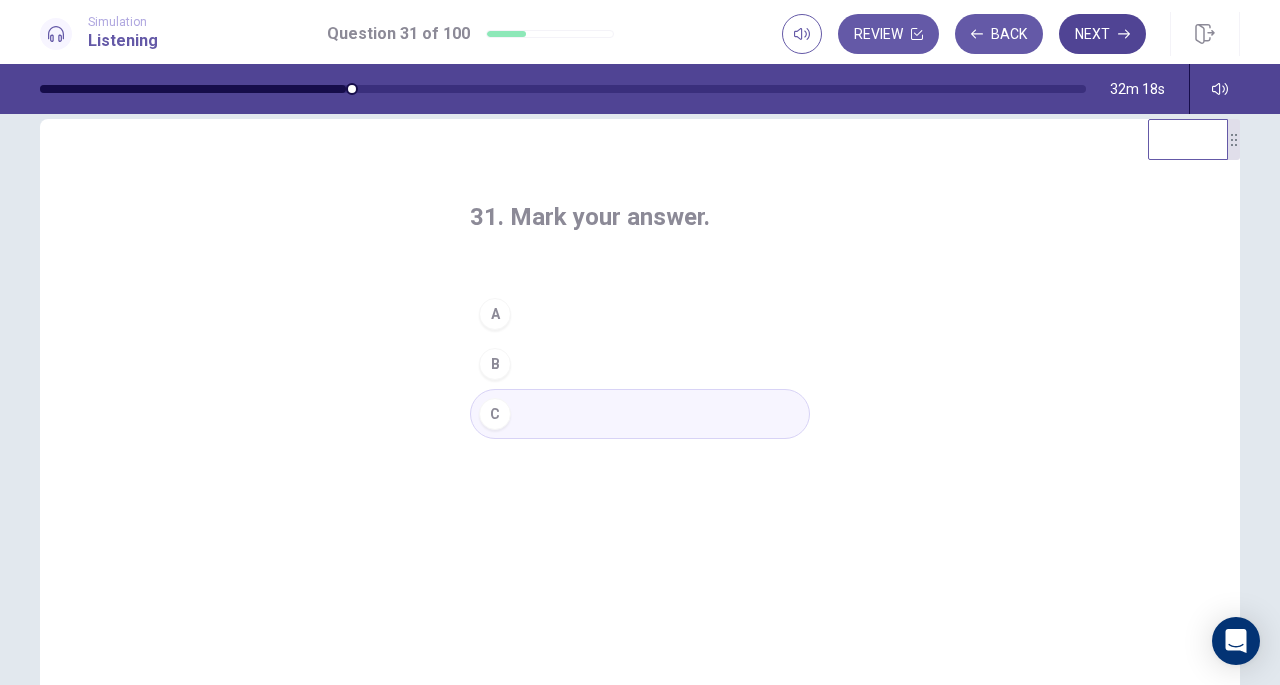 click on "Next" at bounding box center (1102, 34) 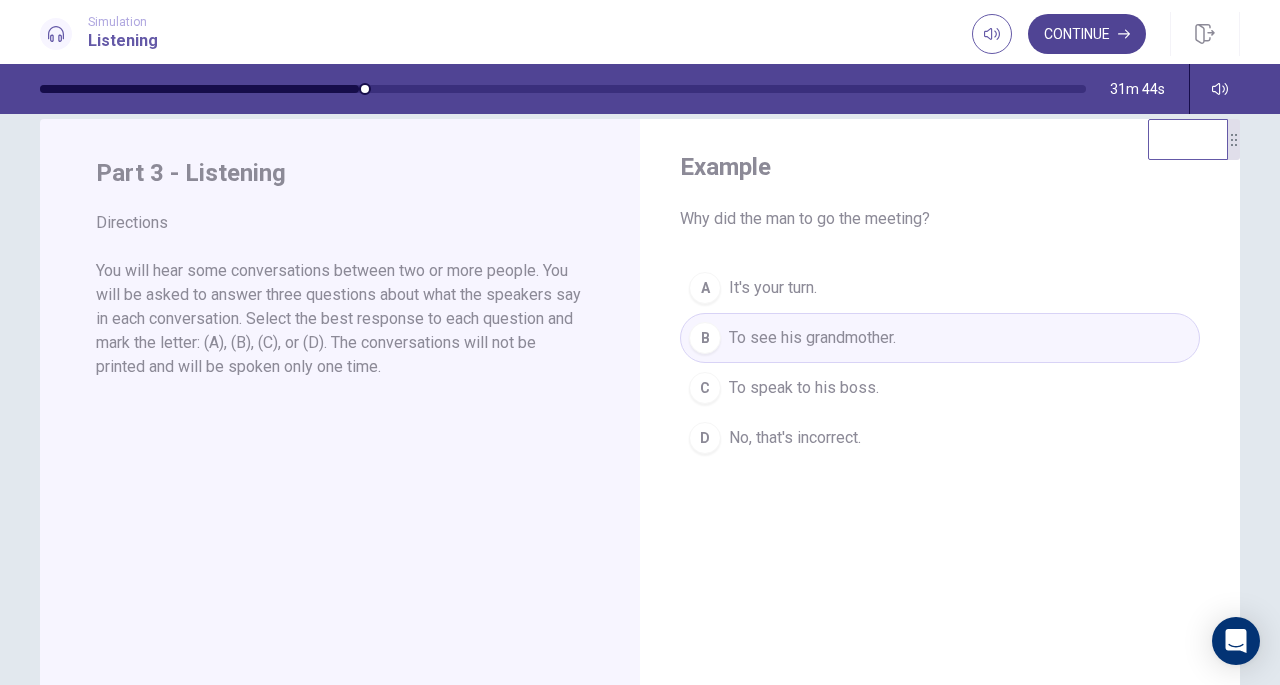 click on "Continue" at bounding box center (1087, 34) 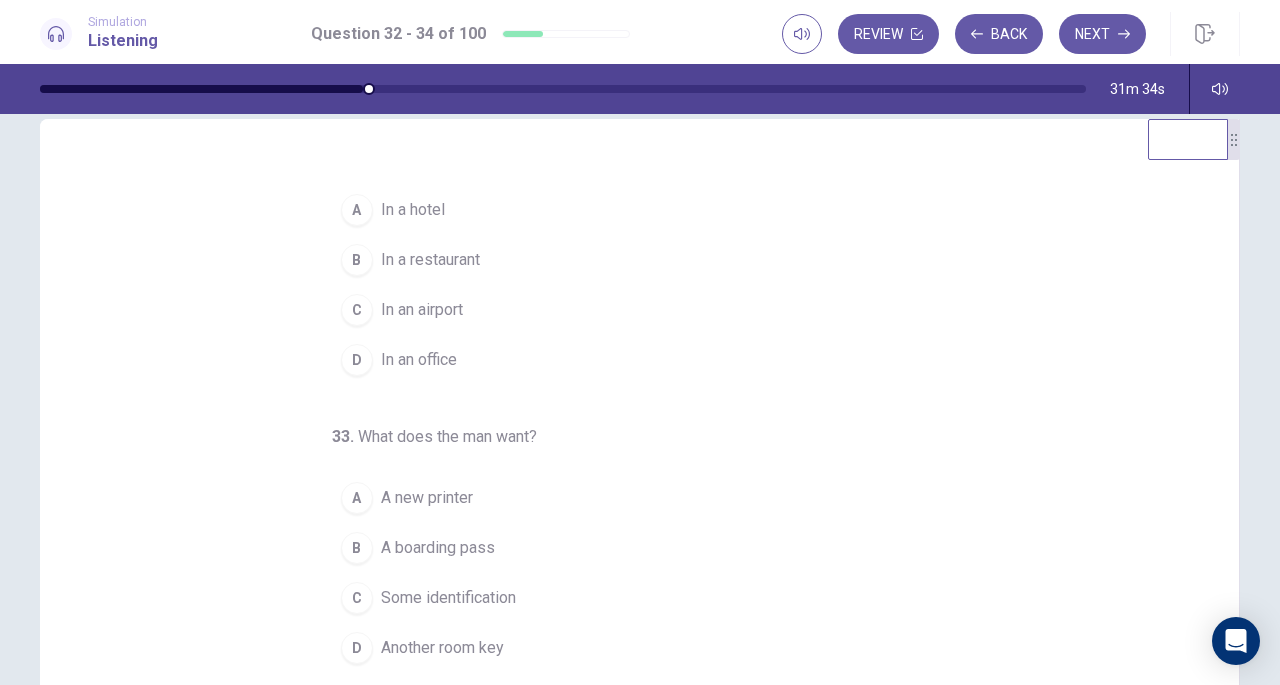 scroll, scrollTop: 0, scrollLeft: 0, axis: both 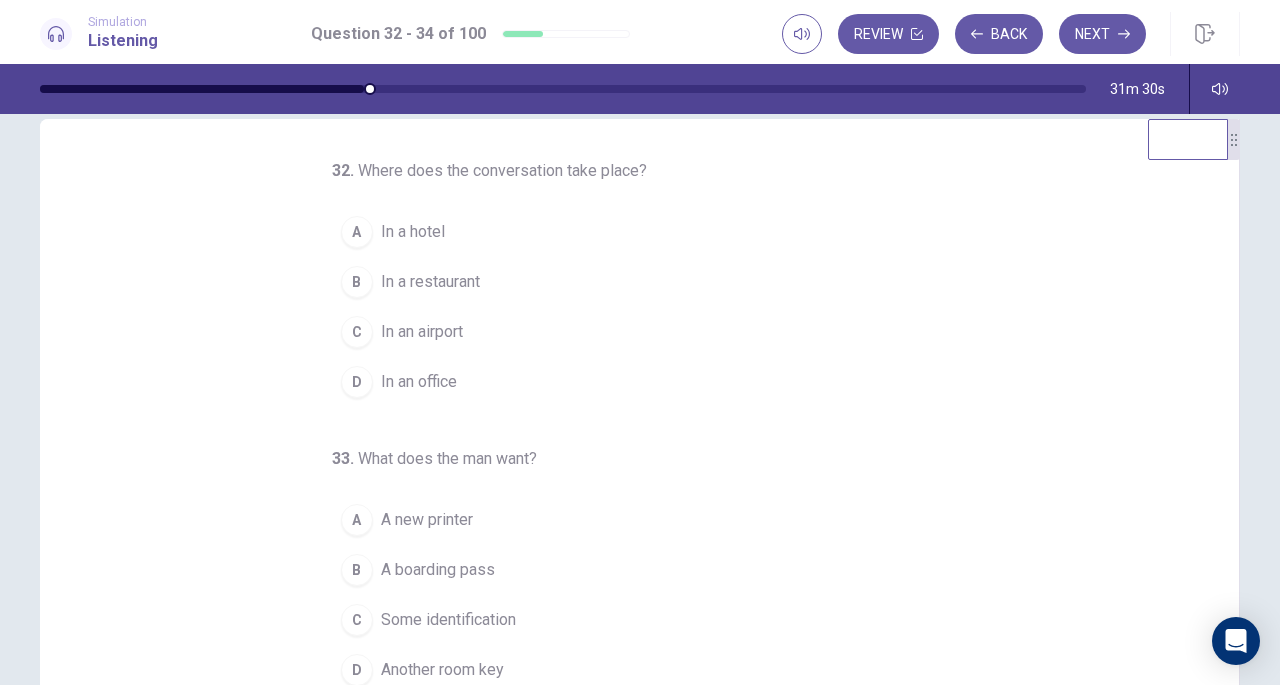 click on "C" at bounding box center (357, 332) 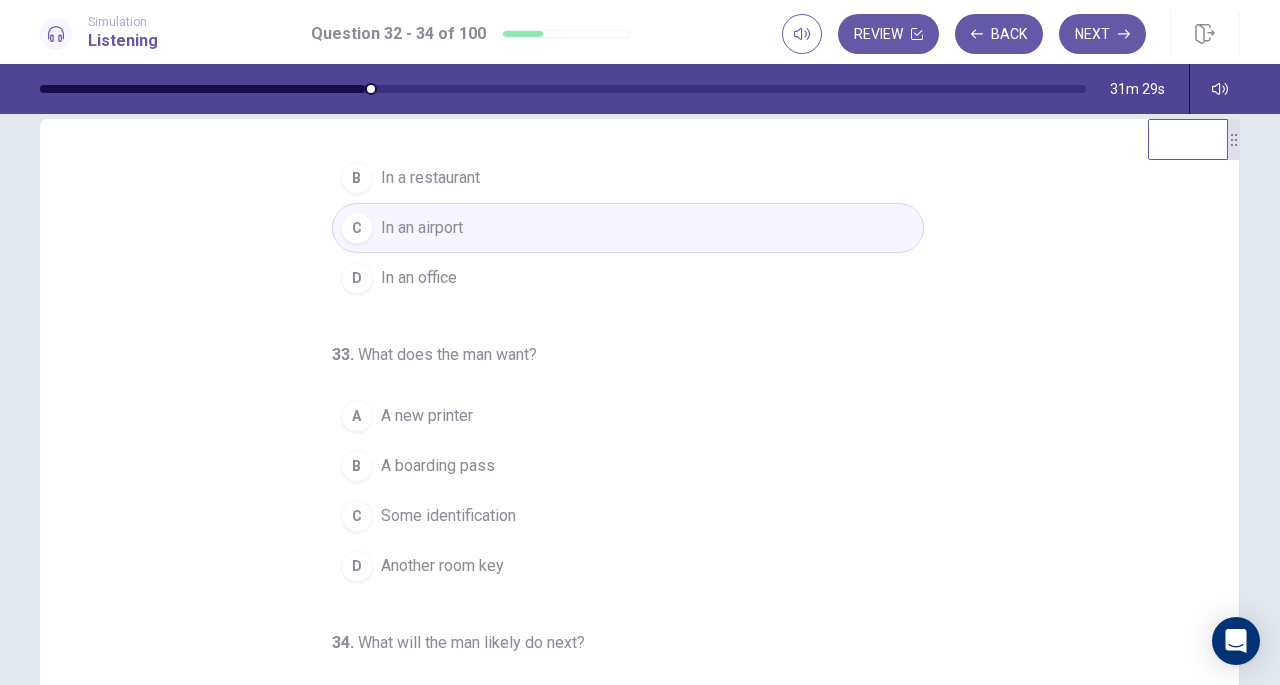 scroll, scrollTop: 108, scrollLeft: 0, axis: vertical 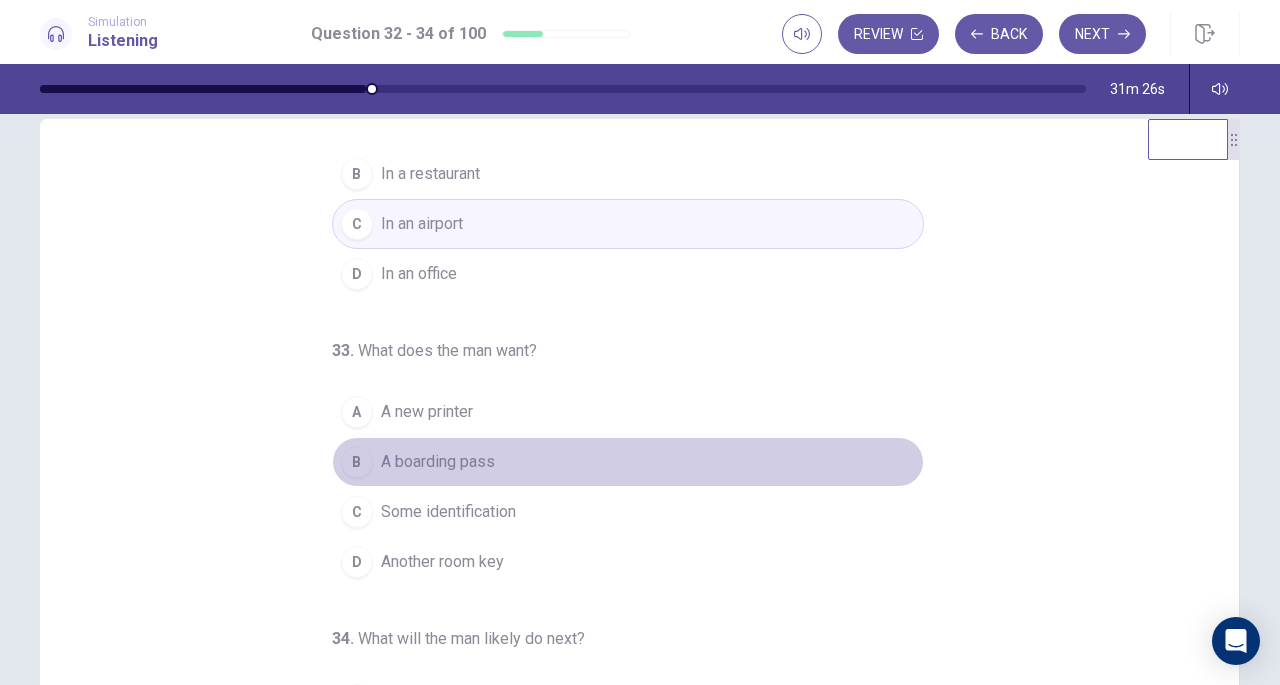 click on "B" at bounding box center (357, 462) 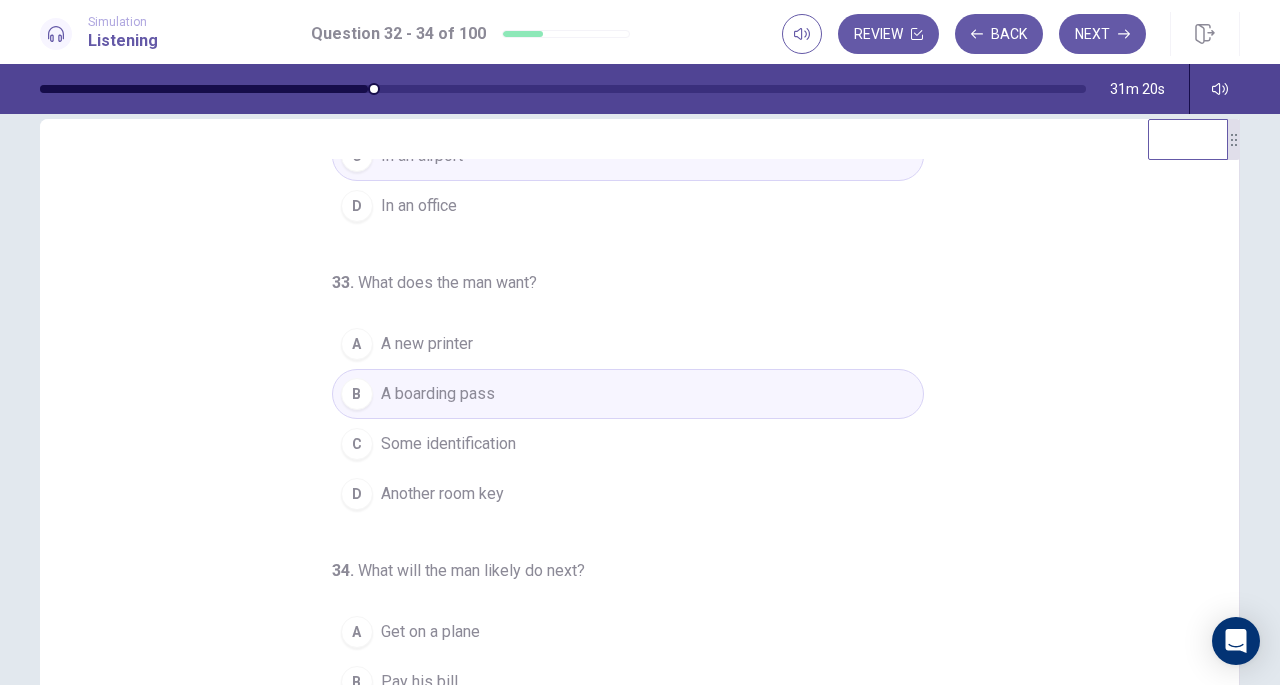 scroll, scrollTop: 200, scrollLeft: 0, axis: vertical 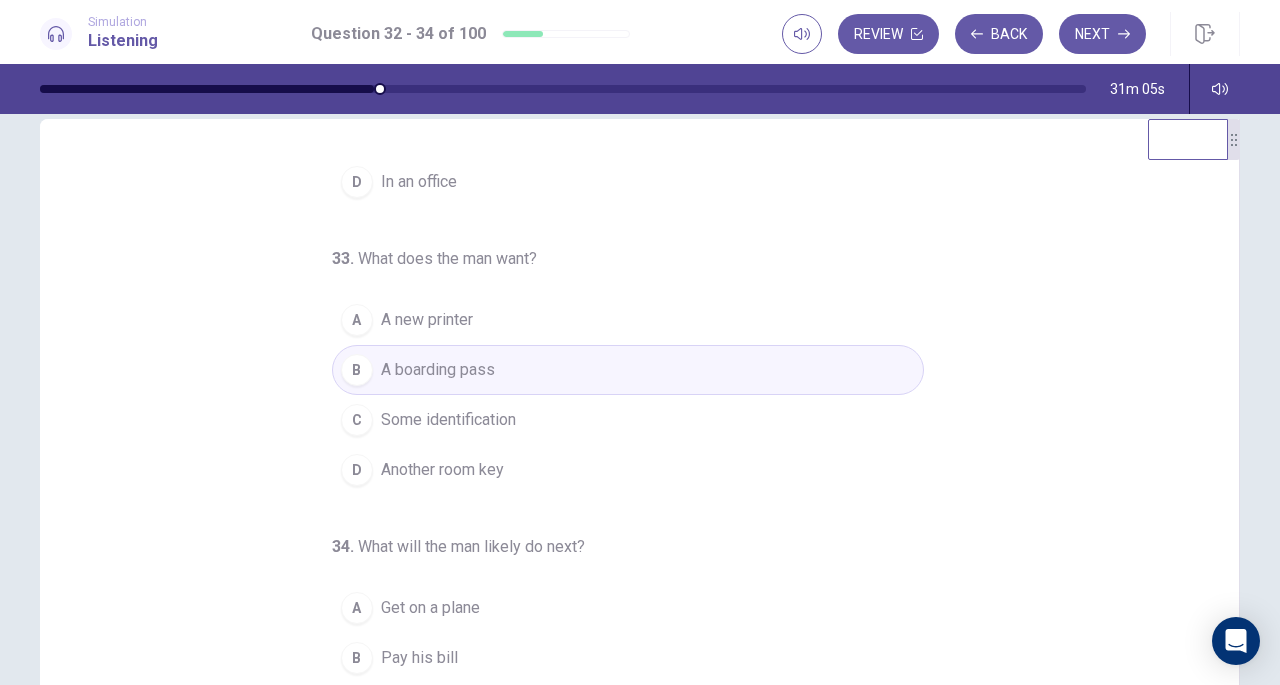 click on "Get on a plane" at bounding box center (430, 608) 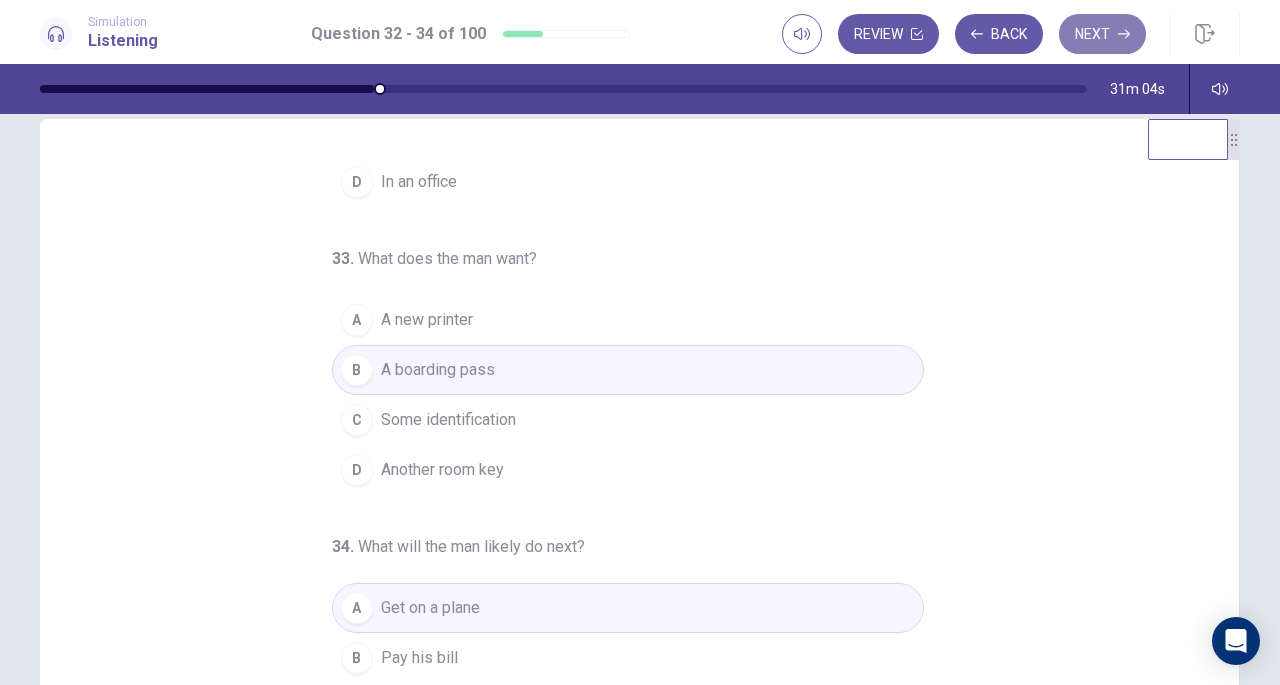 click on "Next" at bounding box center [1102, 34] 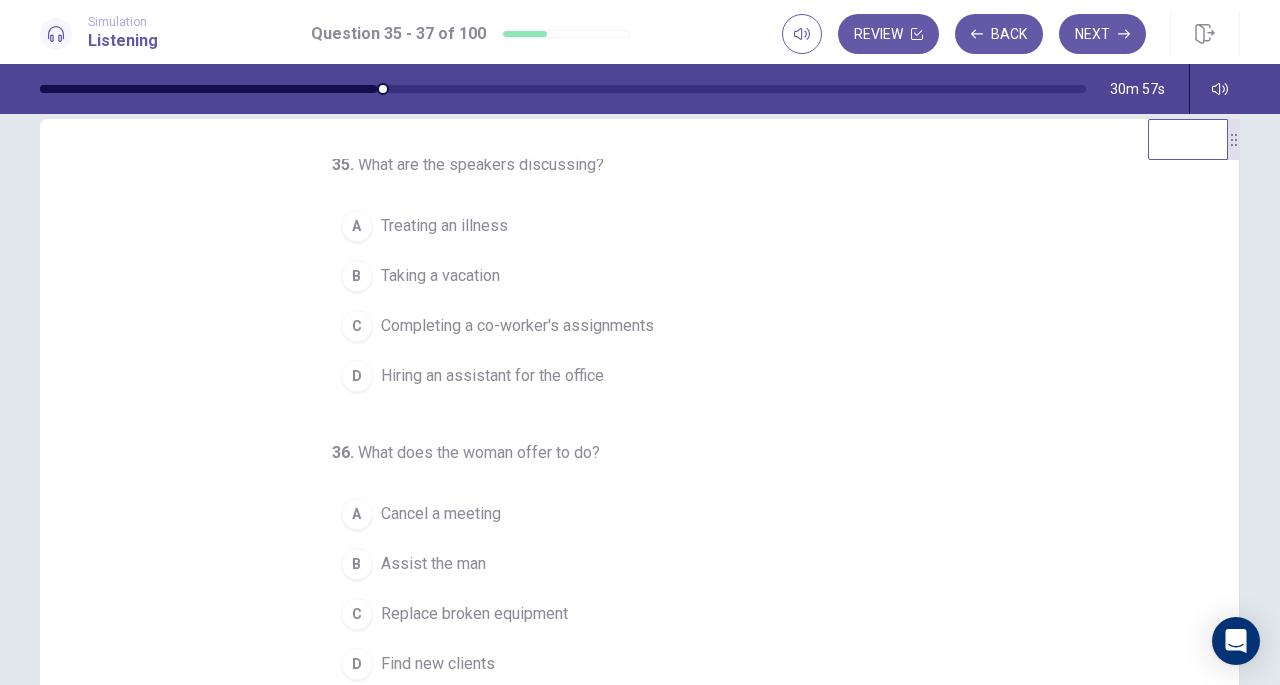 scroll, scrollTop: 0, scrollLeft: 0, axis: both 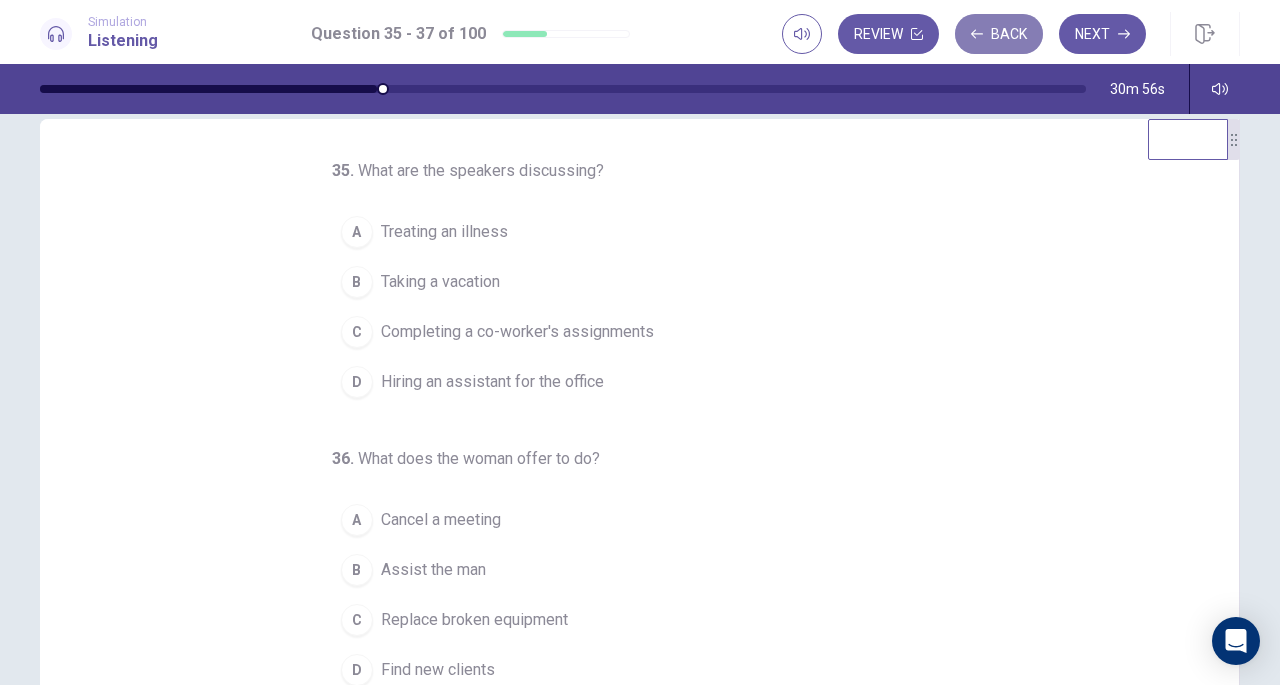 click on "Back" at bounding box center [999, 34] 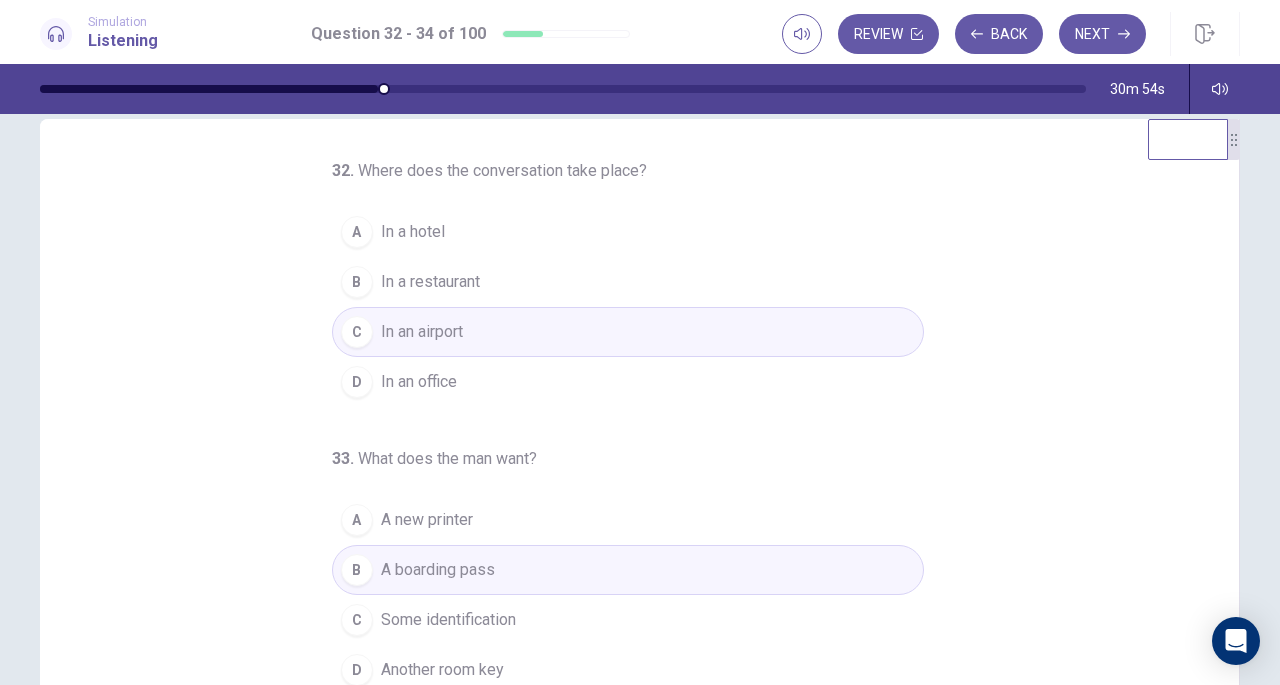 click on "C In an airport" at bounding box center [628, 332] 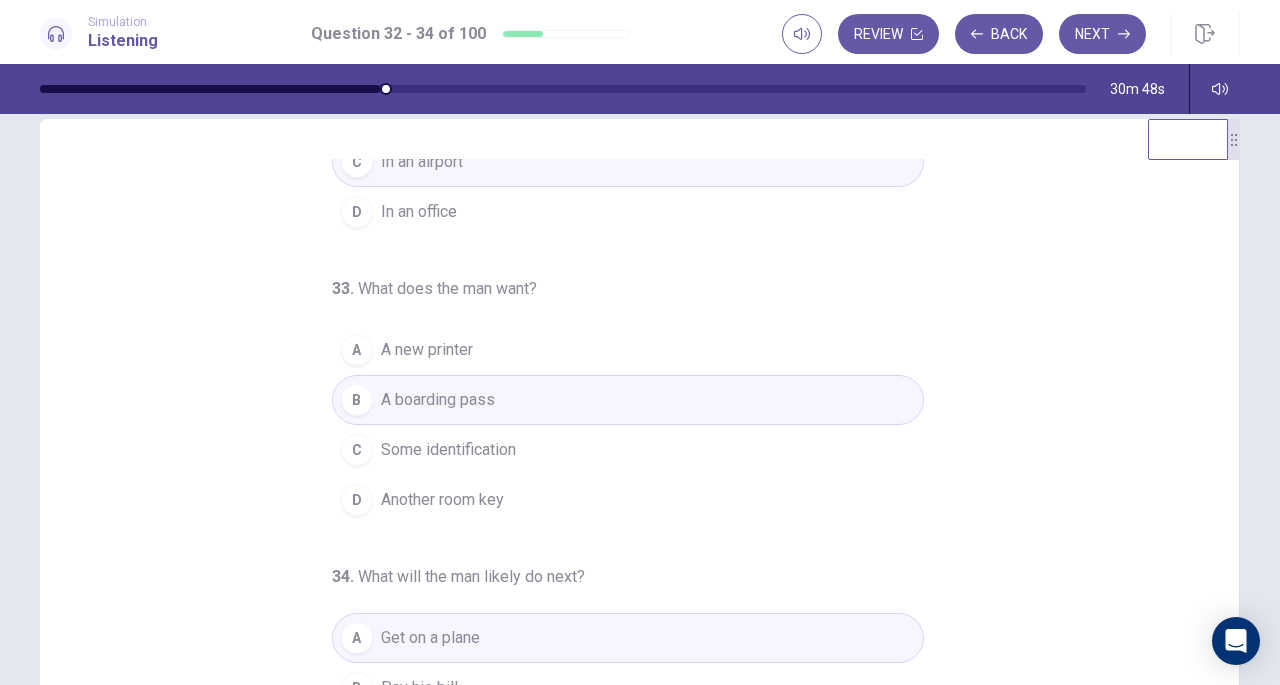 scroll, scrollTop: 200, scrollLeft: 0, axis: vertical 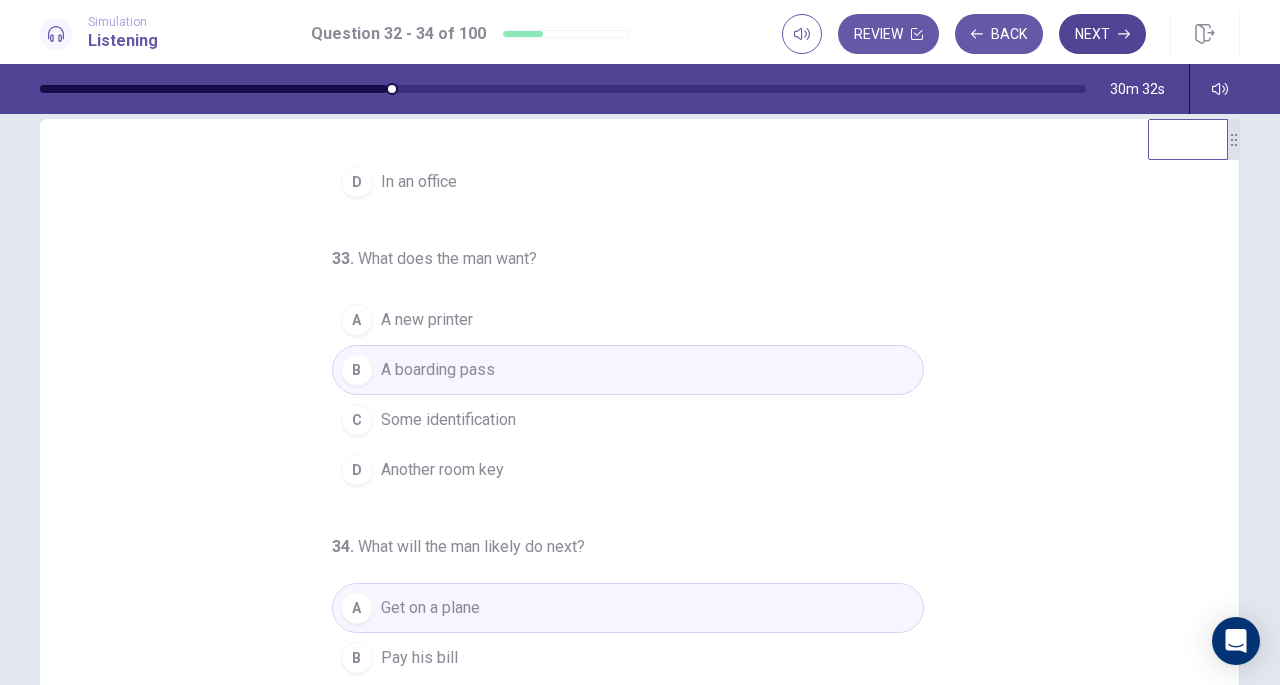 click on "Next" at bounding box center (1102, 34) 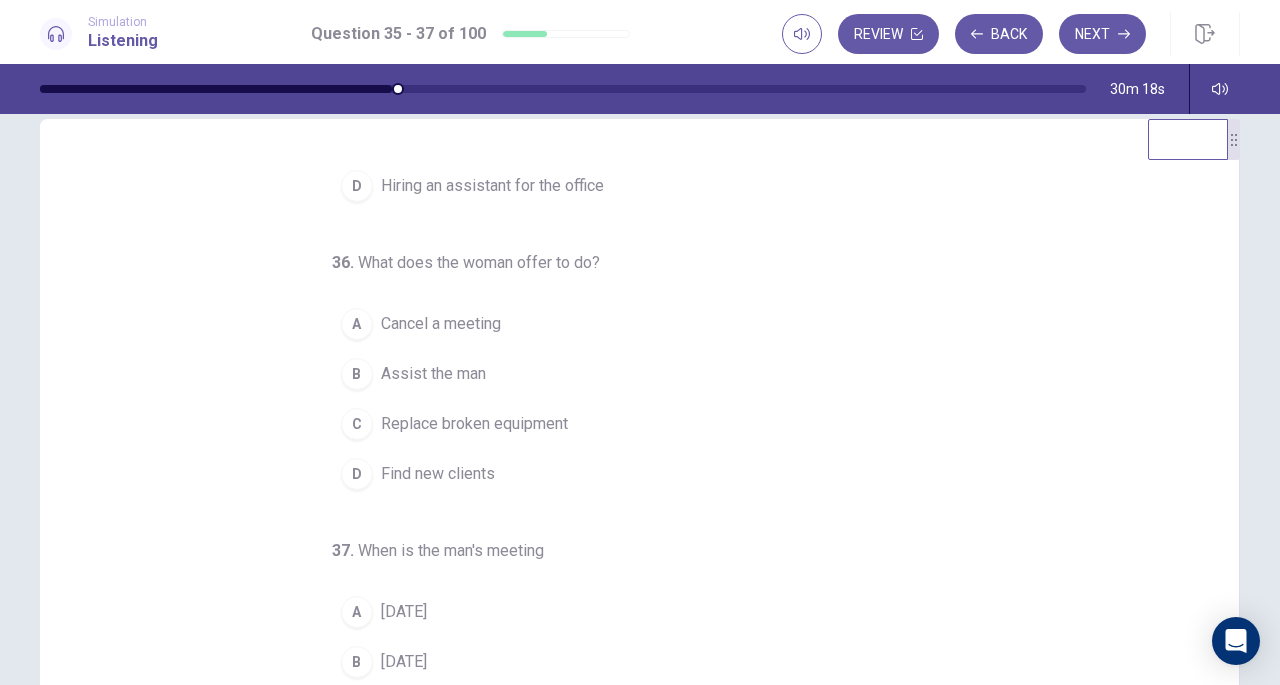 scroll, scrollTop: 0, scrollLeft: 0, axis: both 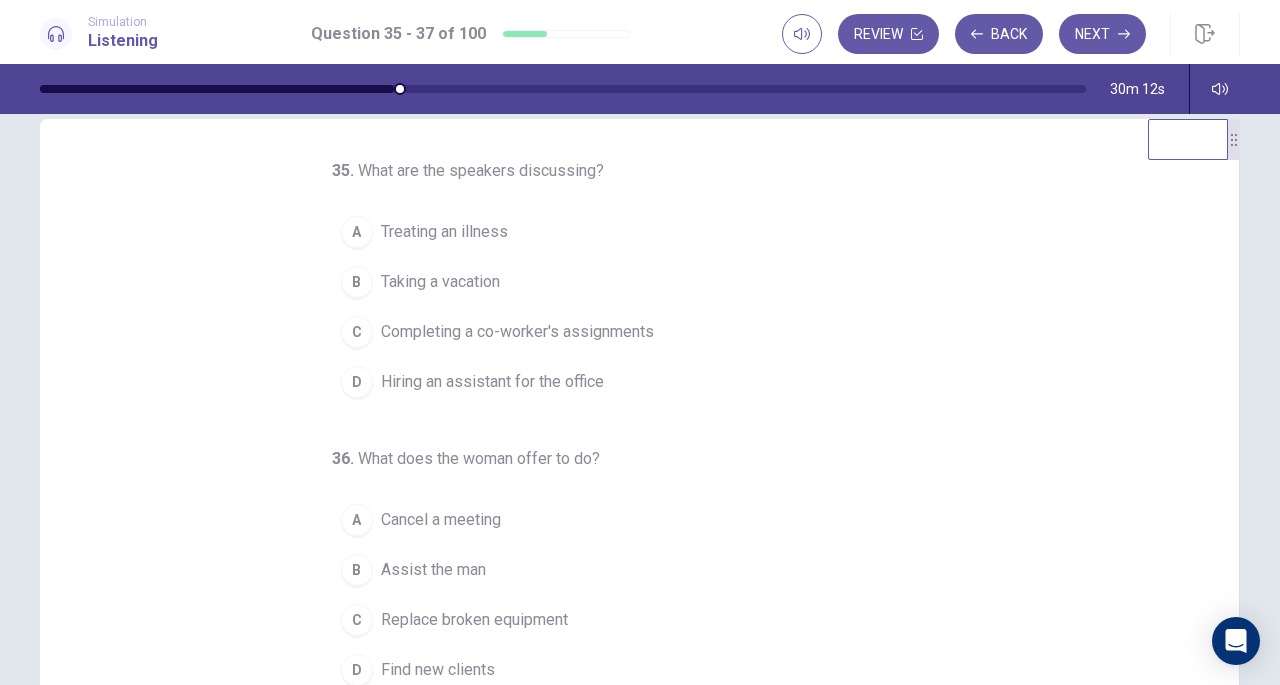 click on "Treating an illness" at bounding box center [444, 232] 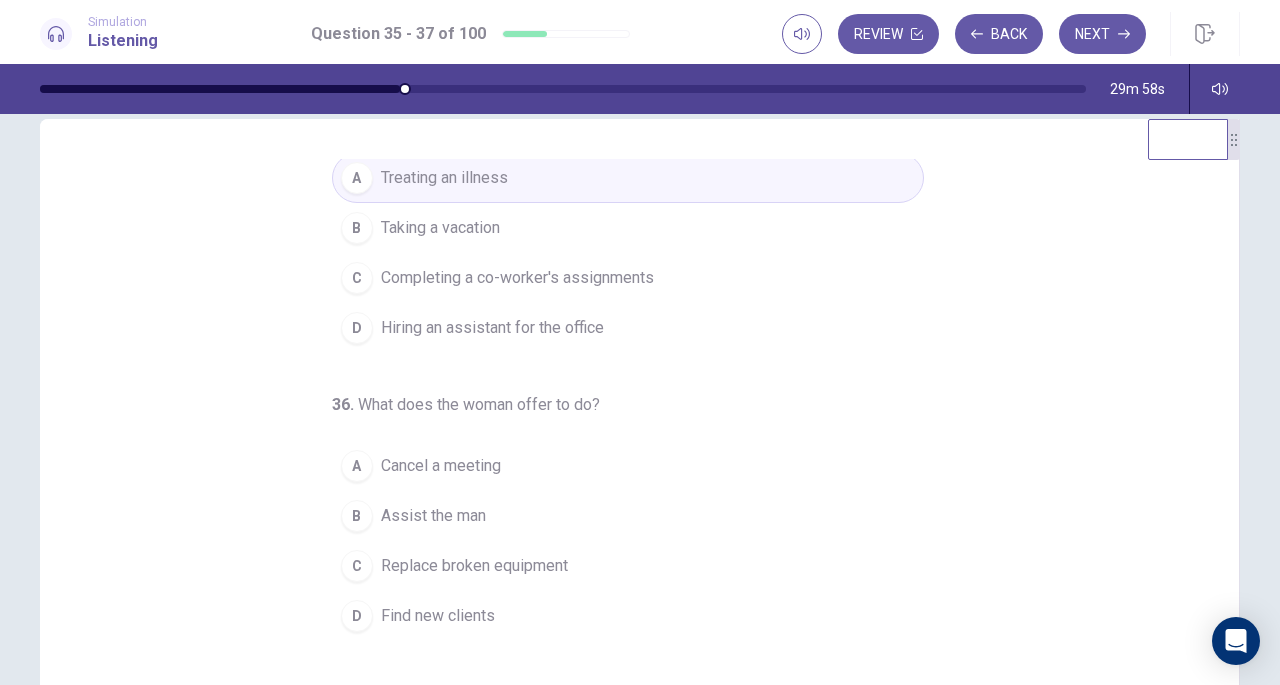 scroll, scrollTop: 0, scrollLeft: 0, axis: both 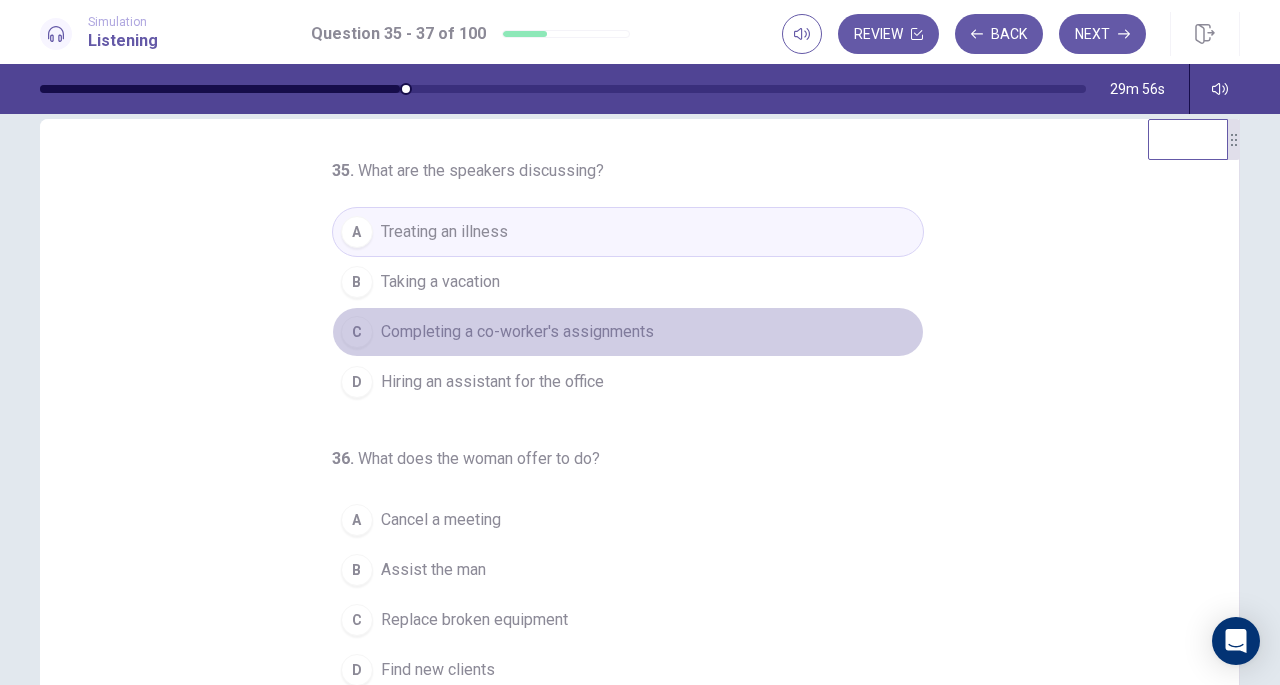 click on "Completing a co-worker's assignments" at bounding box center [517, 332] 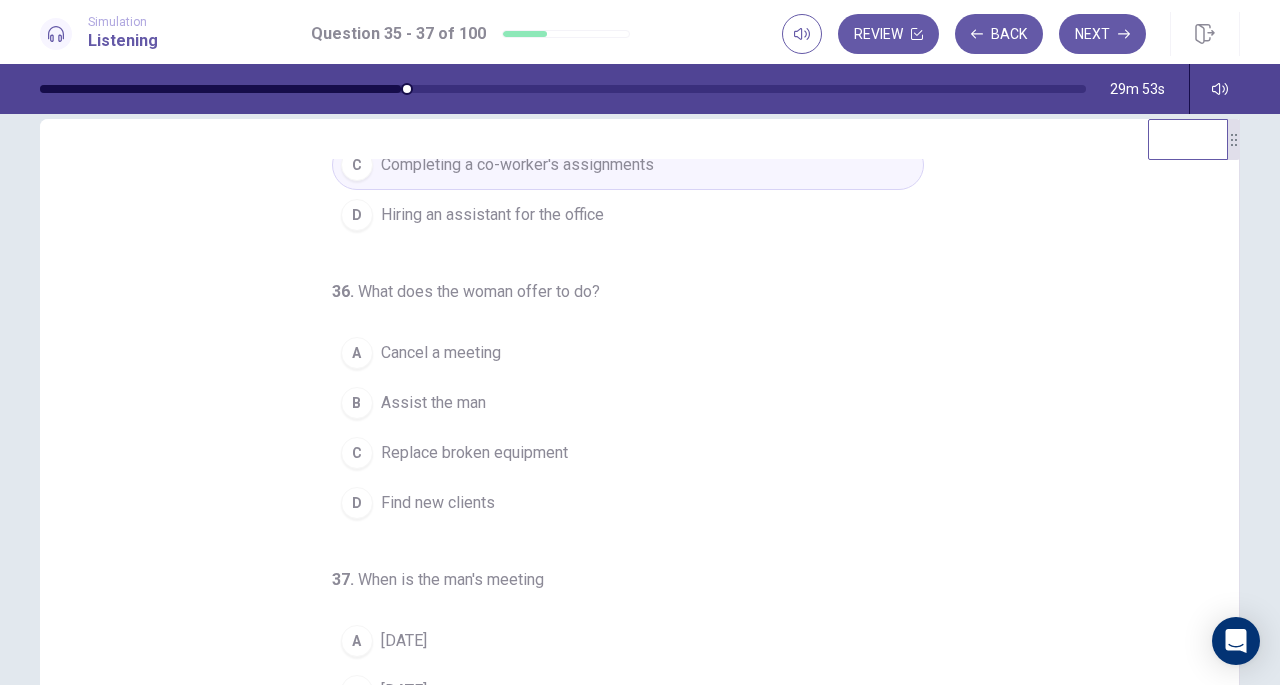 scroll, scrollTop: 200, scrollLeft: 0, axis: vertical 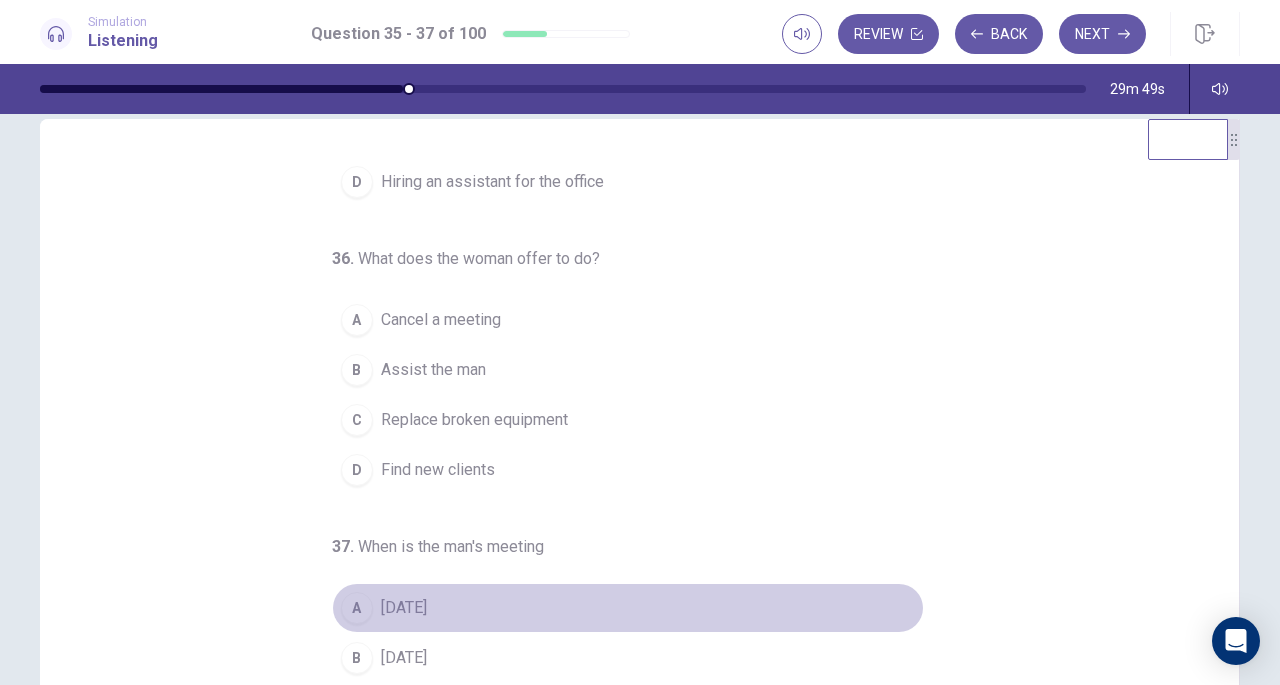 click on "[DATE]" at bounding box center (404, 608) 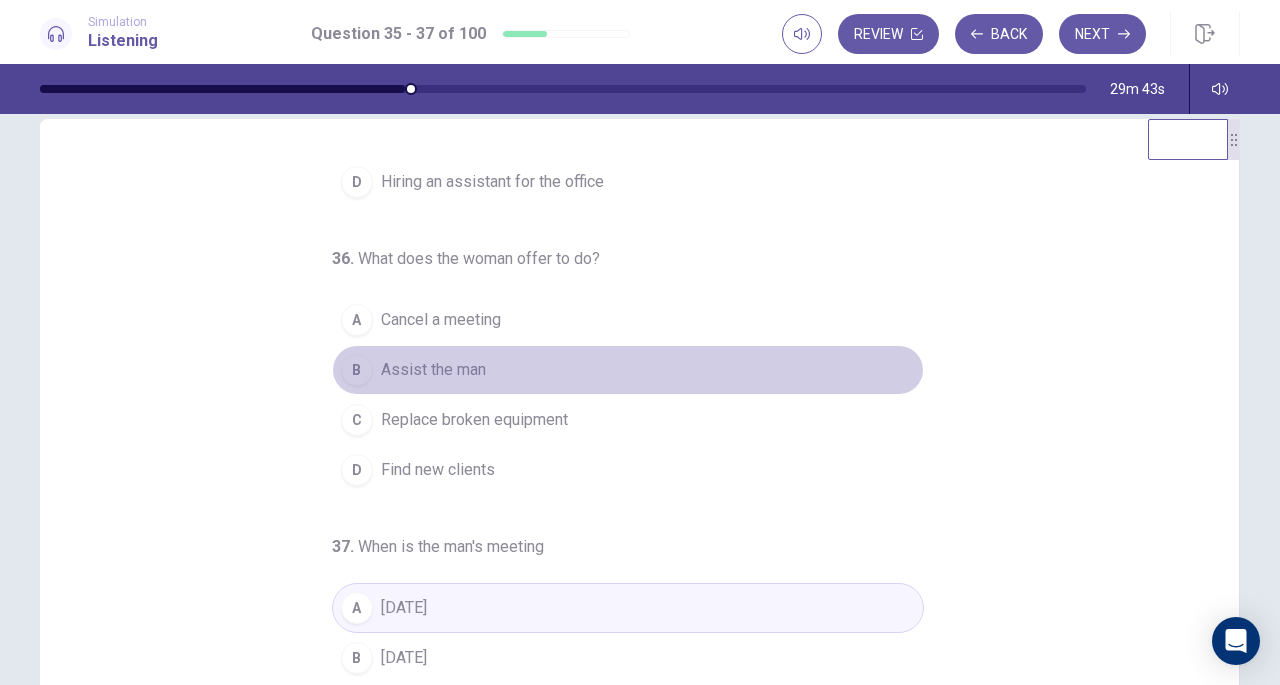 click on "Assist the man" at bounding box center [433, 370] 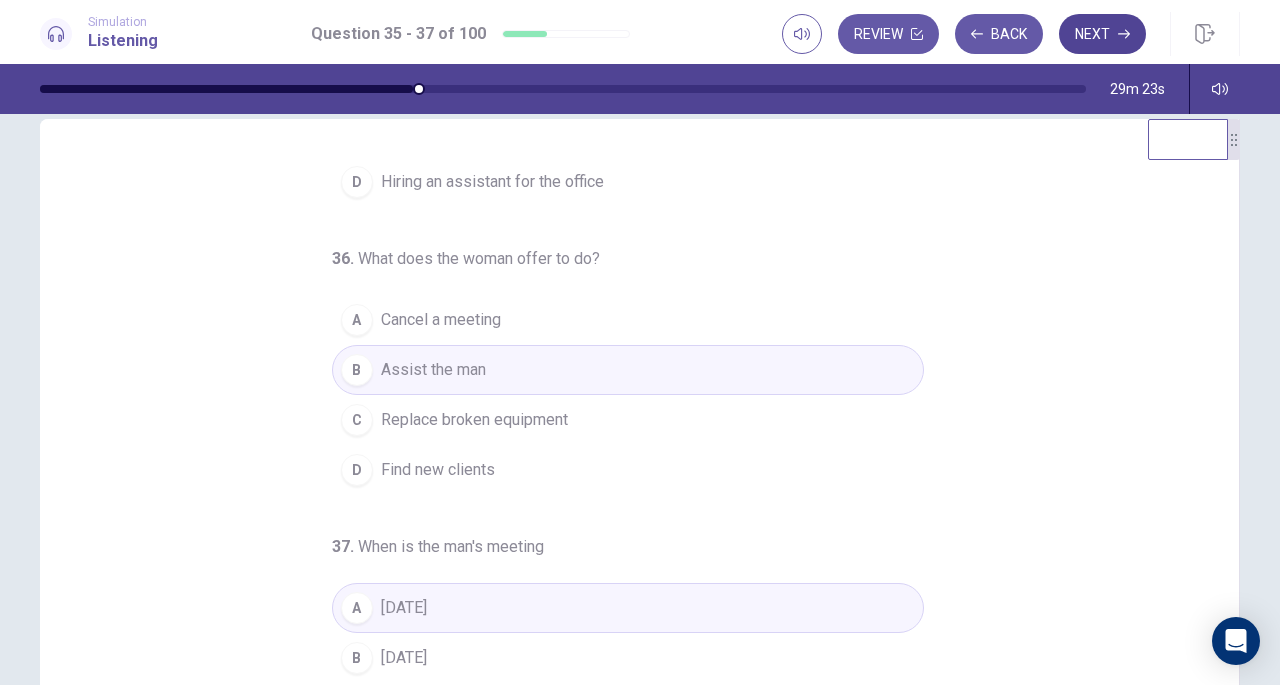 click on "Next" at bounding box center [1102, 34] 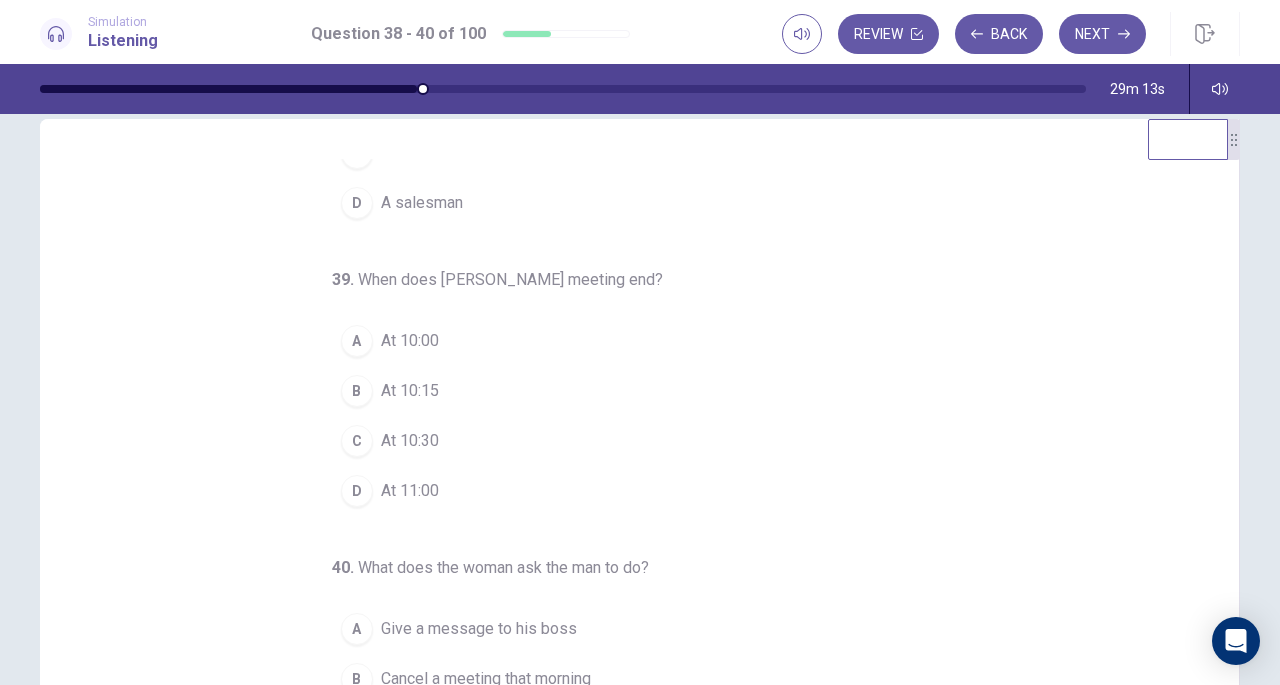 scroll, scrollTop: 200, scrollLeft: 0, axis: vertical 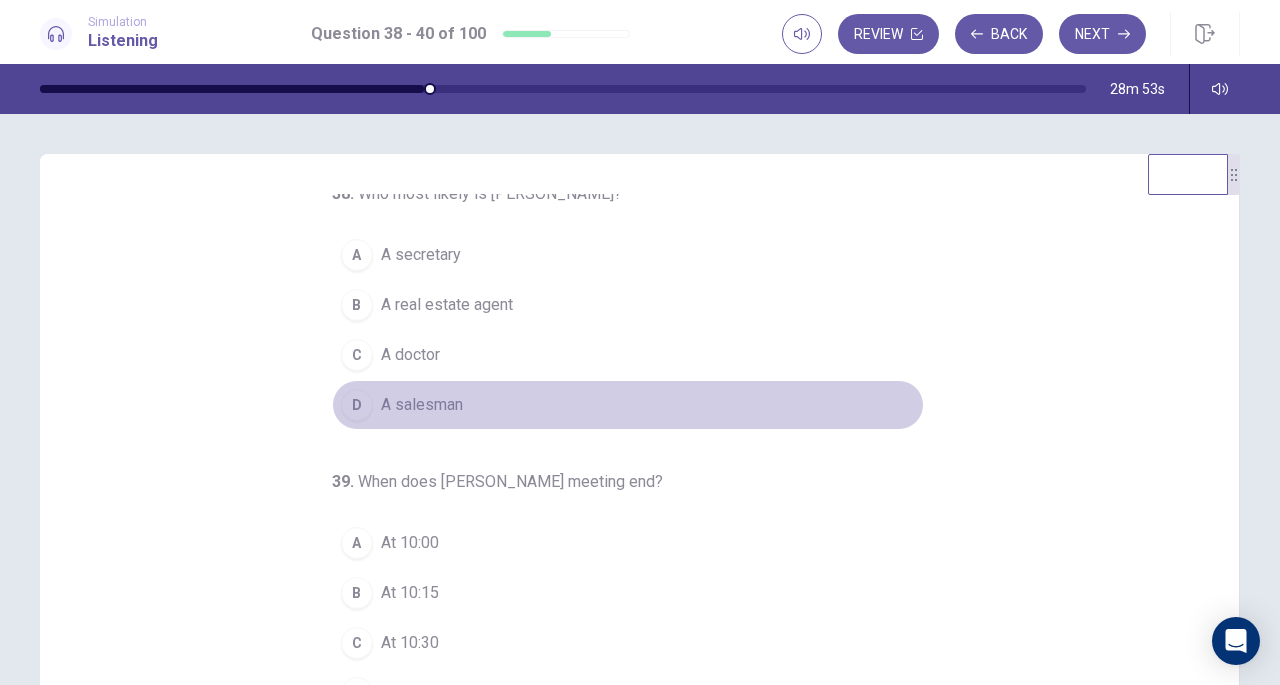 click on "A salesman" at bounding box center (422, 405) 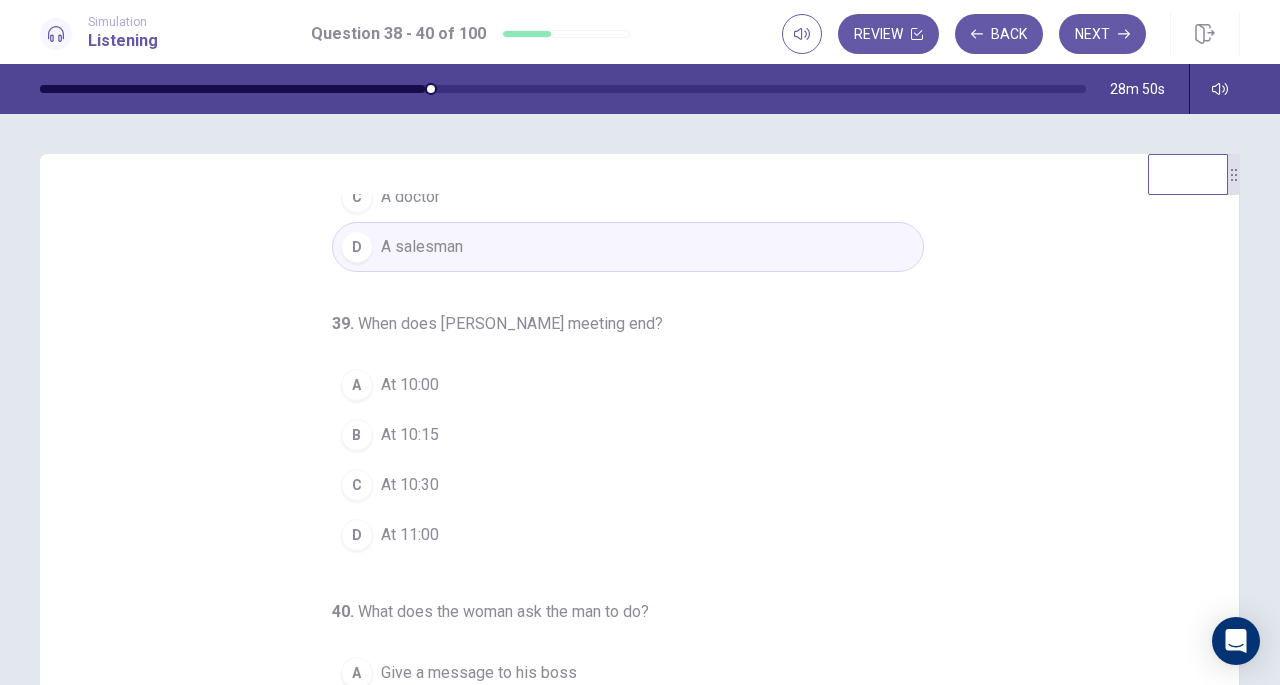 scroll, scrollTop: 175, scrollLeft: 0, axis: vertical 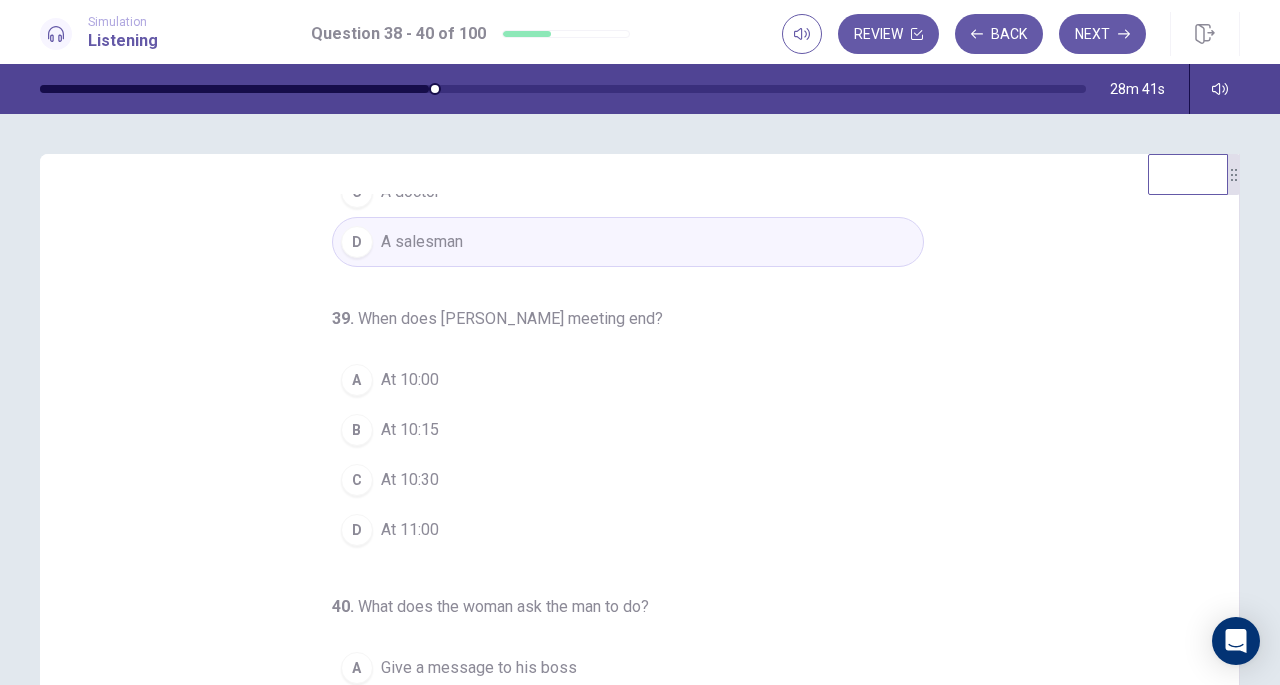 click on "D" at bounding box center [357, 530] 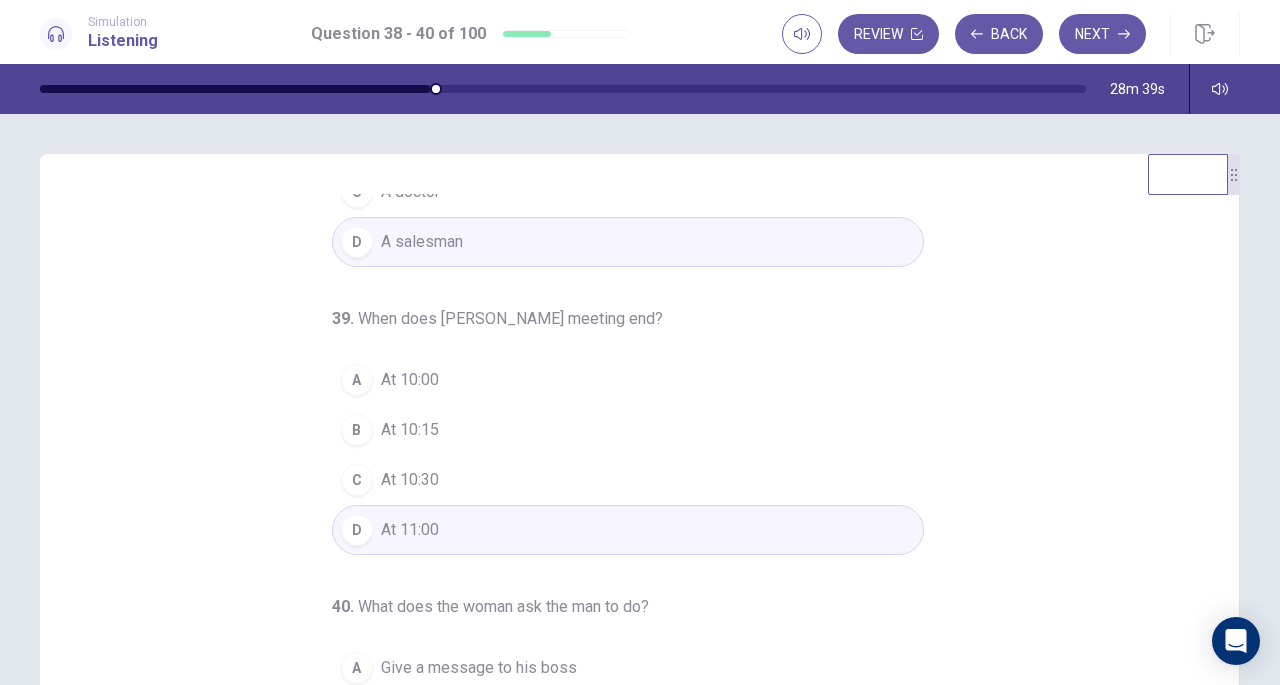 scroll, scrollTop: 200, scrollLeft: 0, axis: vertical 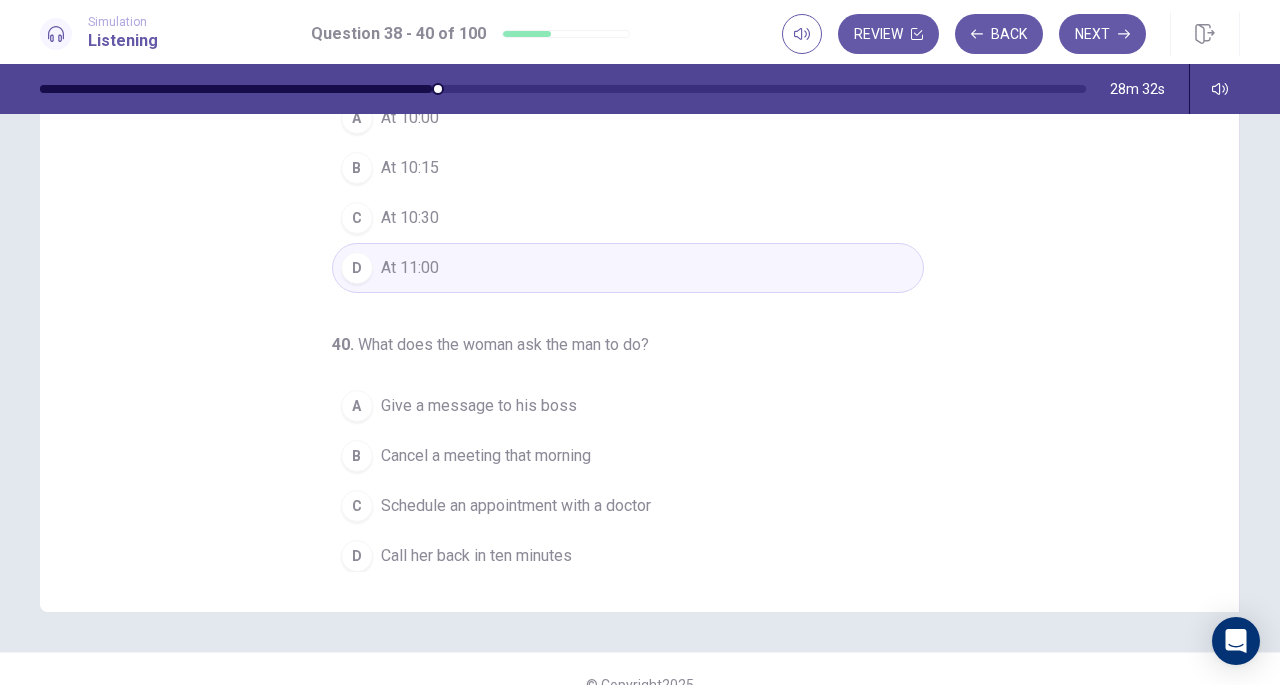 click on "C Schedule an appointment with a doctor" at bounding box center [628, 506] 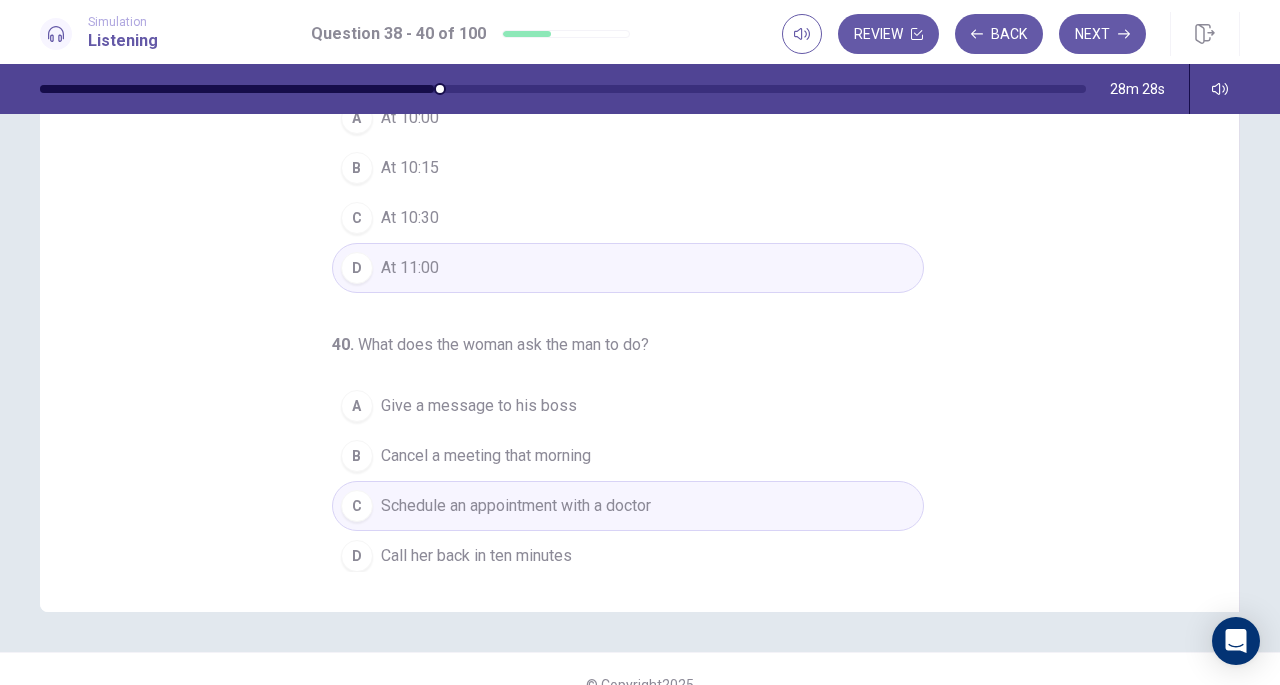 click on "B Cancel a meeting that morning" at bounding box center (628, 456) 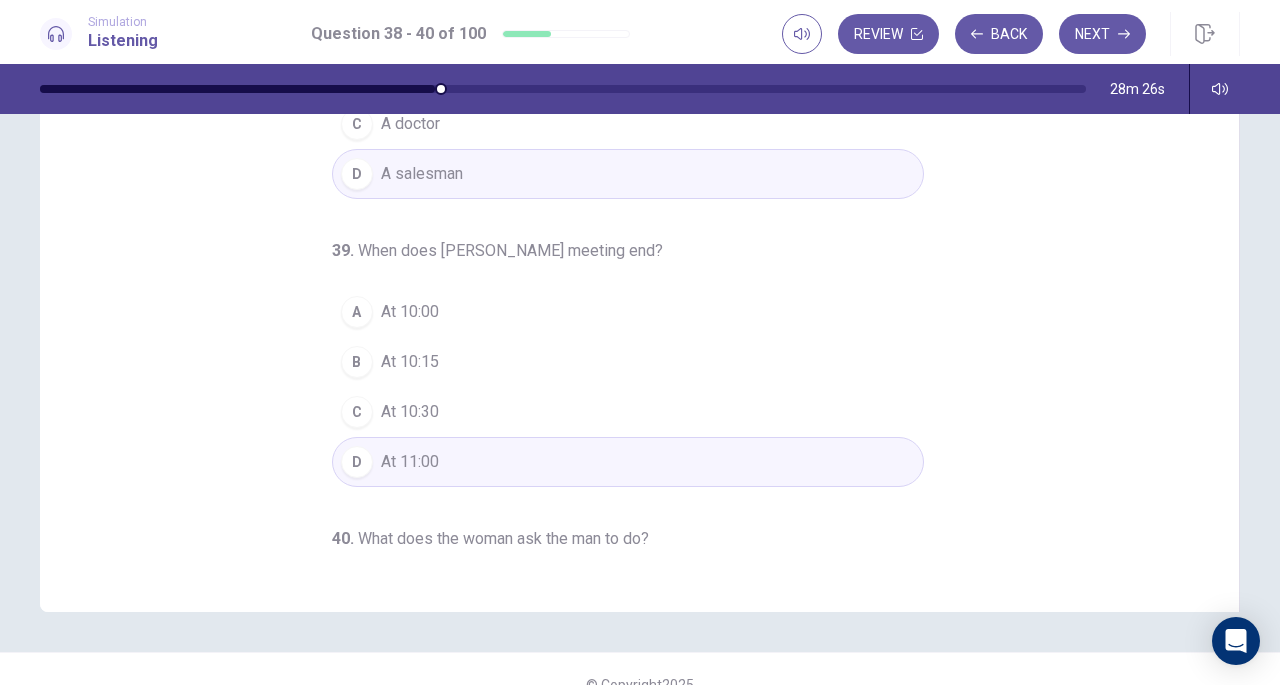 scroll, scrollTop: 0, scrollLeft: 0, axis: both 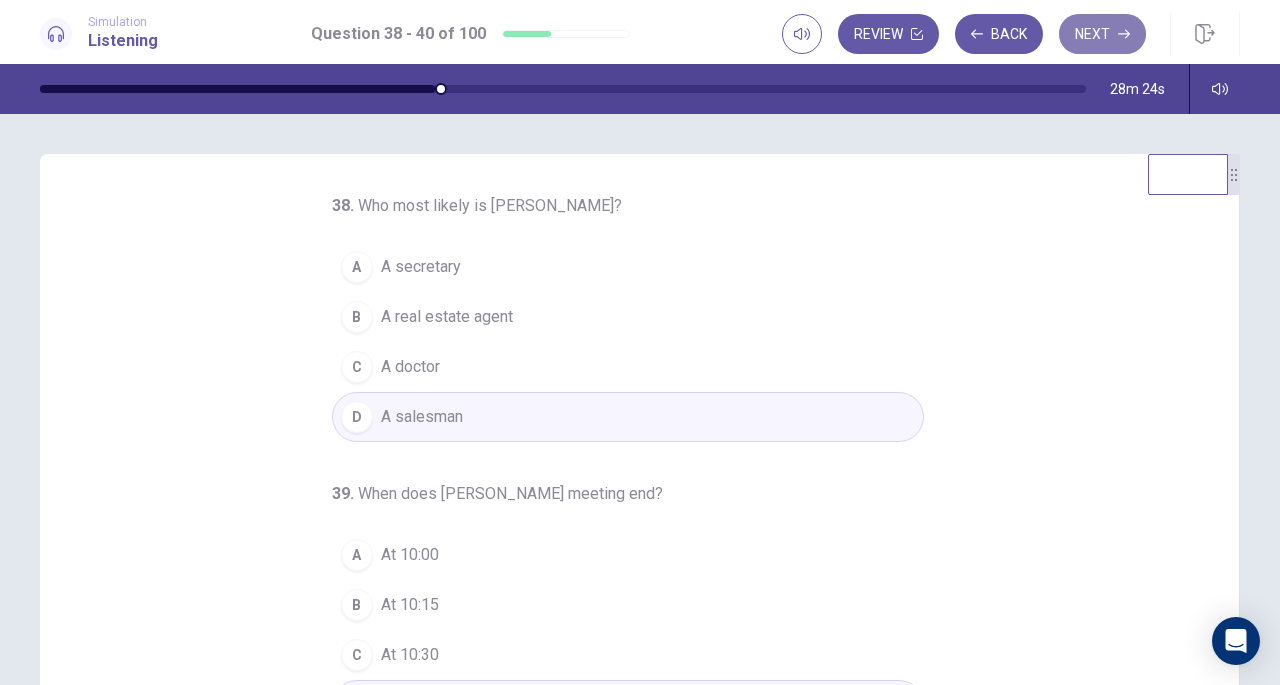 click on "Next" at bounding box center [1102, 34] 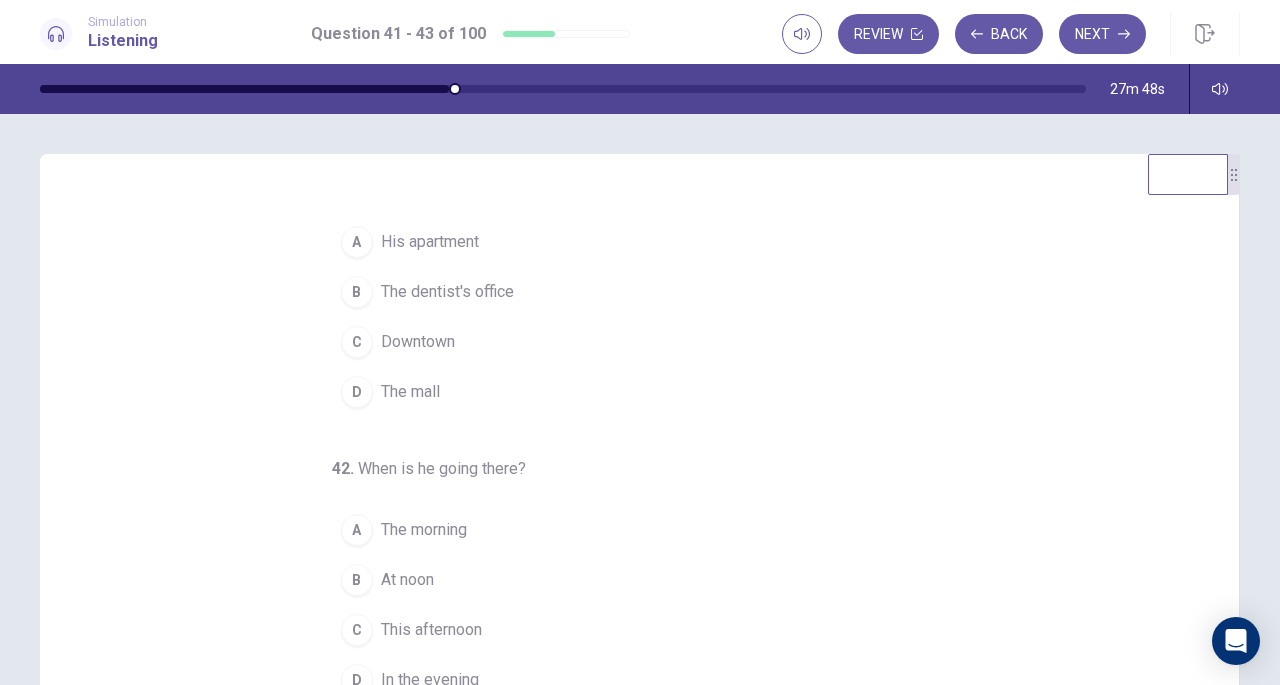scroll, scrollTop: 200, scrollLeft: 0, axis: vertical 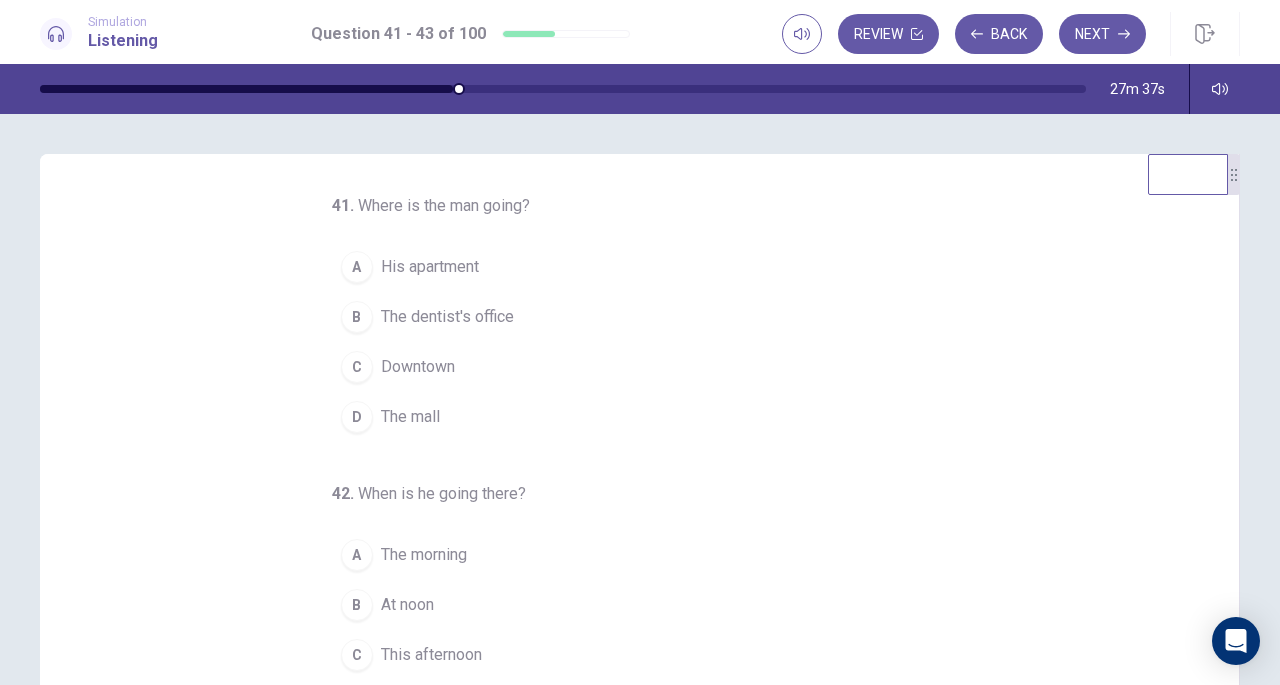 click on "Downtown" at bounding box center [418, 367] 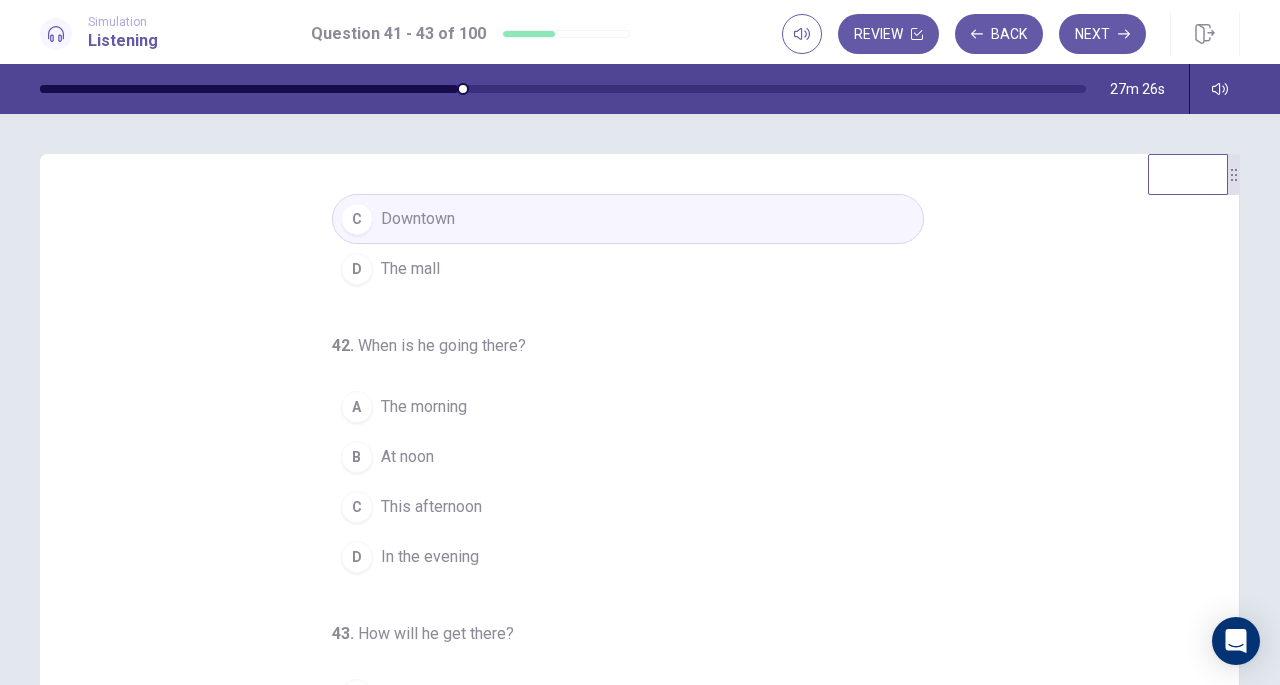 scroll, scrollTop: 200, scrollLeft: 0, axis: vertical 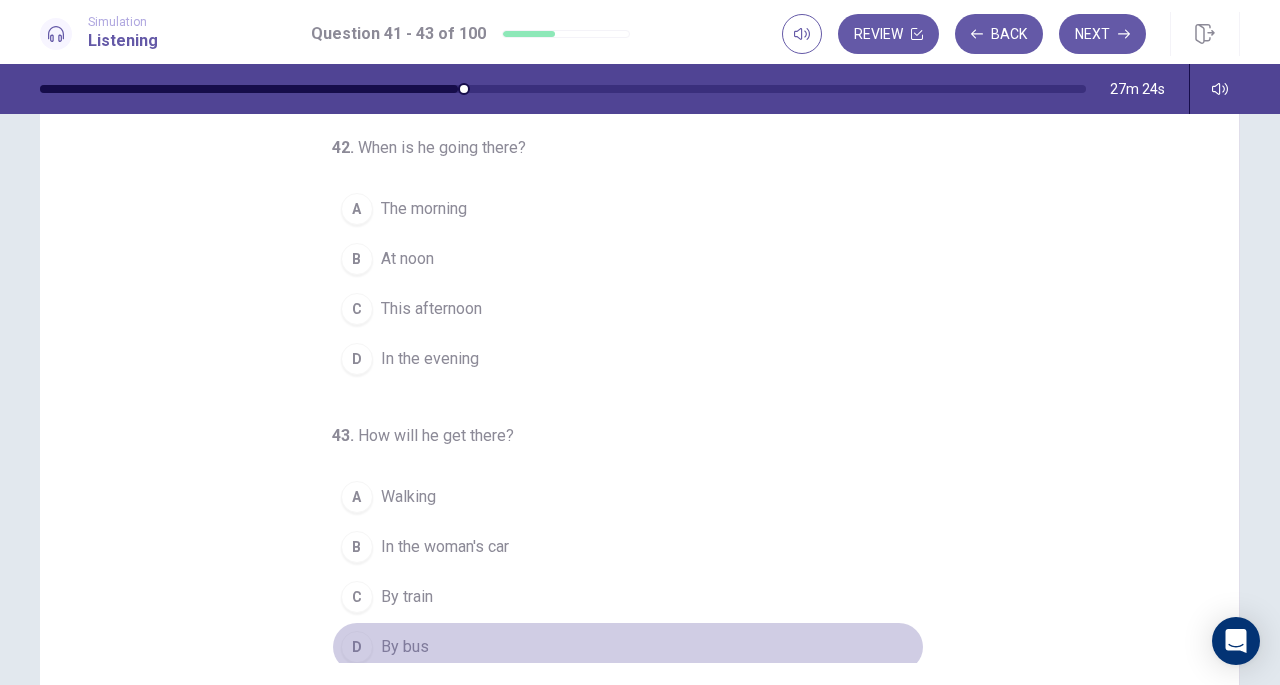click on "By bus" at bounding box center [405, 647] 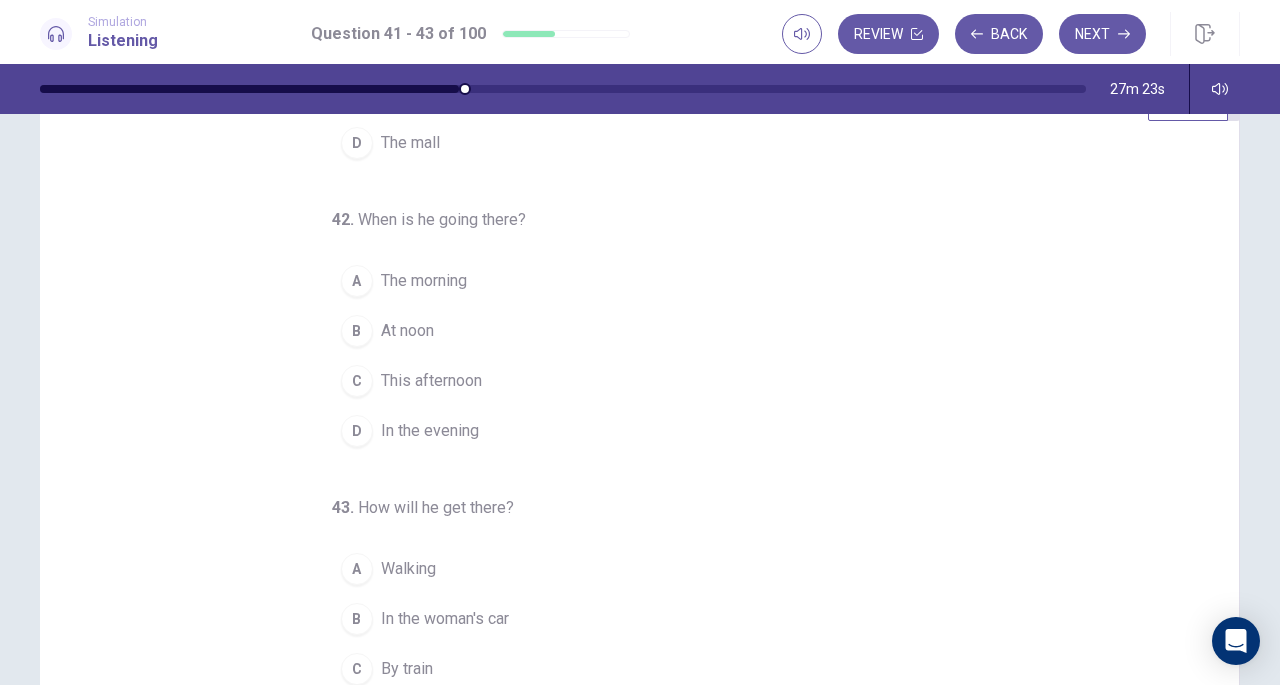 scroll, scrollTop: 72, scrollLeft: 0, axis: vertical 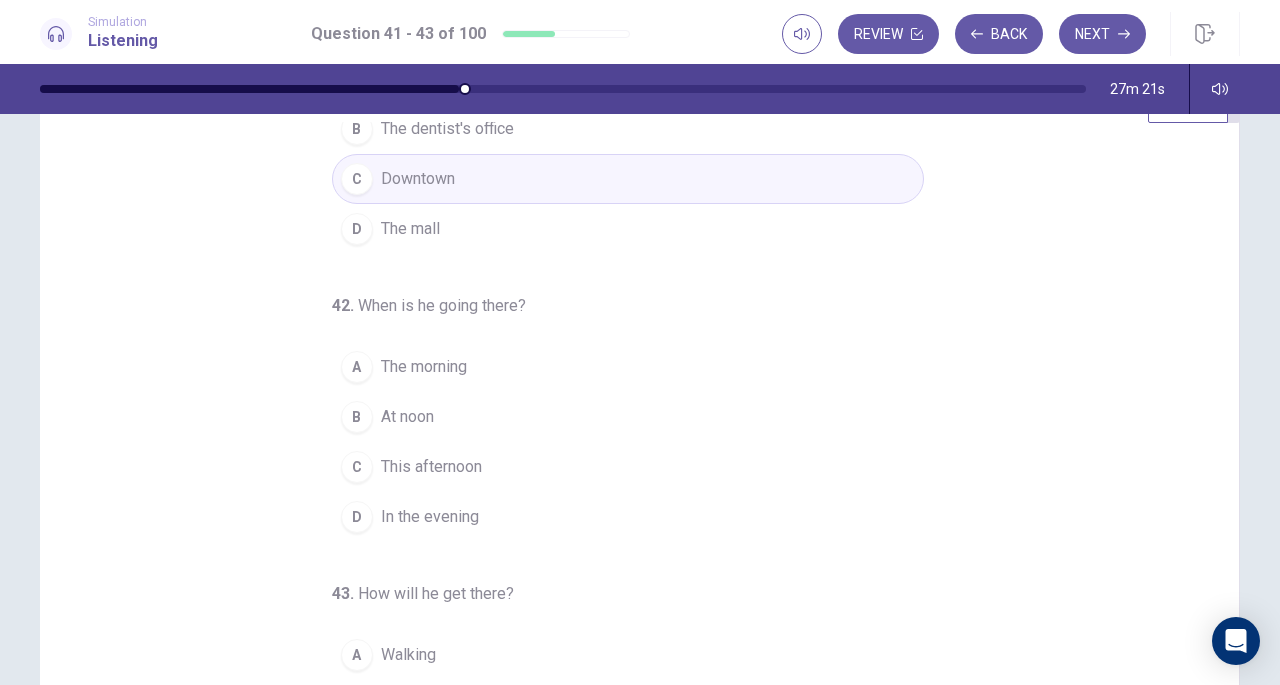 click on "B At noon" at bounding box center [628, 417] 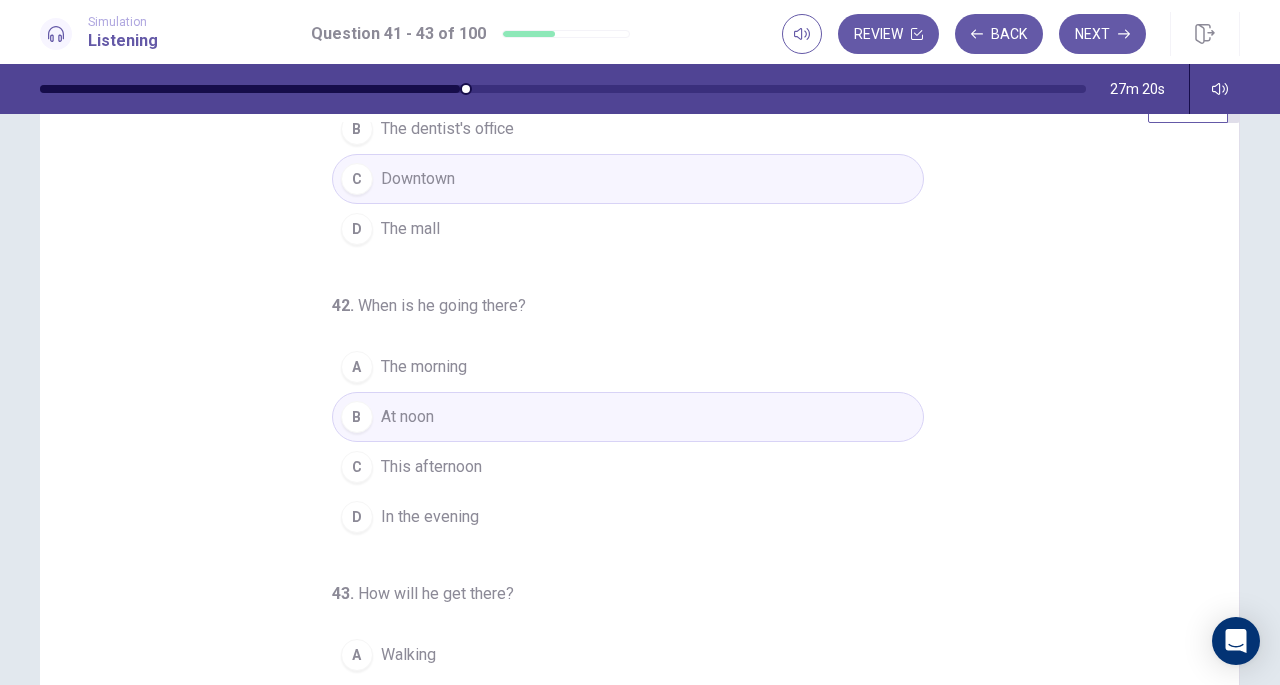 scroll, scrollTop: 0, scrollLeft: 0, axis: both 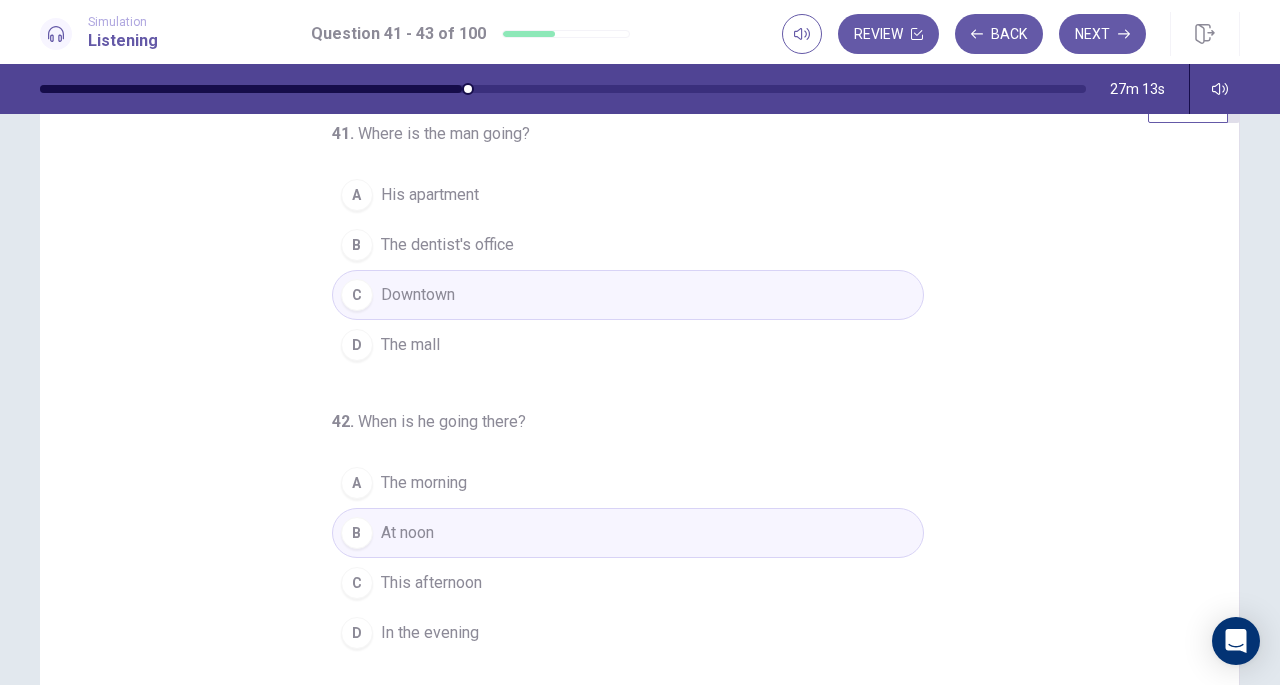 click on "D The mall" at bounding box center (628, 345) 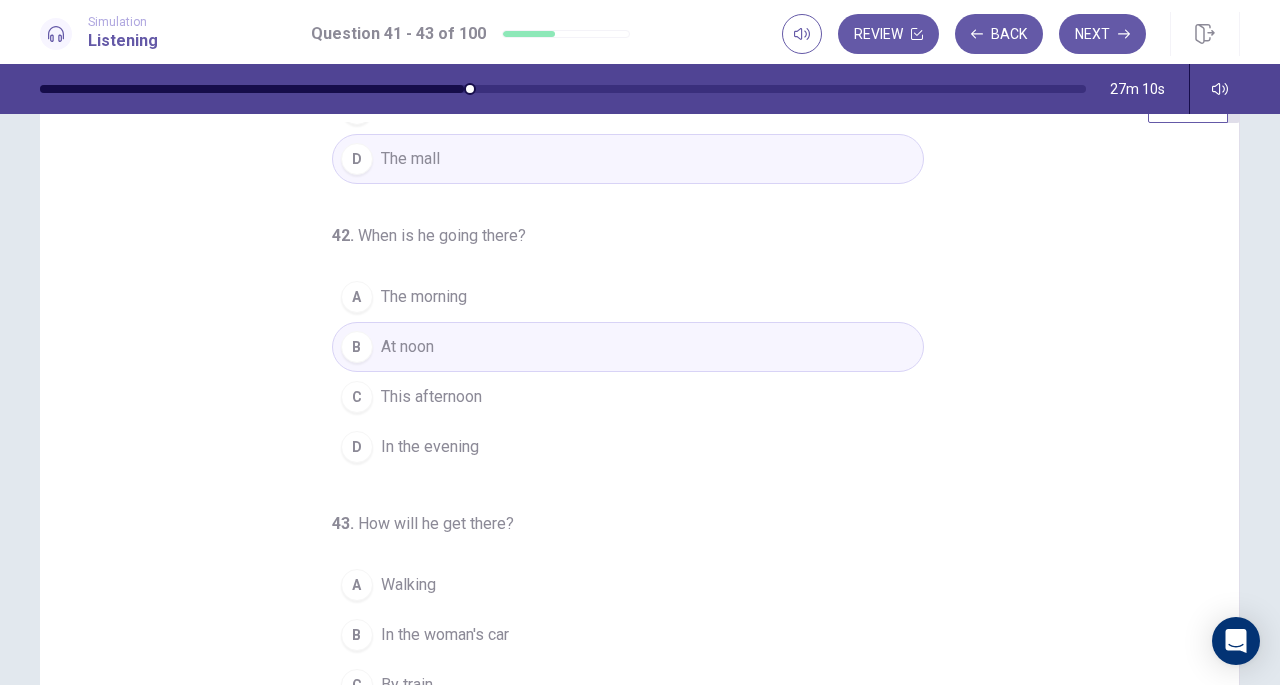 scroll, scrollTop: 200, scrollLeft: 0, axis: vertical 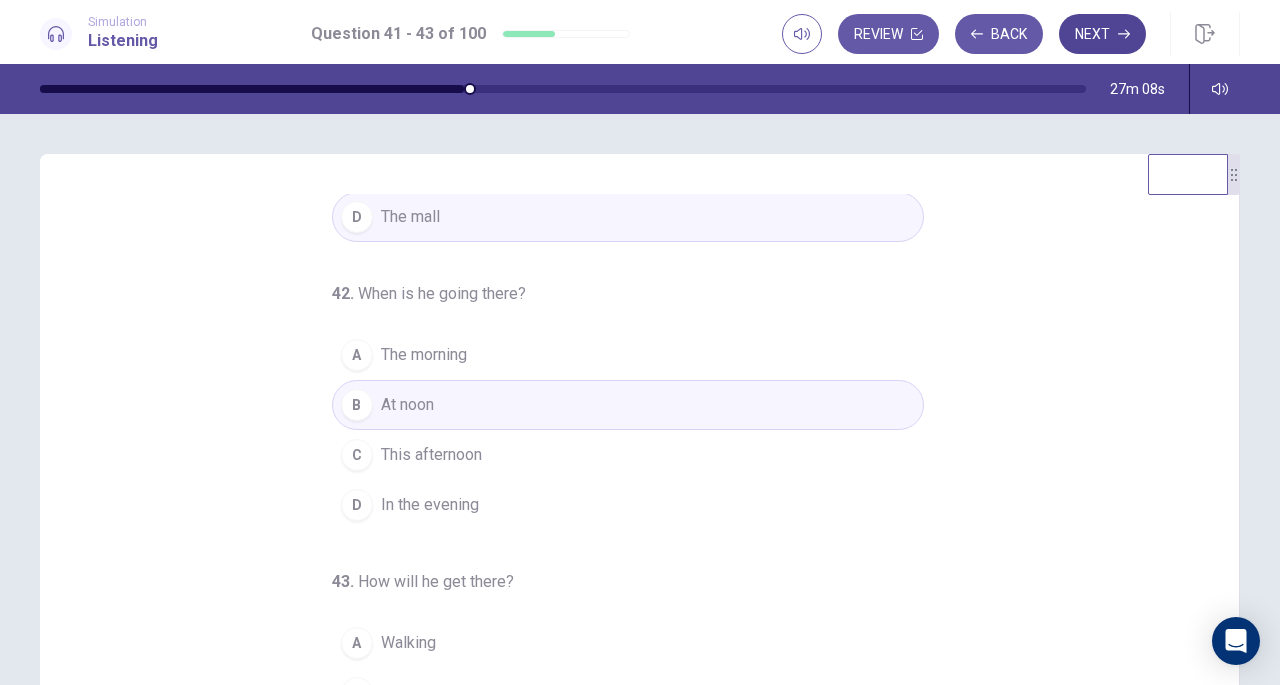click on "Next" at bounding box center [1102, 34] 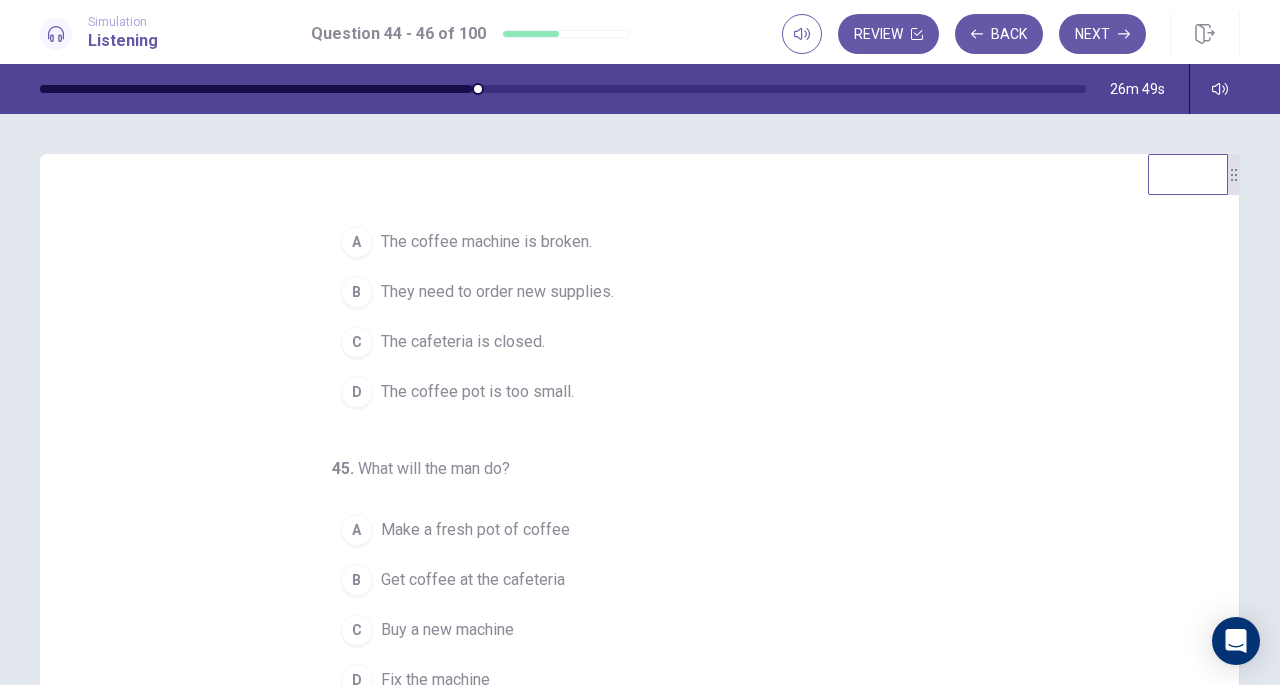 scroll, scrollTop: 200, scrollLeft: 0, axis: vertical 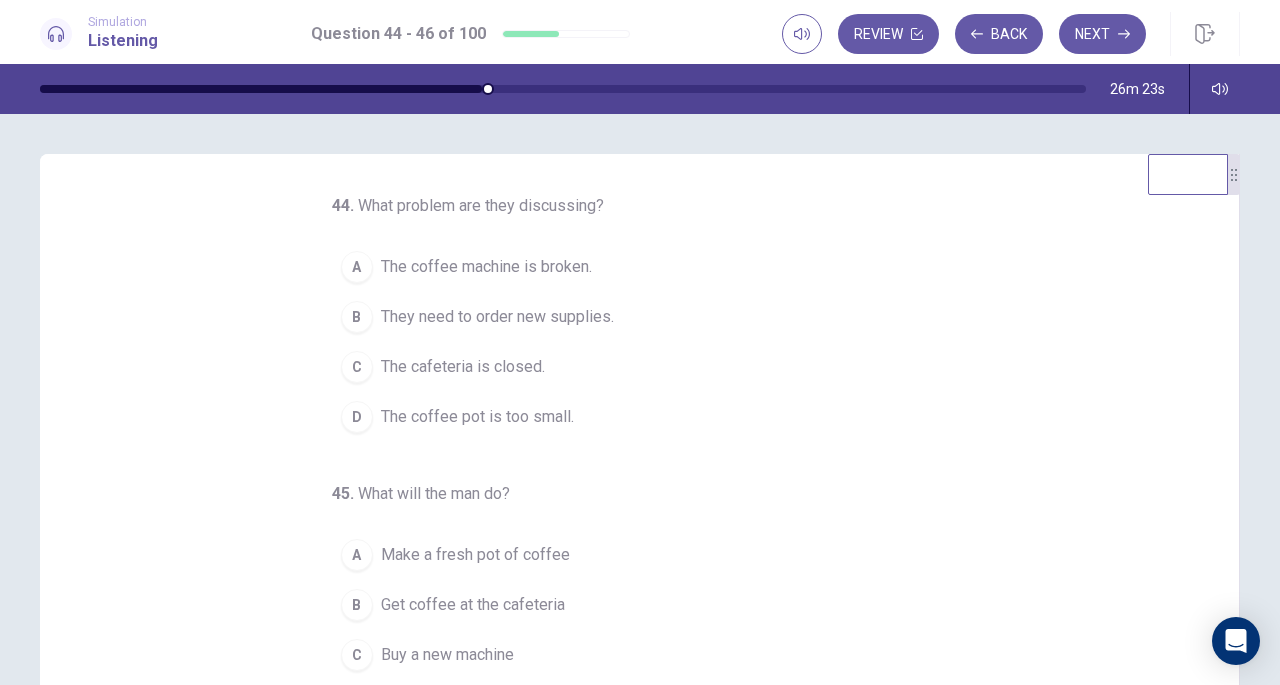 click on "The coffee machine is broken." at bounding box center [486, 267] 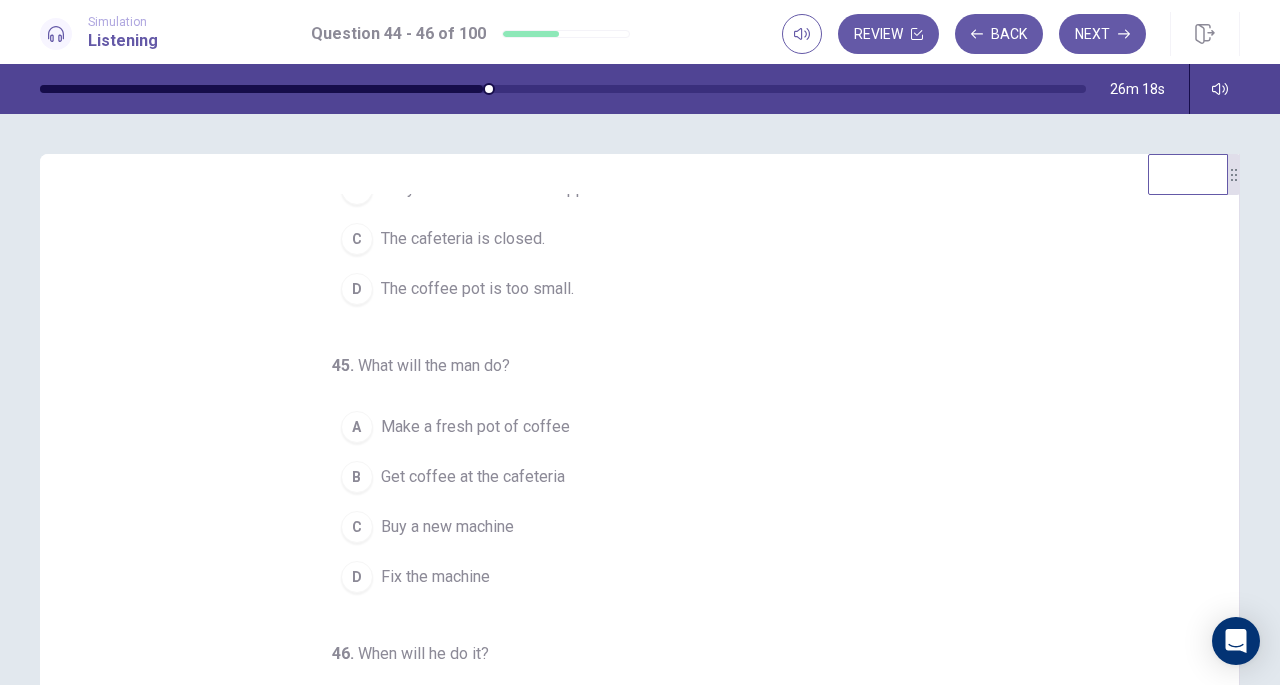 scroll, scrollTop: 130, scrollLeft: 0, axis: vertical 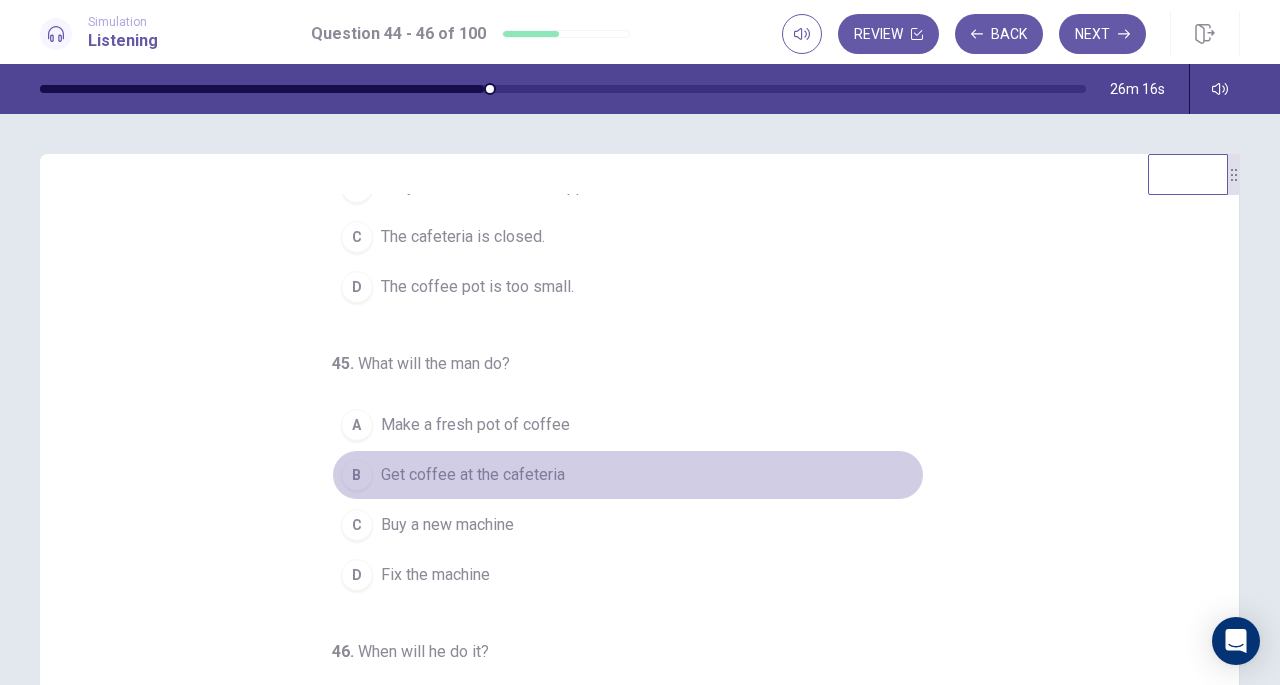 click on "Get coffee at the cafeteria" at bounding box center (473, 475) 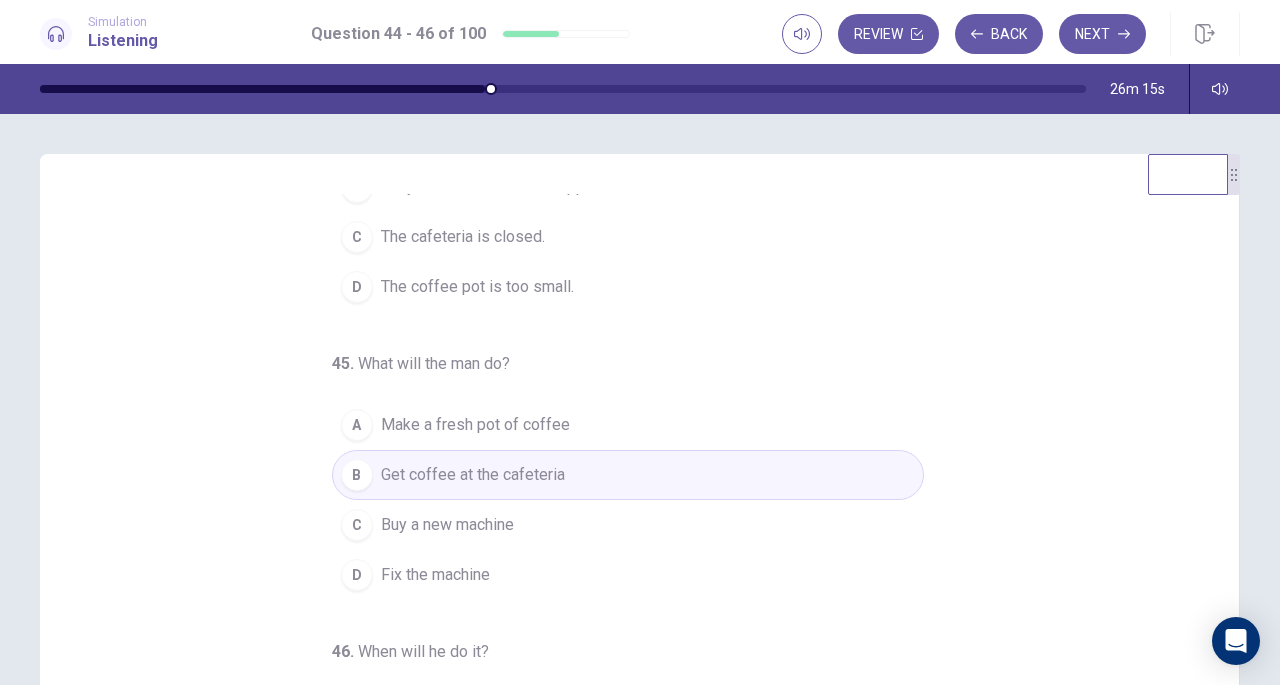 scroll, scrollTop: 200, scrollLeft: 0, axis: vertical 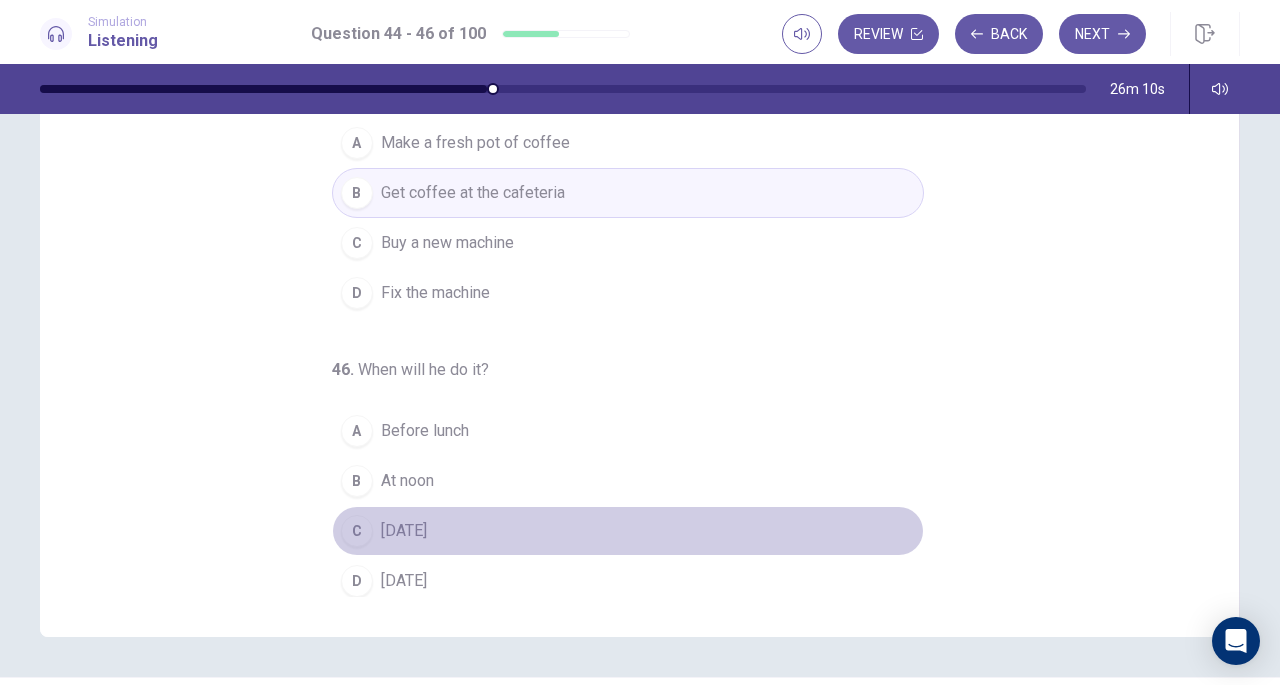 click on "[DATE]" at bounding box center [404, 531] 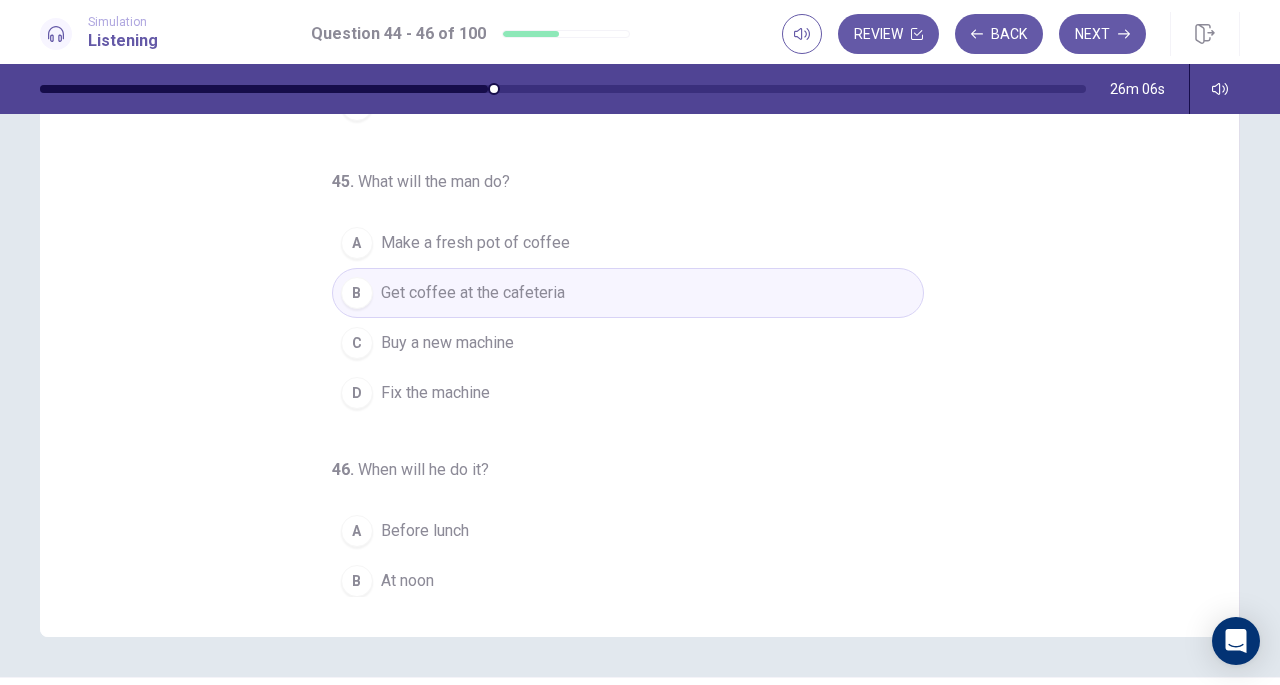 scroll, scrollTop: 98, scrollLeft: 0, axis: vertical 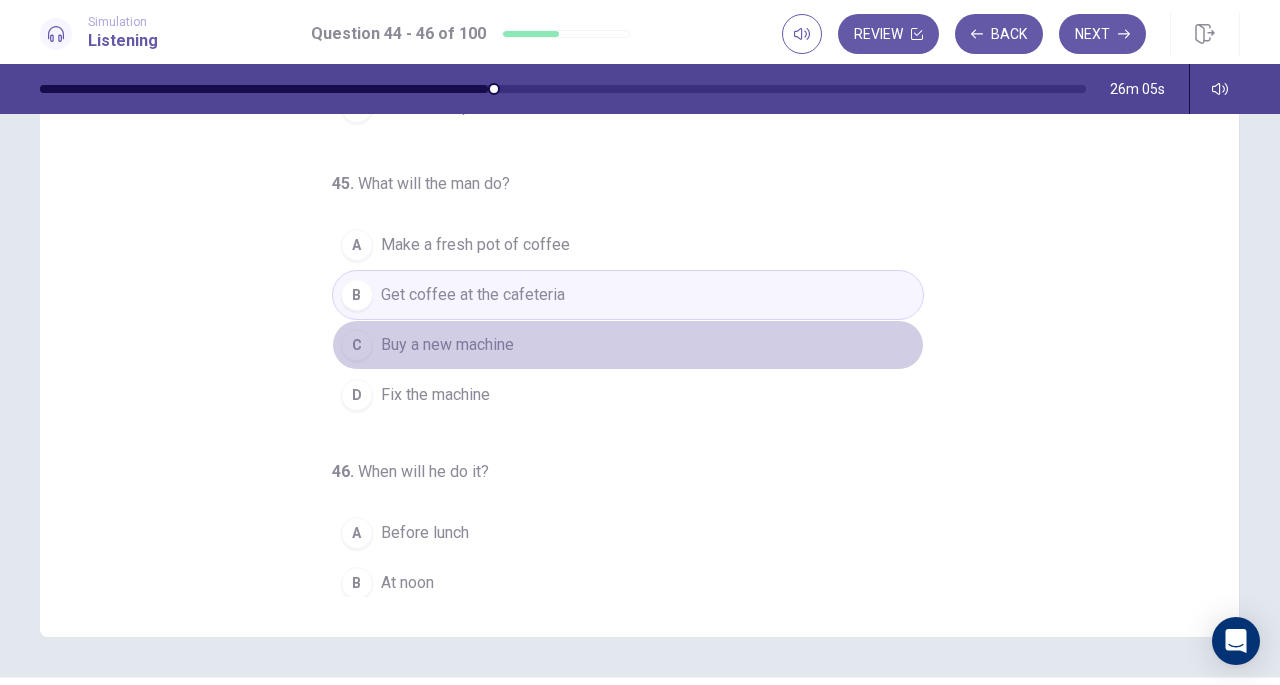 click on "Buy a new machine" at bounding box center (447, 345) 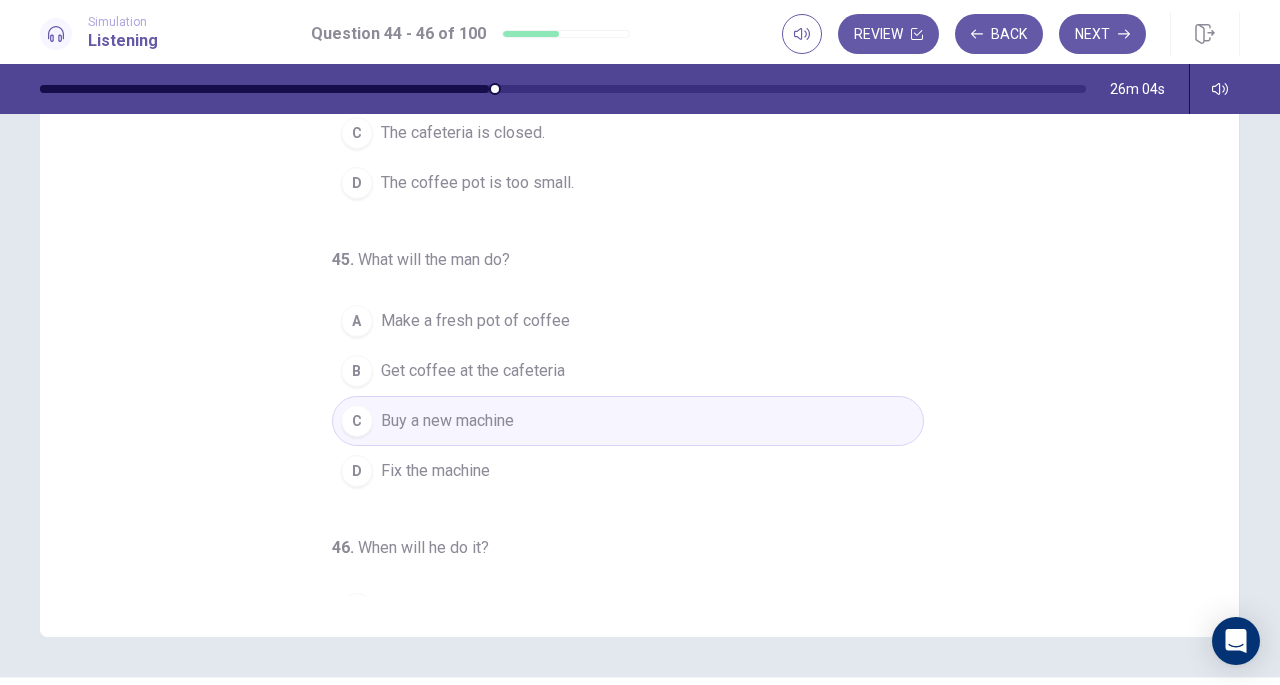scroll, scrollTop: 0, scrollLeft: 0, axis: both 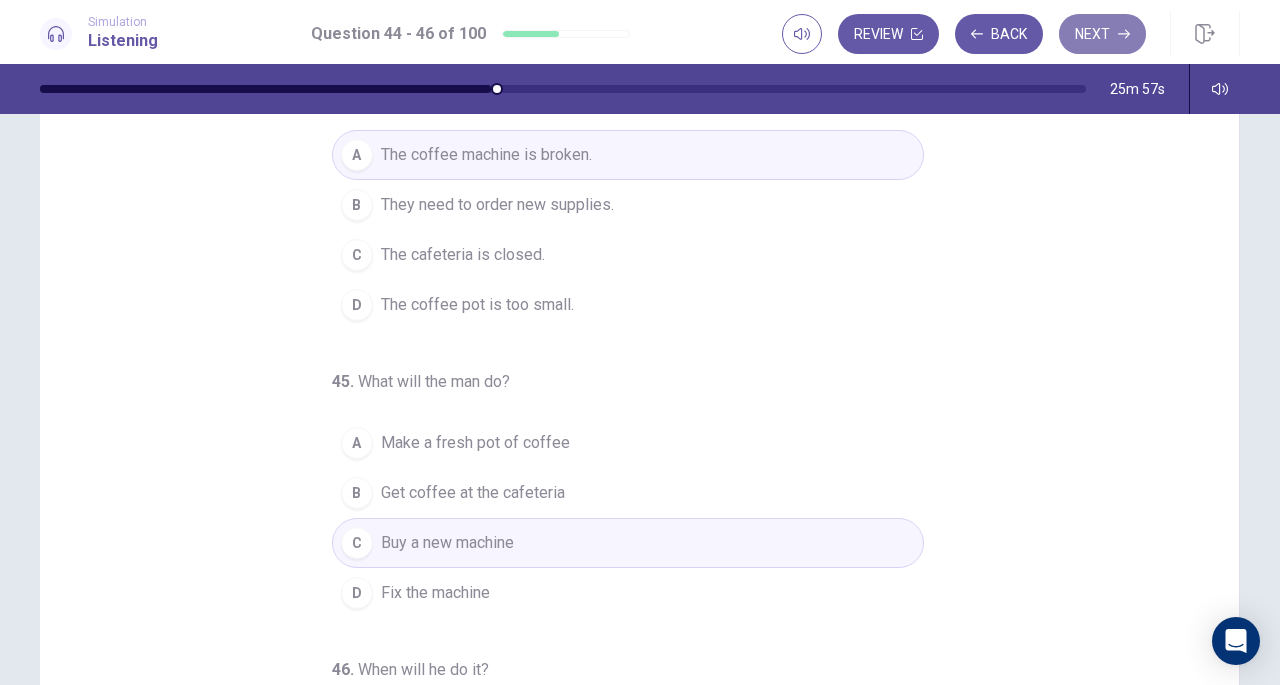 click on "Next" at bounding box center [1102, 34] 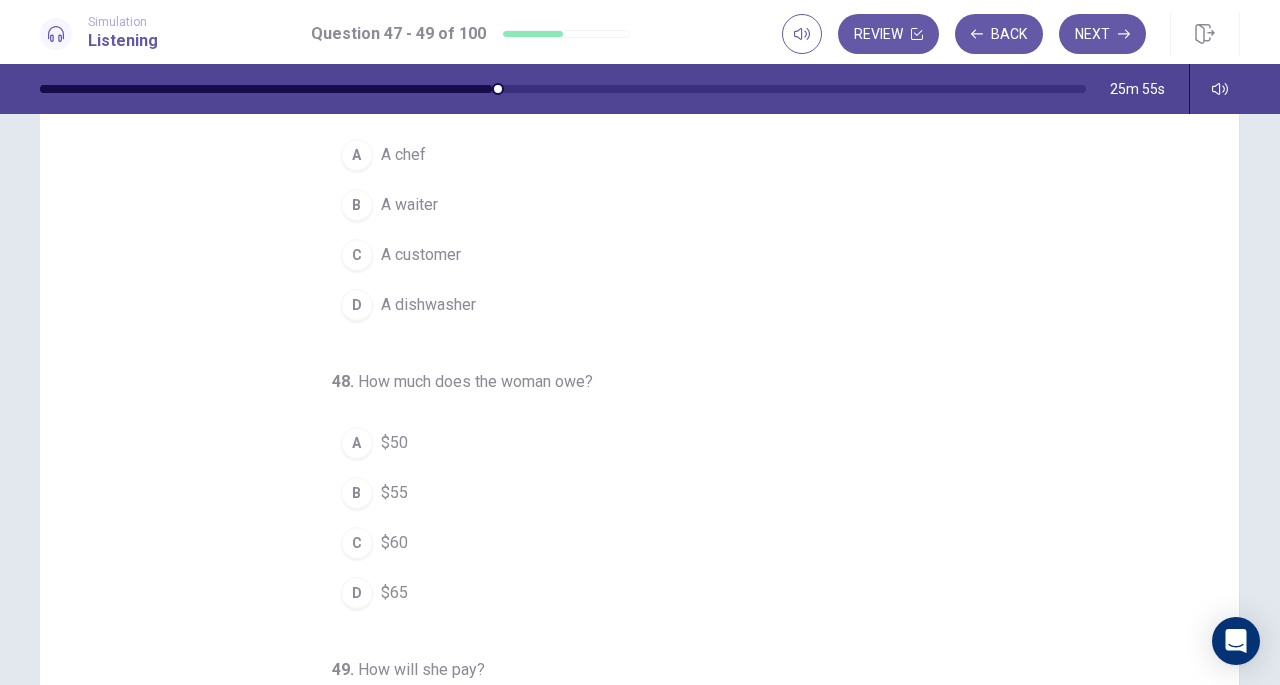 scroll, scrollTop: 0, scrollLeft: 0, axis: both 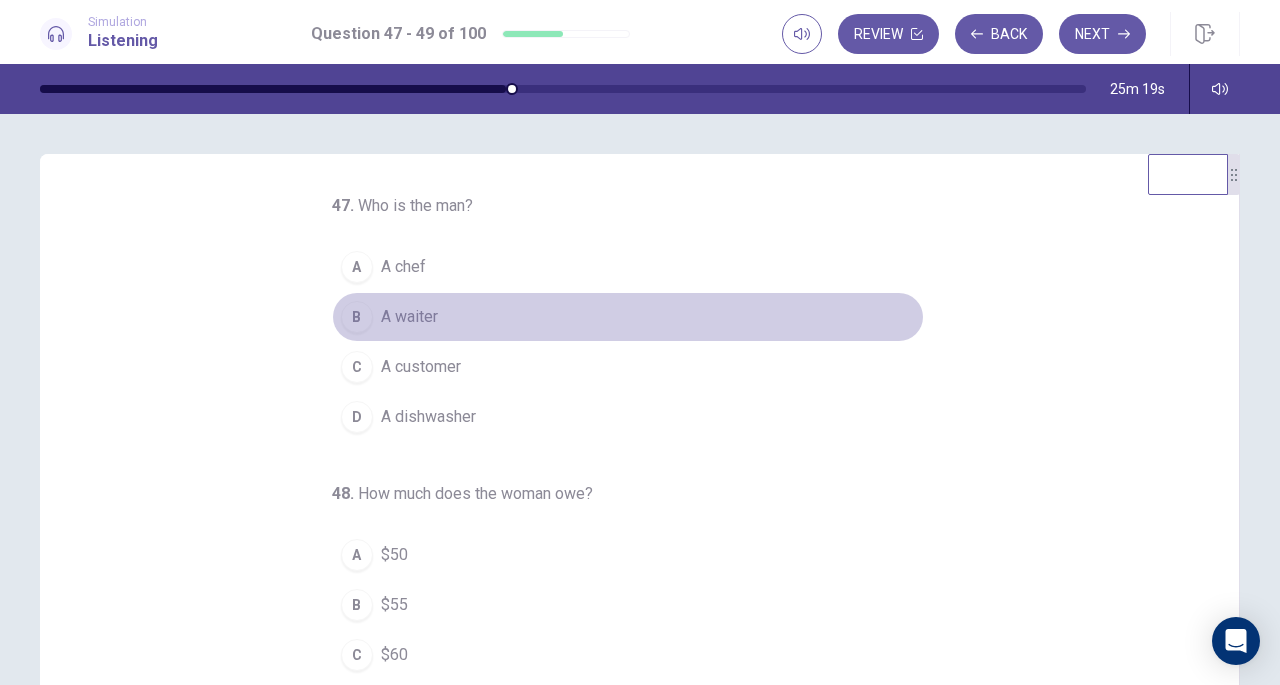 click on "A waiter" at bounding box center (409, 317) 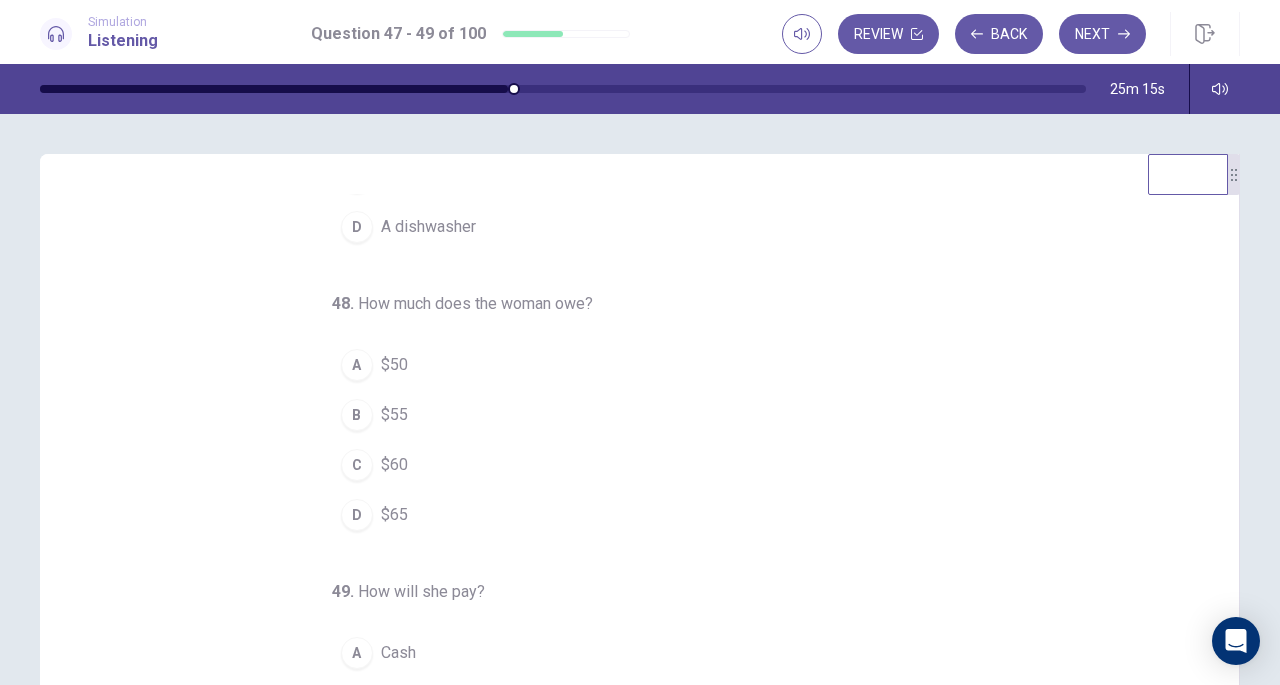 scroll, scrollTop: 200, scrollLeft: 0, axis: vertical 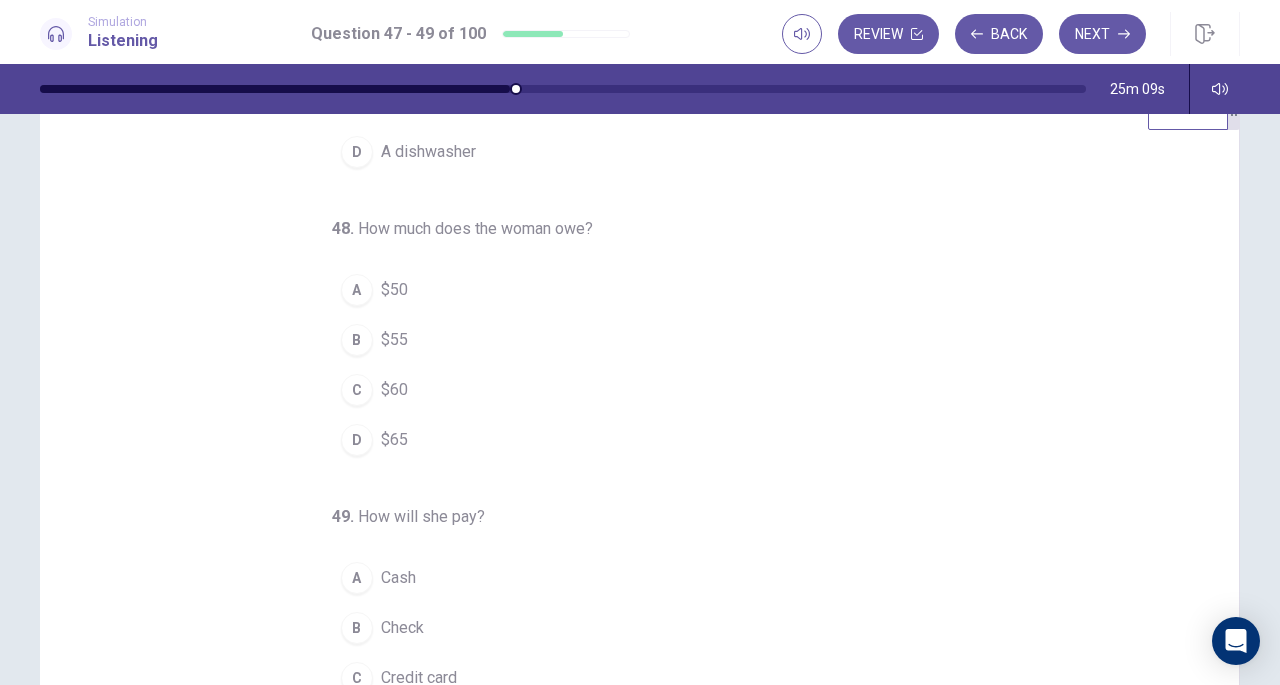click on "D" at bounding box center [357, 440] 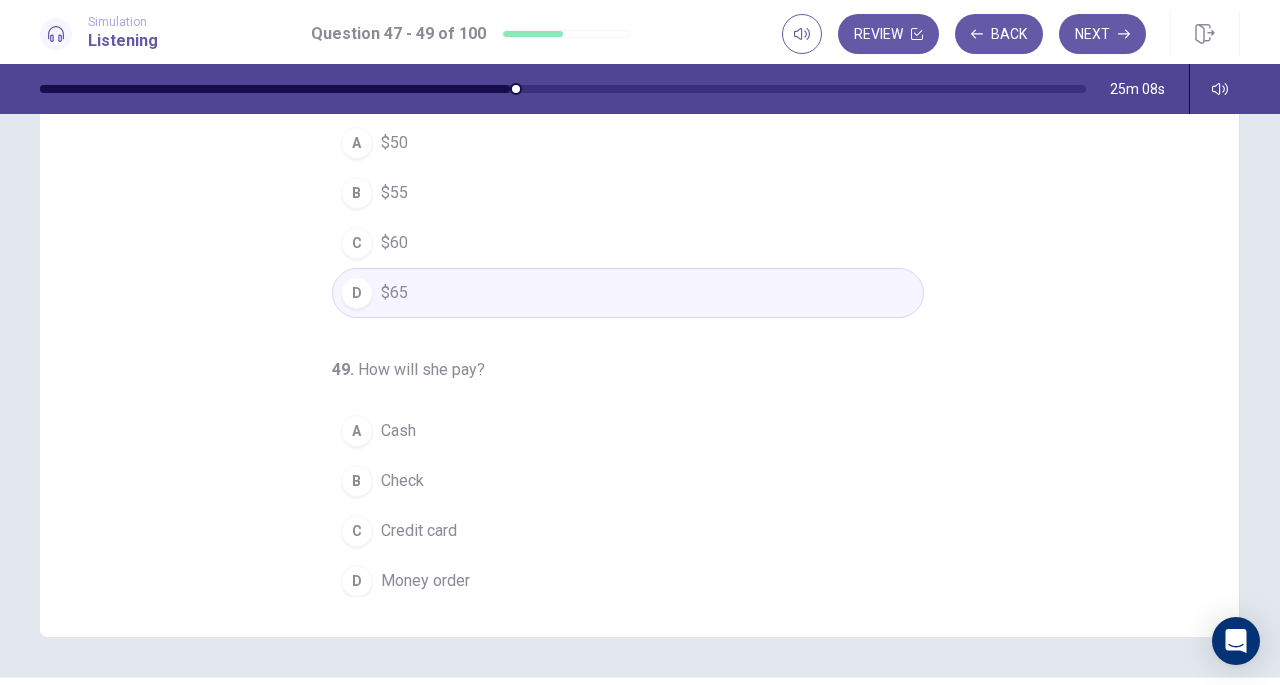 scroll, scrollTop: 223, scrollLeft: 0, axis: vertical 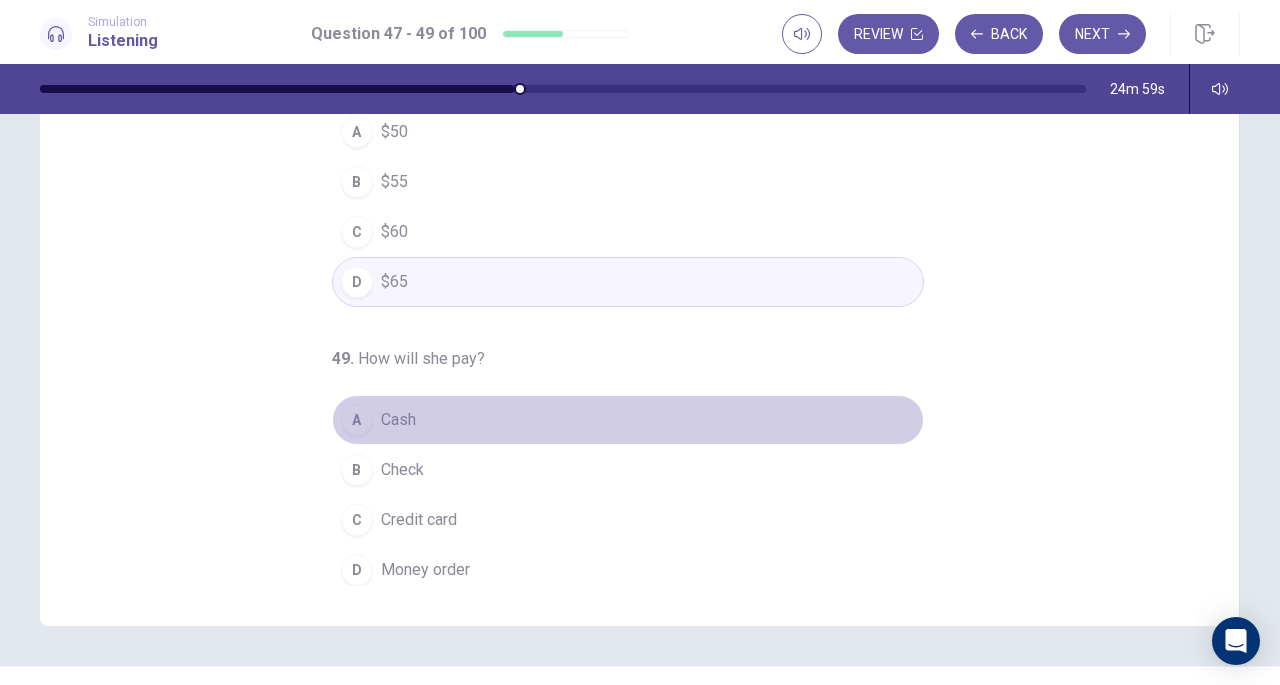 click on "Cash" at bounding box center [398, 420] 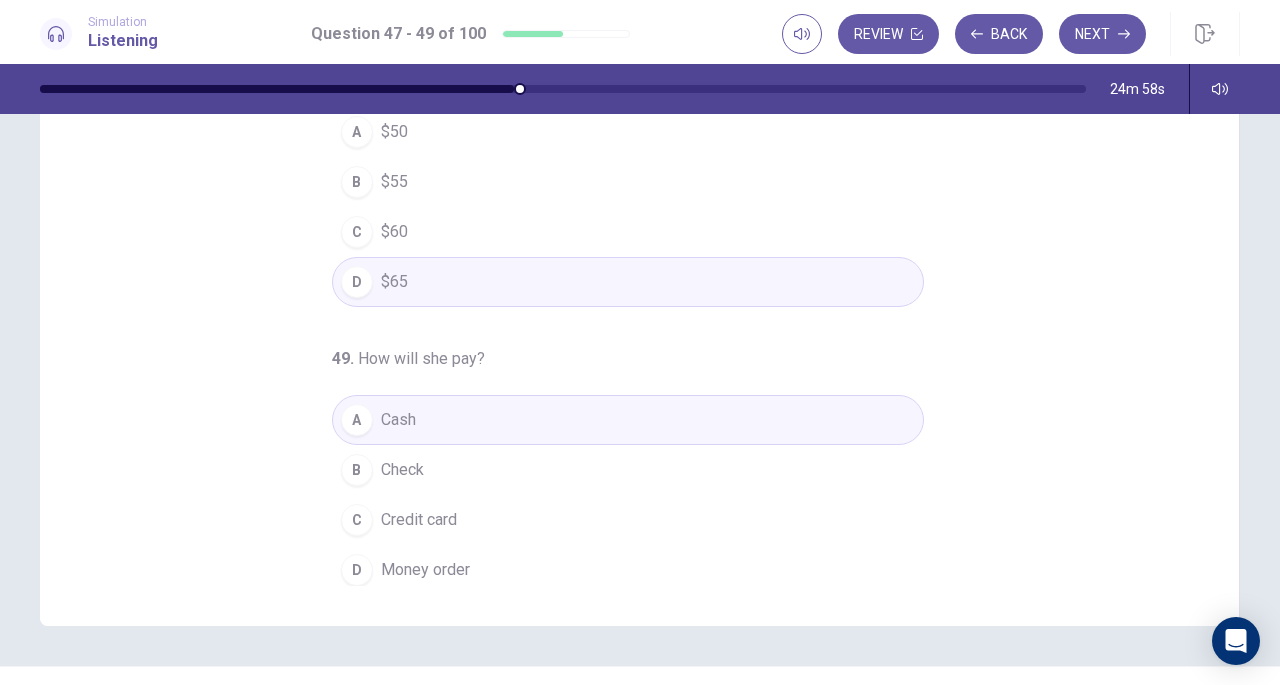 scroll, scrollTop: 0, scrollLeft: 0, axis: both 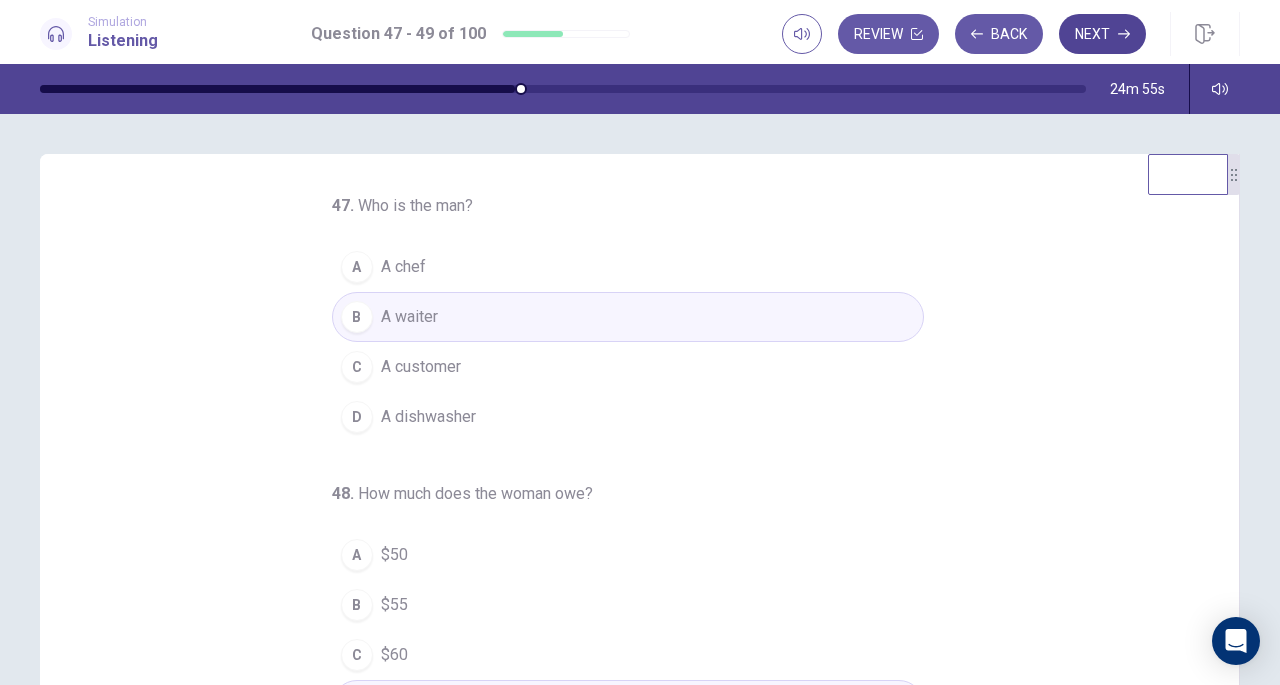 click 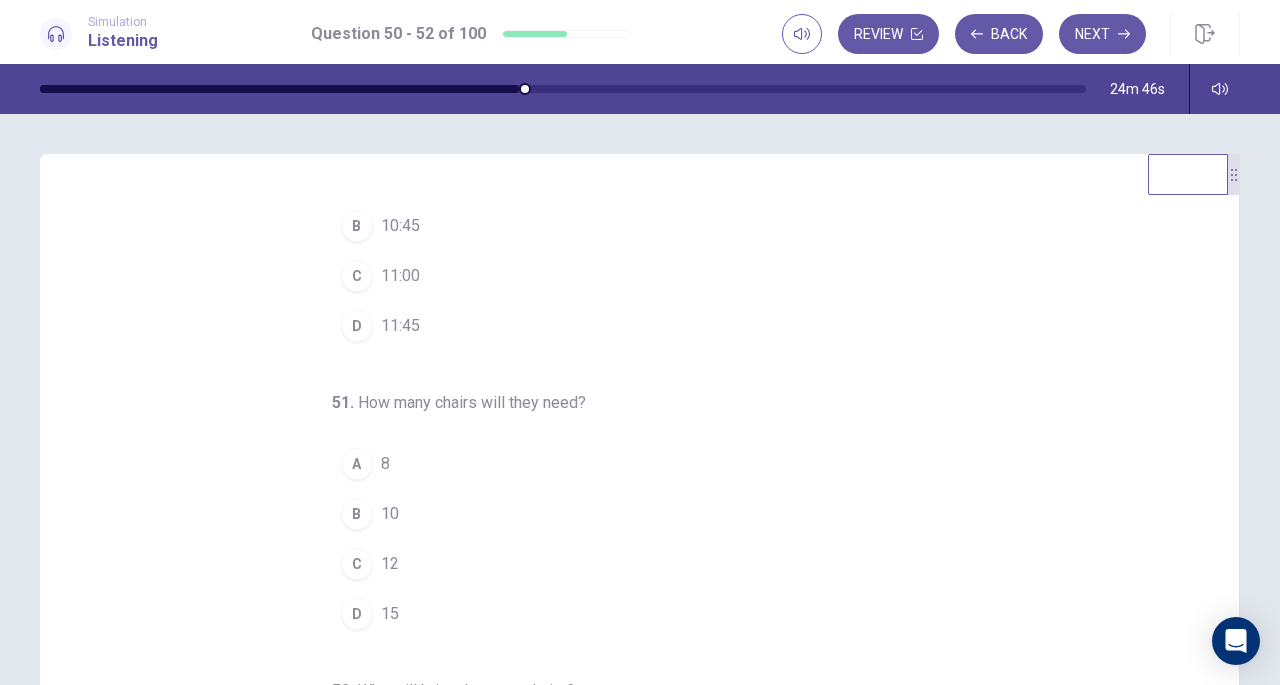 scroll, scrollTop: 200, scrollLeft: 0, axis: vertical 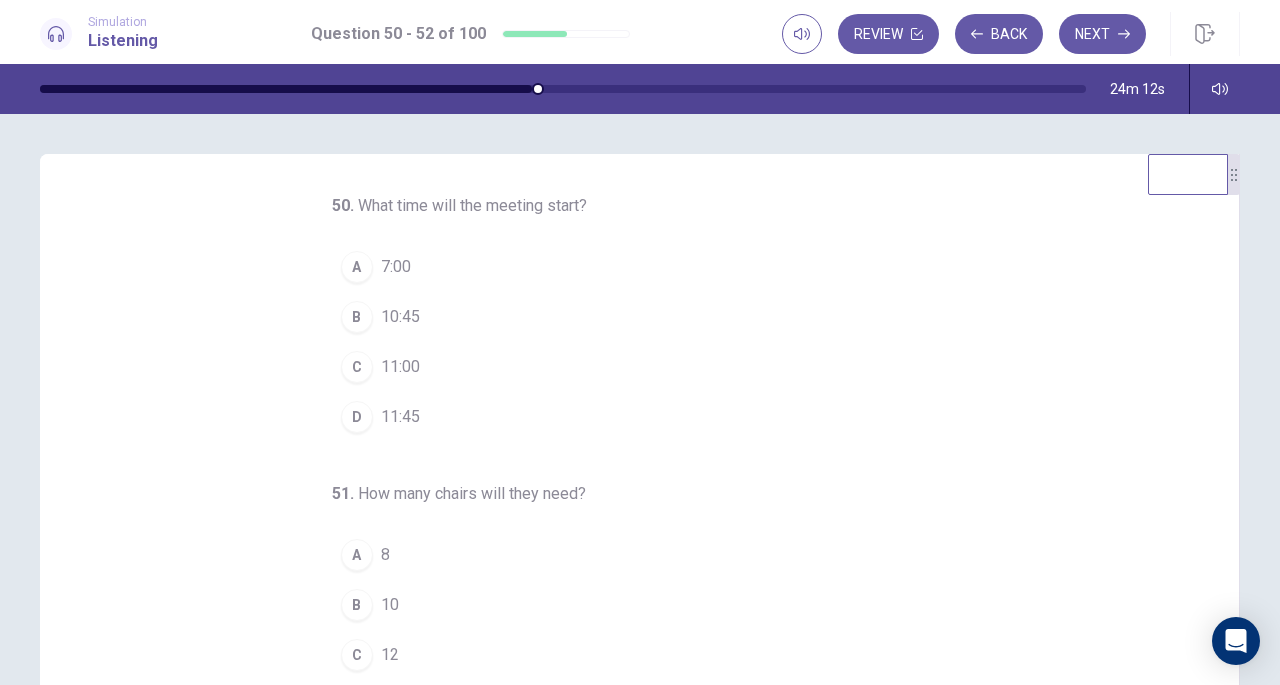 click on "10:45" at bounding box center [400, 317] 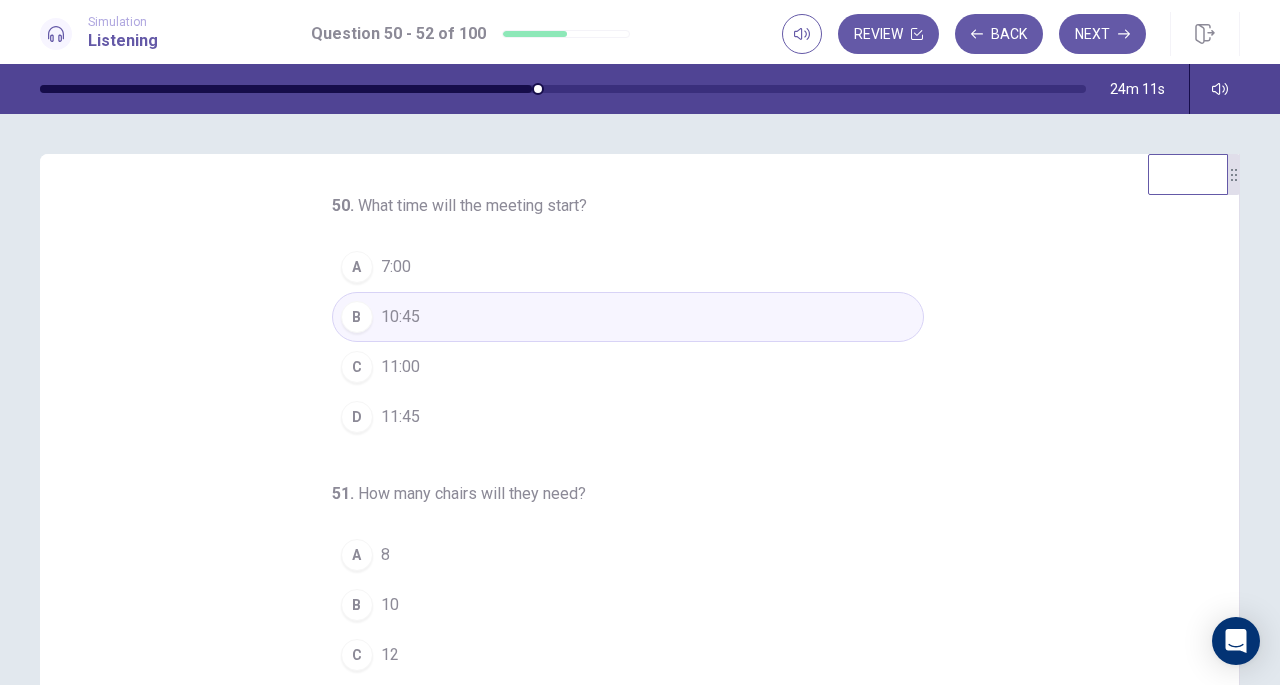 click on "C 11:00" at bounding box center [628, 367] 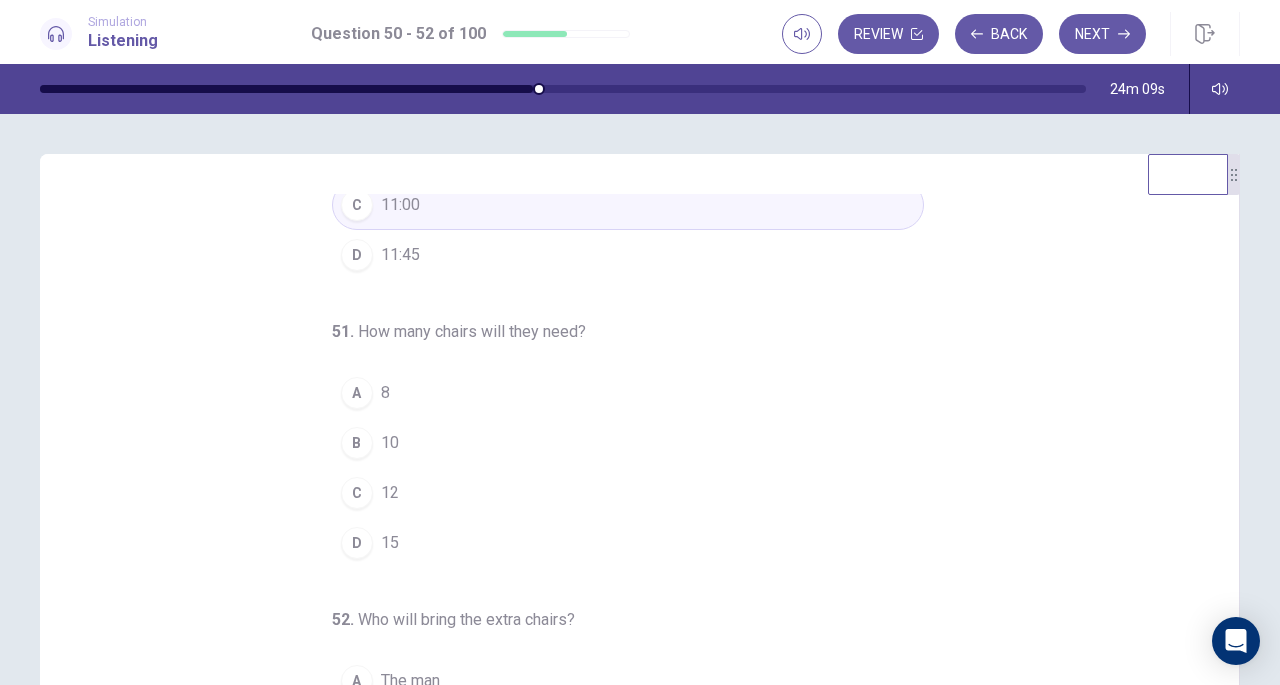 scroll, scrollTop: 200, scrollLeft: 0, axis: vertical 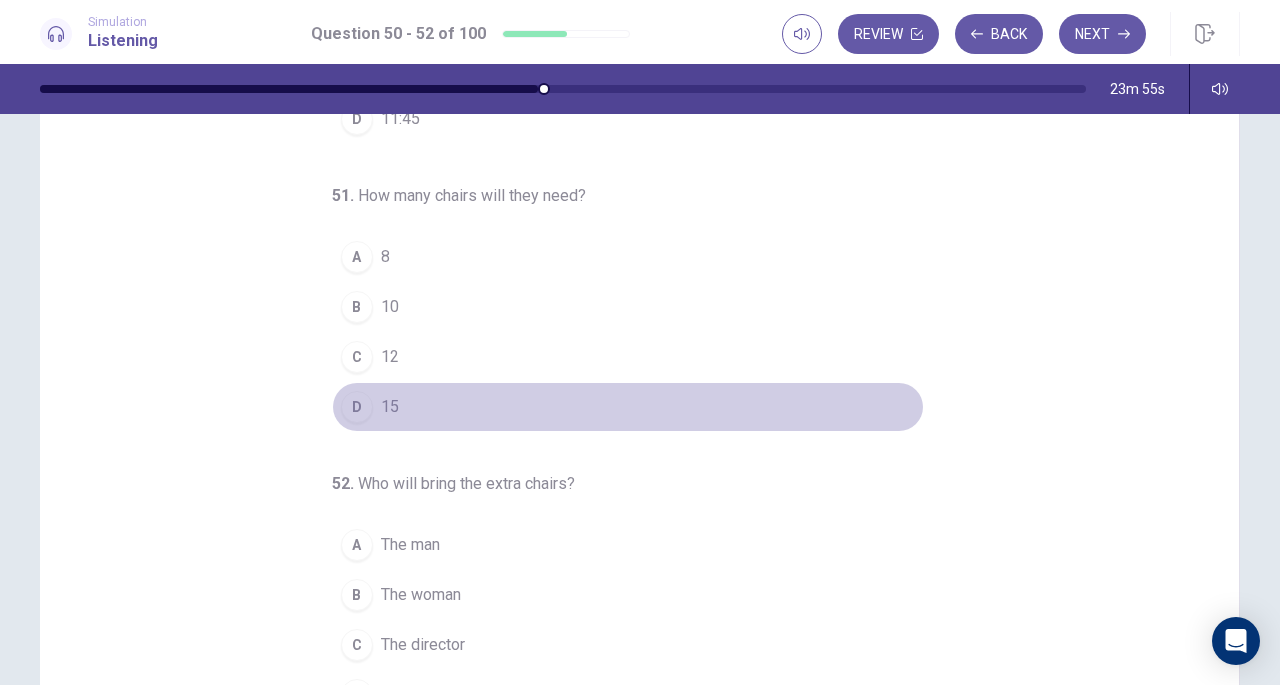 click on "D" at bounding box center (357, 407) 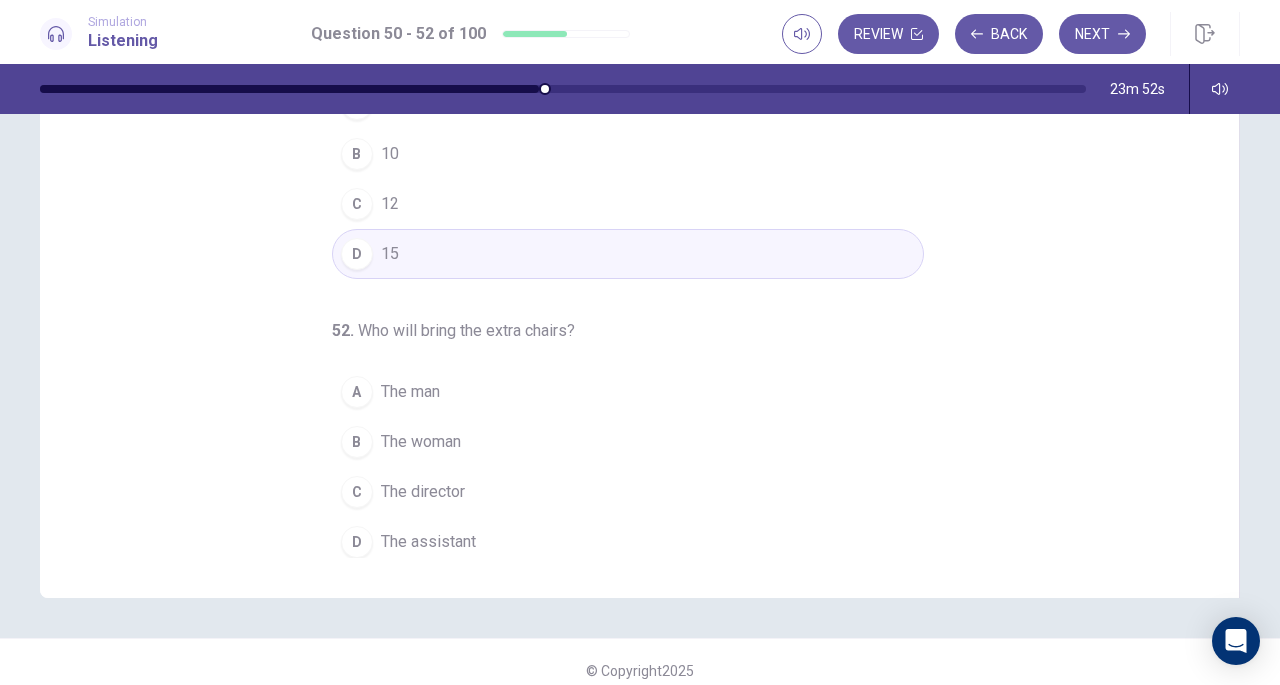 scroll, scrollTop: 268, scrollLeft: 0, axis: vertical 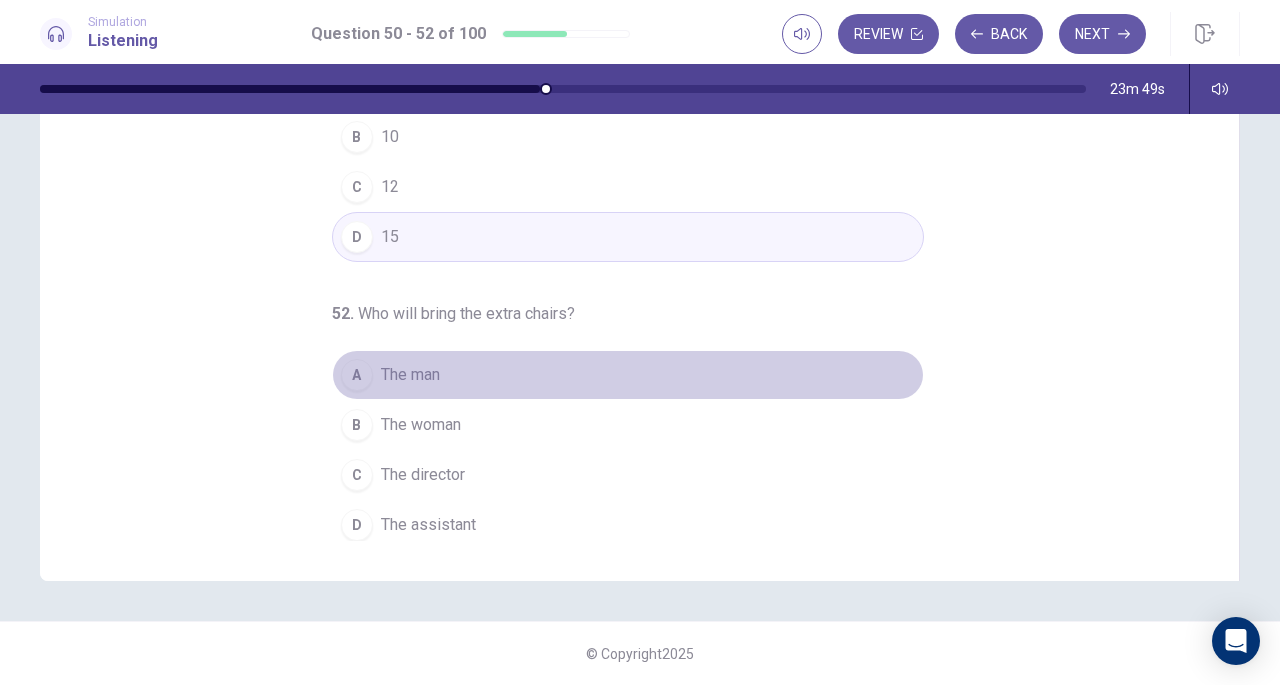 click on "A The man" at bounding box center (628, 375) 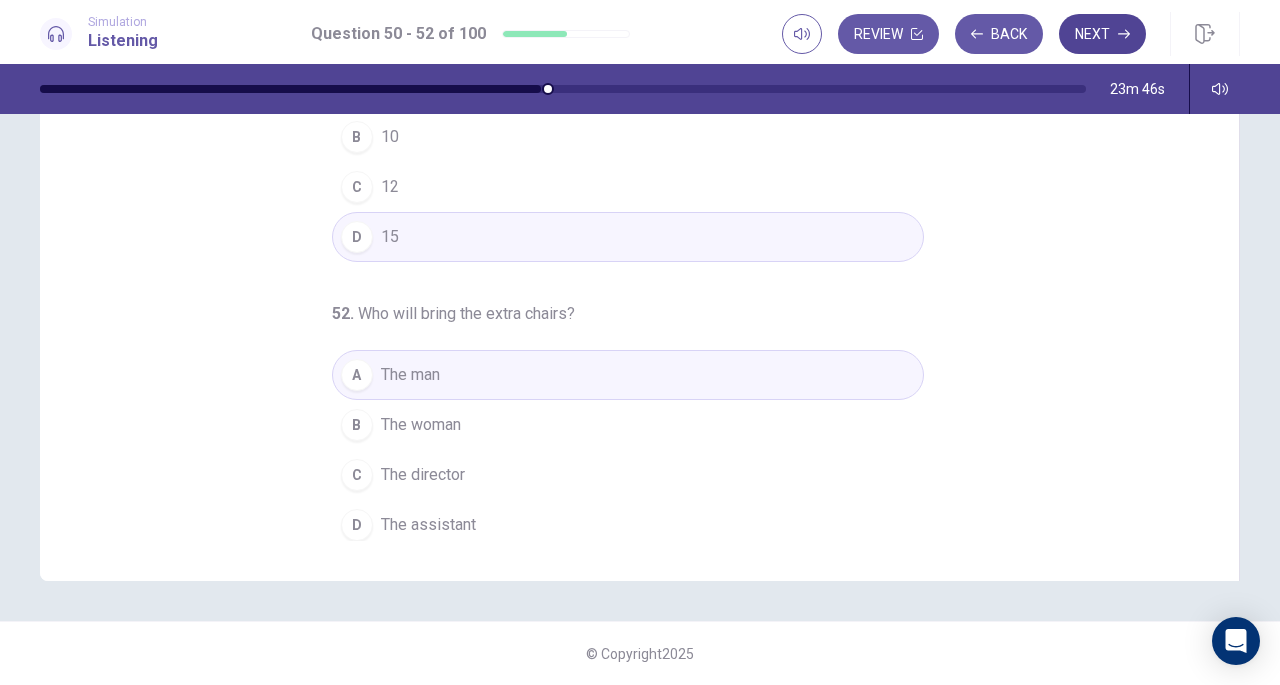 click on "Next" at bounding box center [1102, 34] 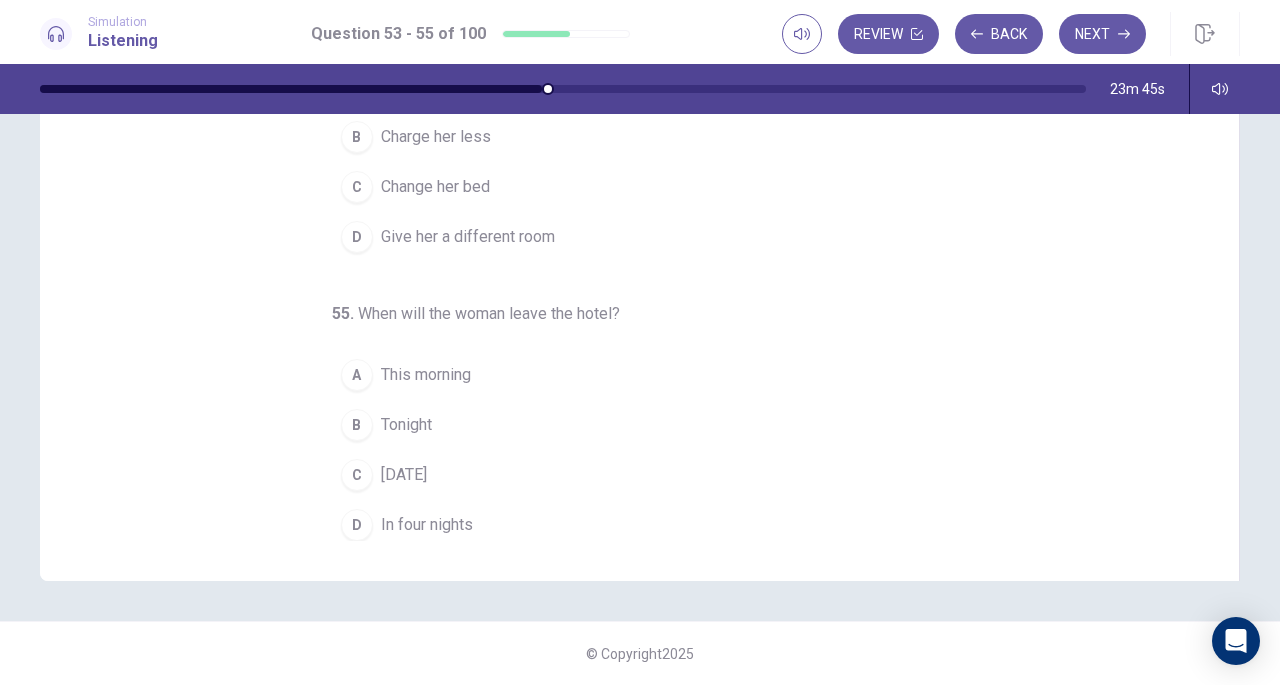 scroll, scrollTop: 0, scrollLeft: 0, axis: both 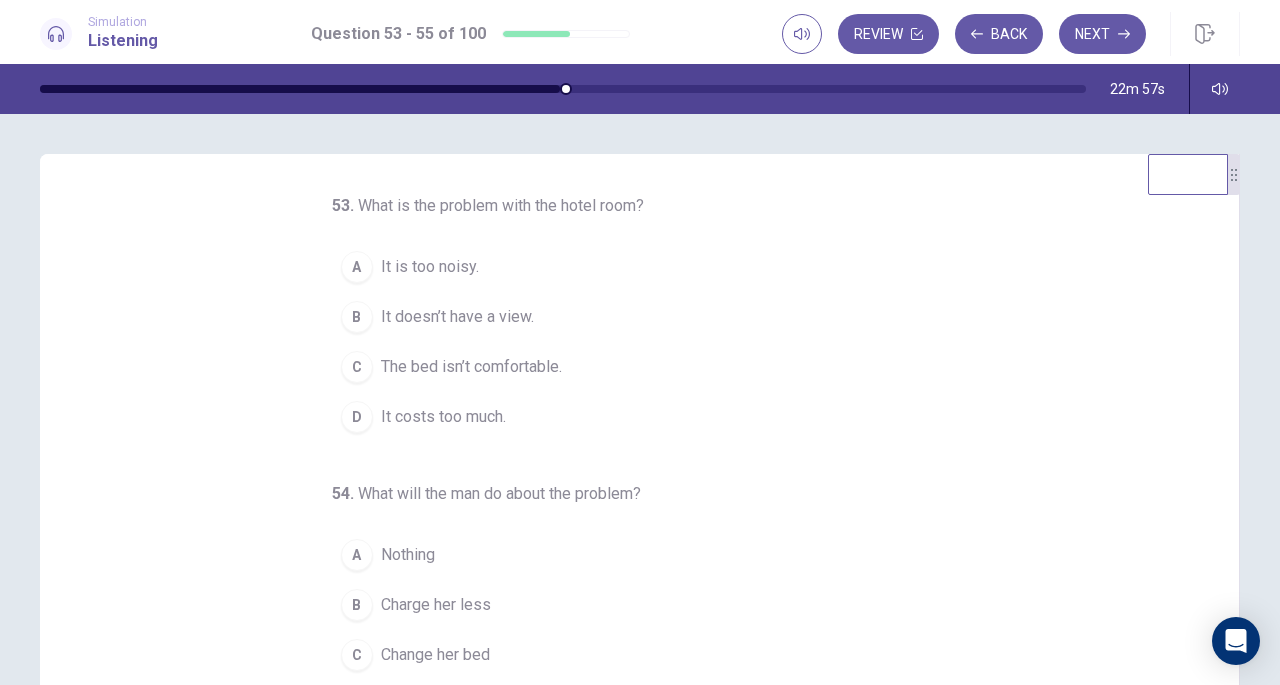 click on "It doesn’t have a view." at bounding box center (457, 317) 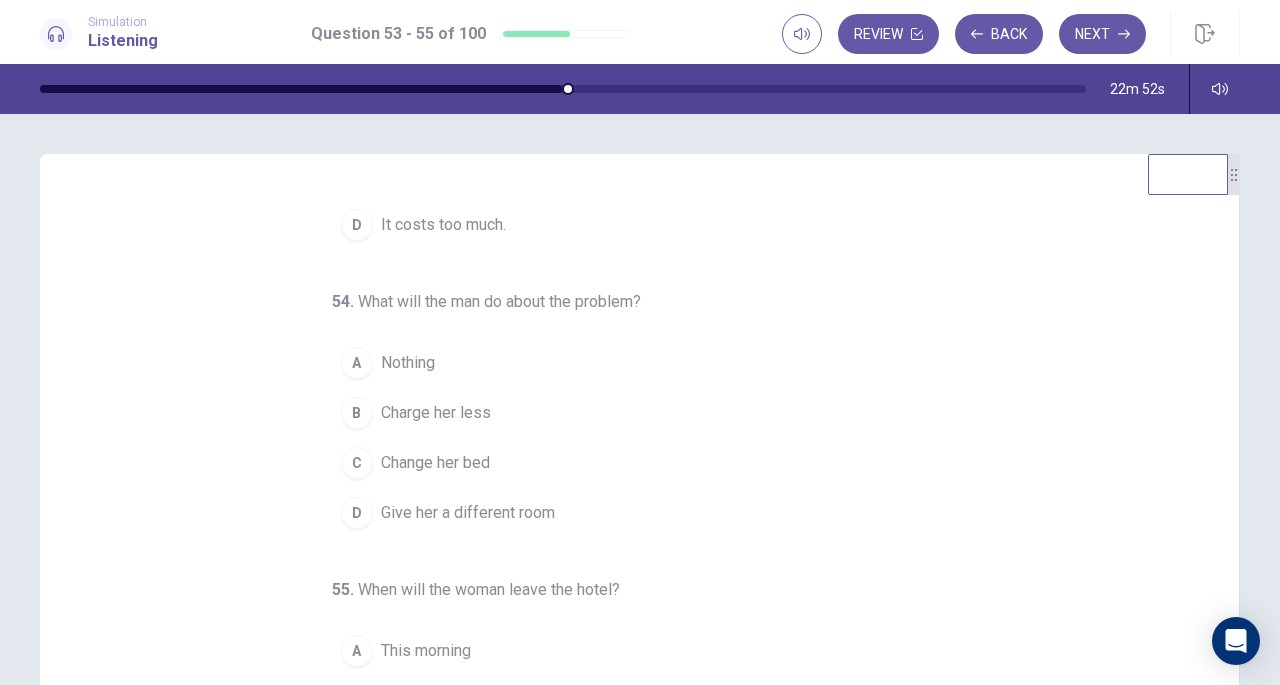 scroll, scrollTop: 200, scrollLeft: 0, axis: vertical 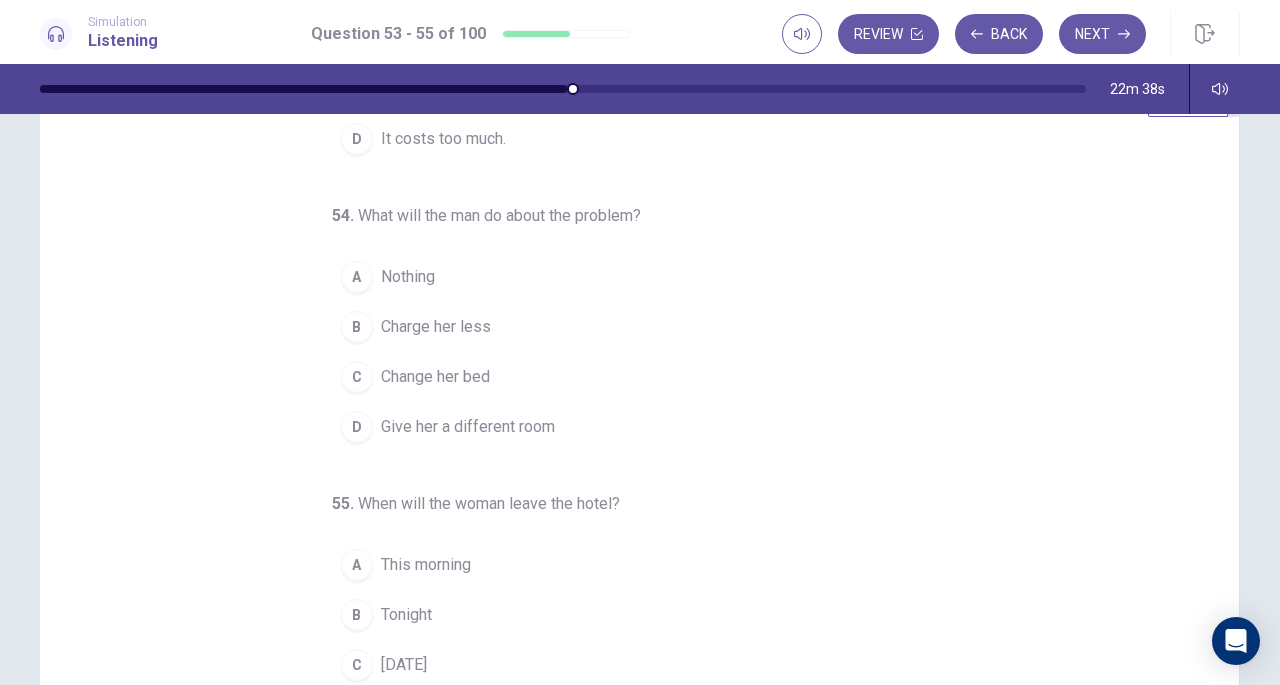 click on "Charge her less" at bounding box center [436, 327] 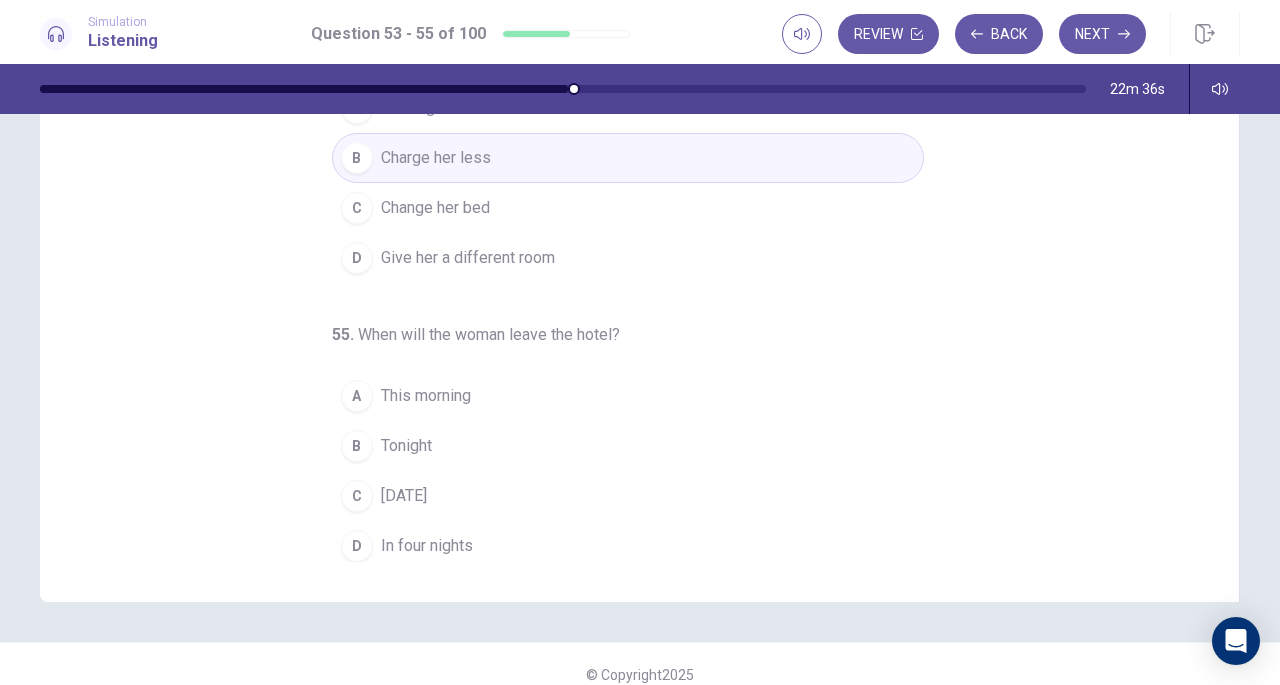 scroll, scrollTop: 248, scrollLeft: 0, axis: vertical 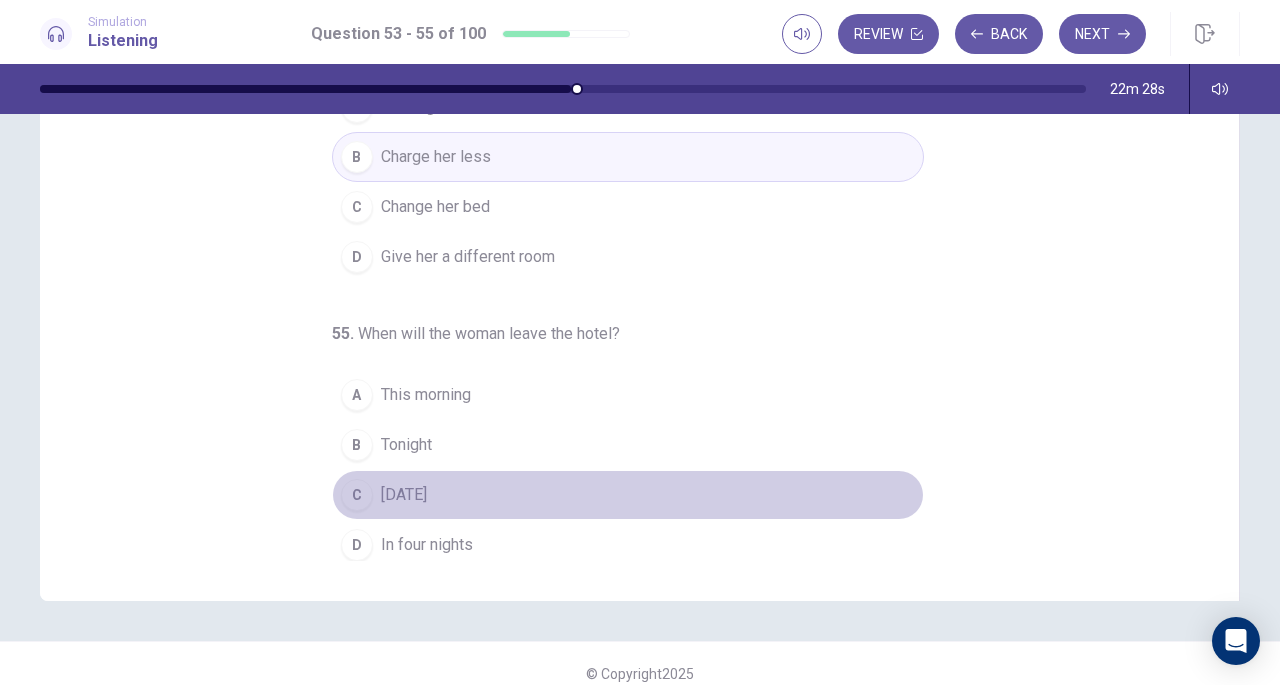 click on "C [DATE]" at bounding box center [628, 495] 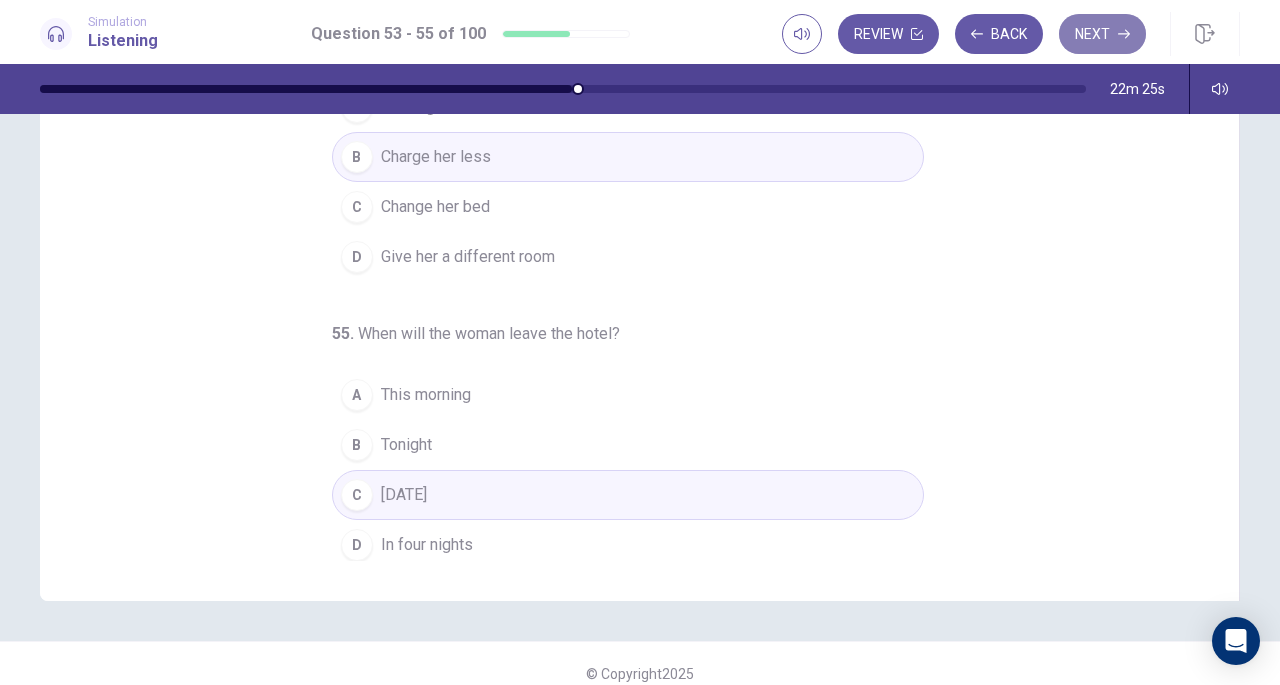 click on "Next" at bounding box center [1102, 34] 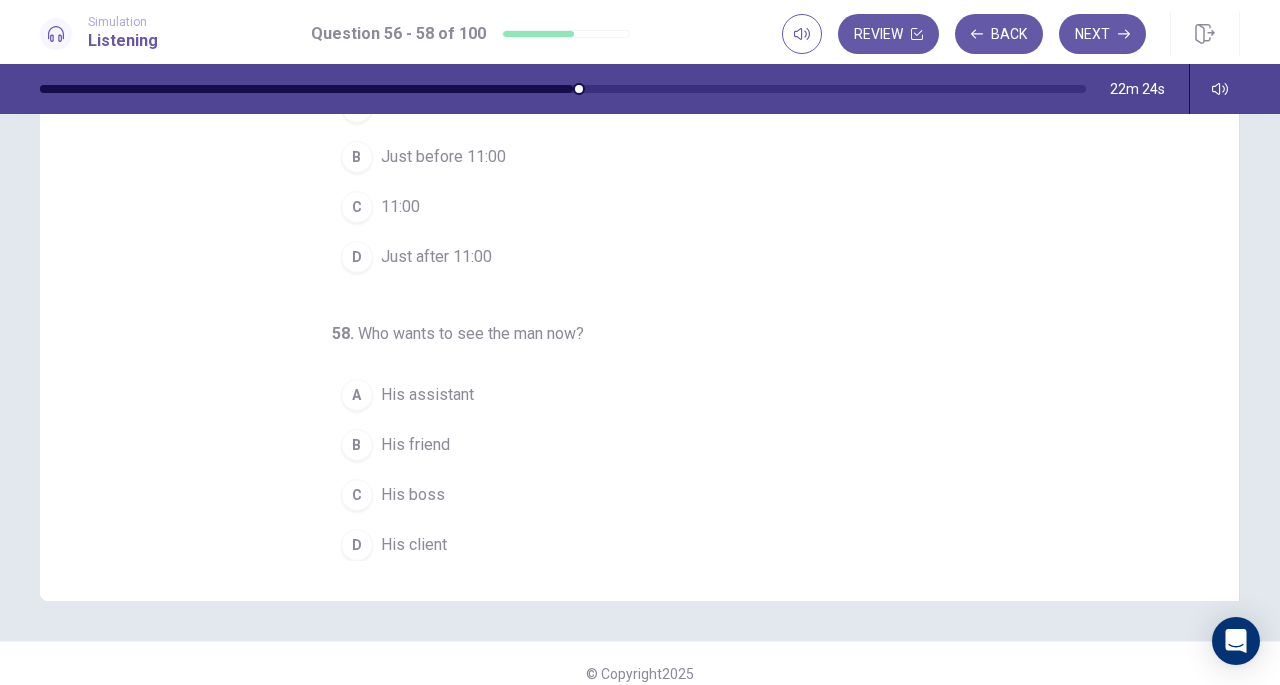 scroll, scrollTop: 0, scrollLeft: 0, axis: both 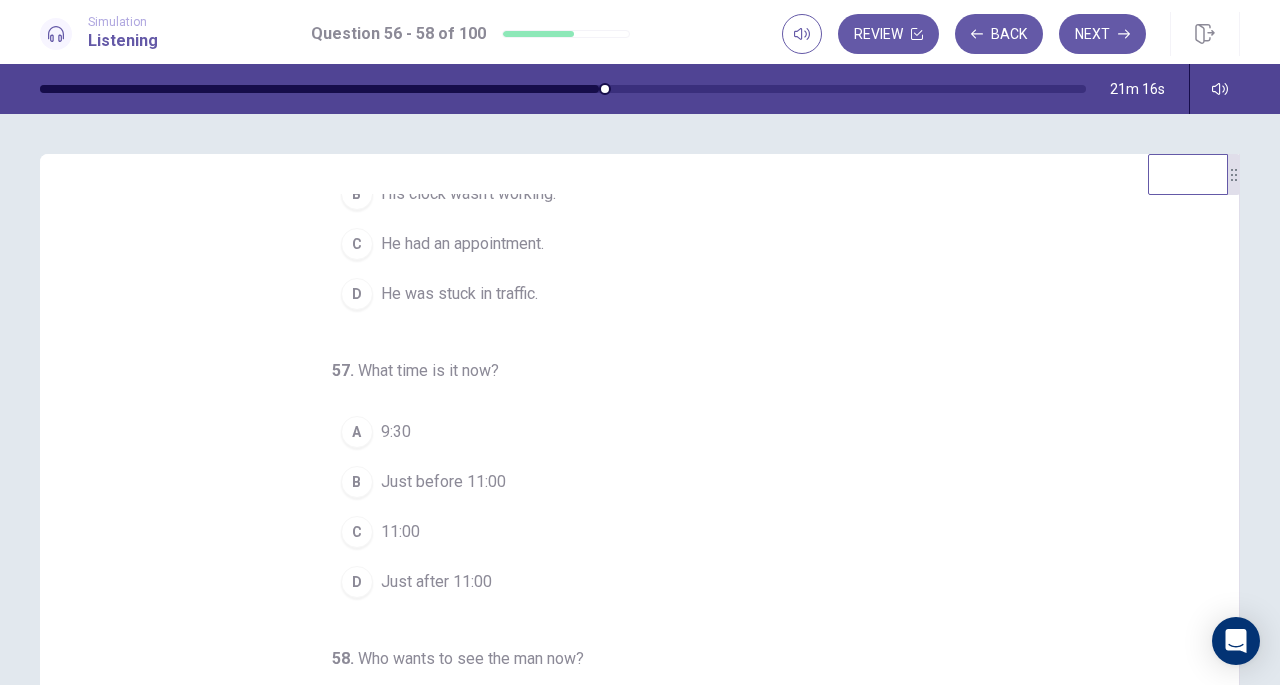 click on "C 11:00" at bounding box center [628, 532] 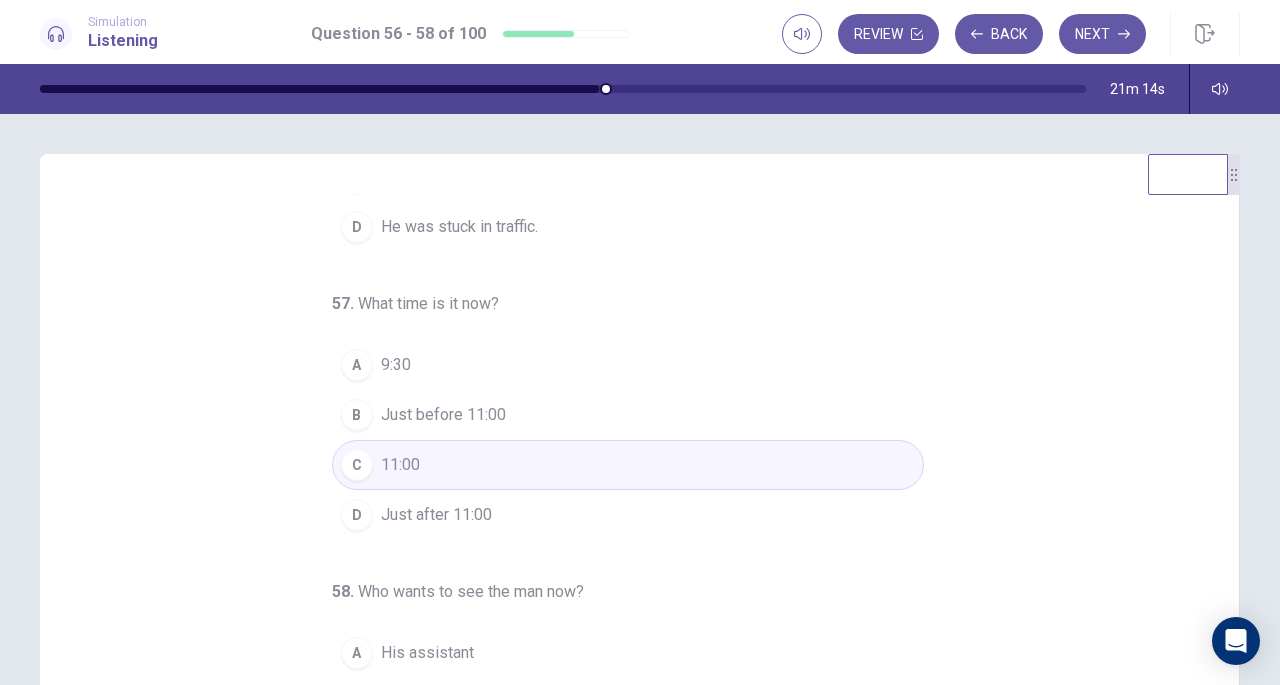 scroll, scrollTop: 200, scrollLeft: 0, axis: vertical 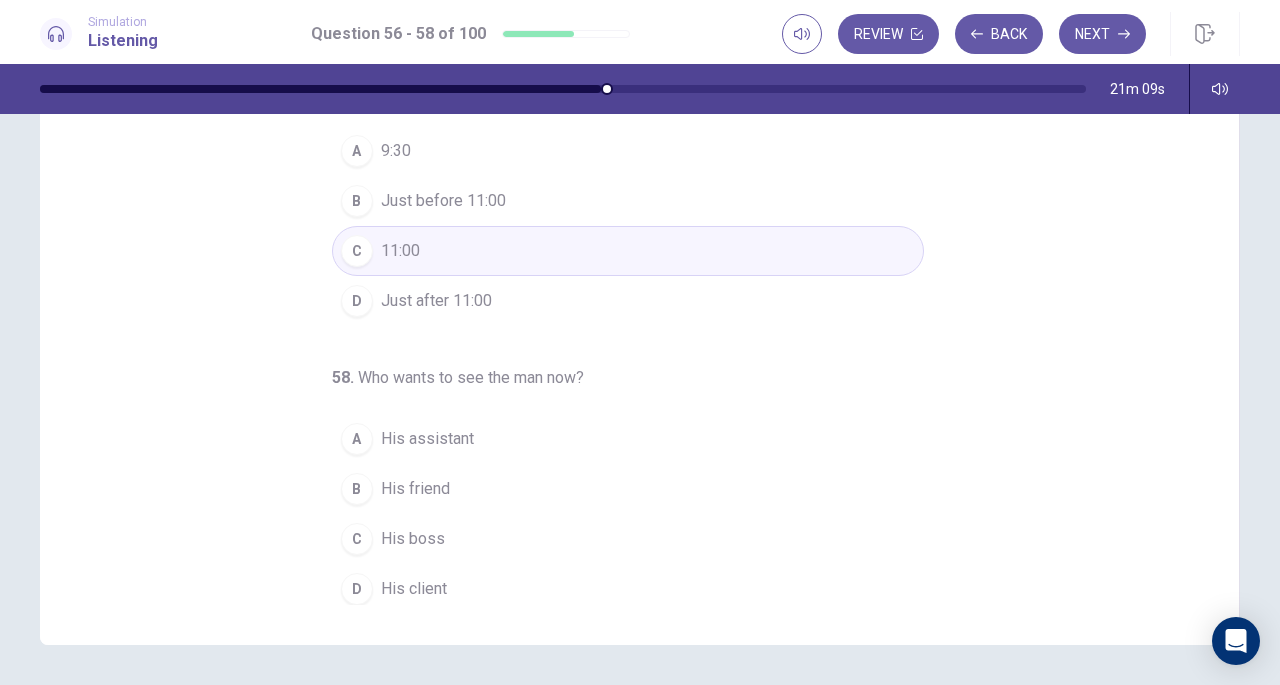click on "His assistant" at bounding box center (427, 439) 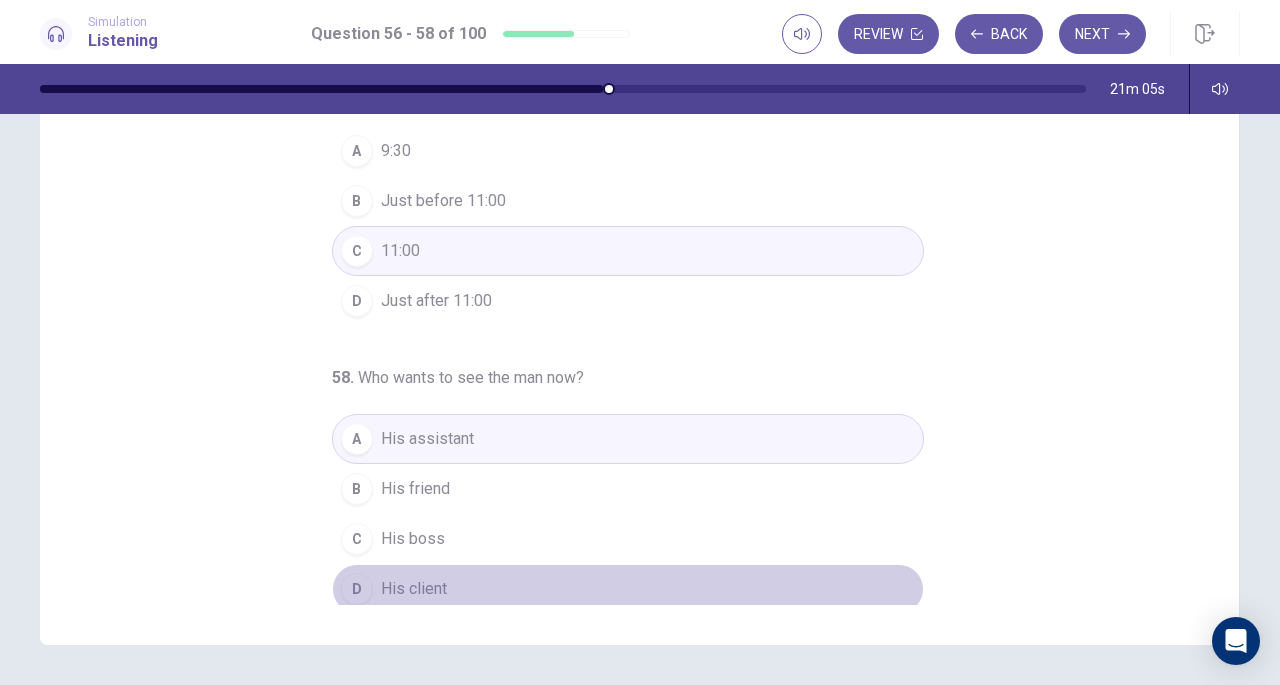 click on "His client" at bounding box center [414, 589] 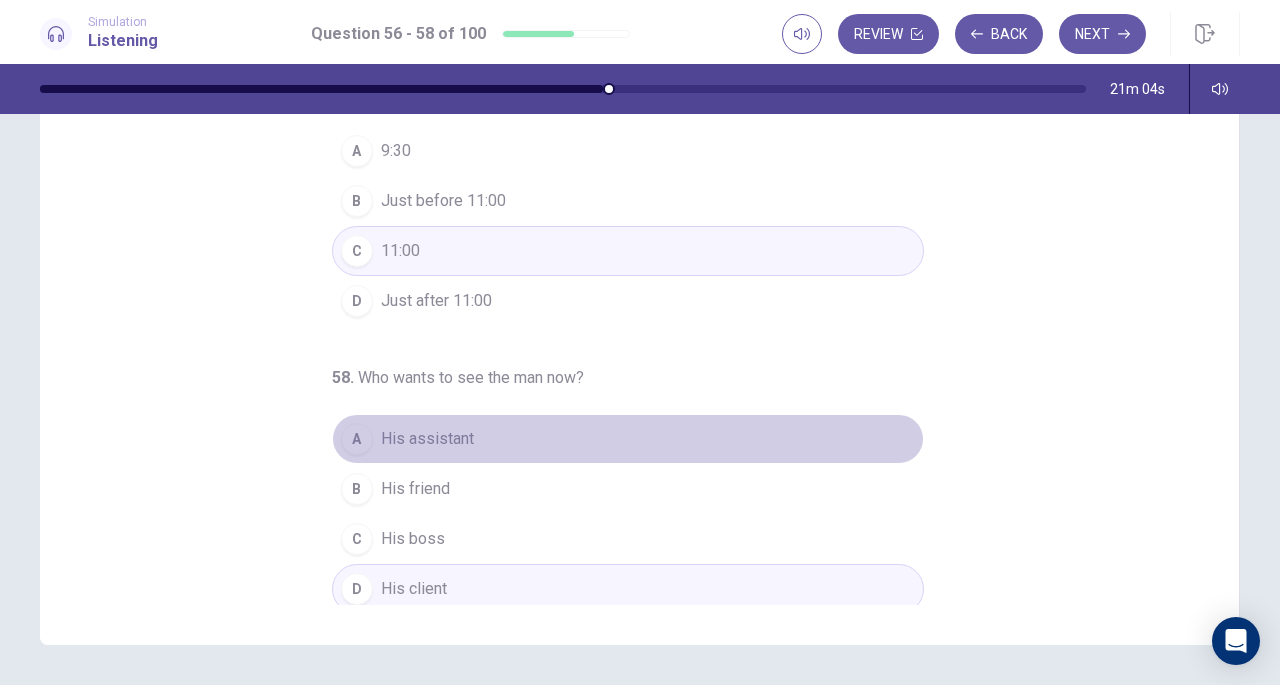 click on "His assistant" at bounding box center [427, 439] 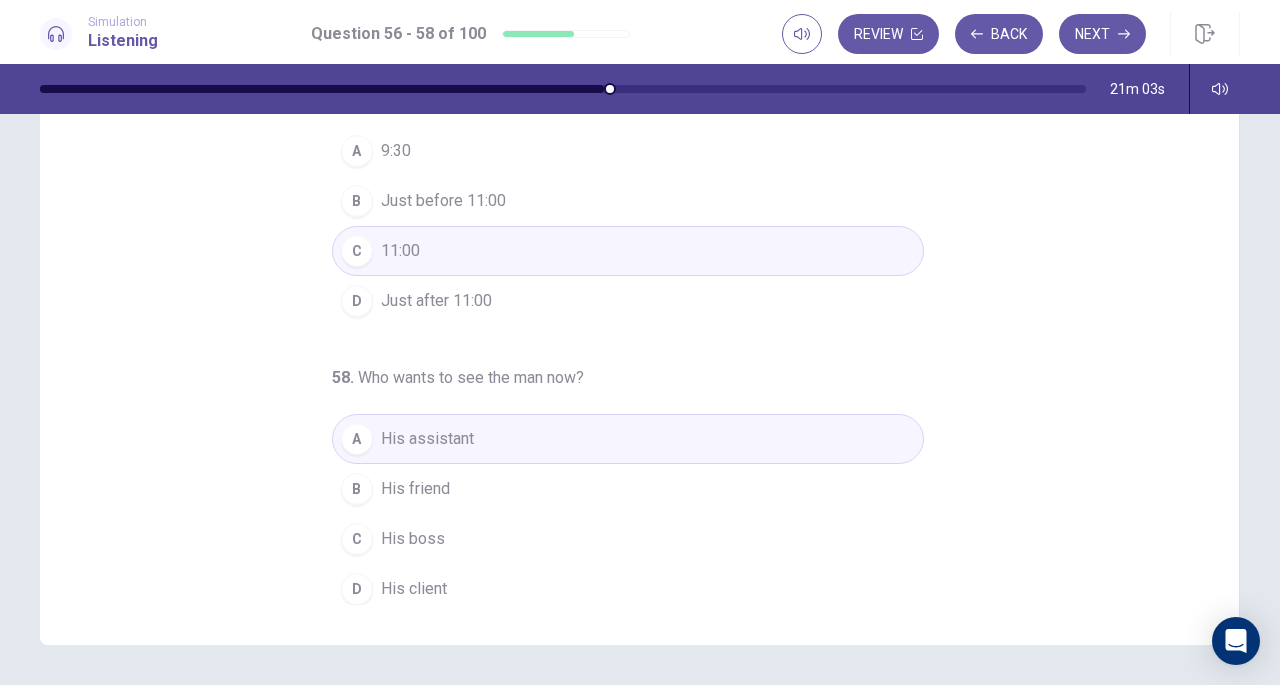 scroll, scrollTop: 0, scrollLeft: 0, axis: both 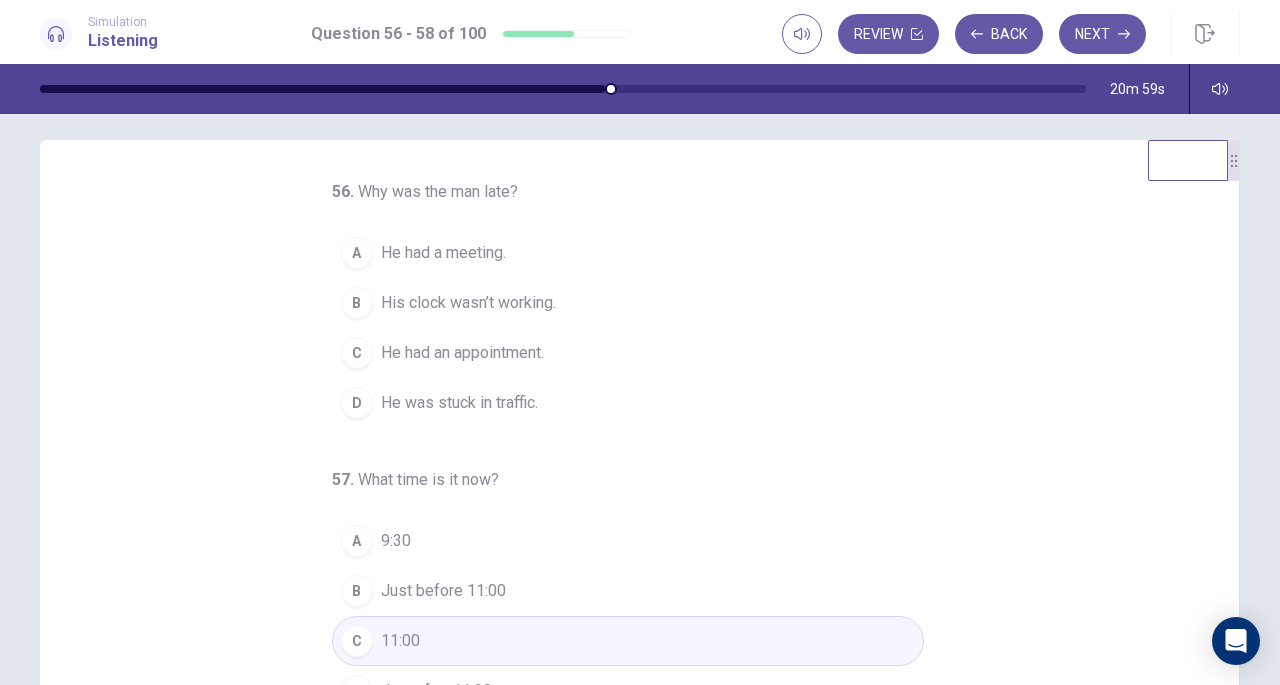 click on "His clock wasn’t working." at bounding box center [468, 303] 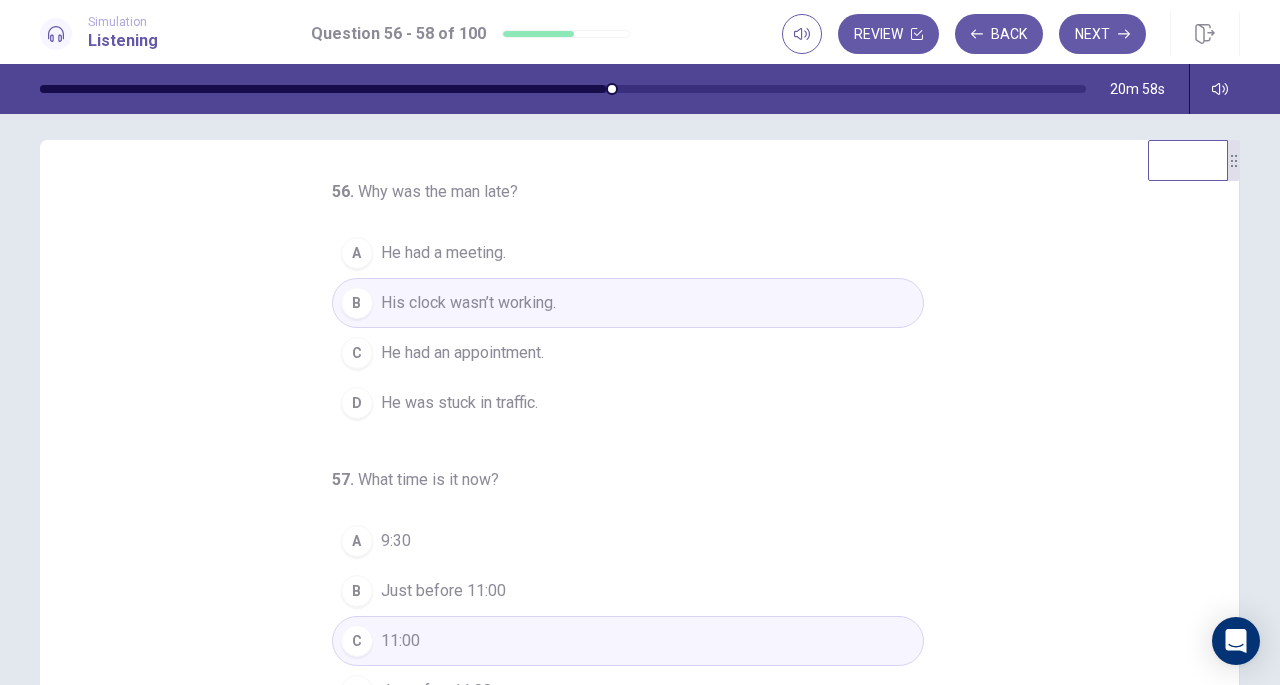 scroll, scrollTop: 0, scrollLeft: 0, axis: both 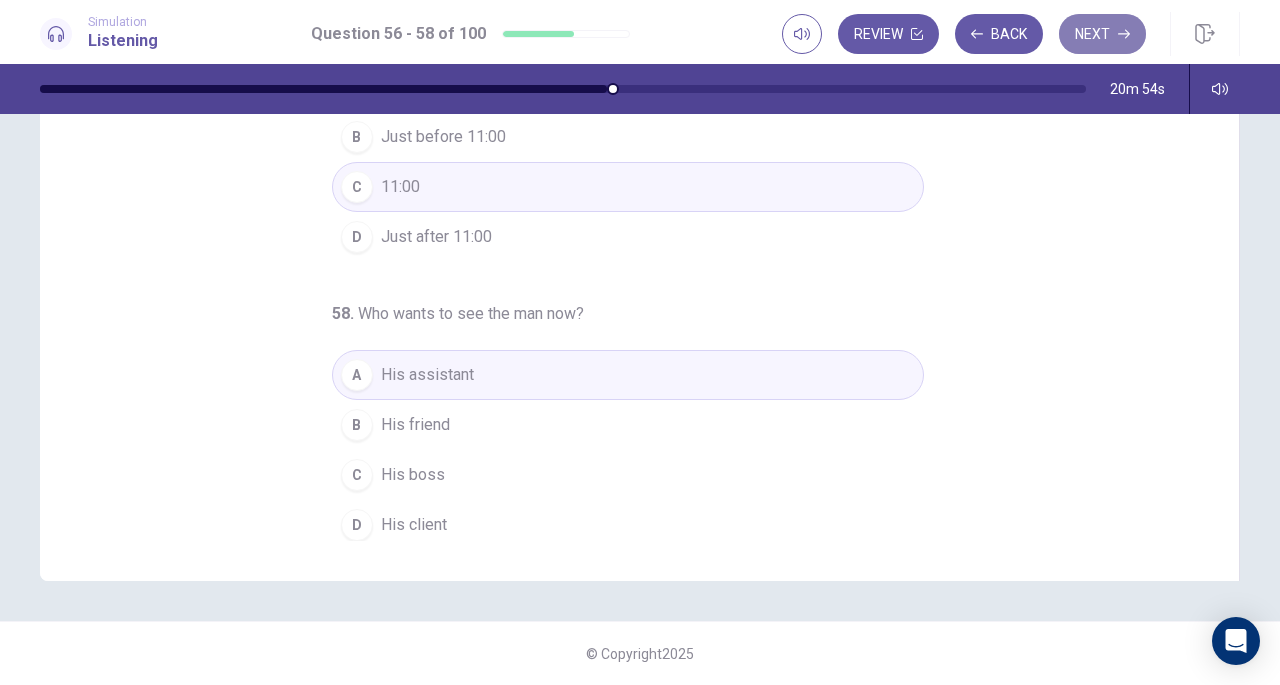click on "Next" at bounding box center (1102, 34) 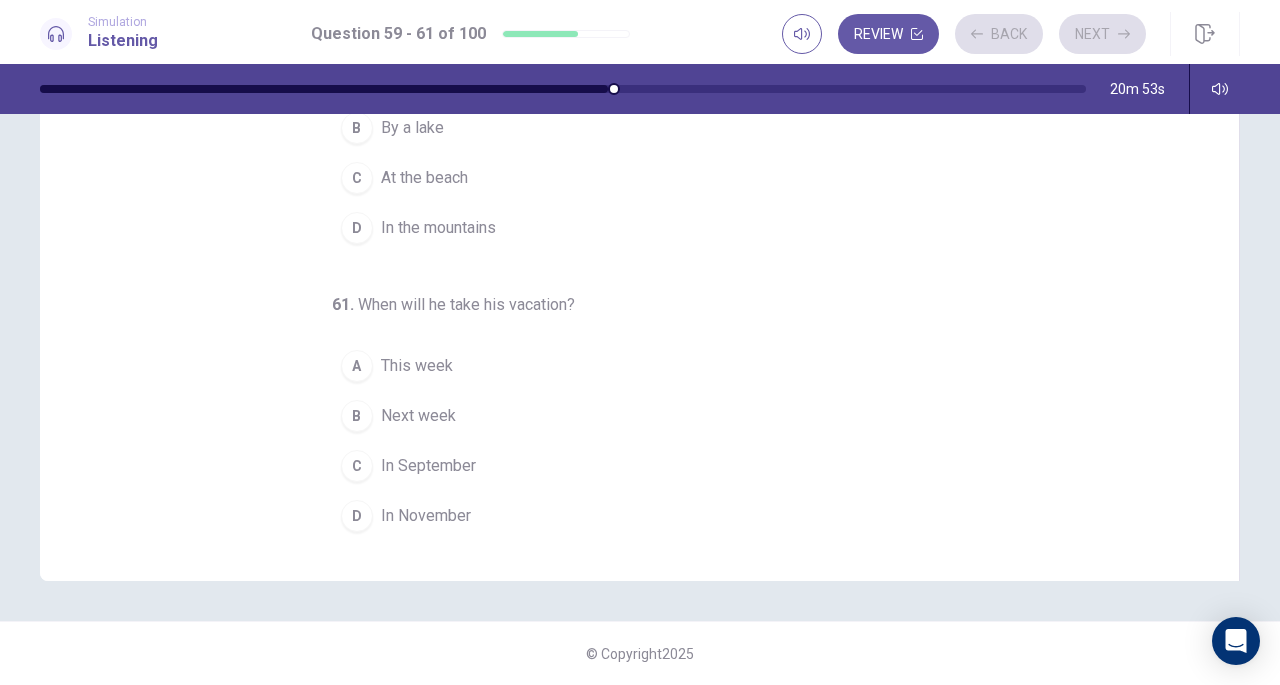 scroll, scrollTop: 0, scrollLeft: 0, axis: both 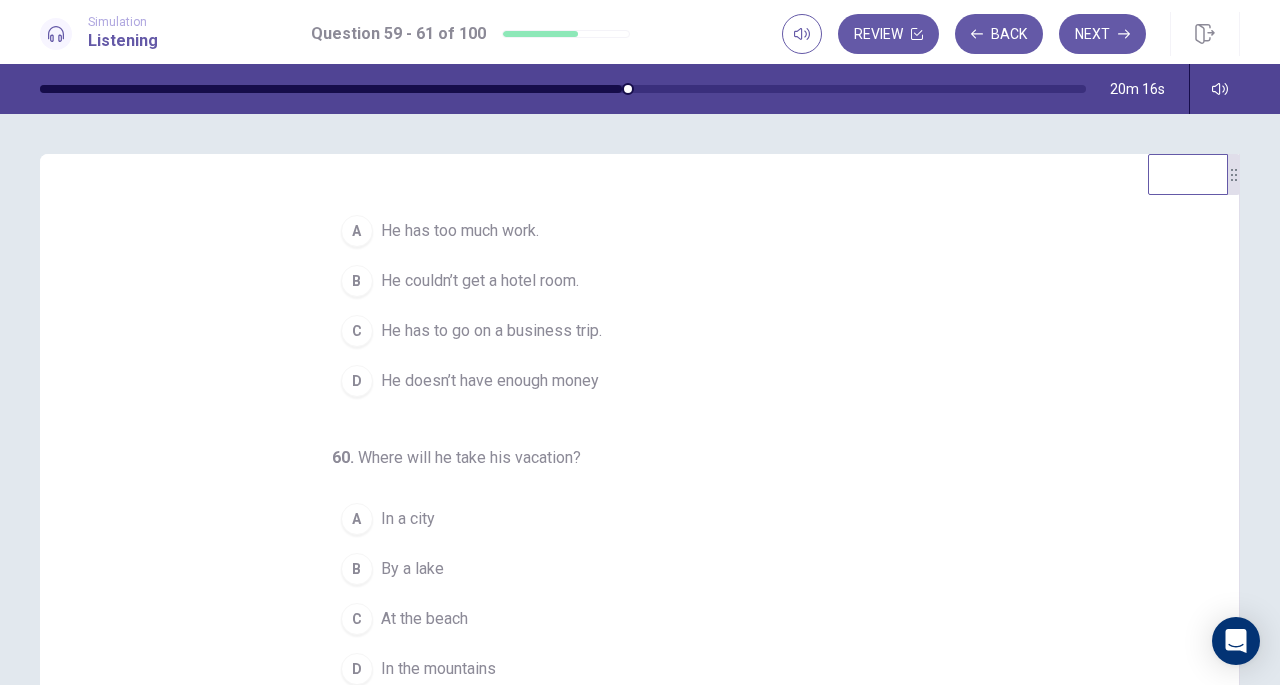 click on "At the beach" at bounding box center (424, 619) 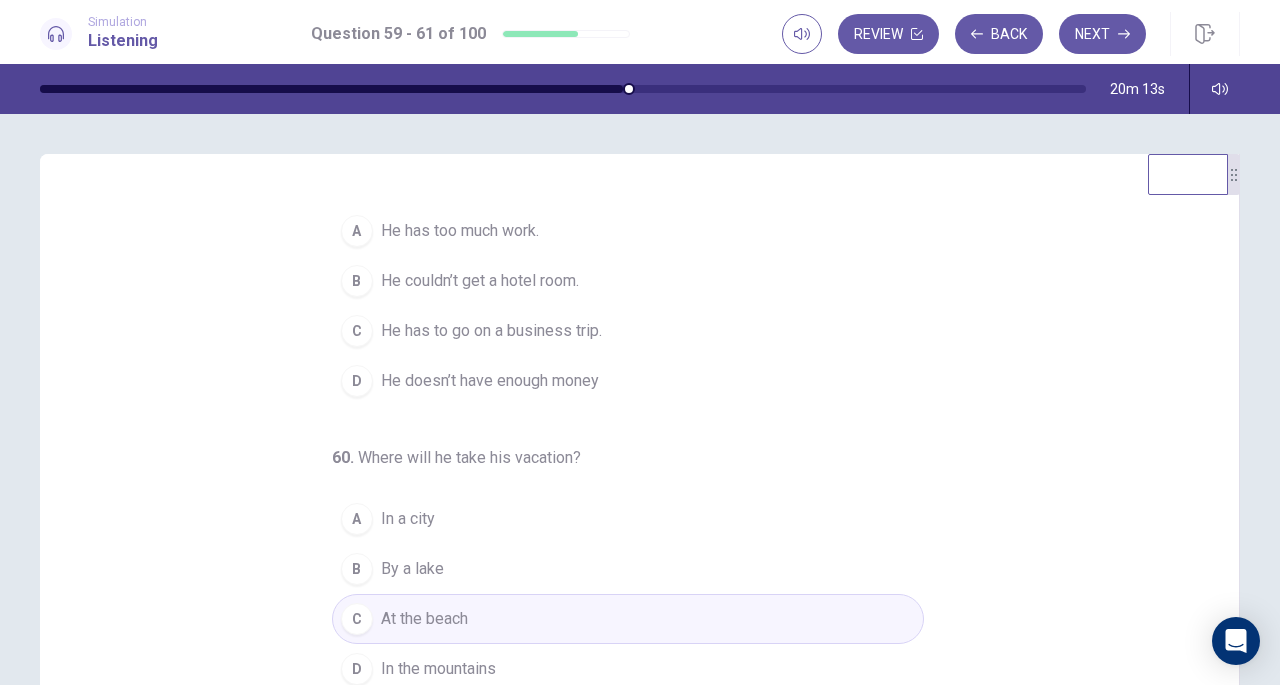 scroll, scrollTop: 224, scrollLeft: 0, axis: vertical 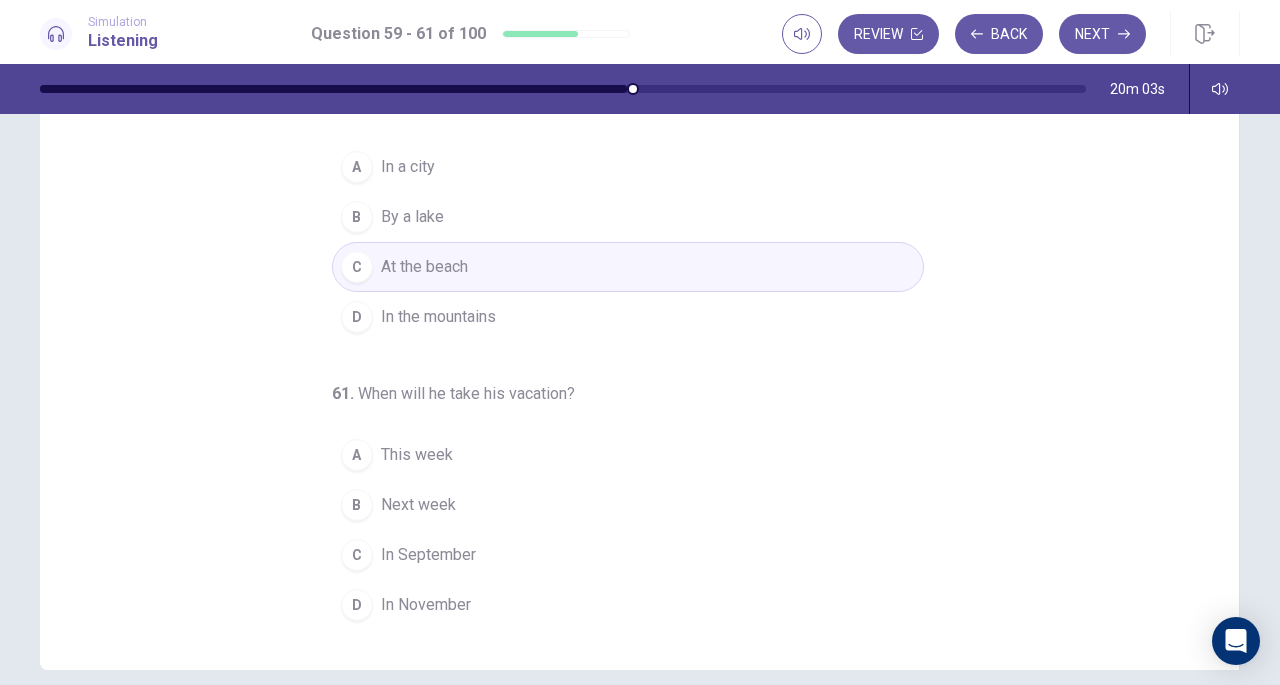 click on "C In September" at bounding box center (628, 555) 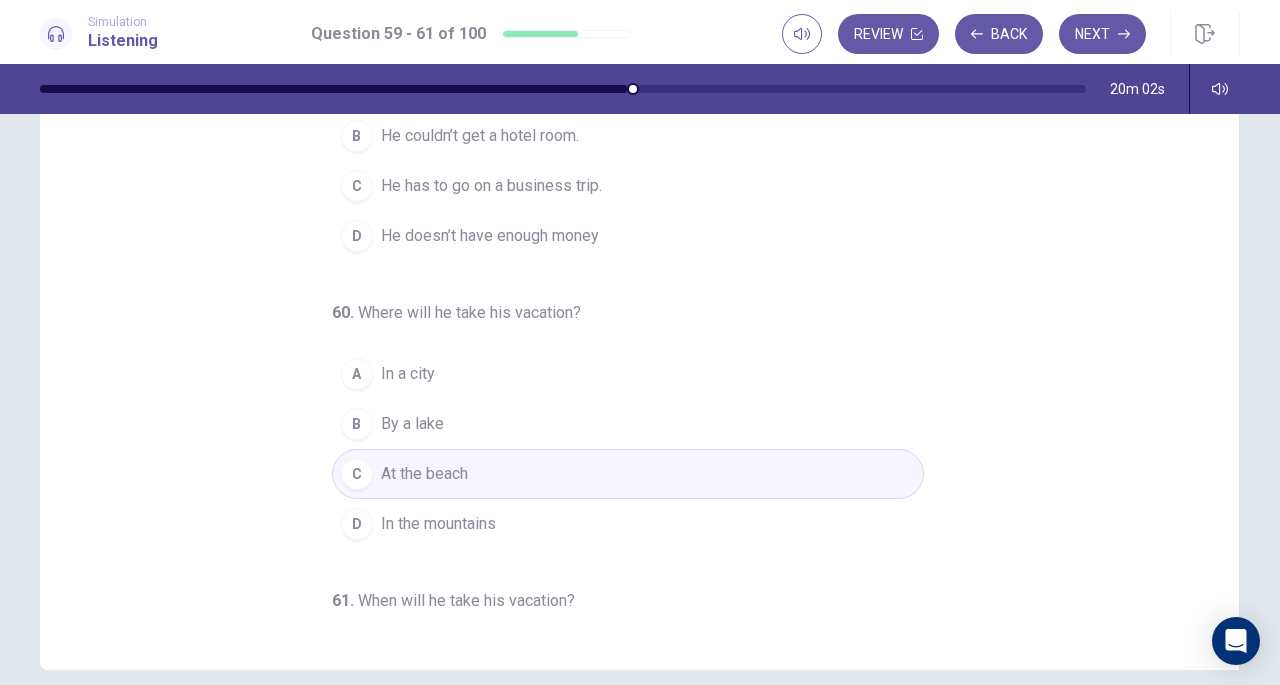 scroll, scrollTop: 0, scrollLeft: 0, axis: both 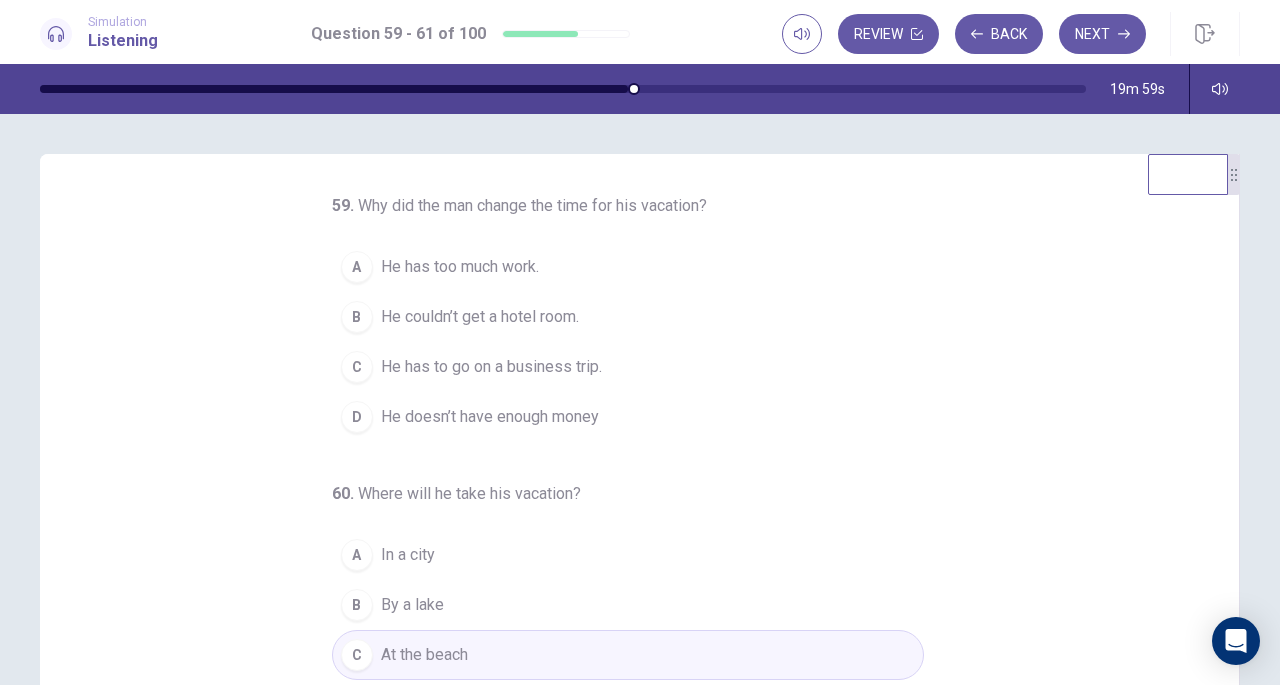 click on "He couldn’t get a hotel room." at bounding box center (480, 317) 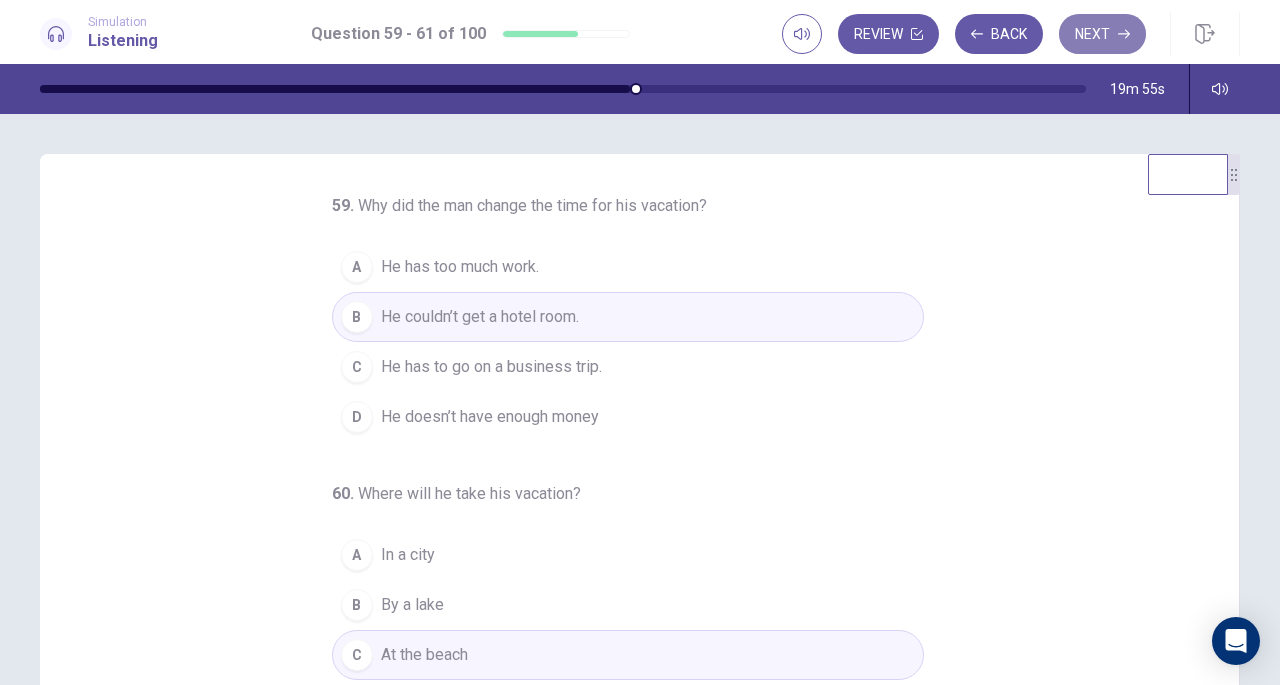 click on "Next" at bounding box center (1102, 34) 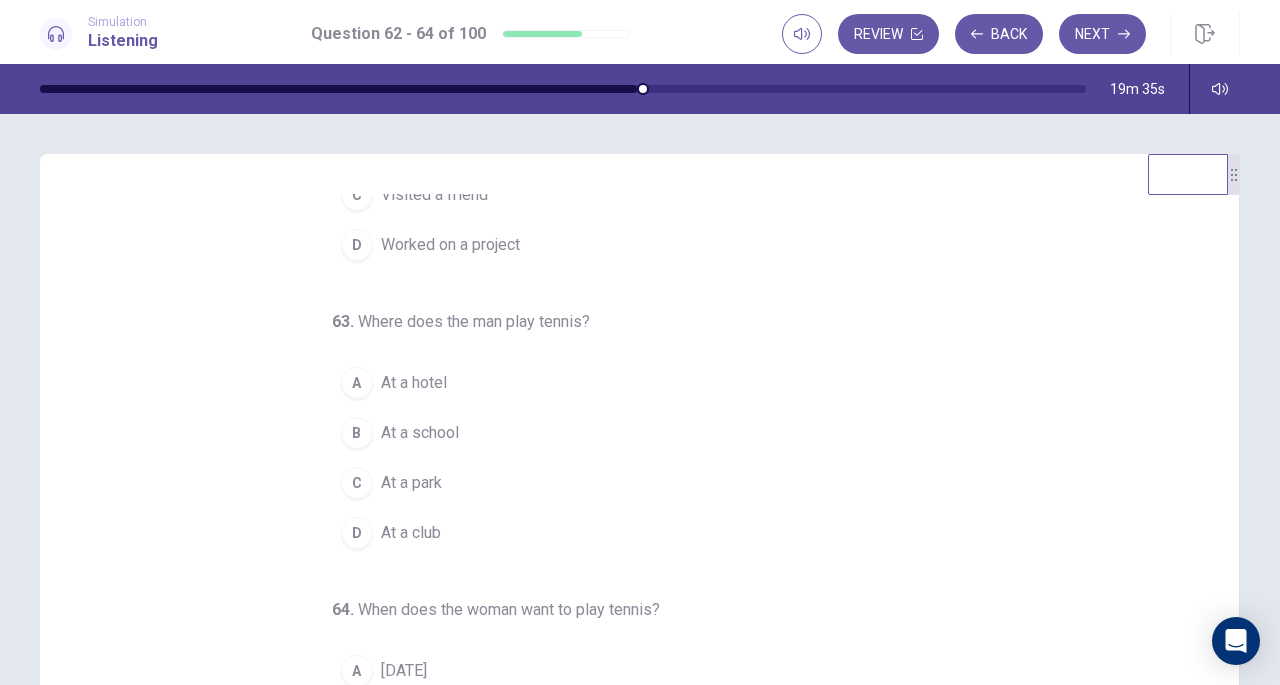 scroll, scrollTop: 200, scrollLeft: 0, axis: vertical 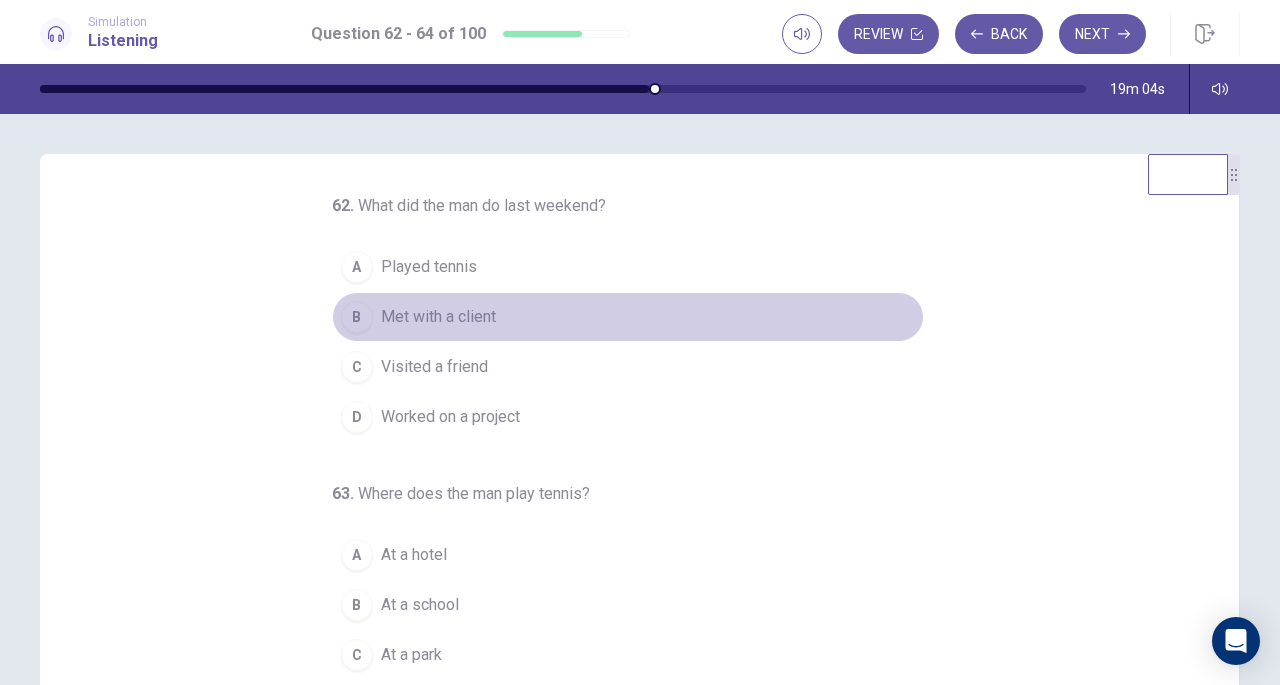click on "Met with a client" at bounding box center [438, 317] 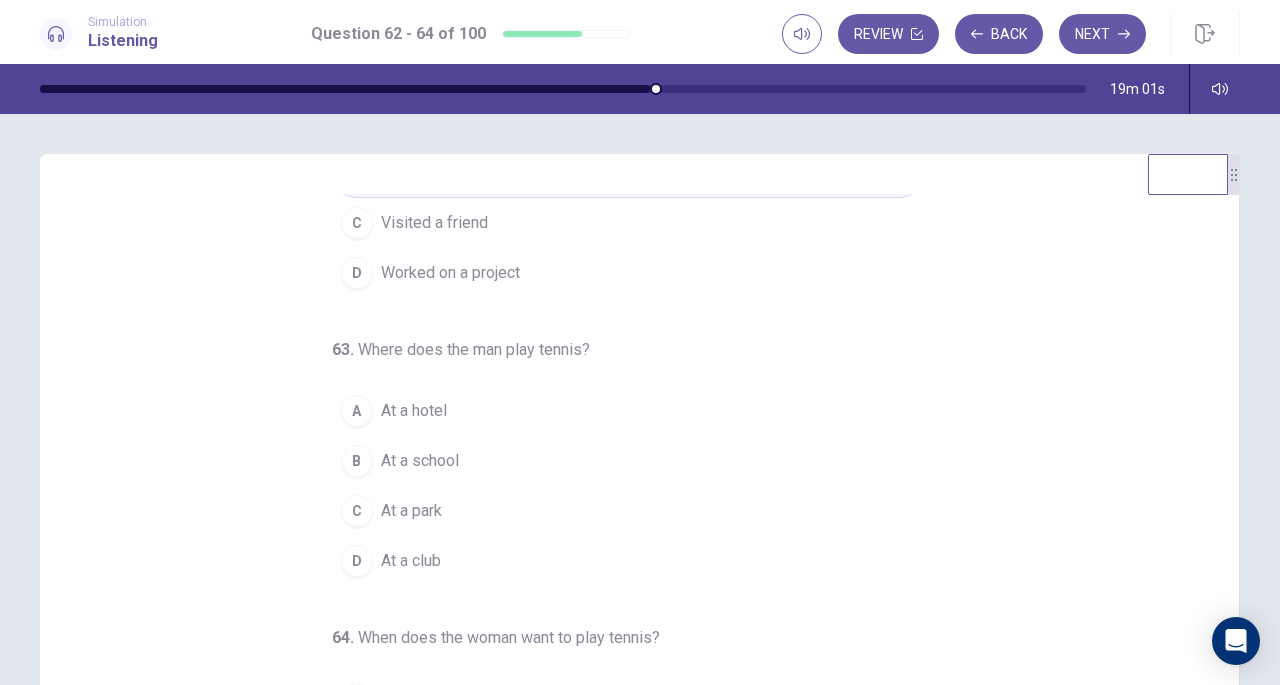 scroll, scrollTop: 145, scrollLeft: 0, axis: vertical 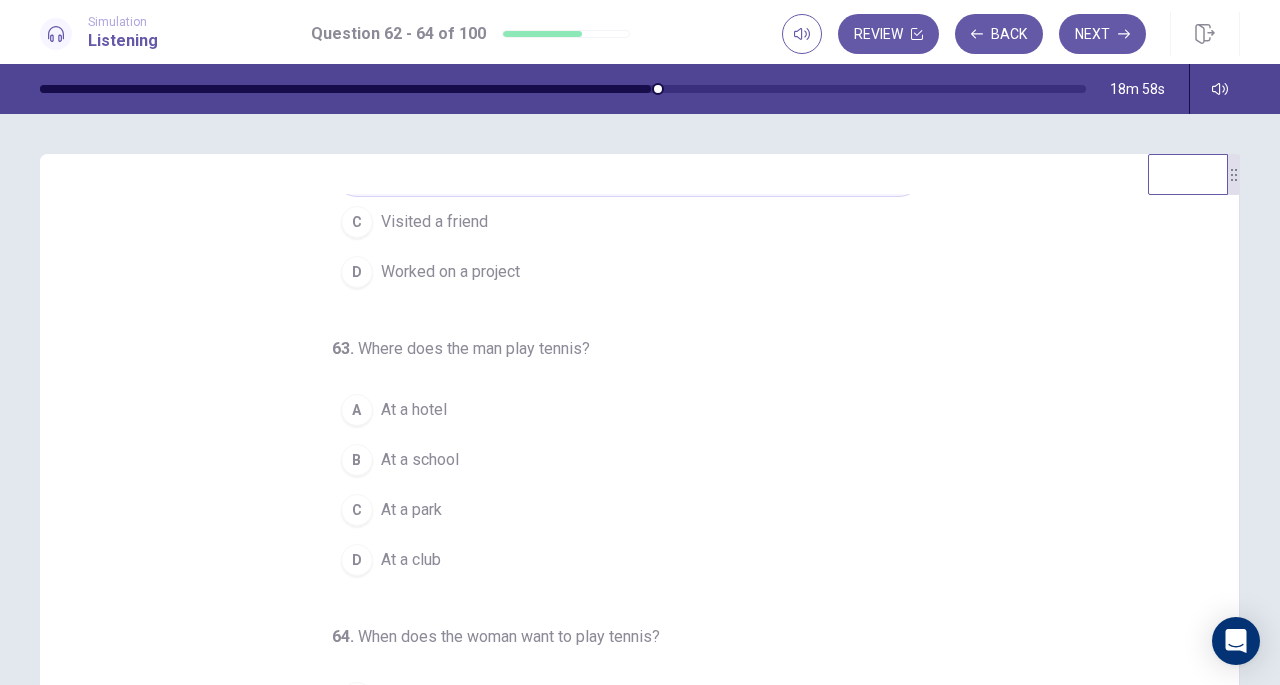 click on "A At a hotel" at bounding box center [628, 410] 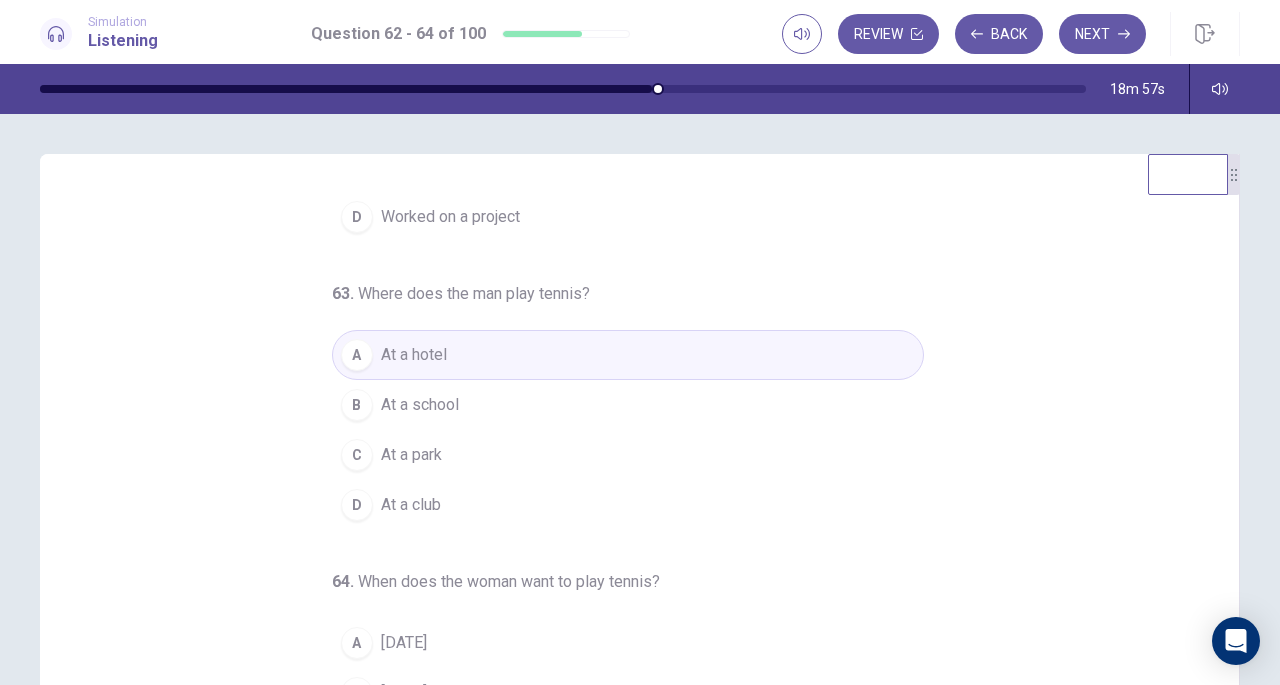 scroll, scrollTop: 200, scrollLeft: 0, axis: vertical 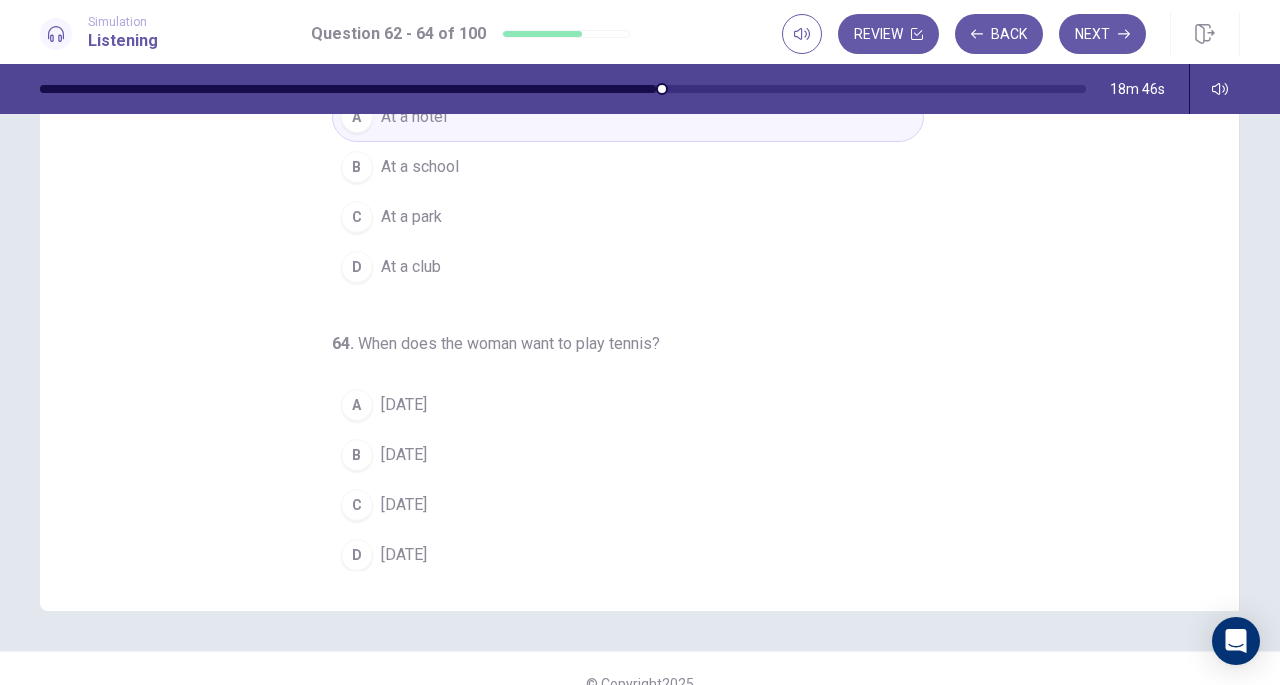 click on "[DATE]" at bounding box center [404, 555] 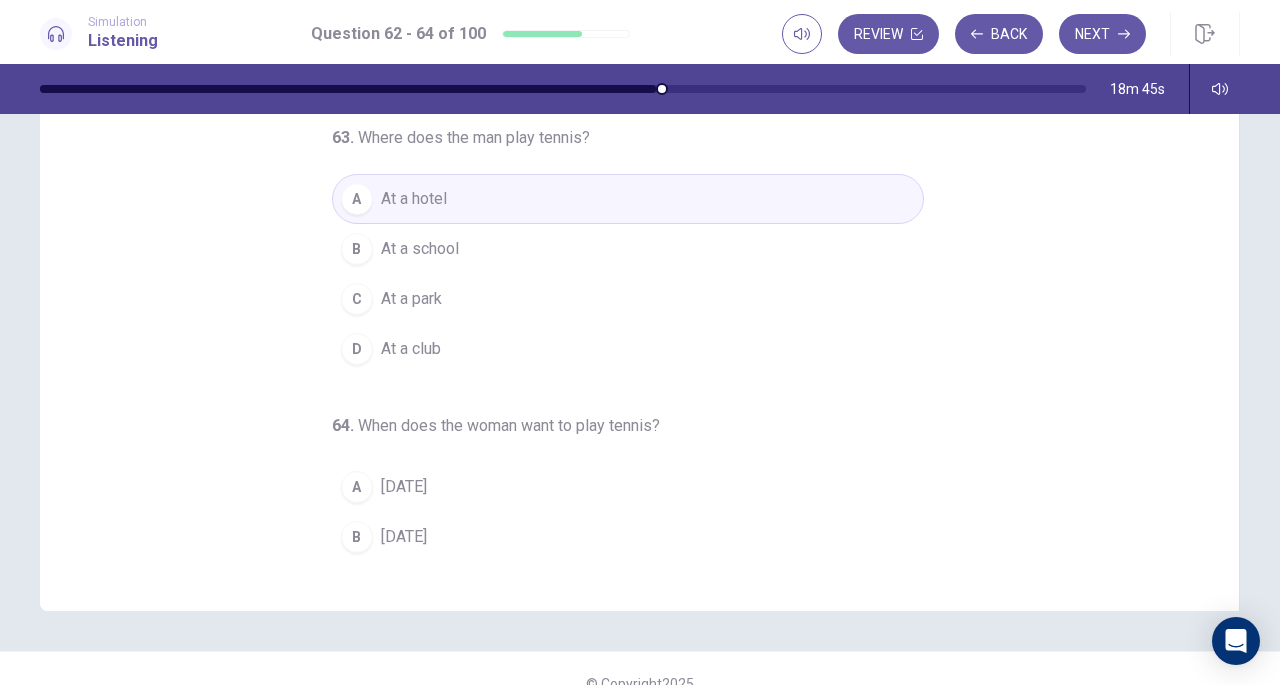 scroll, scrollTop: 200, scrollLeft: 0, axis: vertical 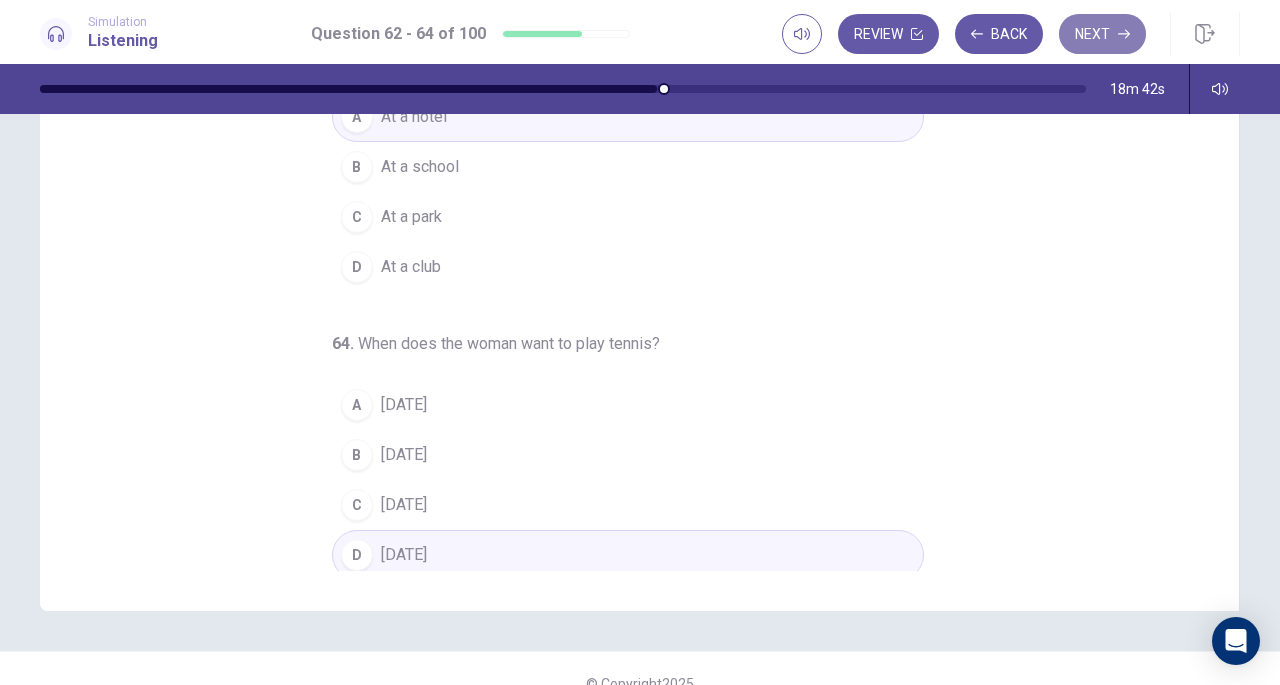 click on "Next" at bounding box center (1102, 34) 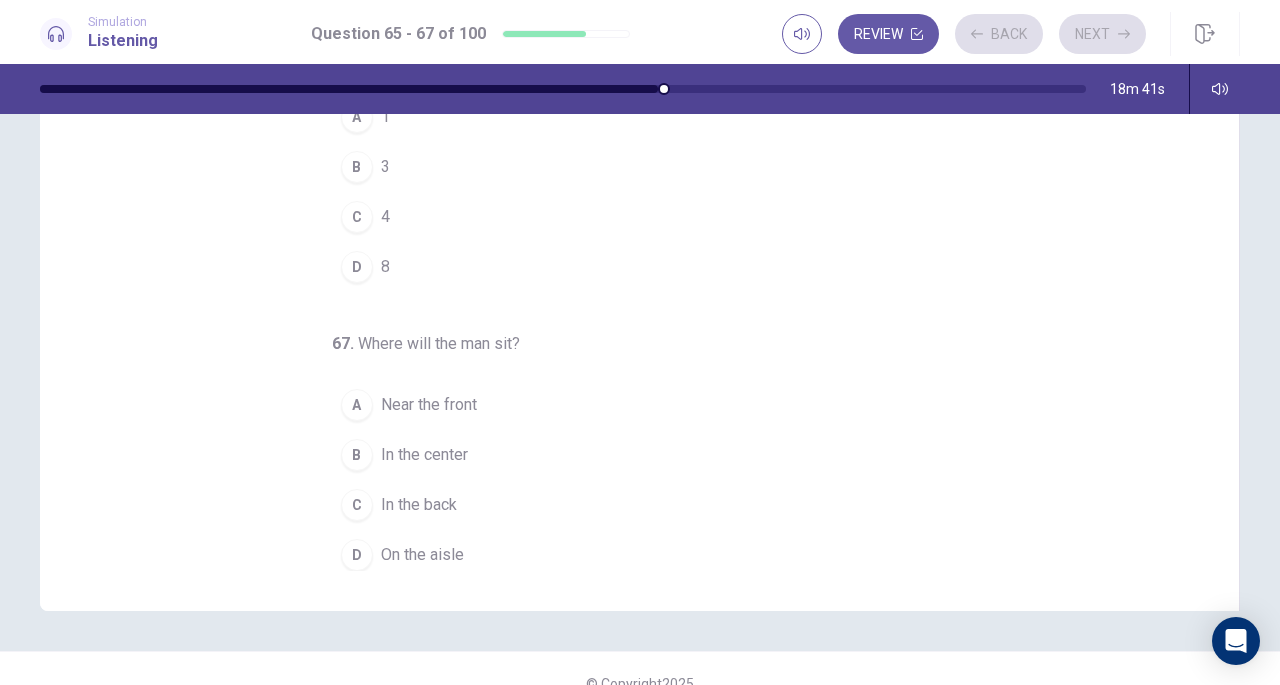 scroll, scrollTop: 0, scrollLeft: 0, axis: both 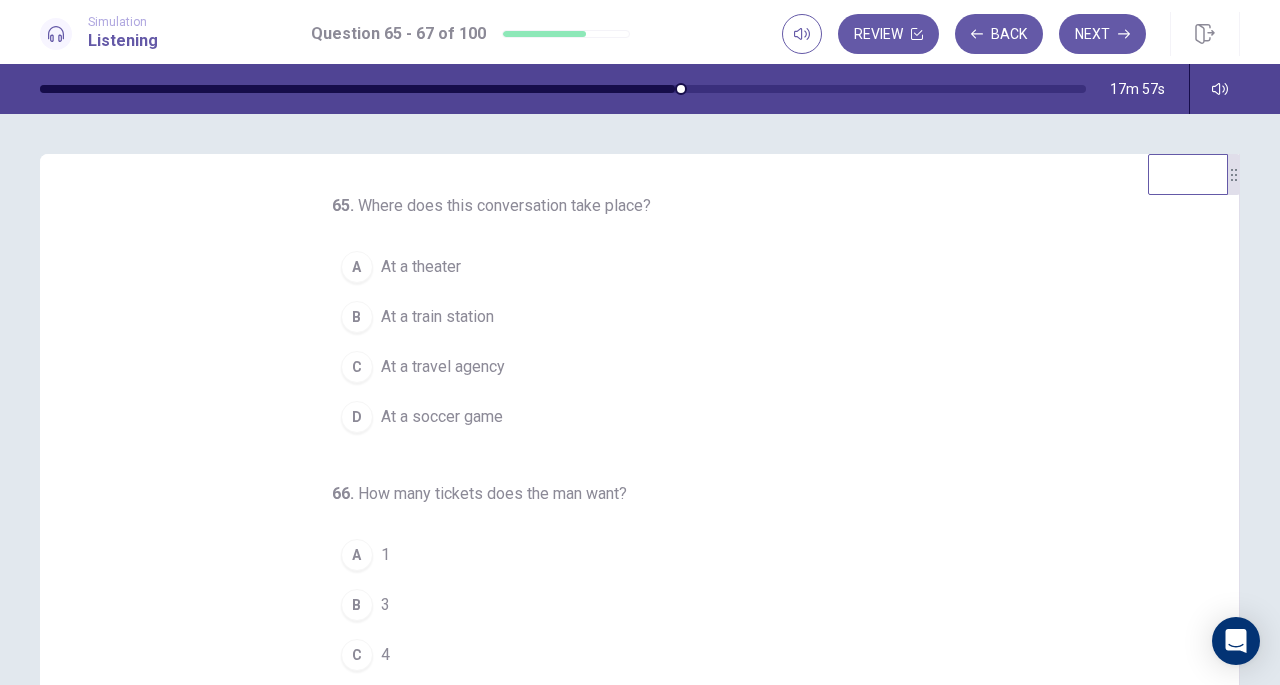 click on "At a theater" at bounding box center [421, 267] 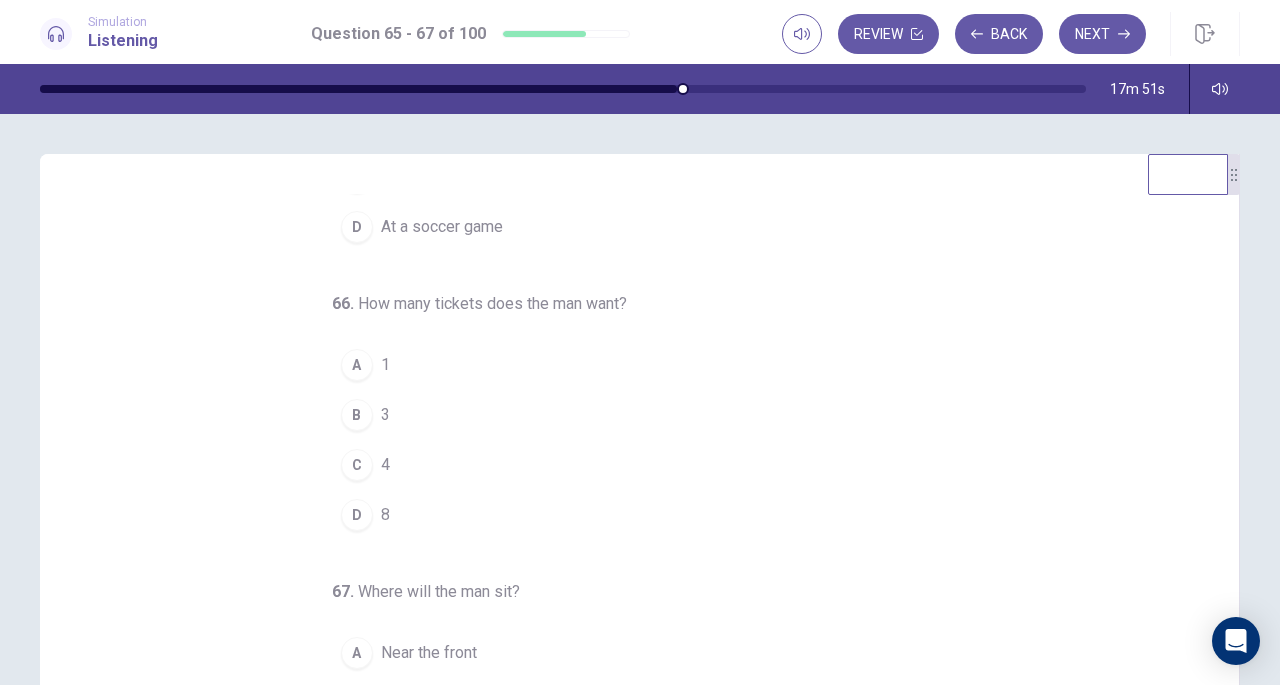 scroll, scrollTop: 195, scrollLeft: 0, axis: vertical 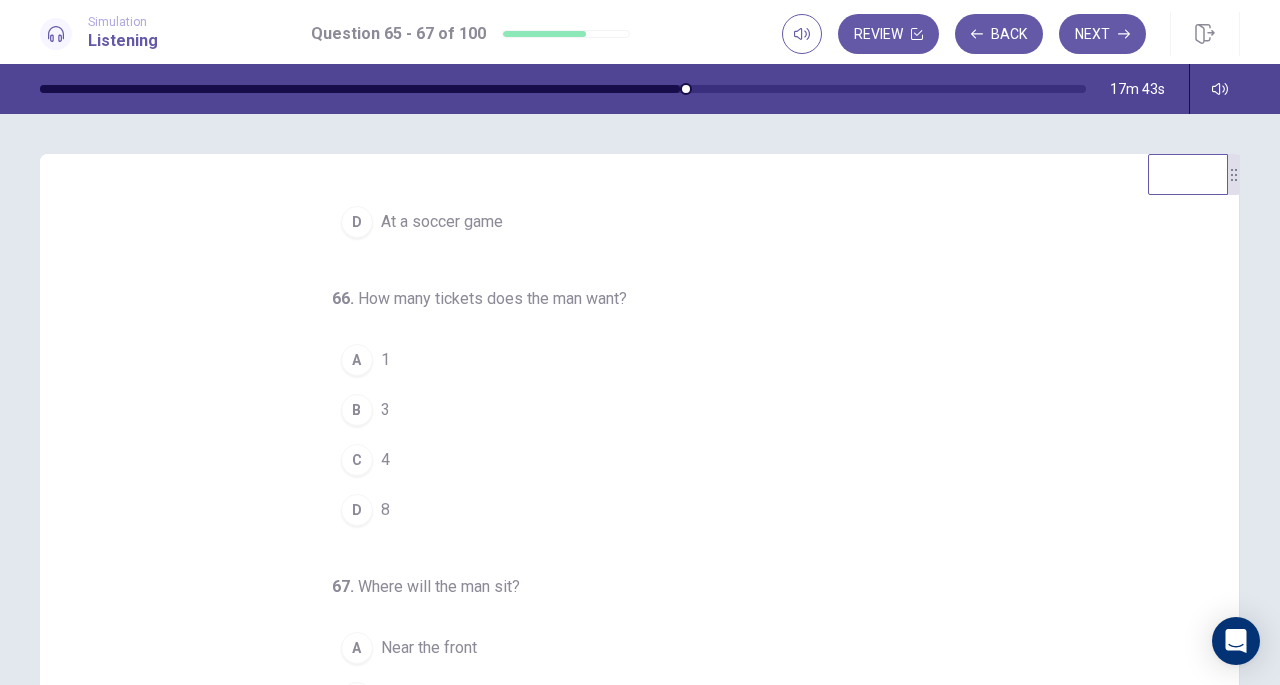 click on "B" at bounding box center [357, 410] 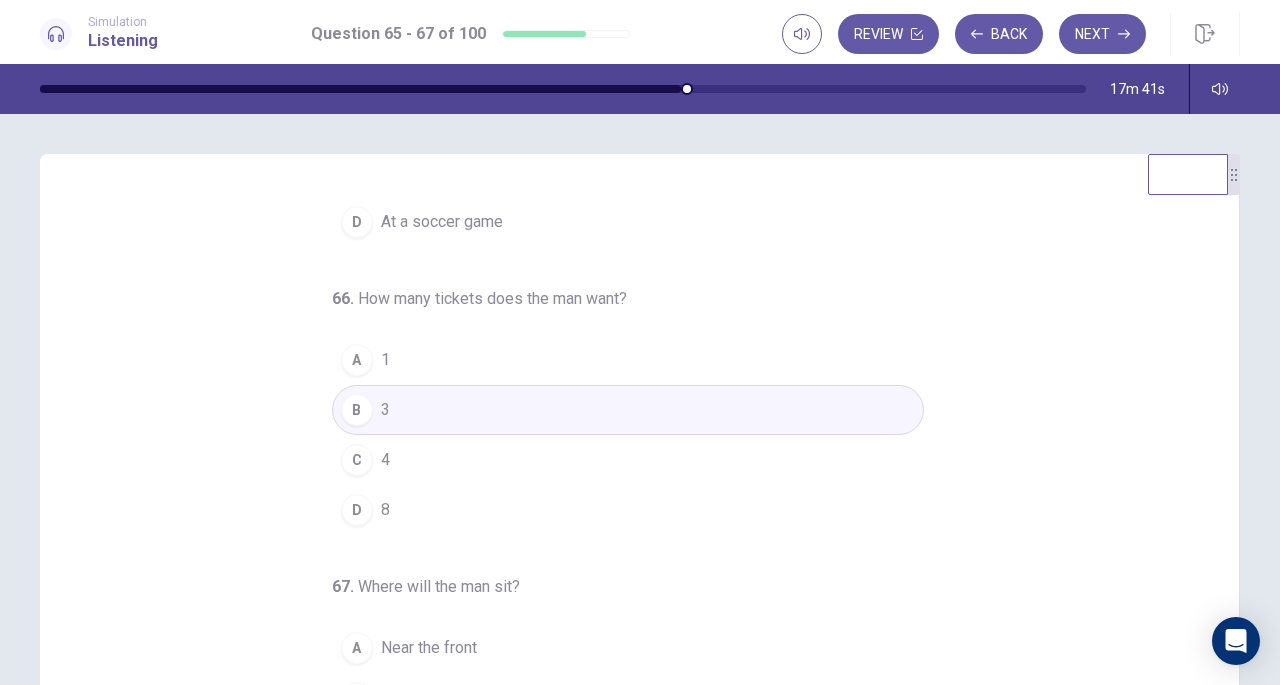 scroll, scrollTop: 200, scrollLeft: 0, axis: vertical 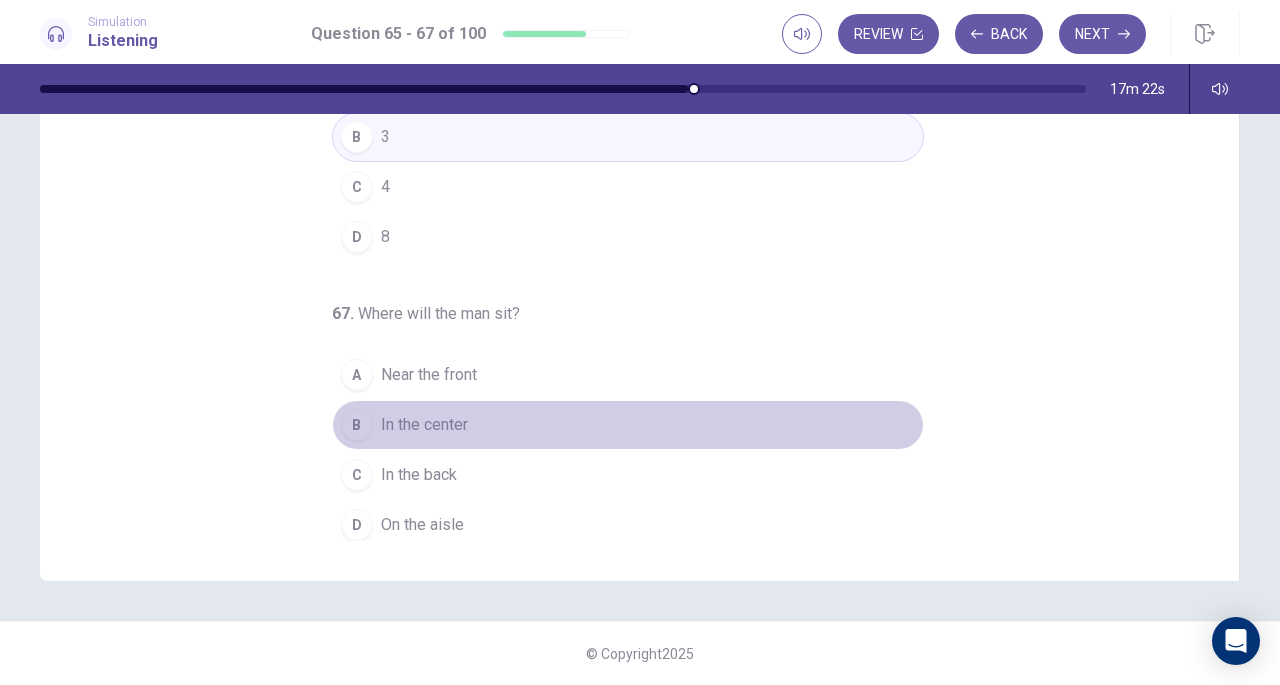 click on "In the center" at bounding box center [424, 425] 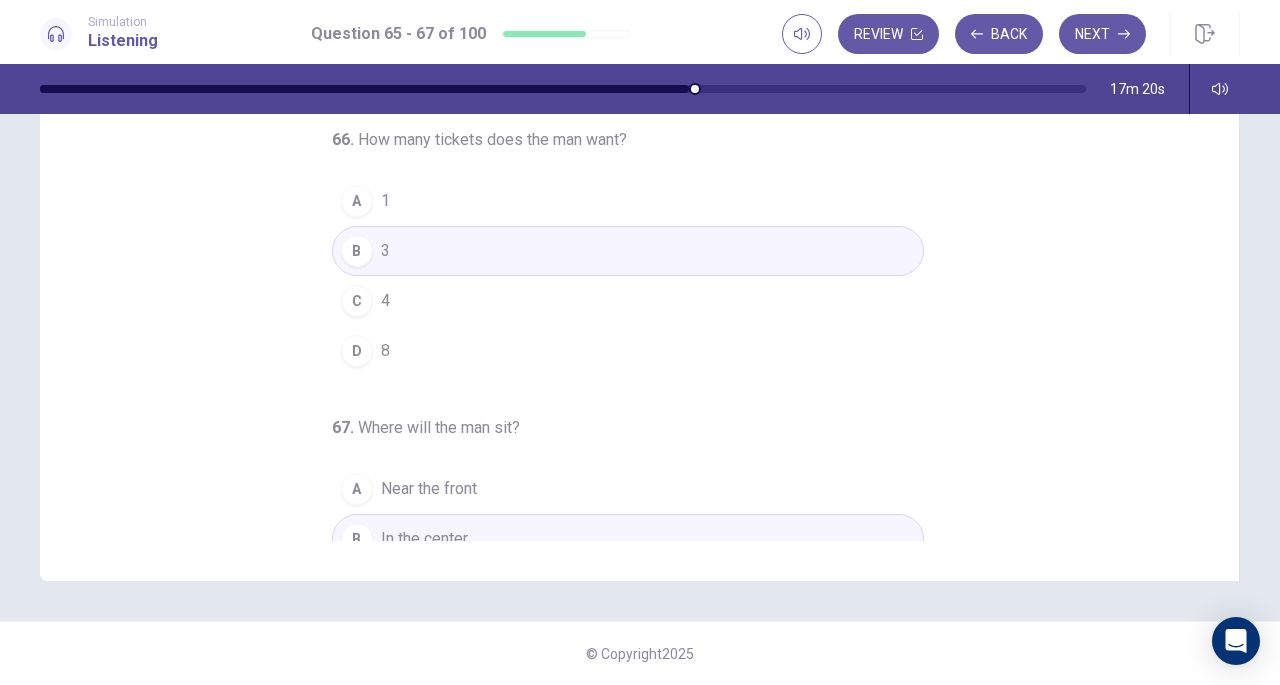 scroll, scrollTop: 0, scrollLeft: 0, axis: both 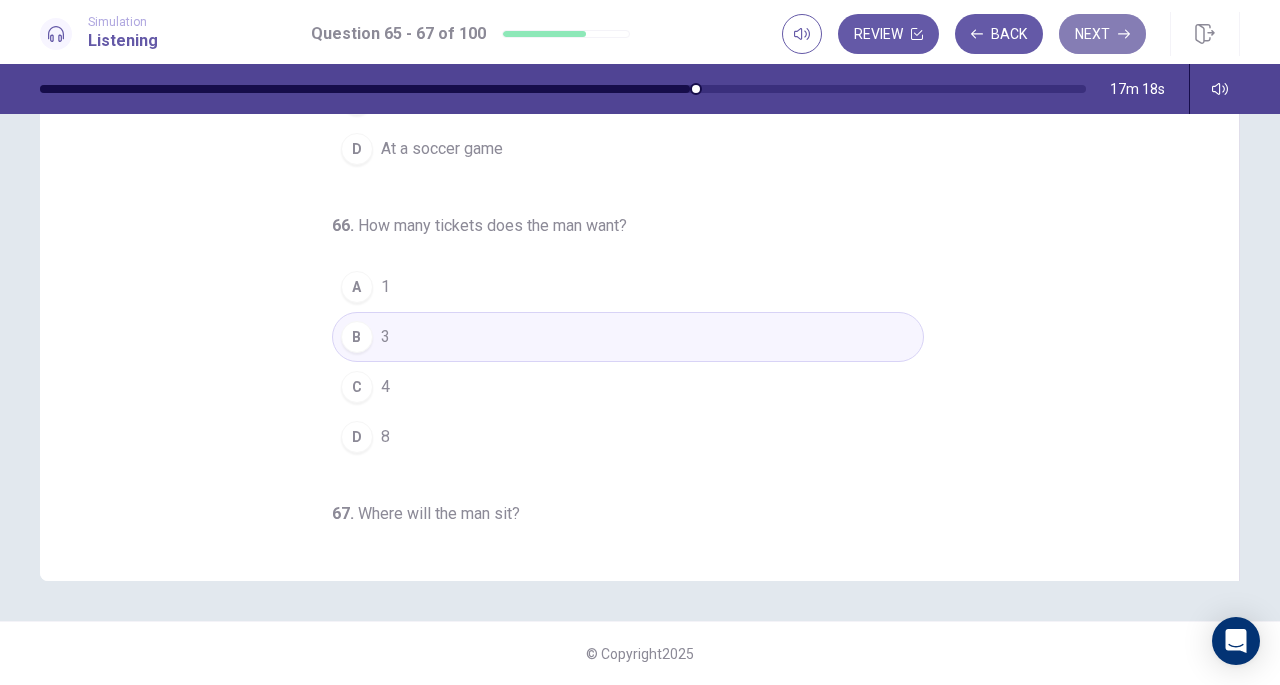 click on "Next" at bounding box center (1102, 34) 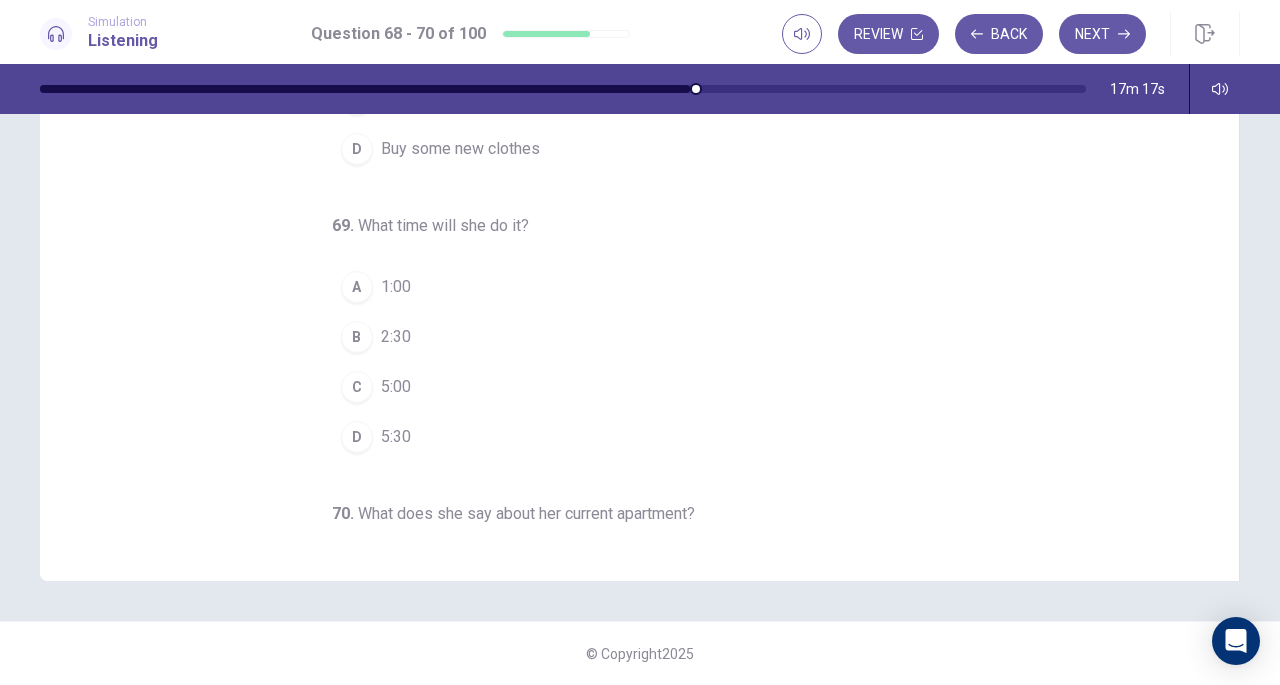 scroll, scrollTop: 0, scrollLeft: 0, axis: both 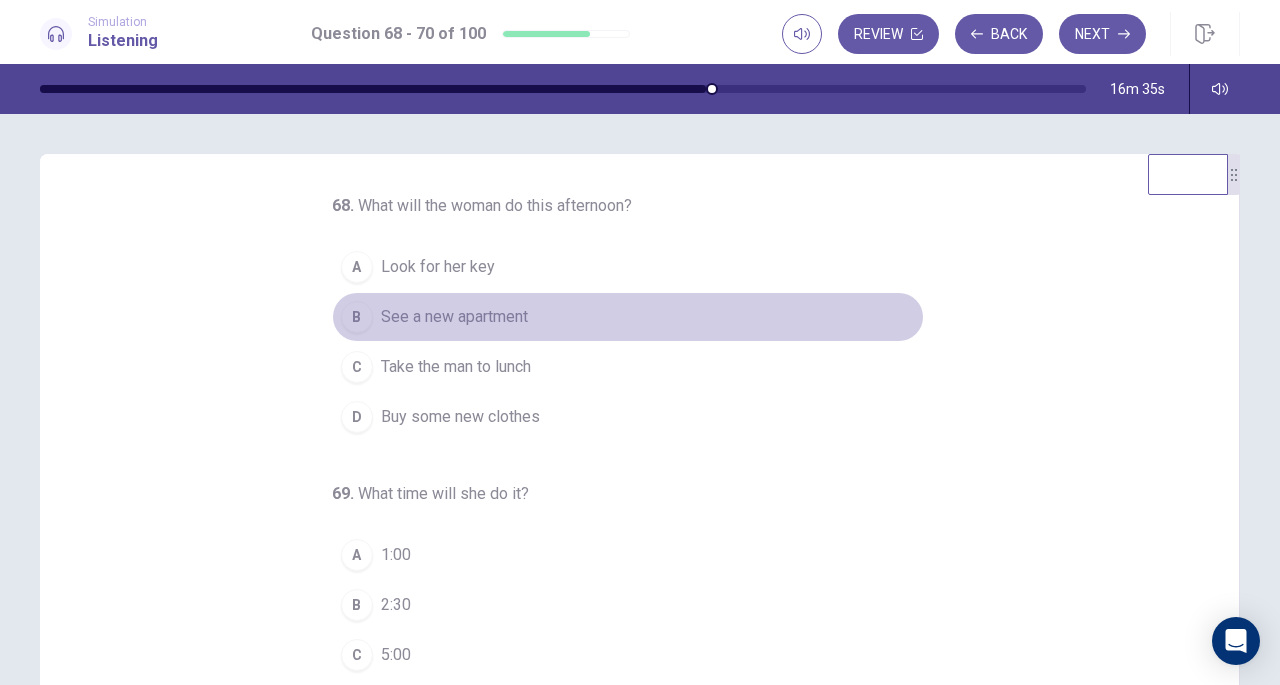 click on "B See a new apartment" at bounding box center [628, 317] 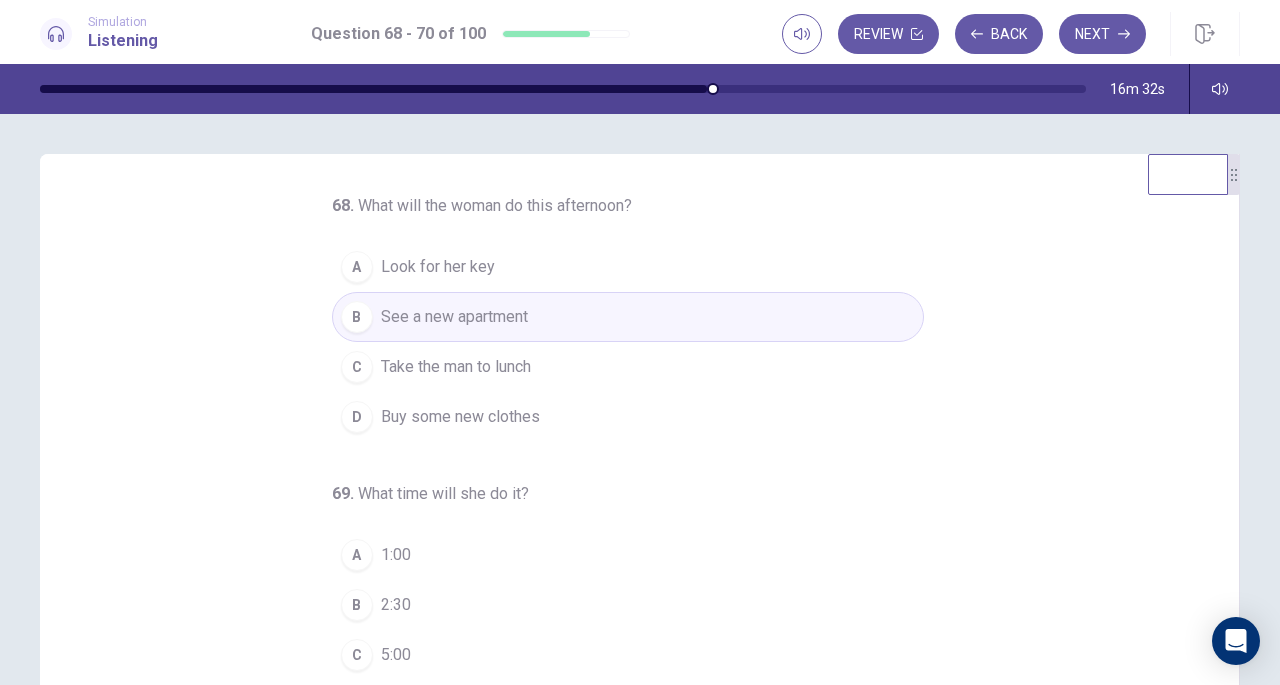scroll, scrollTop: 200, scrollLeft: 0, axis: vertical 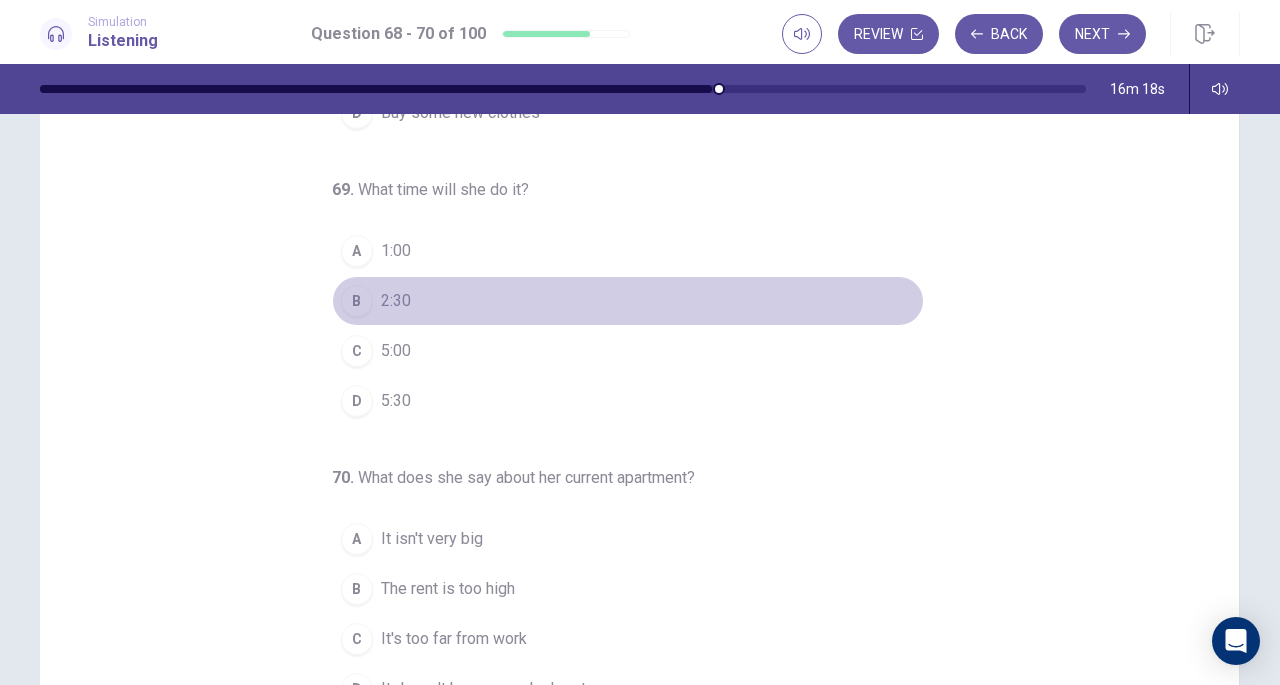 click on "2:30" at bounding box center [396, 301] 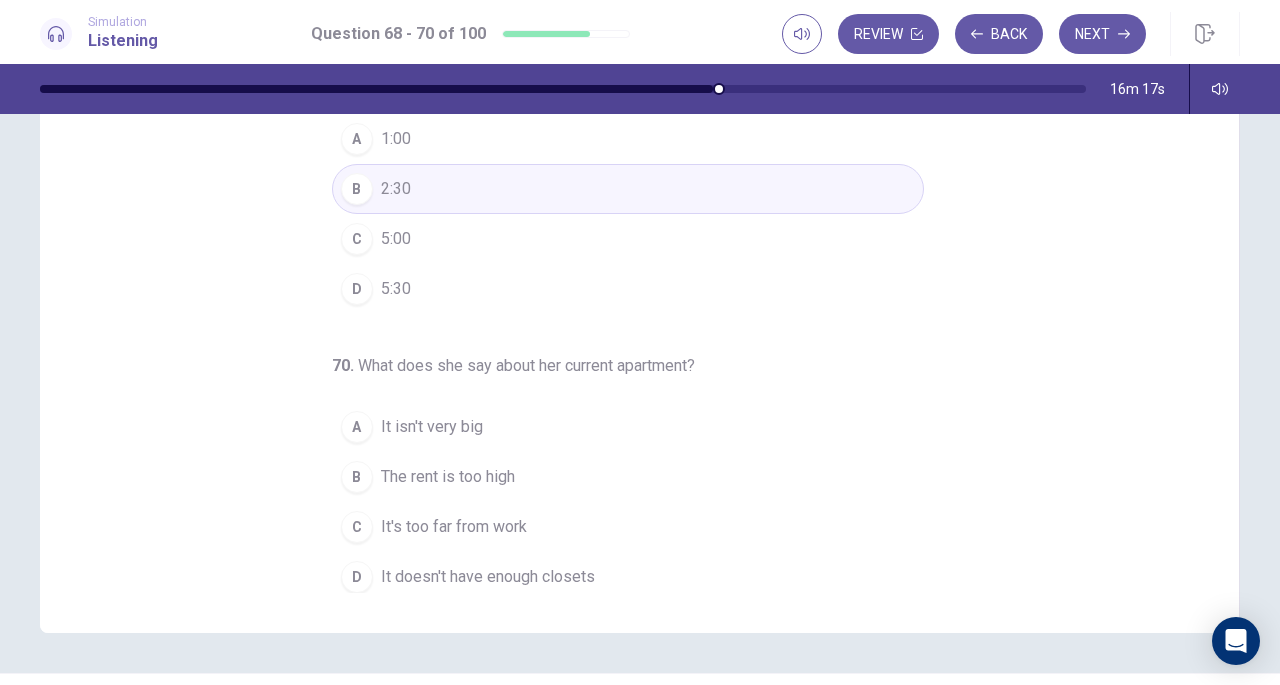 scroll, scrollTop: 240, scrollLeft: 0, axis: vertical 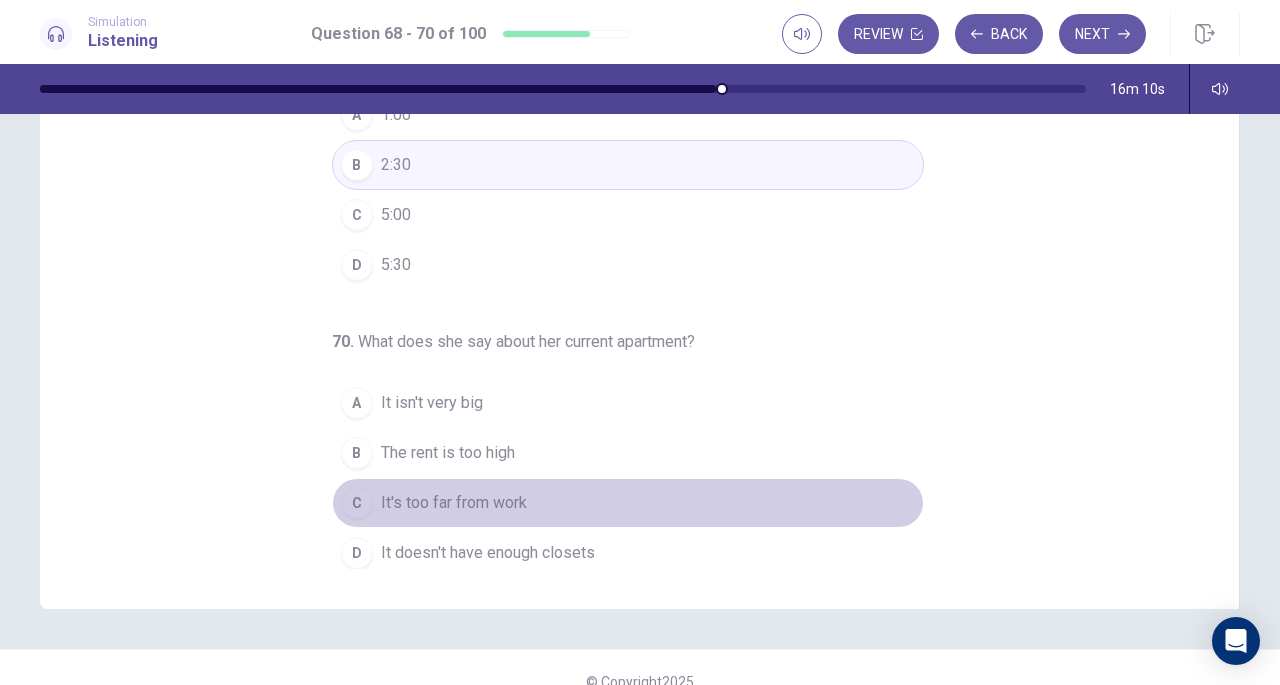 click on "It's too far from work" at bounding box center (454, 503) 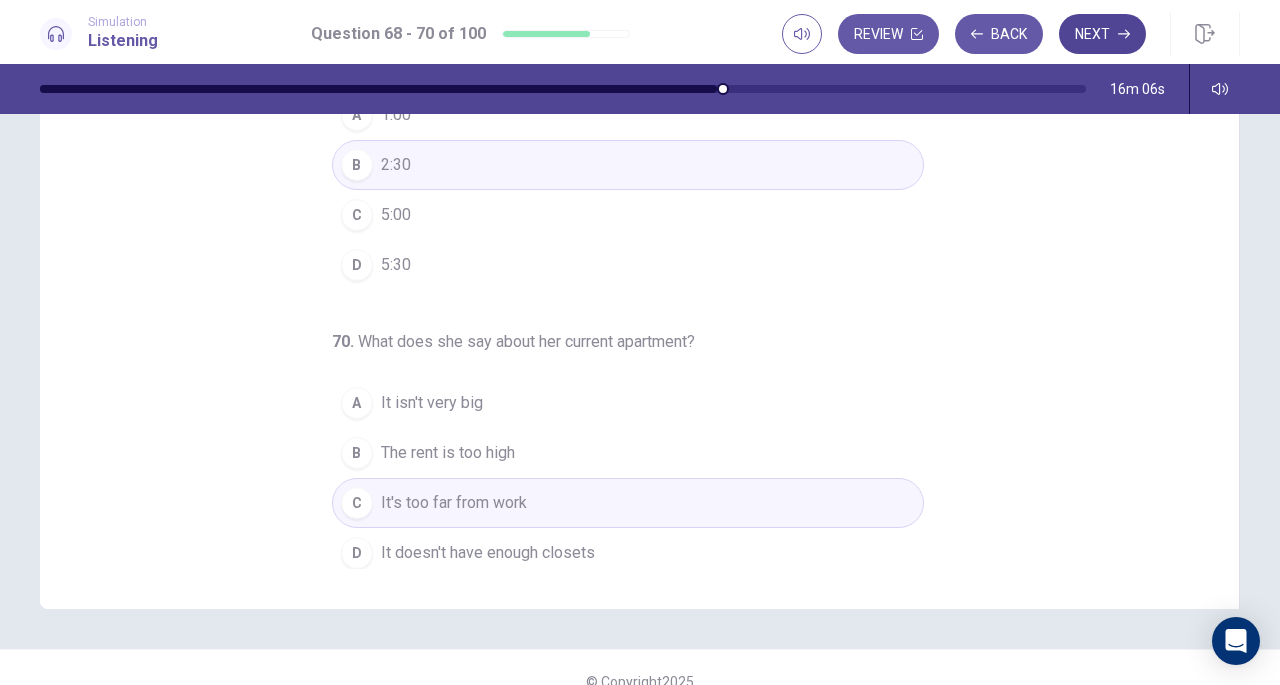 click on "Next" at bounding box center (1102, 34) 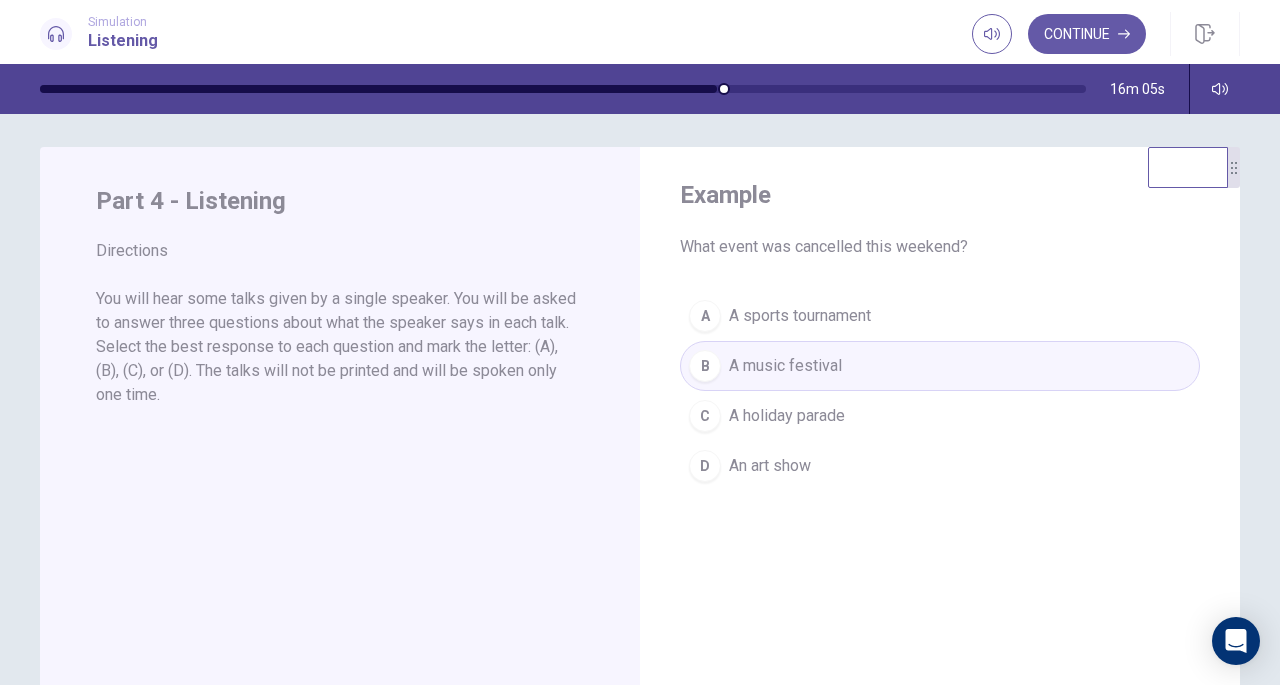 scroll, scrollTop: 0, scrollLeft: 0, axis: both 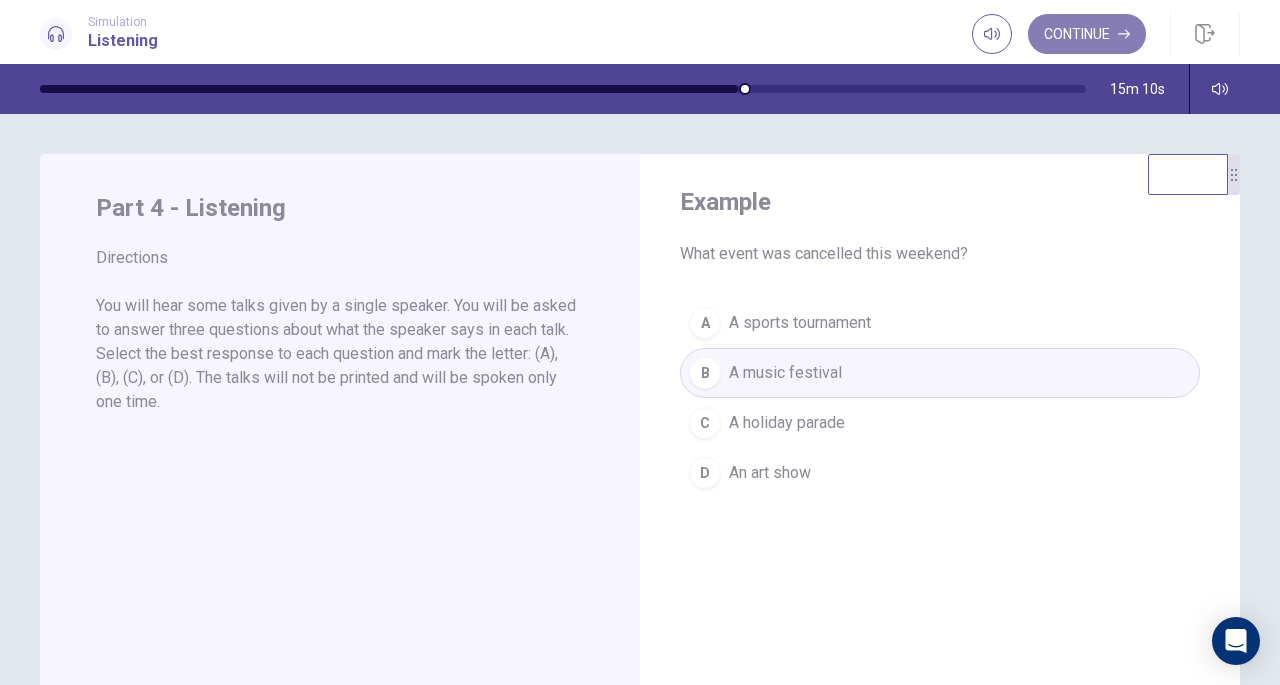click on "Continue" at bounding box center [1087, 34] 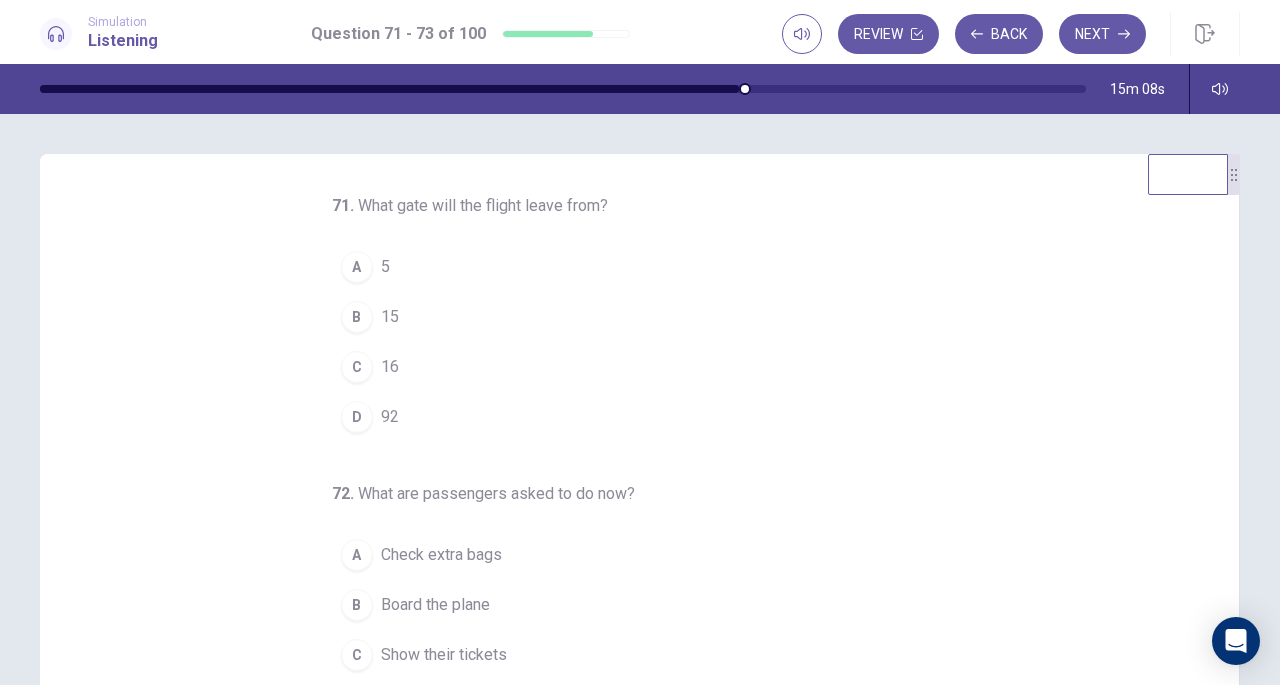 scroll, scrollTop: 200, scrollLeft: 0, axis: vertical 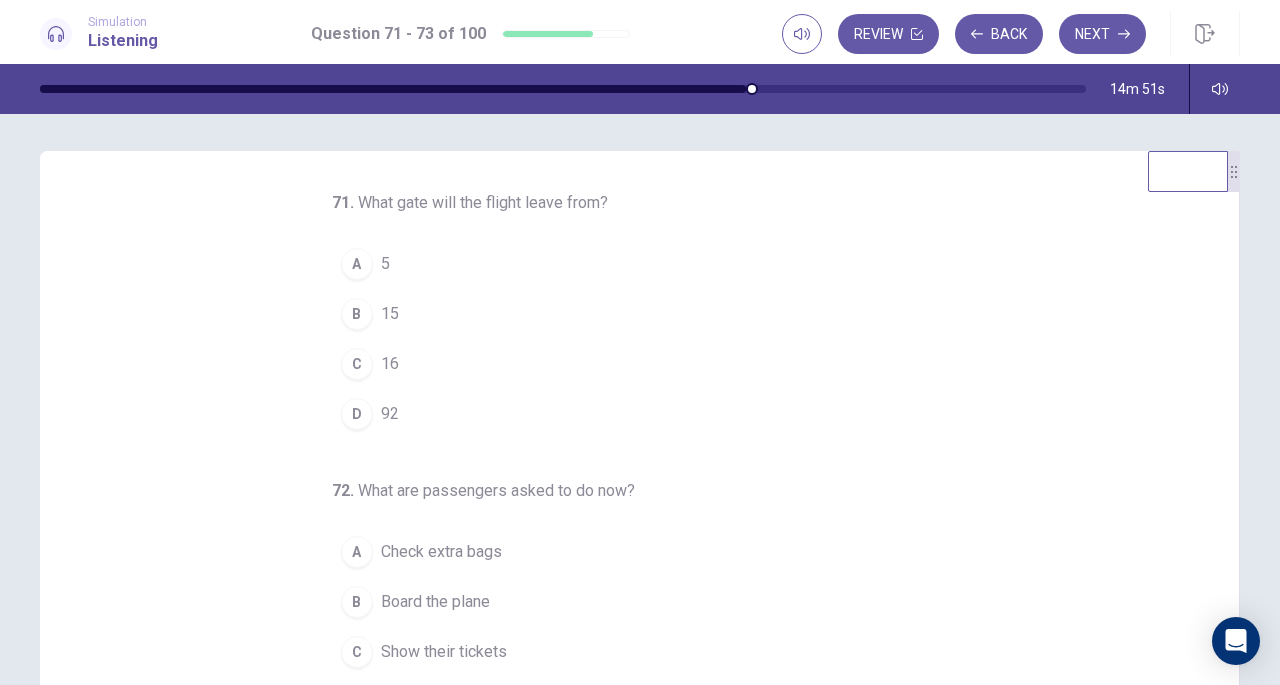 click on "D 92" at bounding box center (628, 414) 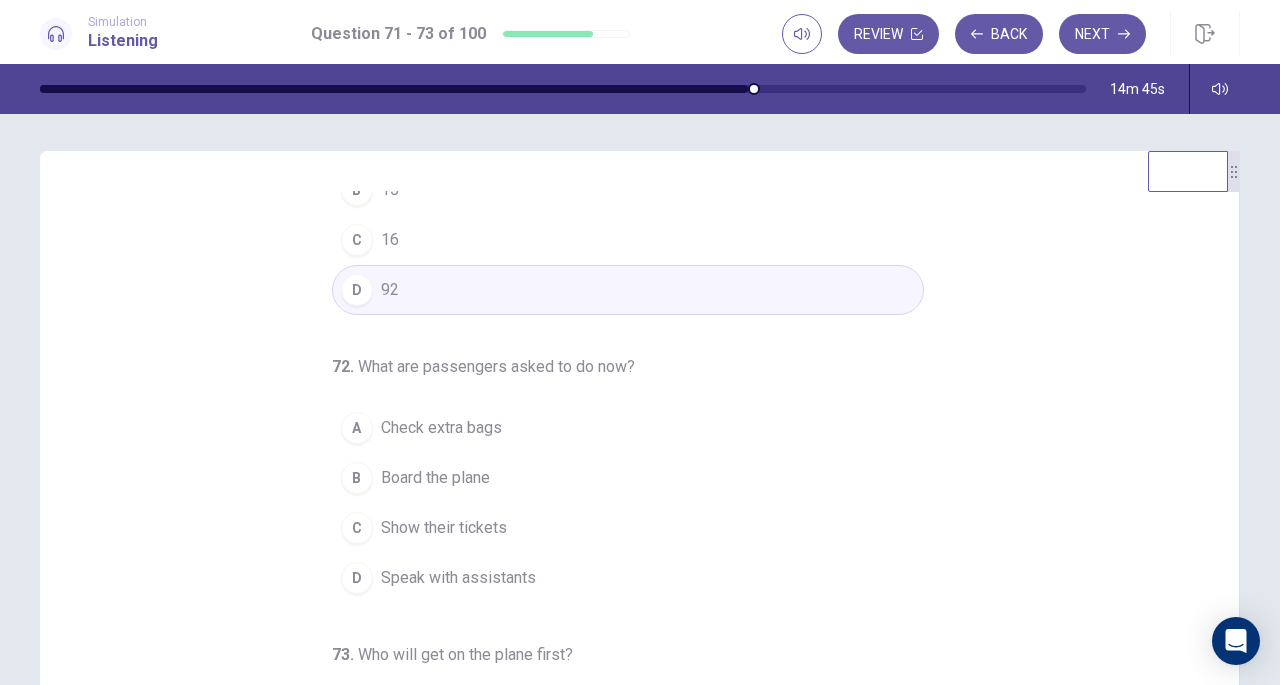scroll, scrollTop: 0, scrollLeft: 0, axis: both 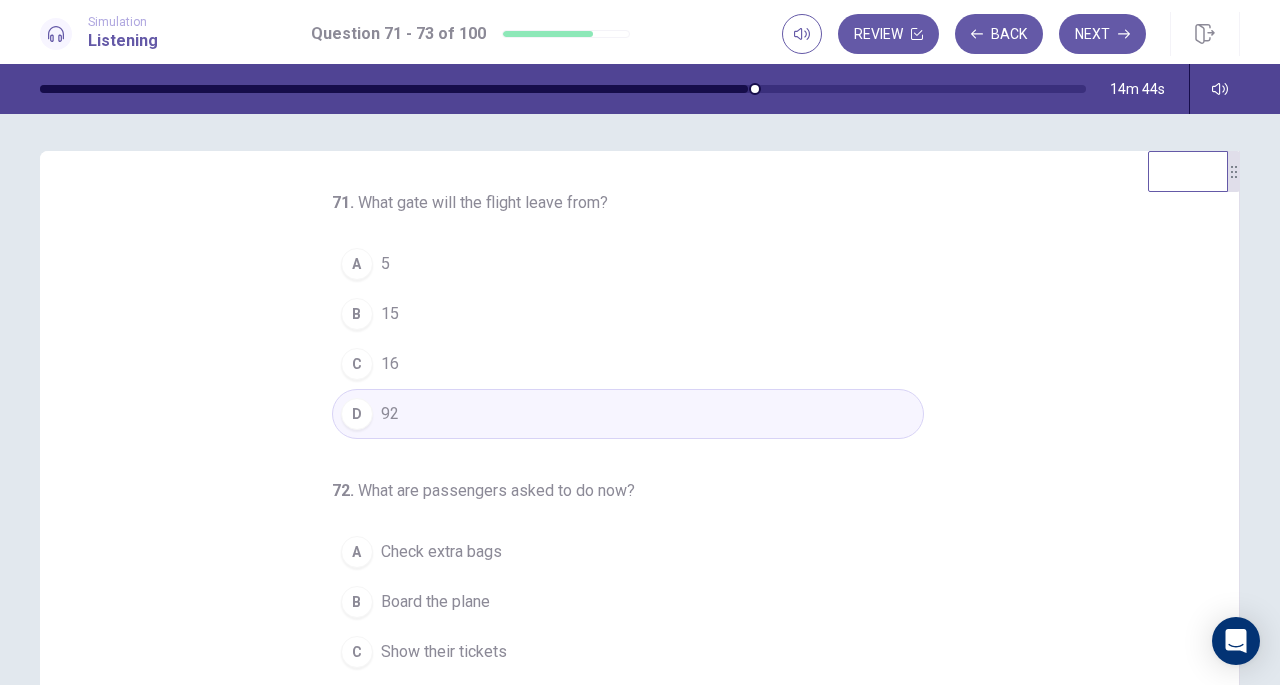 click on "B 15" at bounding box center [628, 314] 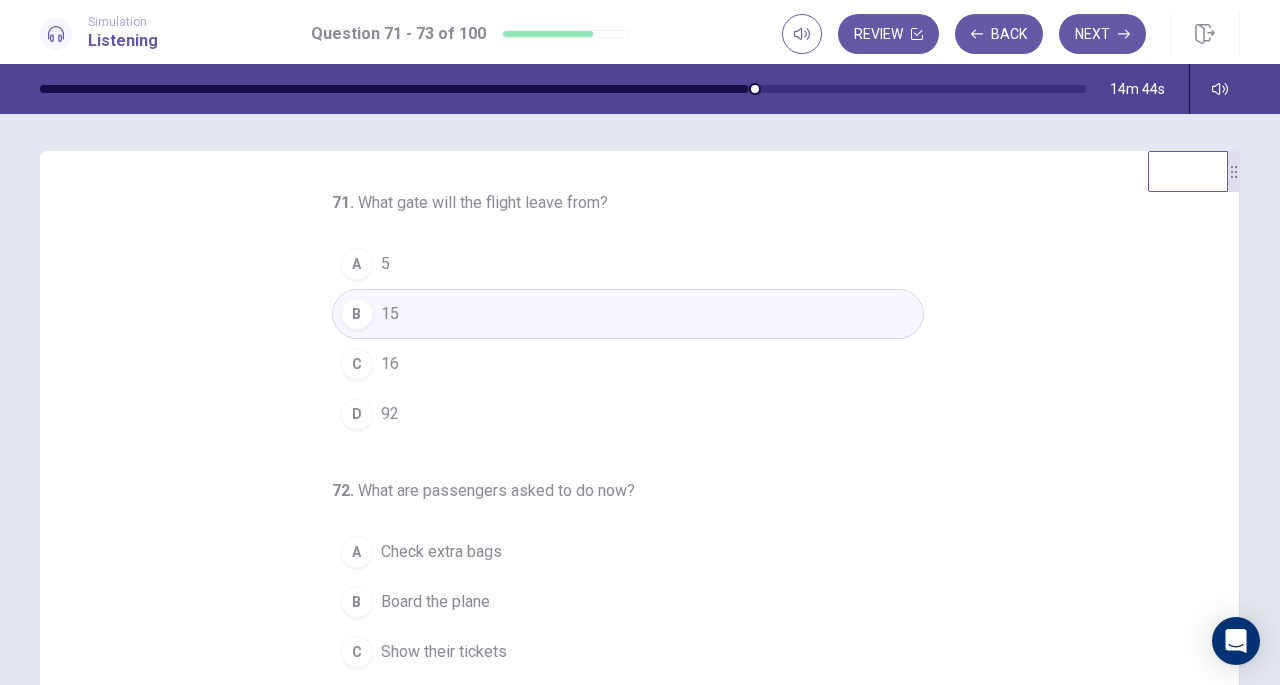 click on "C 16" at bounding box center (628, 364) 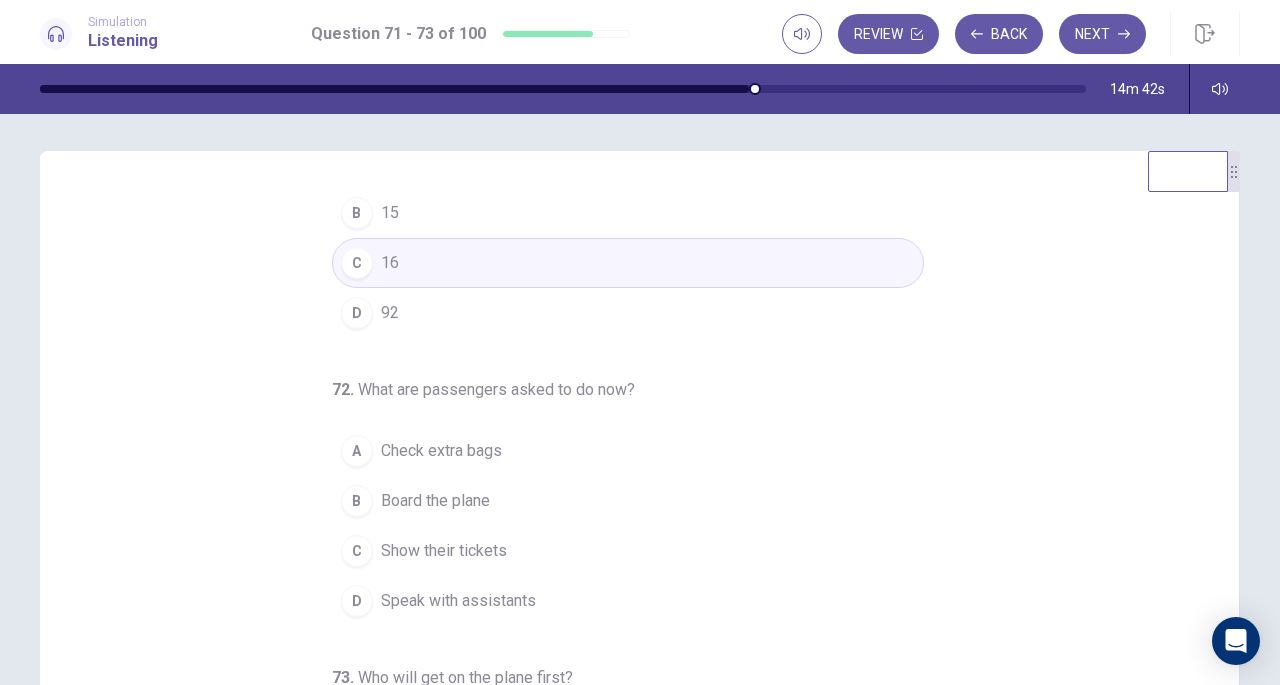 scroll, scrollTop: 126, scrollLeft: 0, axis: vertical 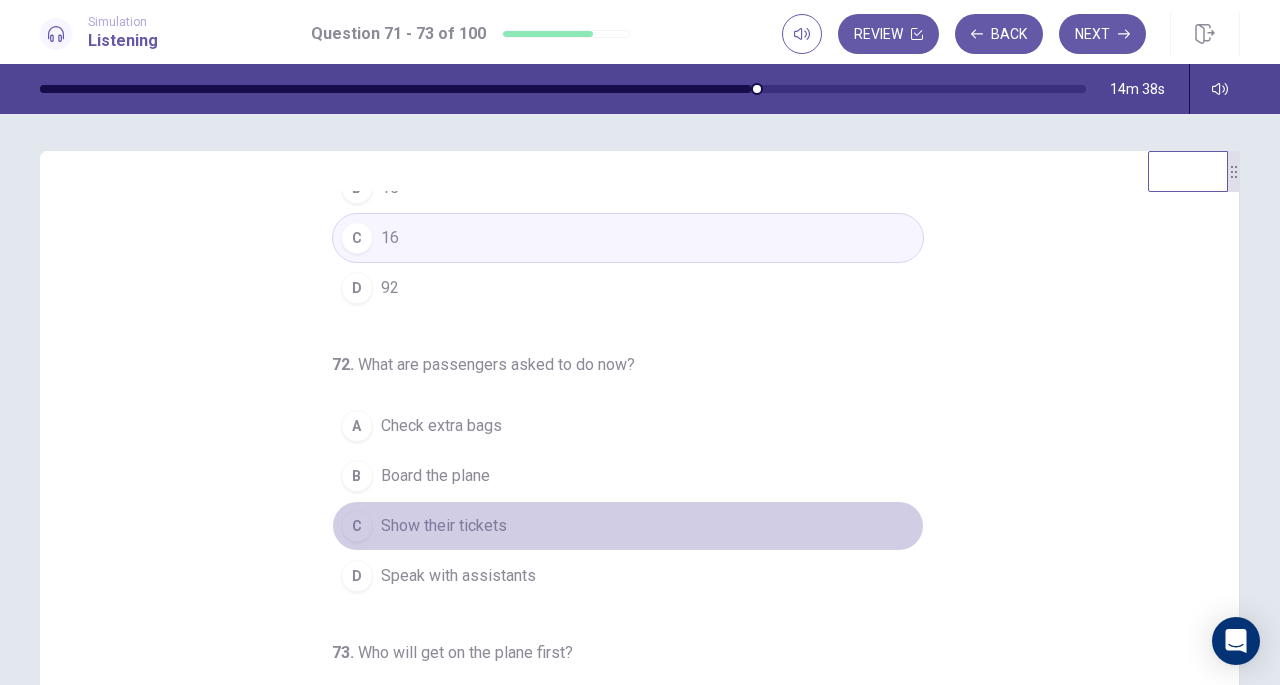 click on "Show their tickets" at bounding box center (444, 526) 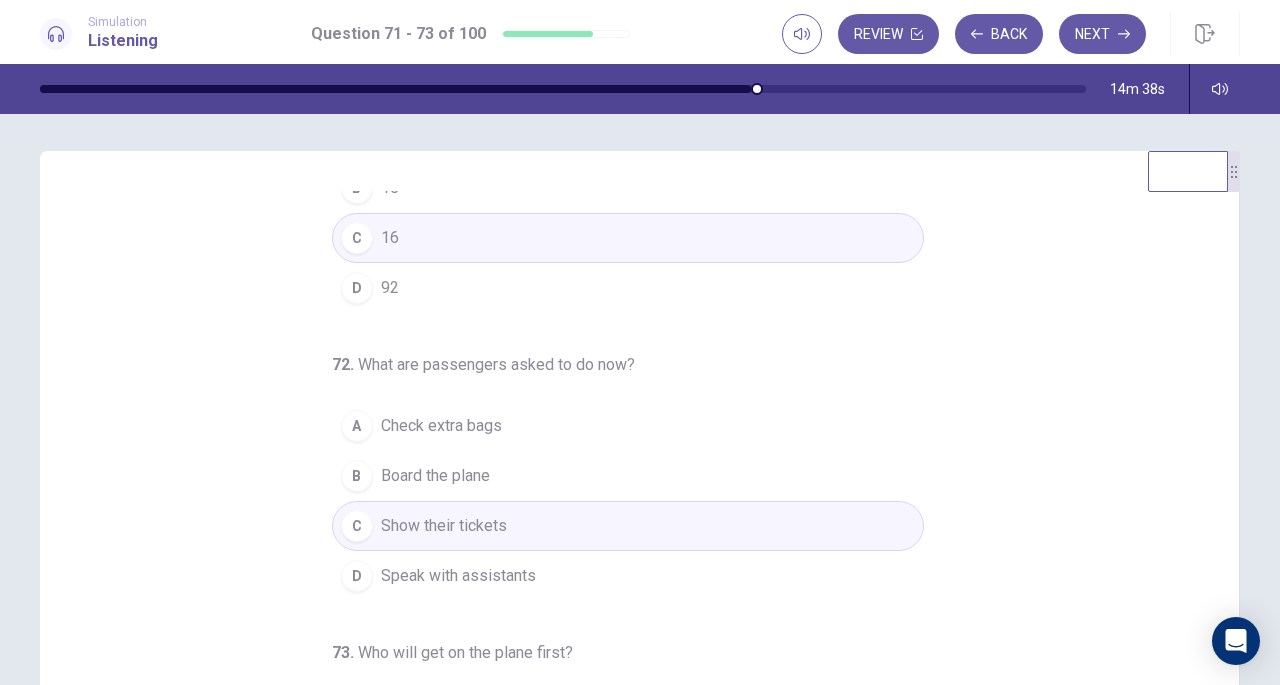 scroll, scrollTop: 200, scrollLeft: 0, axis: vertical 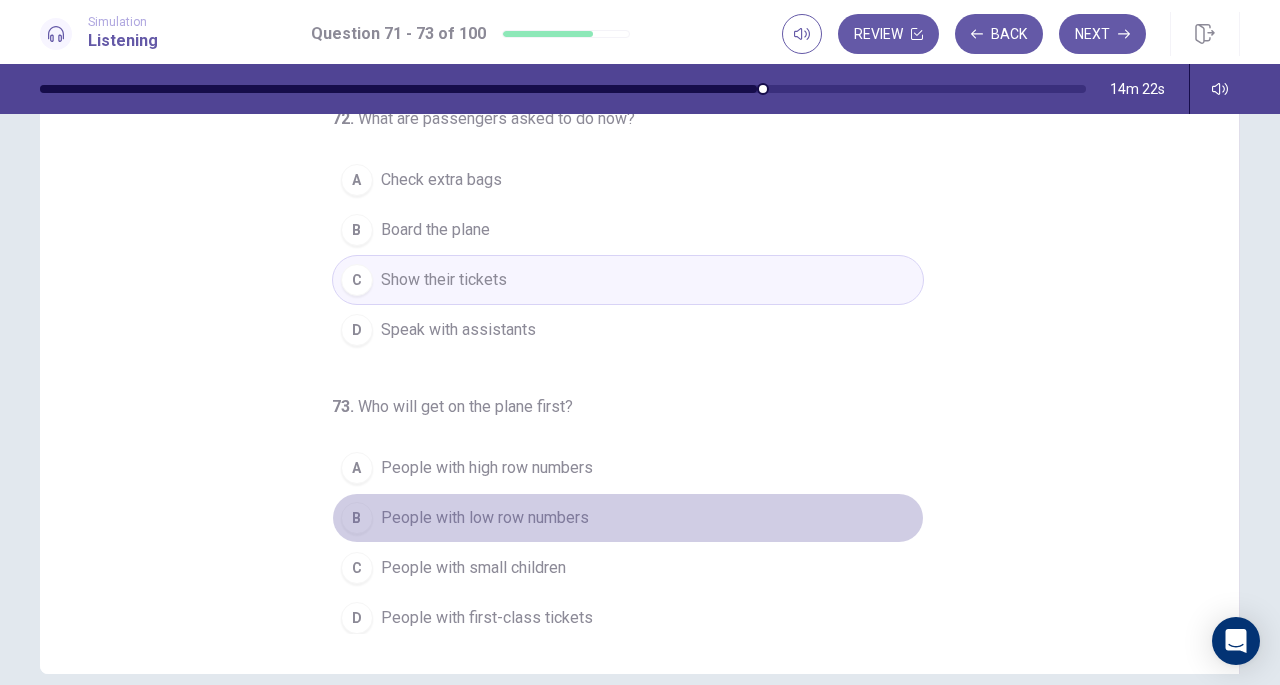 click on "People with low row numbers" at bounding box center [485, 518] 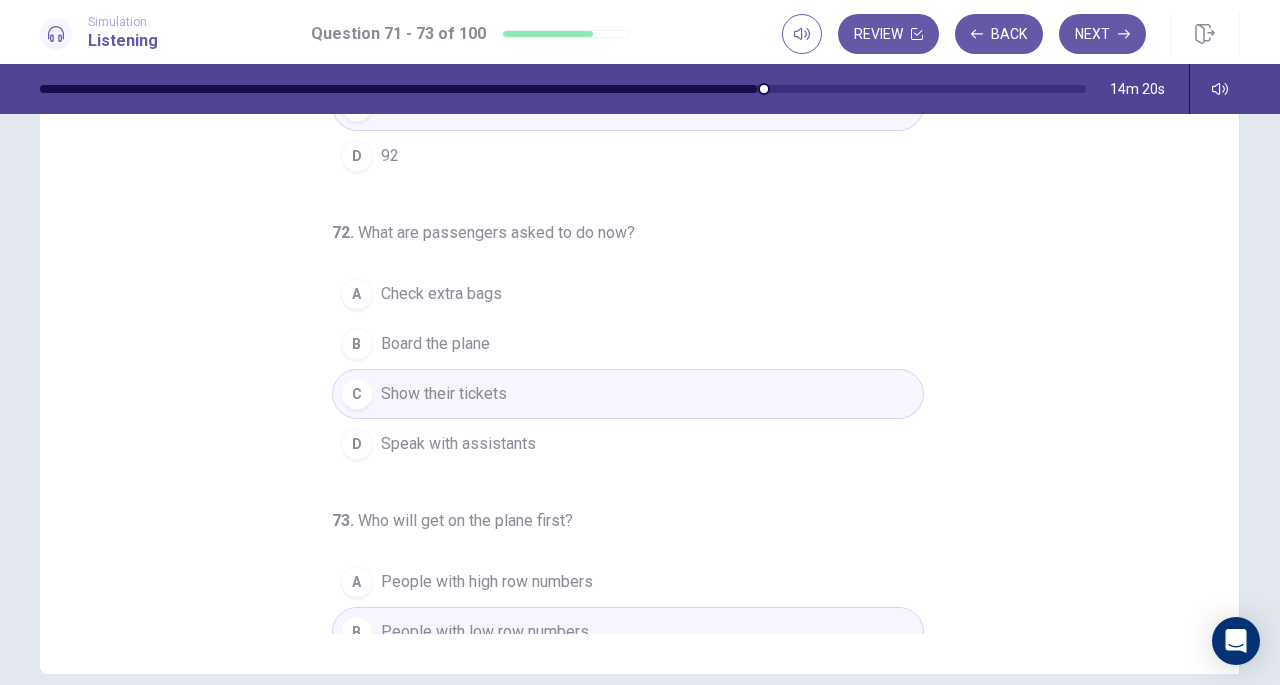 scroll, scrollTop: 0, scrollLeft: 0, axis: both 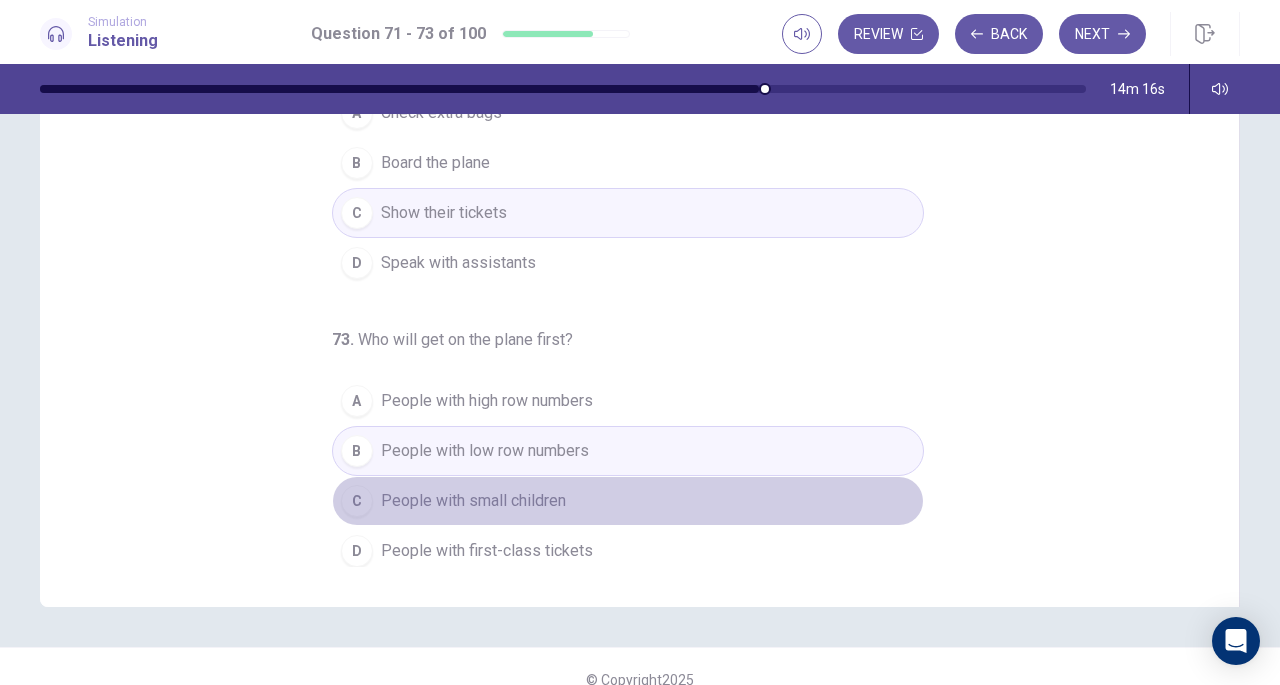 click on "C People with small children" at bounding box center (628, 501) 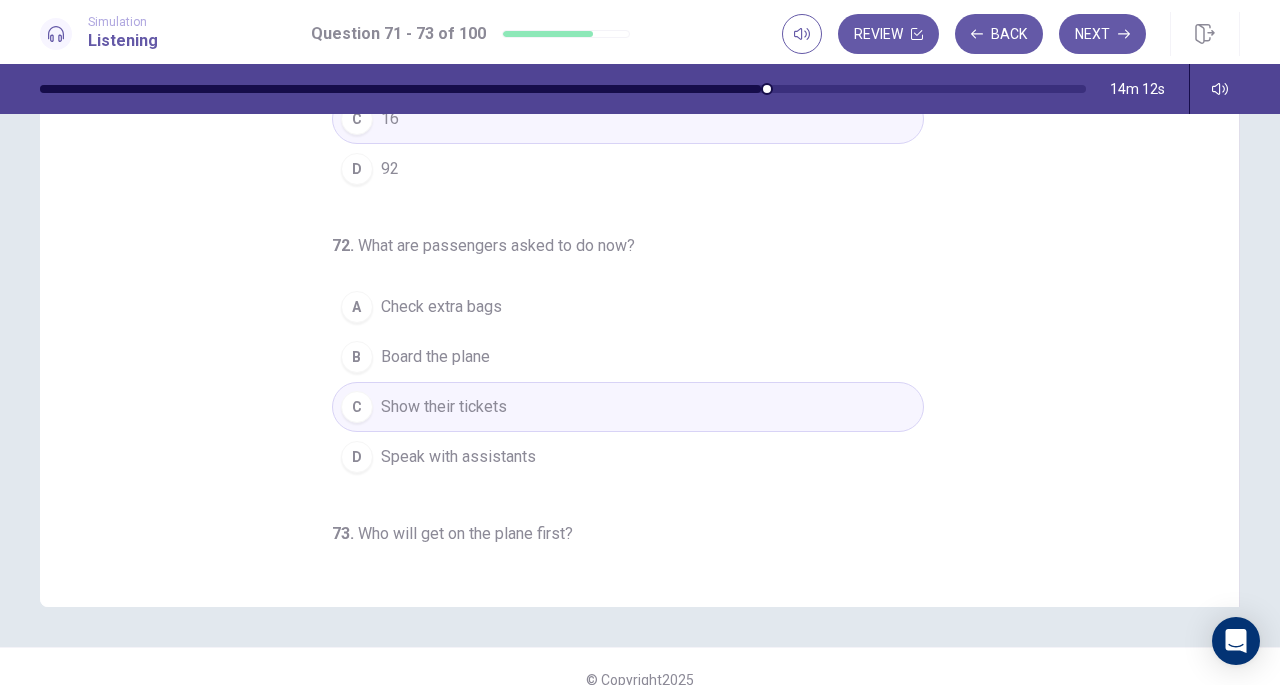scroll, scrollTop: 0, scrollLeft: 0, axis: both 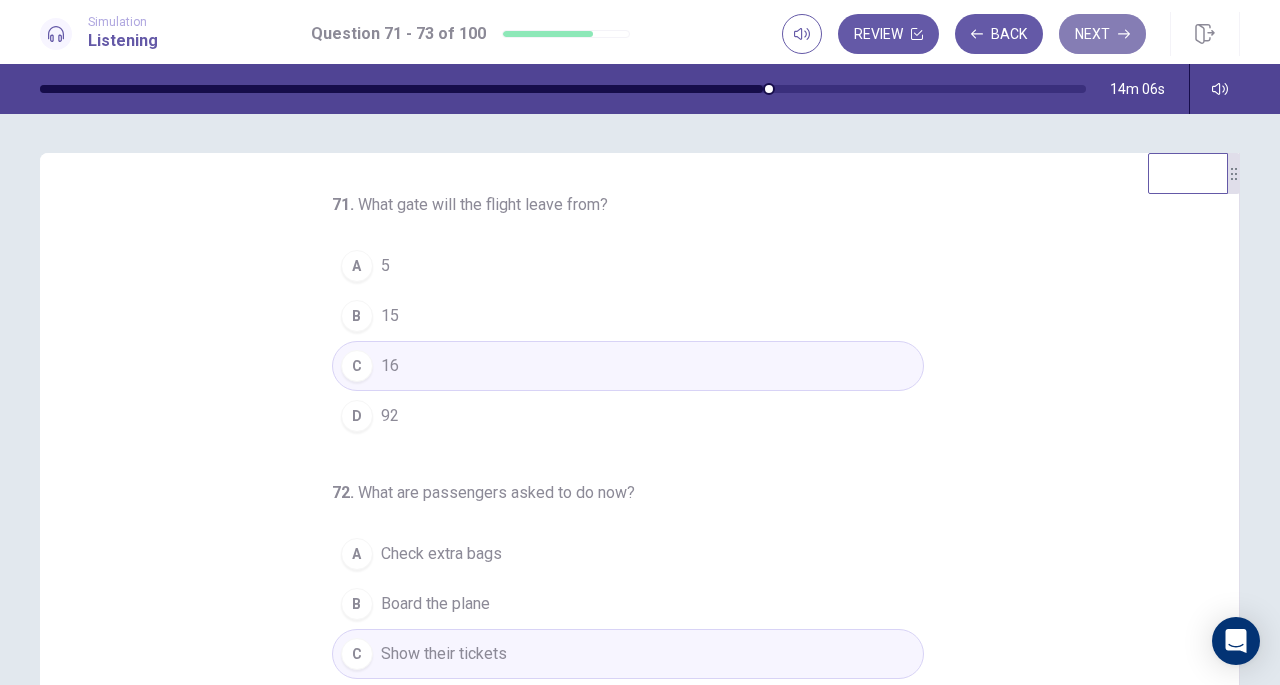 click on "Next" at bounding box center [1102, 34] 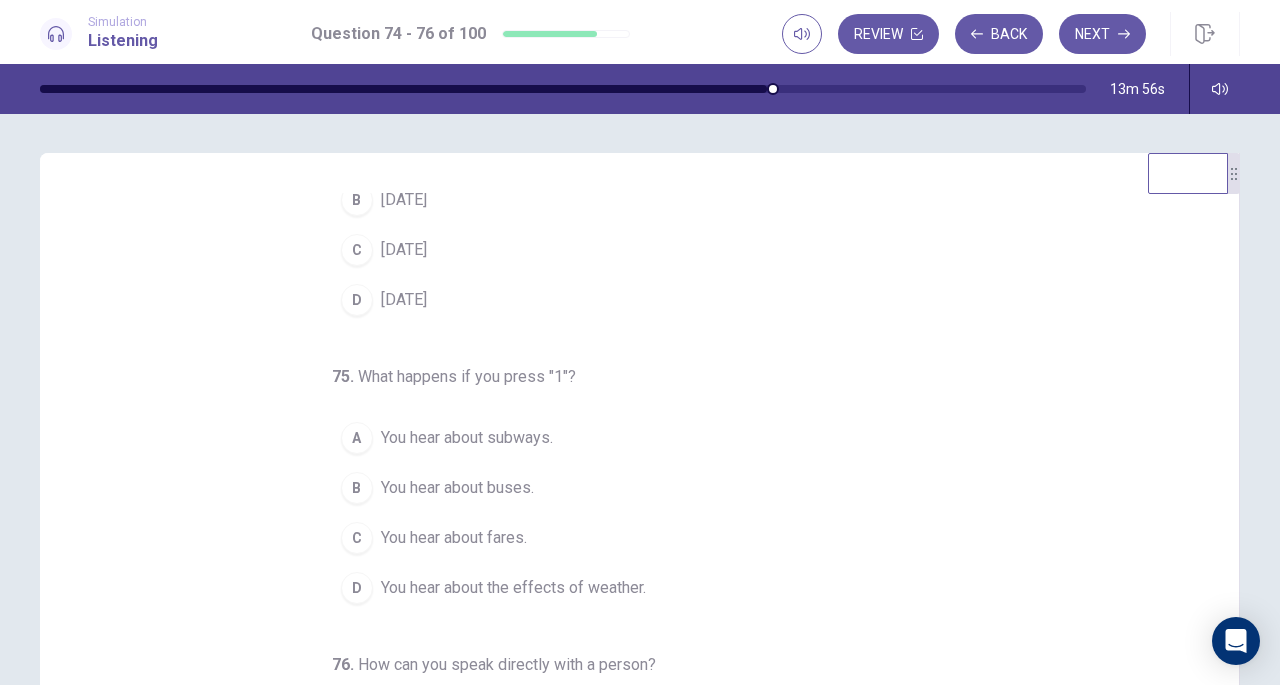 scroll, scrollTop: 200, scrollLeft: 0, axis: vertical 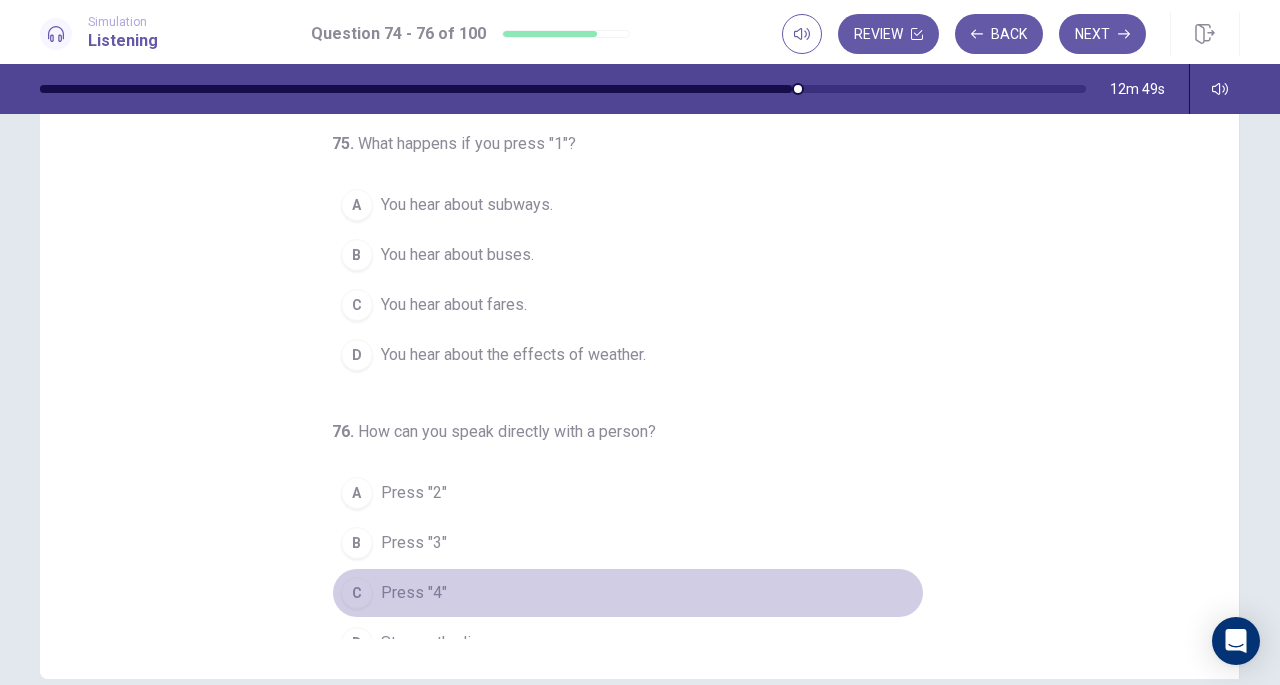 click on "C Press "4"" at bounding box center [628, 593] 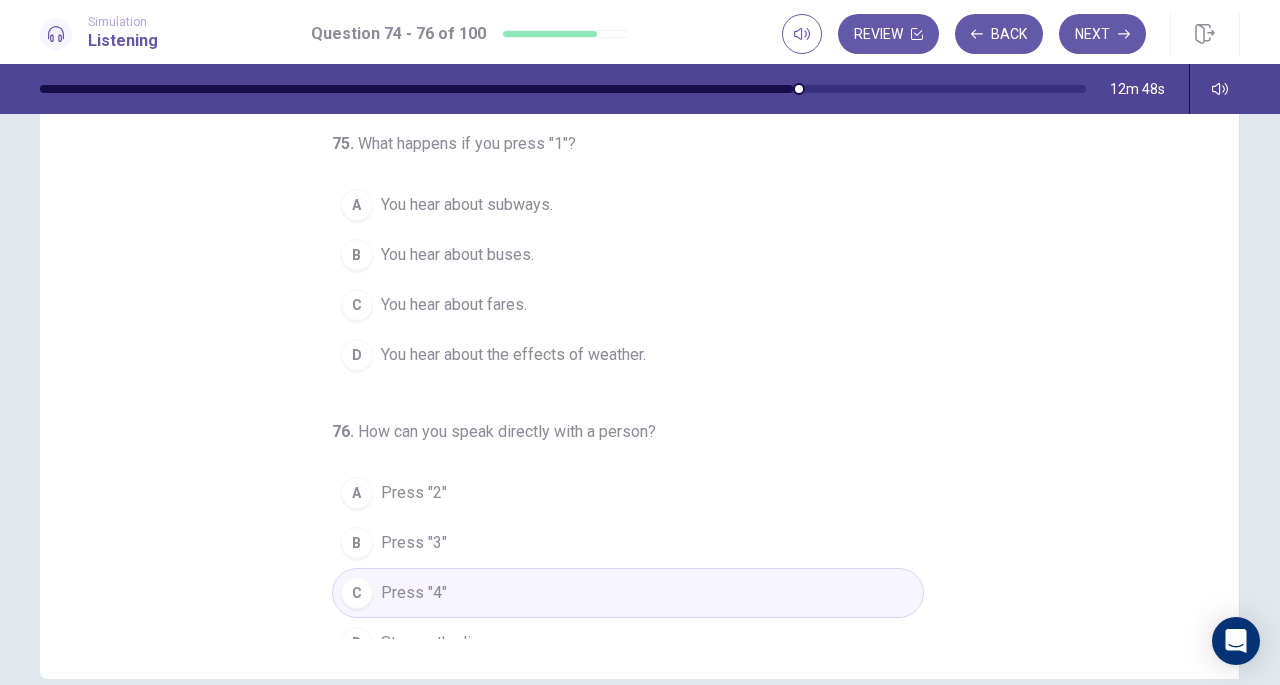 scroll, scrollTop: 200, scrollLeft: 0, axis: vertical 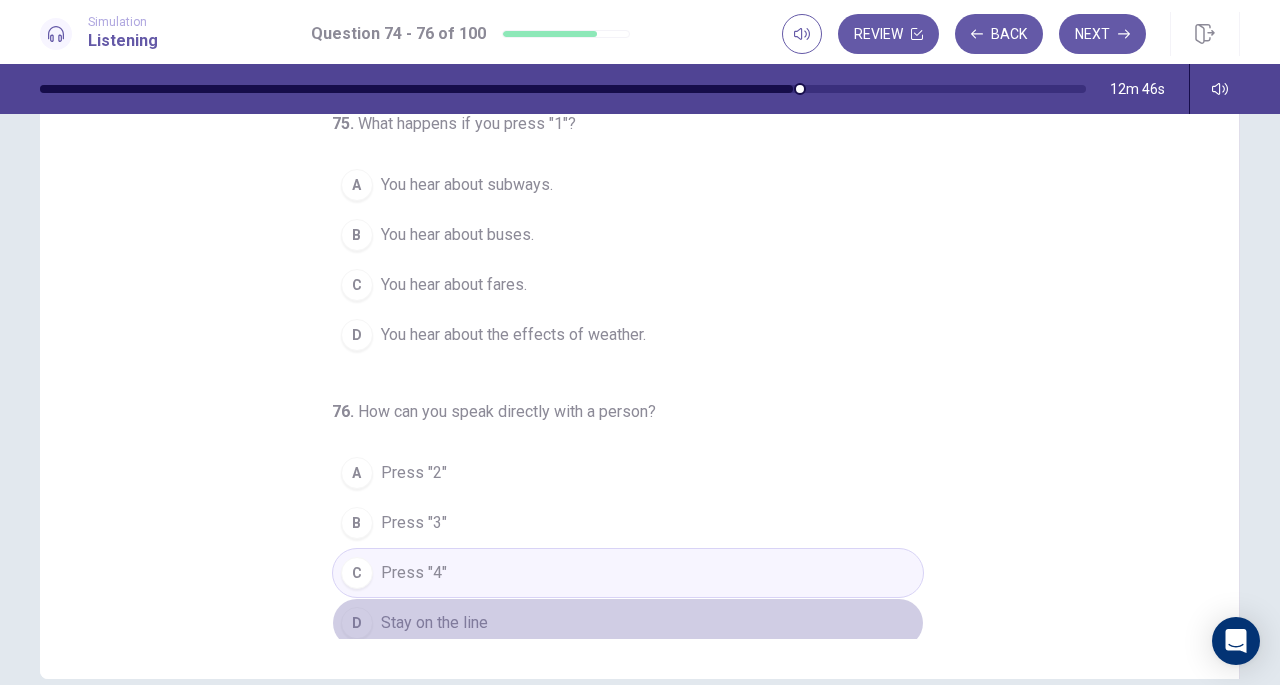 click on "Stay on the line" at bounding box center [434, 623] 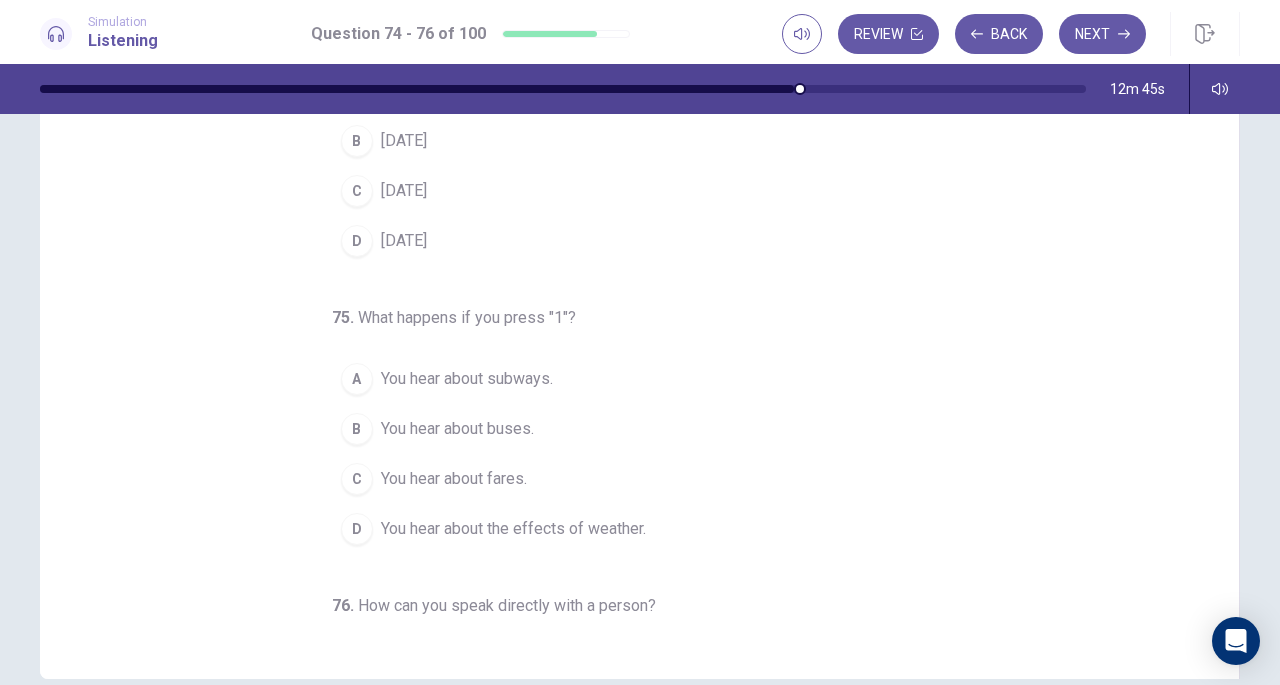 scroll, scrollTop: 0, scrollLeft: 0, axis: both 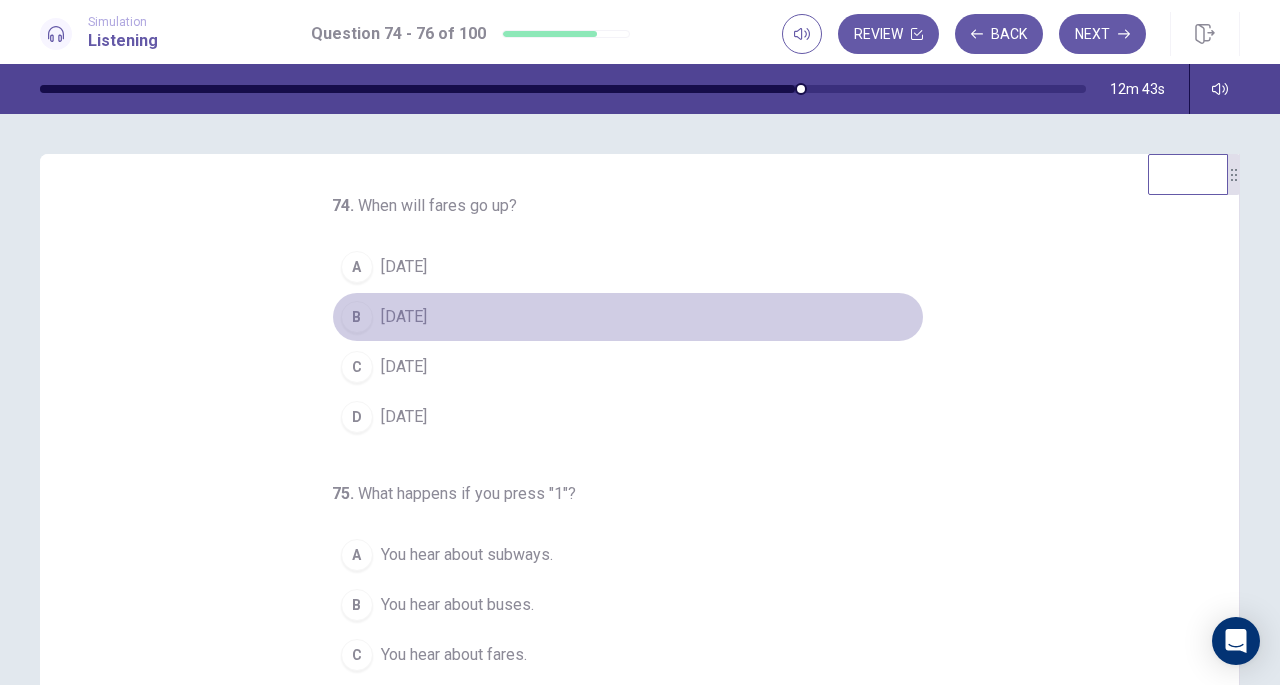 click on "[DATE]" at bounding box center [404, 317] 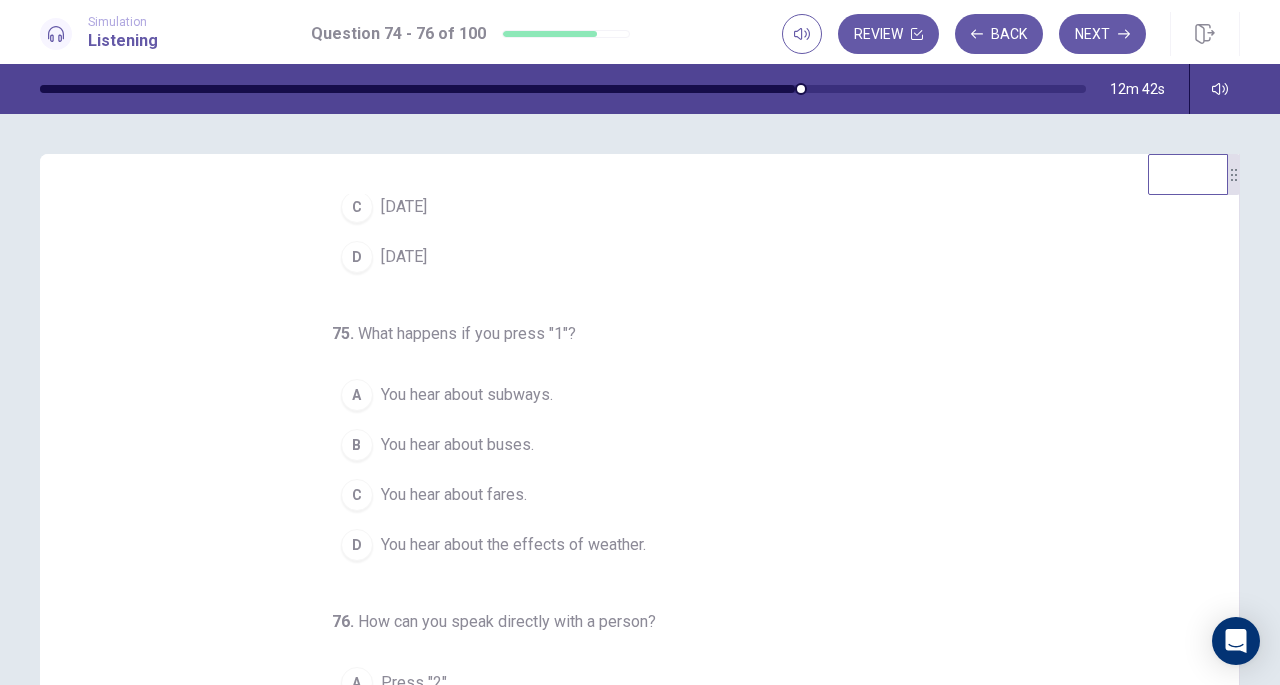 scroll, scrollTop: 200, scrollLeft: 0, axis: vertical 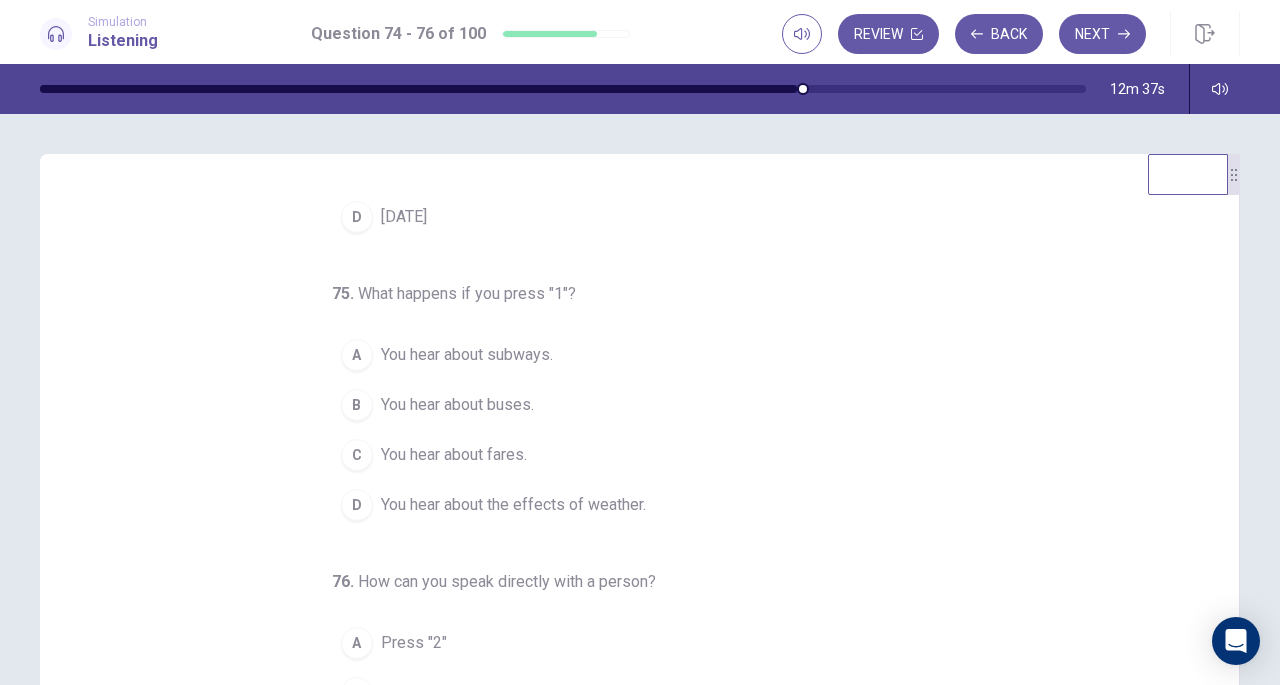 click on "C You hear about fares." at bounding box center (628, 455) 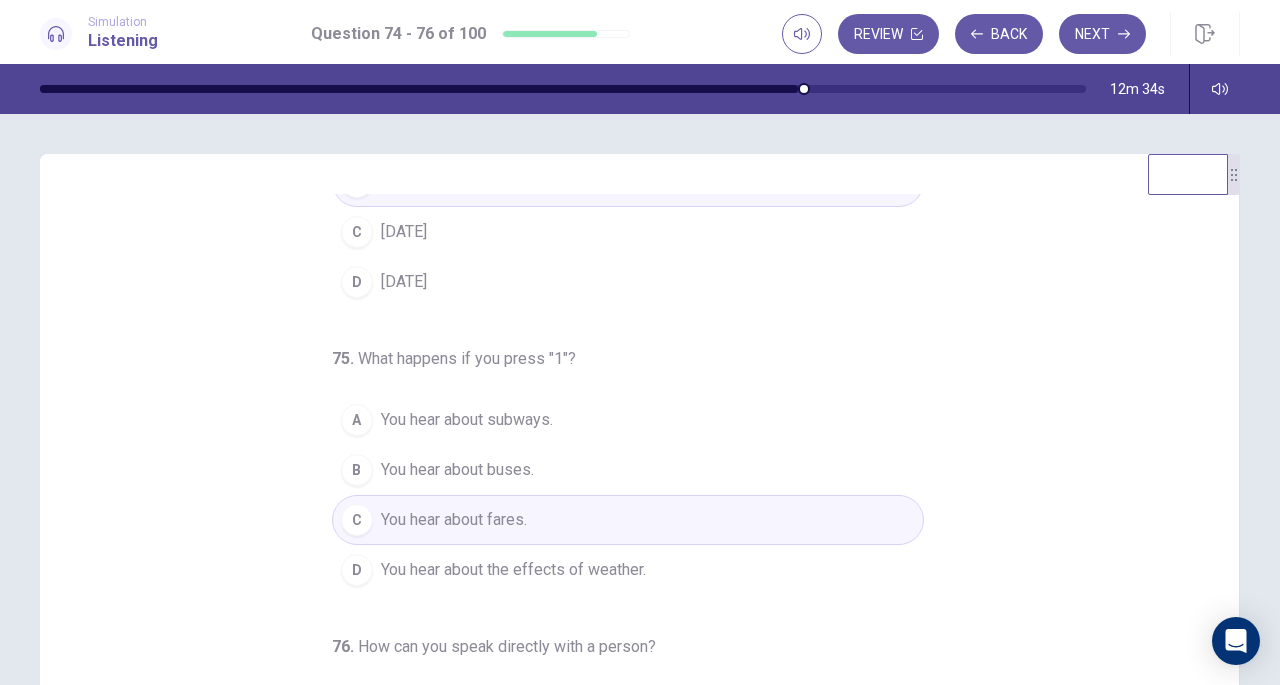 scroll, scrollTop: 200, scrollLeft: 0, axis: vertical 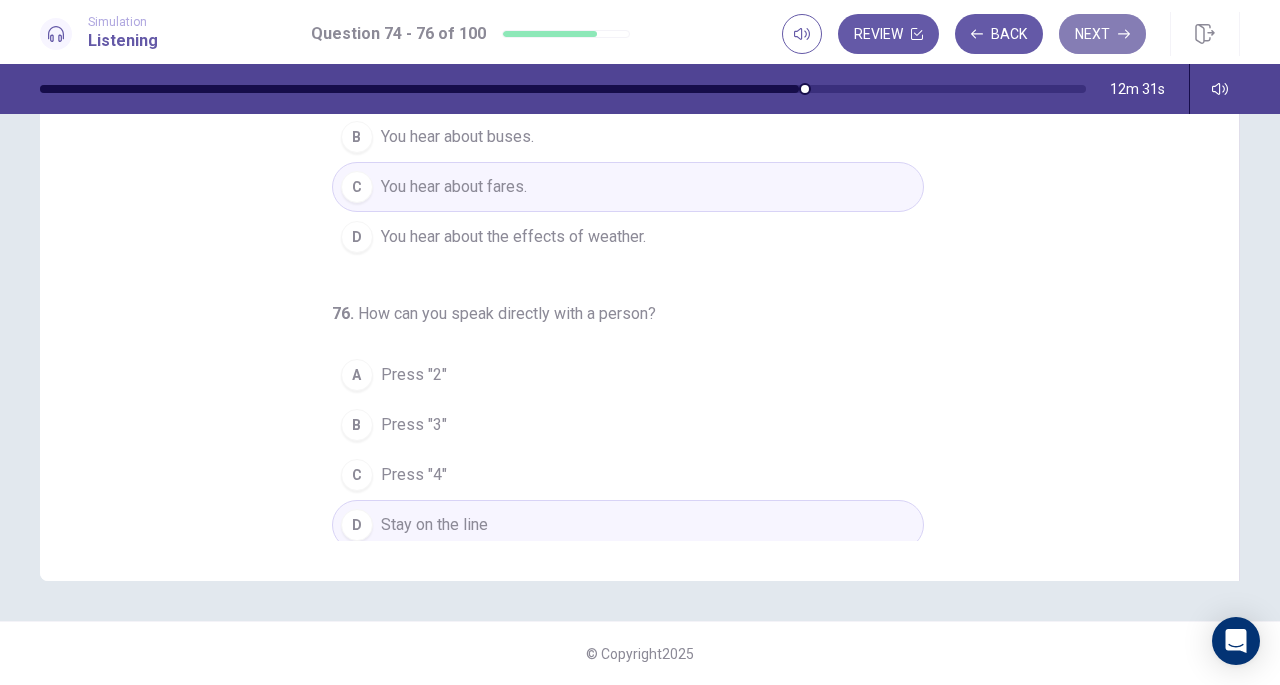 click on "Next" at bounding box center (1102, 34) 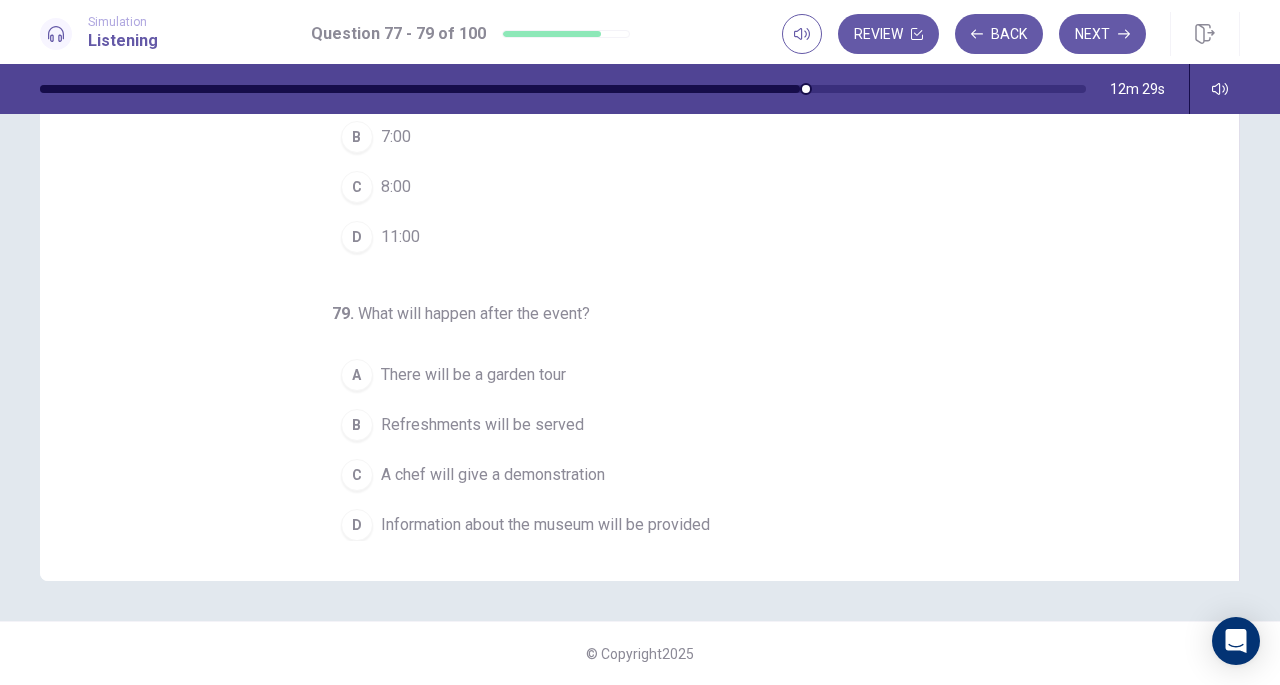 scroll, scrollTop: 0, scrollLeft: 0, axis: both 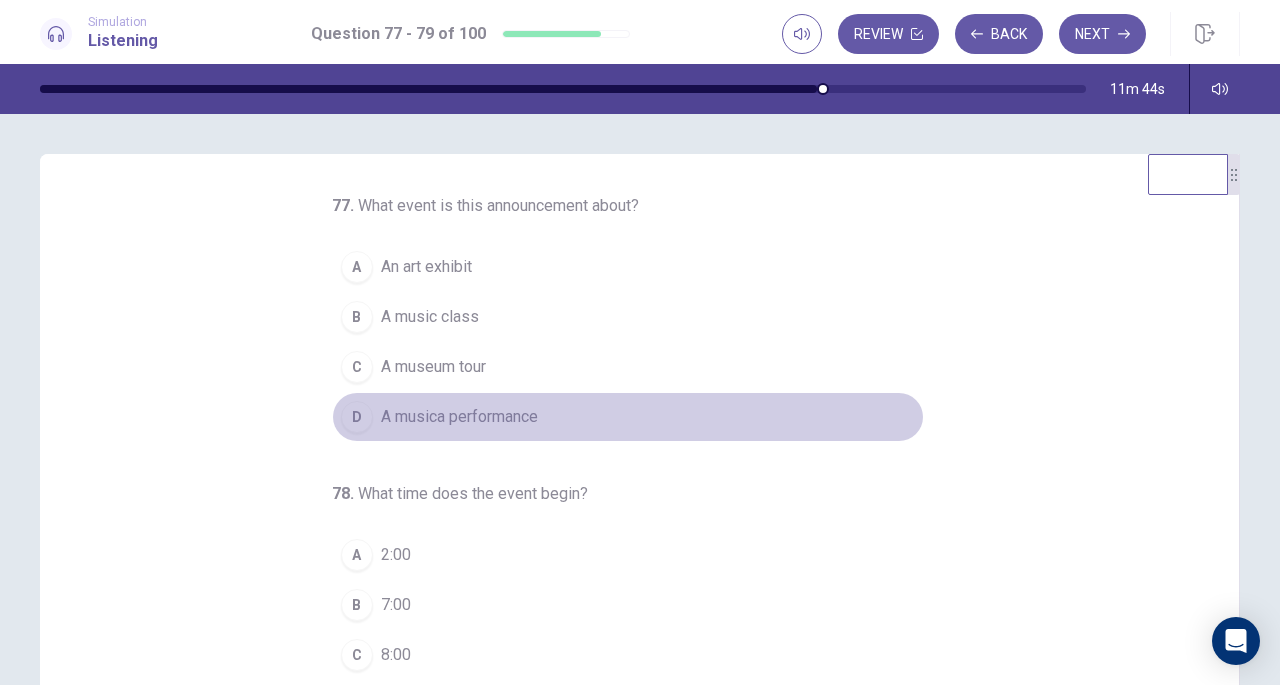 click on "A musica performance" at bounding box center [459, 417] 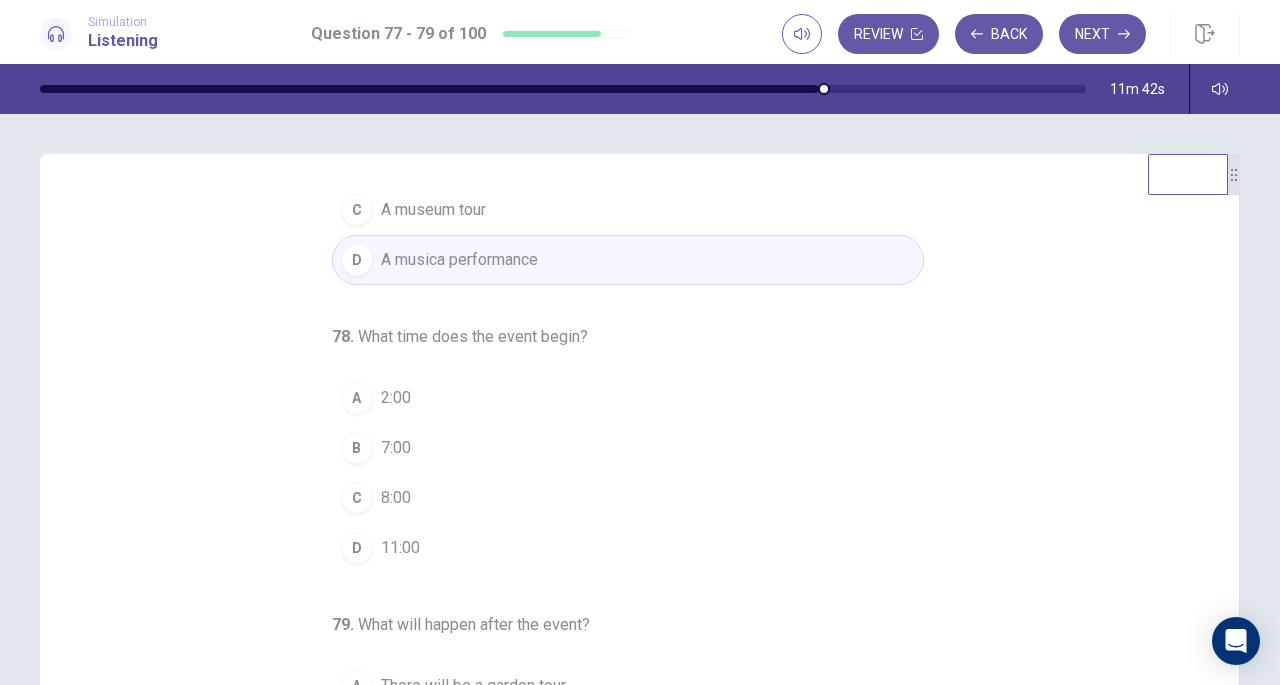 scroll, scrollTop: 200, scrollLeft: 0, axis: vertical 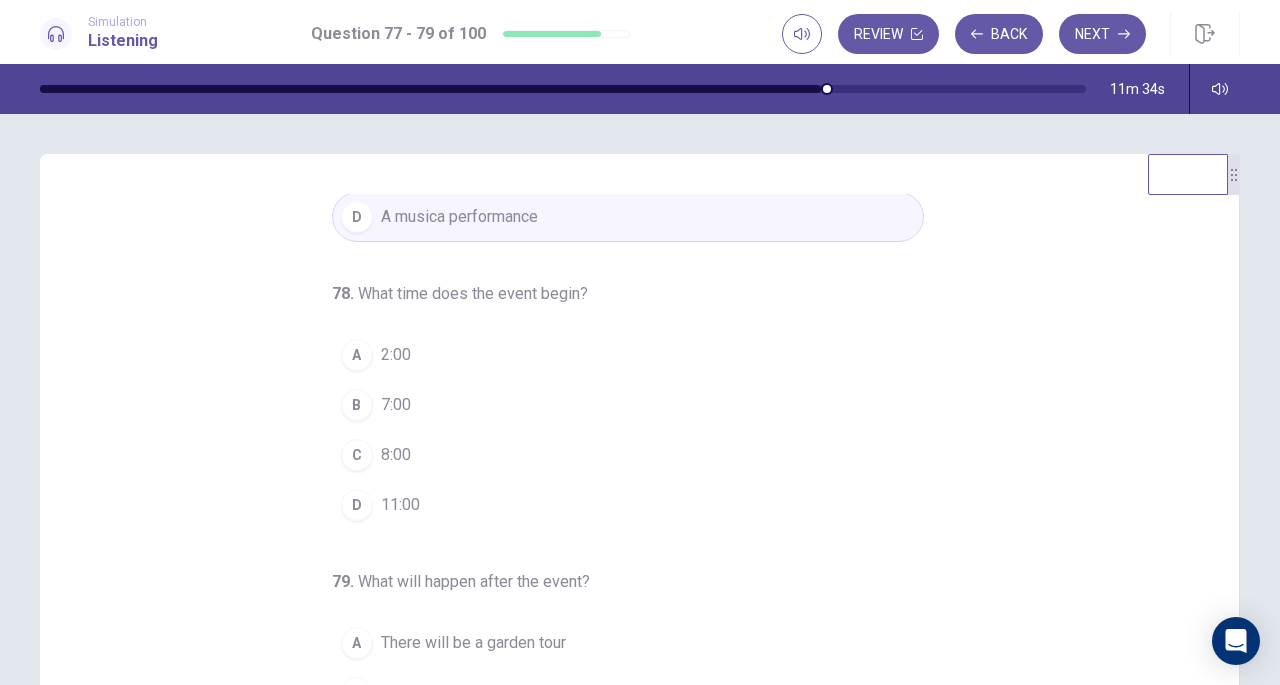 click on "C 8:00" at bounding box center (628, 455) 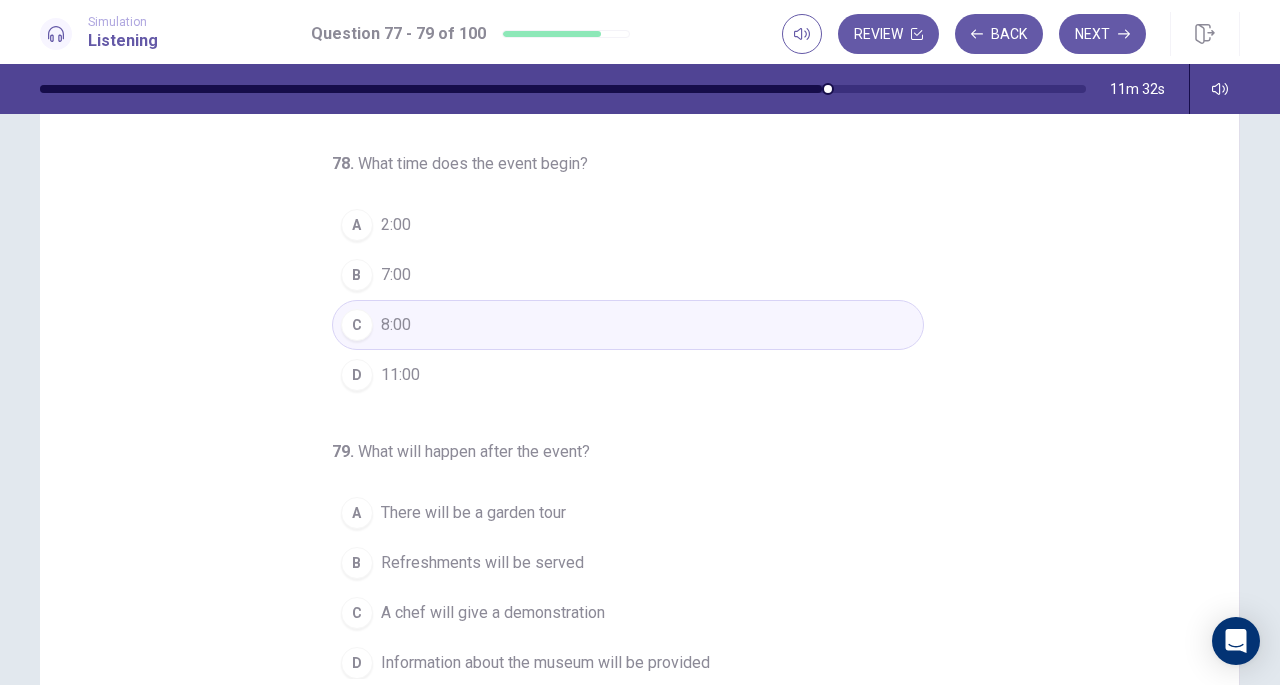 scroll, scrollTop: 170, scrollLeft: 0, axis: vertical 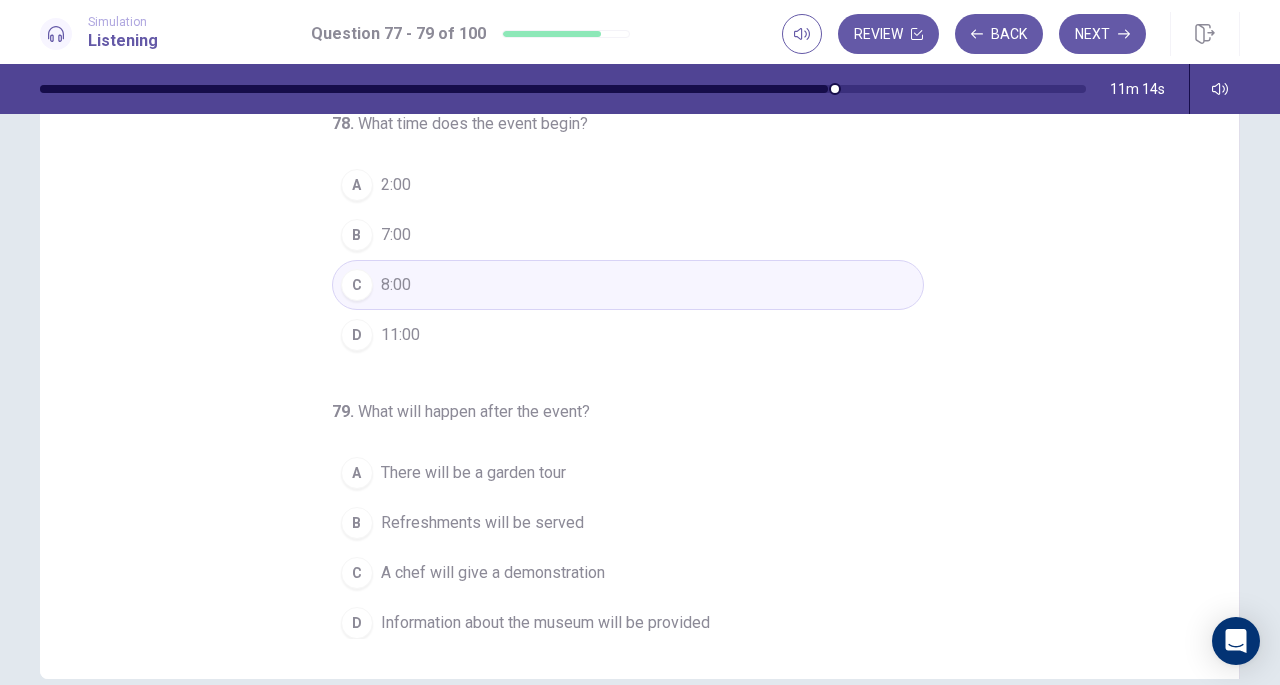 click on "Refreshments will be served" at bounding box center [482, 523] 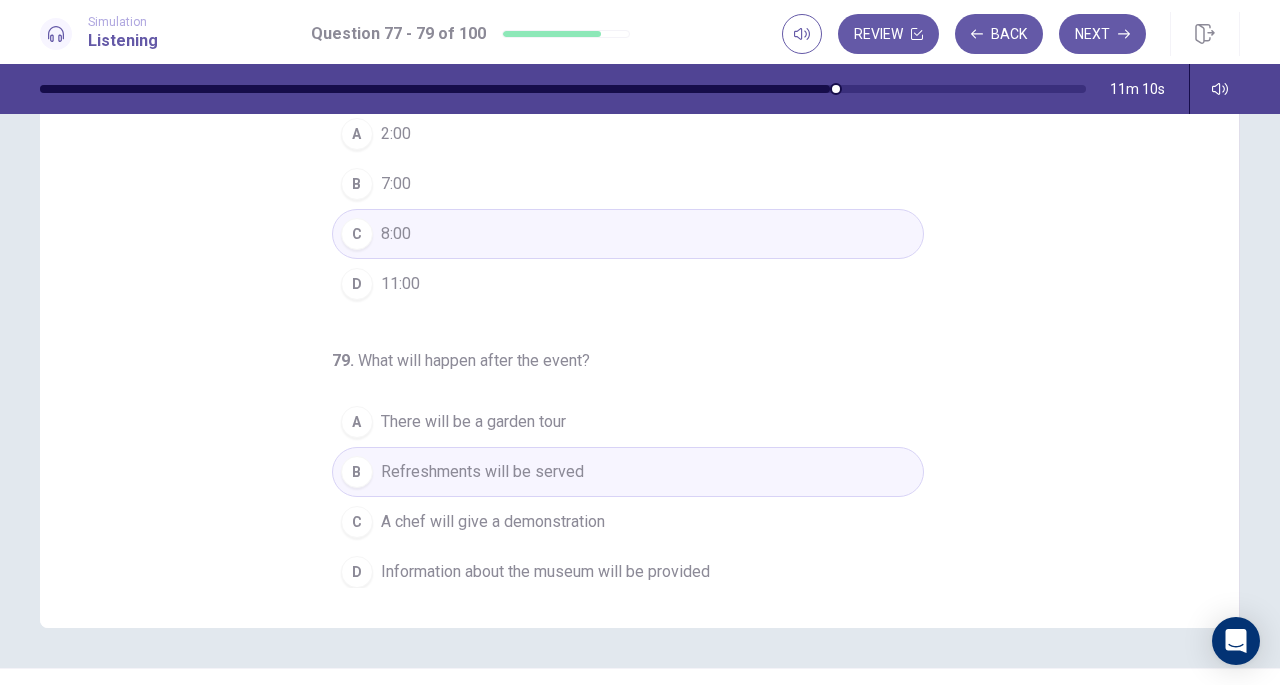 scroll, scrollTop: 268, scrollLeft: 0, axis: vertical 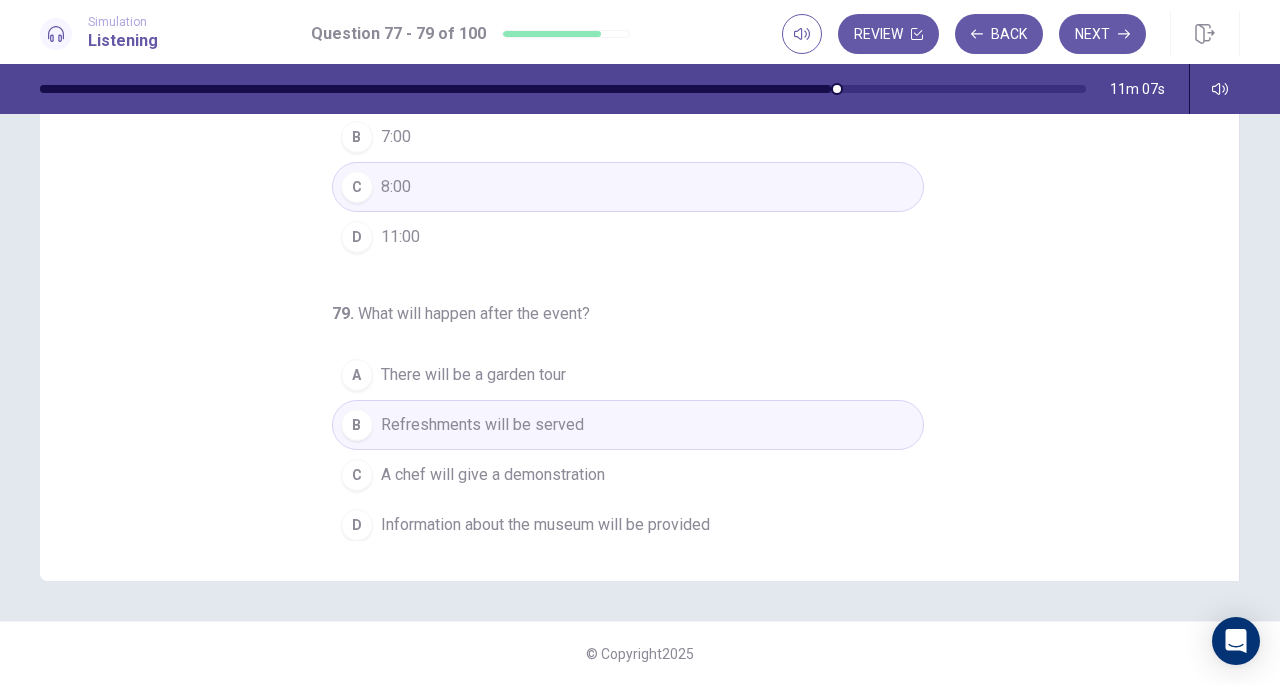 click on "A chef will give a demonstration" at bounding box center [493, 475] 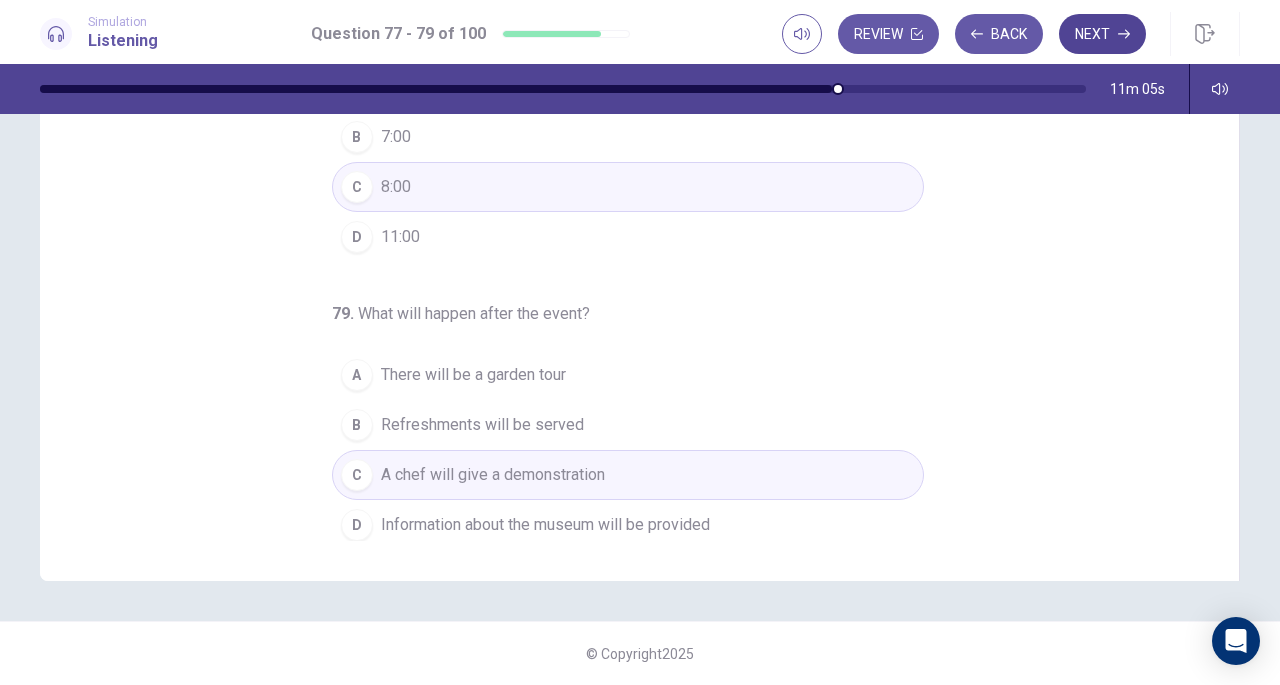 click 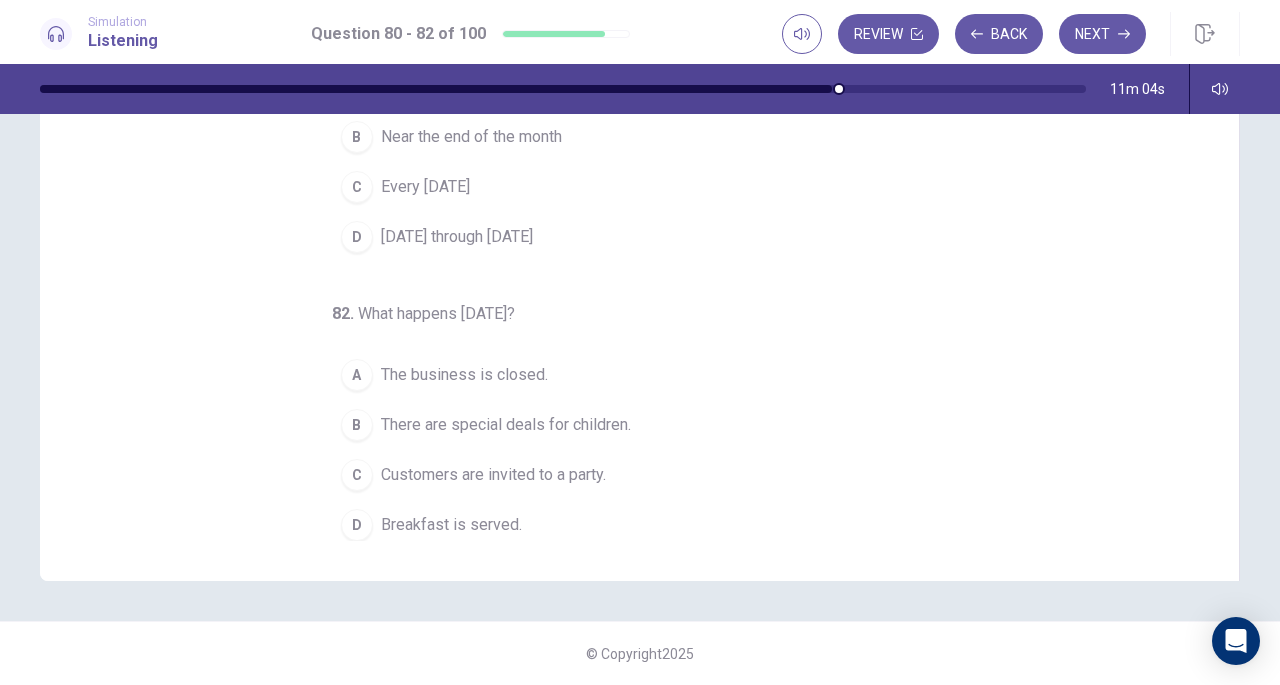 scroll, scrollTop: 0, scrollLeft: 0, axis: both 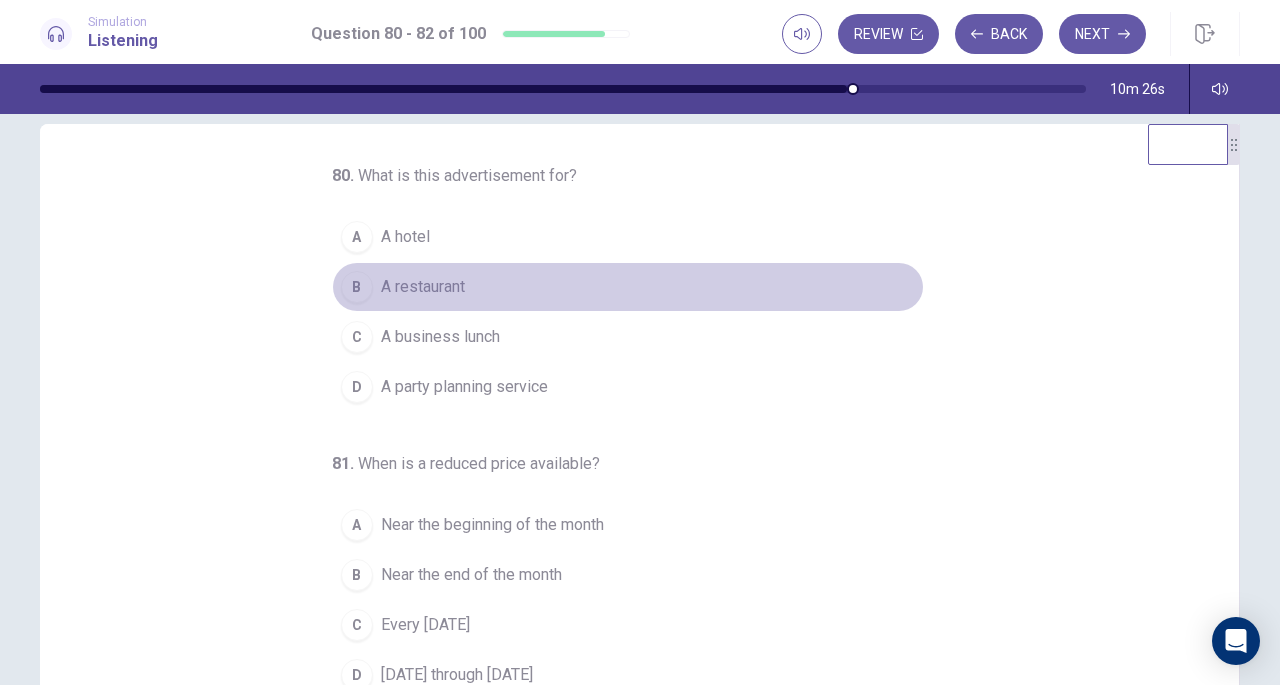 click on "A restaurant" at bounding box center (423, 287) 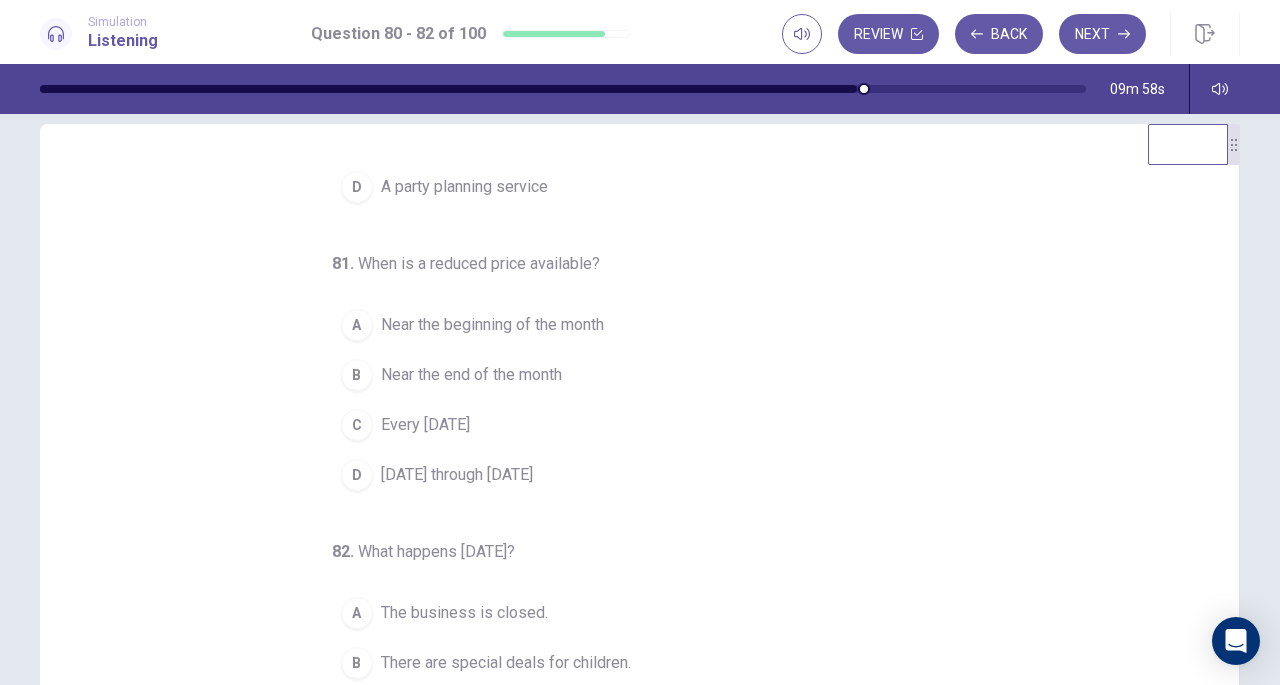 scroll, scrollTop: 200, scrollLeft: 0, axis: vertical 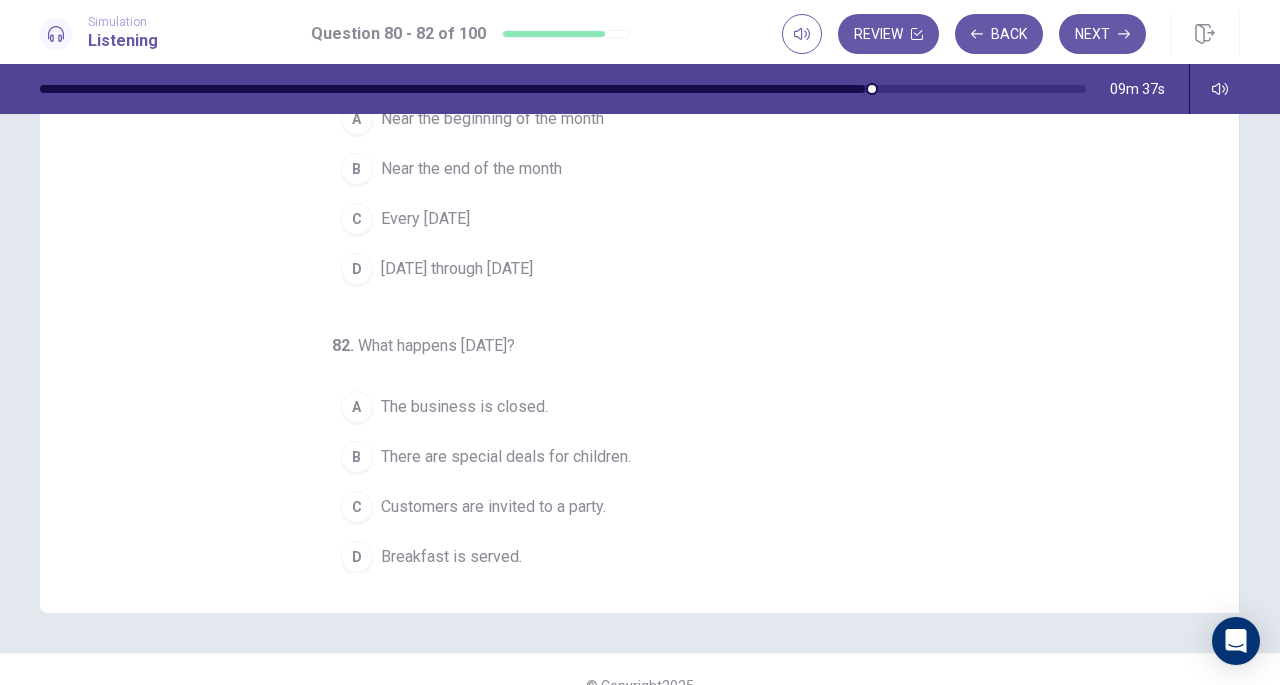 click on "Breakfast is served." at bounding box center [451, 557] 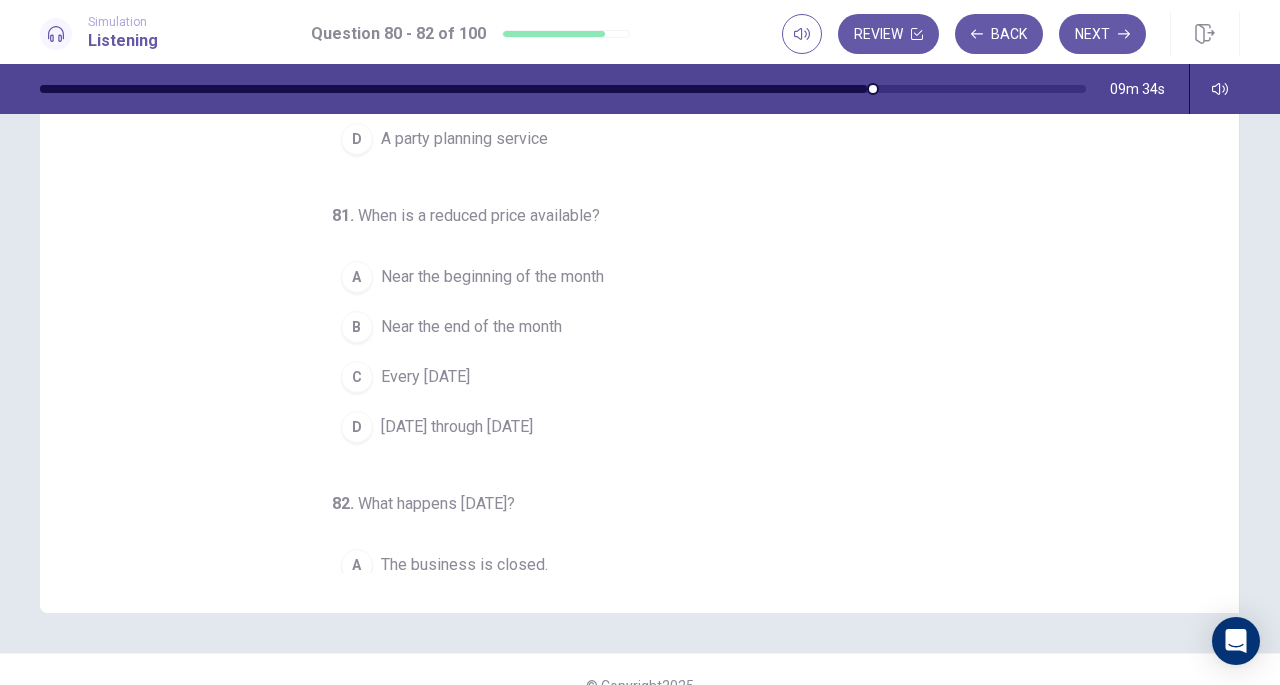 scroll, scrollTop: 40, scrollLeft: 0, axis: vertical 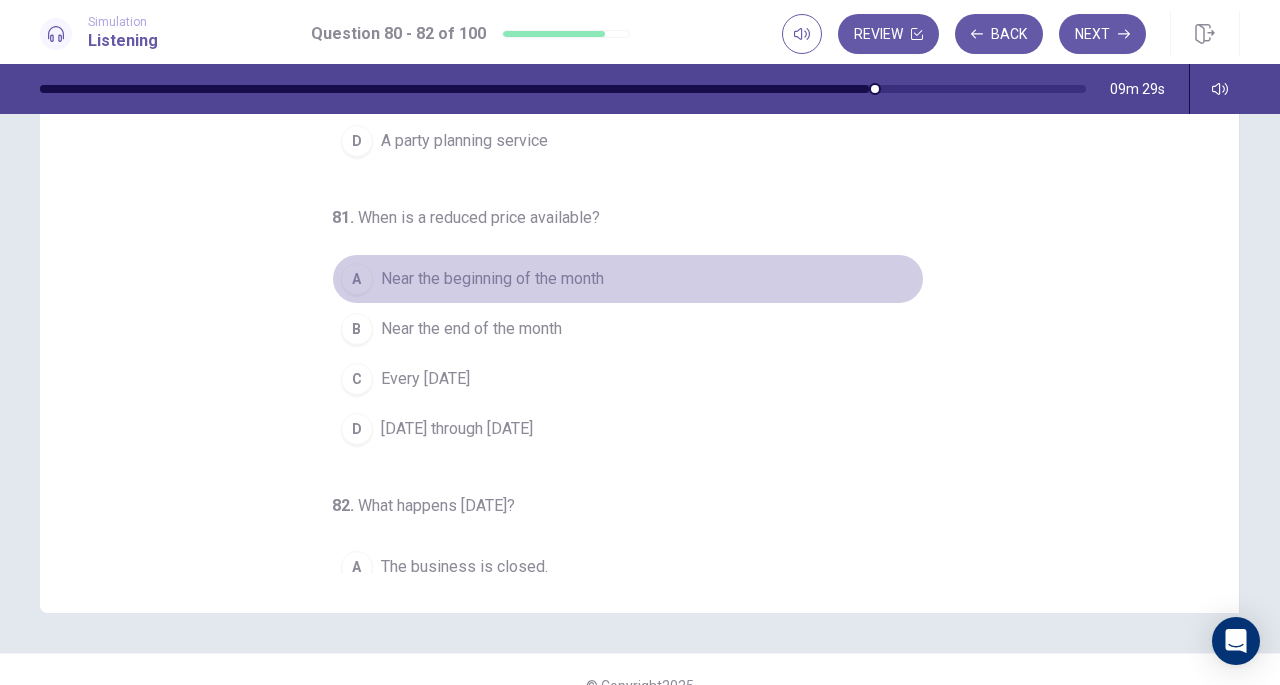 click on "Near the beginning of the month" at bounding box center [492, 279] 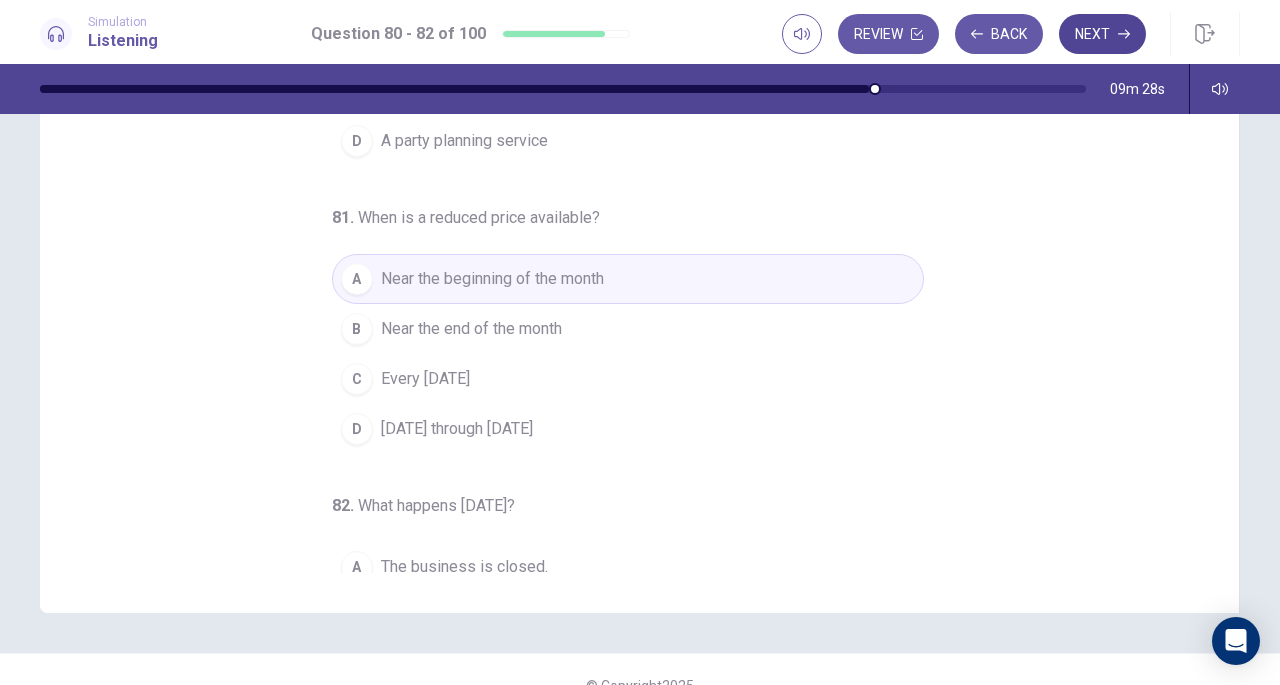 click on "Next" at bounding box center (1102, 34) 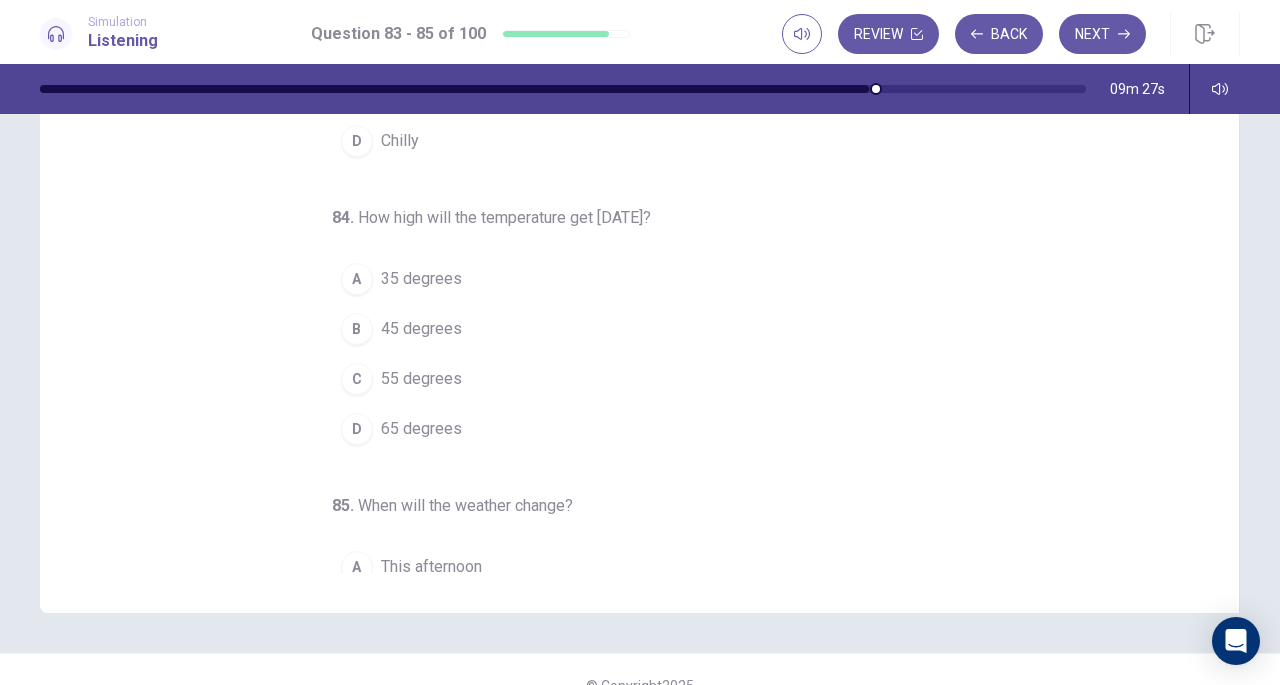scroll, scrollTop: 0, scrollLeft: 0, axis: both 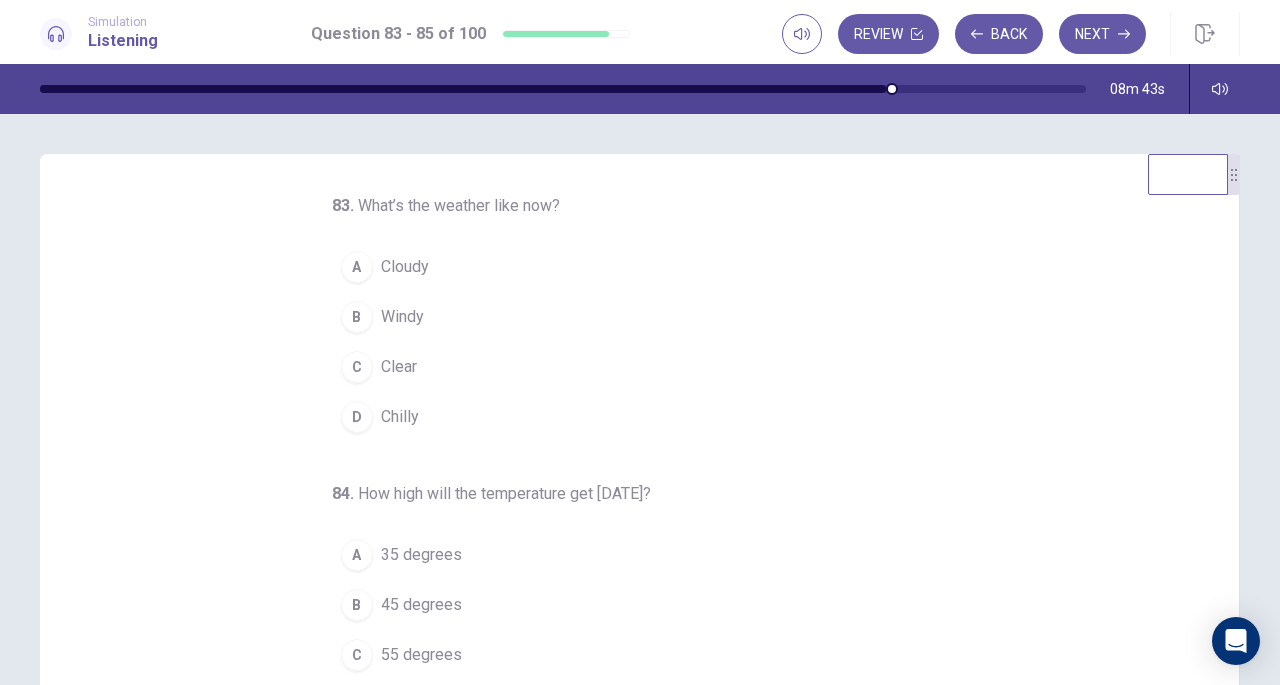 click on "A" at bounding box center [357, 267] 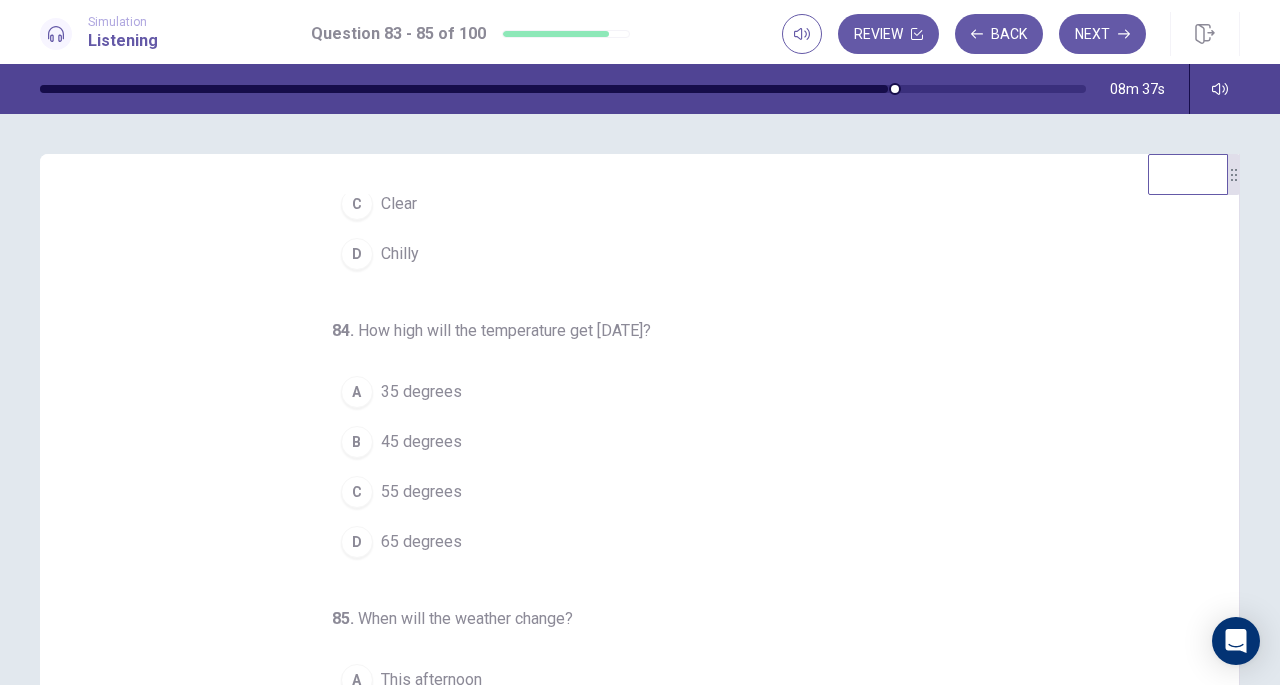 scroll, scrollTop: 166, scrollLeft: 0, axis: vertical 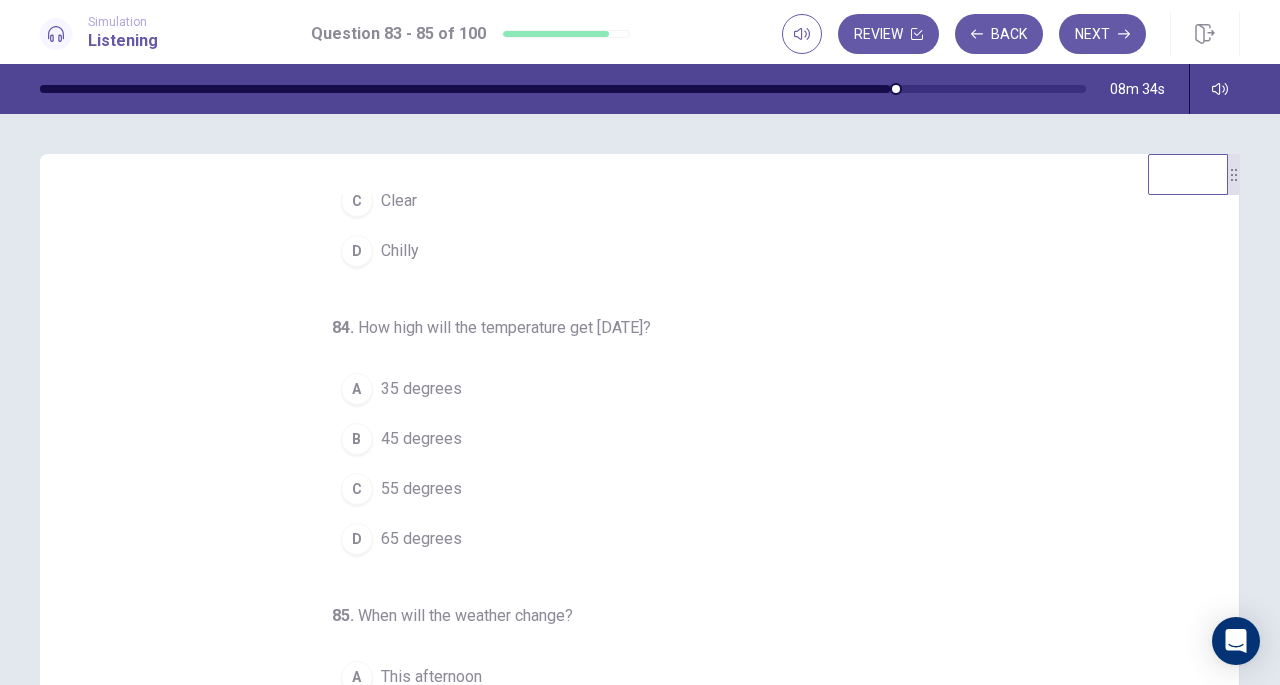 click on "C 55 degrees" at bounding box center [628, 489] 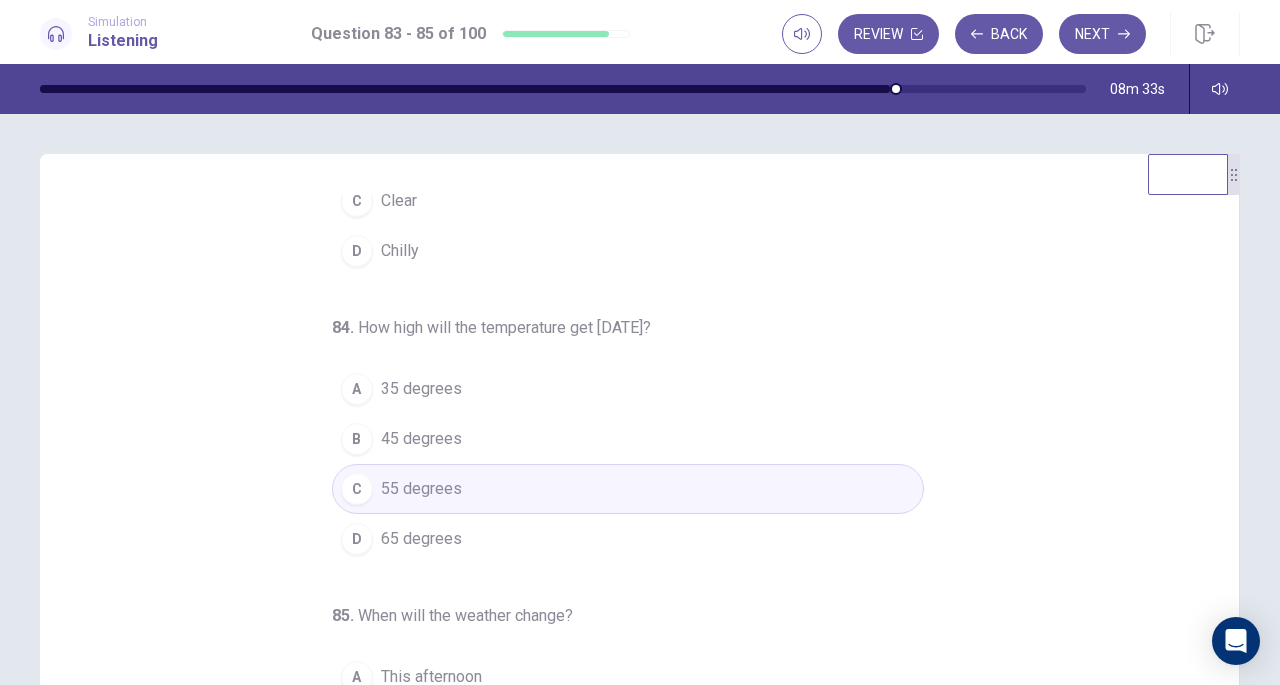 scroll, scrollTop: 200, scrollLeft: 0, axis: vertical 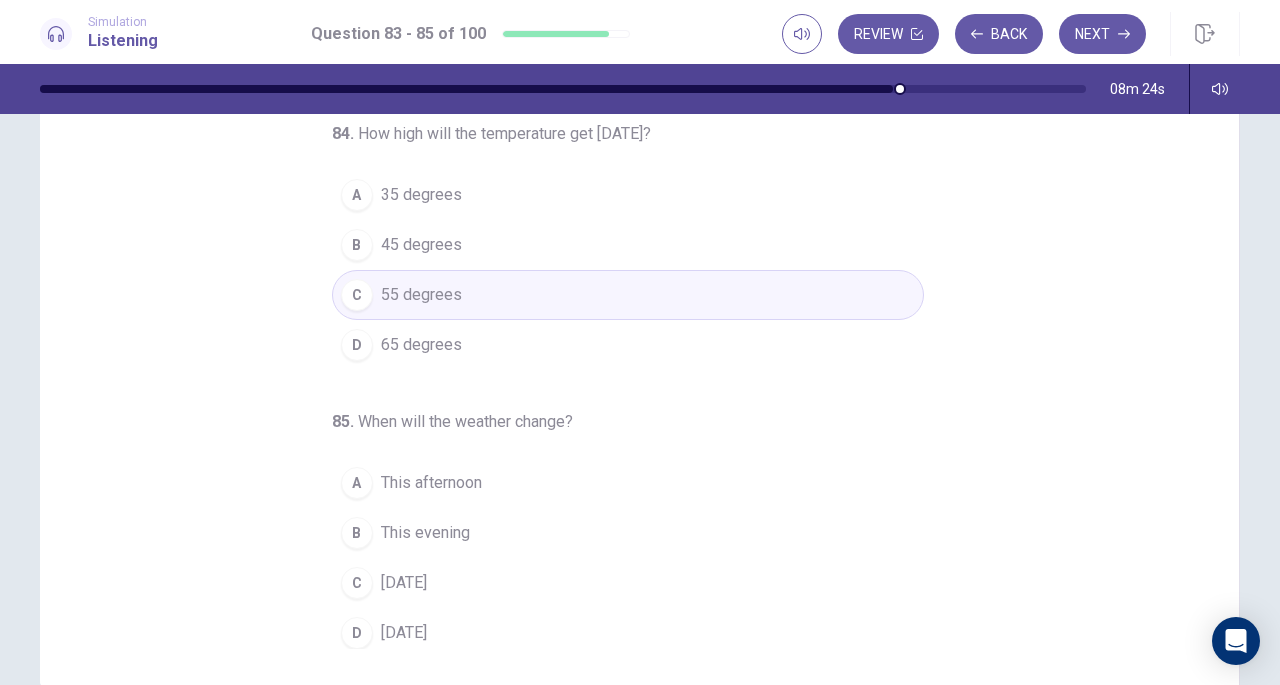 click on "A This afternoon" at bounding box center [628, 483] 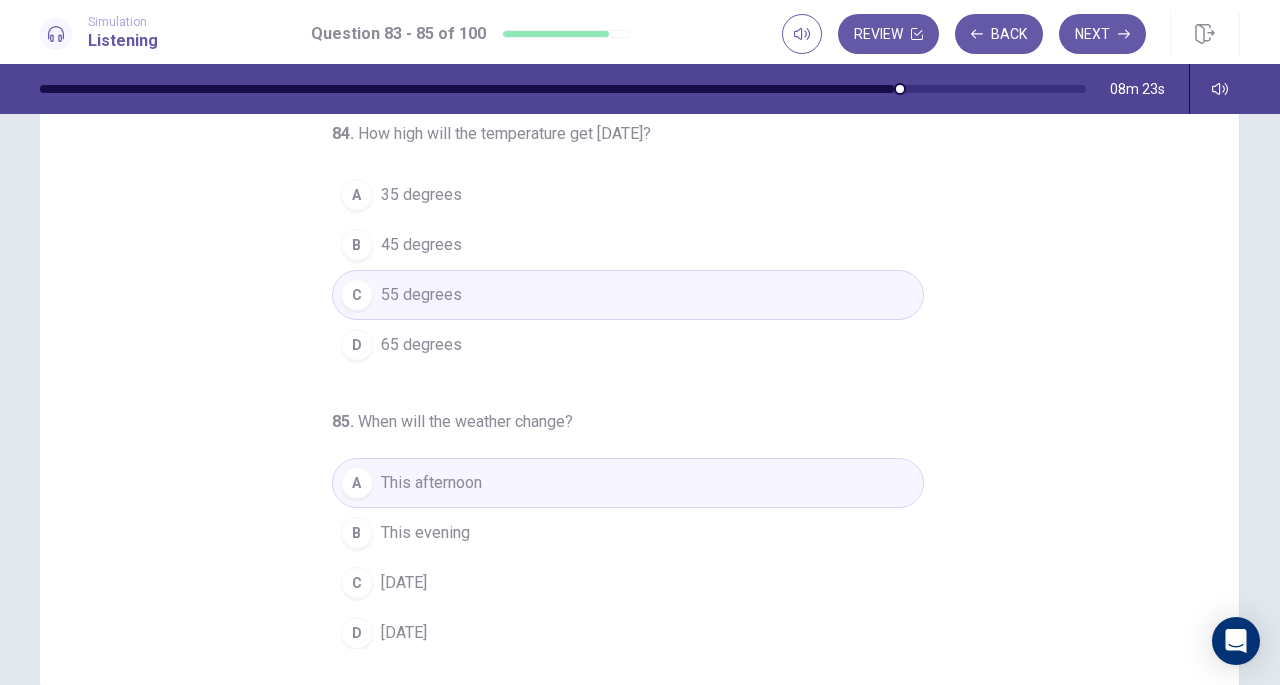 scroll, scrollTop: 0, scrollLeft: 0, axis: both 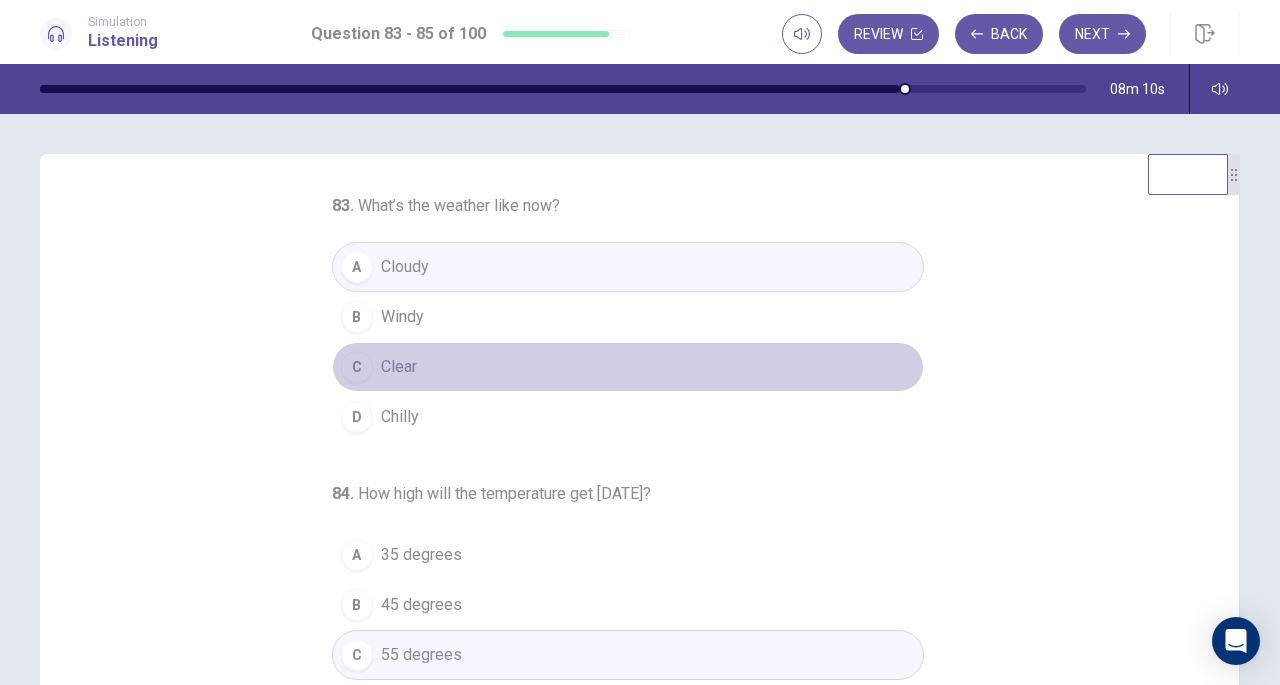 click on "C Clear" at bounding box center [628, 367] 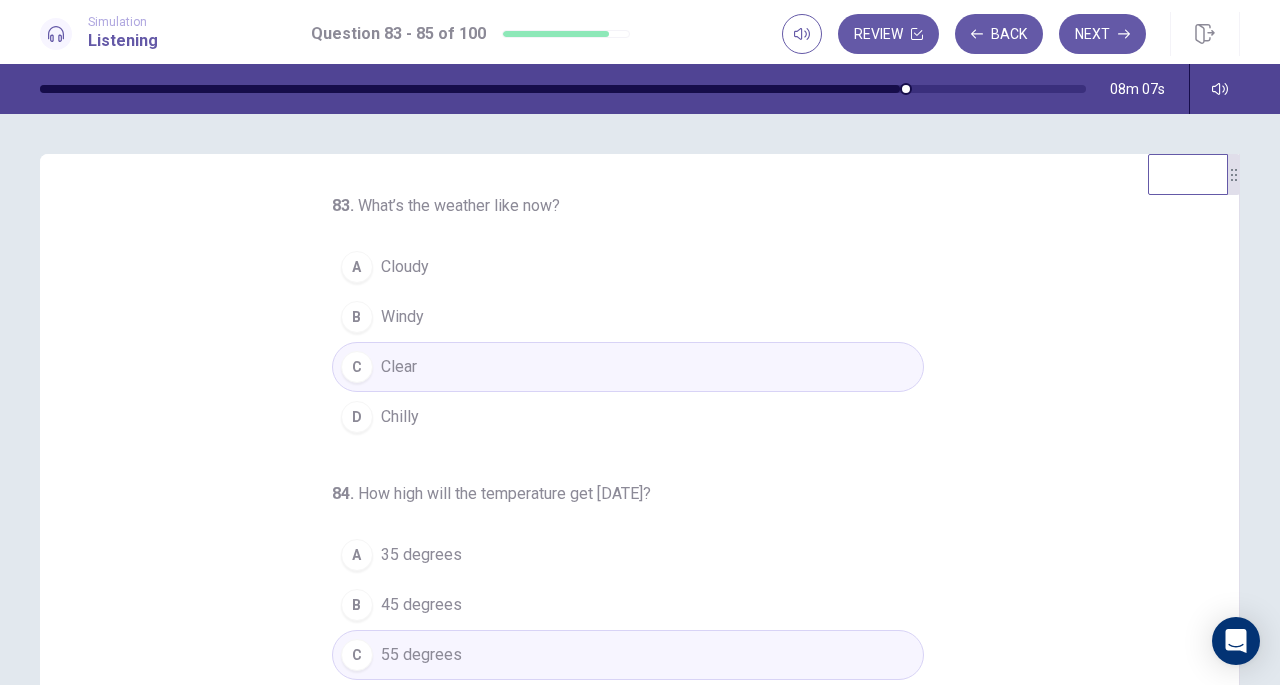 click on "A Cloudy" at bounding box center [628, 267] 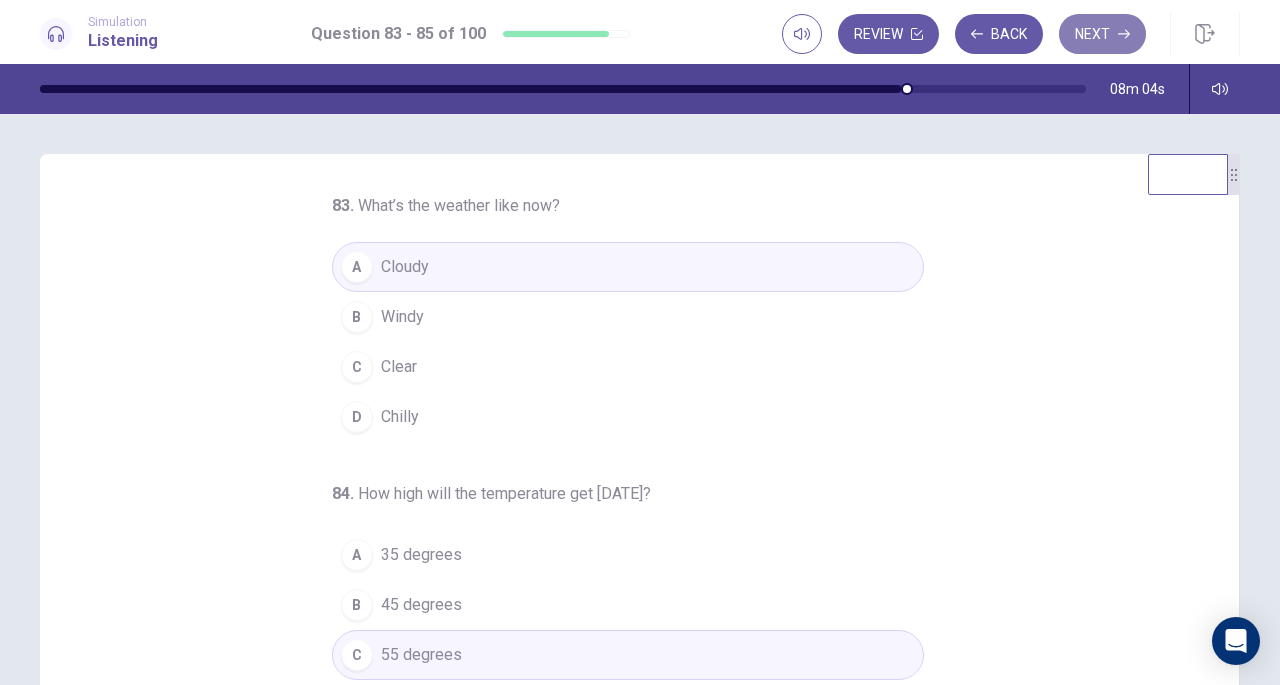 click on "Next" at bounding box center (1102, 34) 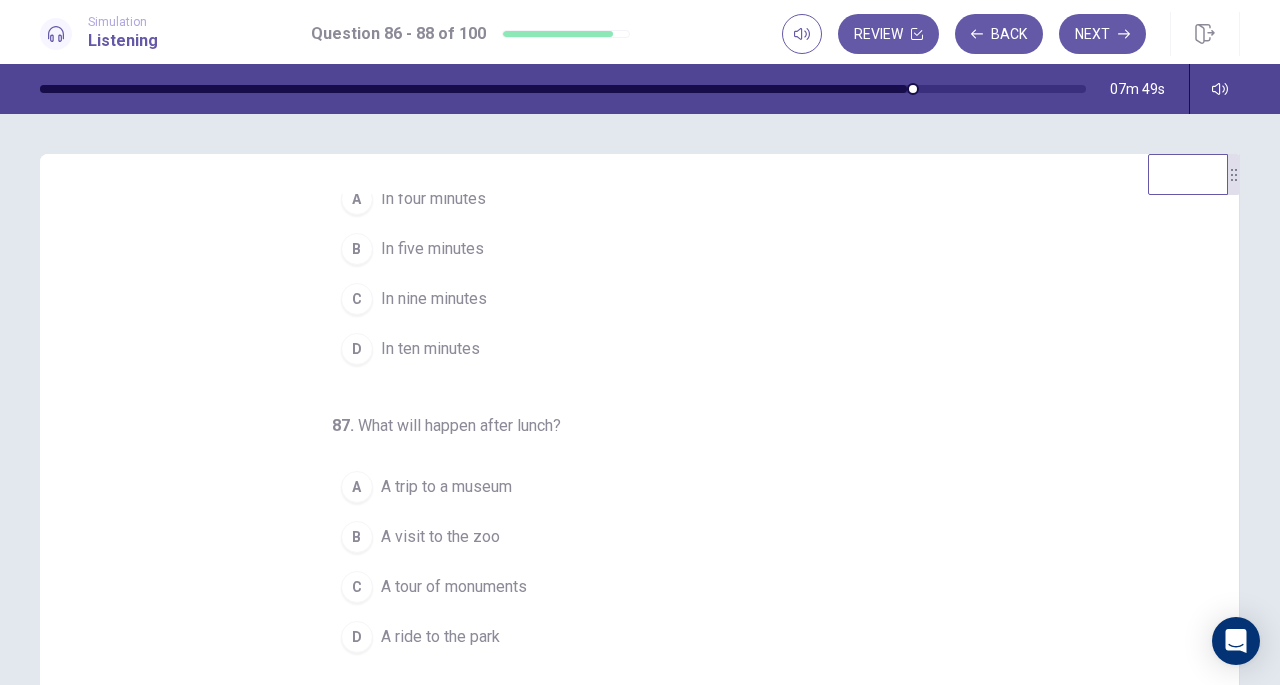 scroll, scrollTop: 200, scrollLeft: 0, axis: vertical 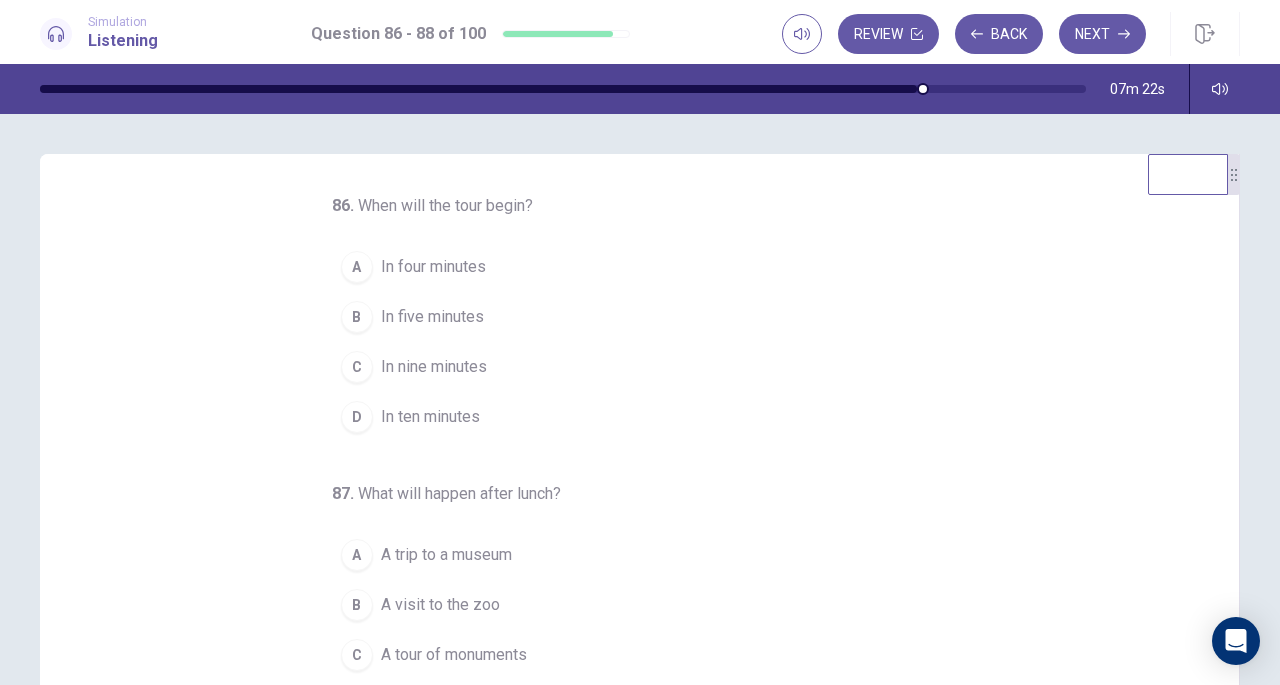 click on "In ten minutes" at bounding box center [430, 417] 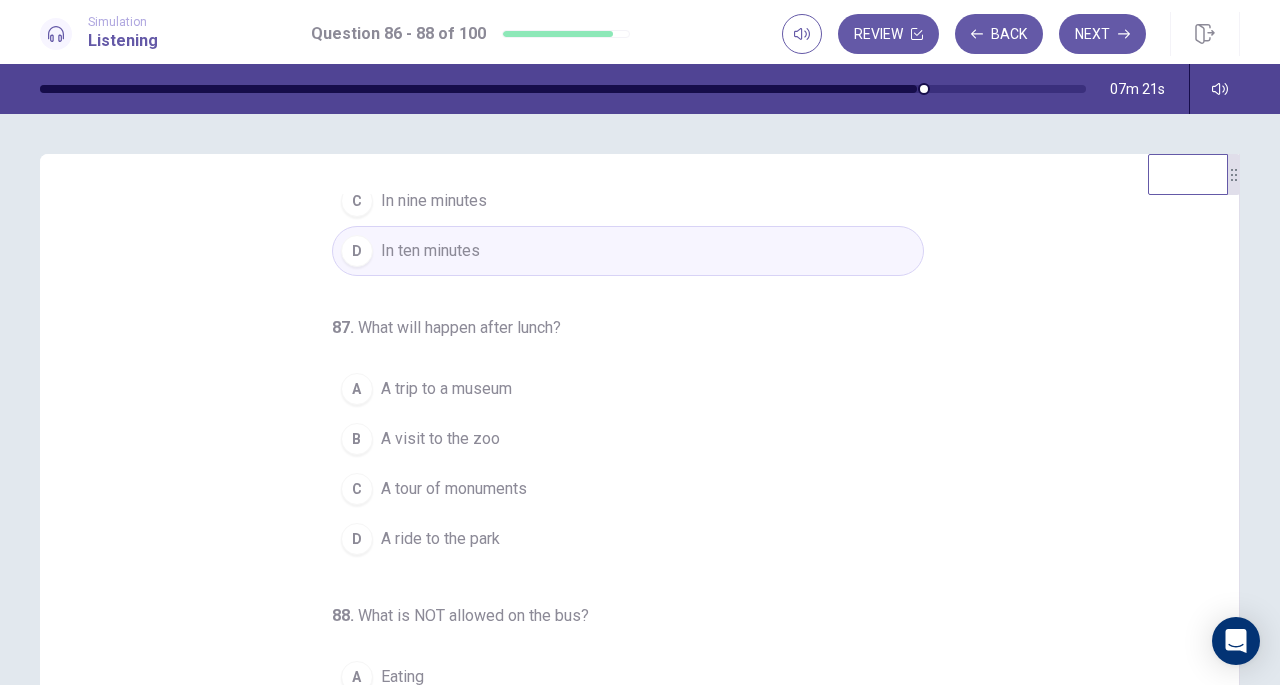 scroll, scrollTop: 200, scrollLeft: 0, axis: vertical 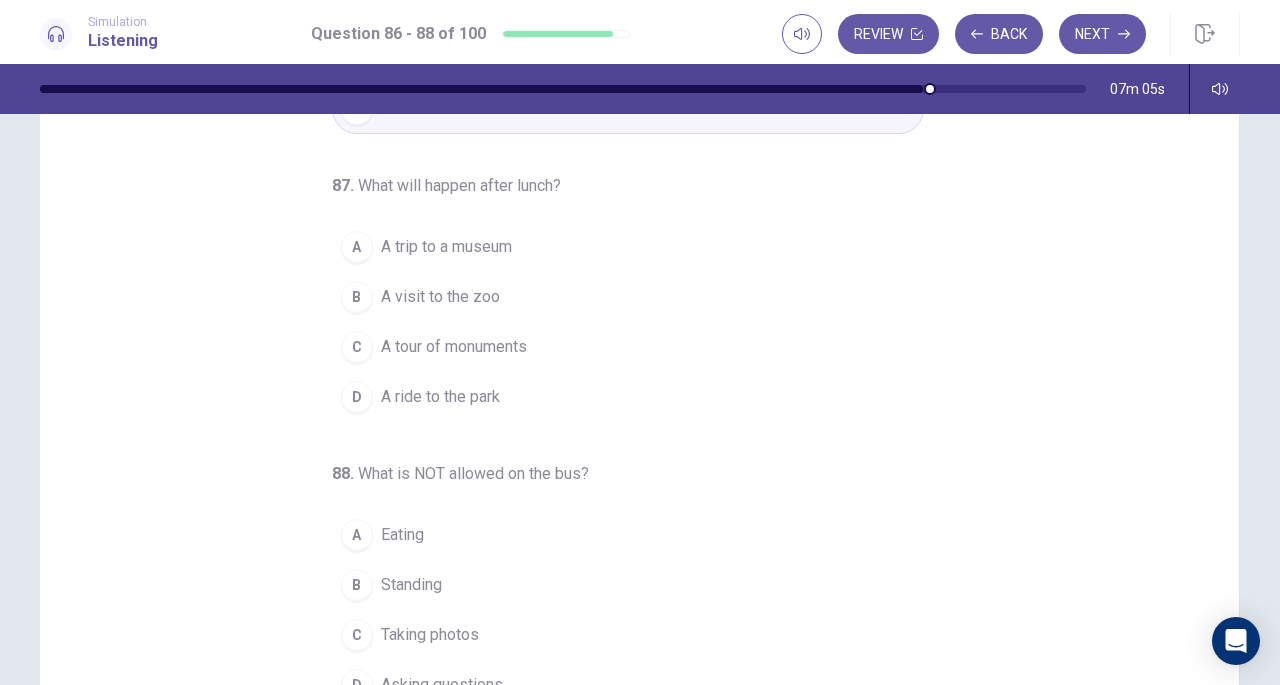 click on "A trip to a museum" at bounding box center (446, 247) 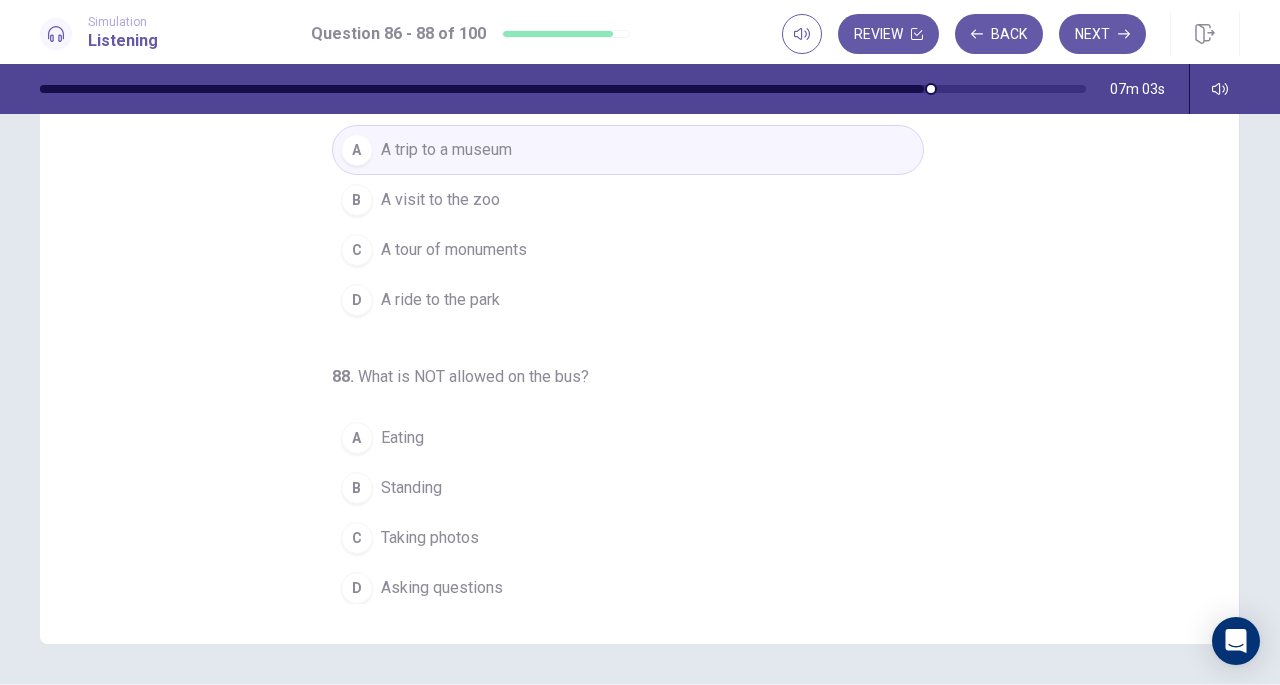 scroll, scrollTop: 218, scrollLeft: 0, axis: vertical 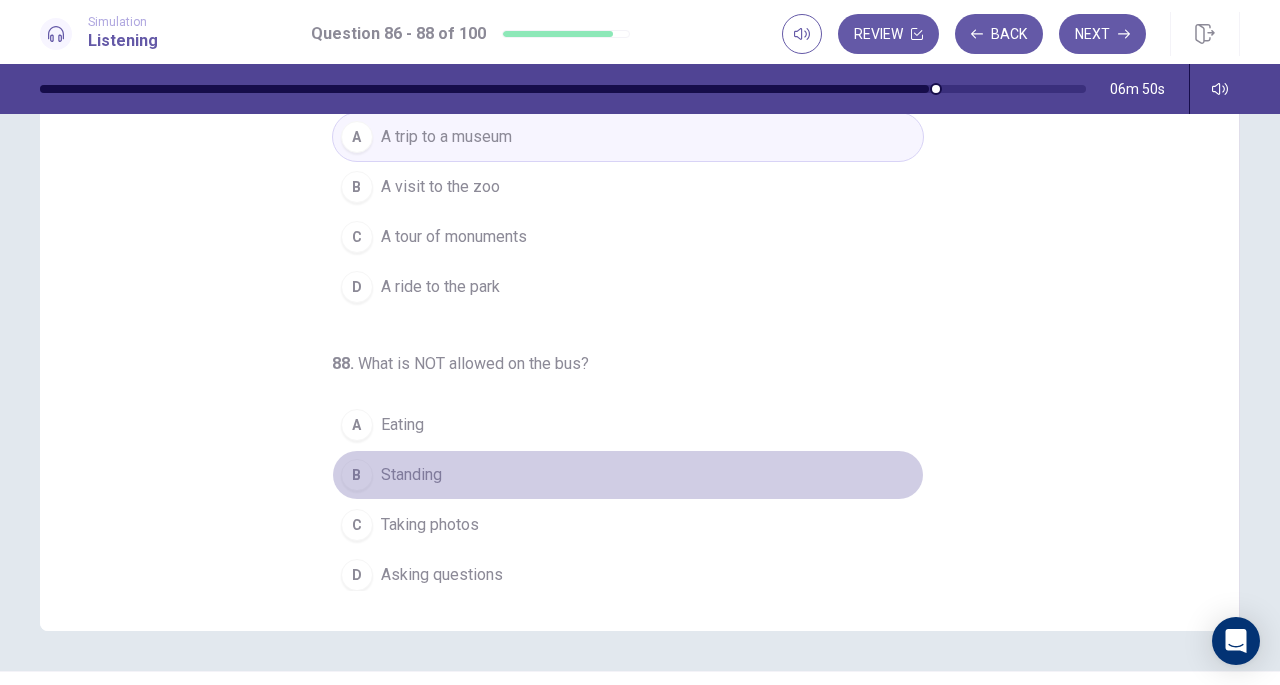click on "Standing" at bounding box center [411, 475] 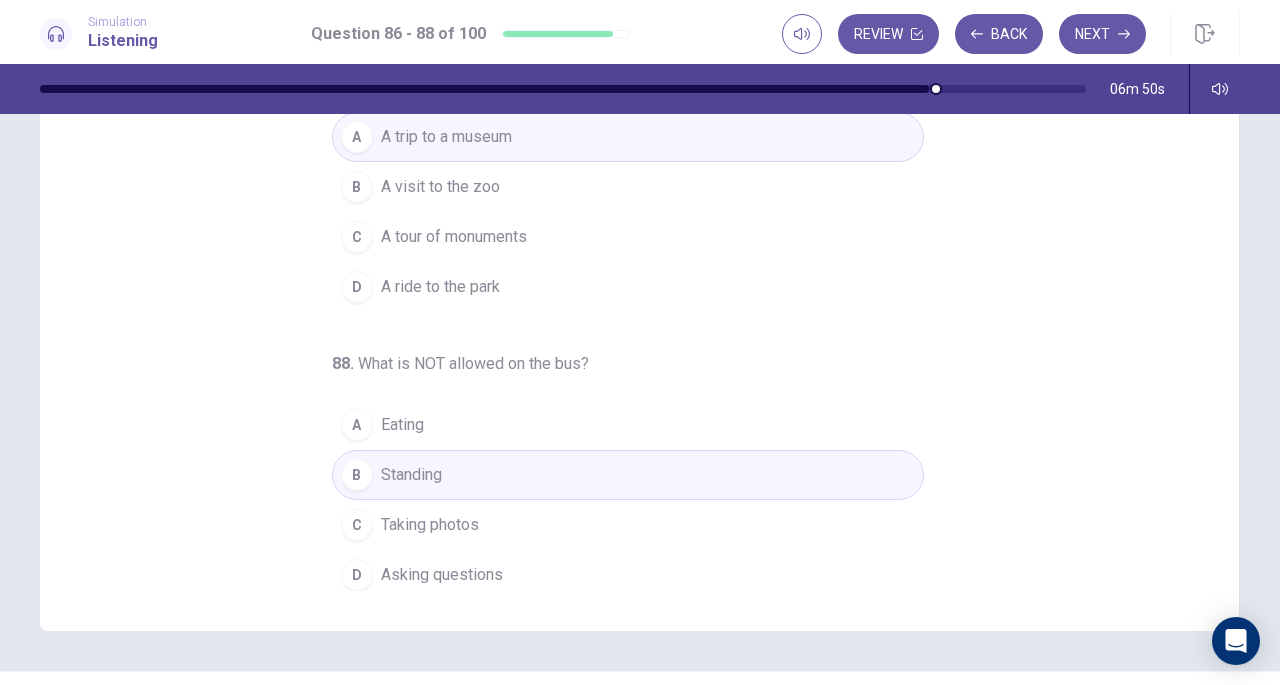 scroll, scrollTop: 268, scrollLeft: 0, axis: vertical 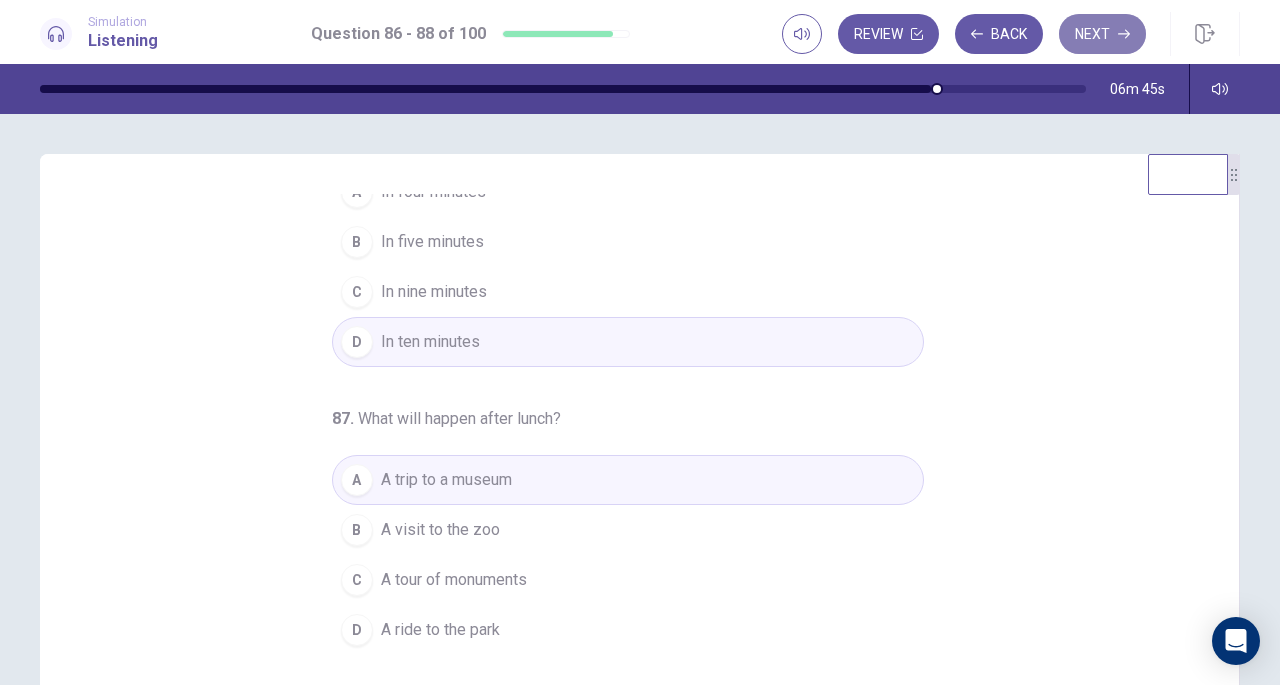 click 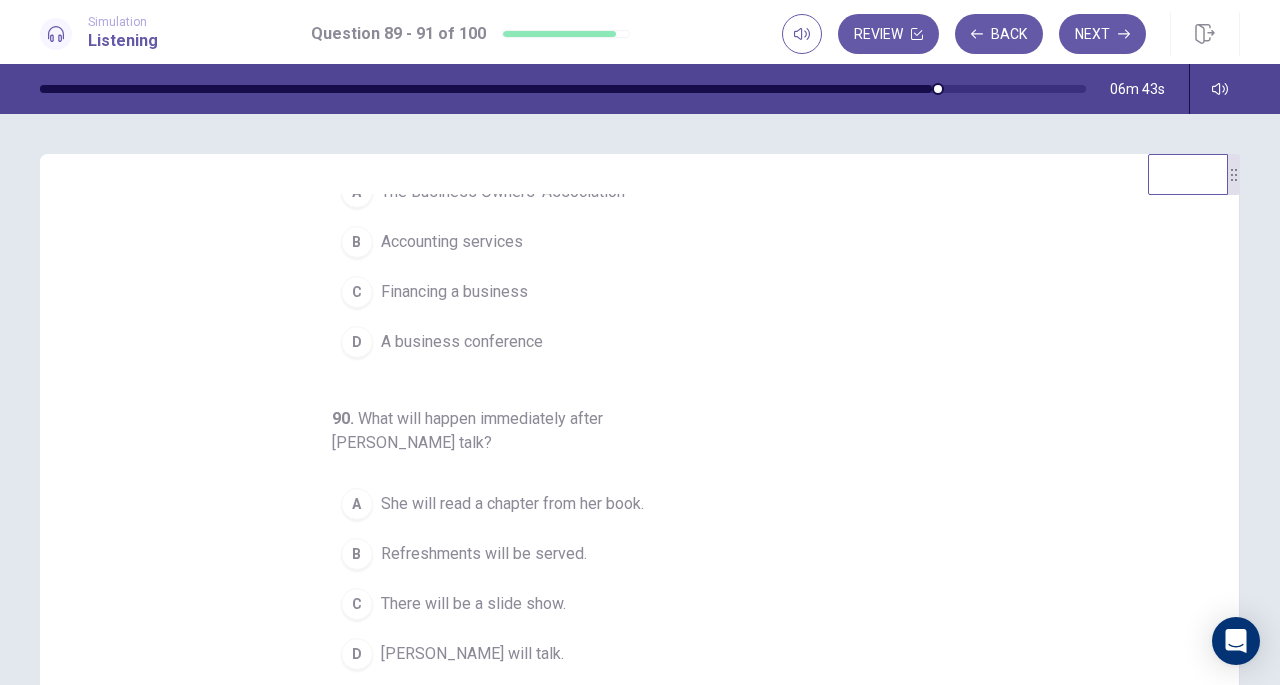 scroll, scrollTop: 0, scrollLeft: 0, axis: both 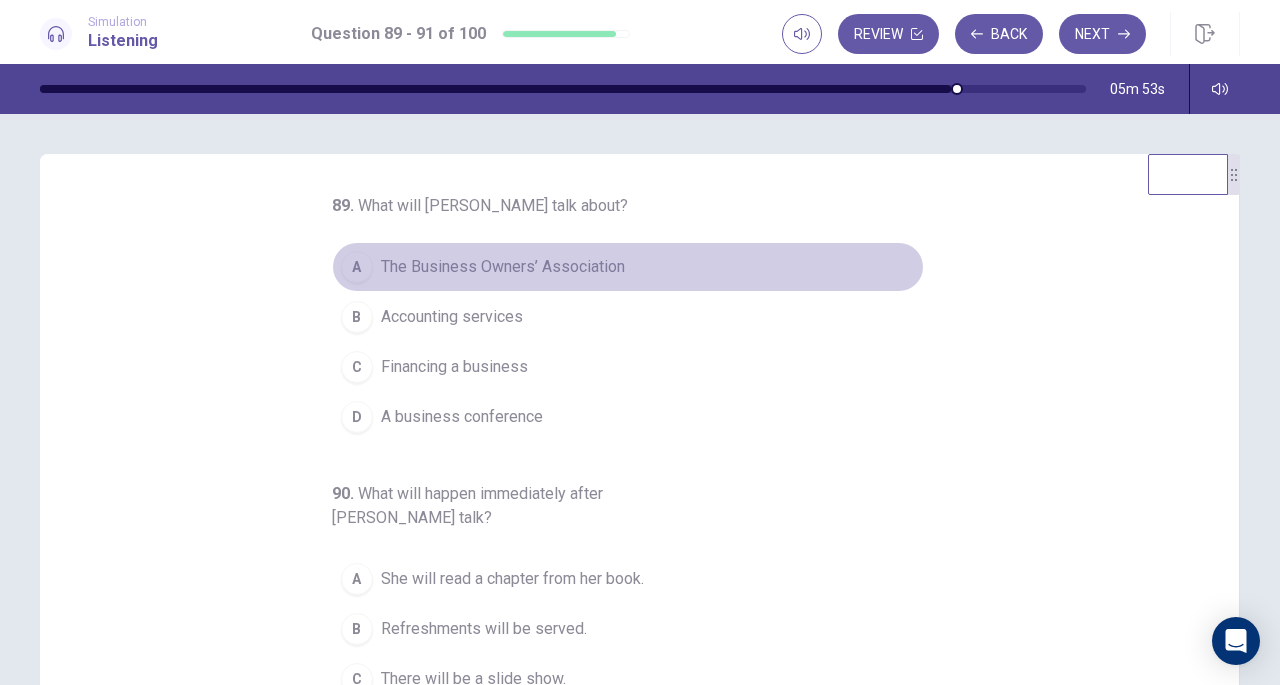 click on "The Business Owners’ Association" at bounding box center [503, 267] 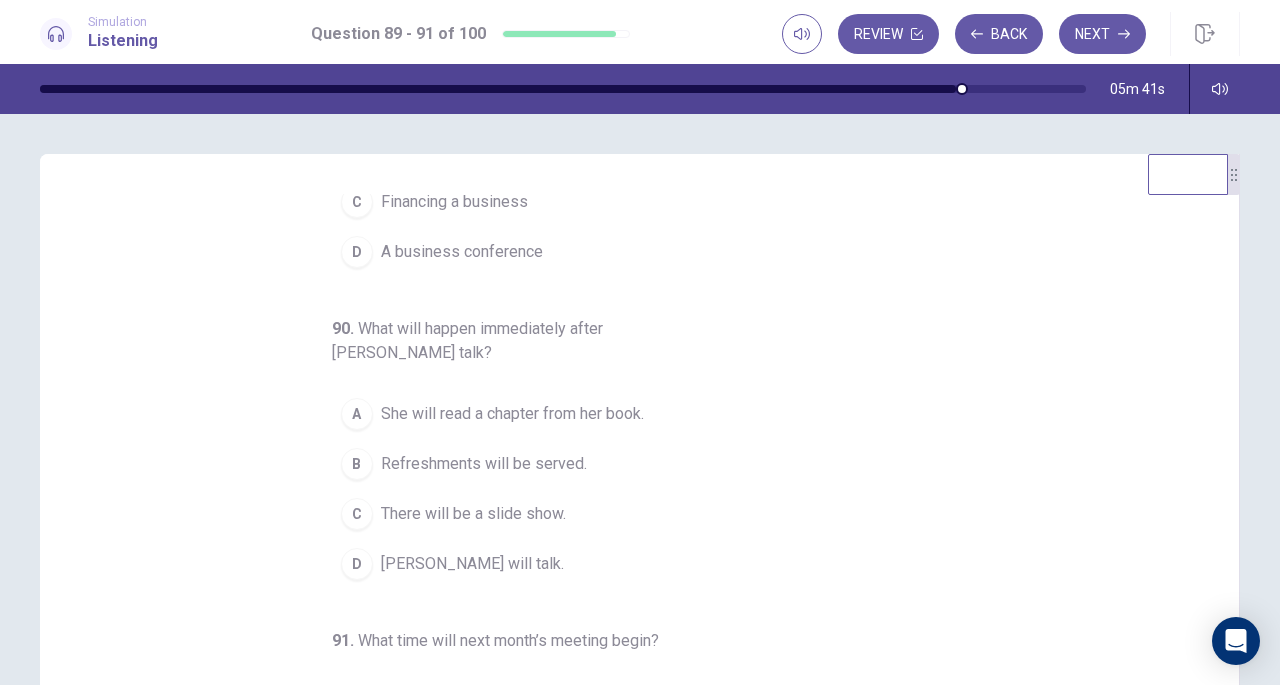 scroll, scrollTop: 224, scrollLeft: 0, axis: vertical 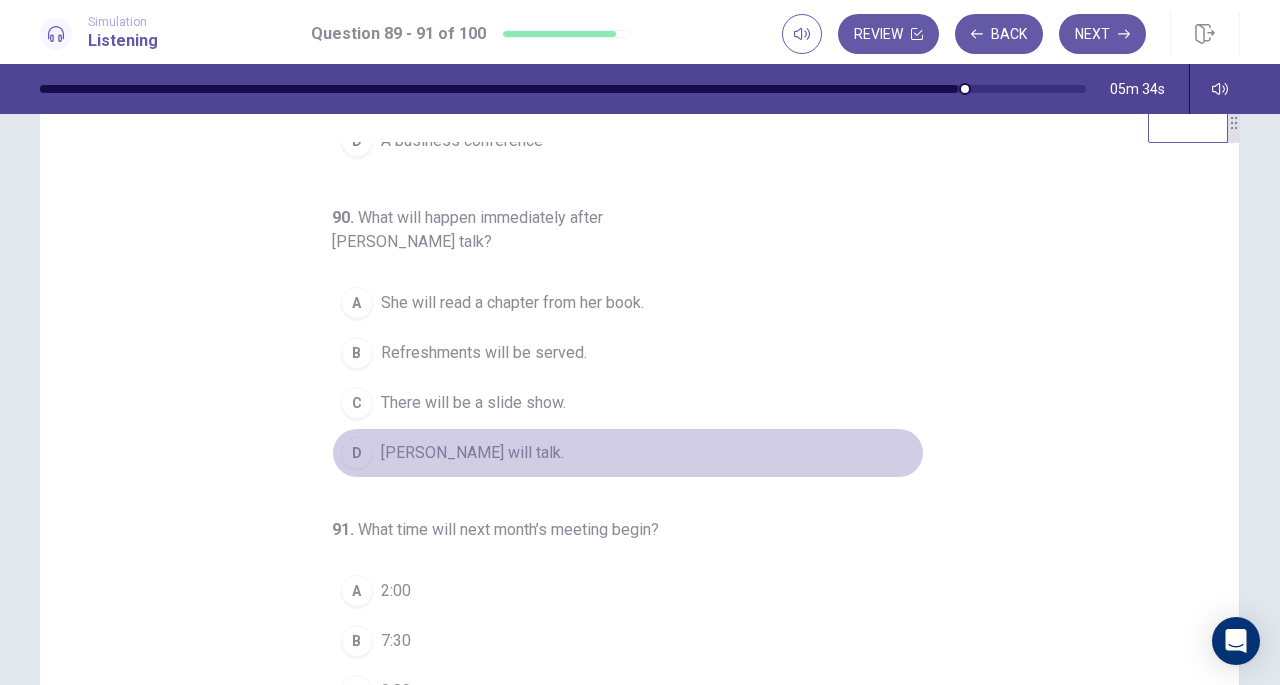 click on "[PERSON_NAME] will talk." at bounding box center [472, 453] 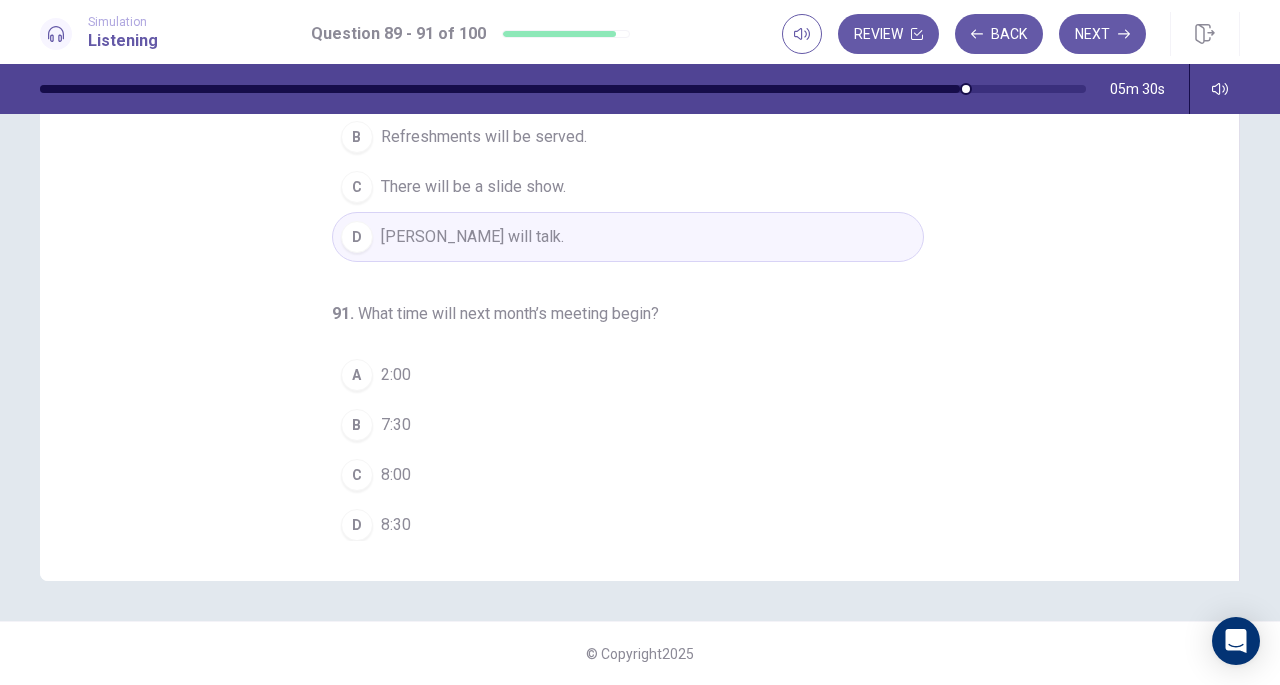 scroll, scrollTop: 267, scrollLeft: 0, axis: vertical 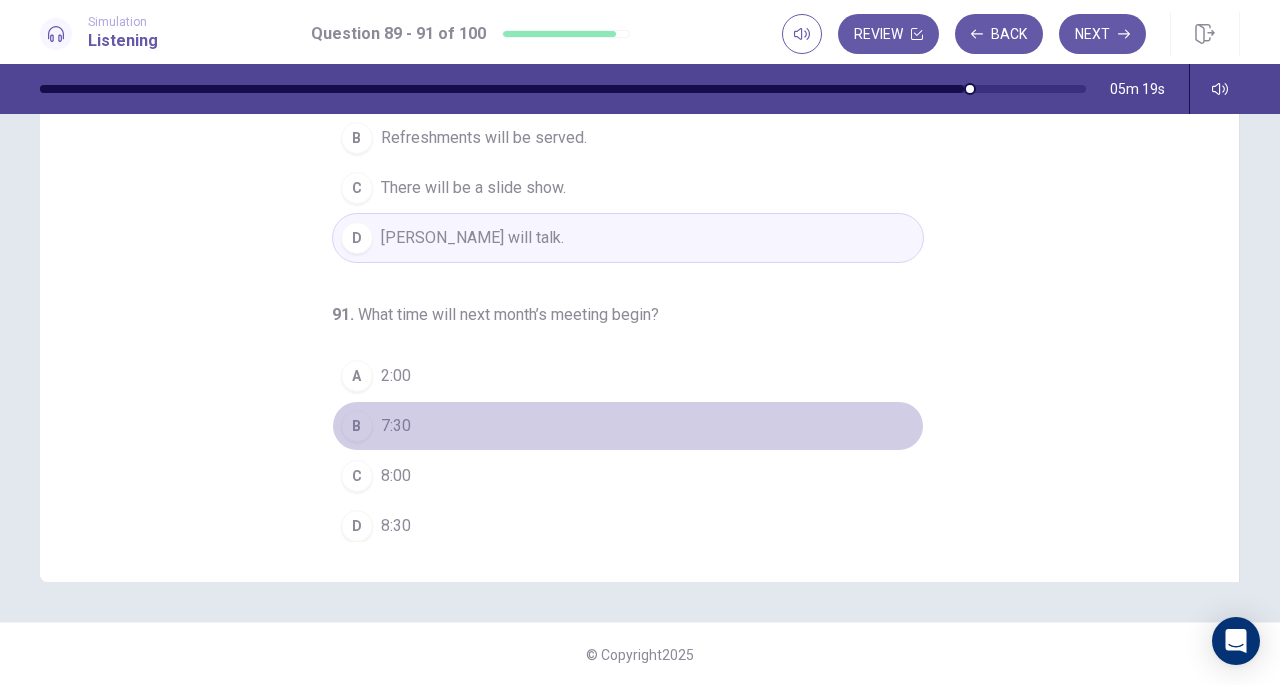 click on "7:30" at bounding box center [396, 426] 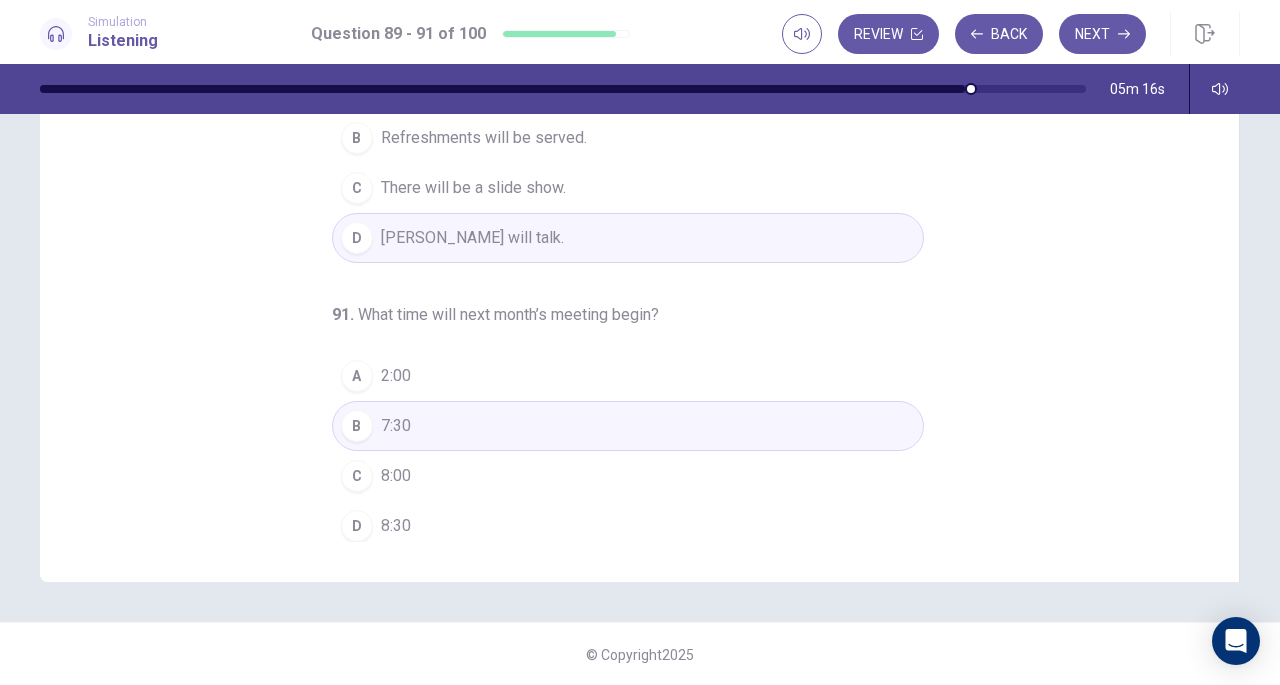 scroll, scrollTop: 0, scrollLeft: 0, axis: both 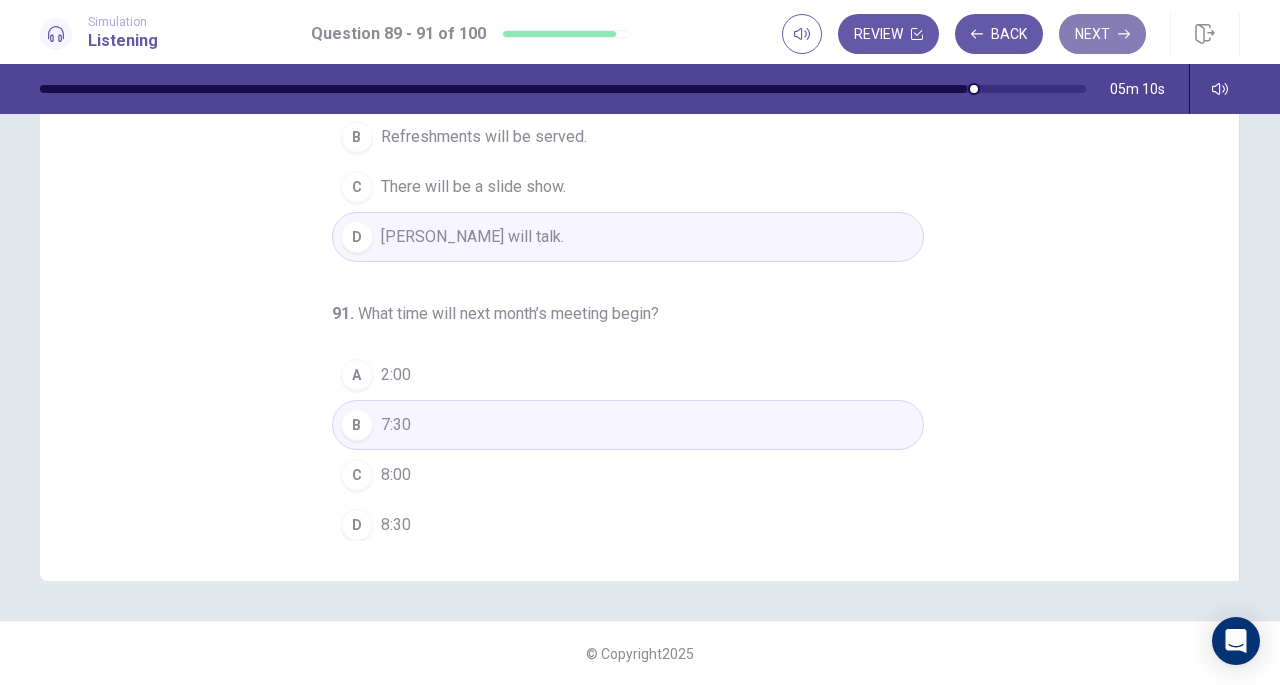 click on "Next" at bounding box center (1102, 34) 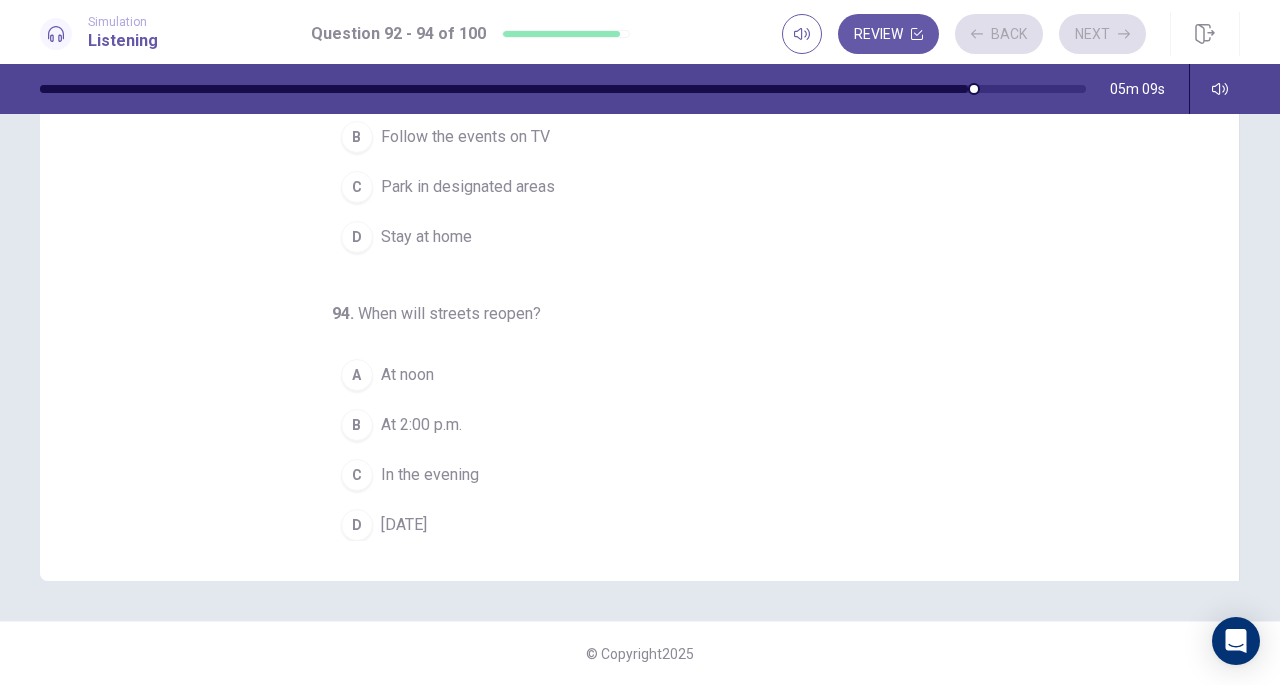 scroll, scrollTop: 0, scrollLeft: 0, axis: both 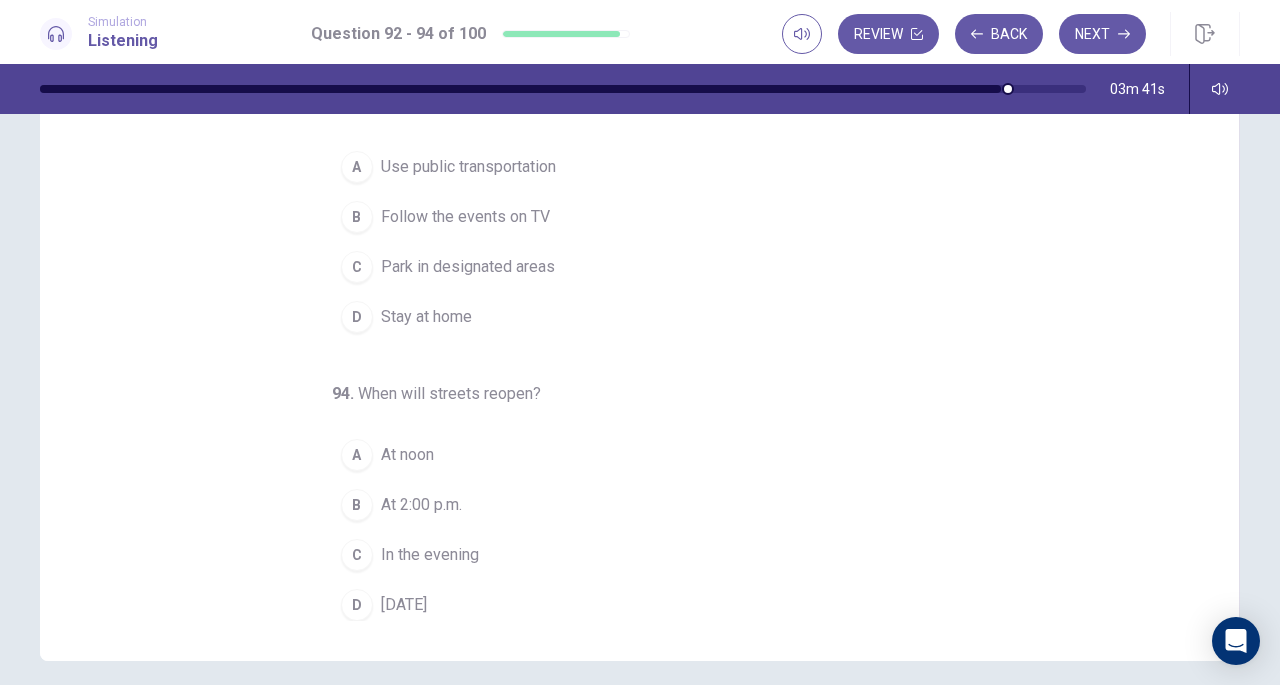 click on "In the evening" at bounding box center [430, 555] 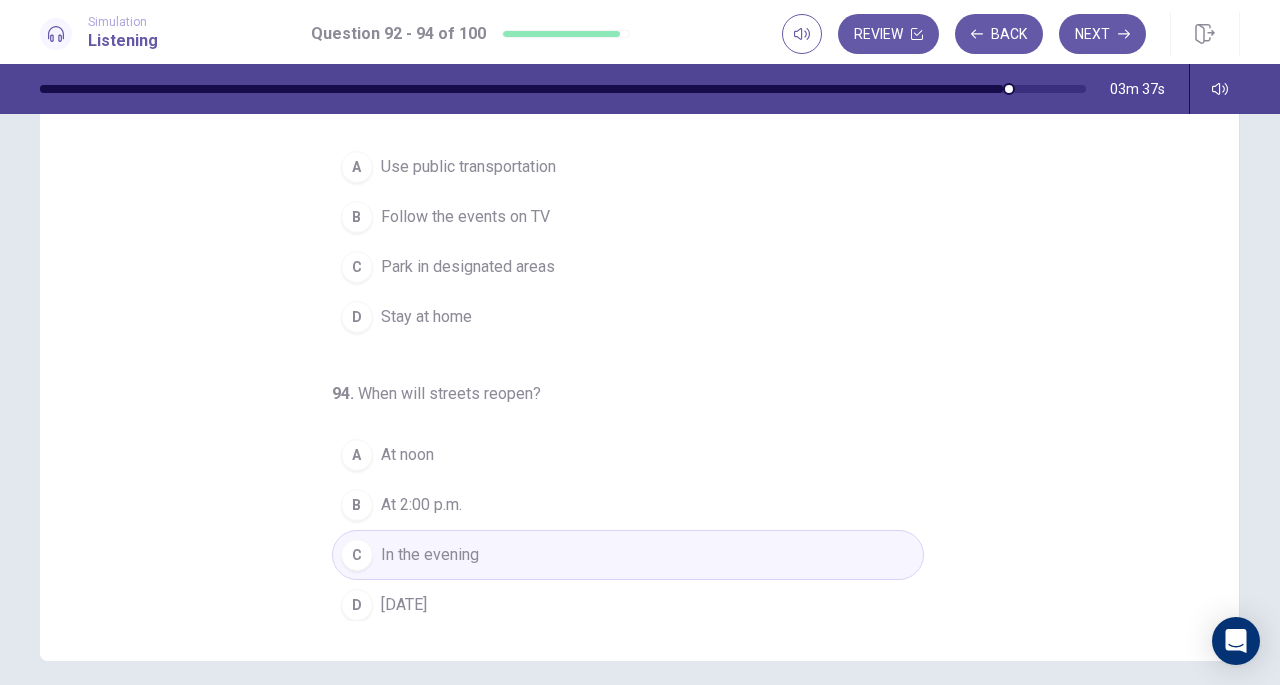 click on "D [DATE]" at bounding box center (628, 605) 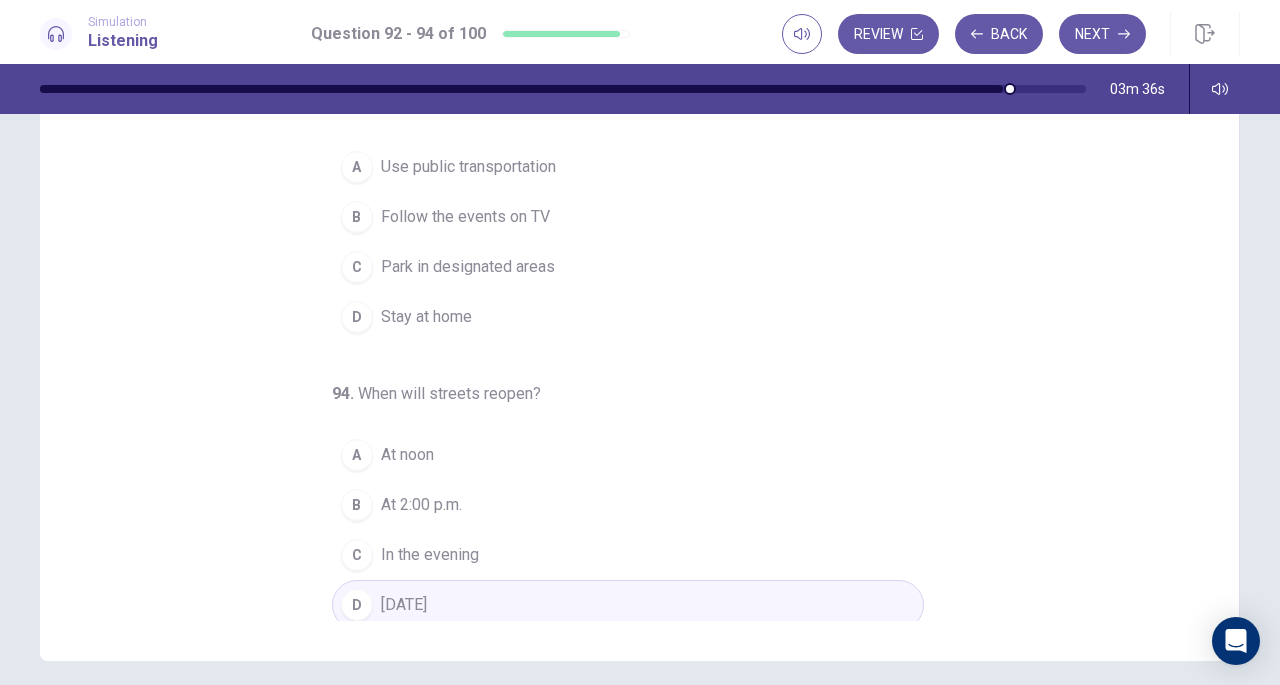 scroll, scrollTop: 0, scrollLeft: 0, axis: both 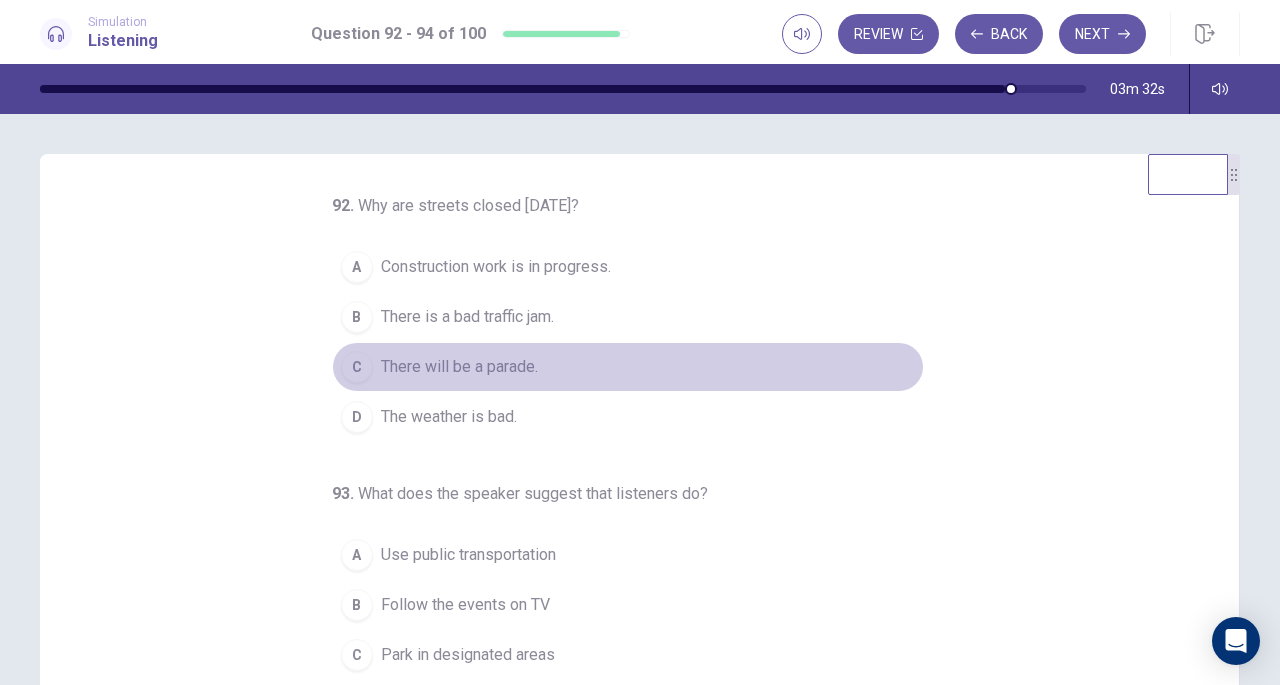 click on "There will be a parade." at bounding box center [459, 367] 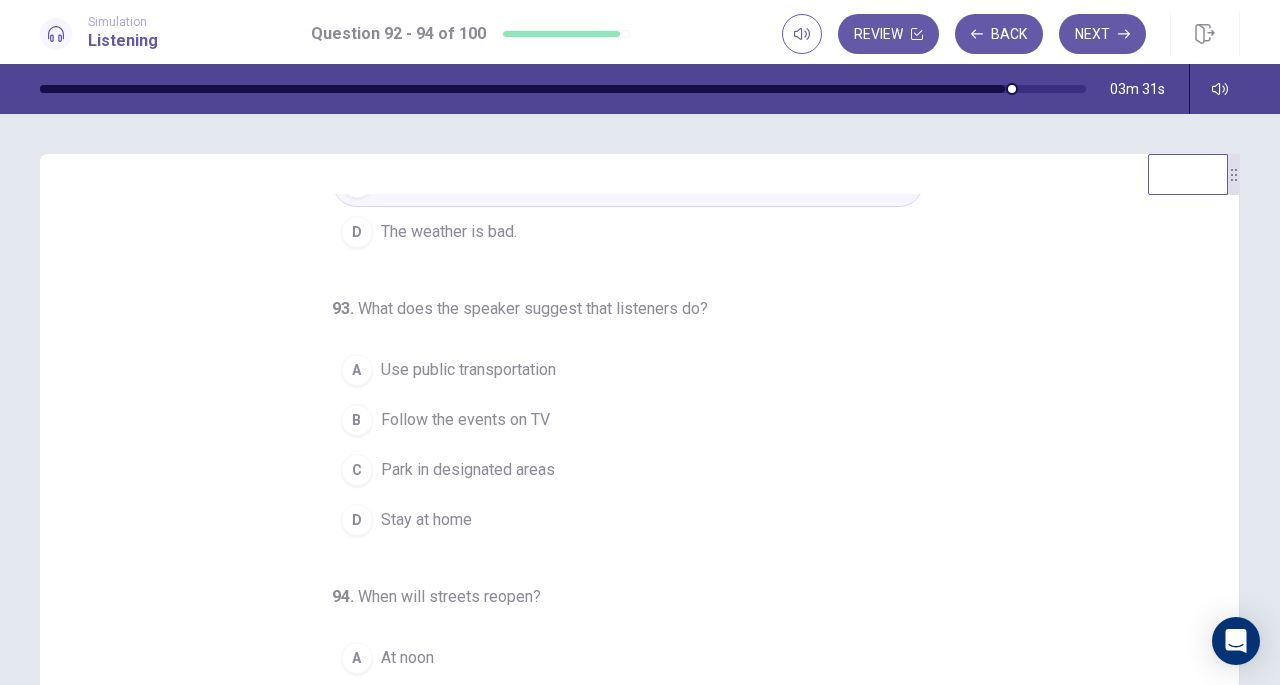 scroll, scrollTop: 200, scrollLeft: 0, axis: vertical 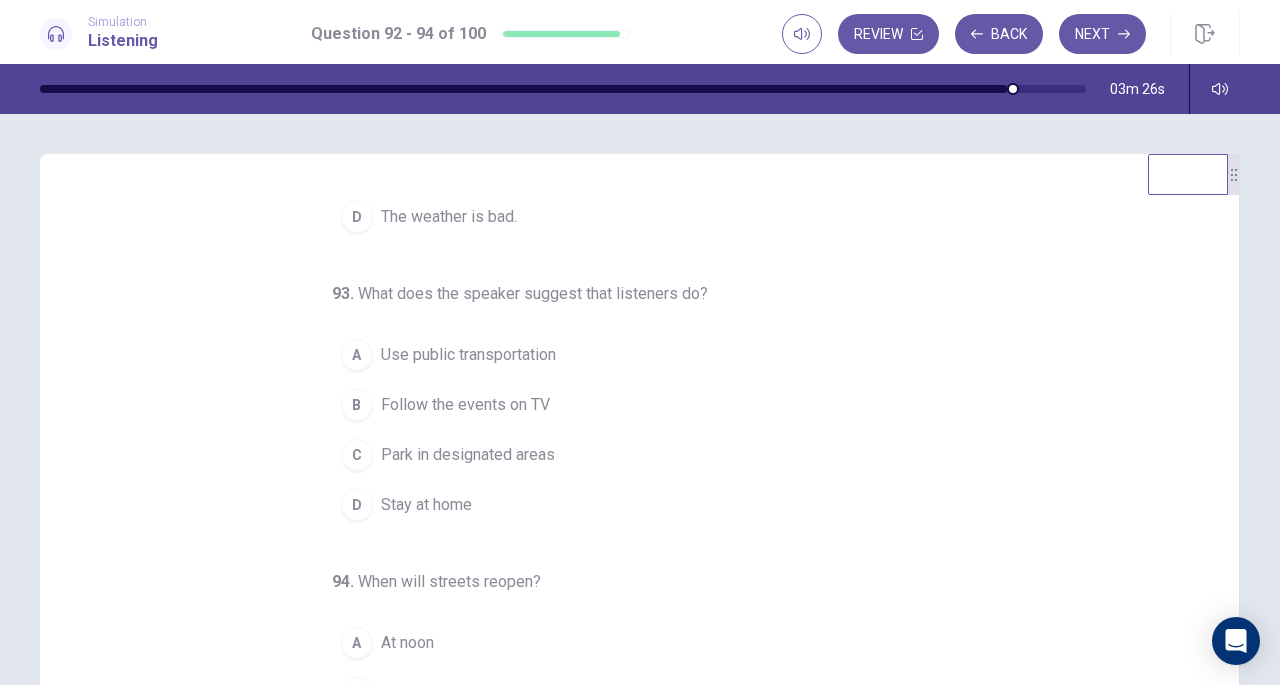 click on "Use public transportation" at bounding box center [468, 355] 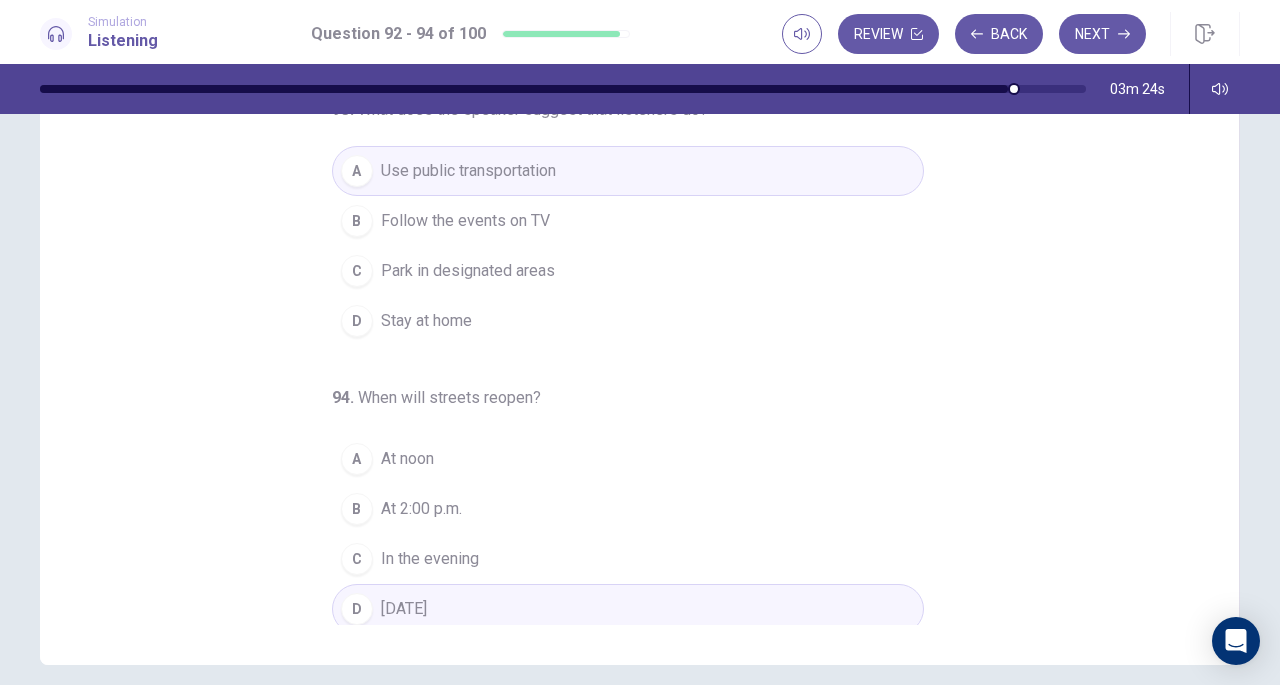 scroll, scrollTop: 185, scrollLeft: 0, axis: vertical 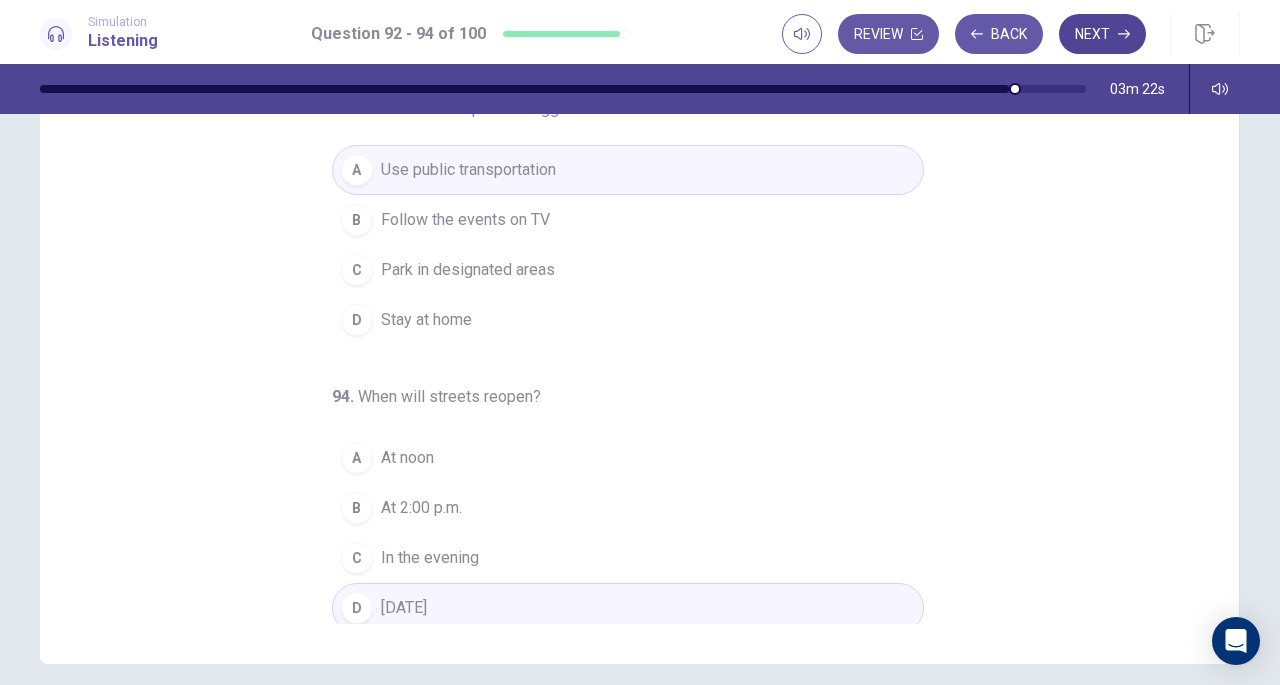 click on "Next" at bounding box center (1102, 34) 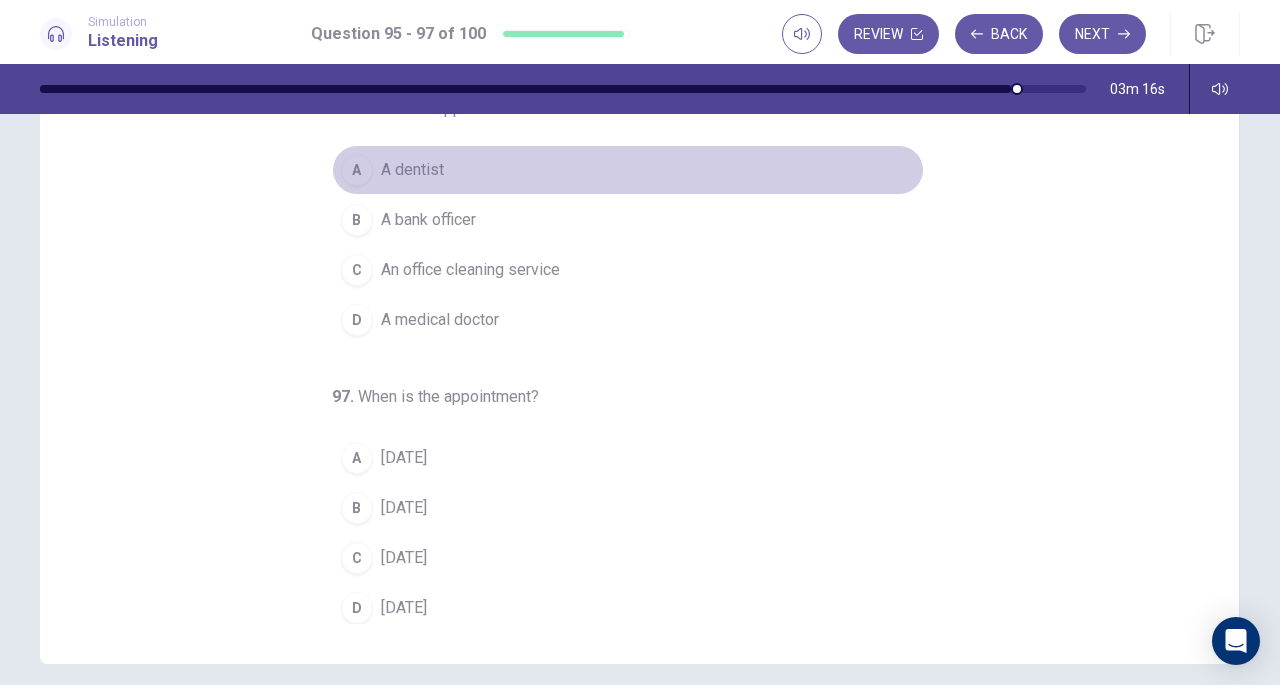 click on "A A dentist" at bounding box center (628, 170) 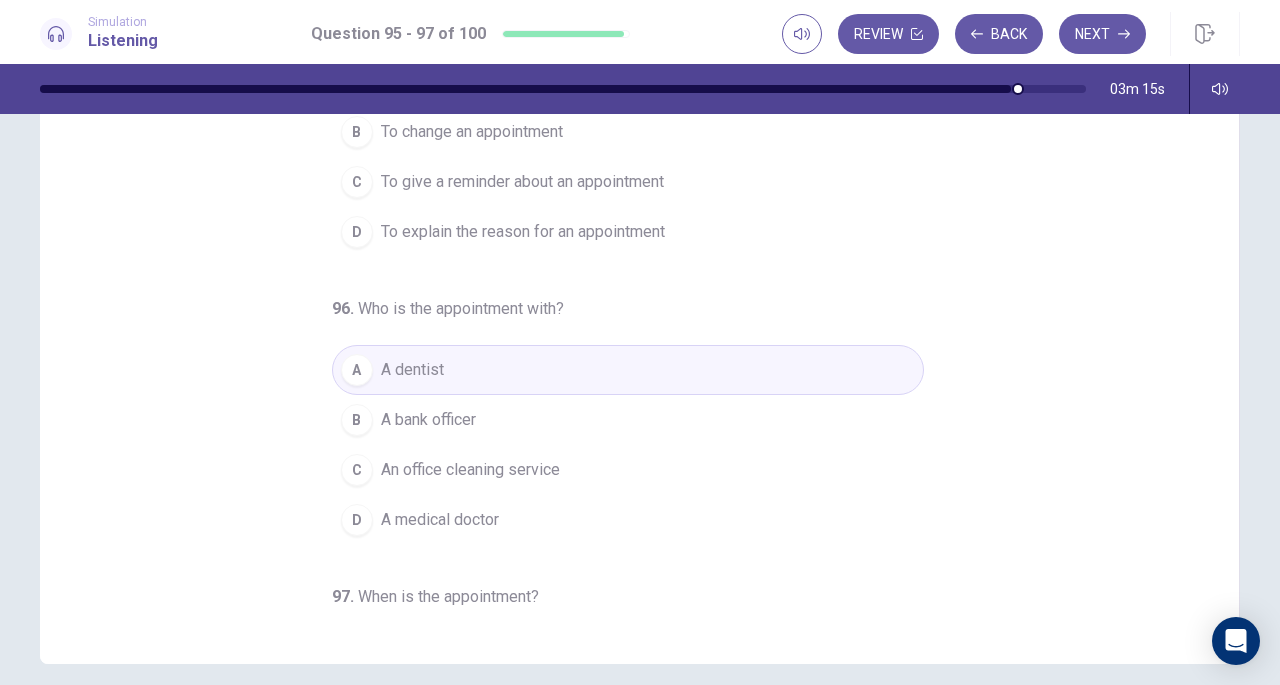 scroll, scrollTop: 0, scrollLeft: 0, axis: both 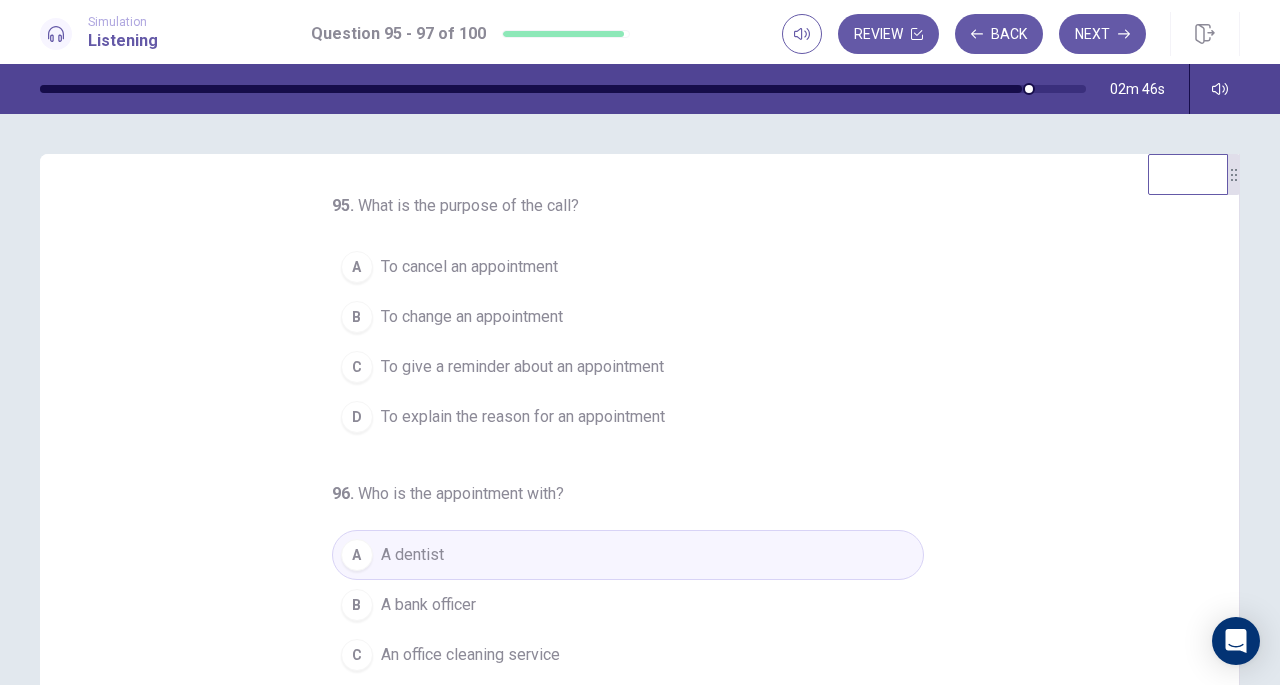 click on "To give a reminder about an appointment" at bounding box center [522, 367] 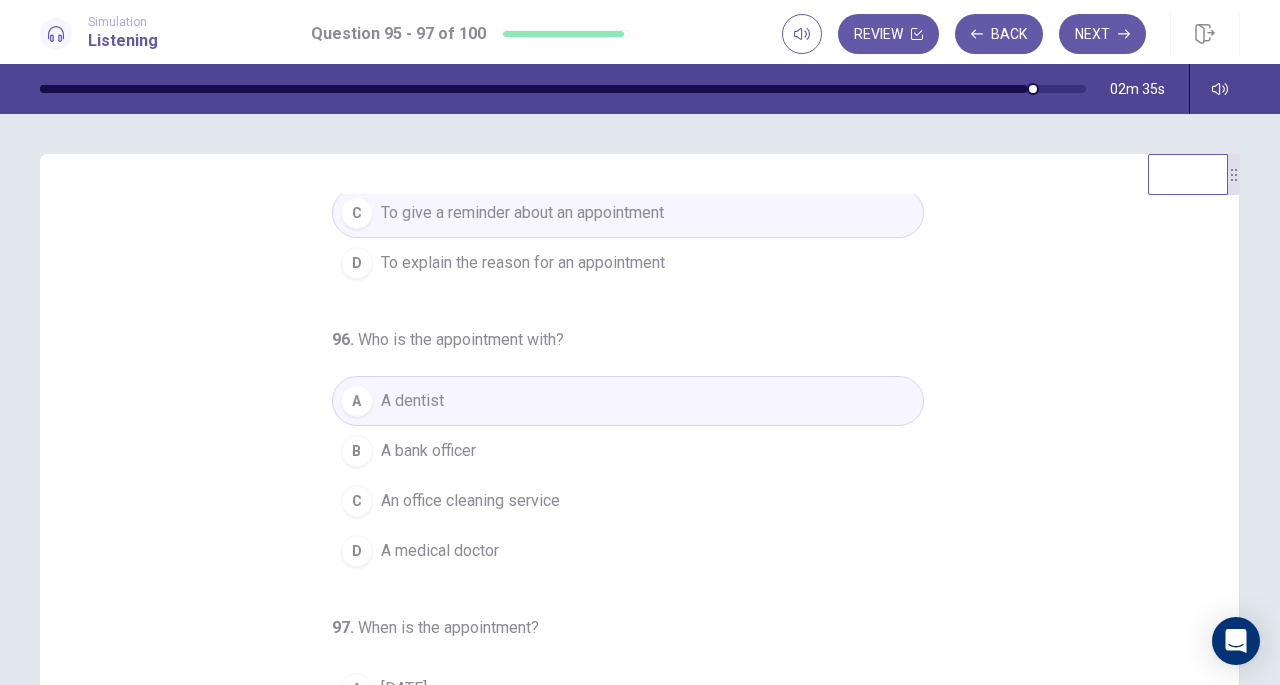 scroll, scrollTop: 200, scrollLeft: 0, axis: vertical 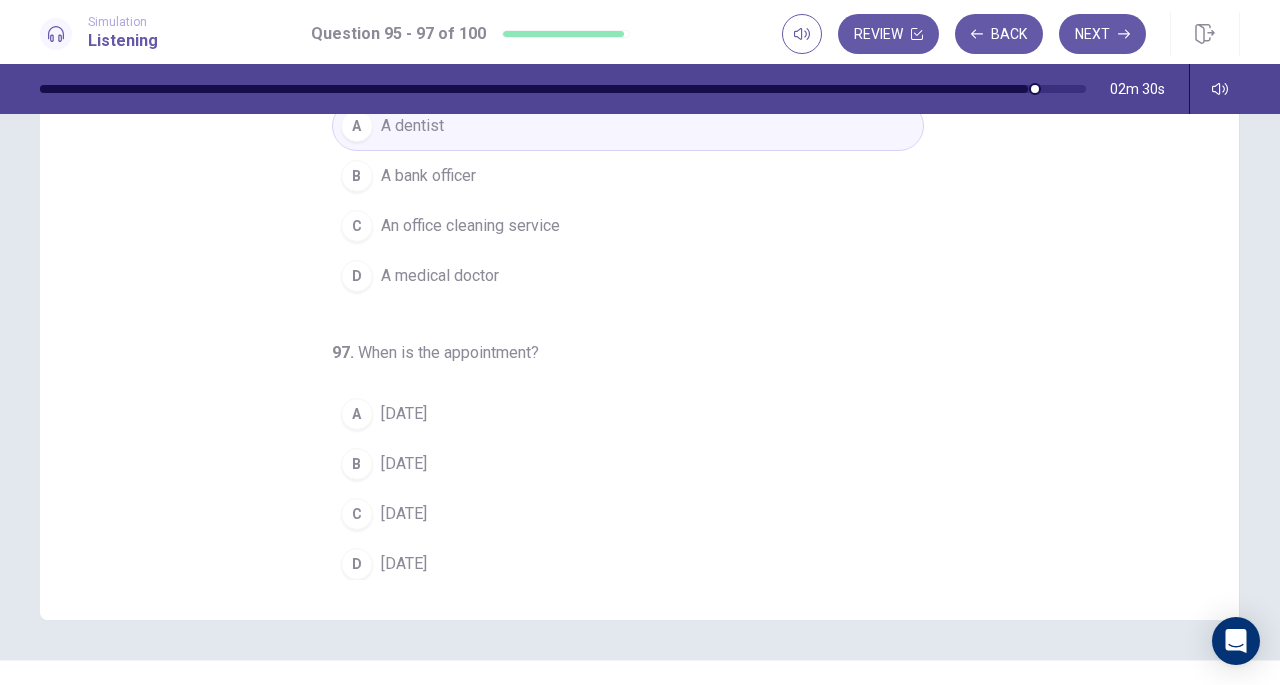 click on "[DATE]" at bounding box center (404, 564) 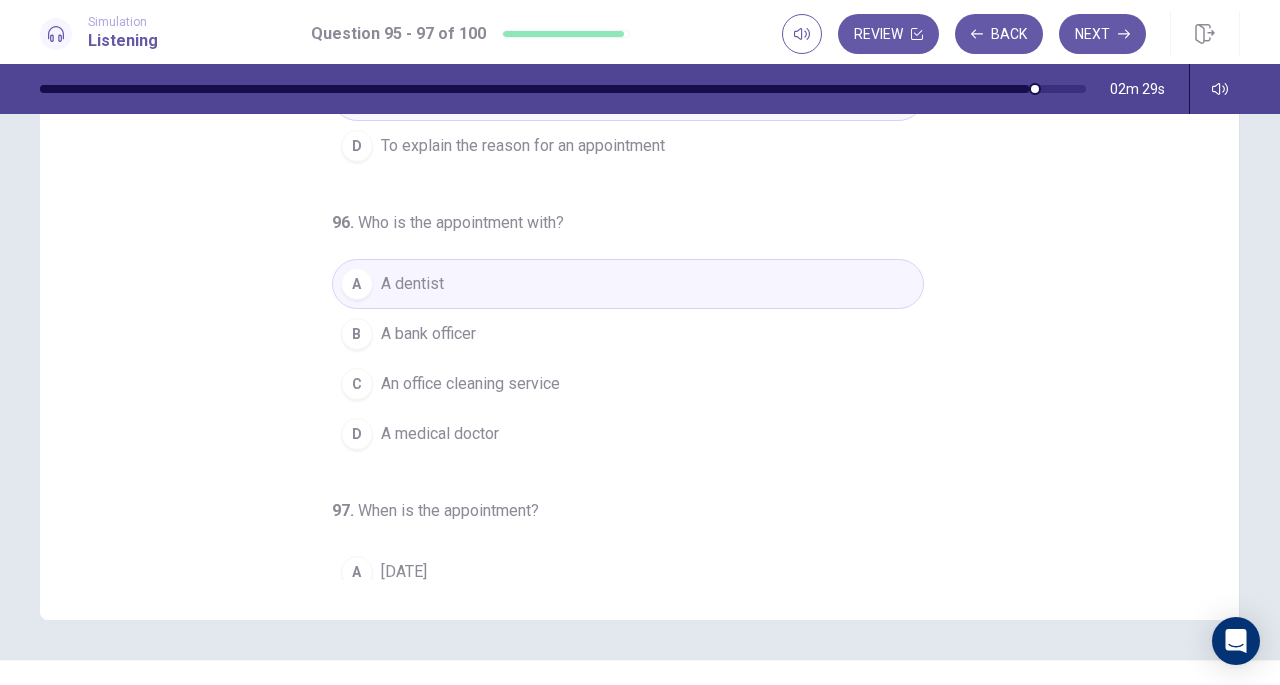 scroll, scrollTop: 0, scrollLeft: 0, axis: both 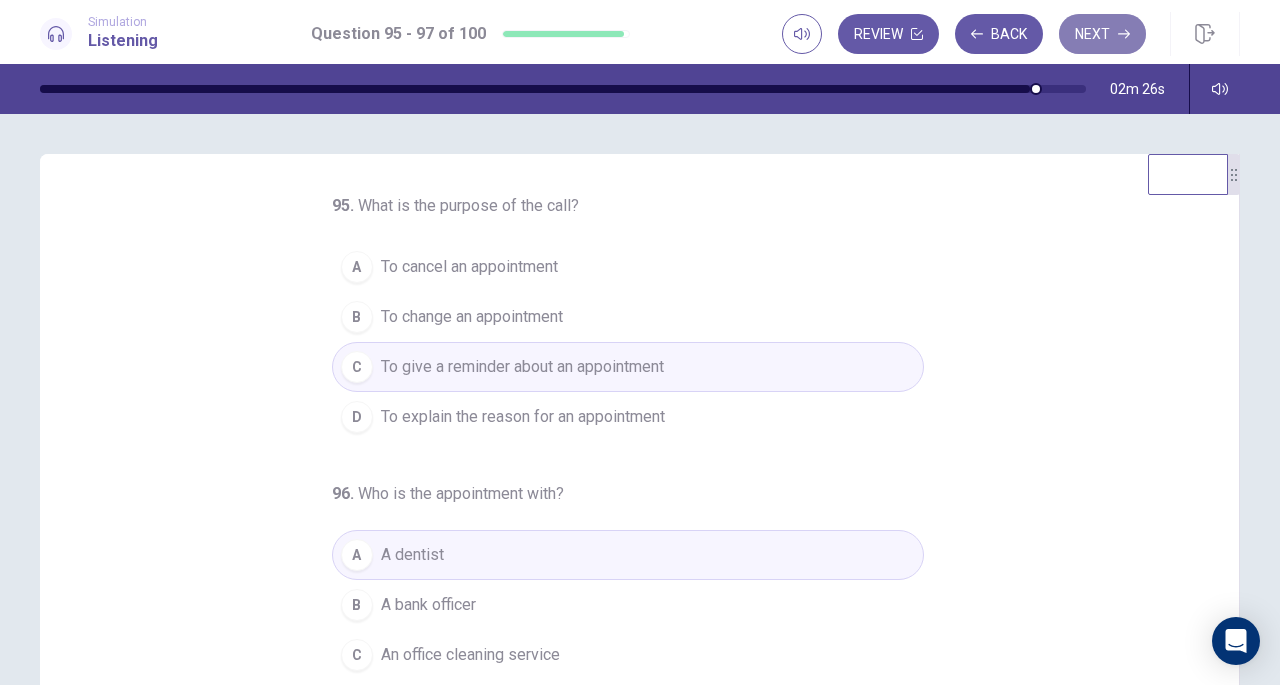 click on "Next" at bounding box center [1102, 34] 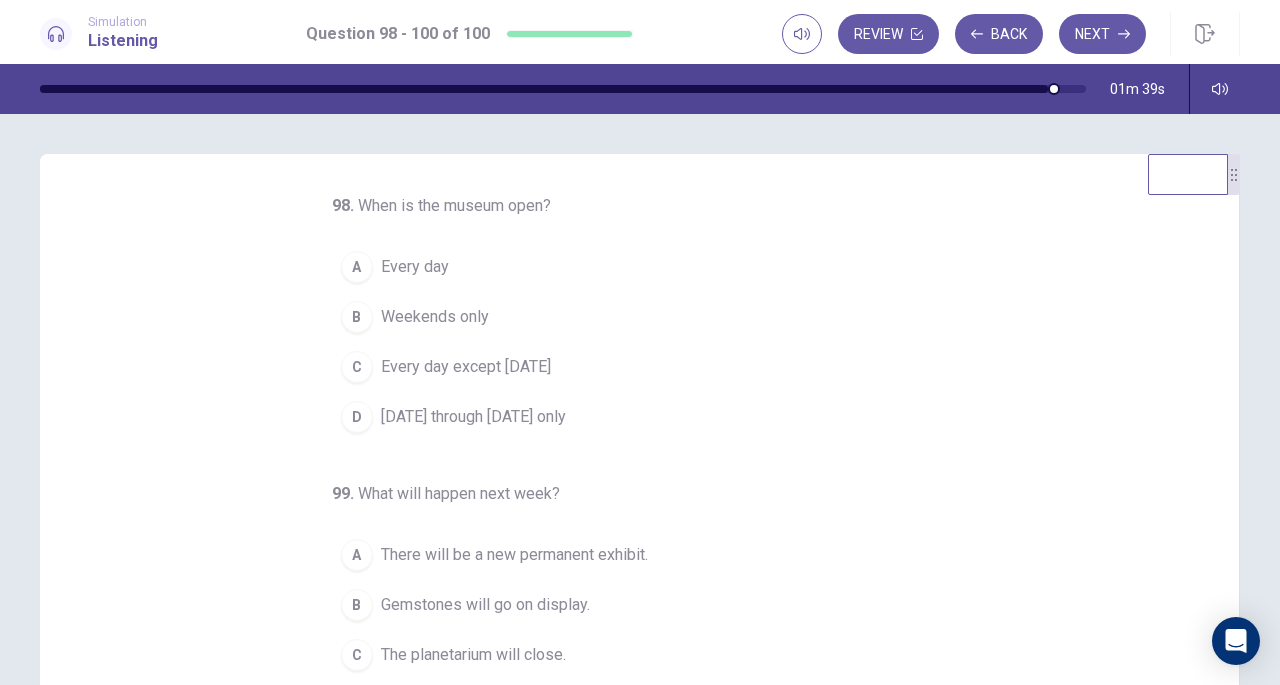 click on "D [DATE] through [DATE] only" at bounding box center [628, 417] 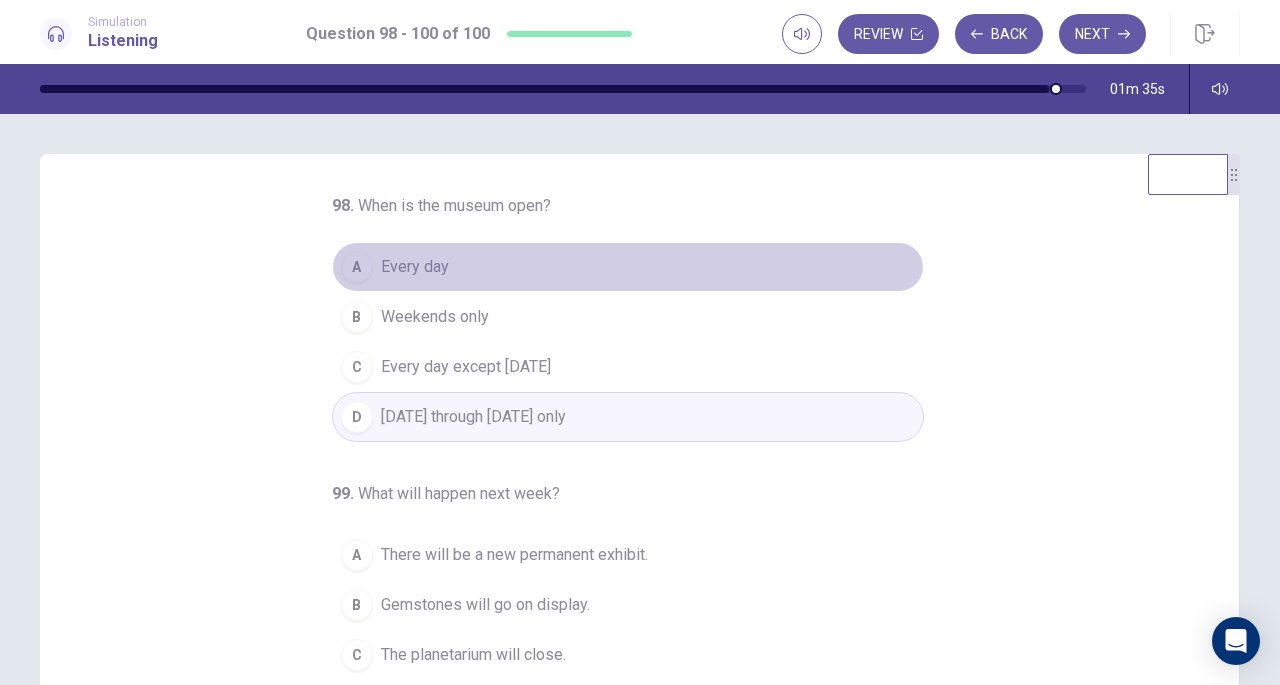 click on "Every day" at bounding box center (415, 267) 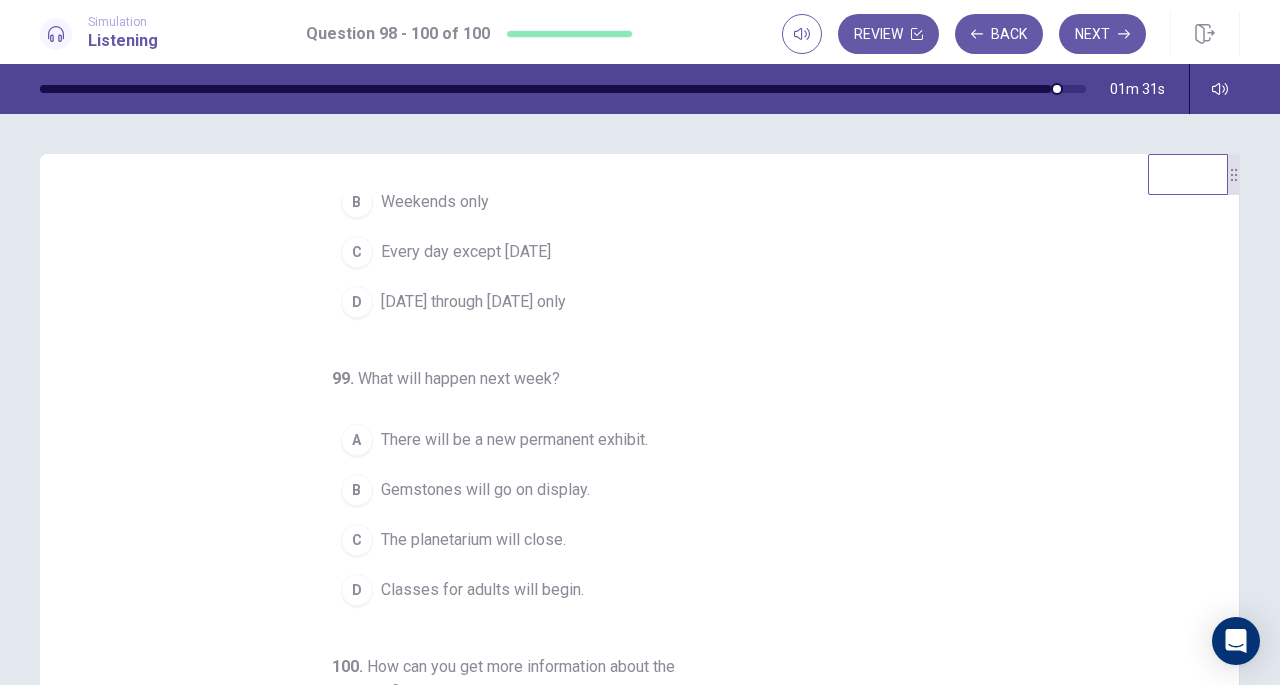scroll, scrollTop: 117, scrollLeft: 0, axis: vertical 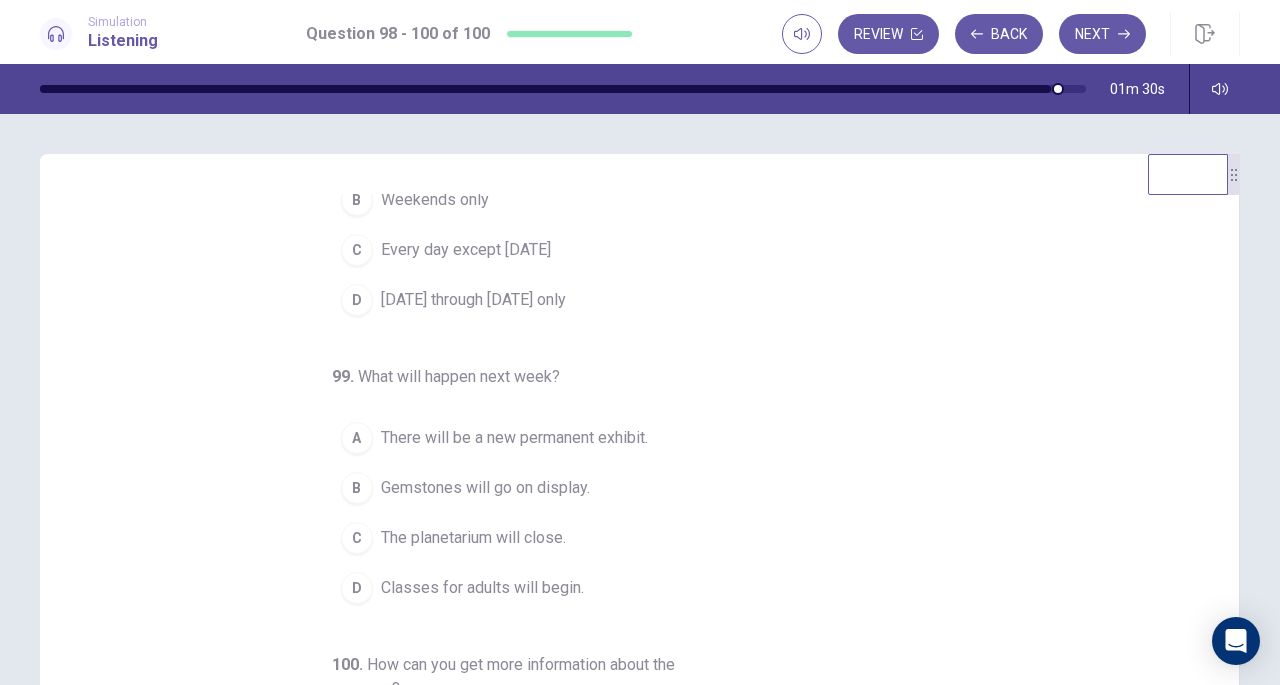click on "There will be a new permanent exhibit." at bounding box center [514, 438] 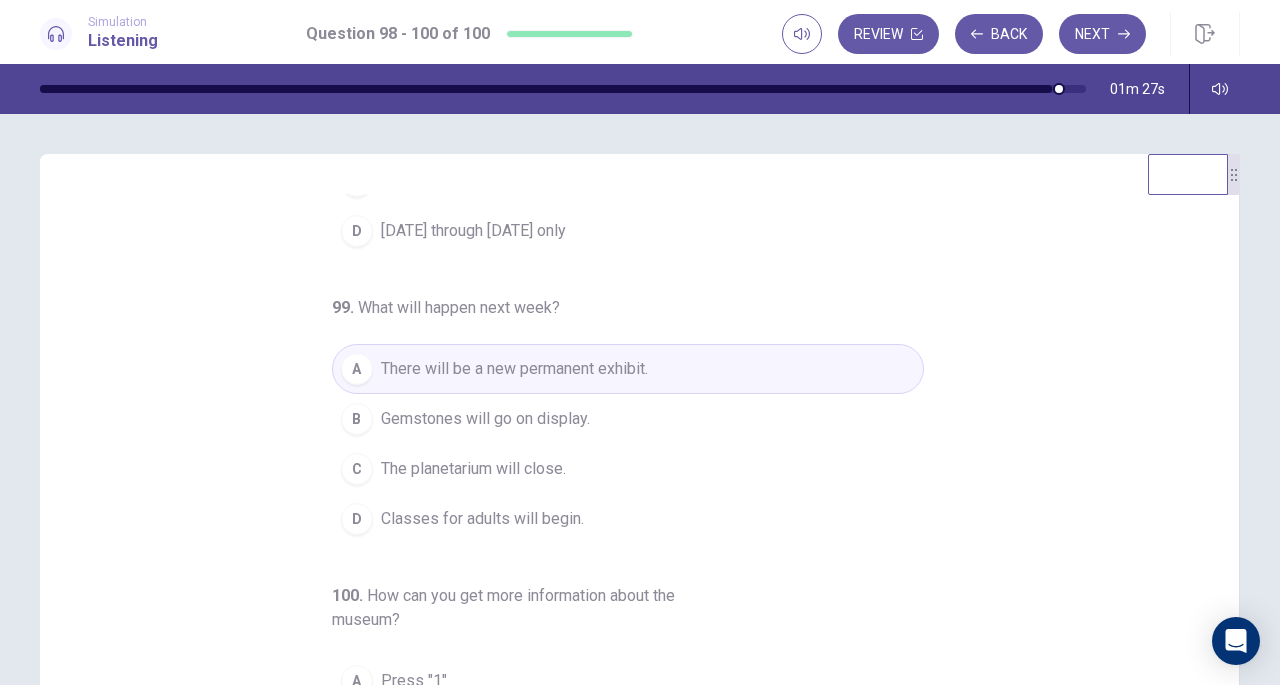 scroll, scrollTop: 224, scrollLeft: 0, axis: vertical 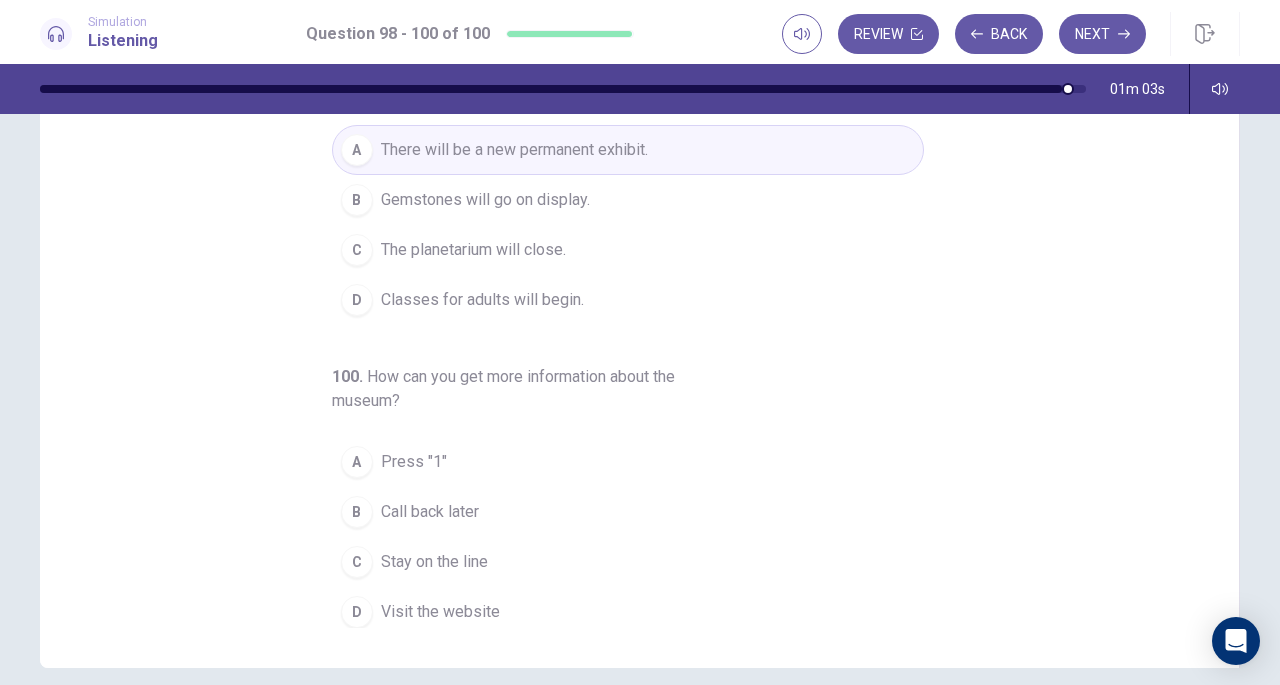 click on "Stay on the line" at bounding box center [434, 562] 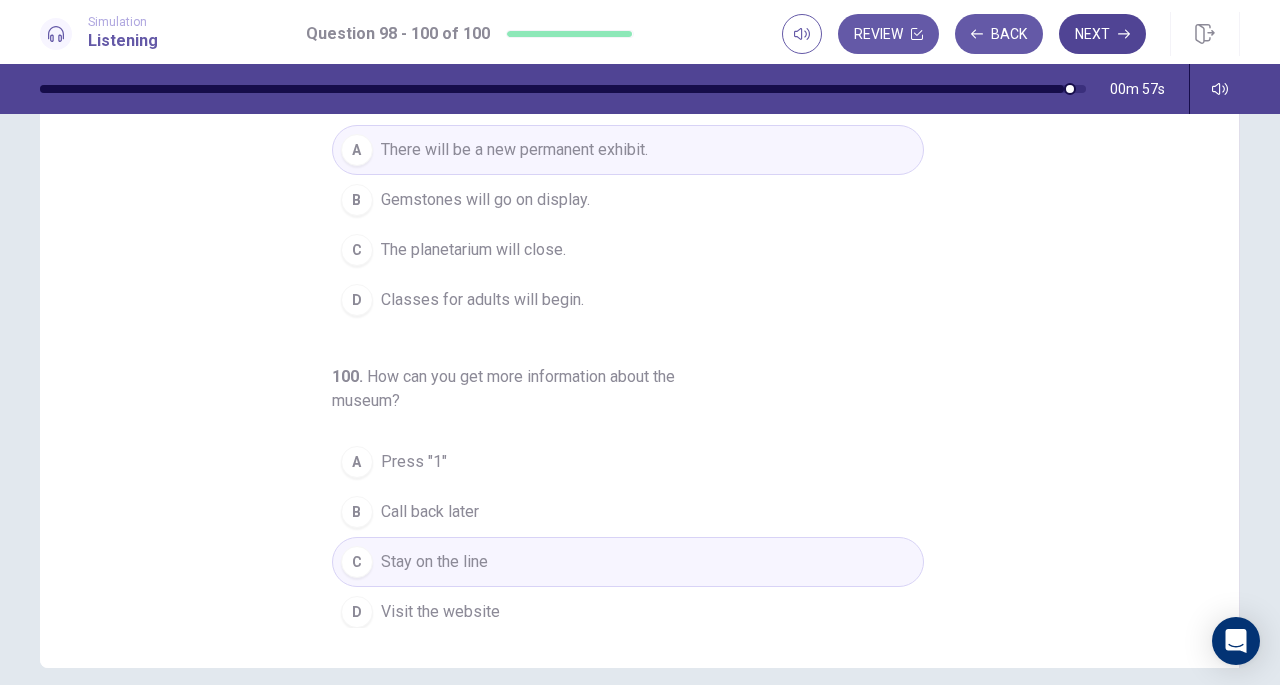 click on "Next" at bounding box center [1102, 34] 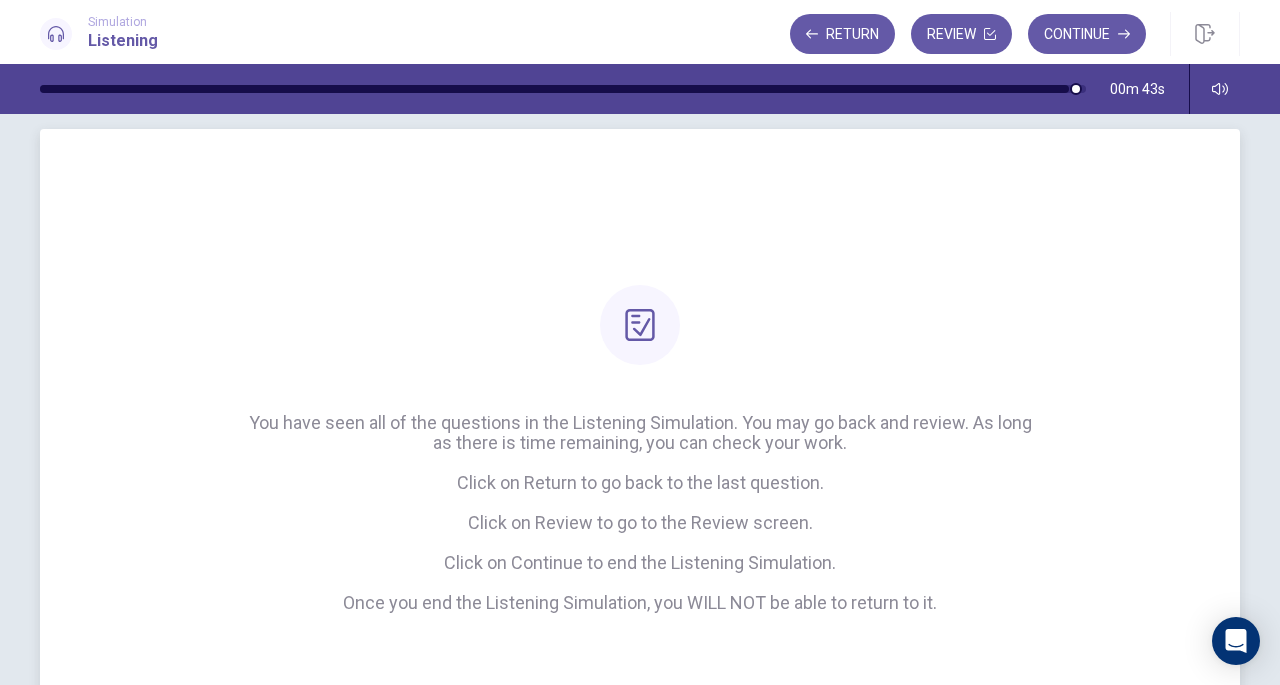 scroll, scrollTop: 0, scrollLeft: 0, axis: both 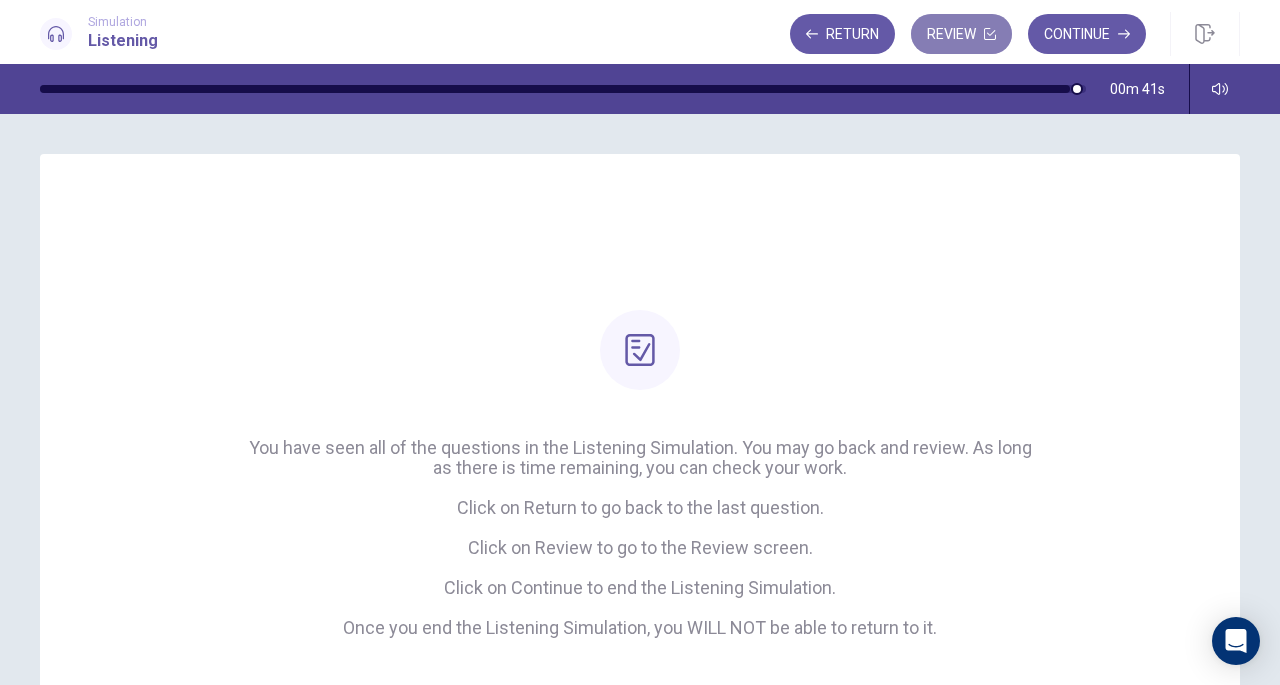 click on "Review" at bounding box center (961, 34) 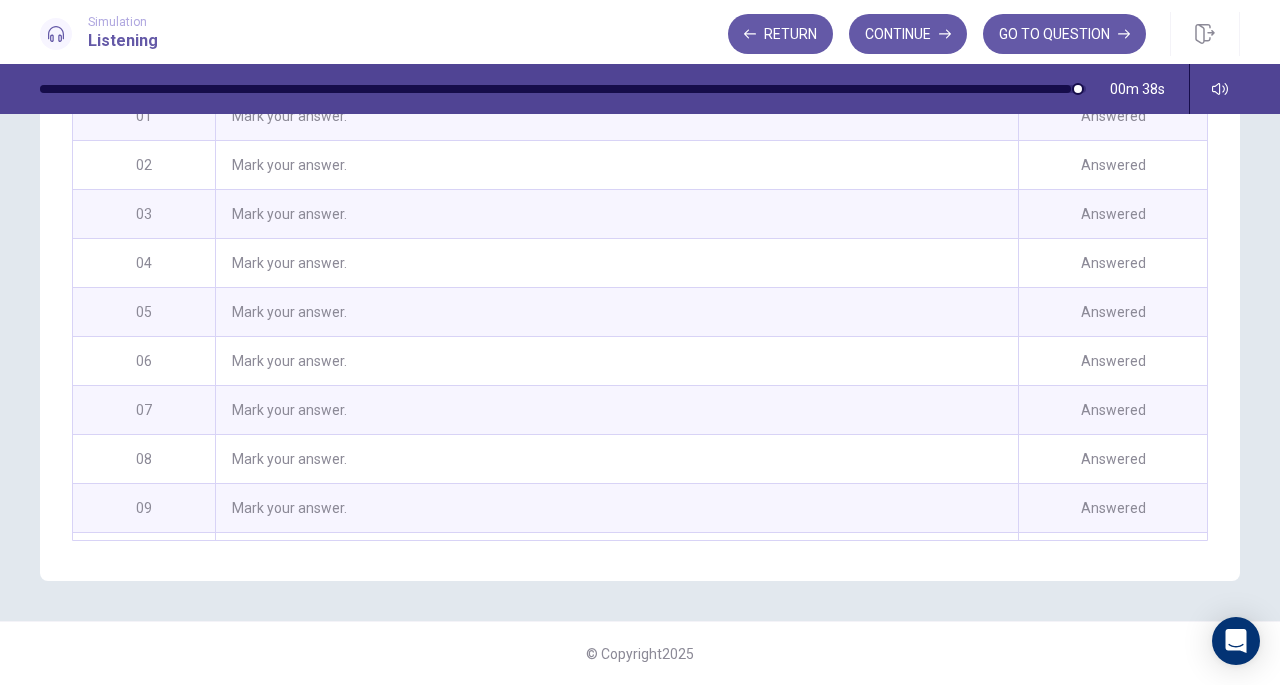 scroll, scrollTop: 357, scrollLeft: 0, axis: vertical 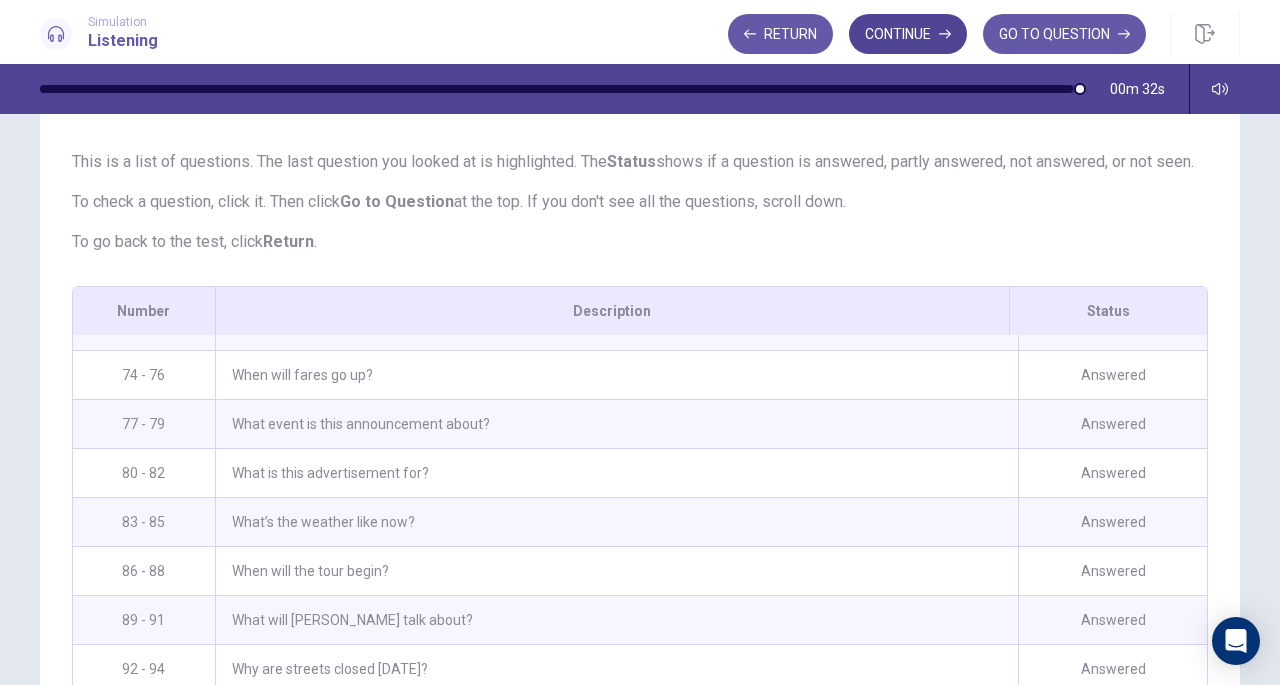 click on "Continue" at bounding box center [908, 34] 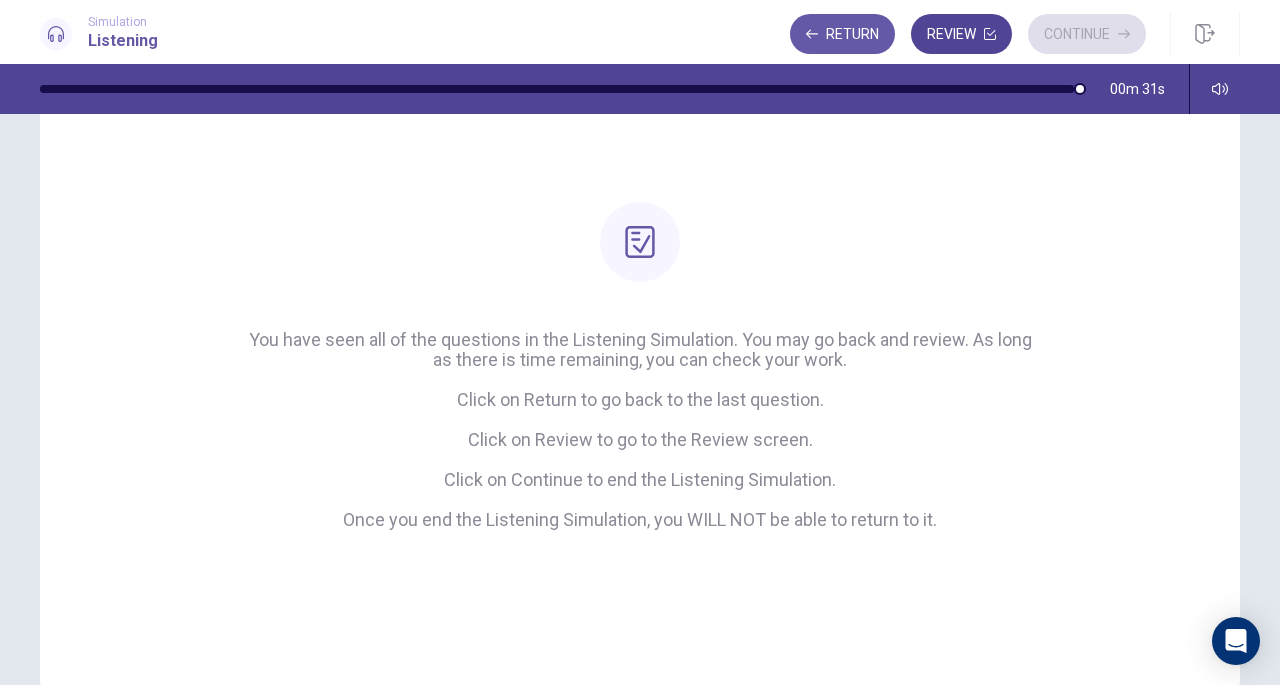 click on "Review" at bounding box center [961, 34] 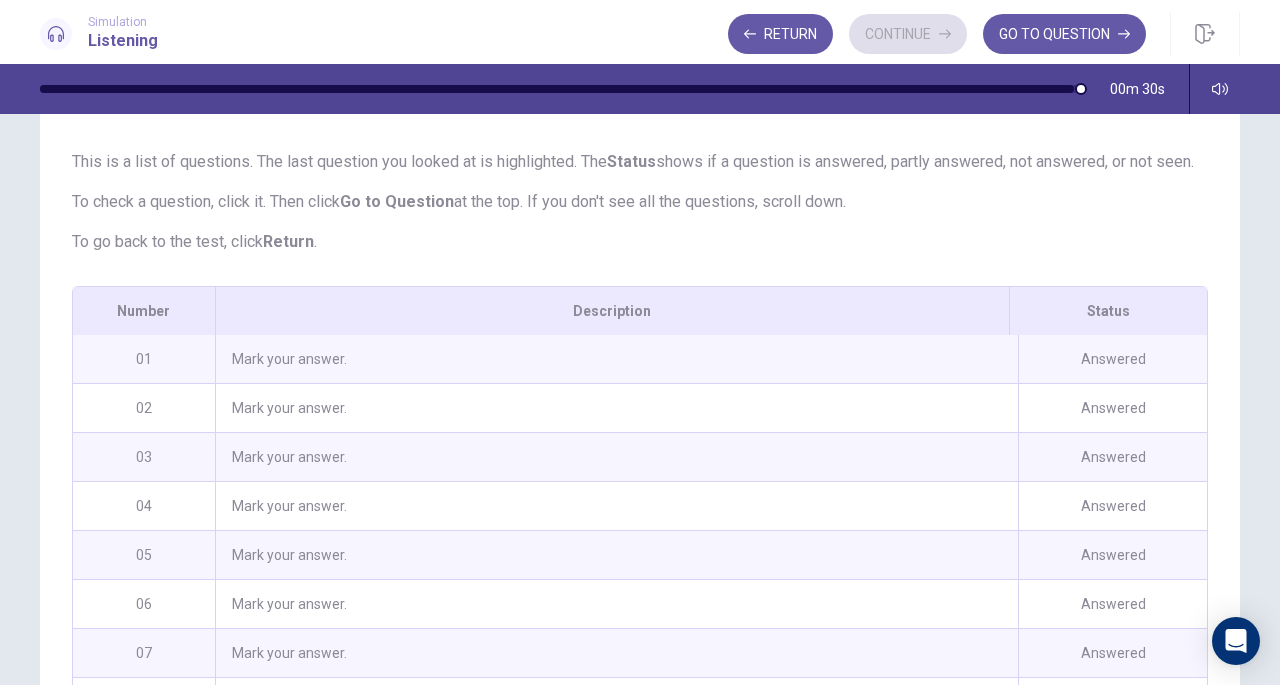 scroll, scrollTop: 92, scrollLeft: 0, axis: vertical 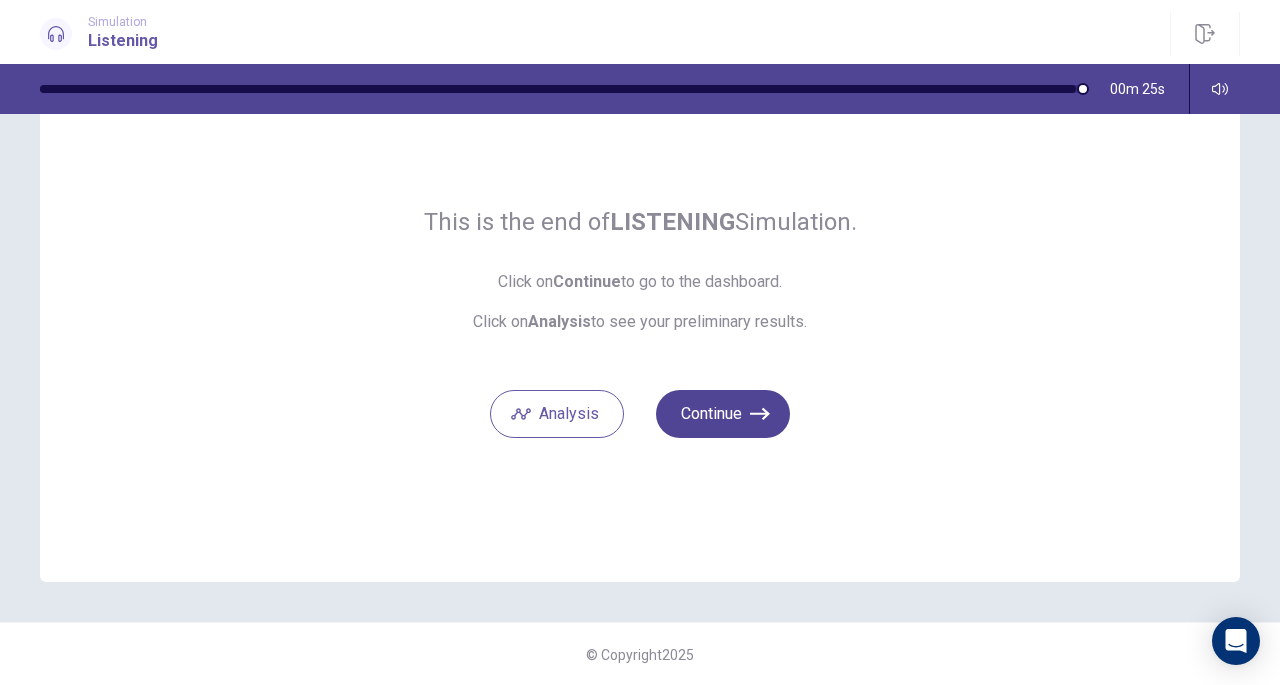 click on "Continue" at bounding box center [723, 414] 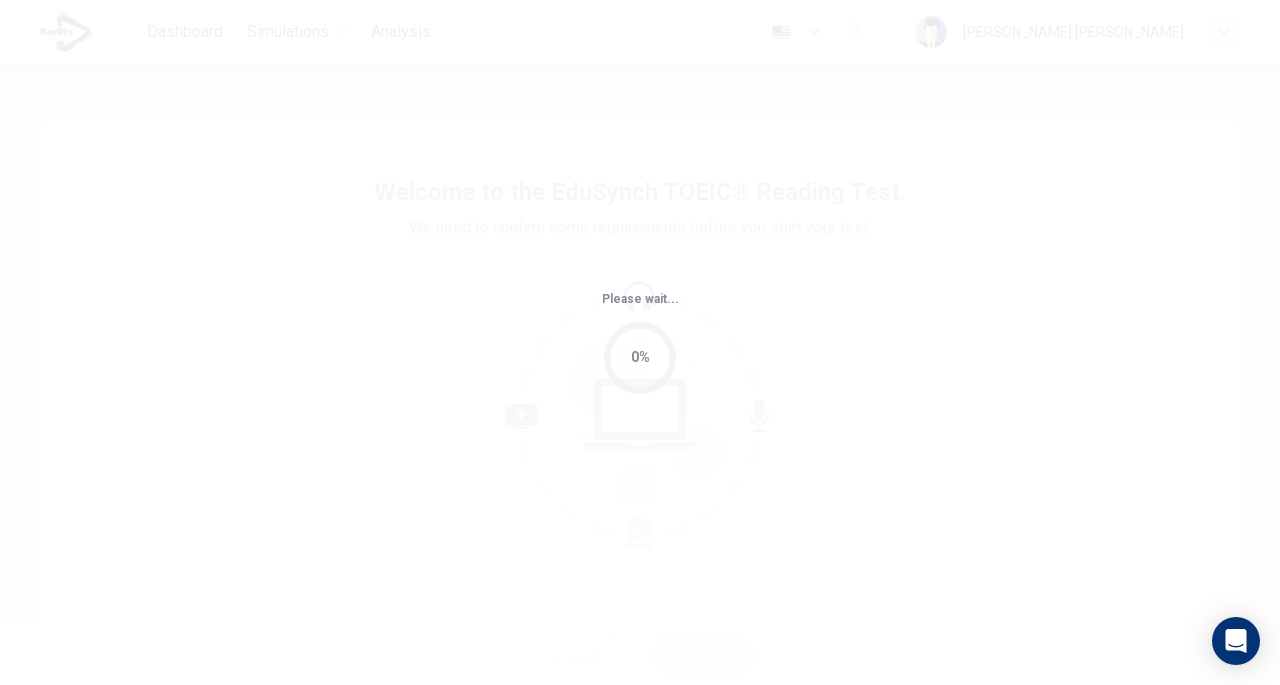 scroll, scrollTop: 0, scrollLeft: 0, axis: both 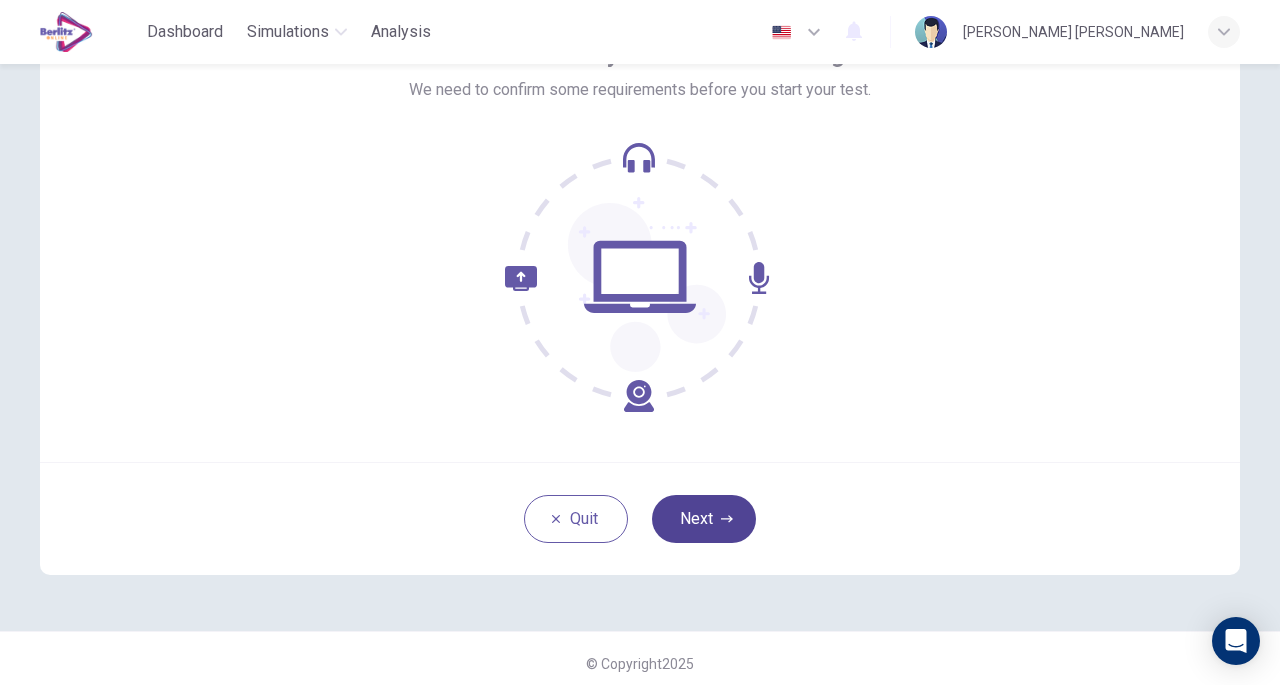click on "Next" at bounding box center [704, 519] 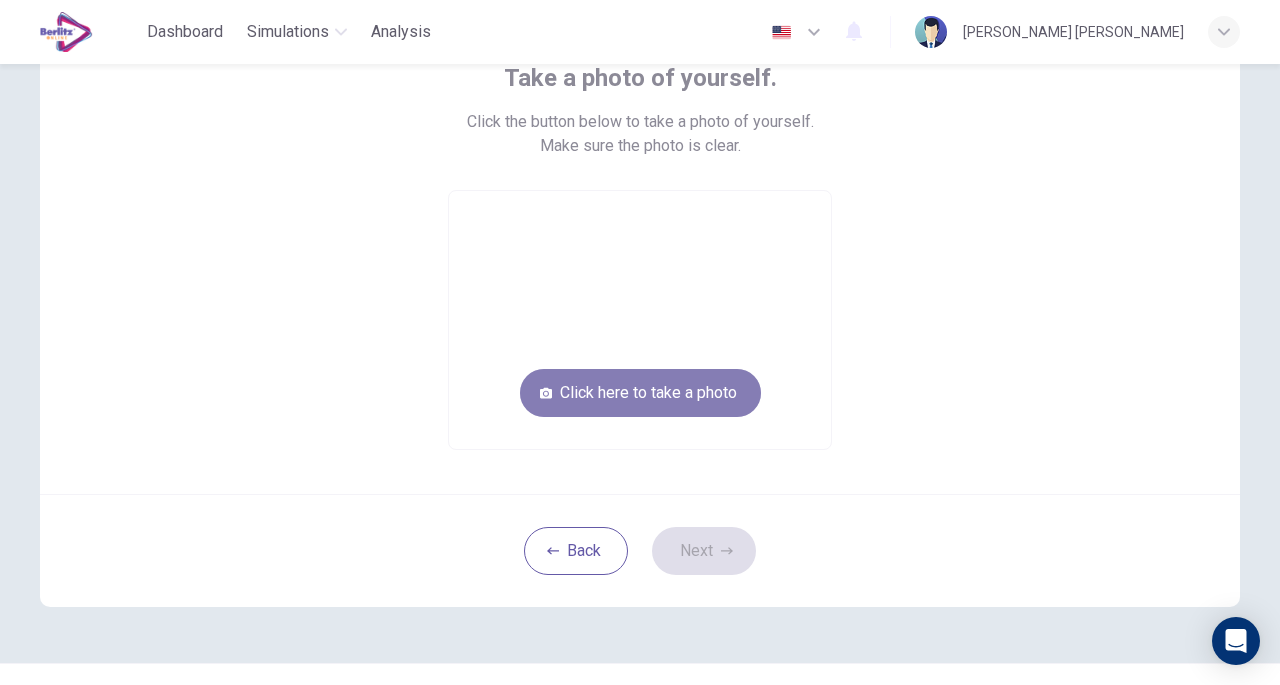click on "Click here to take a photo" at bounding box center [640, 393] 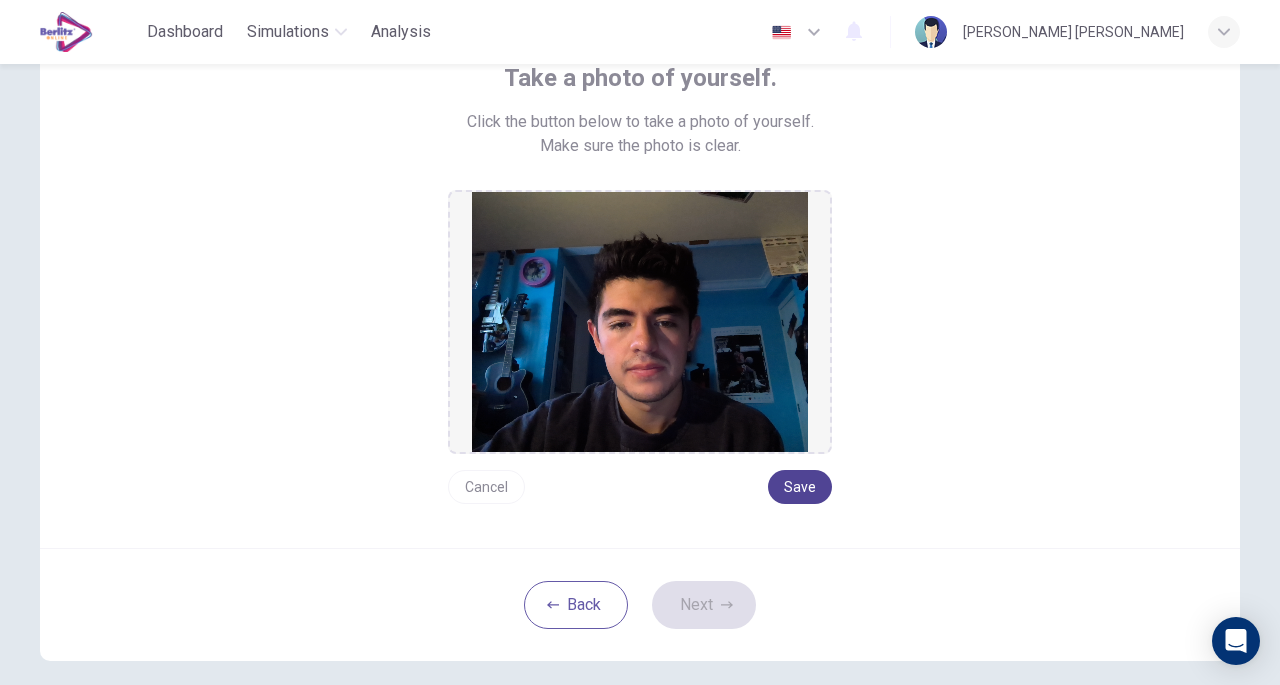 click on "Save" at bounding box center [800, 487] 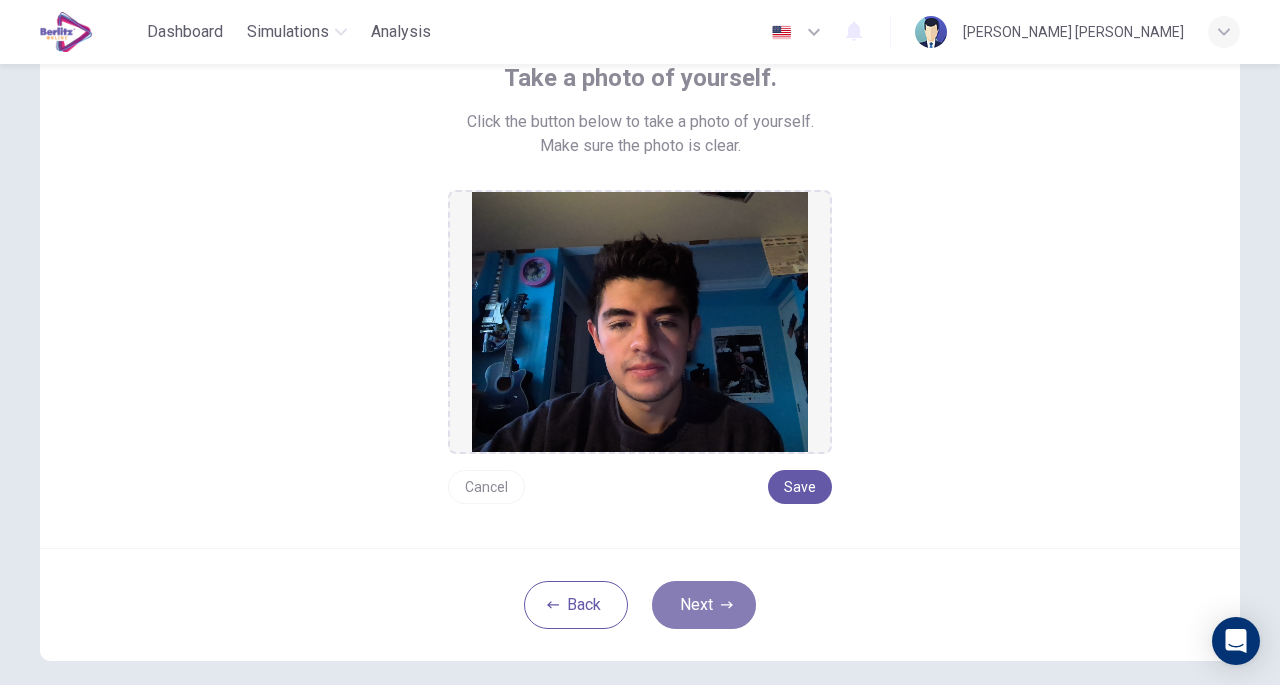 click on "Next" at bounding box center (704, 605) 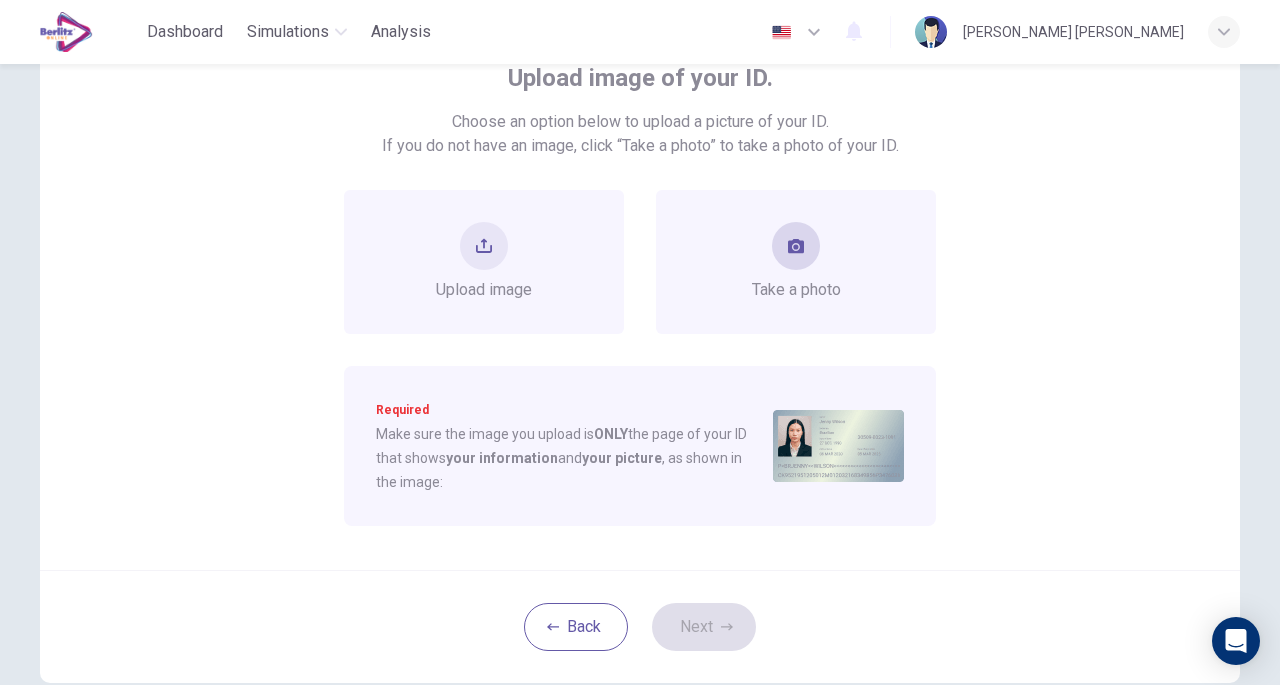 click on "Take a photo" at bounding box center (796, 290) 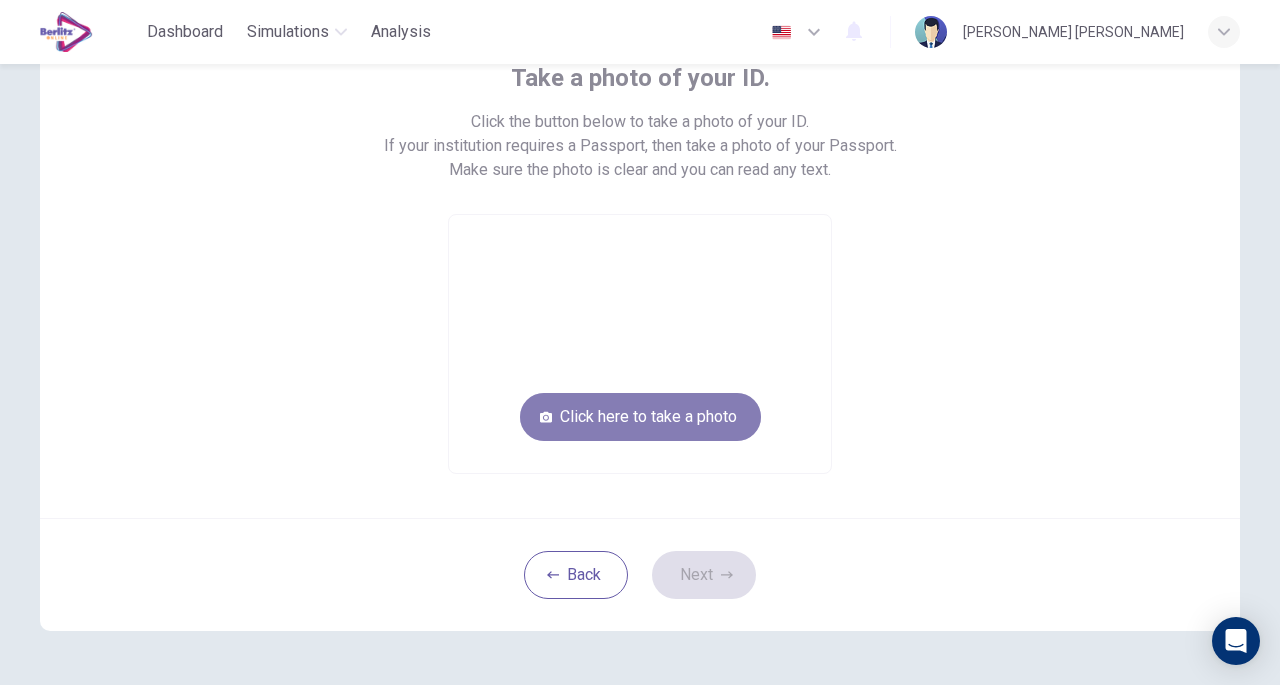 click on "Click here to take a photo" at bounding box center (640, 417) 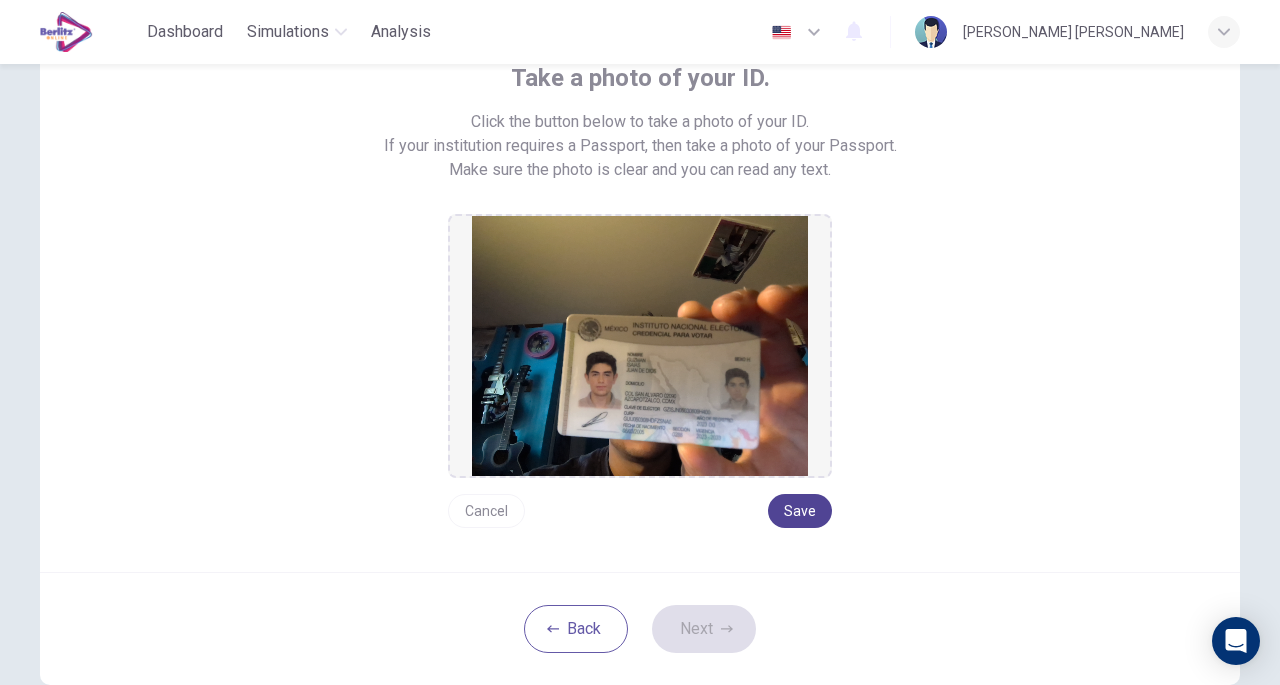 click on "Save" at bounding box center [800, 511] 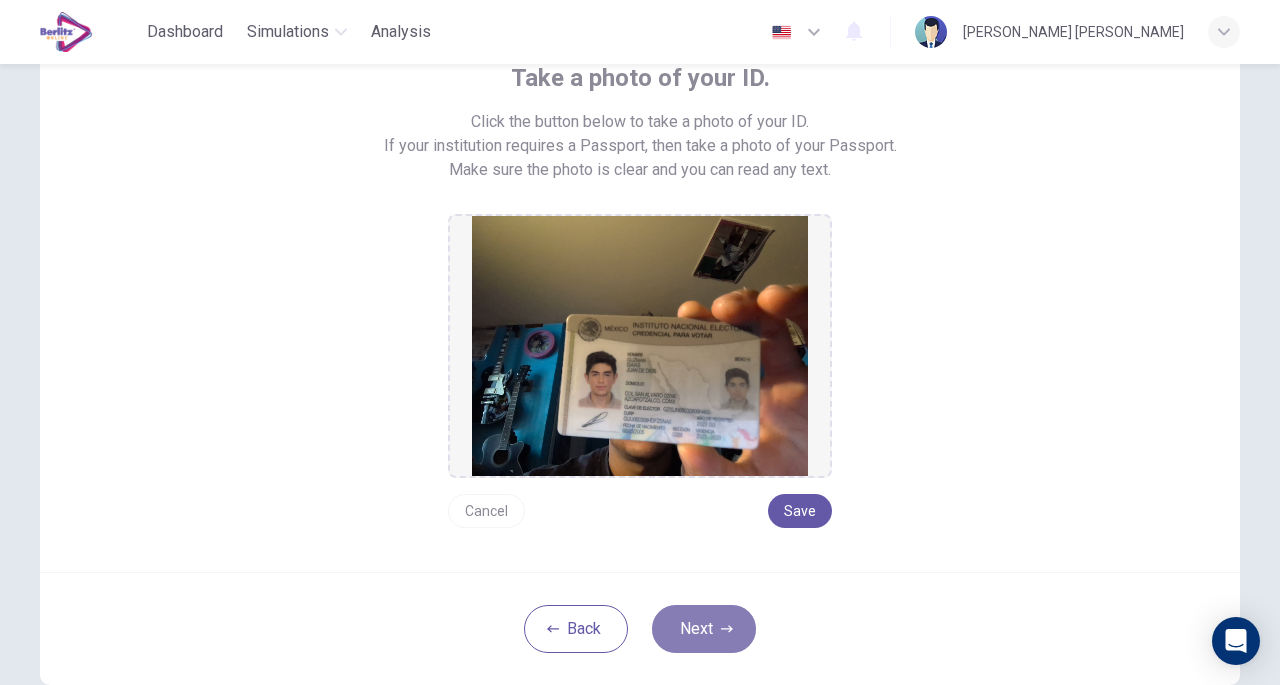 click on "Next" at bounding box center [704, 629] 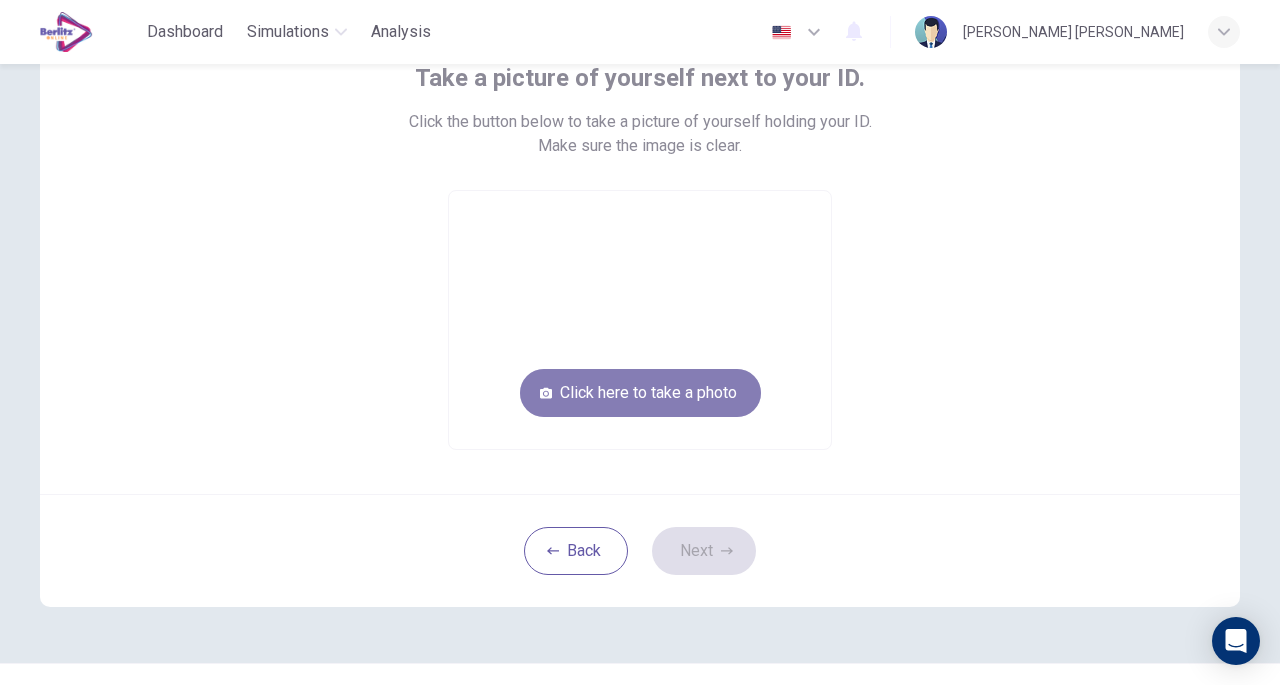 click on "Click here to take a photo" at bounding box center (640, 393) 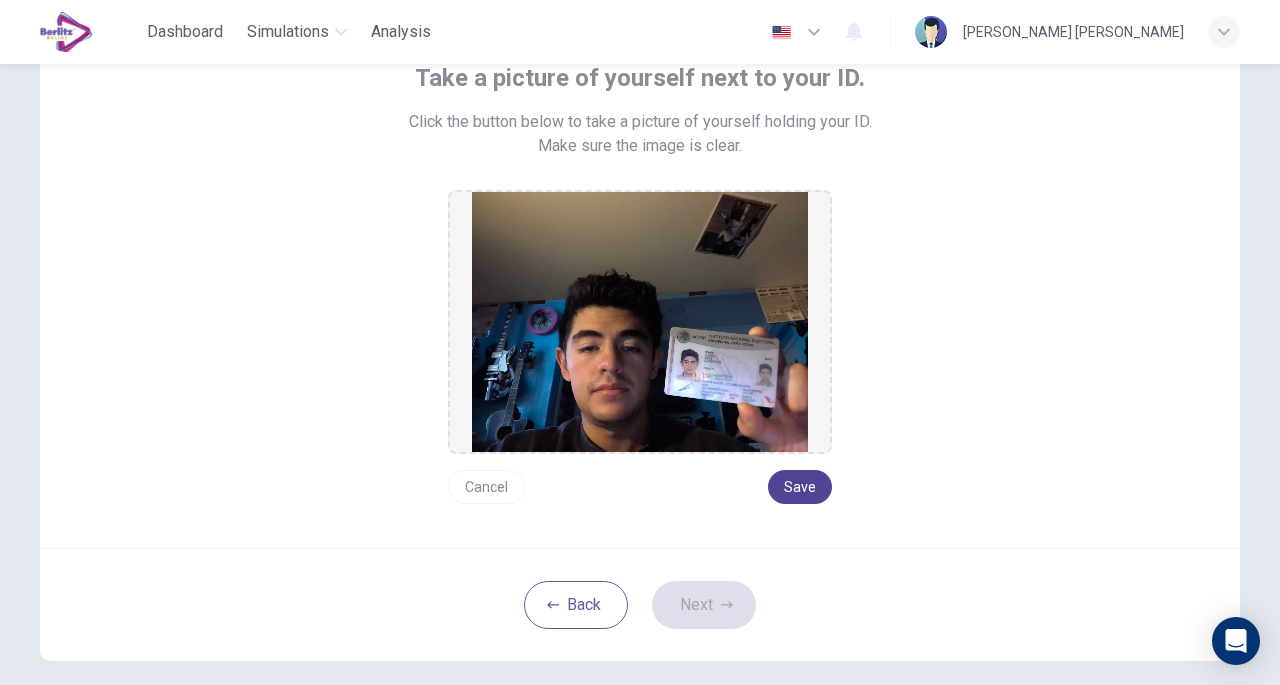 click on "Save" at bounding box center [800, 487] 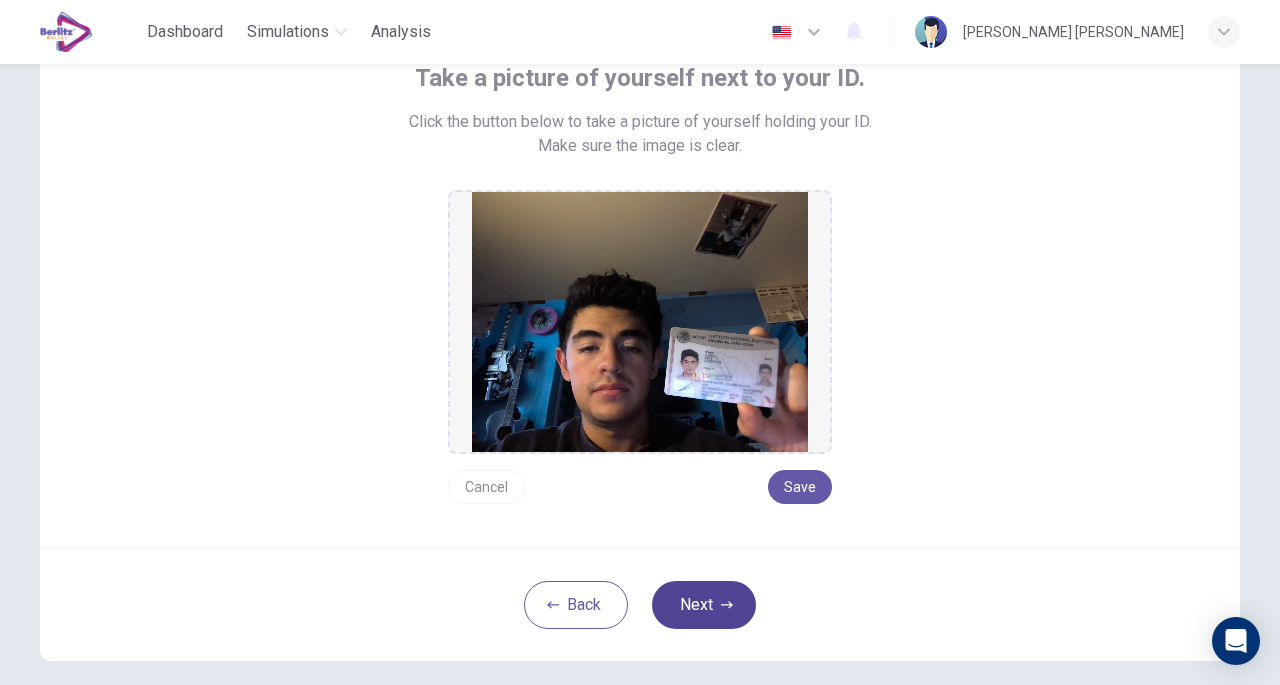click on "Next" at bounding box center [704, 605] 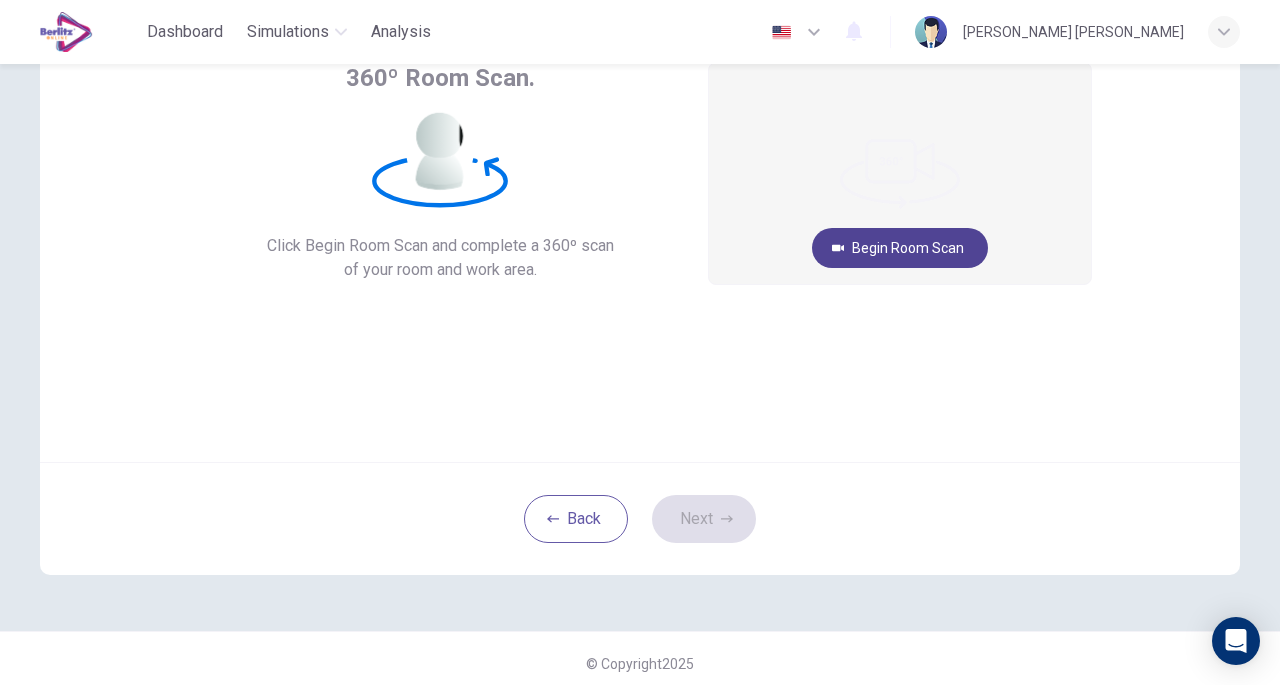 click on "Begin Room Scan" at bounding box center (900, 248) 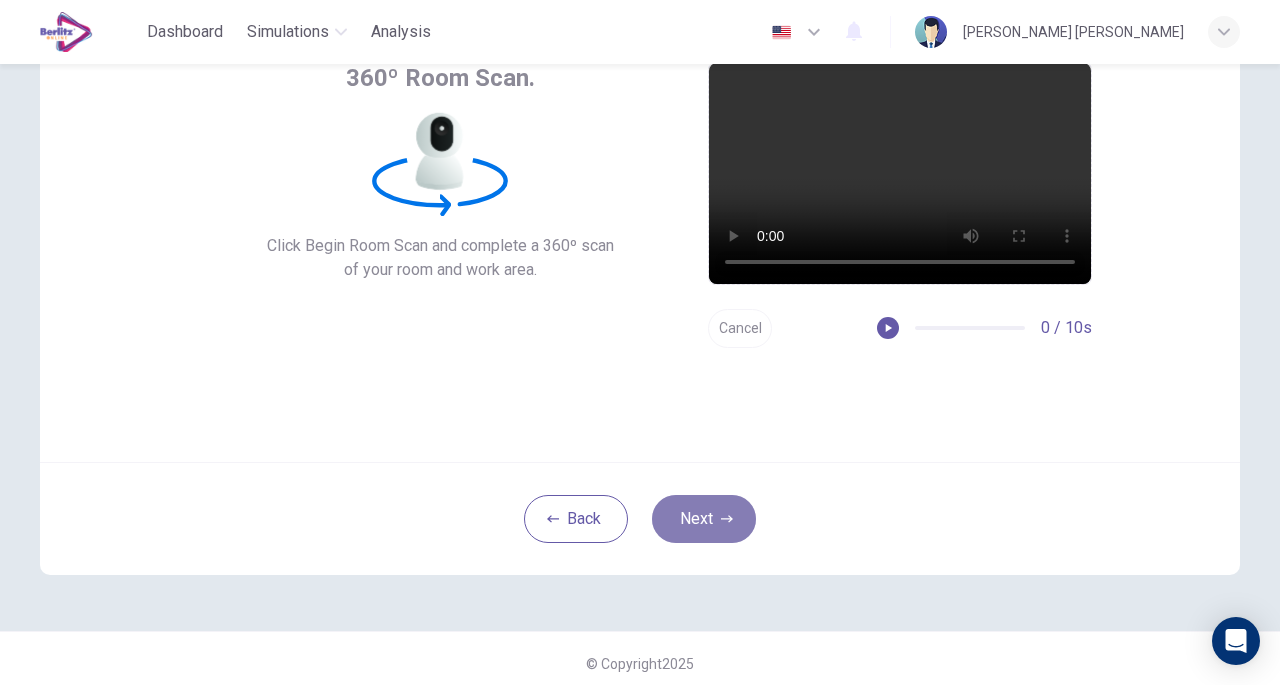 click on "Next" at bounding box center (704, 519) 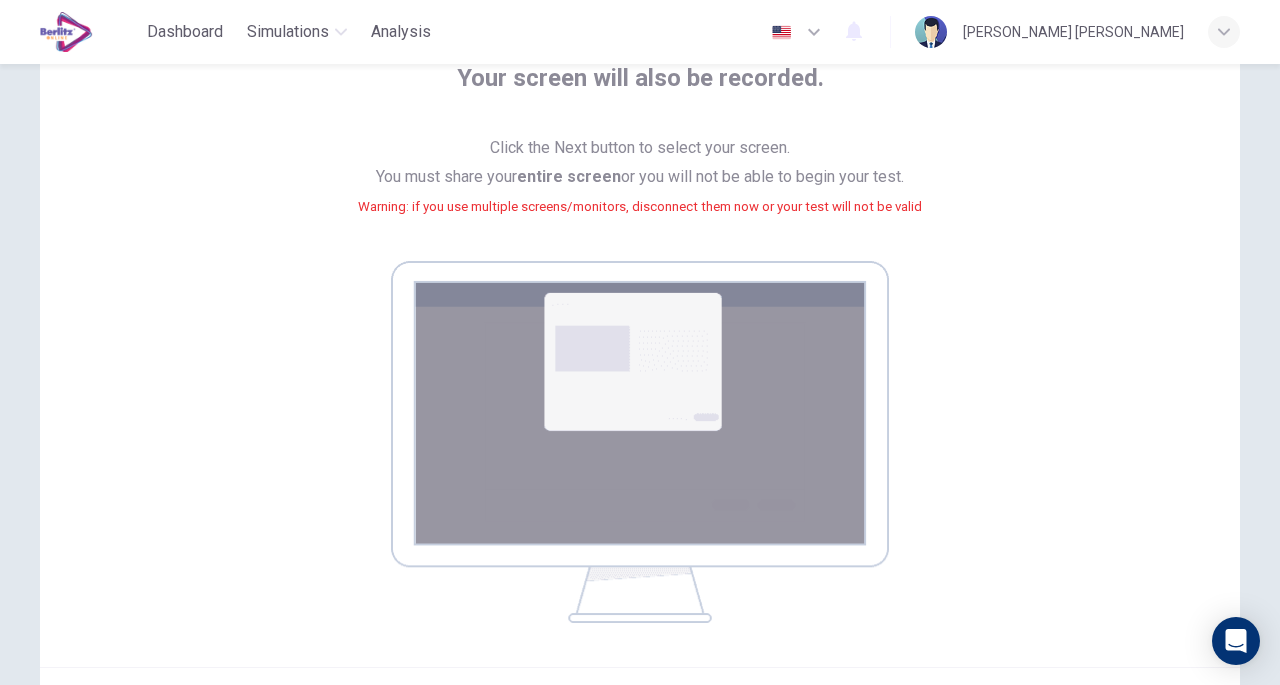 scroll, scrollTop: 353, scrollLeft: 0, axis: vertical 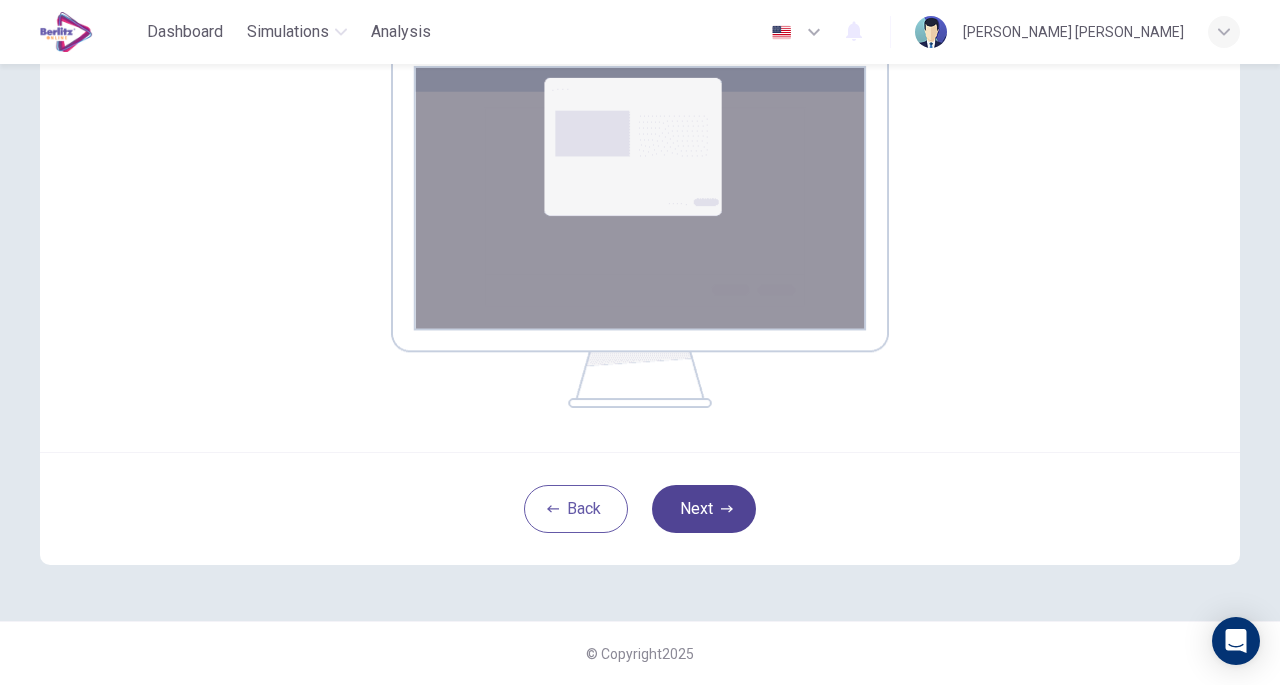 click on "Next" at bounding box center [704, 509] 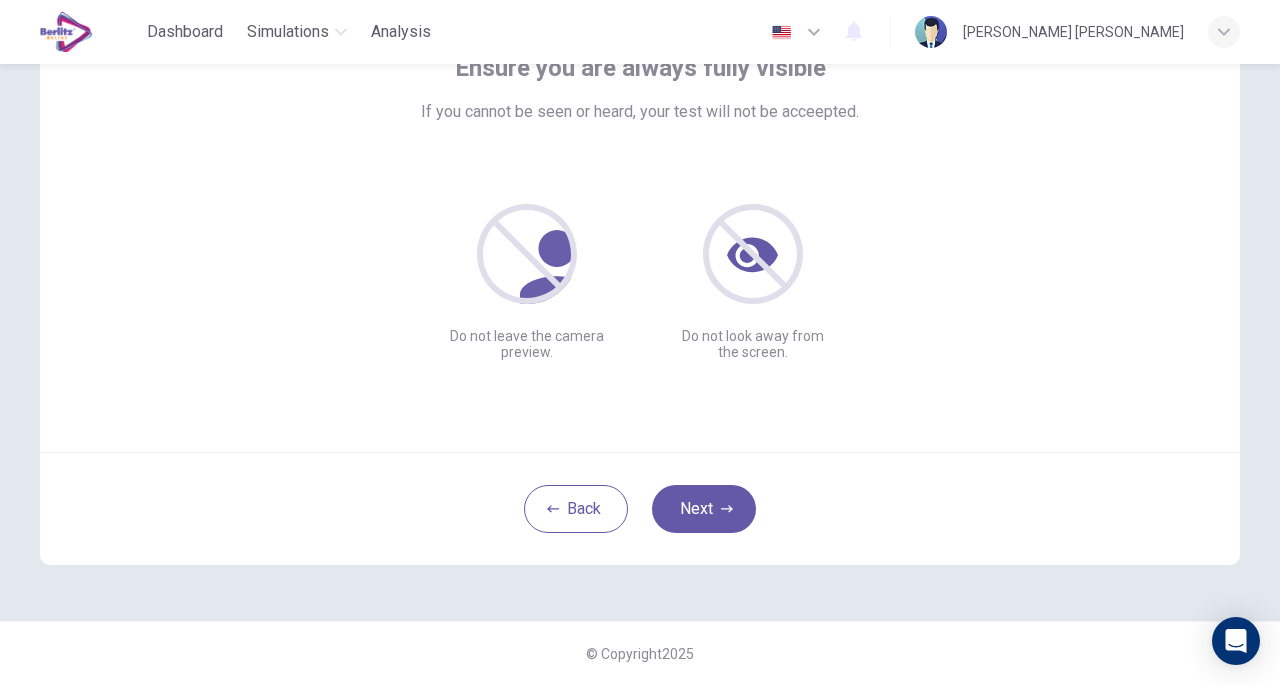 scroll, scrollTop: 147, scrollLeft: 0, axis: vertical 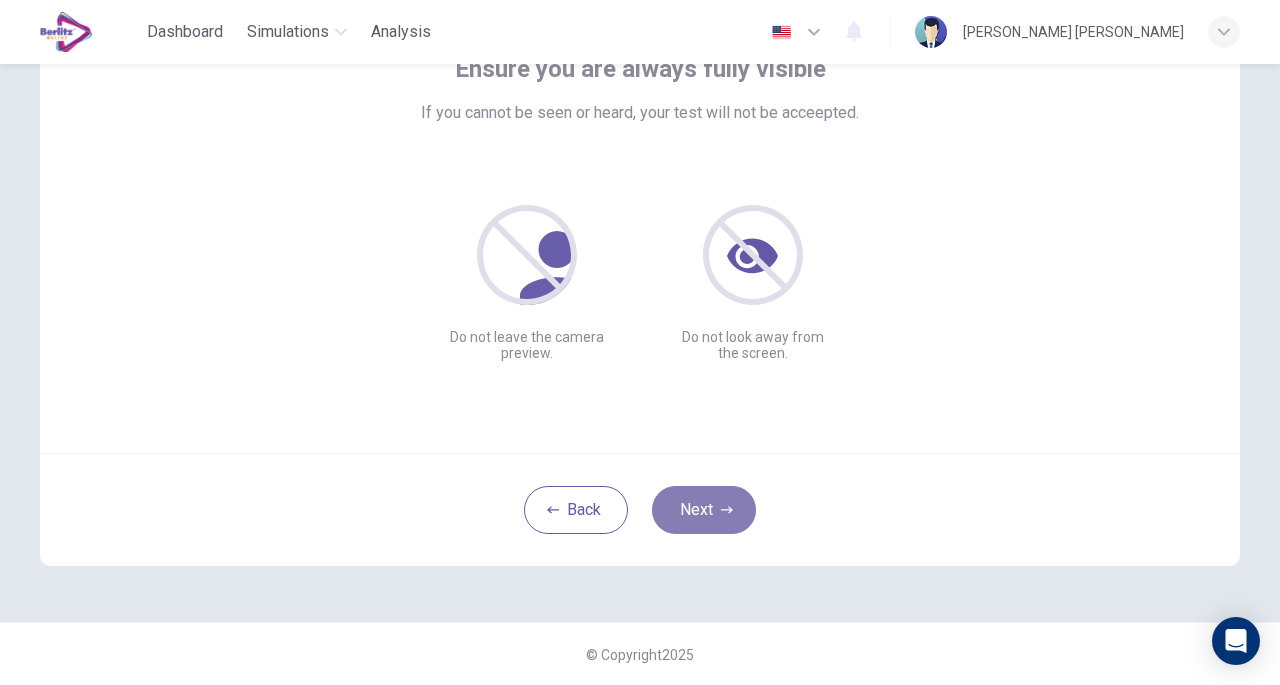 click on "Next" at bounding box center [704, 510] 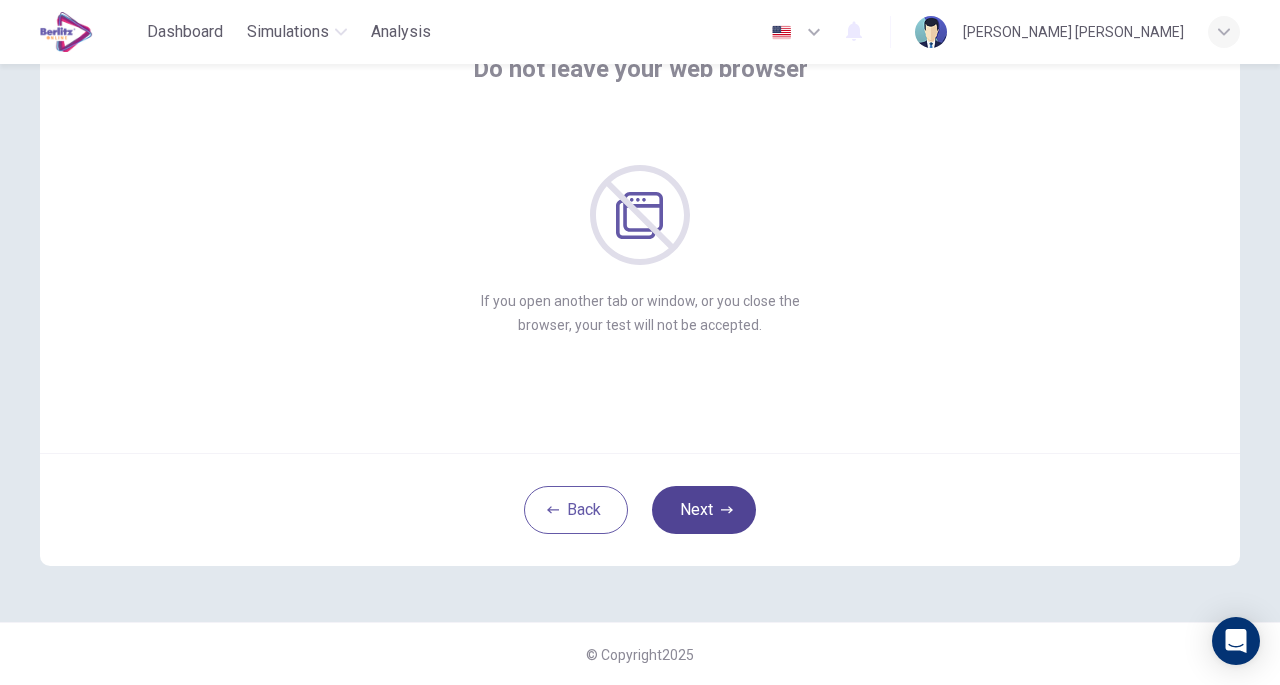 click on "Next" at bounding box center [704, 510] 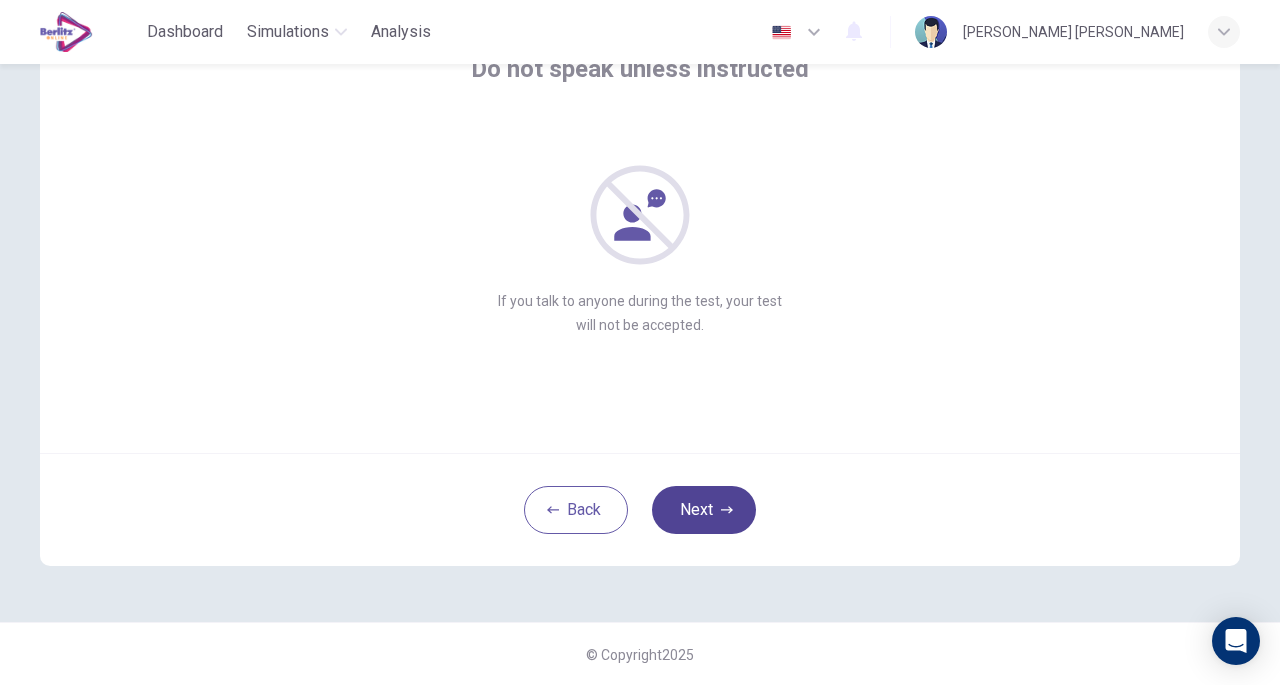 click on "Next" at bounding box center [704, 510] 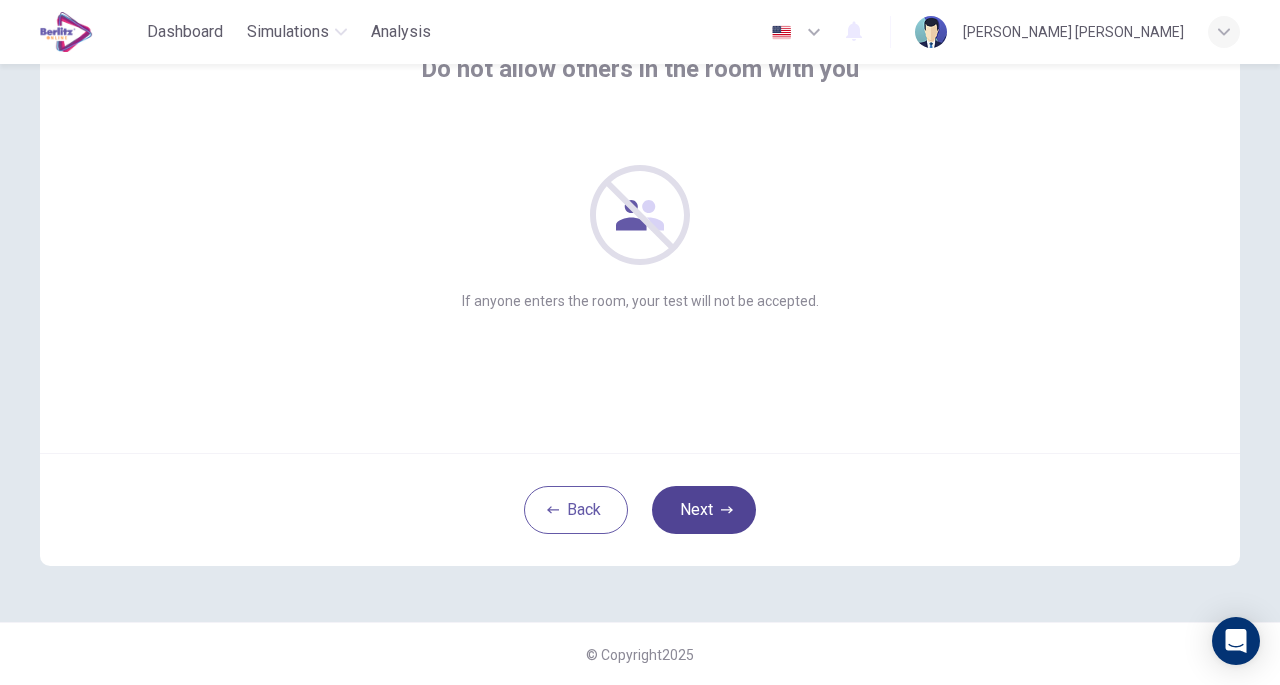 click on "Next" at bounding box center [704, 510] 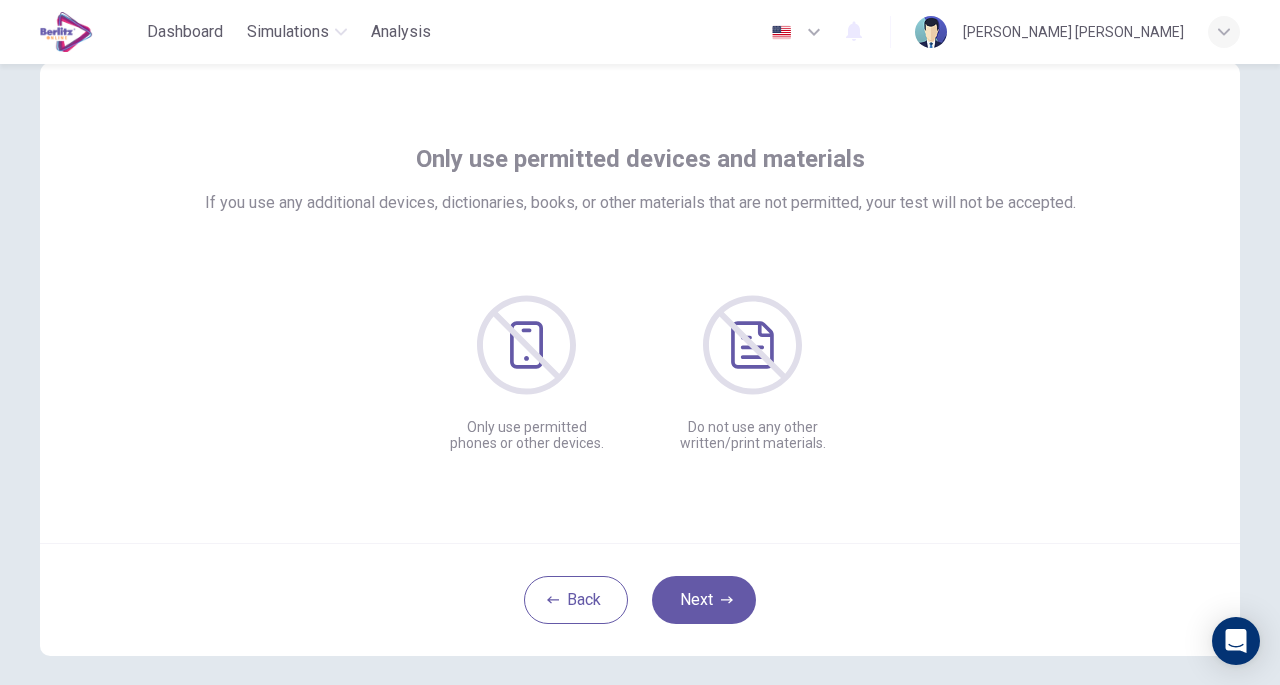 scroll, scrollTop: 56, scrollLeft: 0, axis: vertical 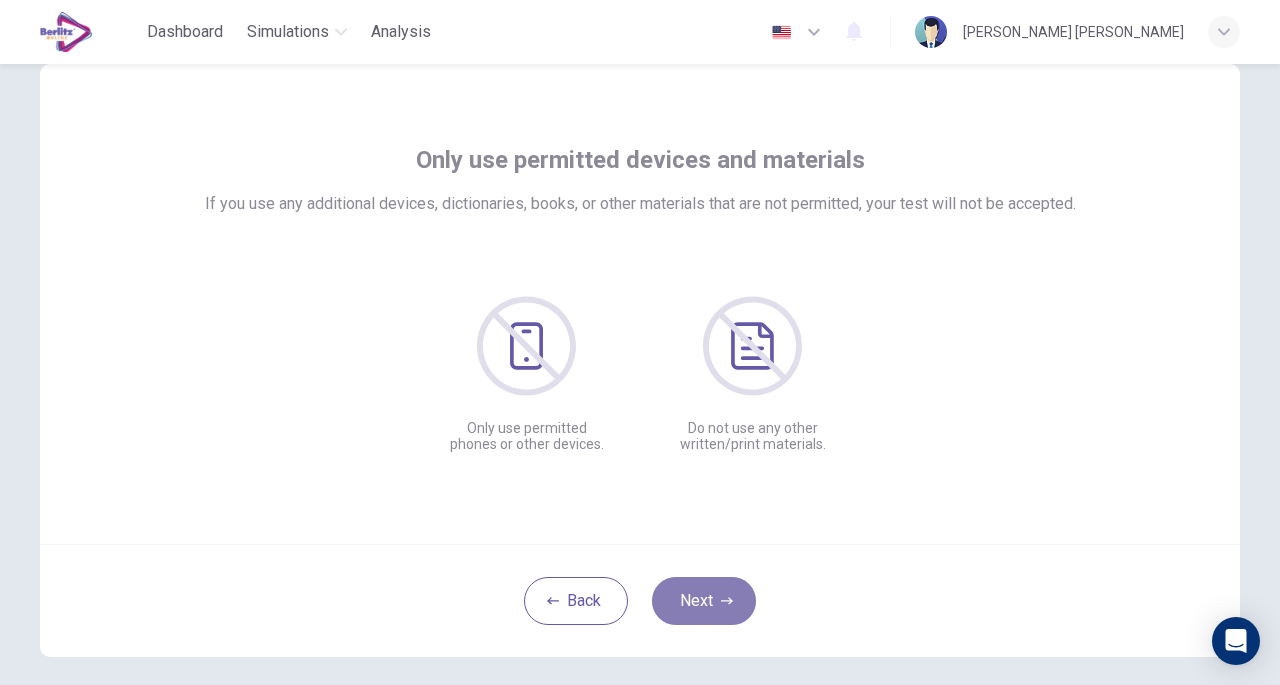 click on "Next" at bounding box center (704, 601) 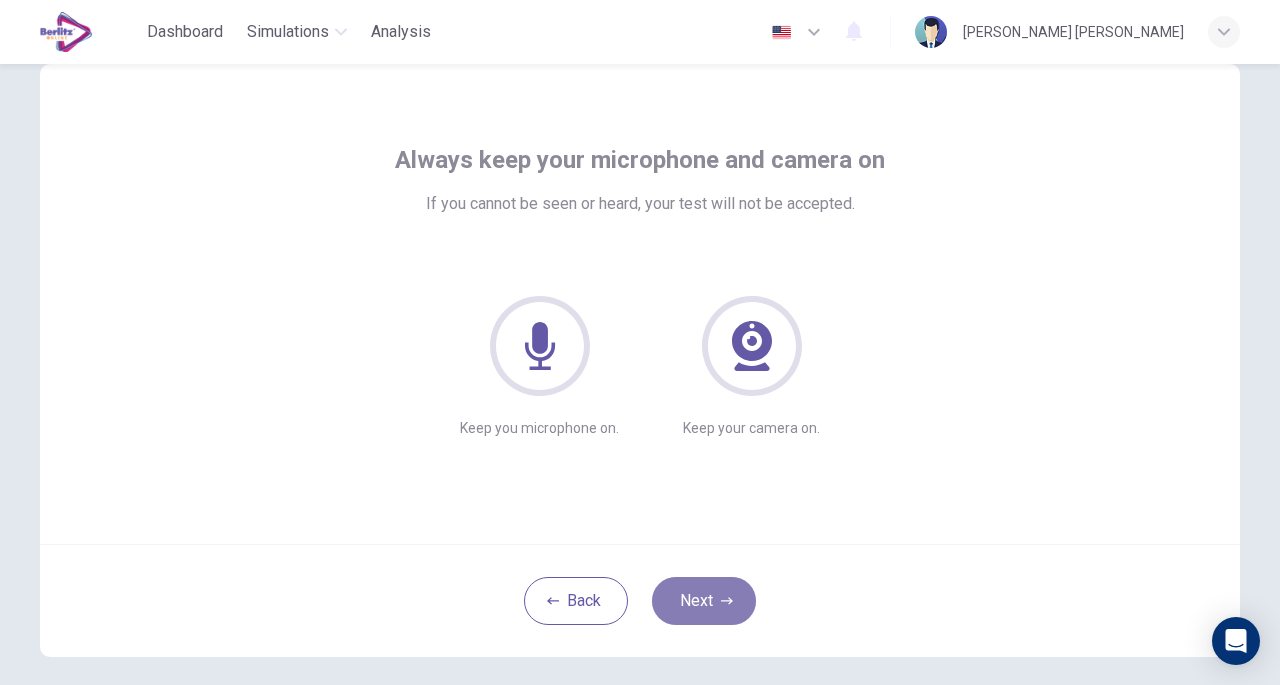 click on "Next" at bounding box center (704, 601) 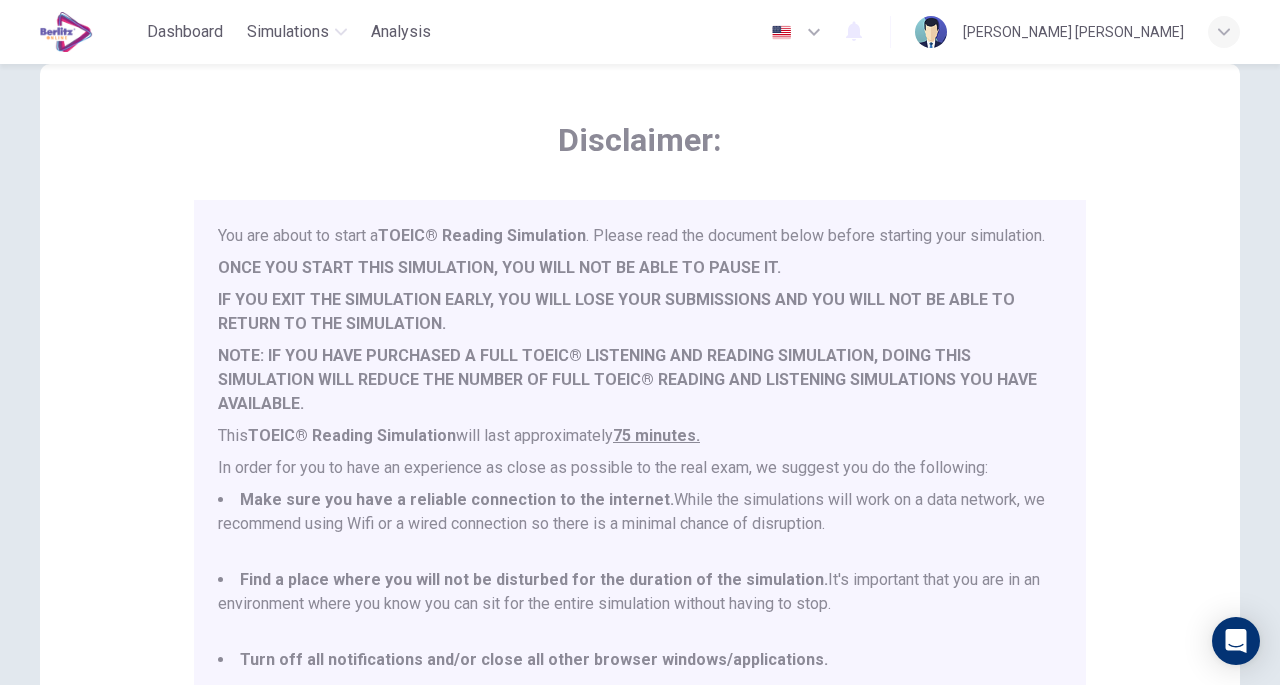 scroll, scrollTop: 52, scrollLeft: 0, axis: vertical 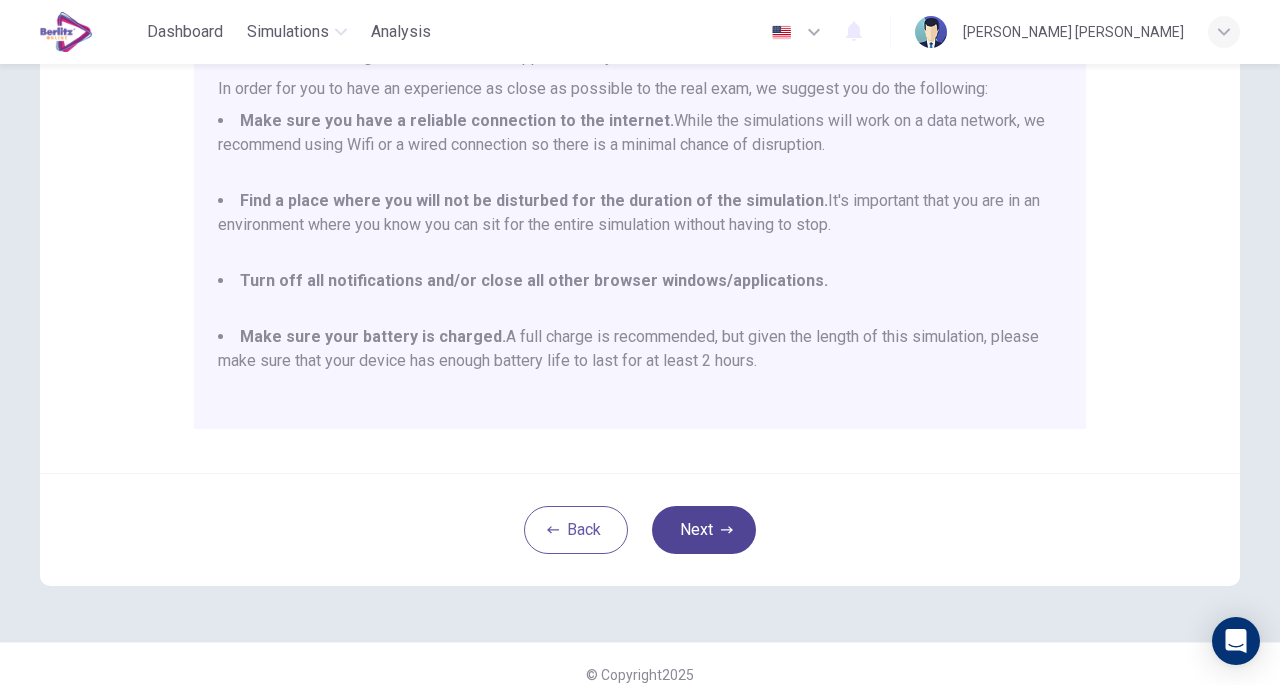 click on "Next" at bounding box center (704, 530) 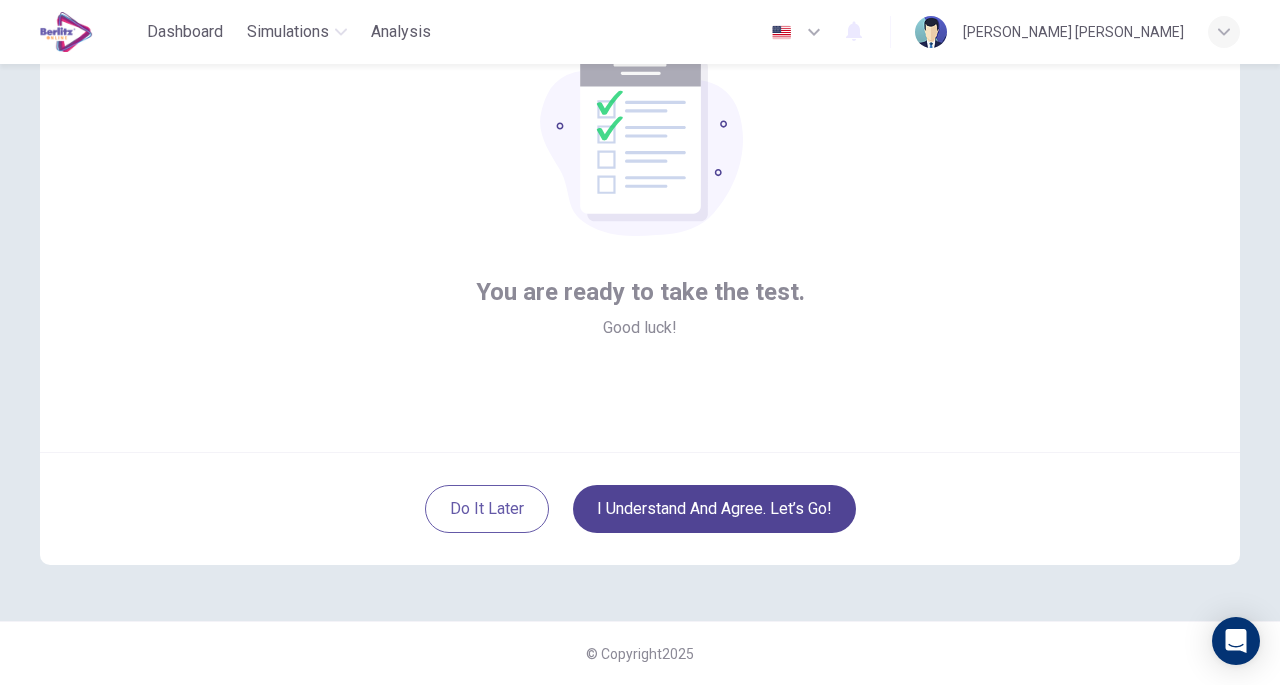 scroll, scrollTop: 147, scrollLeft: 0, axis: vertical 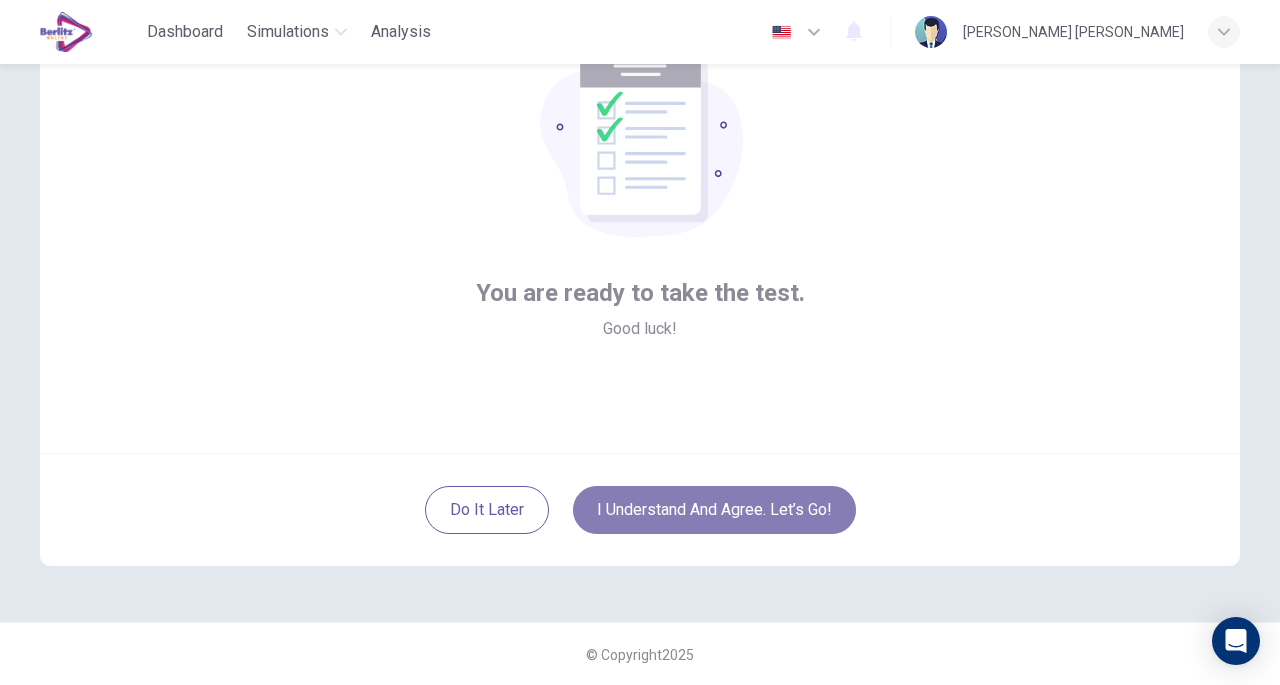 click on "I understand and agree. Let’s go!" at bounding box center (714, 510) 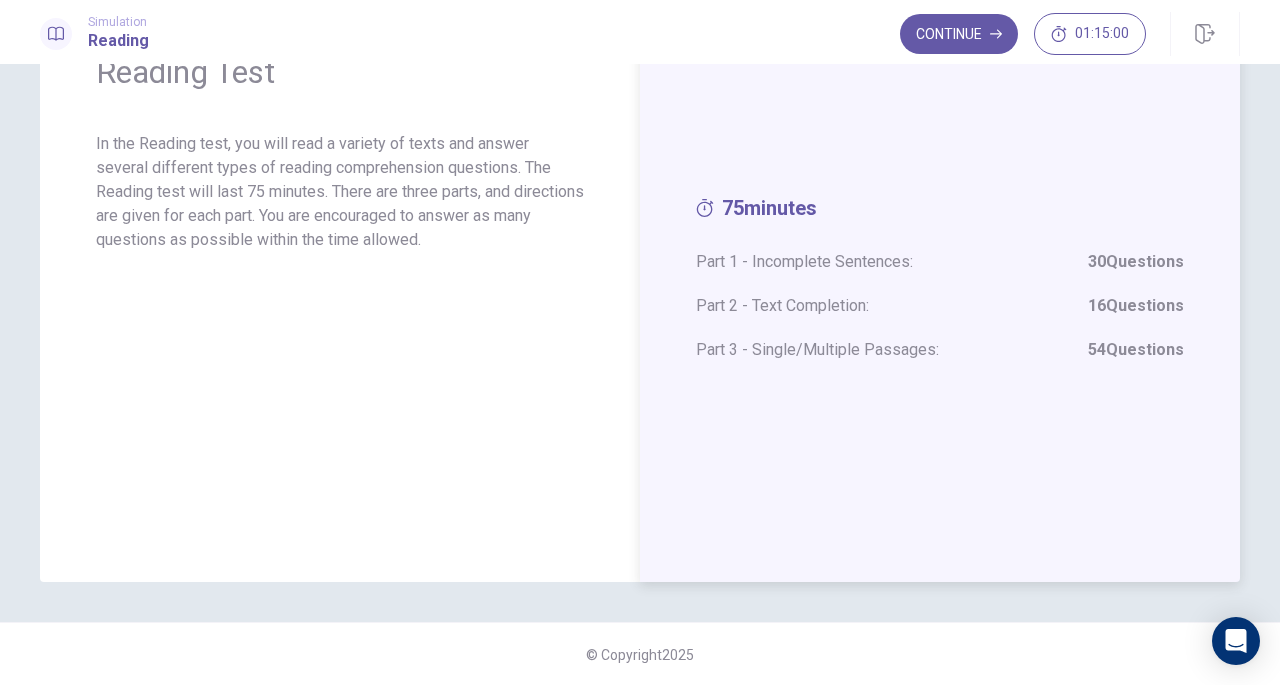 scroll, scrollTop: 0, scrollLeft: 0, axis: both 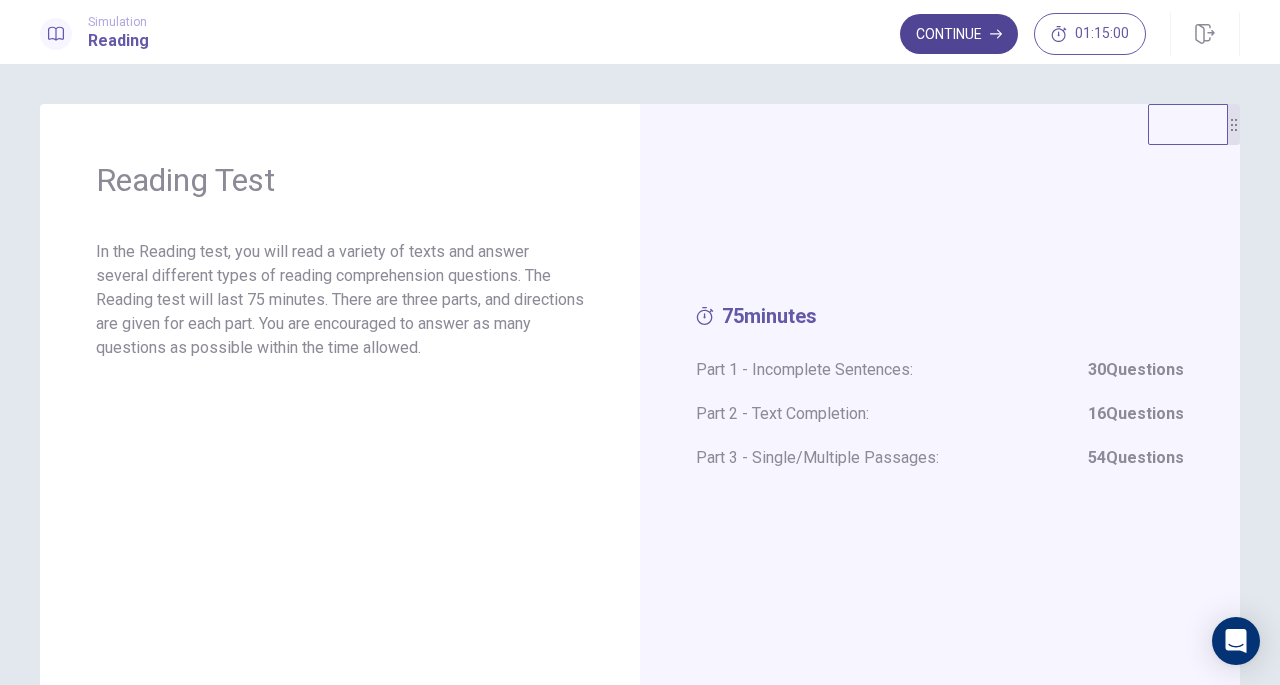 click on "Continue" at bounding box center (959, 34) 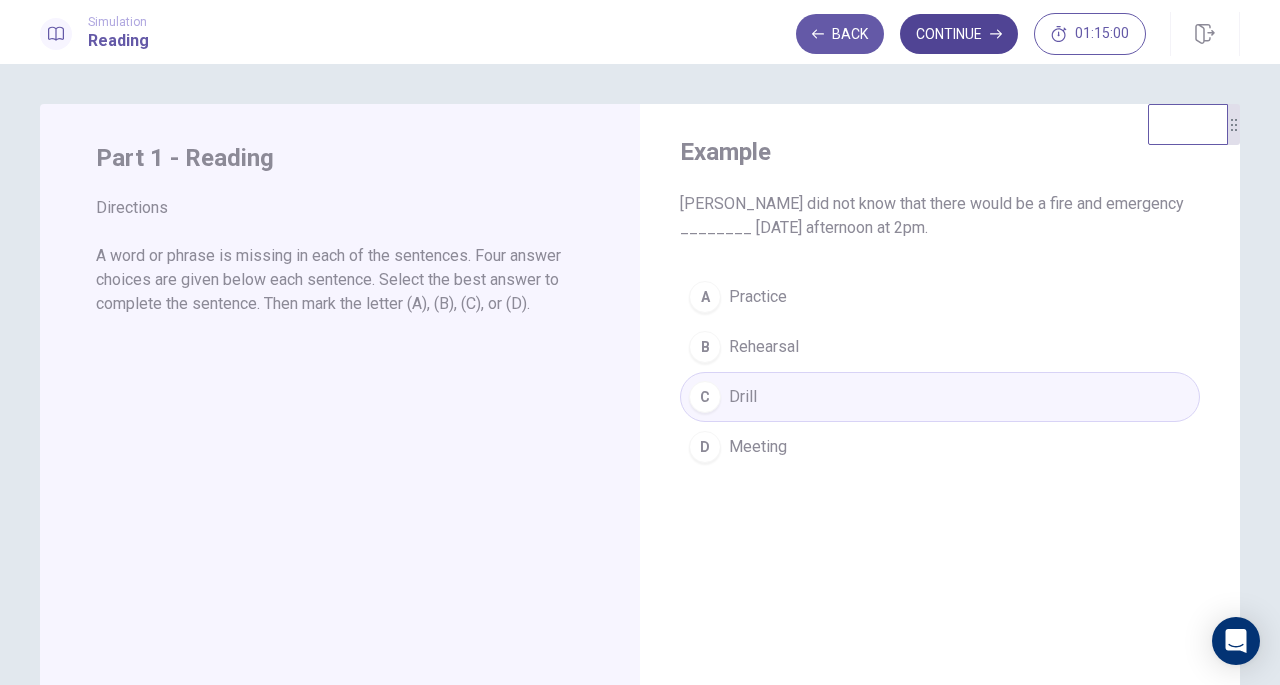 click on "Continue" at bounding box center (959, 34) 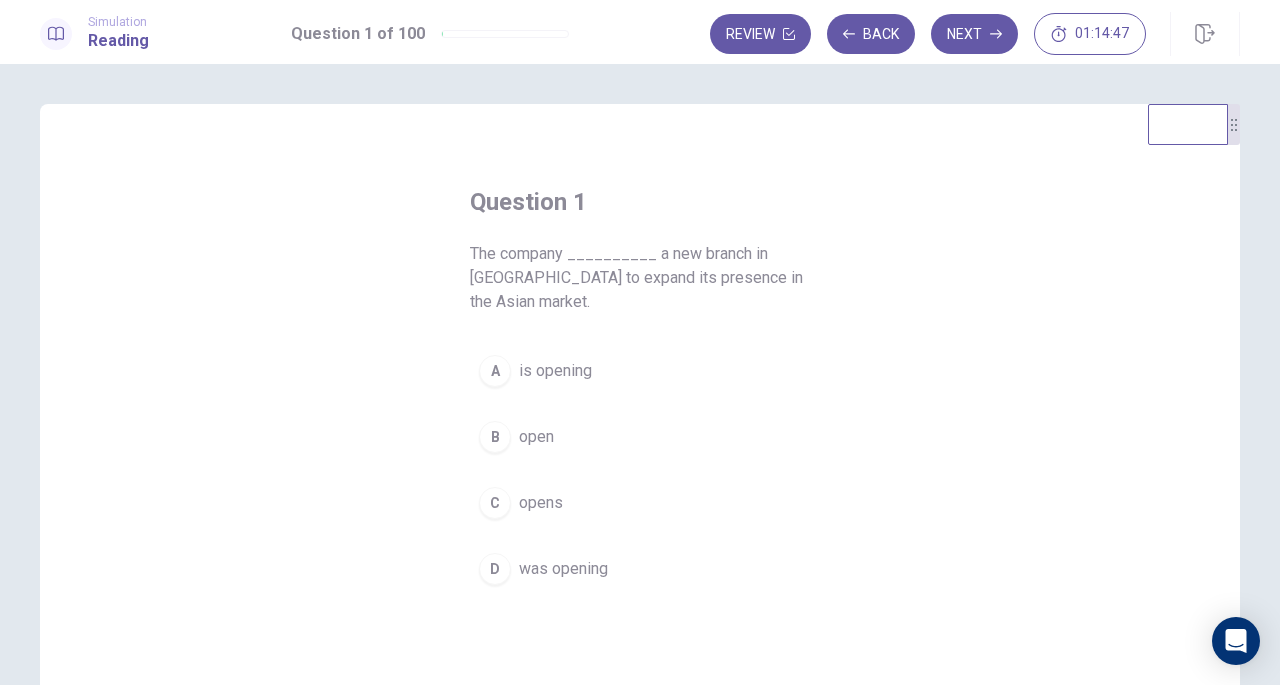 click on "open" at bounding box center (536, 437) 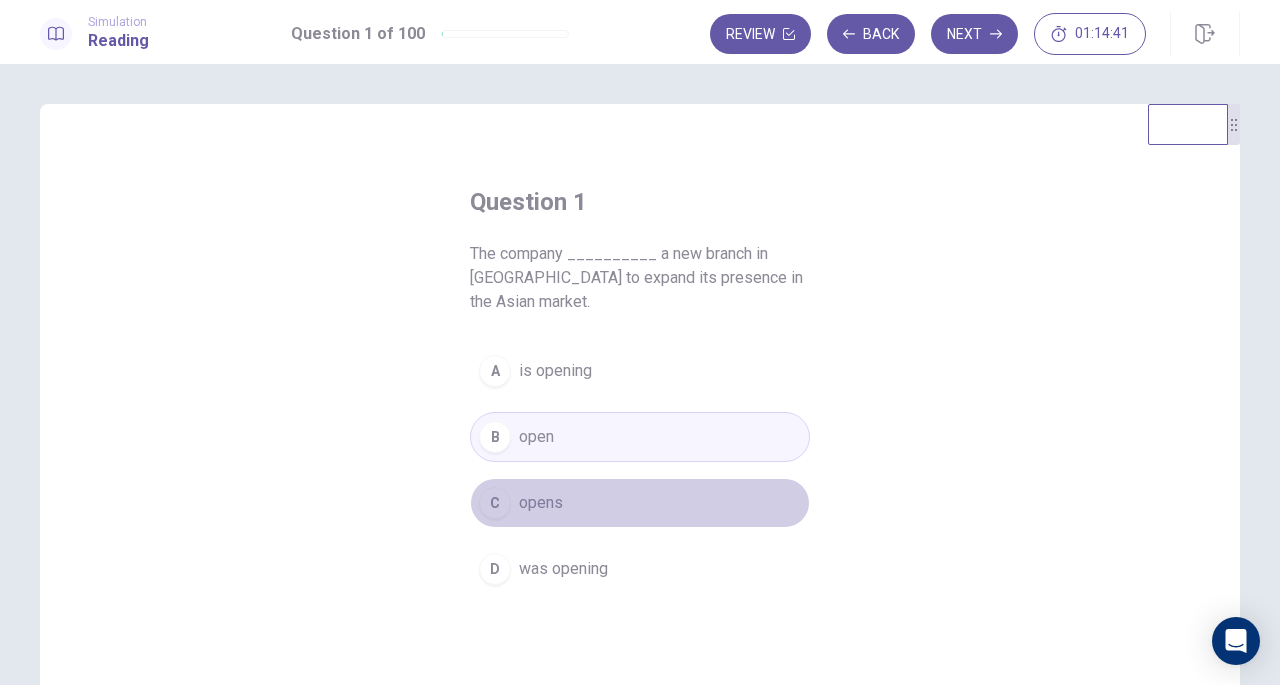 click on "C opens" at bounding box center (640, 503) 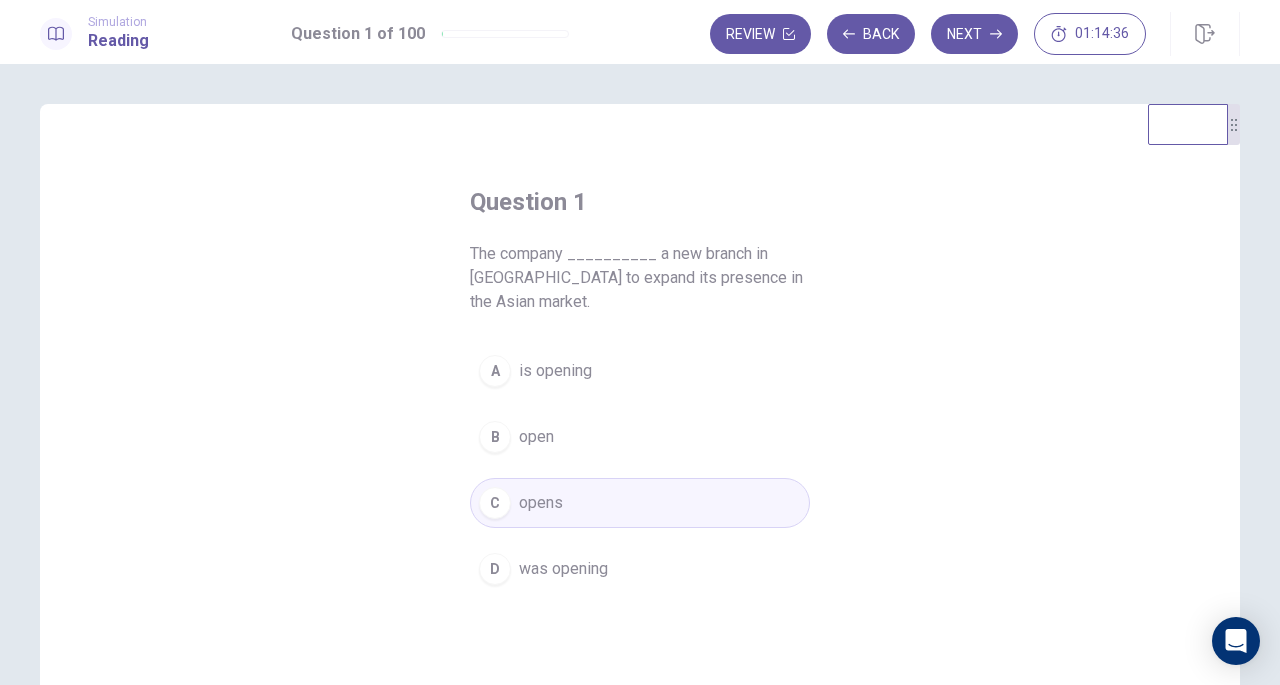 click on "B open" at bounding box center [640, 437] 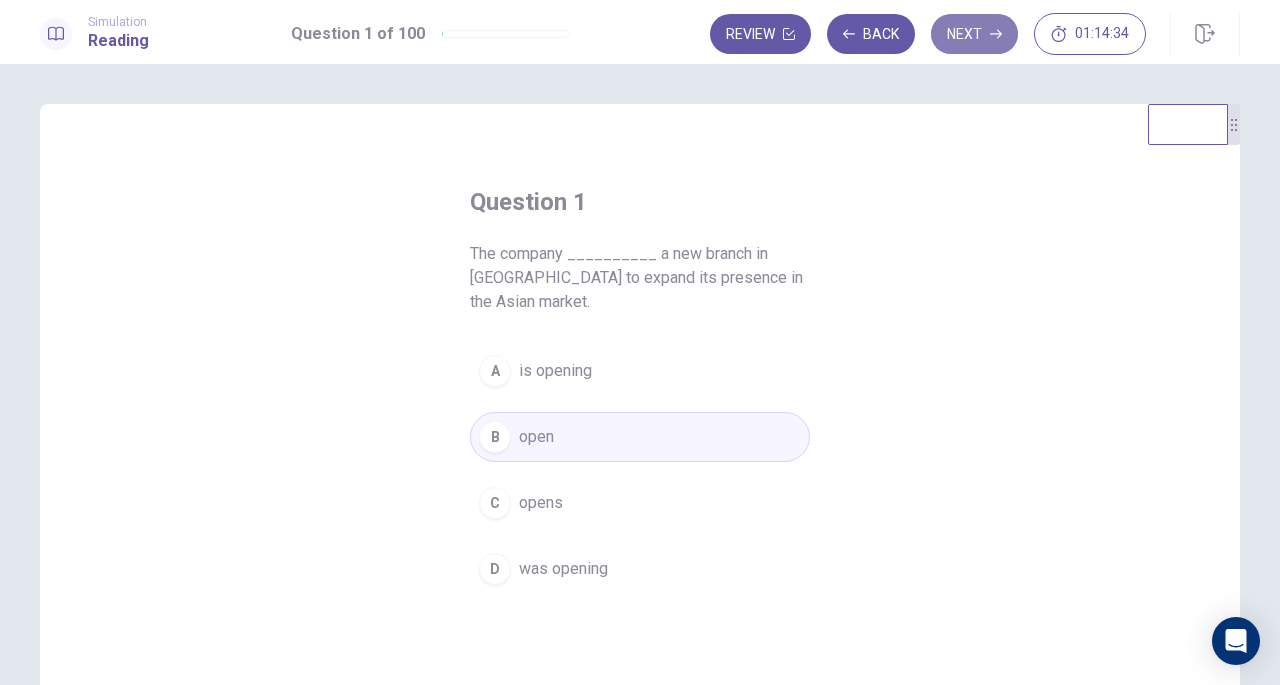 click on "Next" at bounding box center [974, 34] 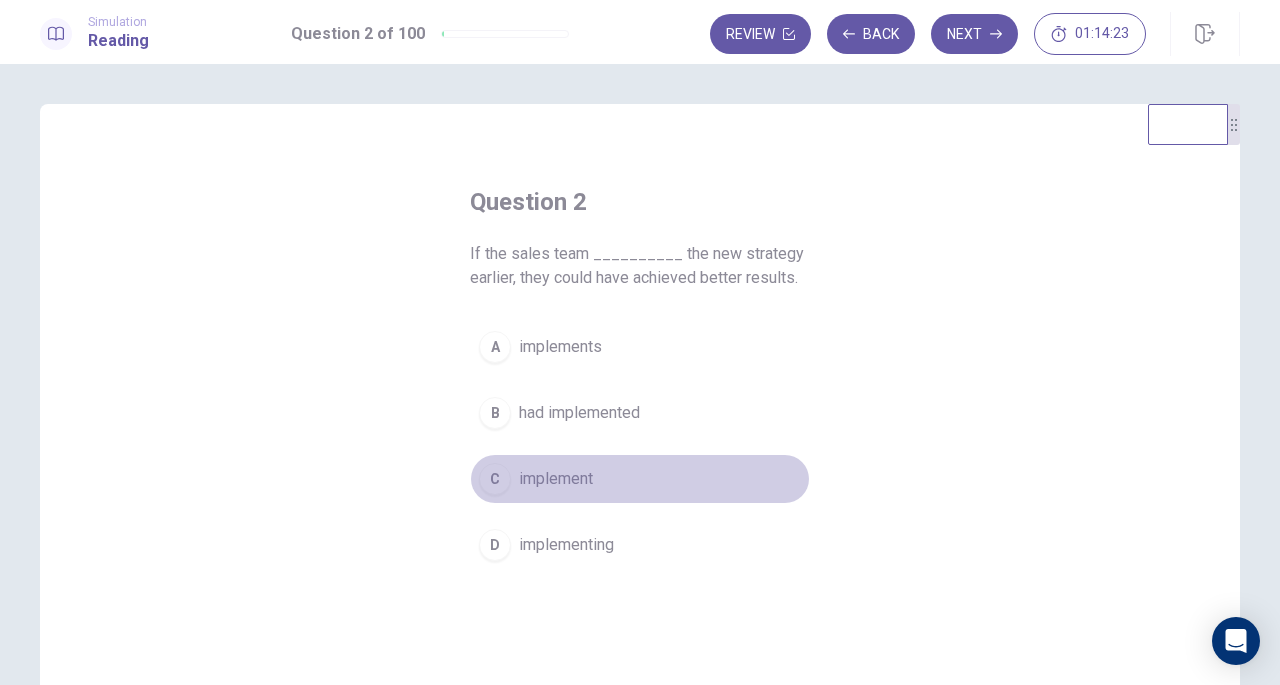 click on "implement" at bounding box center (556, 479) 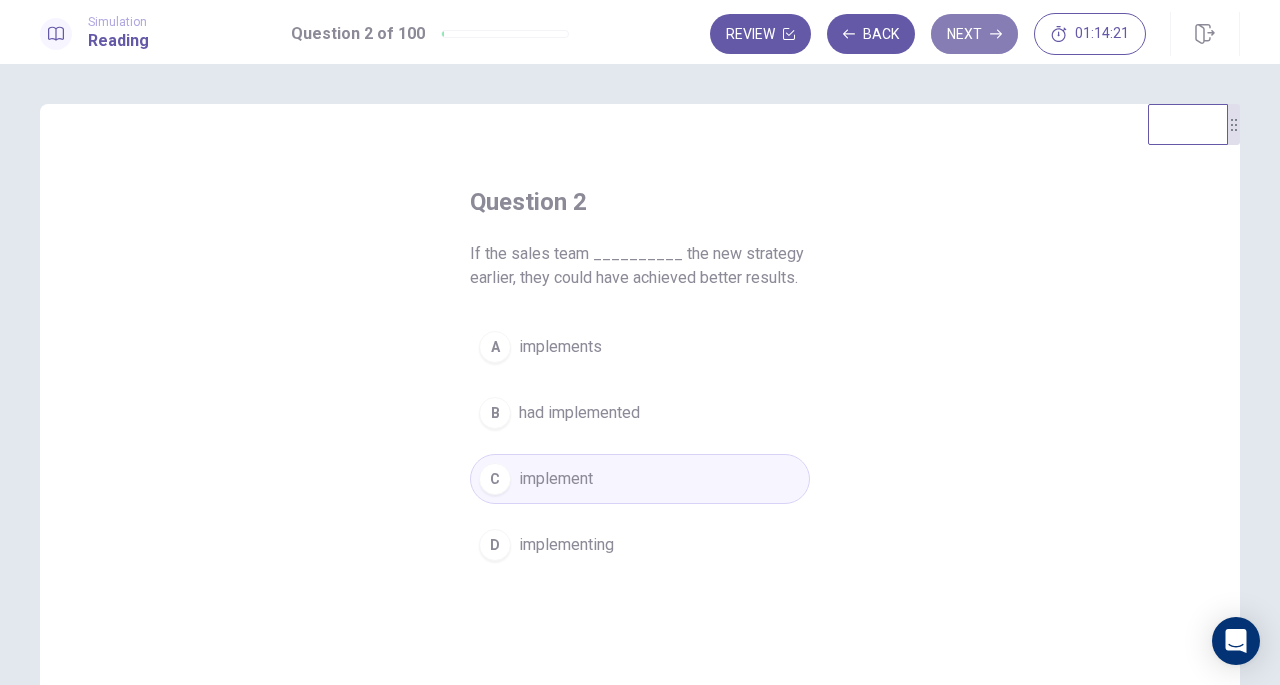click on "Next" at bounding box center [974, 34] 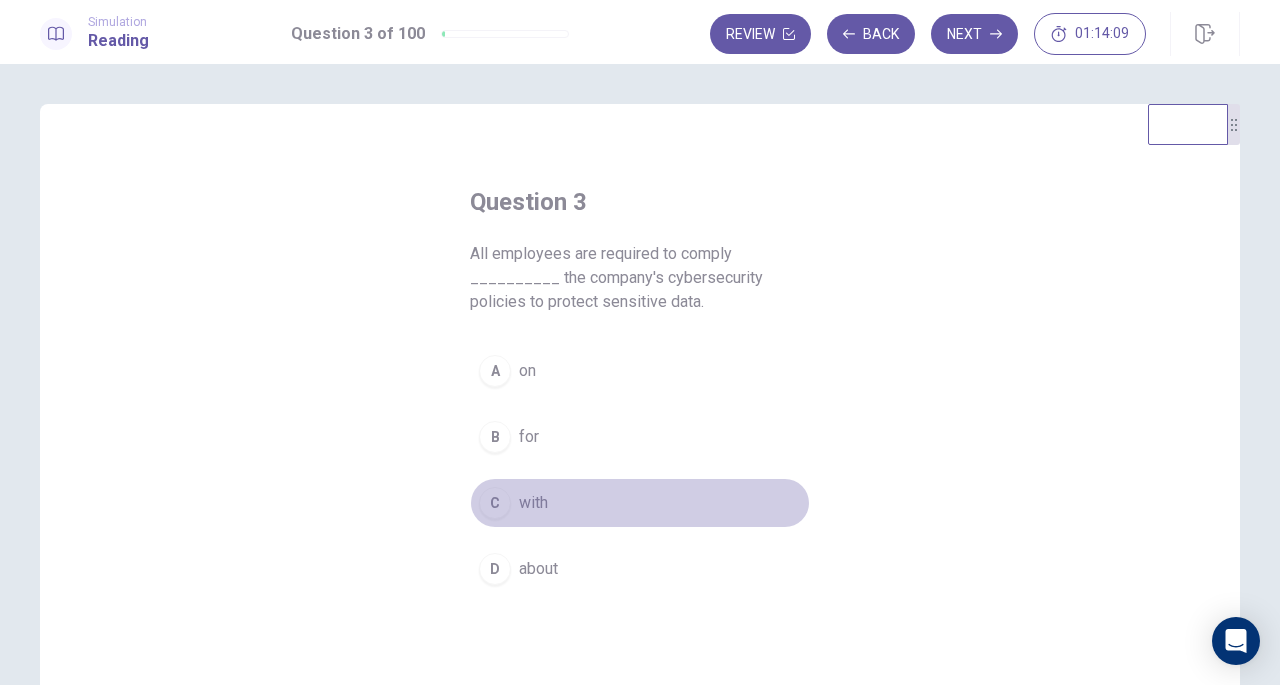 click on "with" at bounding box center (533, 503) 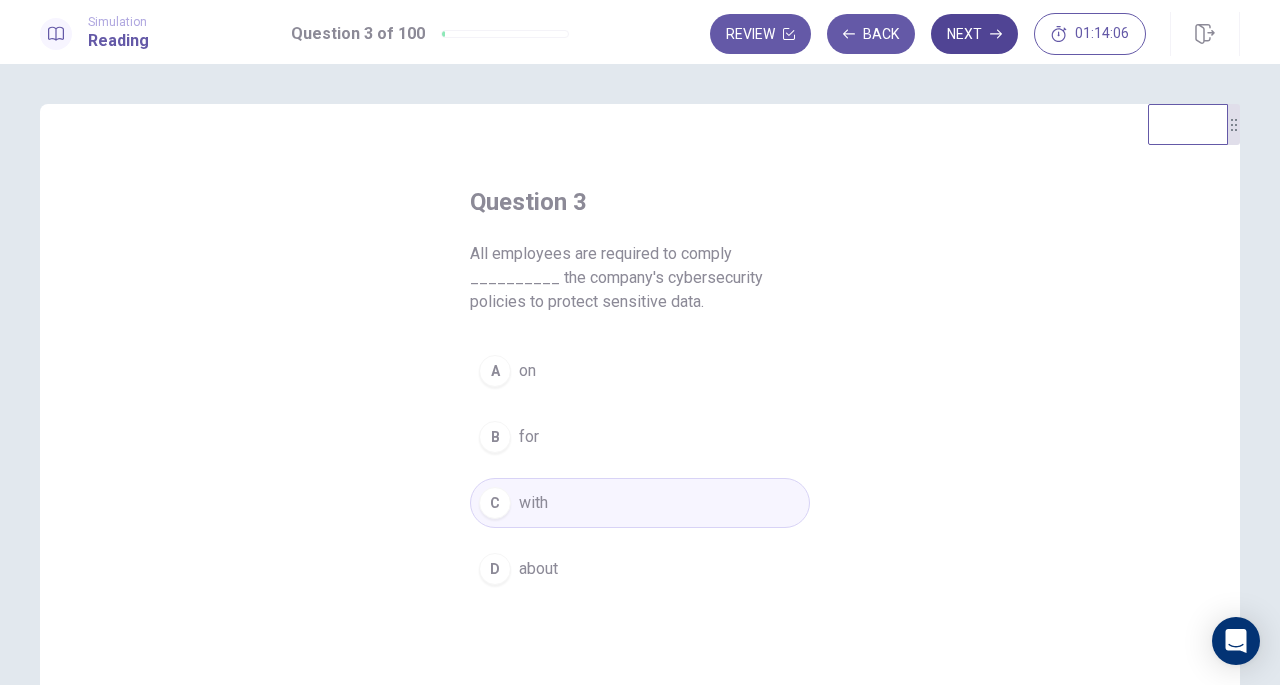 click on "Next" at bounding box center [974, 34] 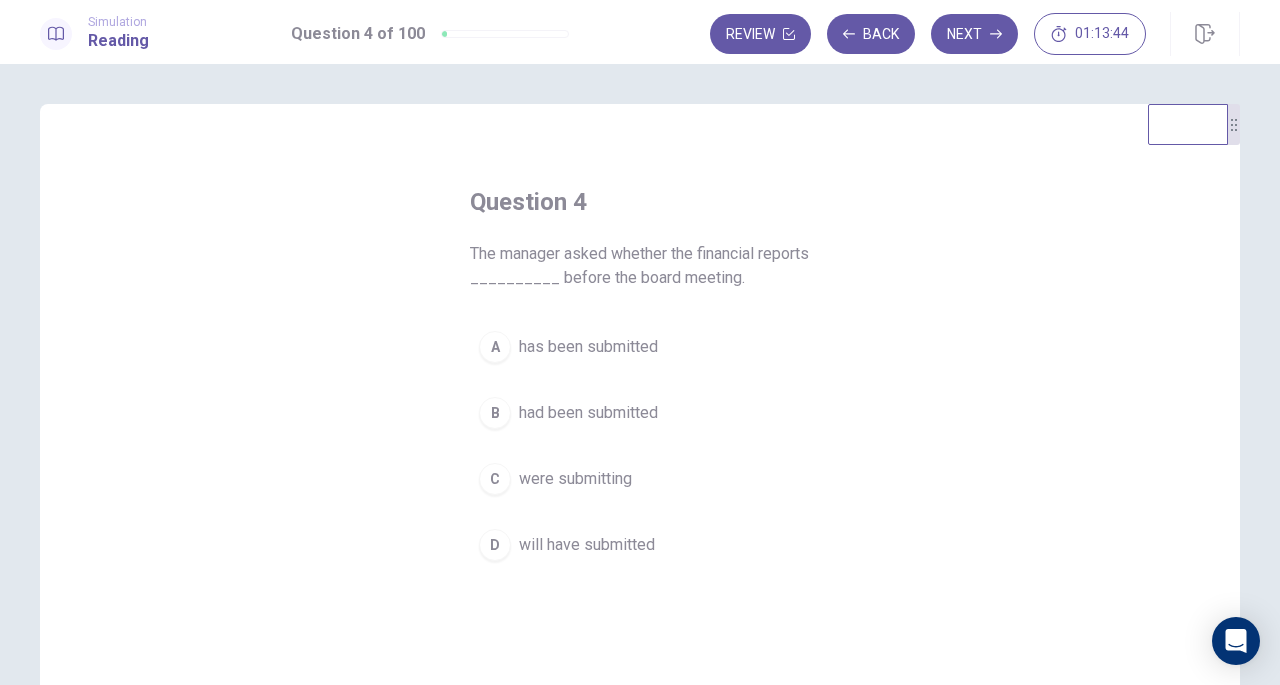click on "has been submitted" at bounding box center [588, 347] 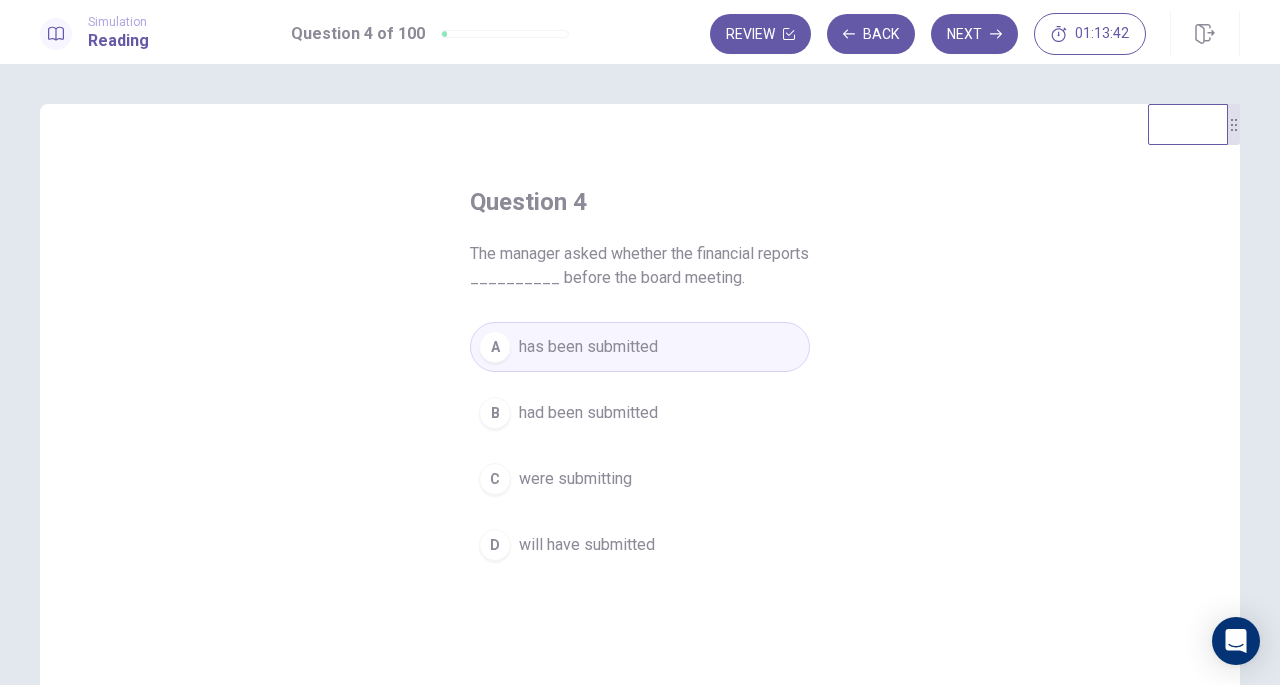click on "B had been submitted" at bounding box center [640, 413] 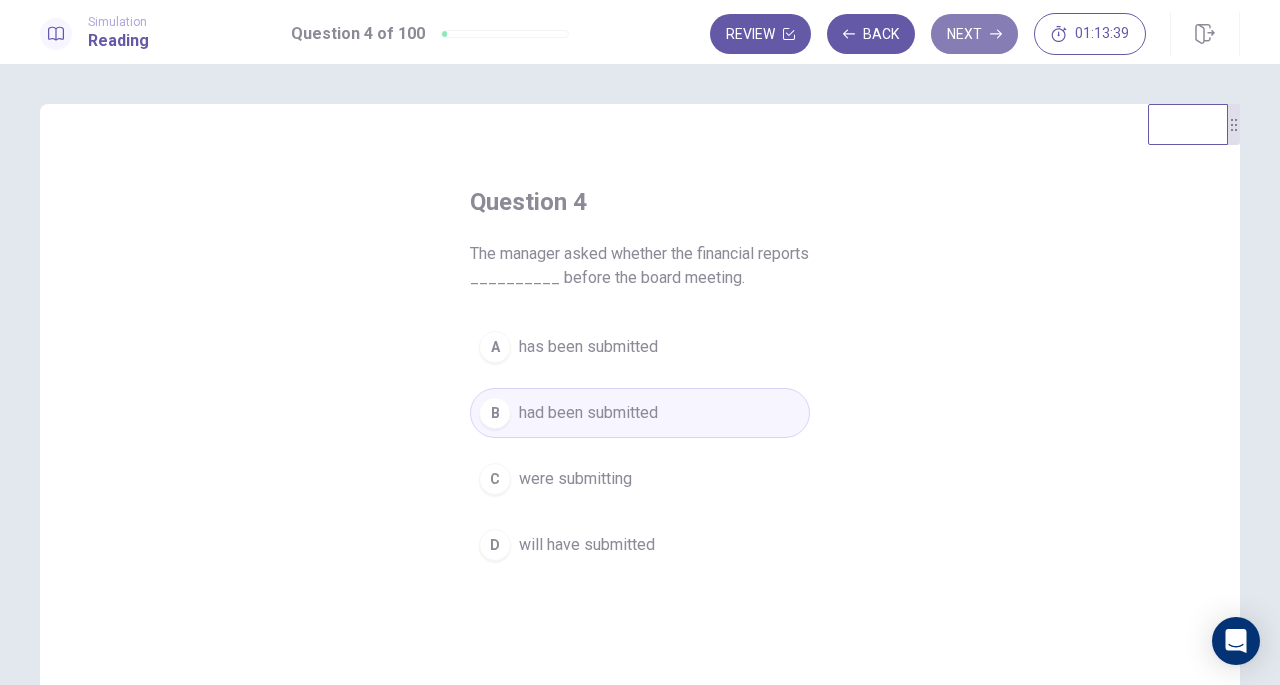 click on "Next" at bounding box center (974, 34) 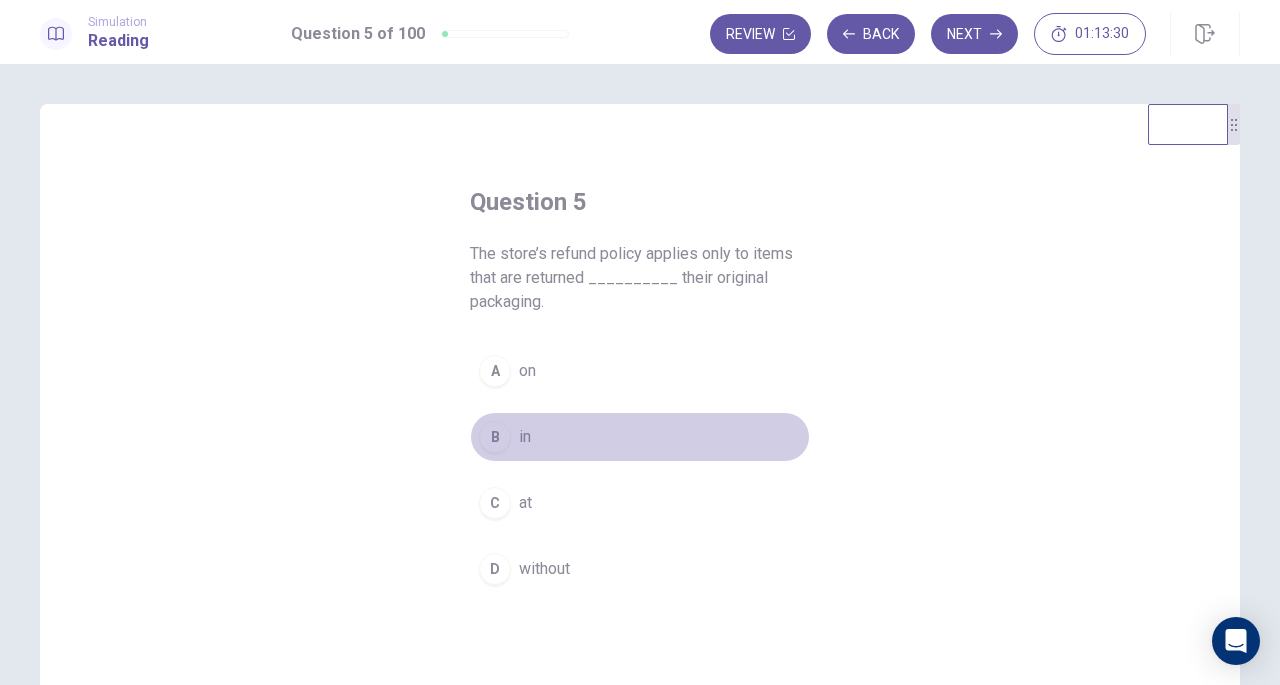click on "B" at bounding box center (495, 437) 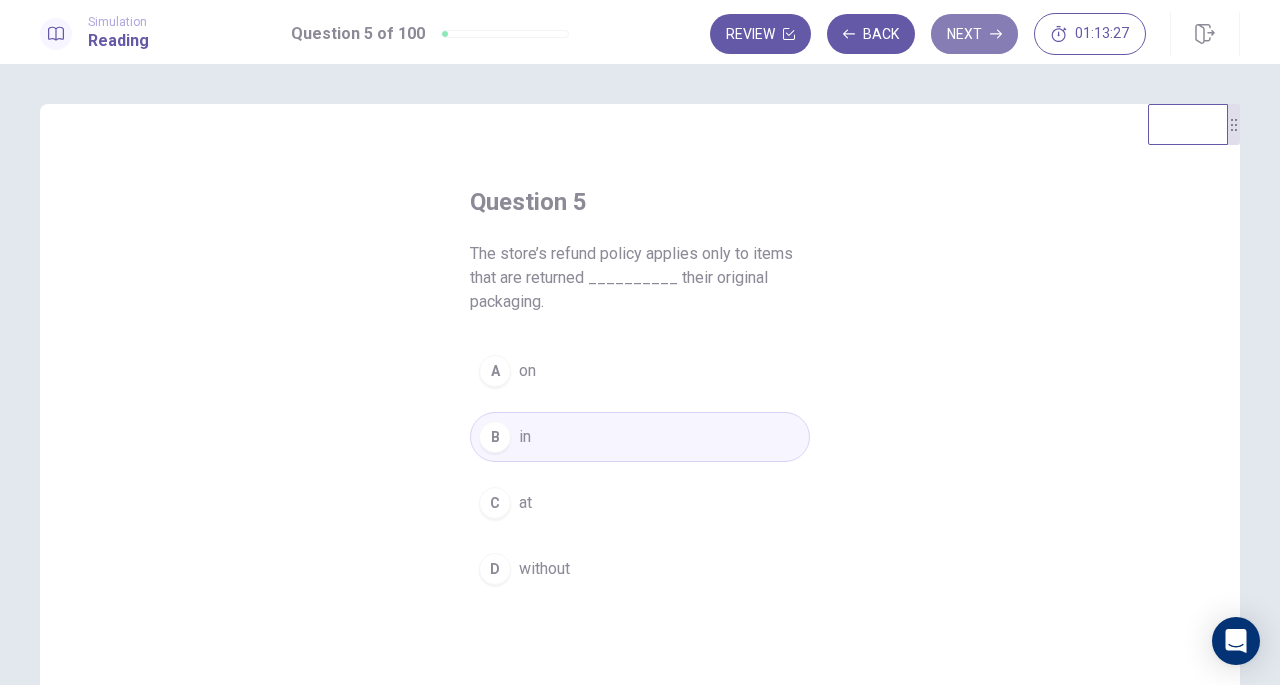 click on "Next" at bounding box center [974, 34] 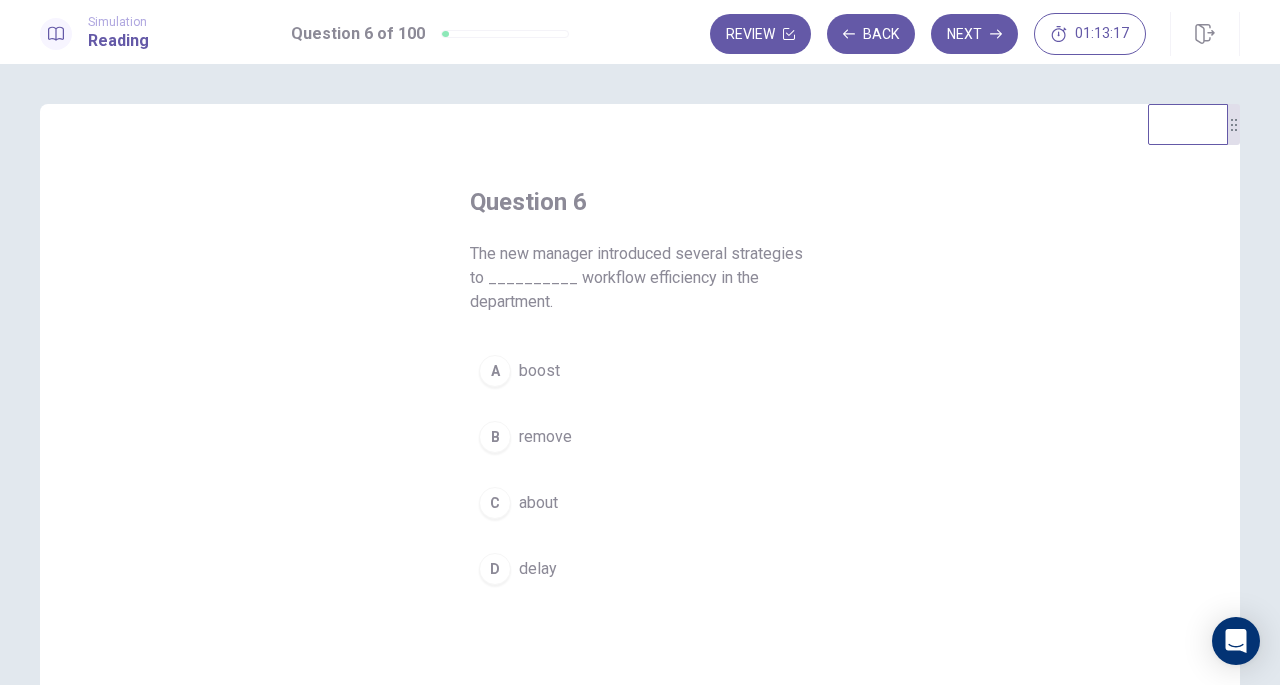 click on "A boost" at bounding box center [640, 371] 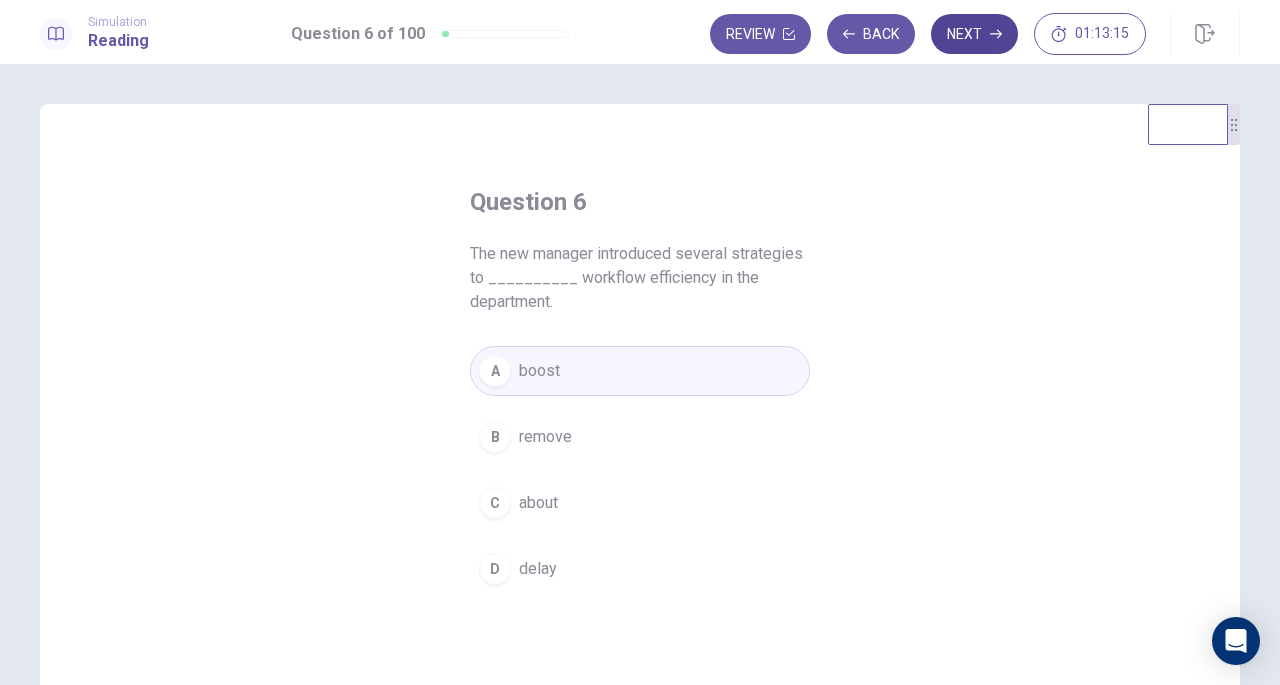 click on "Next" at bounding box center (974, 34) 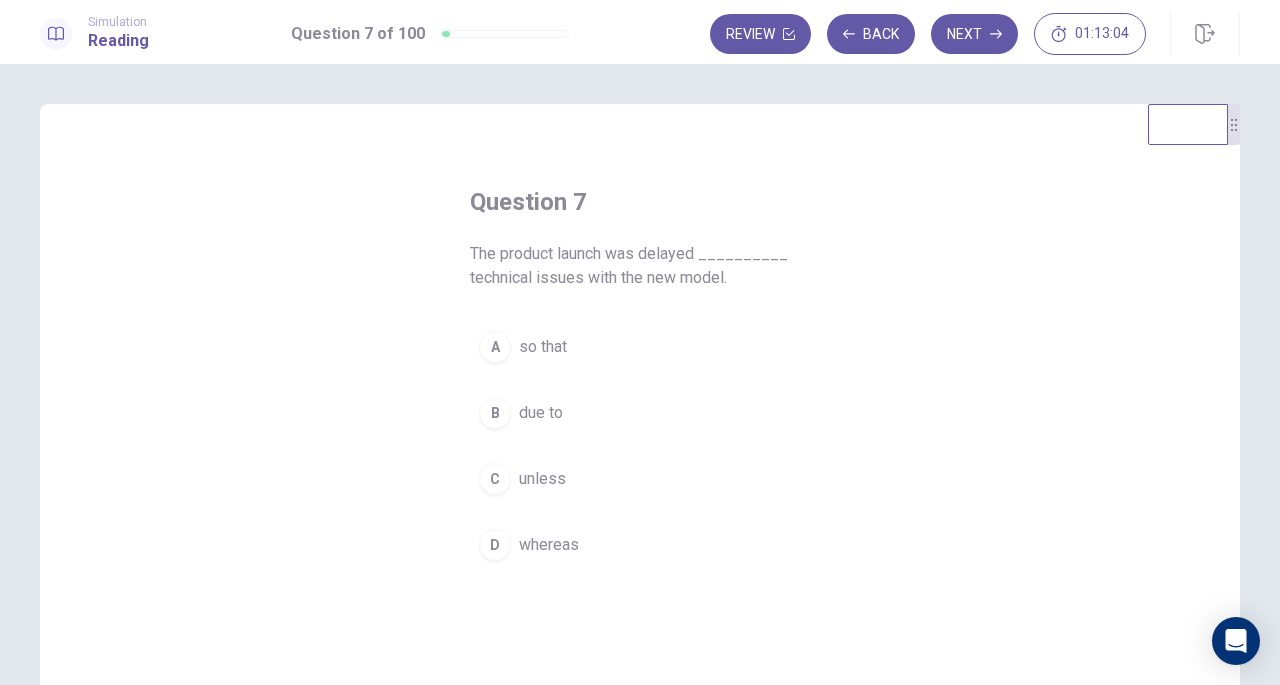 click on "A so that" at bounding box center [640, 347] 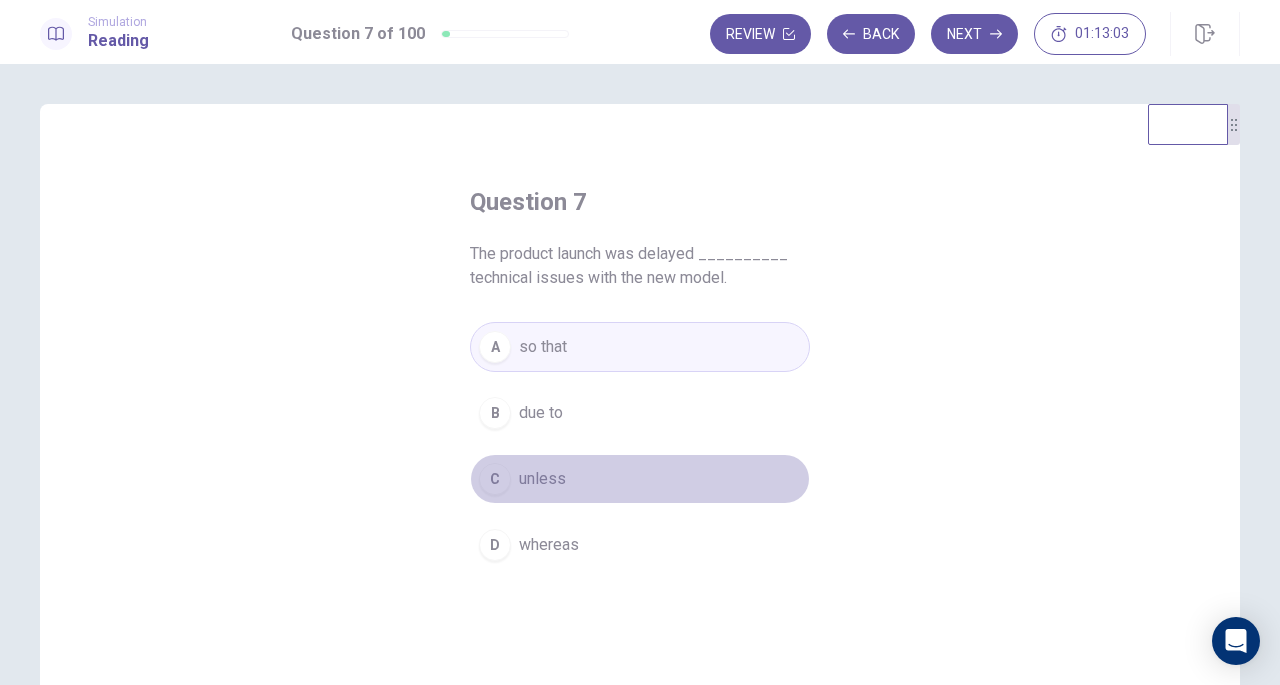 click on "C unless" at bounding box center (640, 479) 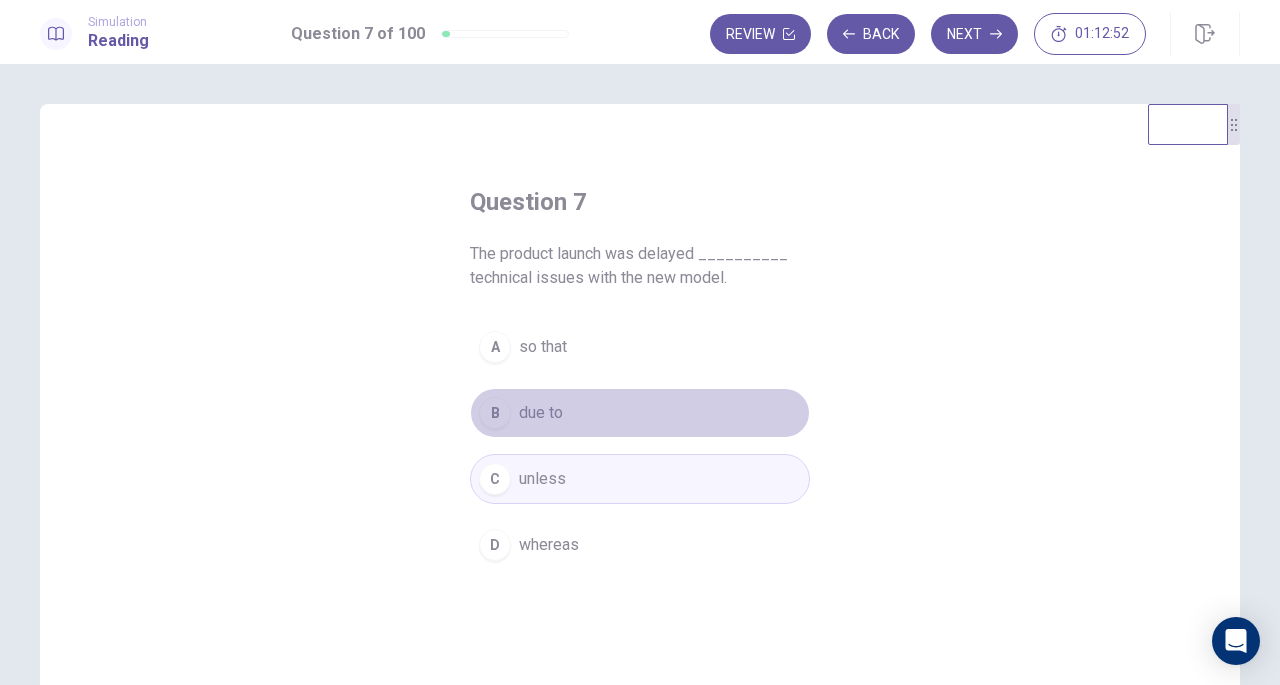 click on "B due to" at bounding box center [640, 413] 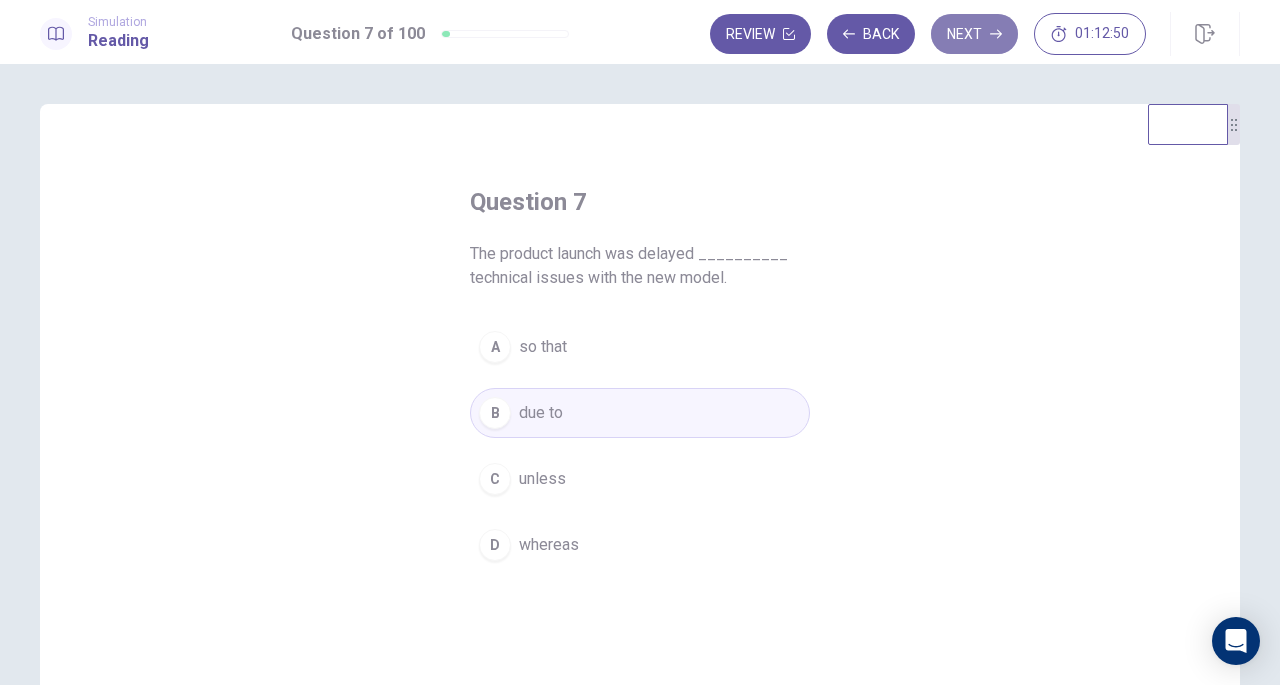 click 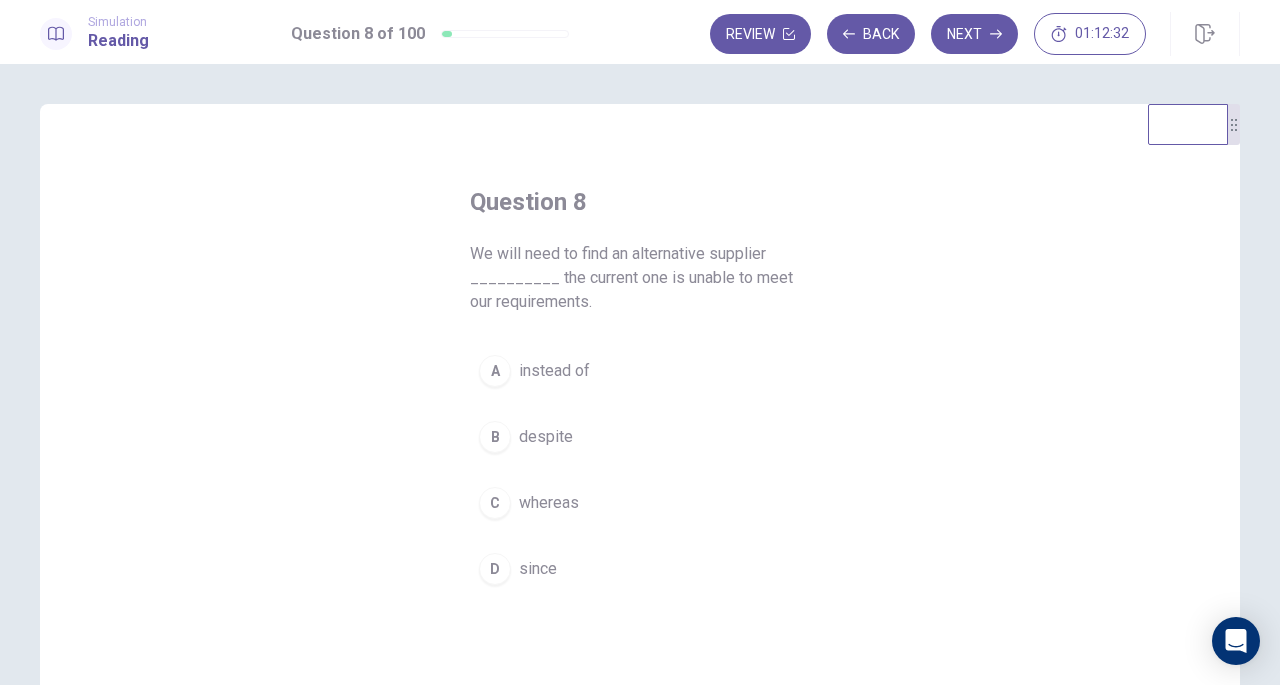 click on "instead of" at bounding box center [554, 371] 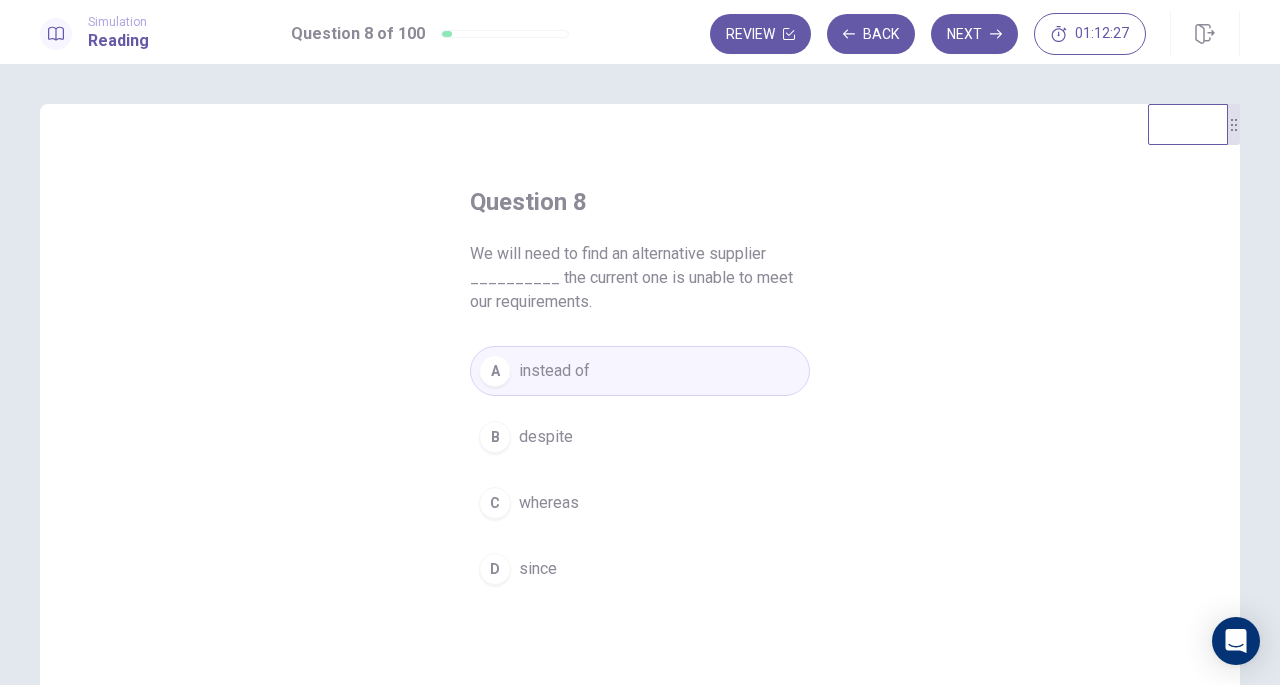 click on "B despite" at bounding box center (640, 437) 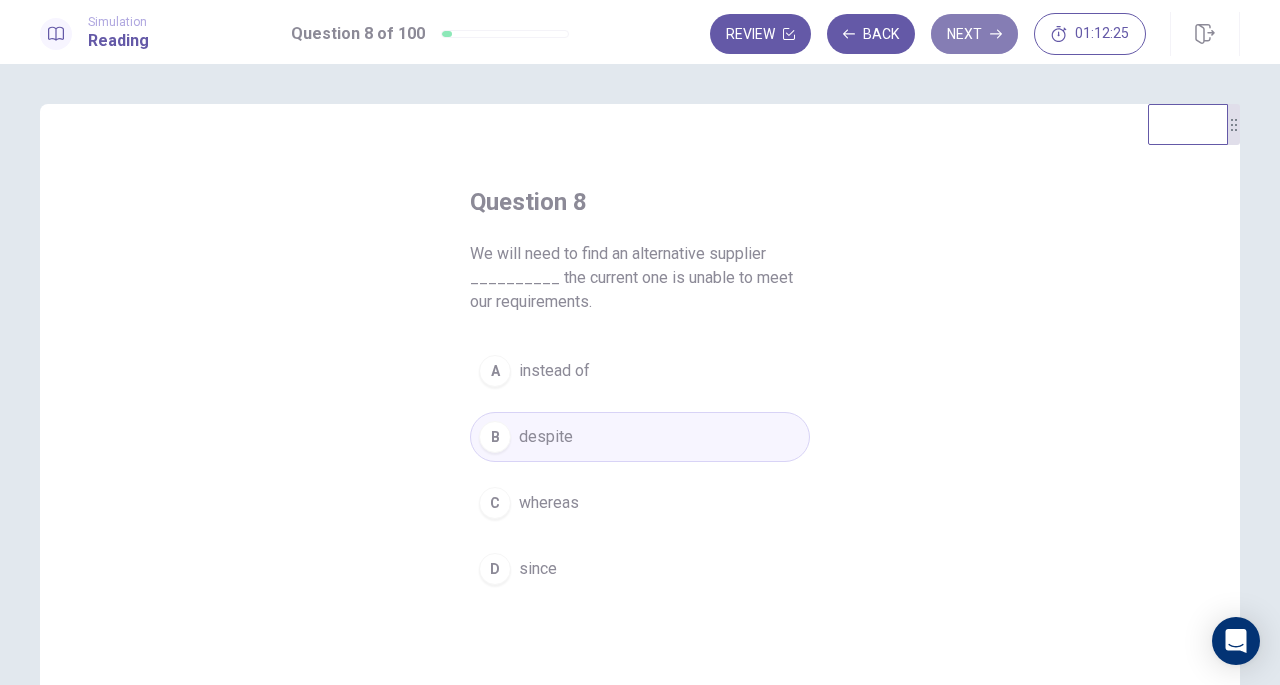 click 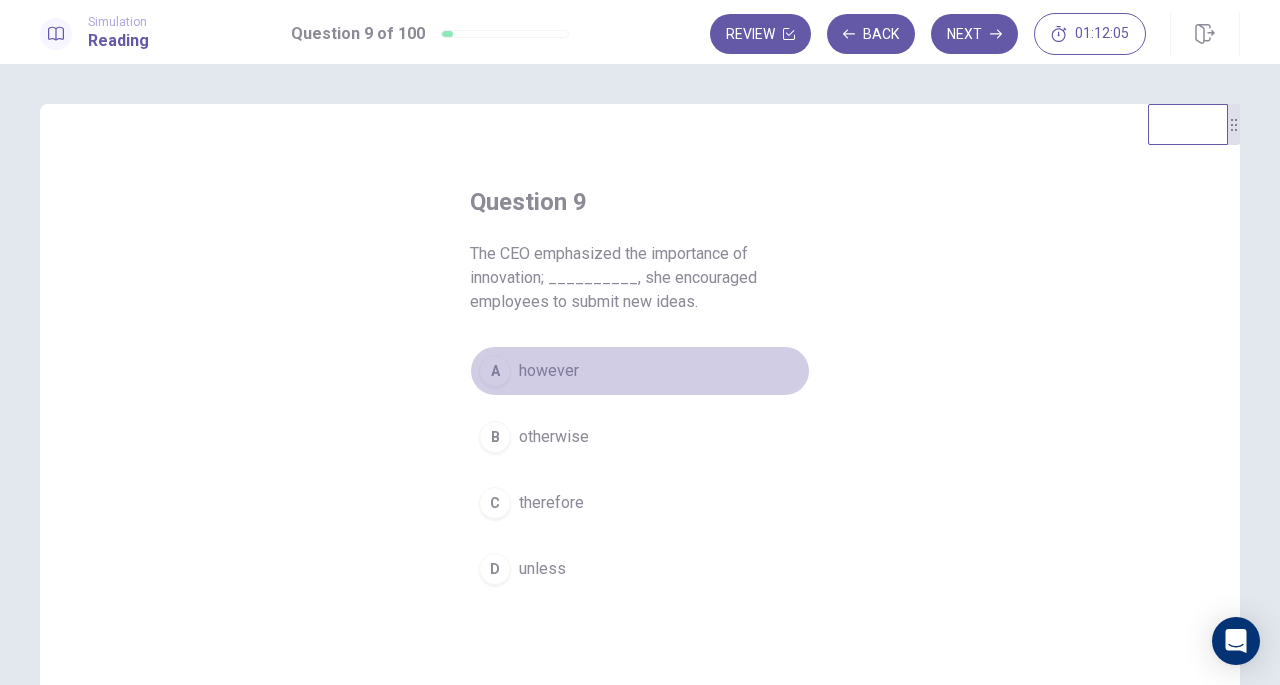 click on "A however" at bounding box center (640, 371) 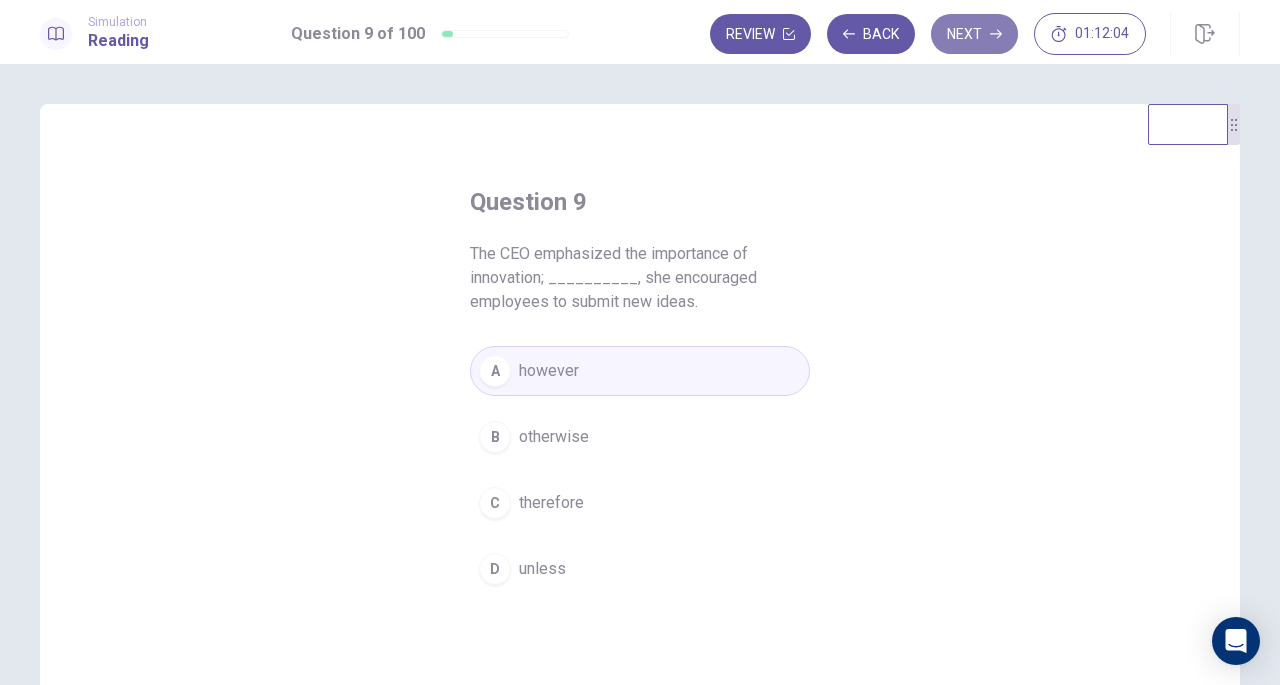 click on "Next" at bounding box center (974, 34) 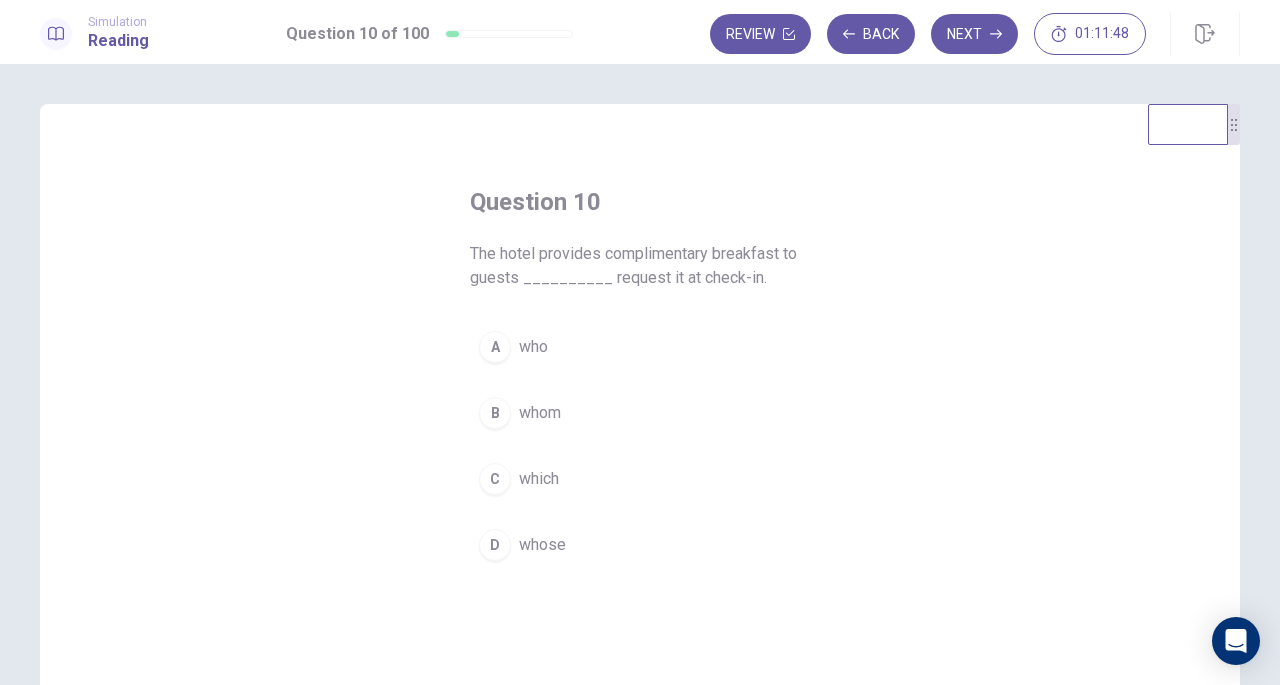 click on "who" at bounding box center (533, 347) 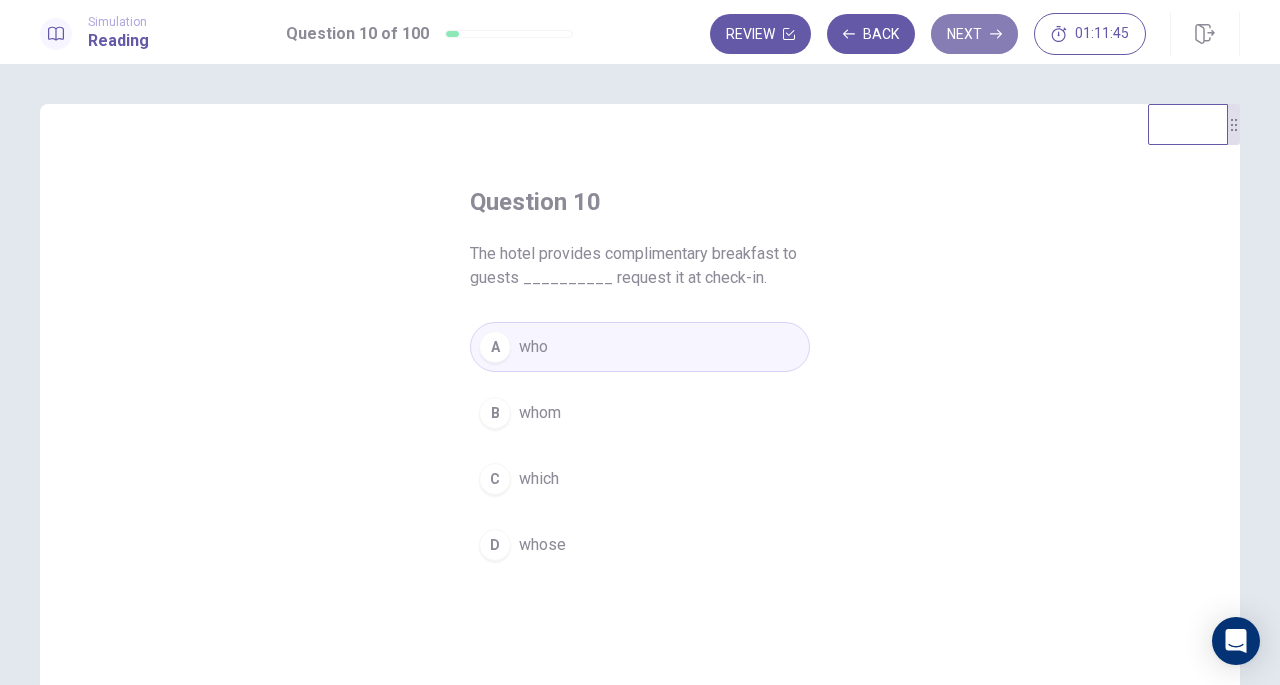 click on "Next" at bounding box center (974, 34) 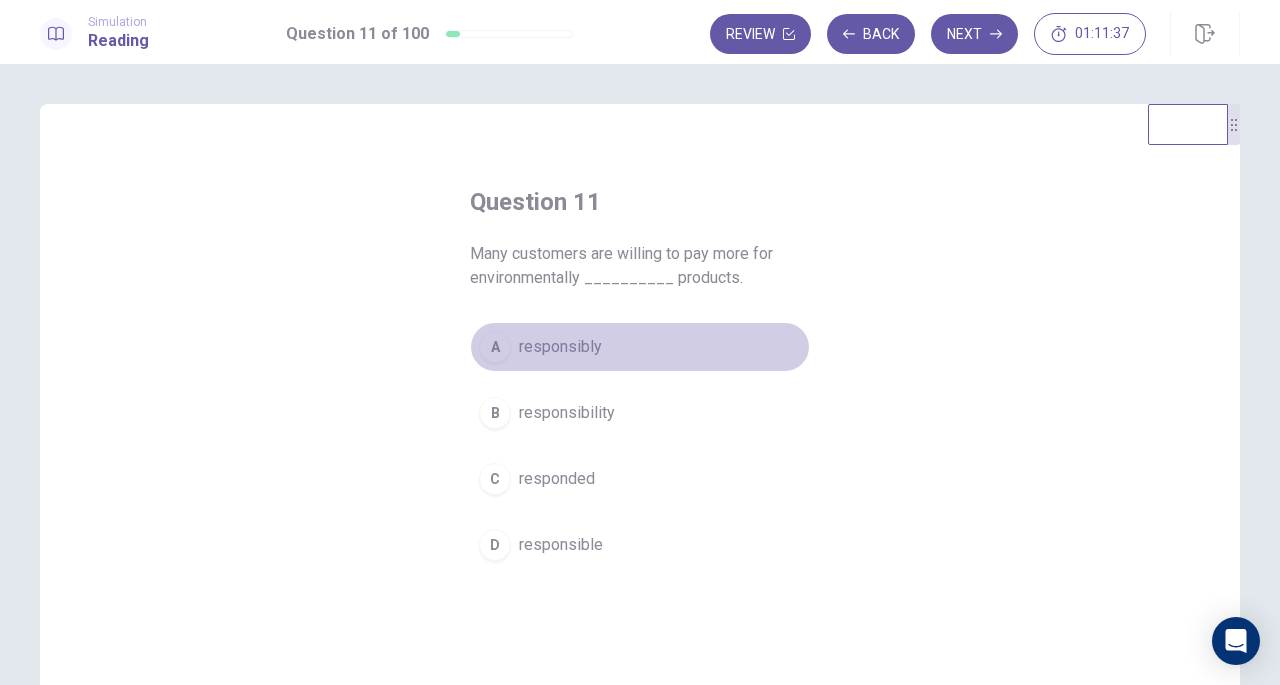click on "responsibly" at bounding box center (560, 347) 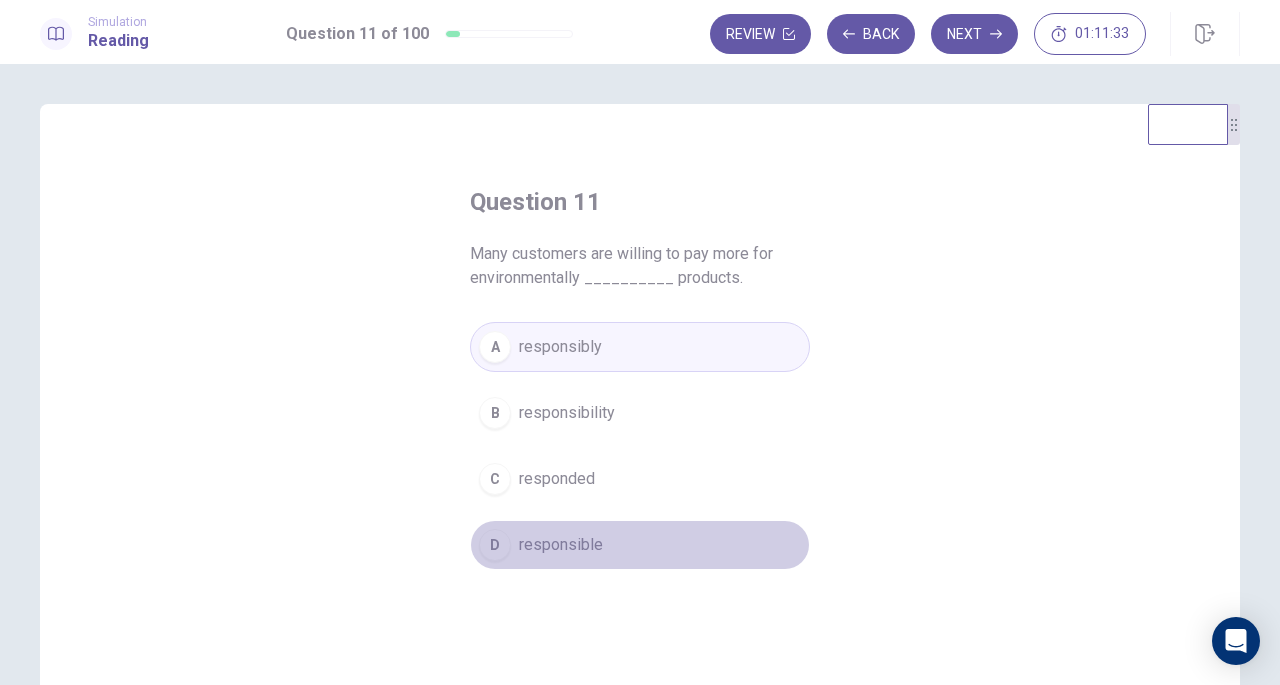 click on "responsible" at bounding box center (561, 545) 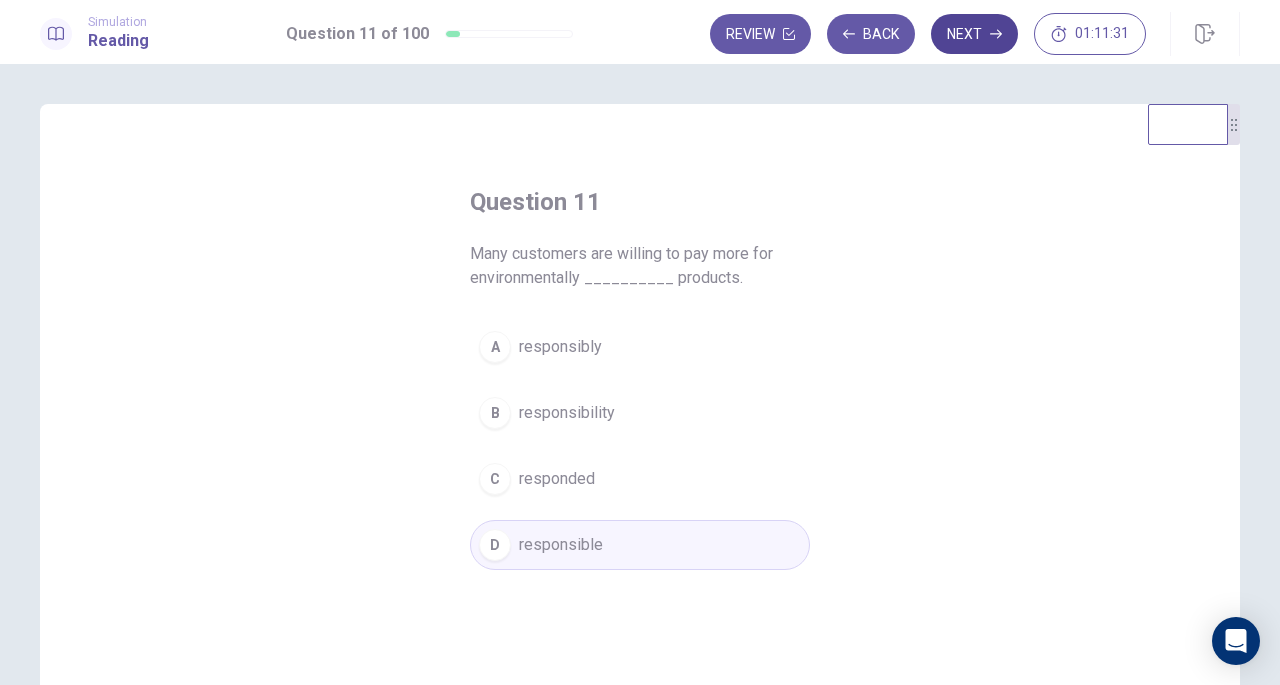 click on "Next" at bounding box center (974, 34) 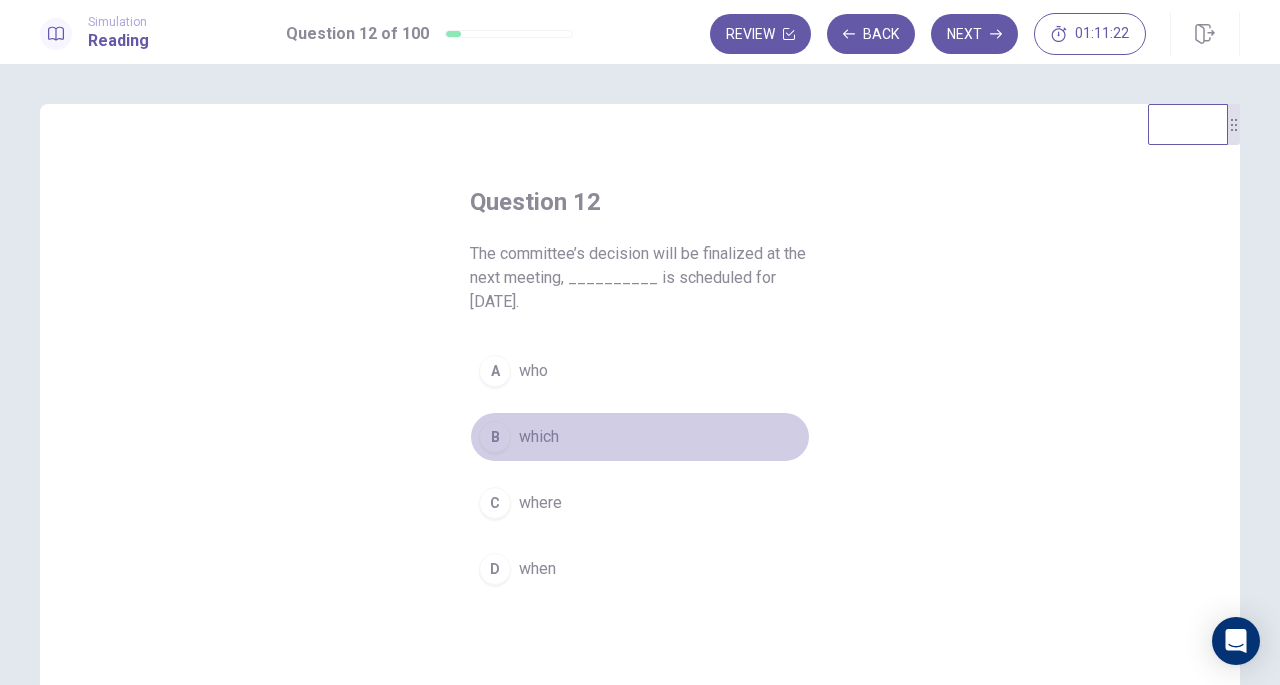 click on "which" at bounding box center (539, 437) 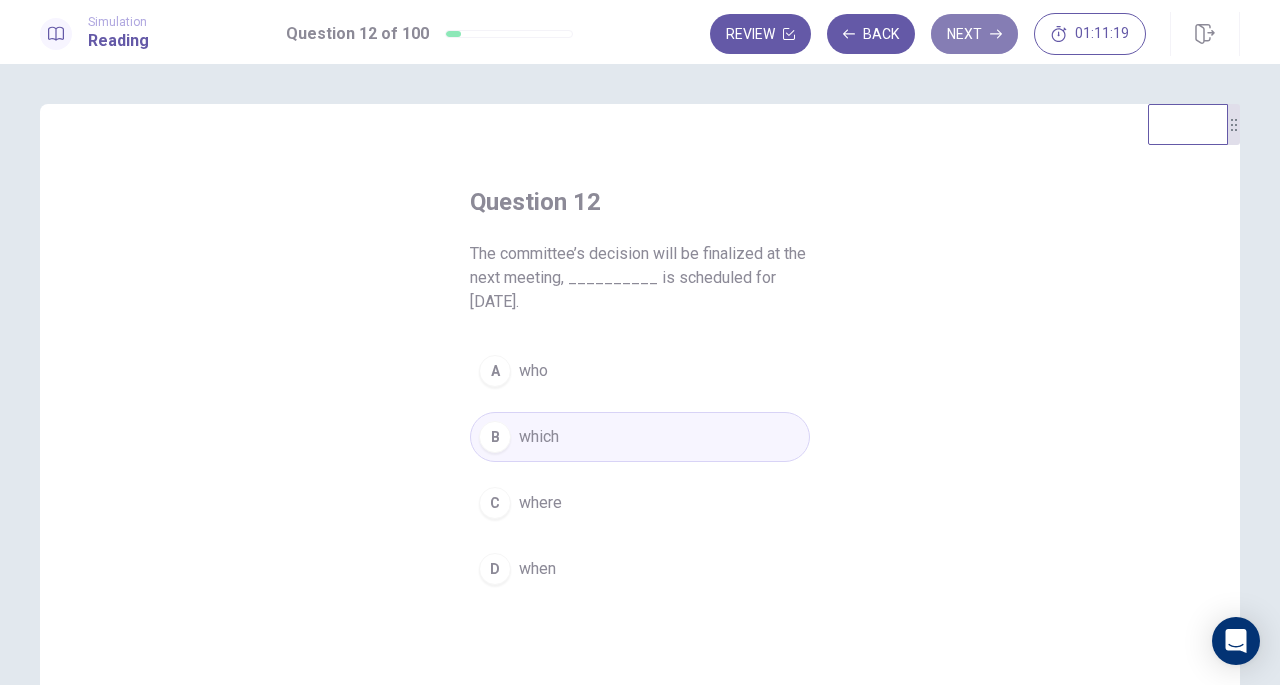 click on "Next" at bounding box center (974, 34) 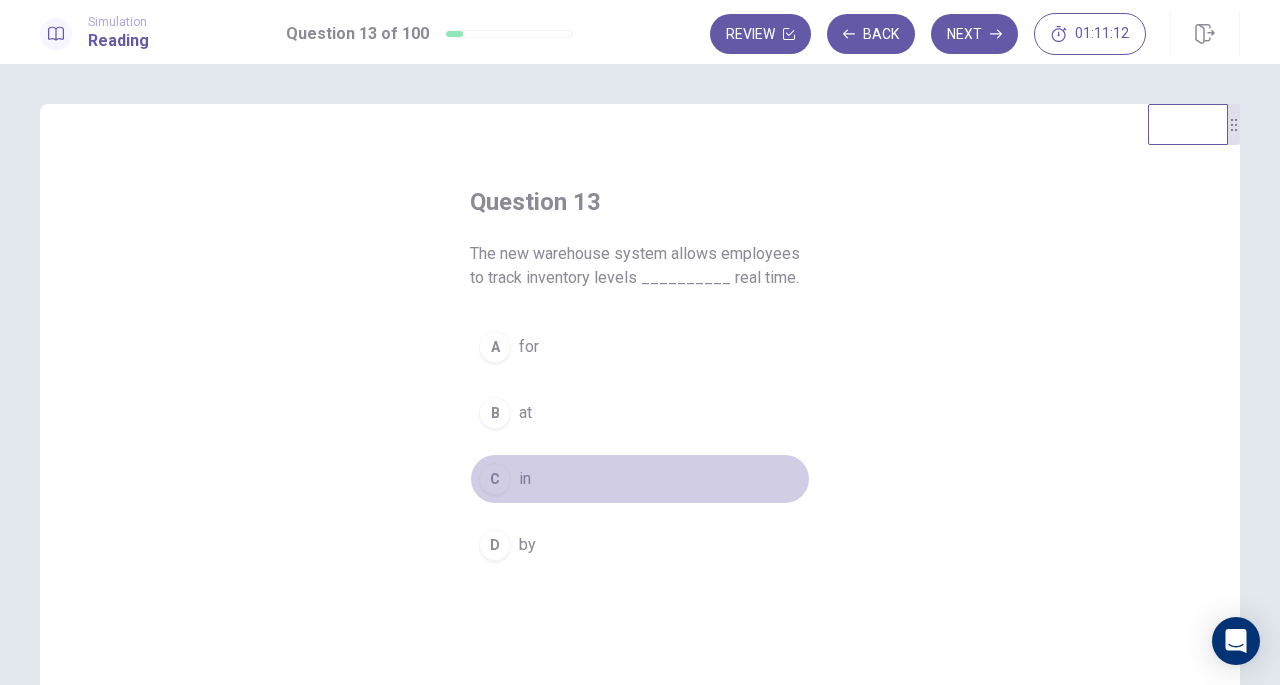 click on "C in" at bounding box center [640, 479] 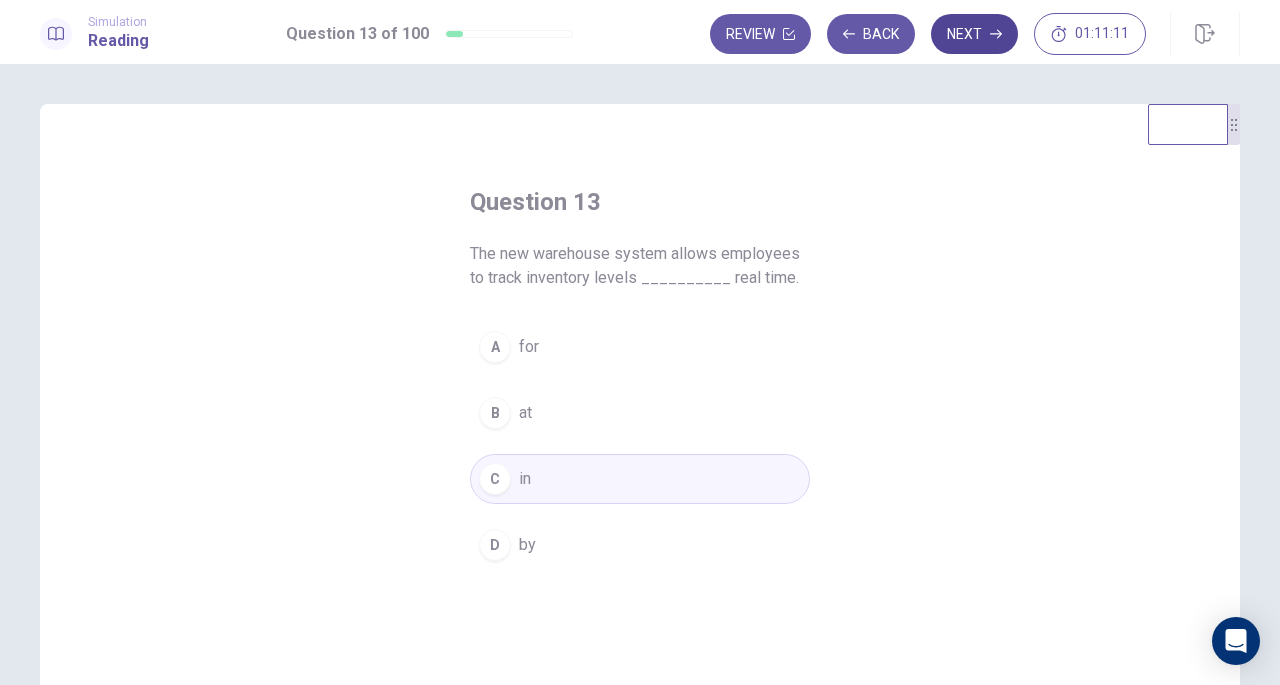 click on "Next" at bounding box center (974, 34) 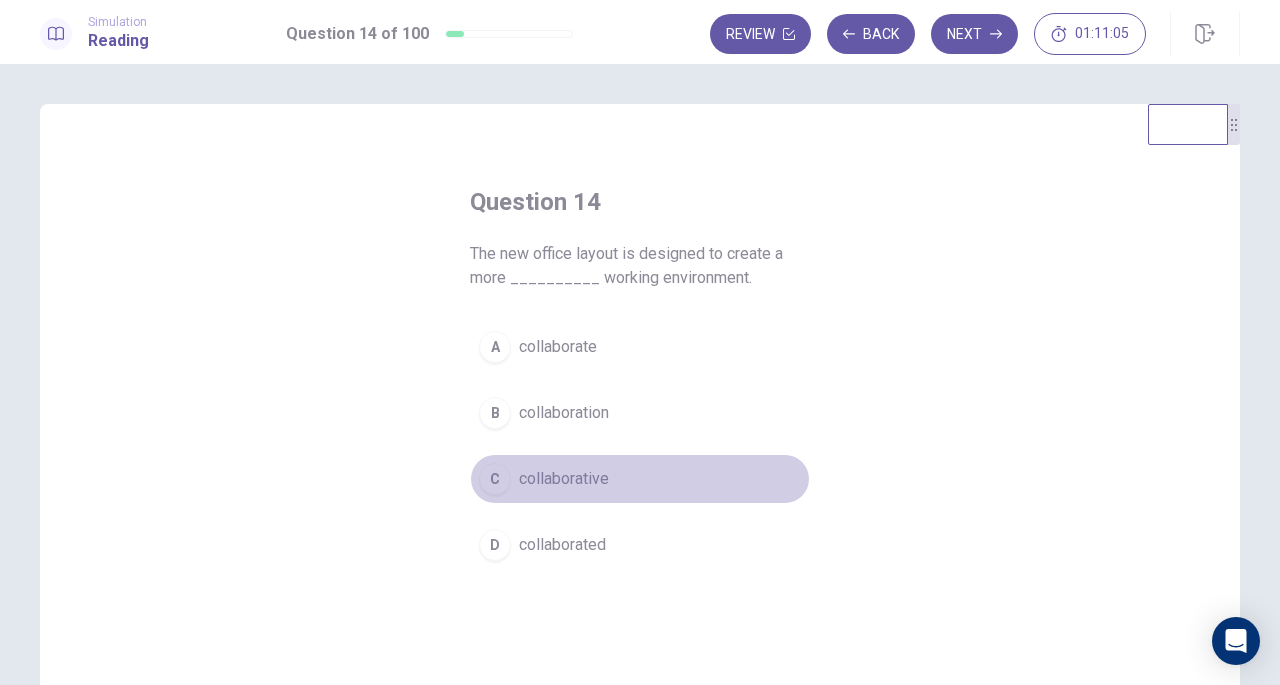 click on "collaborative" at bounding box center [564, 479] 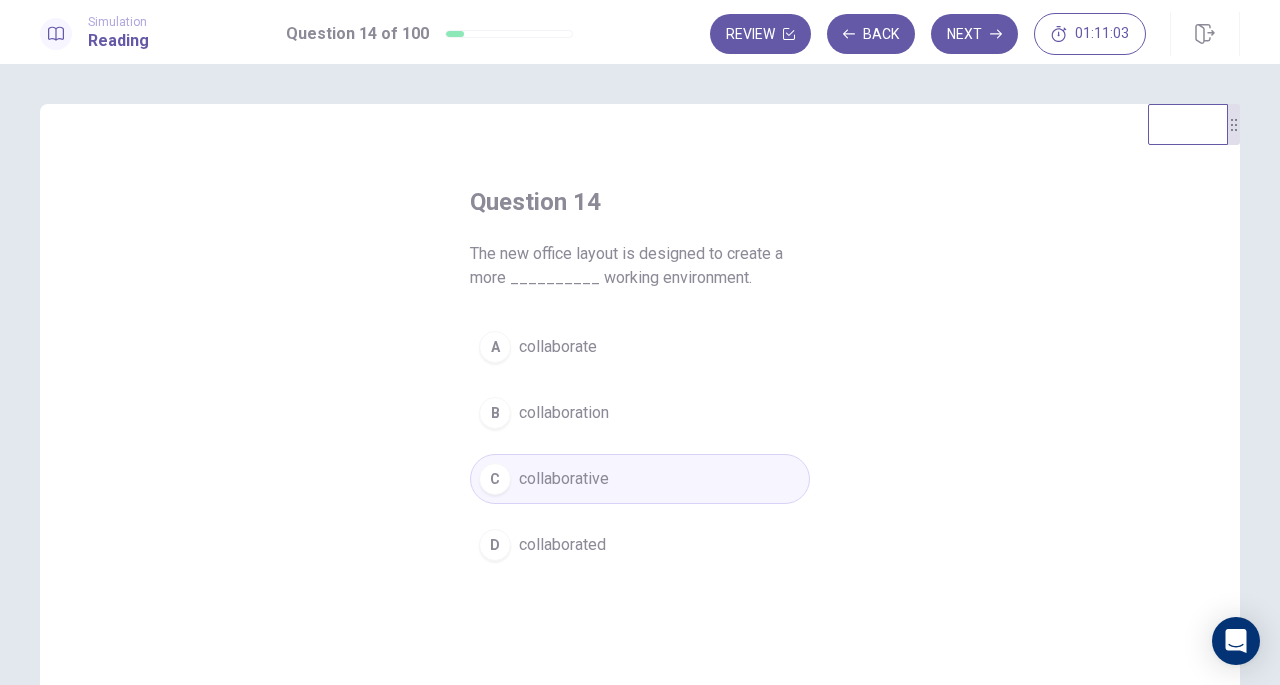 click on "A collaborate" at bounding box center [640, 347] 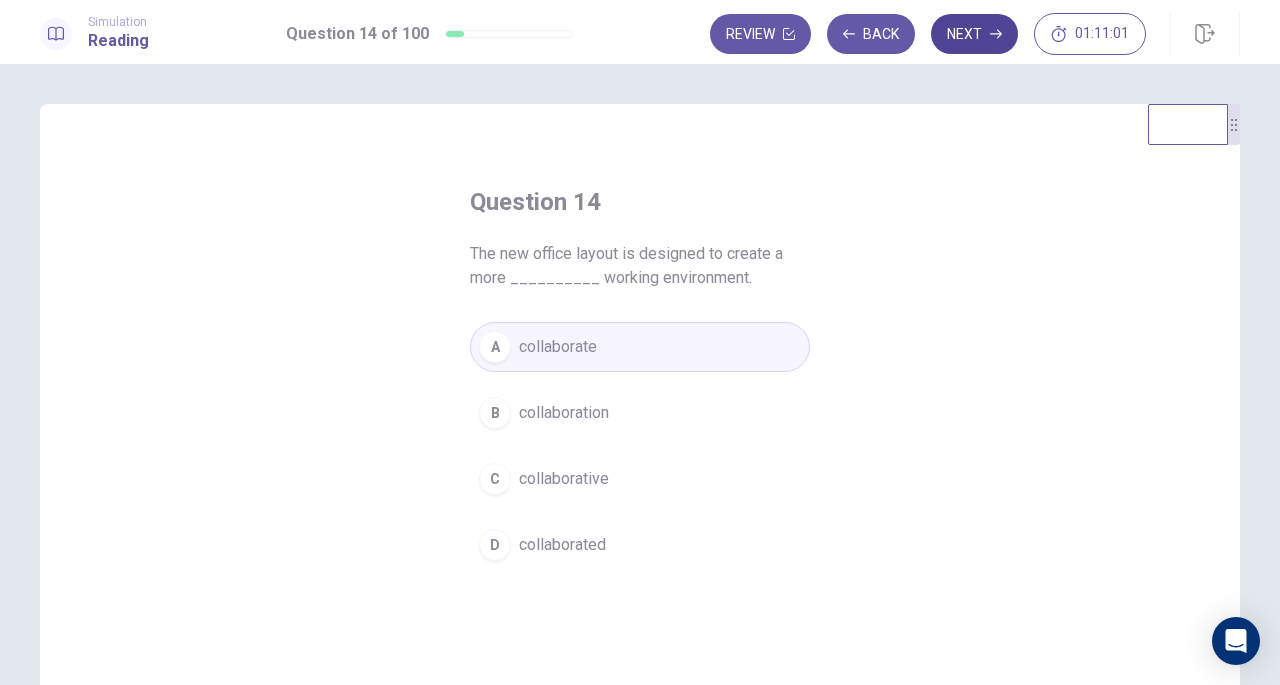 click on "Next" at bounding box center [974, 34] 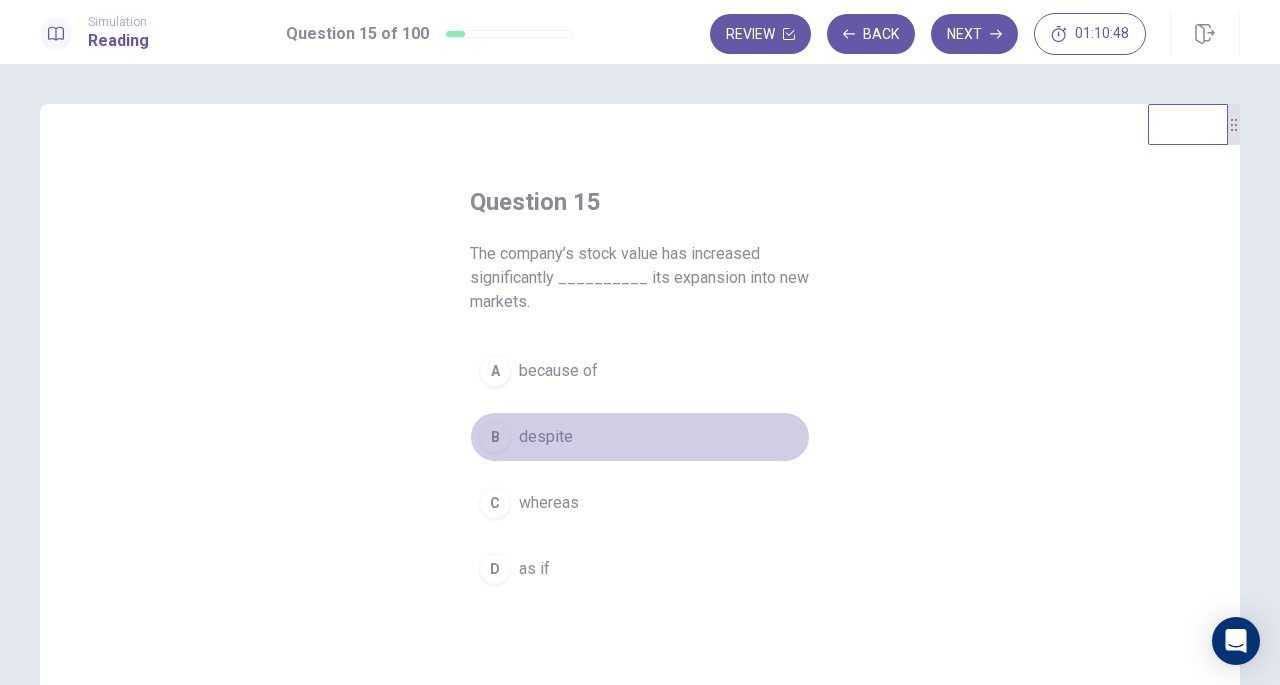 click on "B despite" at bounding box center [640, 437] 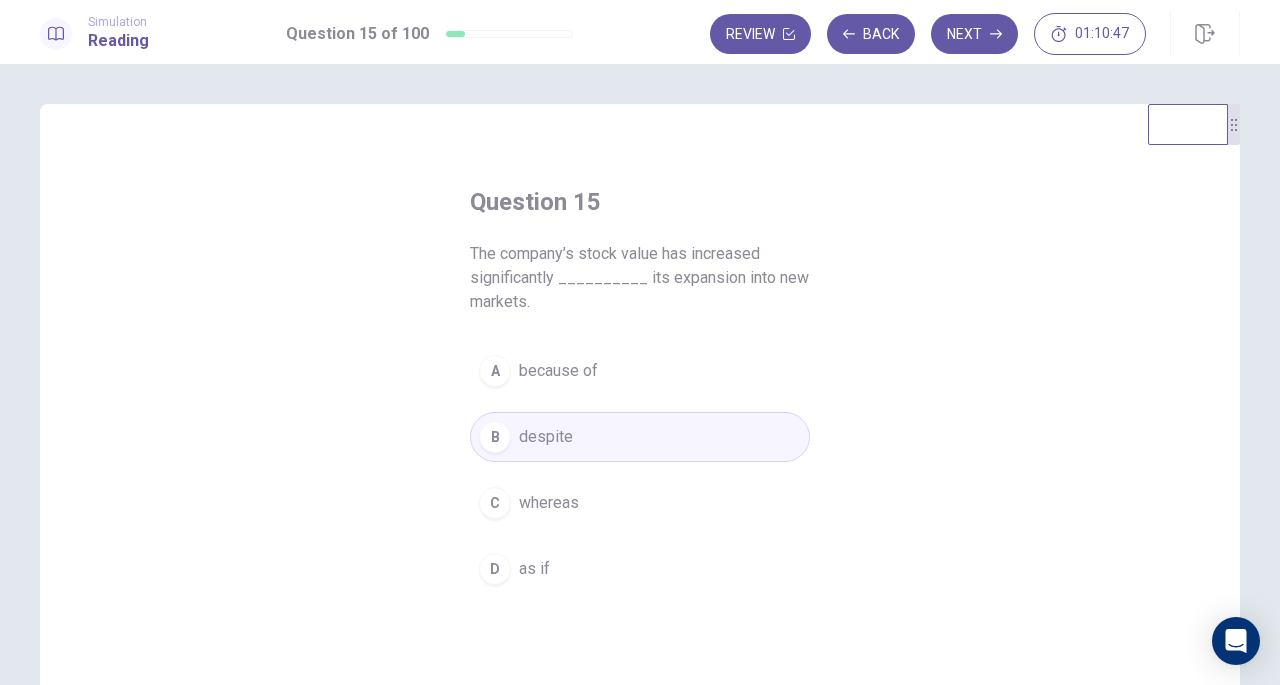 click on "A because of" at bounding box center (640, 371) 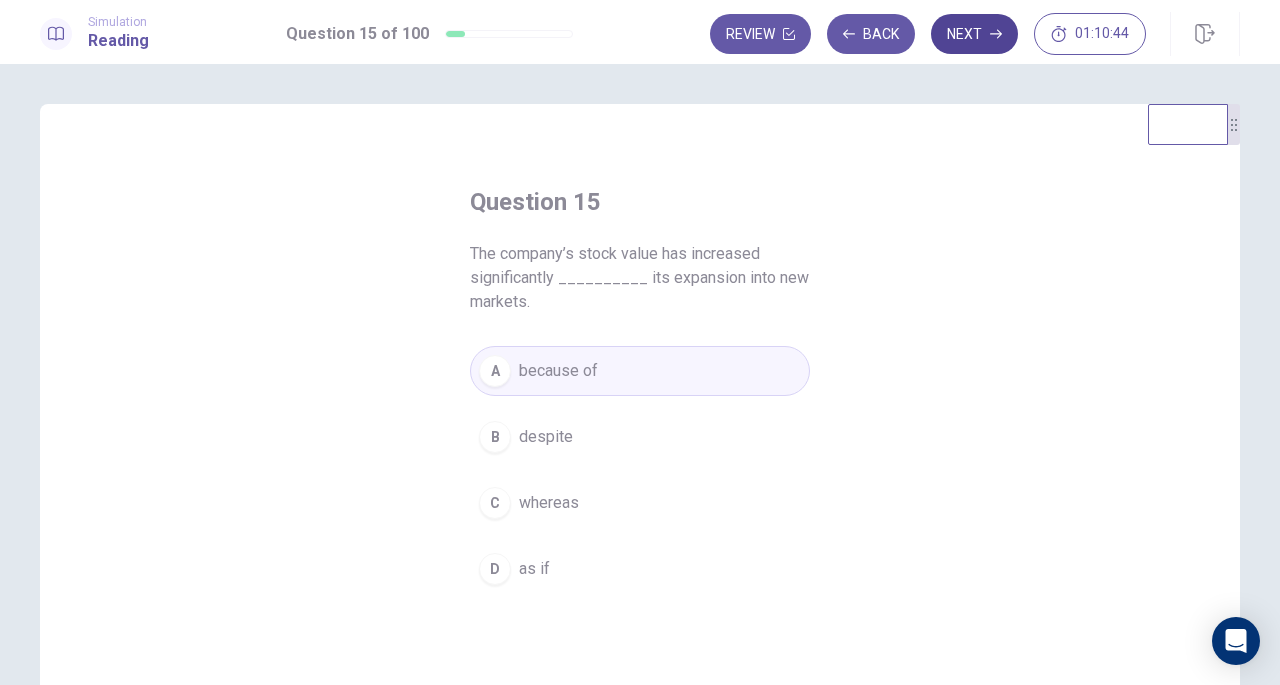 click on "Next" at bounding box center (974, 34) 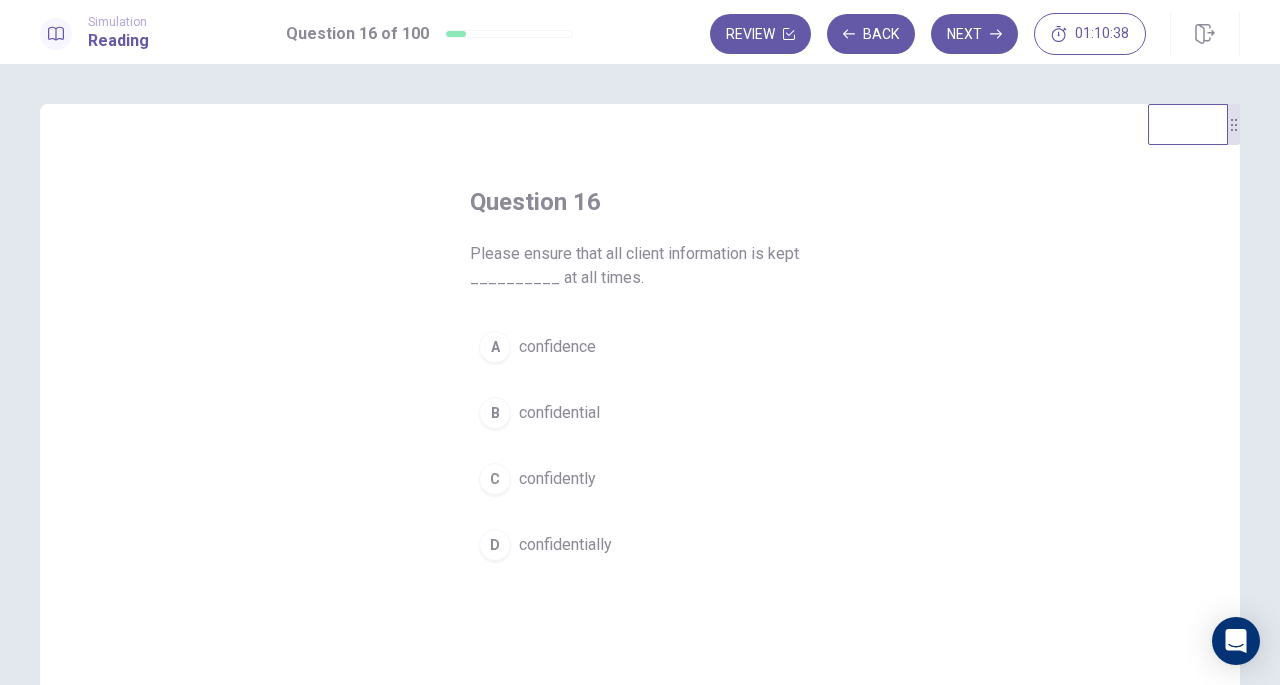 click on "confidential" at bounding box center [559, 413] 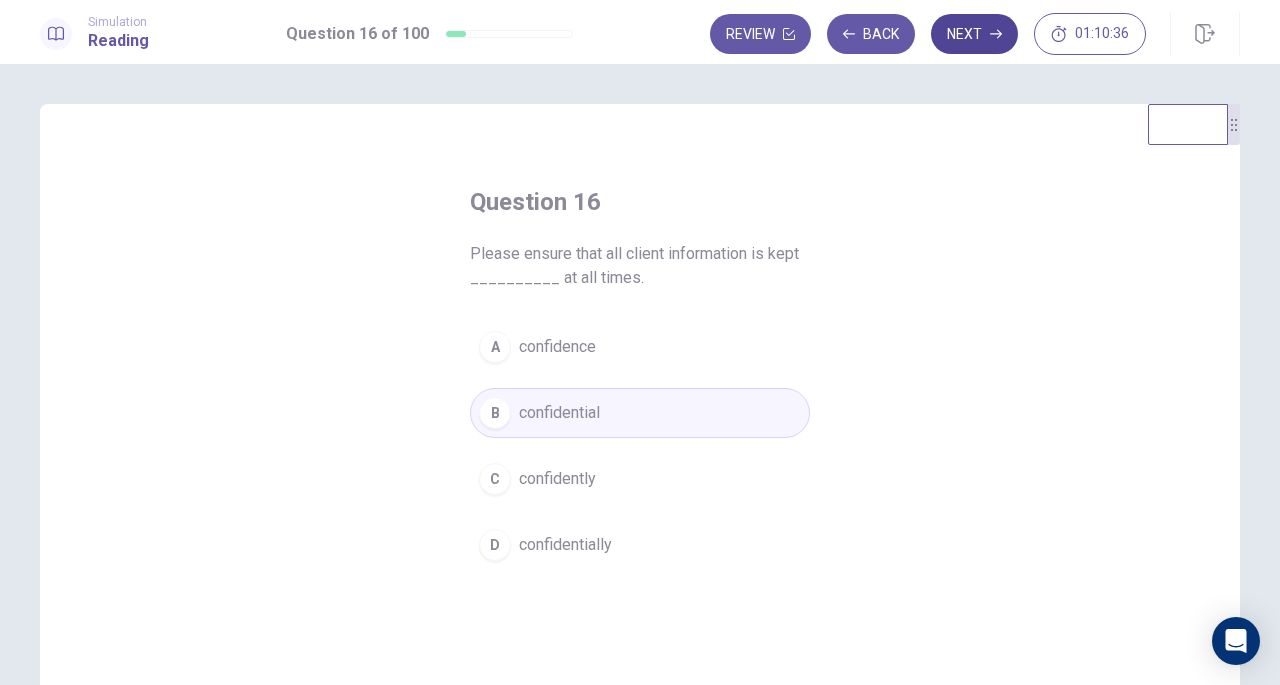 click on "Next" at bounding box center (974, 34) 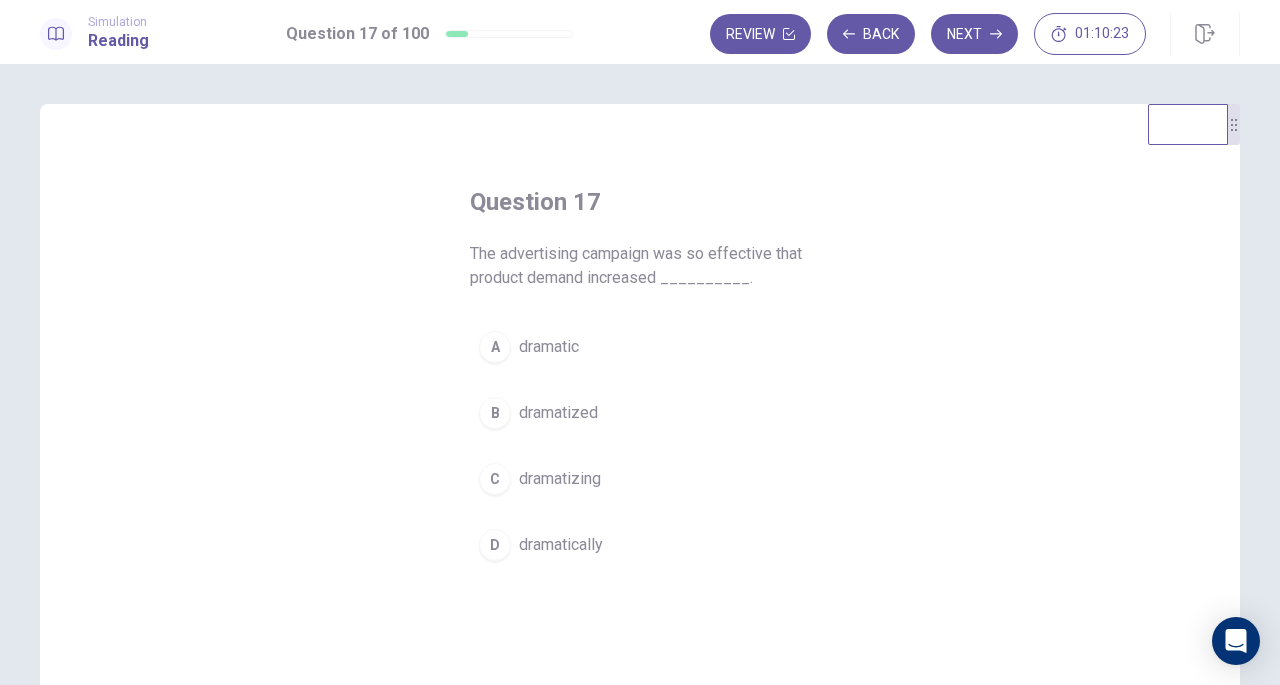 click on "dramatically" at bounding box center [561, 545] 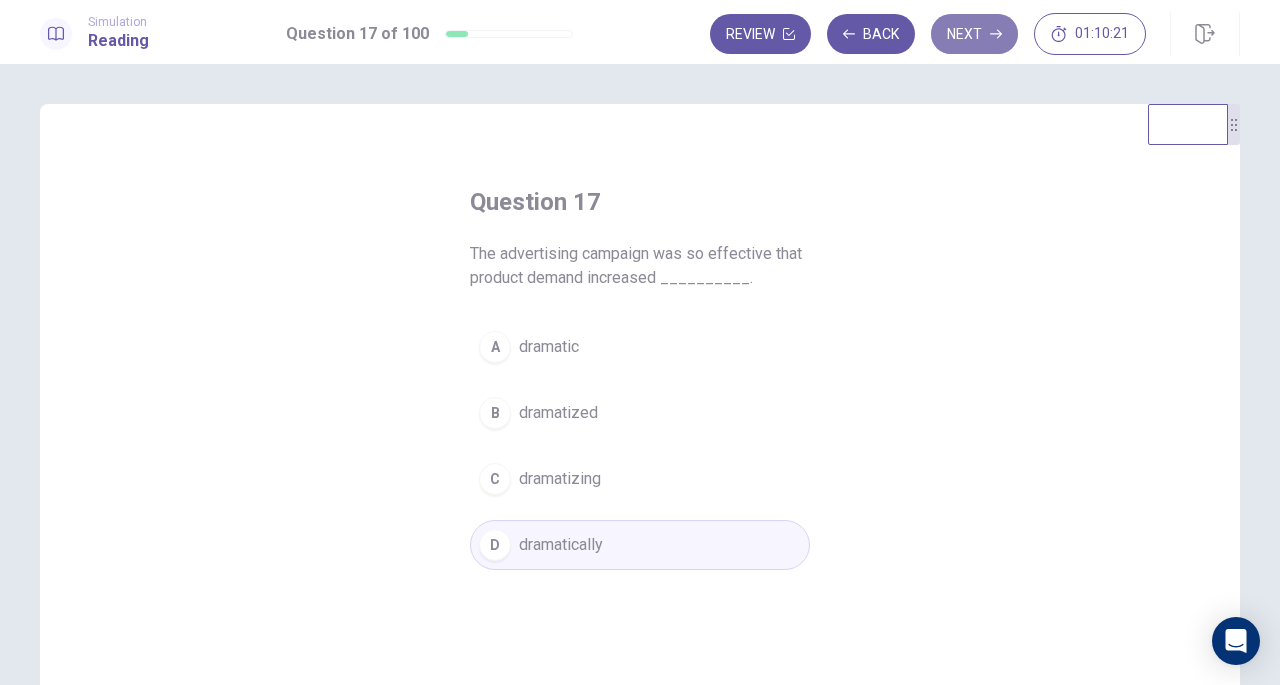 click on "Next" at bounding box center (974, 34) 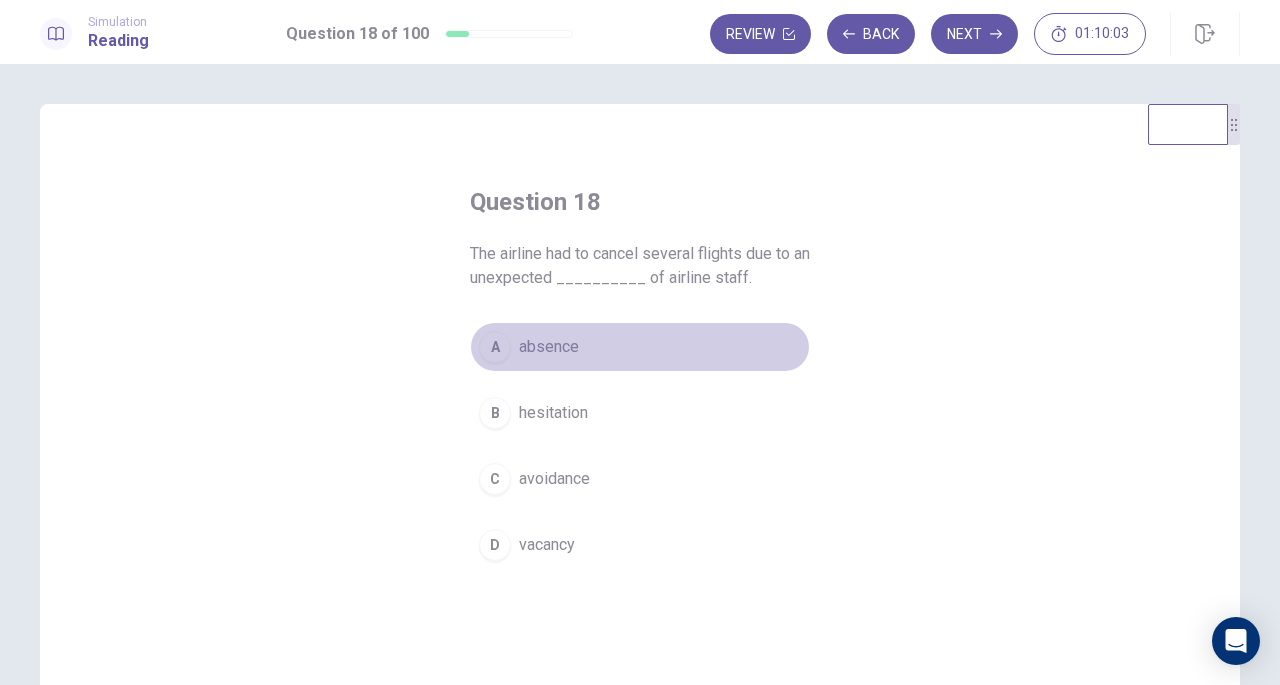 click on "A absence" at bounding box center [640, 347] 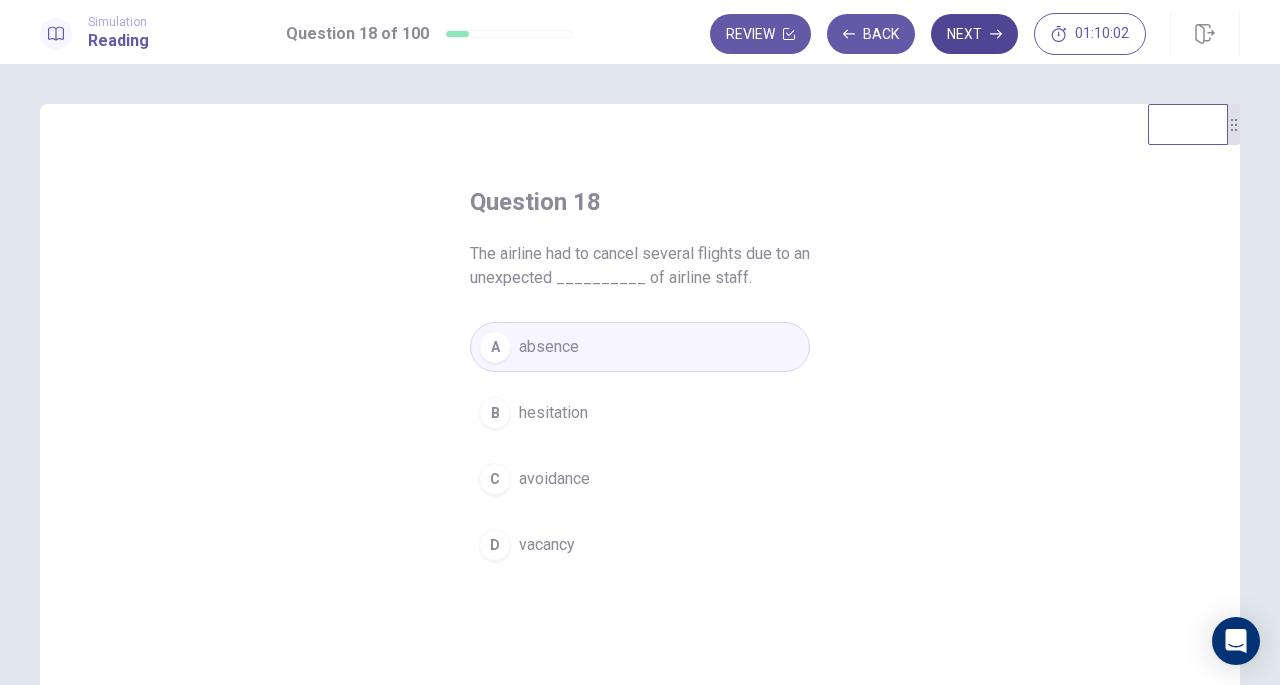 click on "Next" at bounding box center [974, 34] 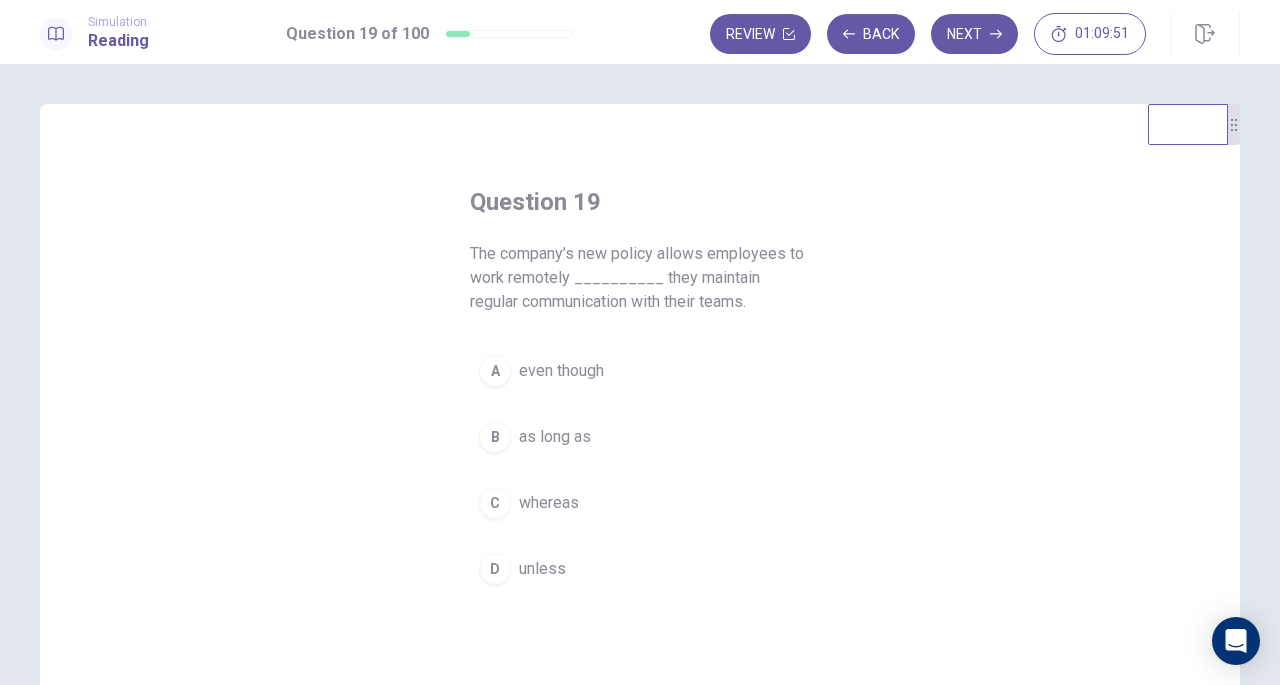 click on "as long as" at bounding box center [555, 437] 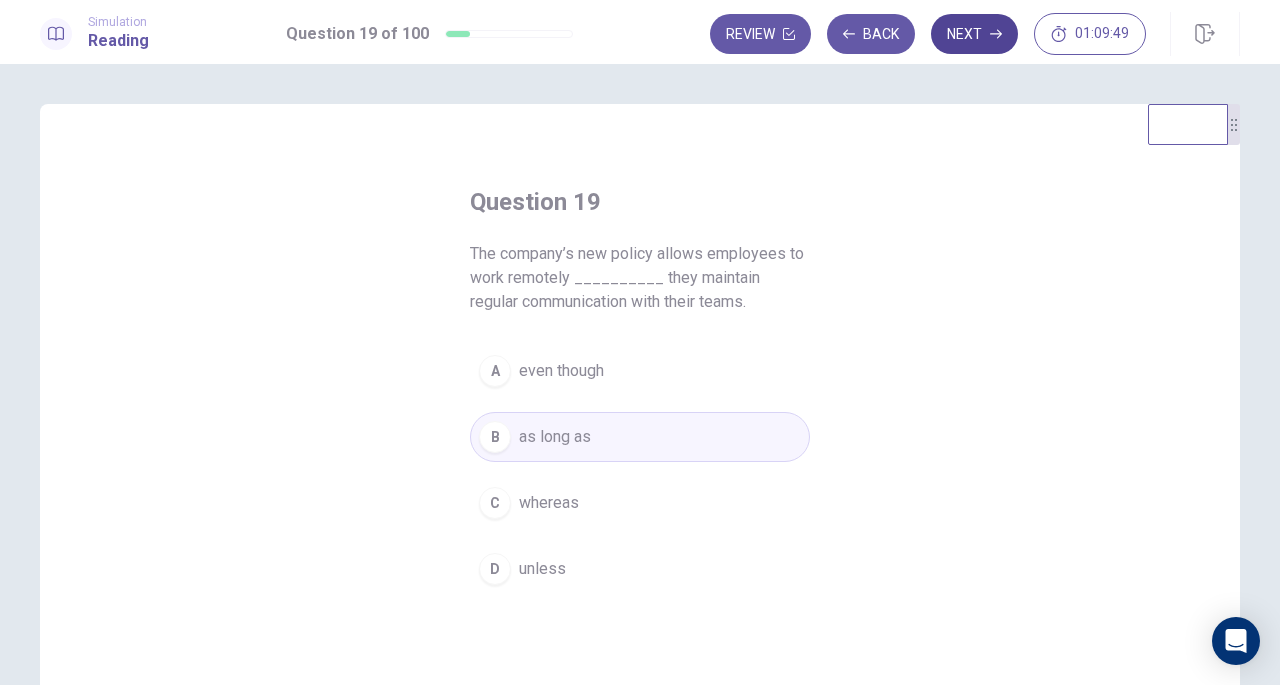 click on "Next" at bounding box center (974, 34) 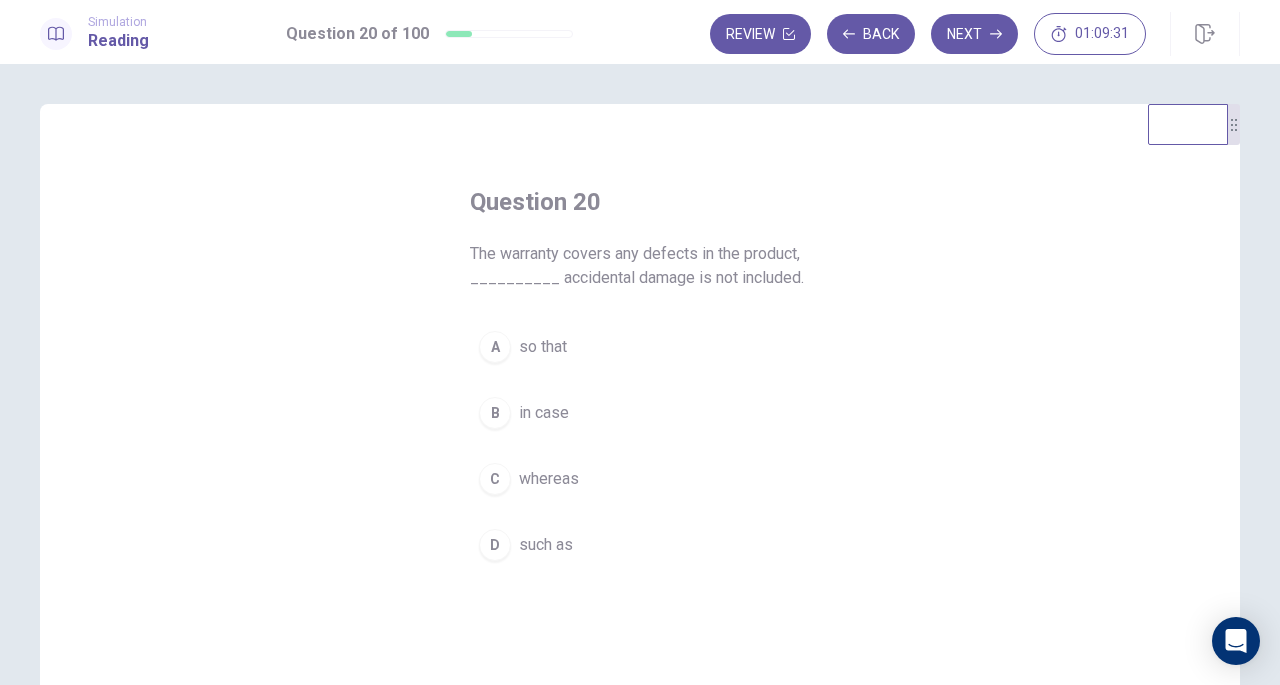 click on "A so that" at bounding box center [640, 347] 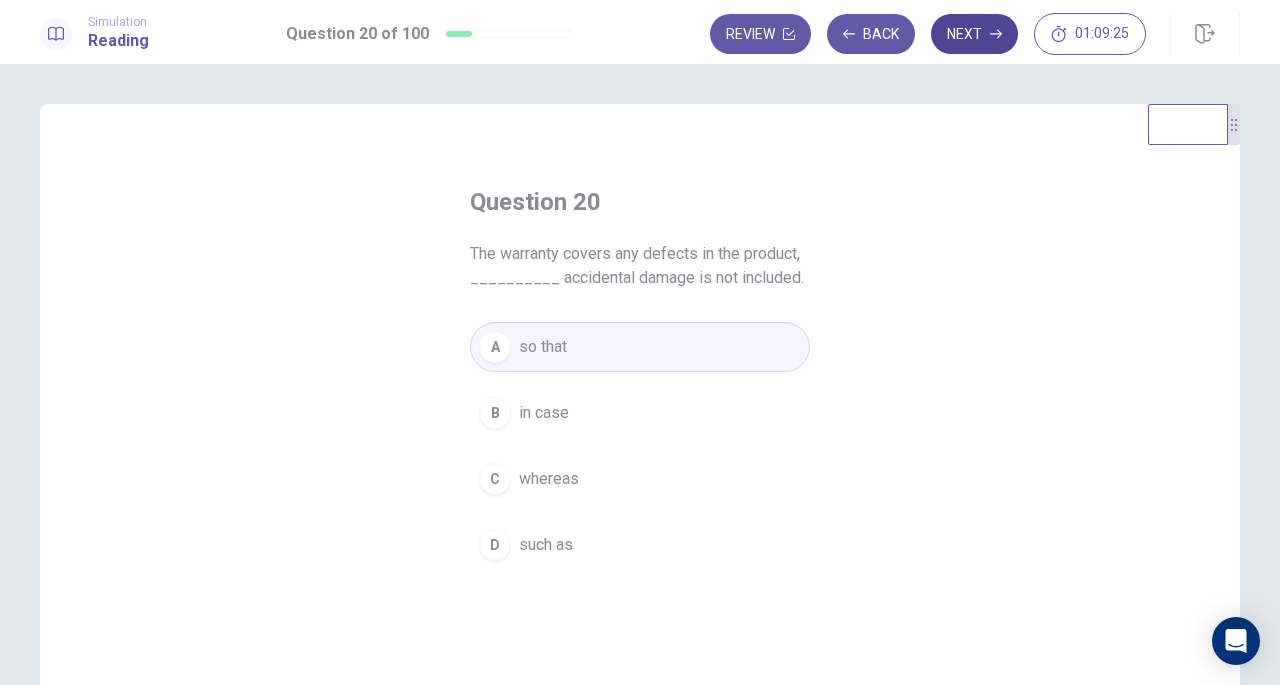 click 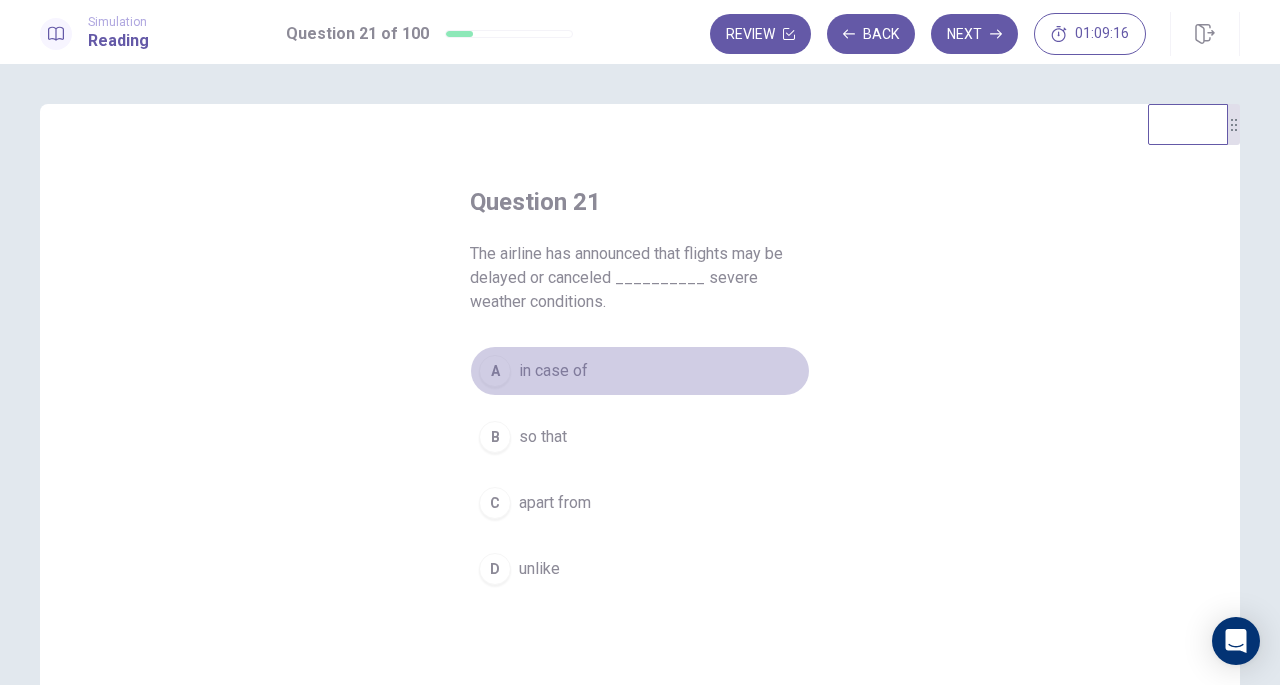 click on "in case of" at bounding box center [553, 371] 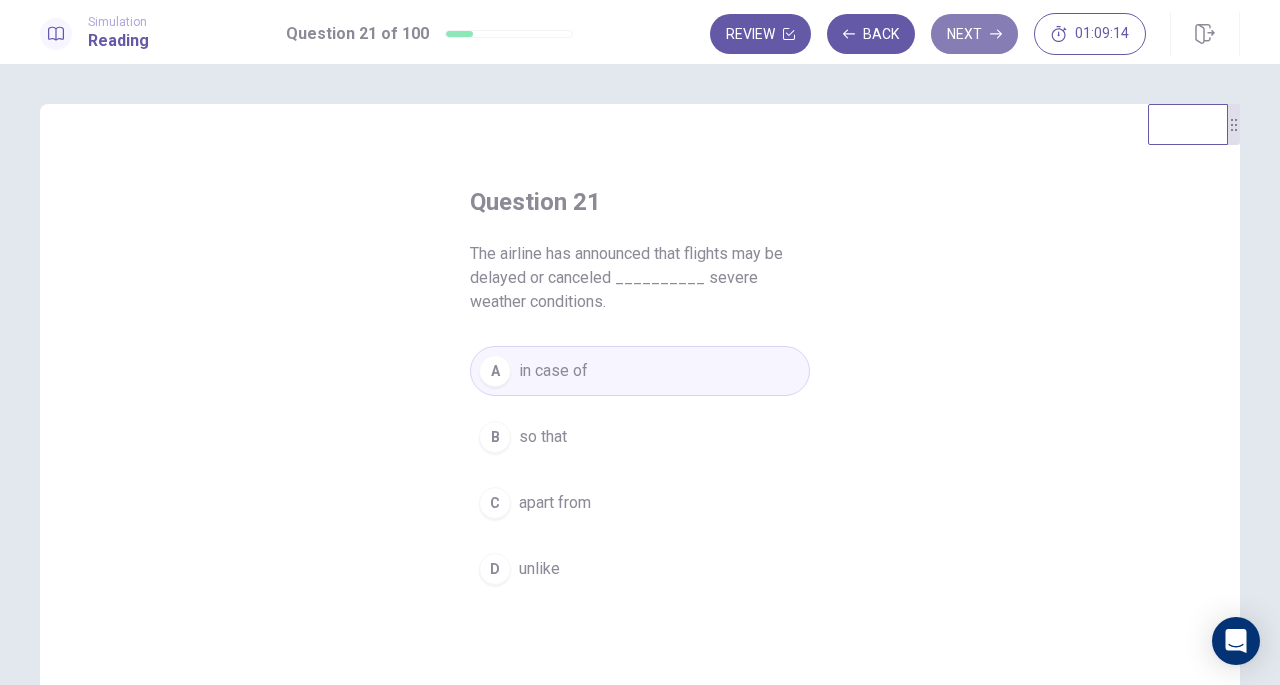 click on "Next" at bounding box center (974, 34) 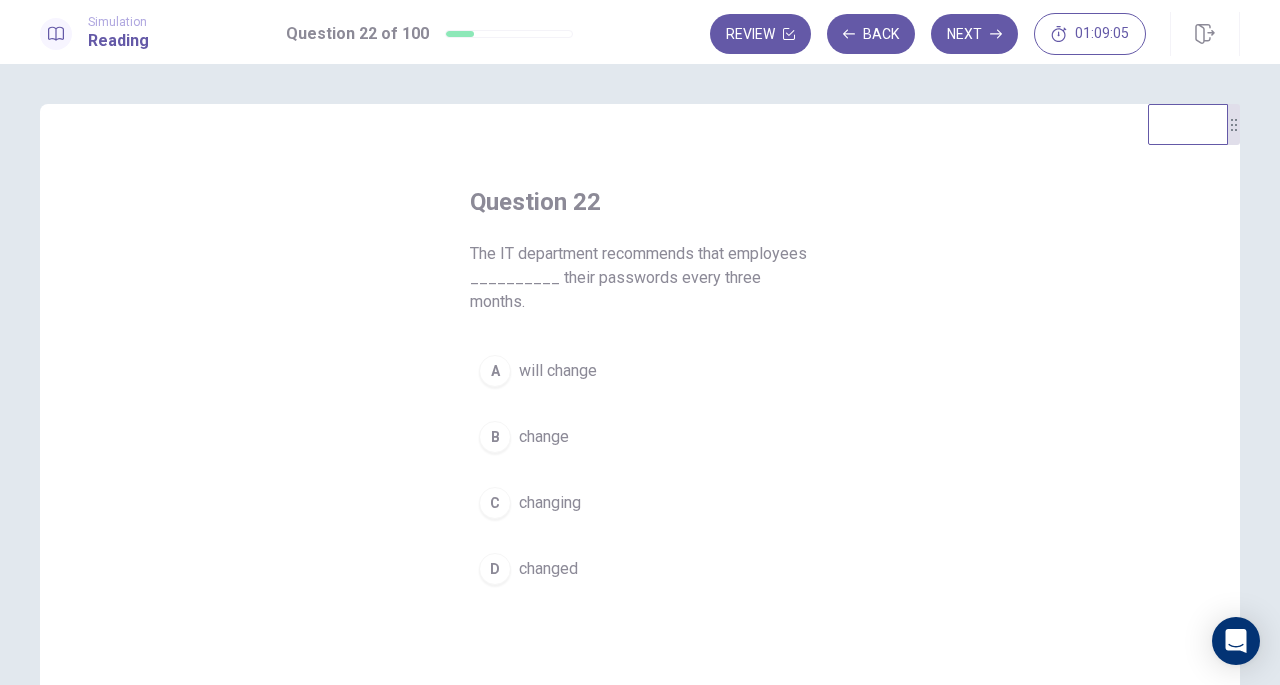 click on "A will change	 B change 	 C changing	 D changed" at bounding box center (640, 470) 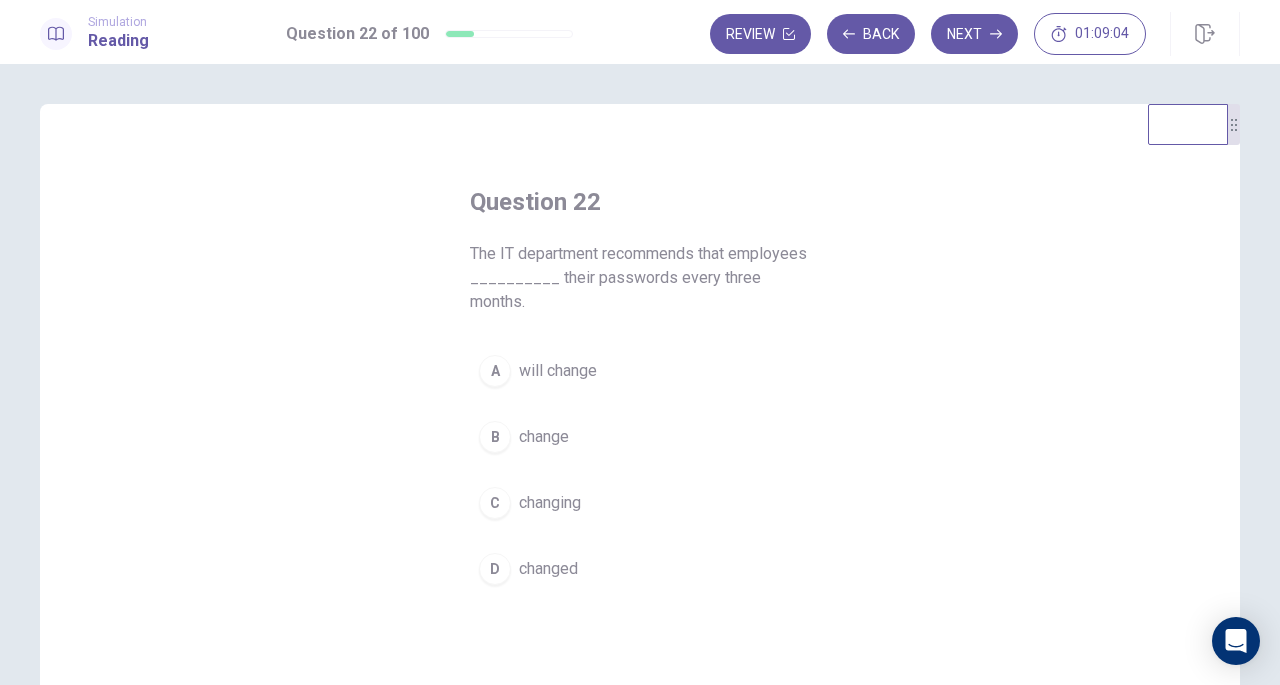 click on "change" at bounding box center [544, 437] 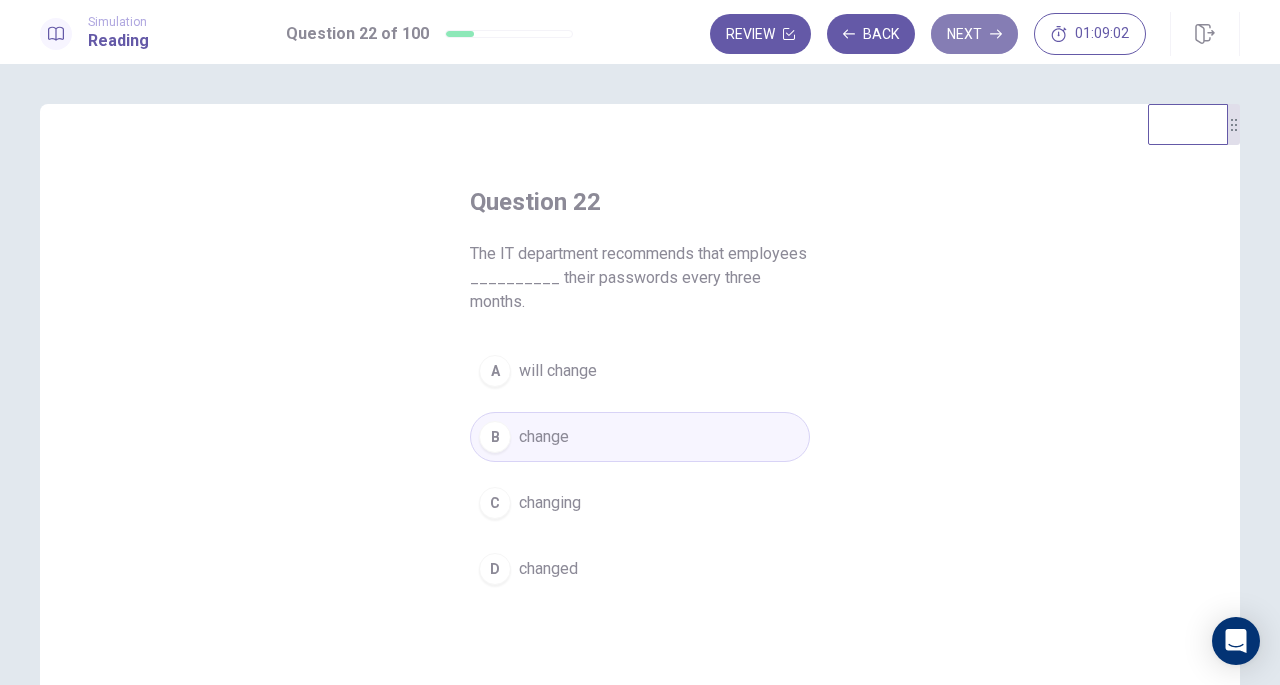 click on "Next" at bounding box center (974, 34) 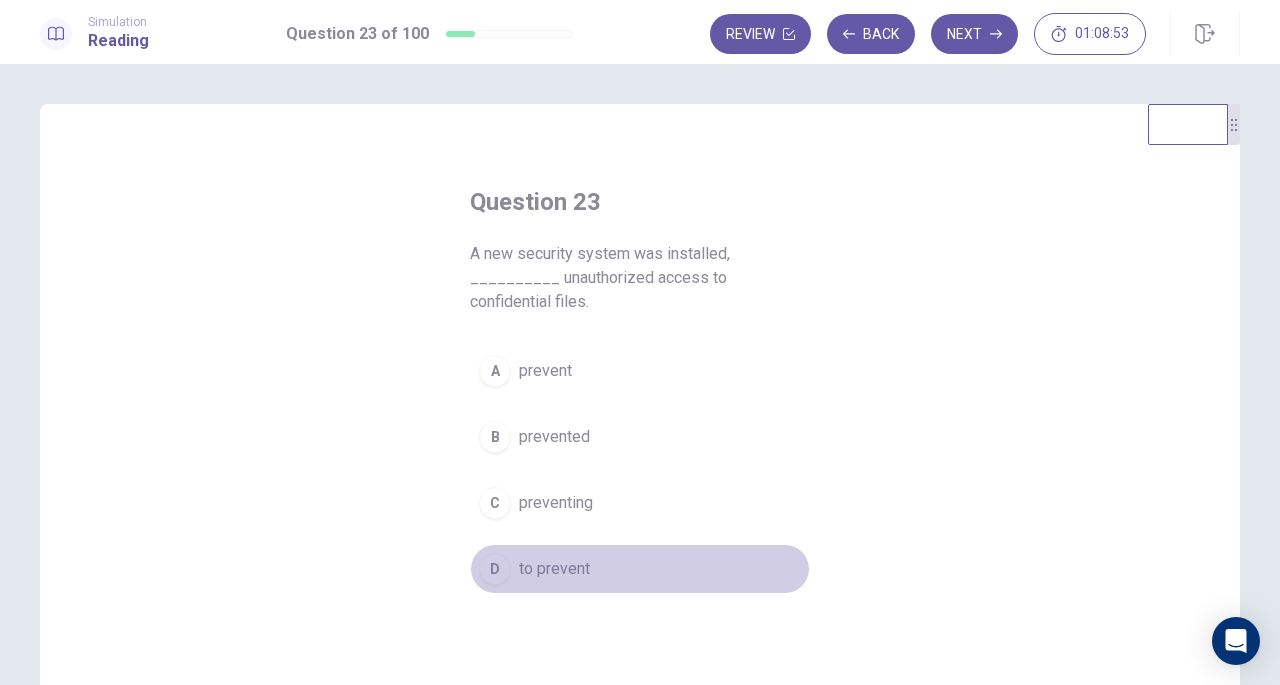 click on "to prevent" at bounding box center (554, 569) 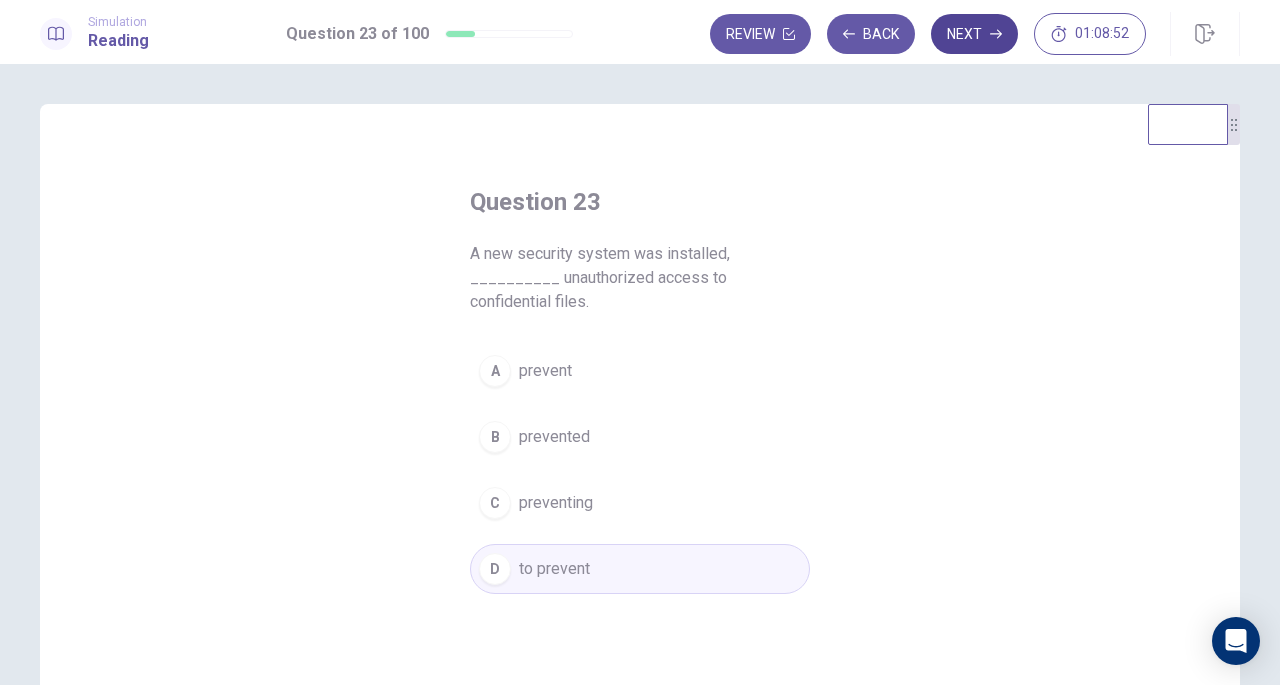 click 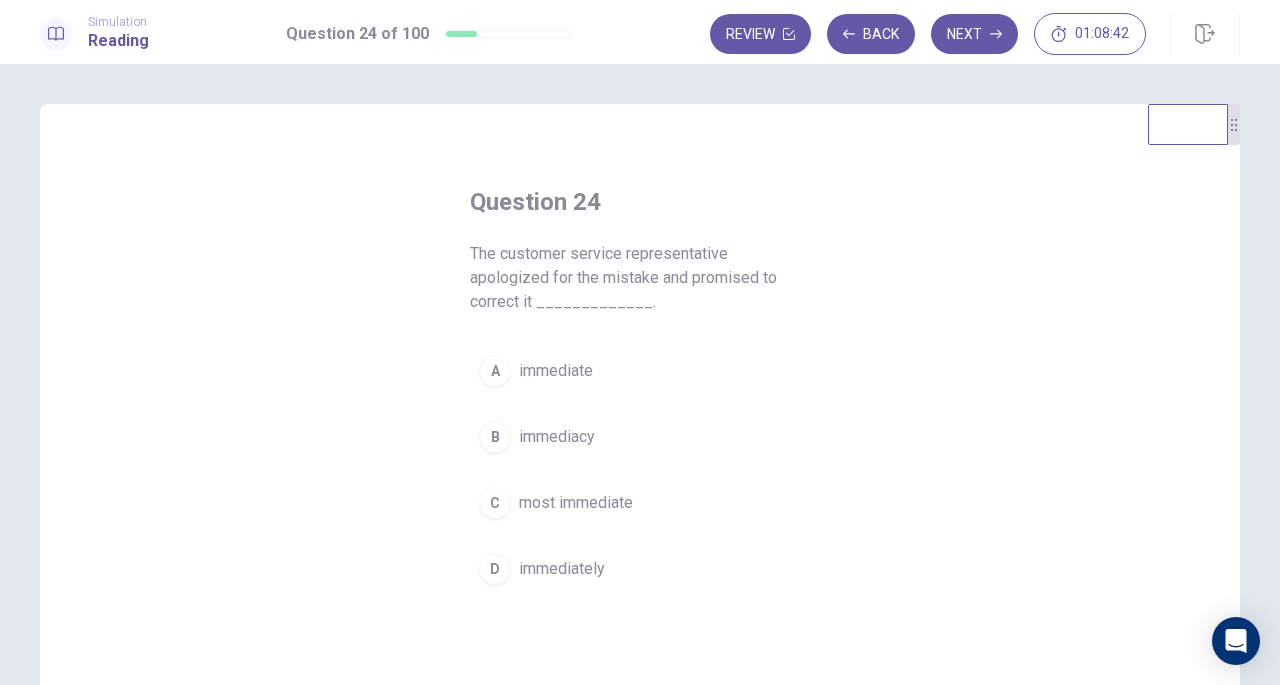 click on "A immediate	 B immediacy	 C most immediate	 D immediately" at bounding box center (640, 470) 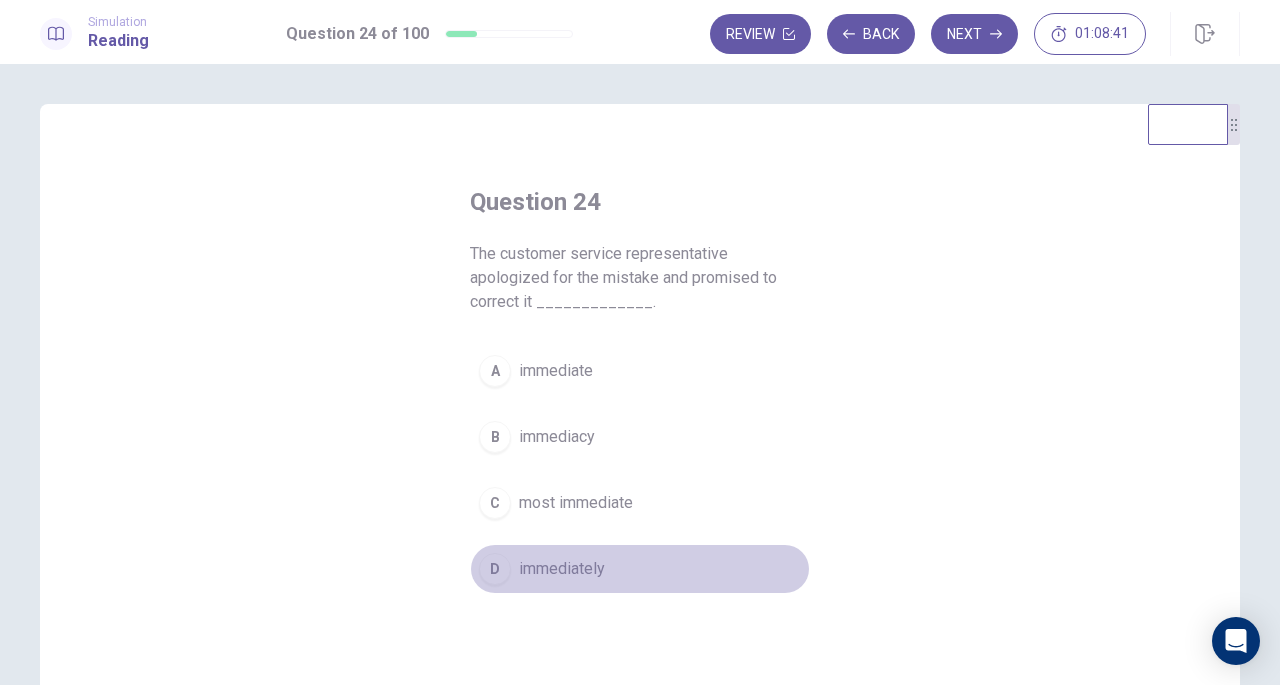 click on "immediately" at bounding box center (562, 569) 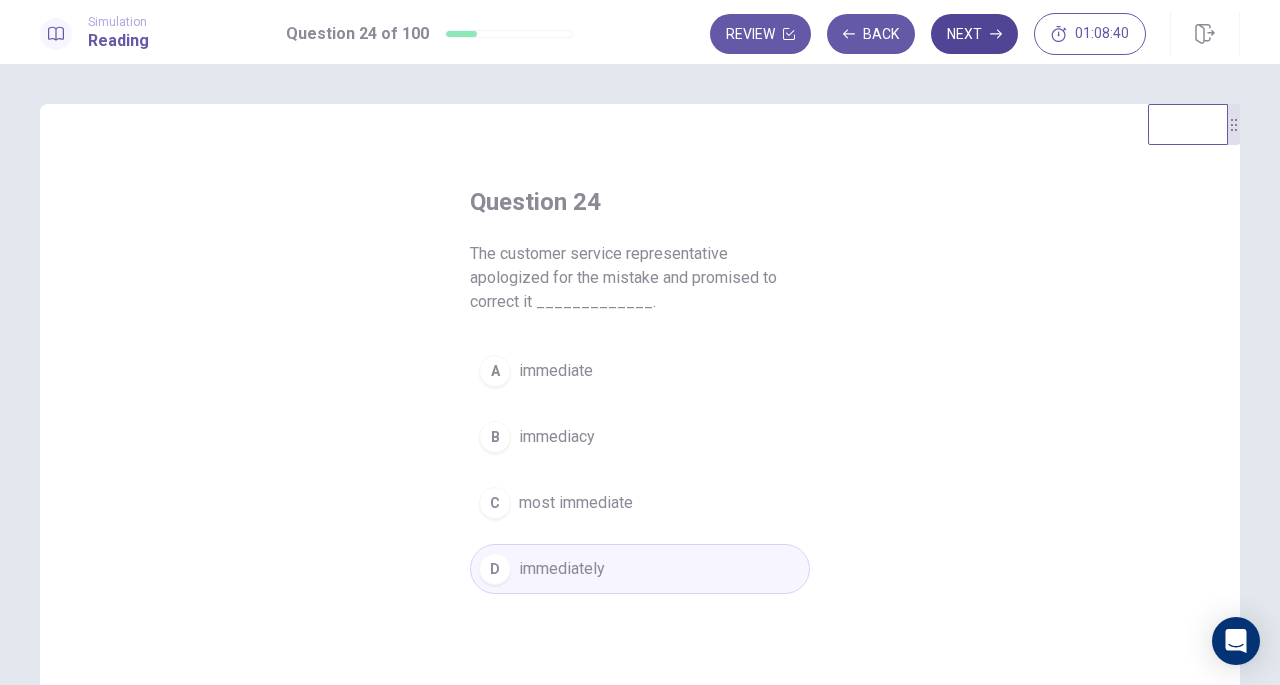 click on "Next" at bounding box center (974, 34) 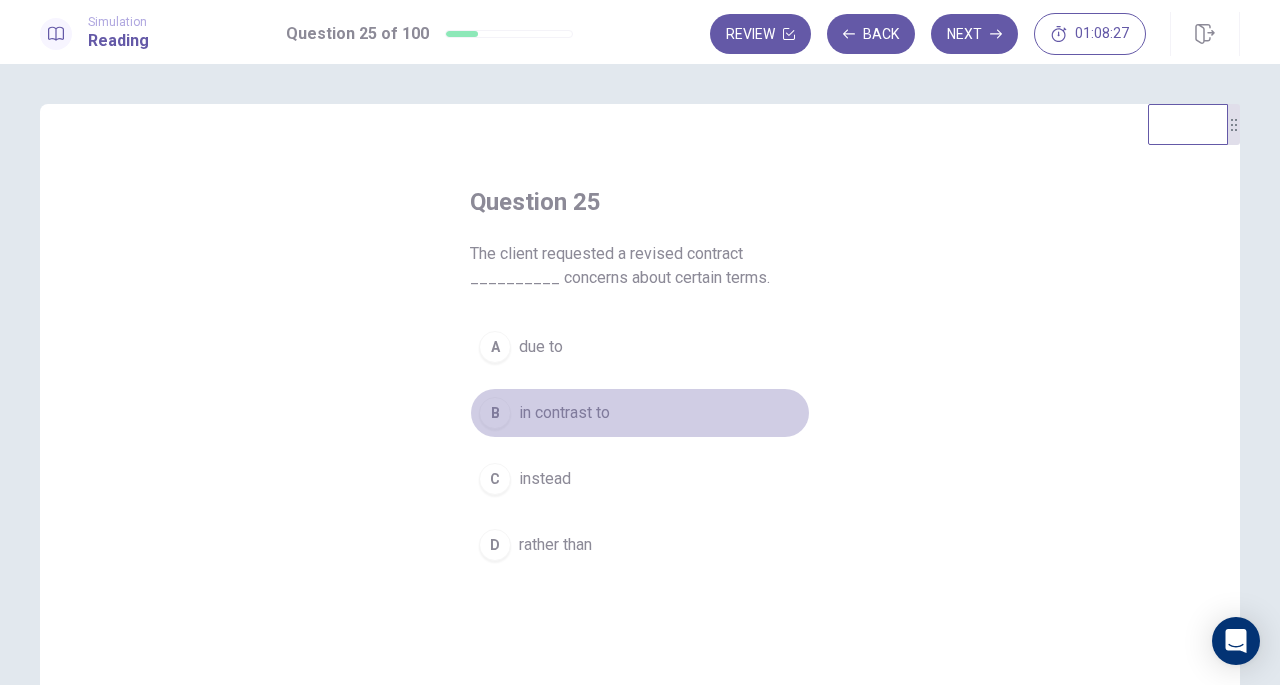 click on "B in contrast to" at bounding box center [640, 413] 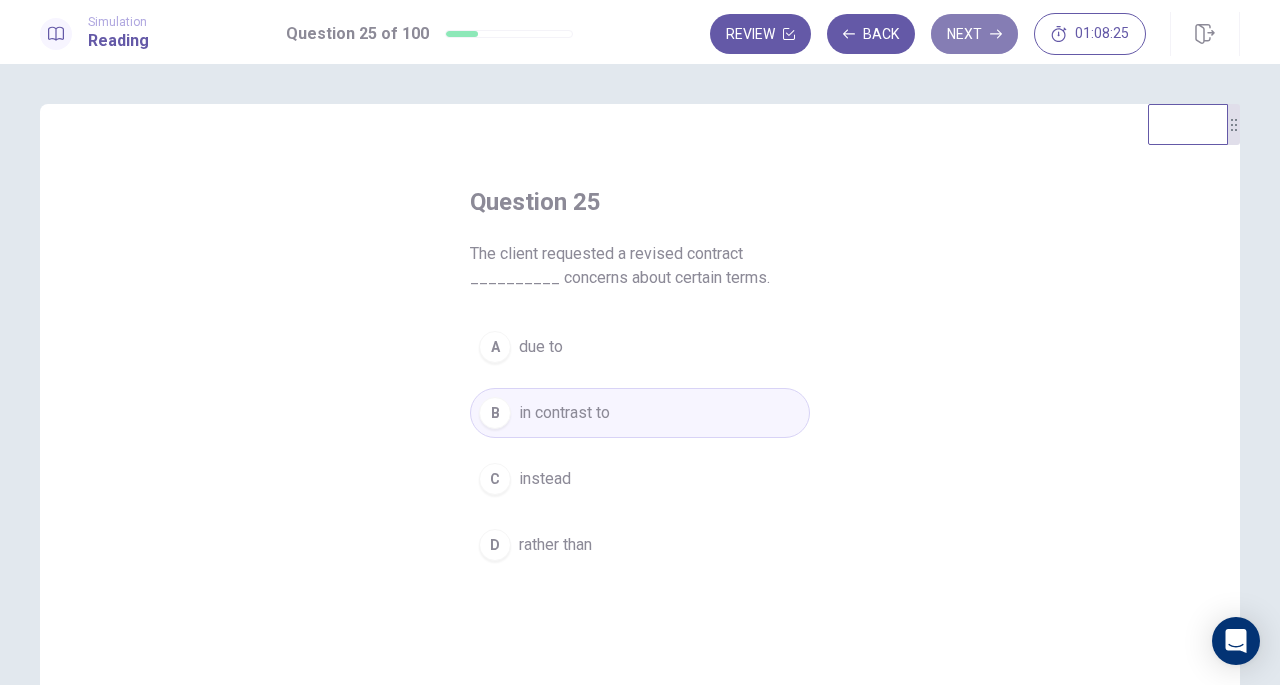 click on "Next" at bounding box center [974, 34] 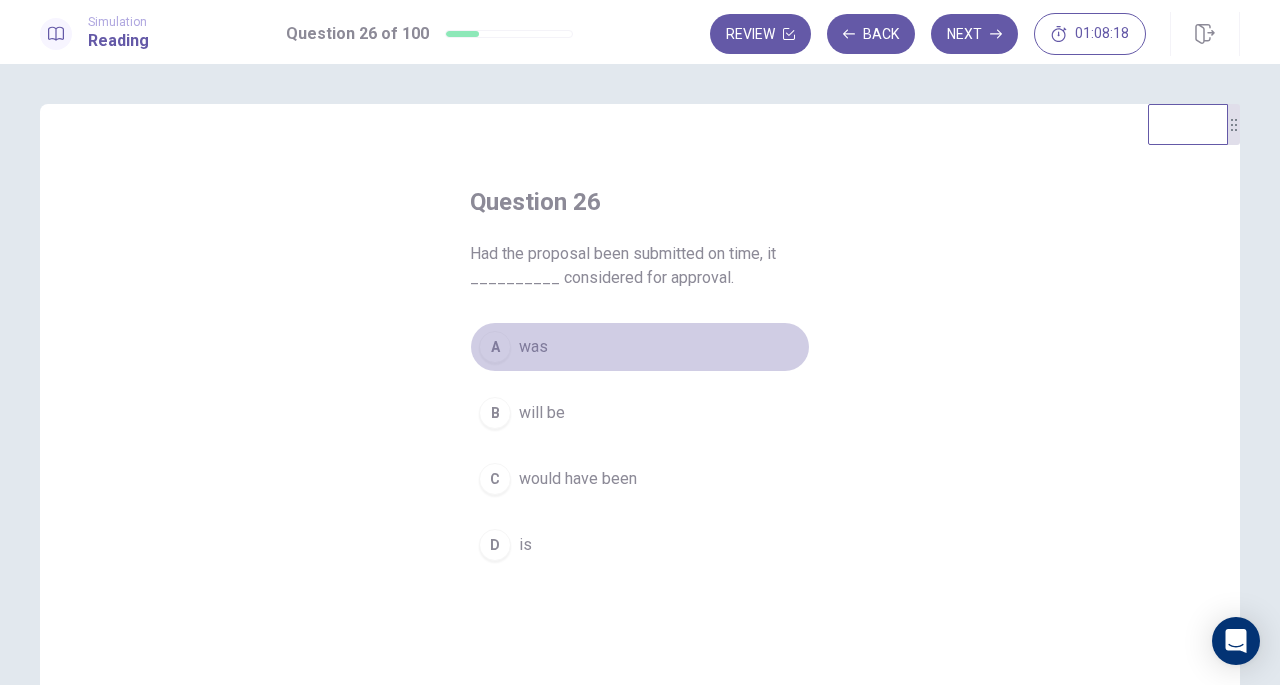 click on "A was" at bounding box center [640, 347] 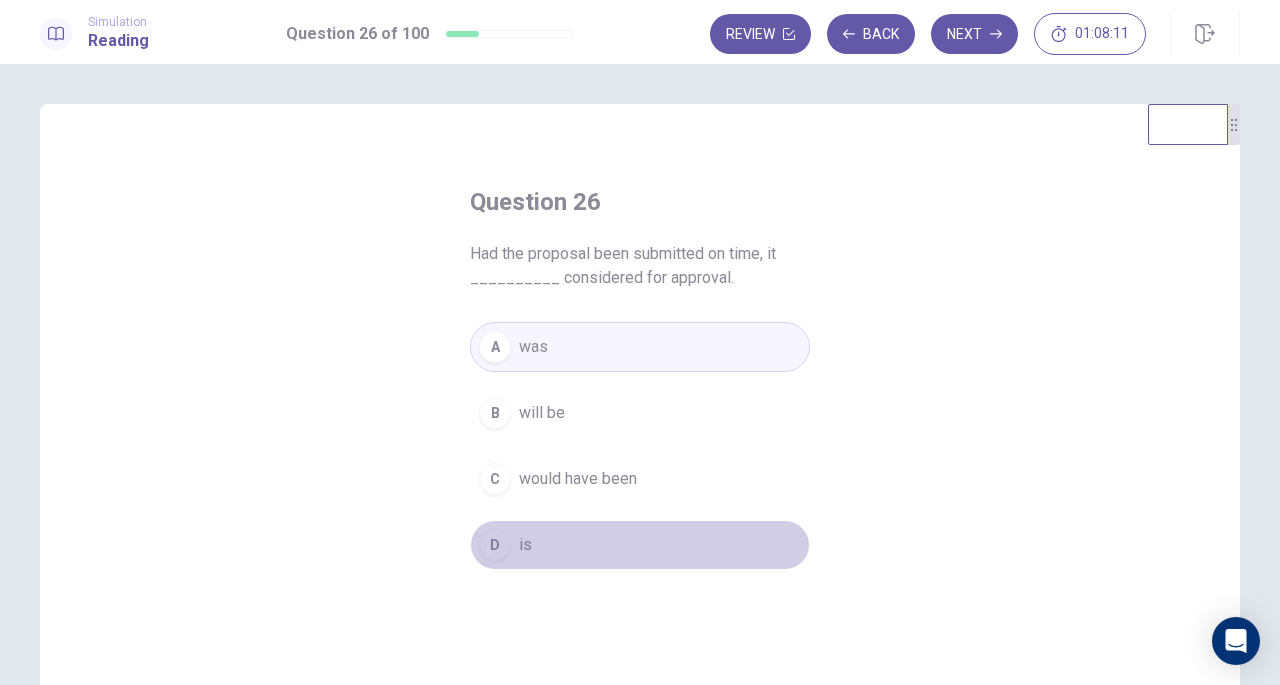 click on "D is" at bounding box center (640, 545) 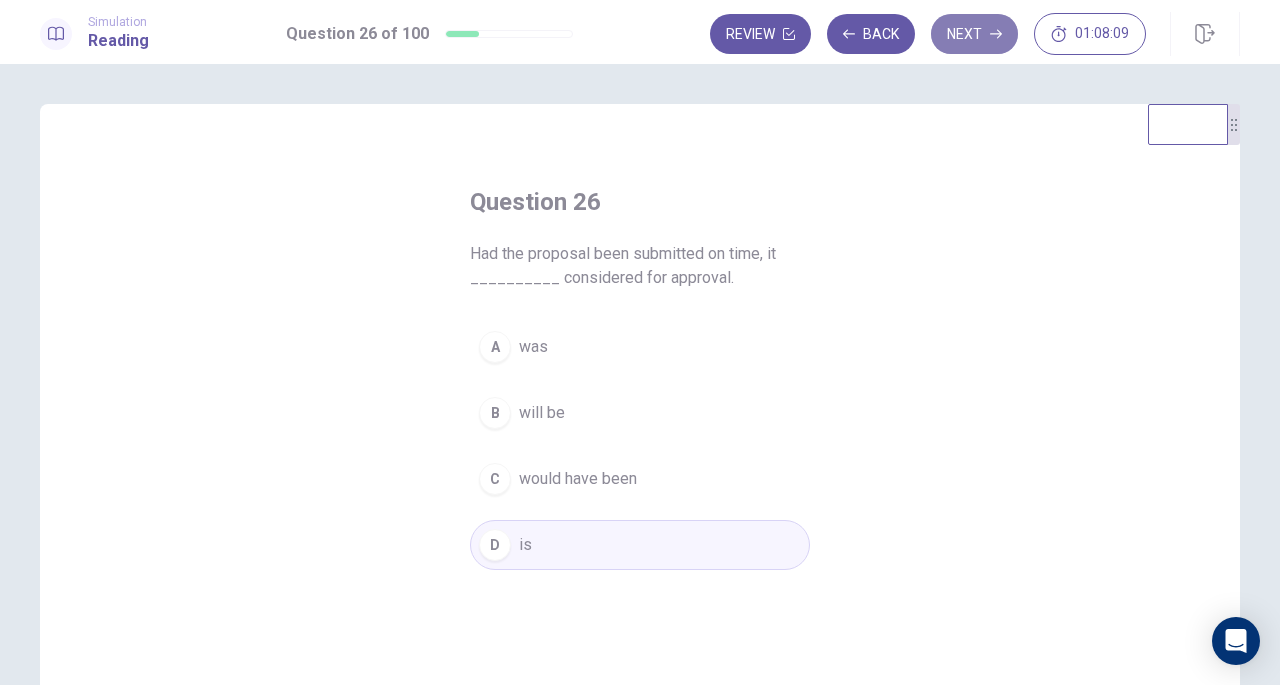 click on "Next" at bounding box center [974, 34] 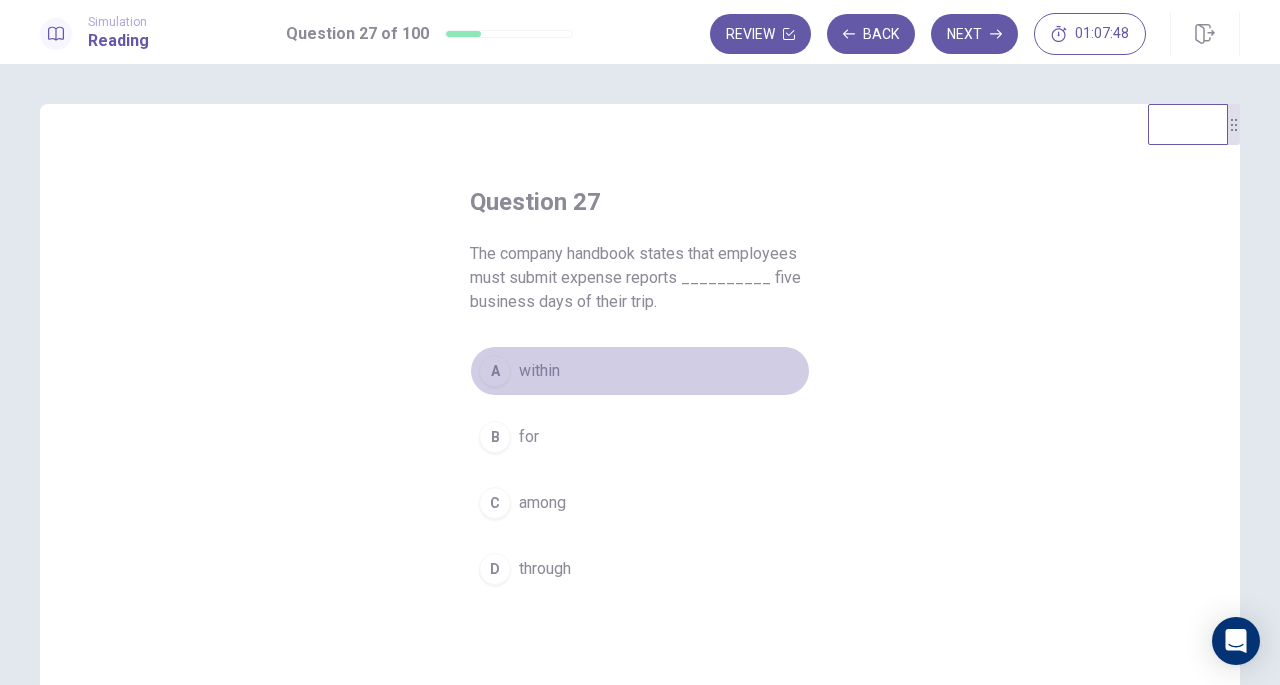 click on "A within" at bounding box center (640, 371) 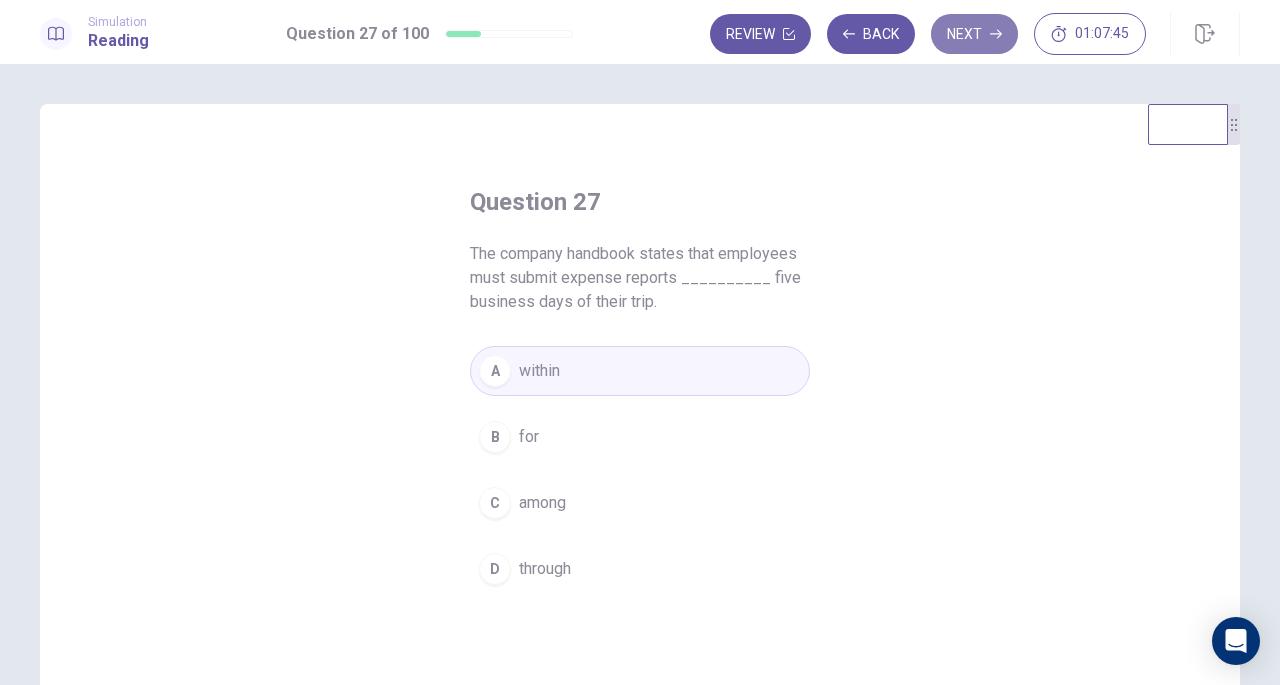 click on "Next" at bounding box center [974, 34] 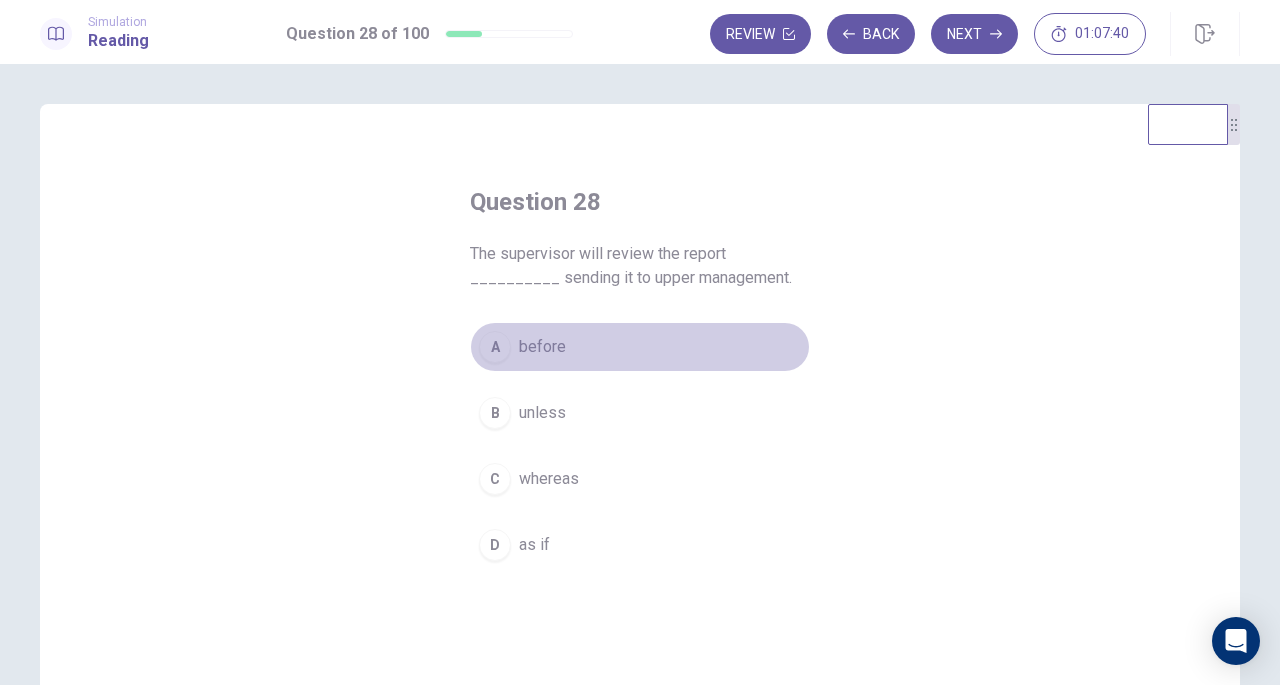 click on "A before" at bounding box center [640, 347] 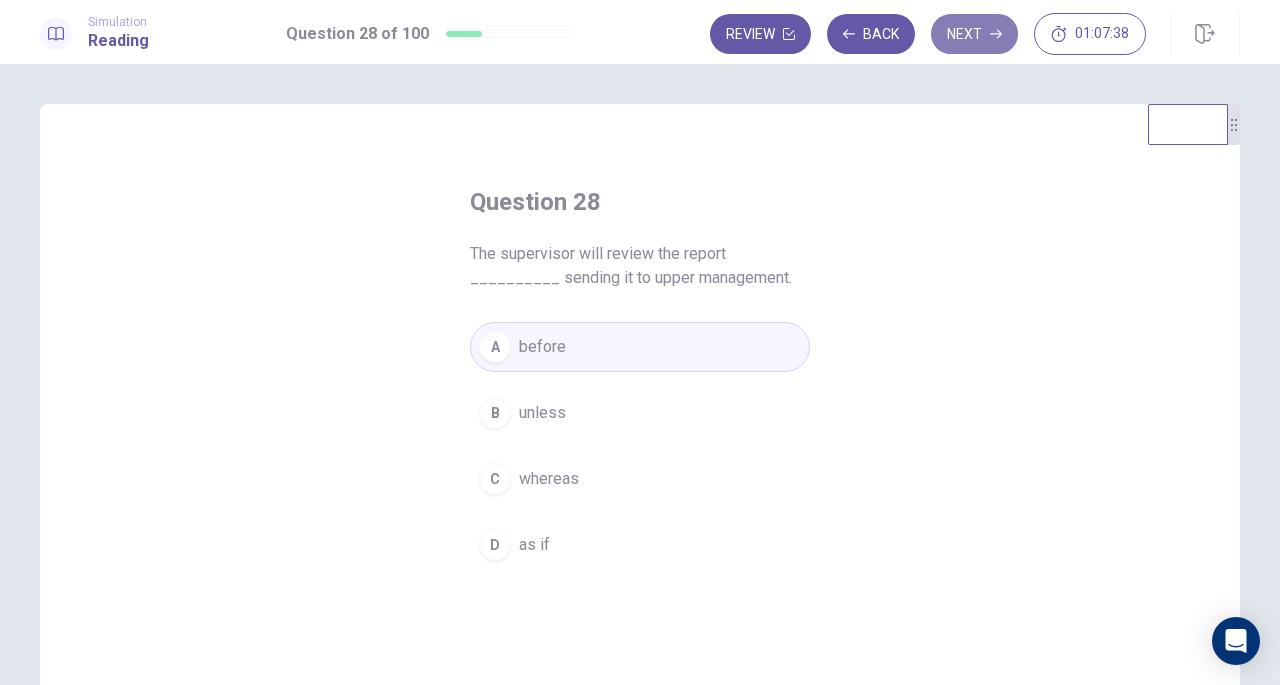 click on "Next" at bounding box center [974, 34] 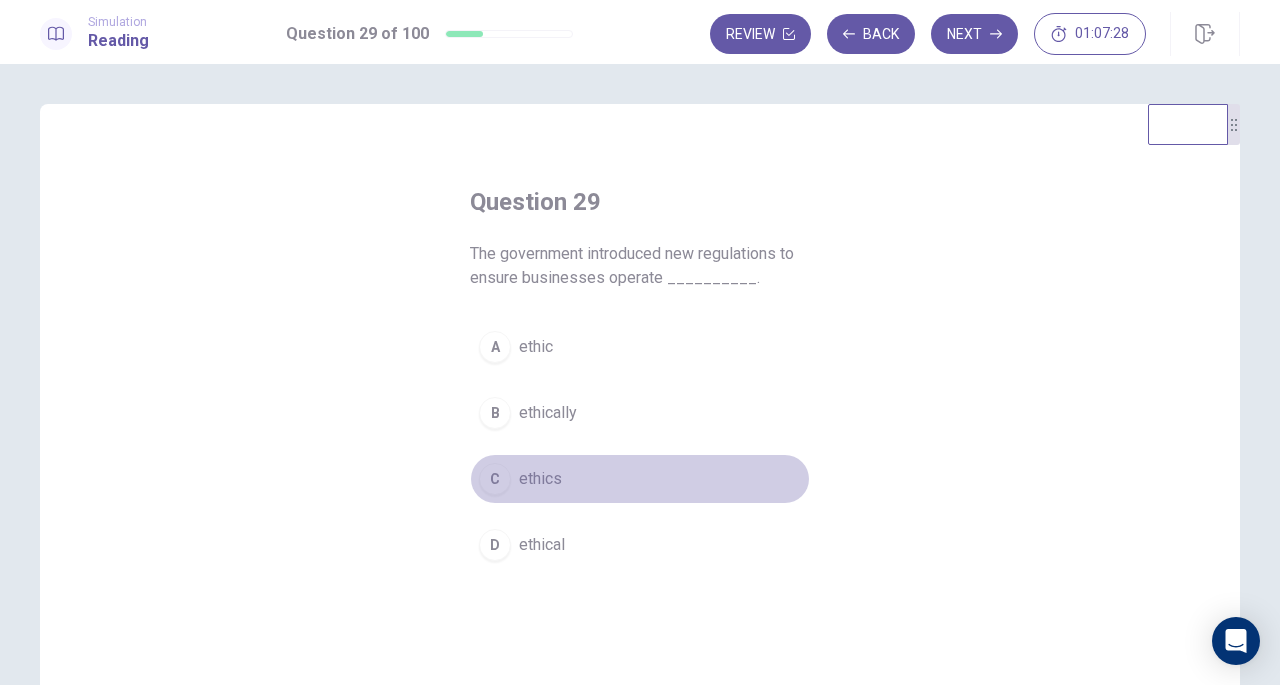 click on "C ethics" at bounding box center (640, 479) 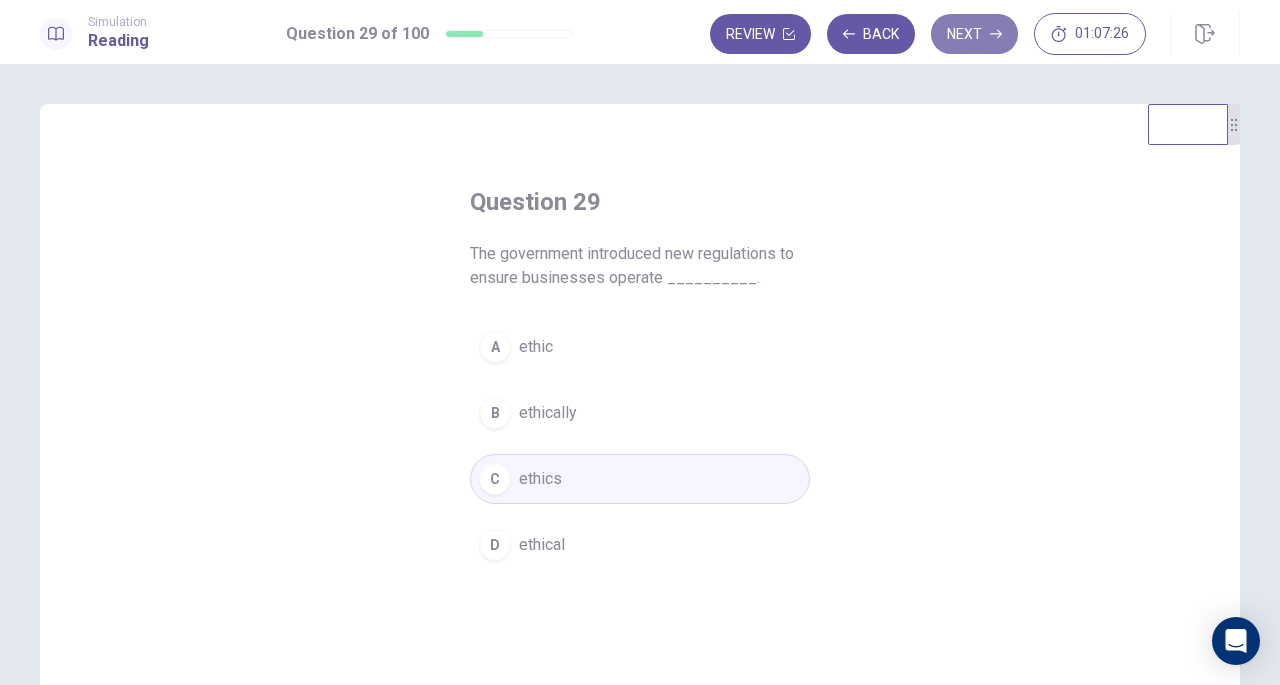 click on "Next" at bounding box center (974, 34) 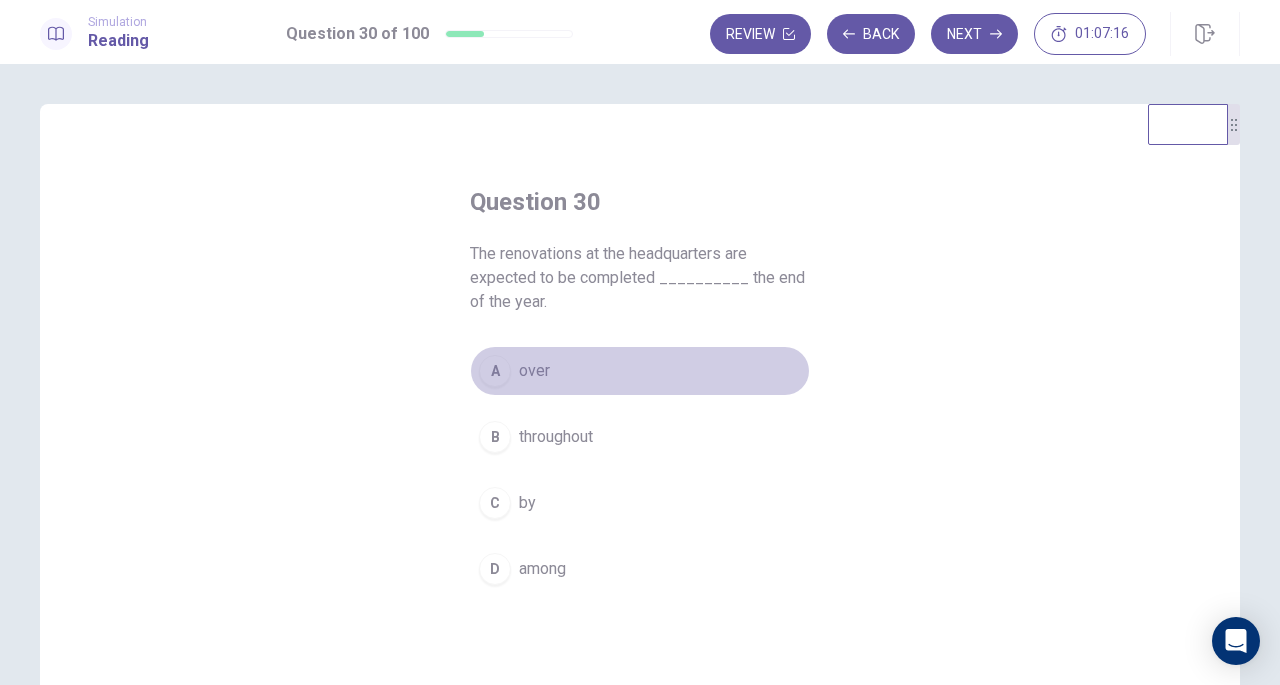 click on "A over" at bounding box center [640, 371] 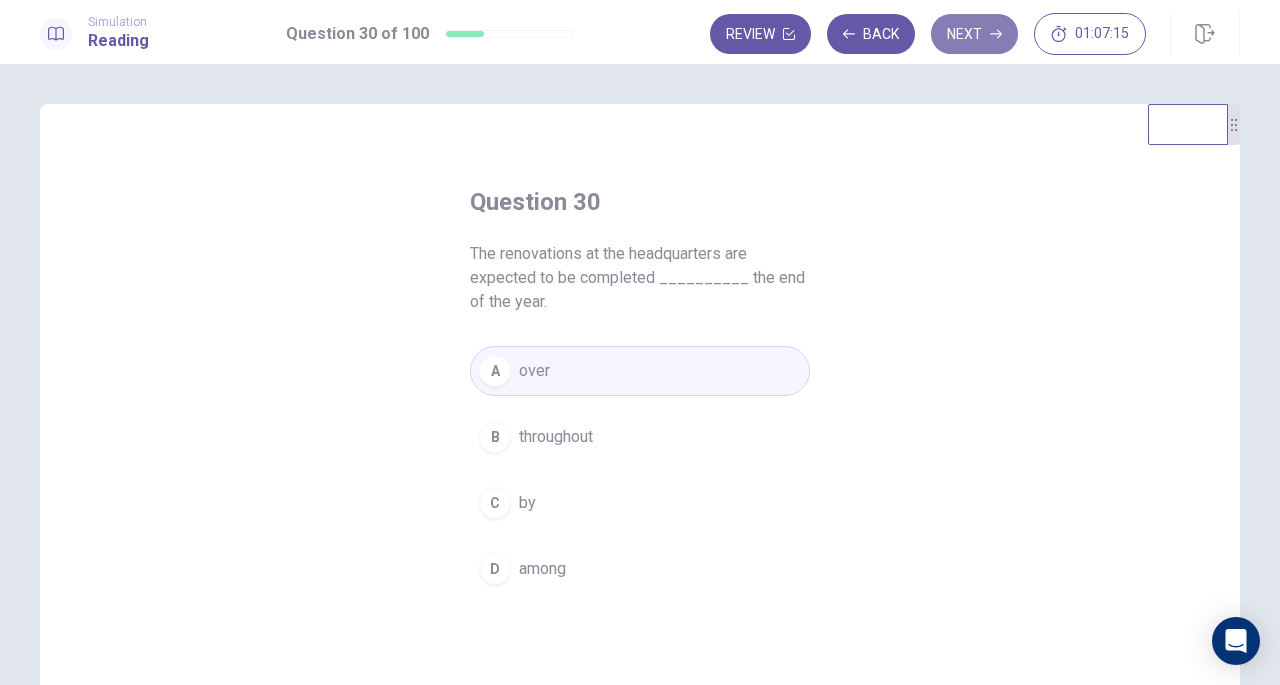 click on "Next" at bounding box center (974, 34) 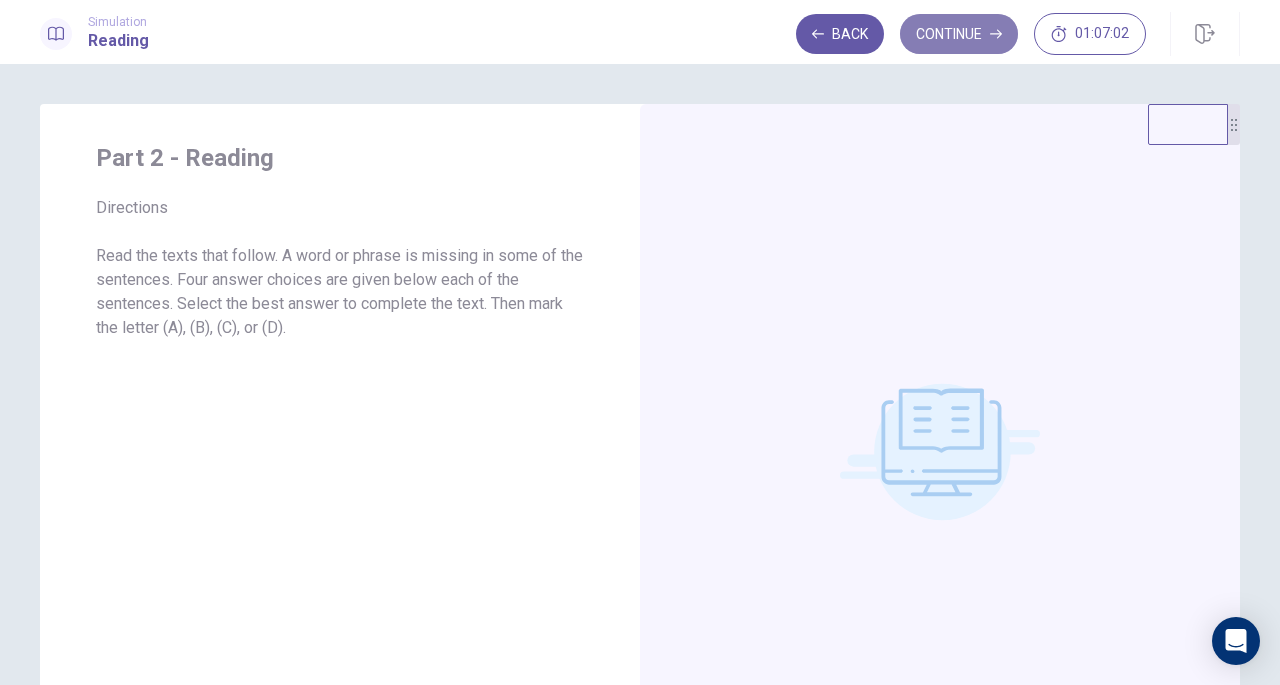 click on "Continue" at bounding box center [959, 34] 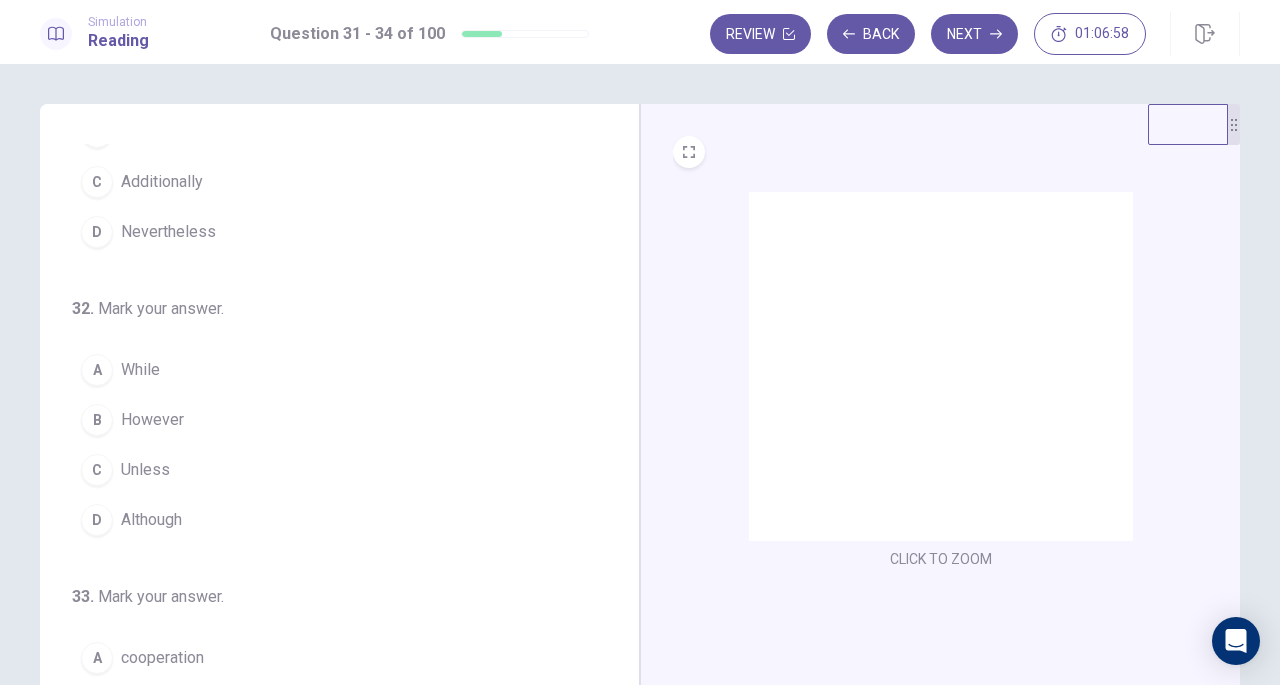 scroll, scrollTop: 0, scrollLeft: 0, axis: both 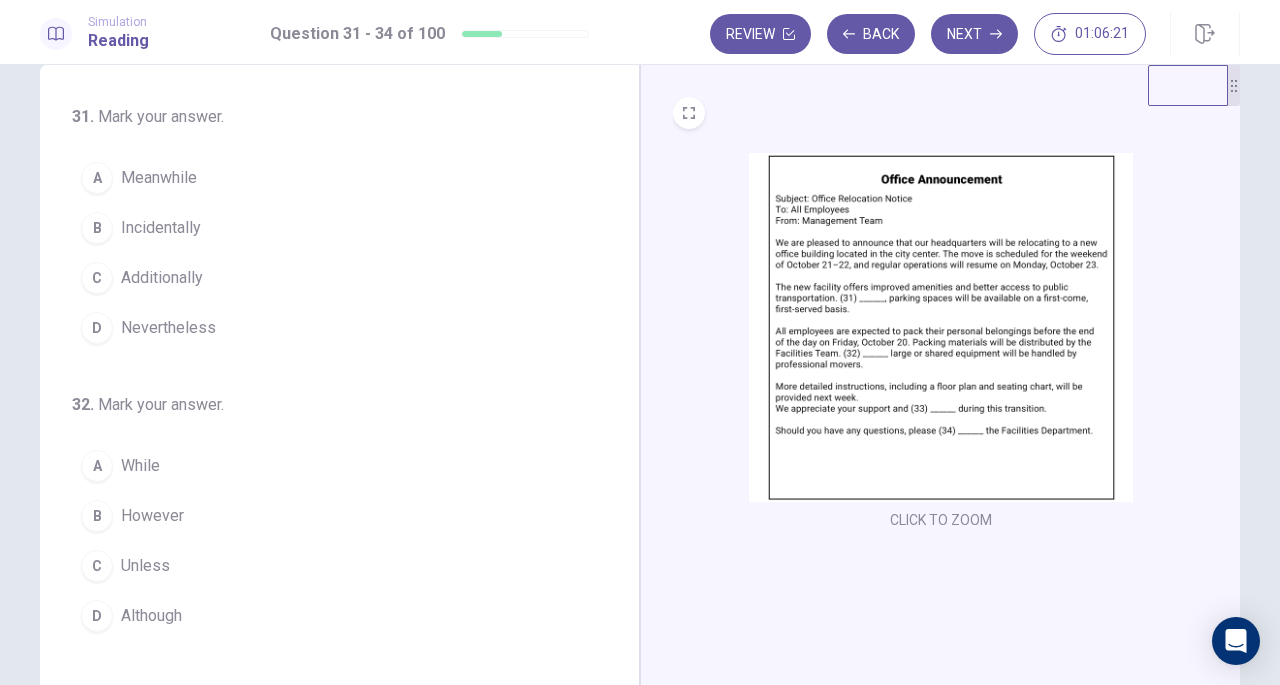 click on "D Nevertheless" at bounding box center (327, 328) 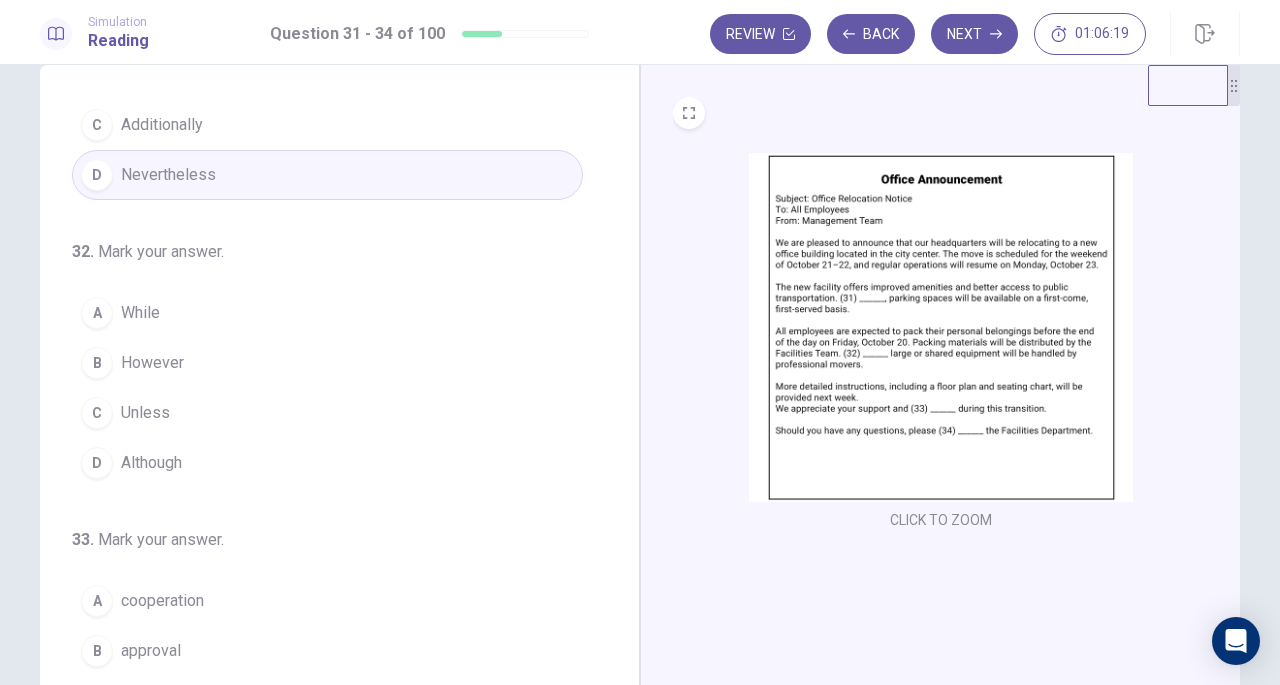 scroll, scrollTop: 154, scrollLeft: 0, axis: vertical 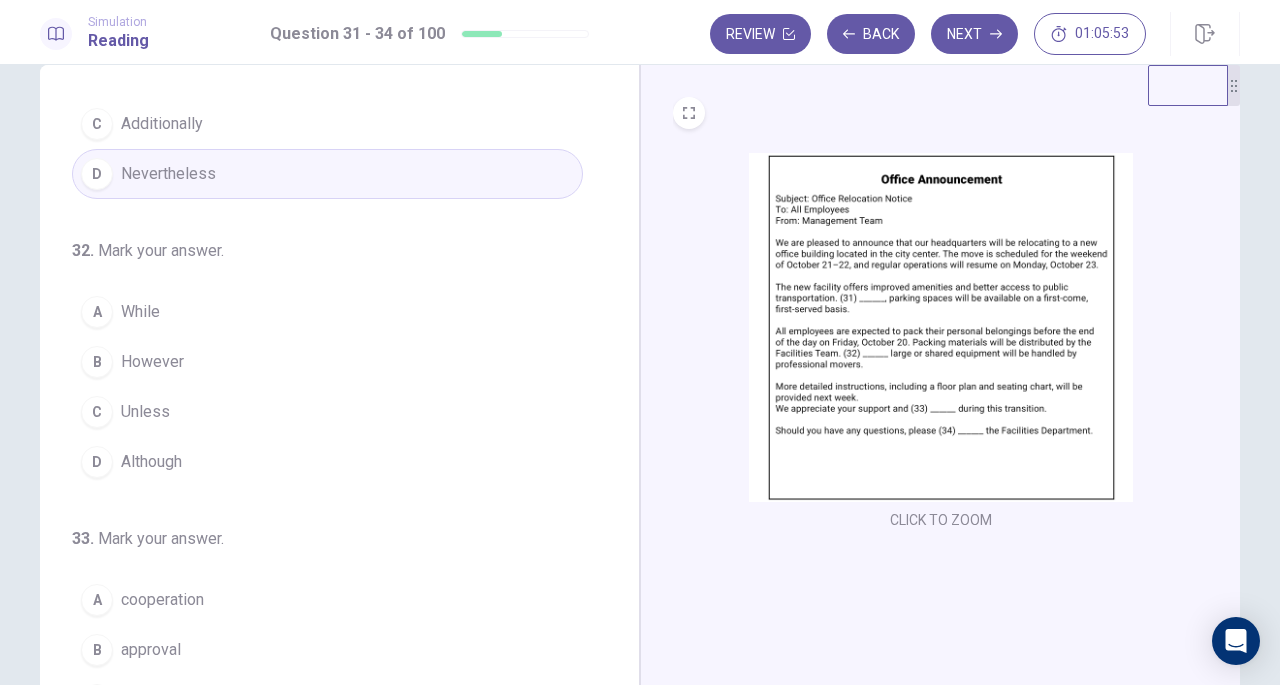click on "A While" at bounding box center (327, 312) 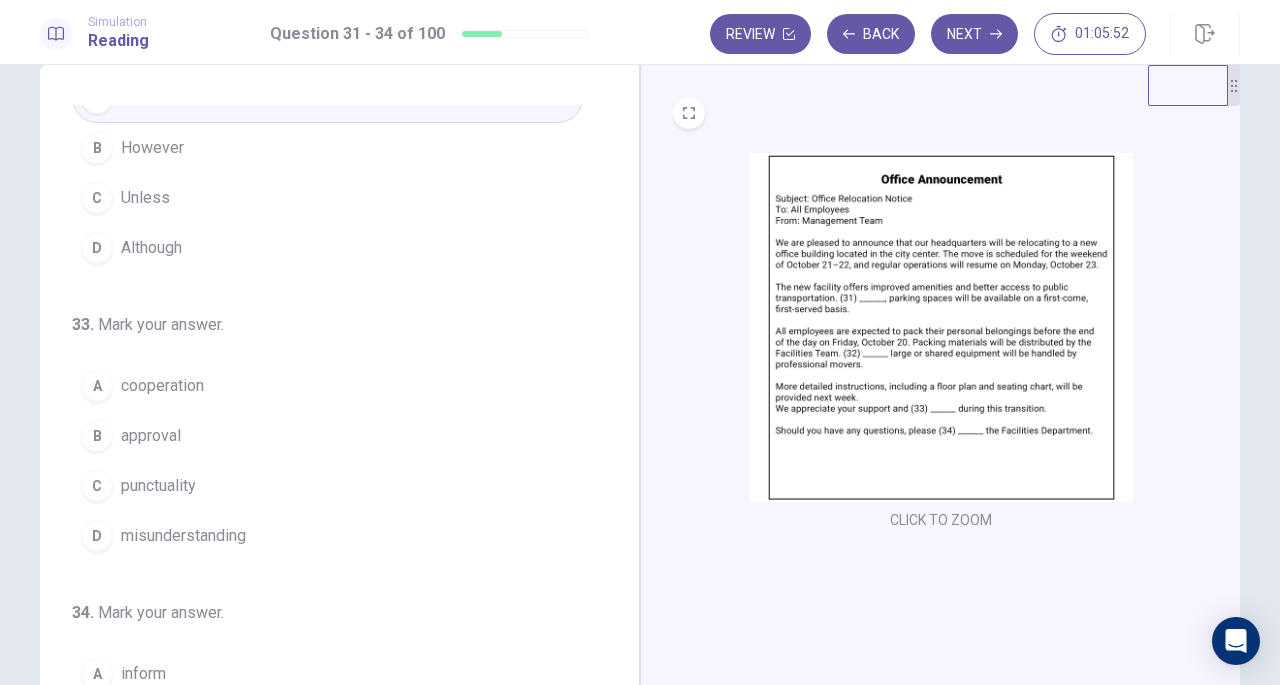 scroll, scrollTop: 369, scrollLeft: 0, axis: vertical 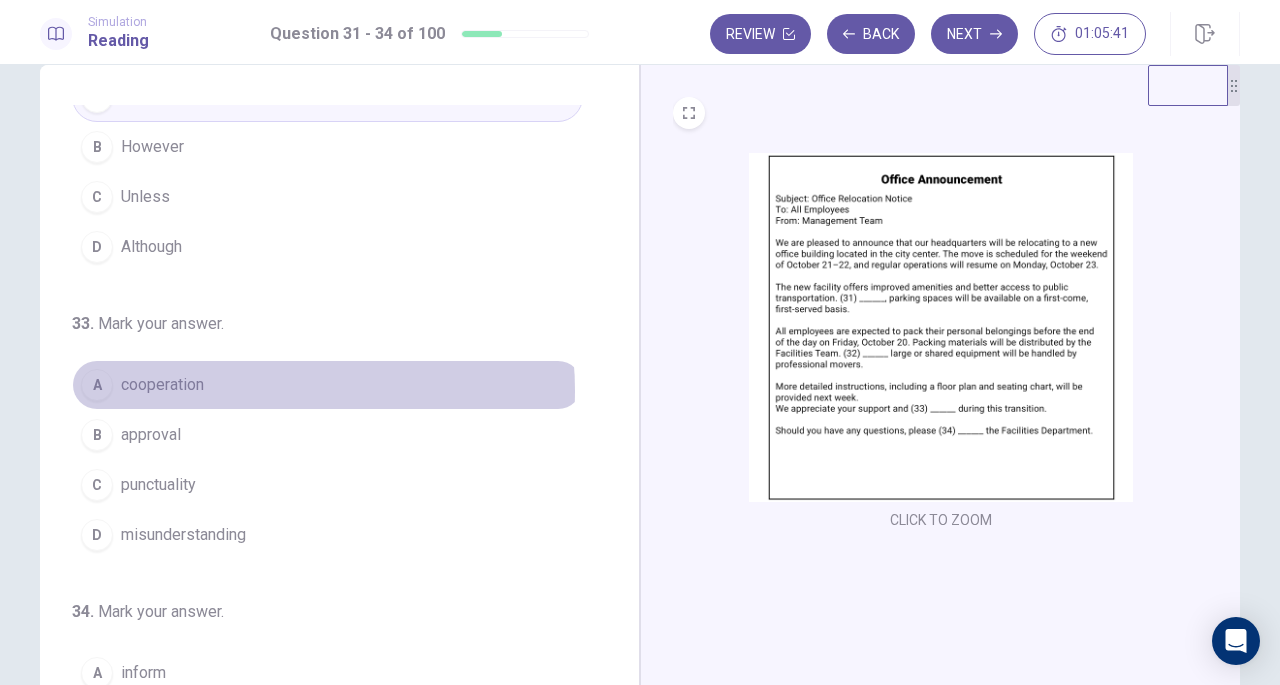 click on "A cooperation" at bounding box center (327, 385) 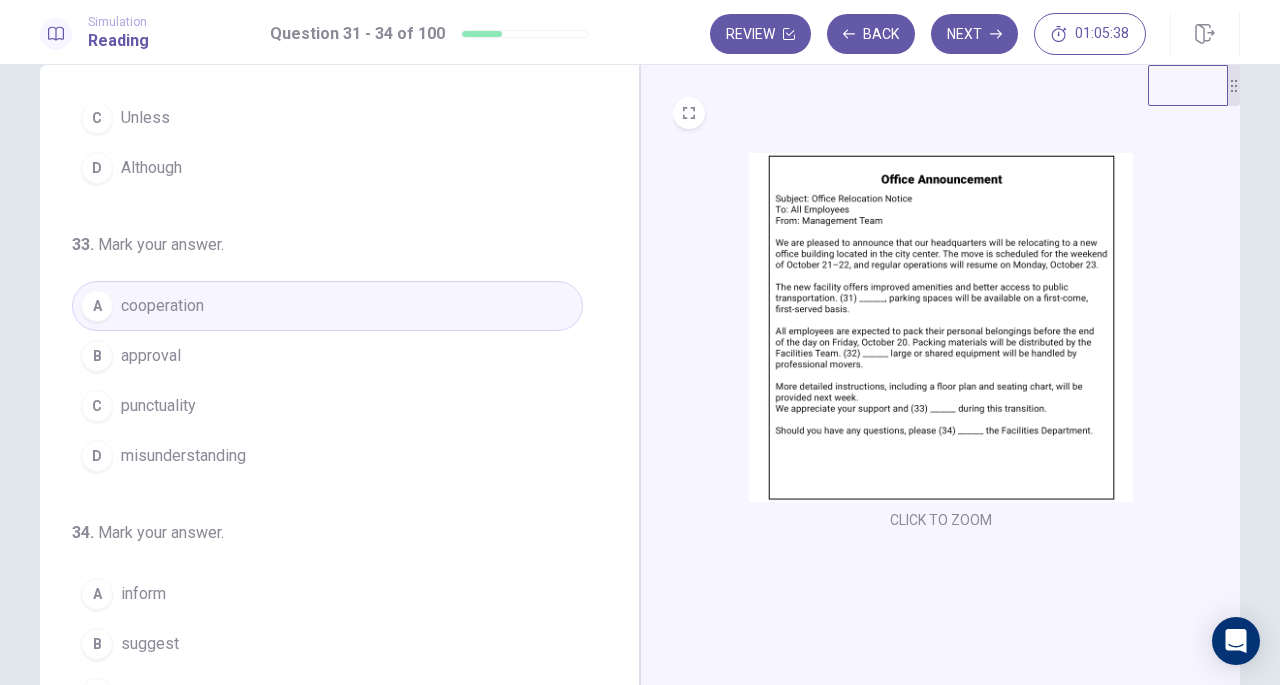 scroll, scrollTop: 486, scrollLeft: 0, axis: vertical 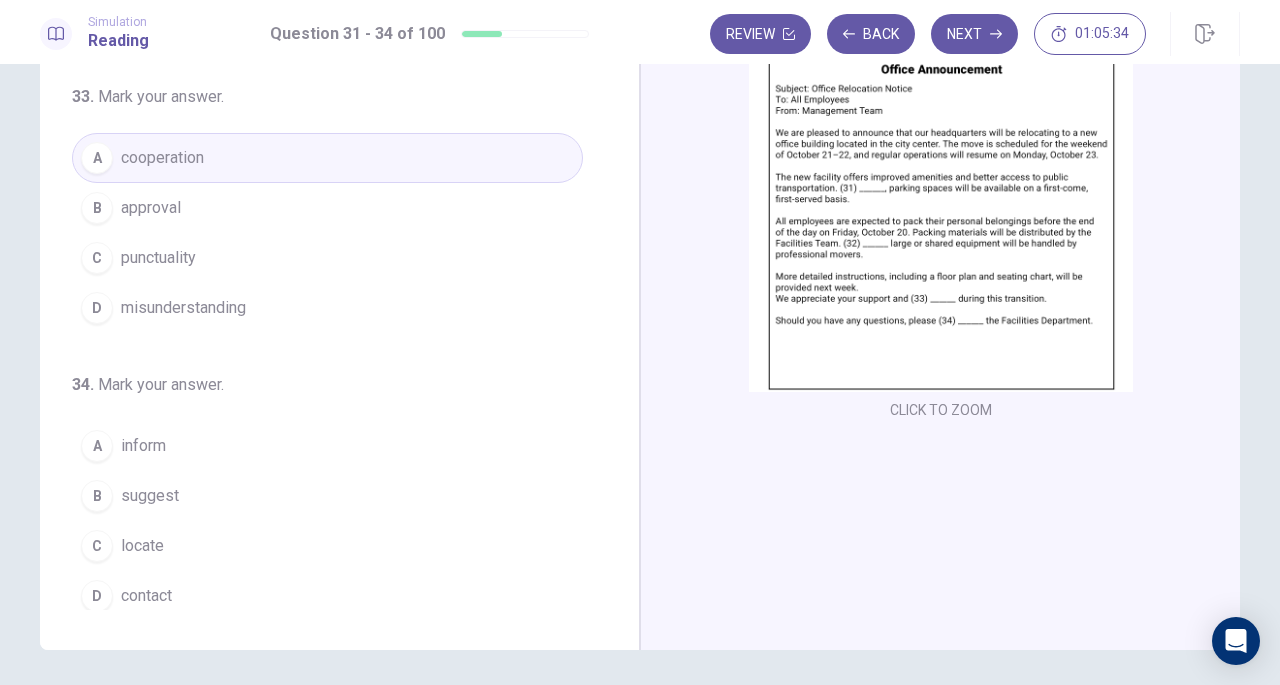 click on "D contact" at bounding box center [327, 596] 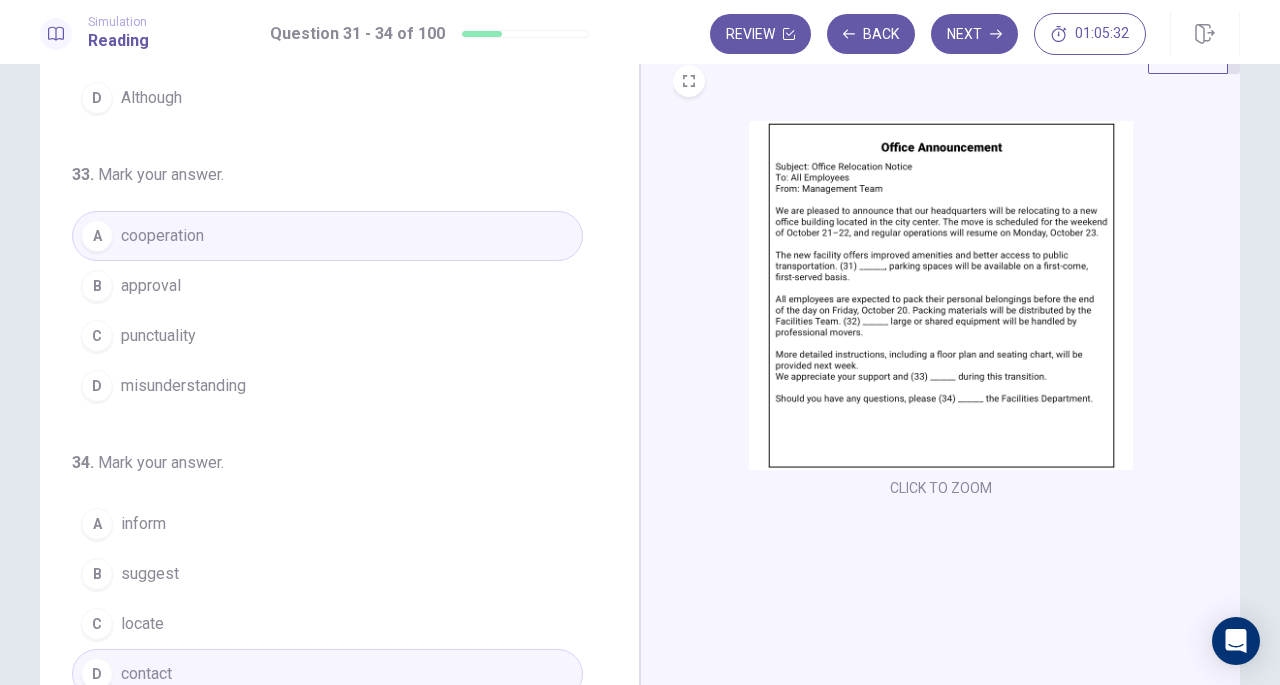 scroll, scrollTop: 0, scrollLeft: 0, axis: both 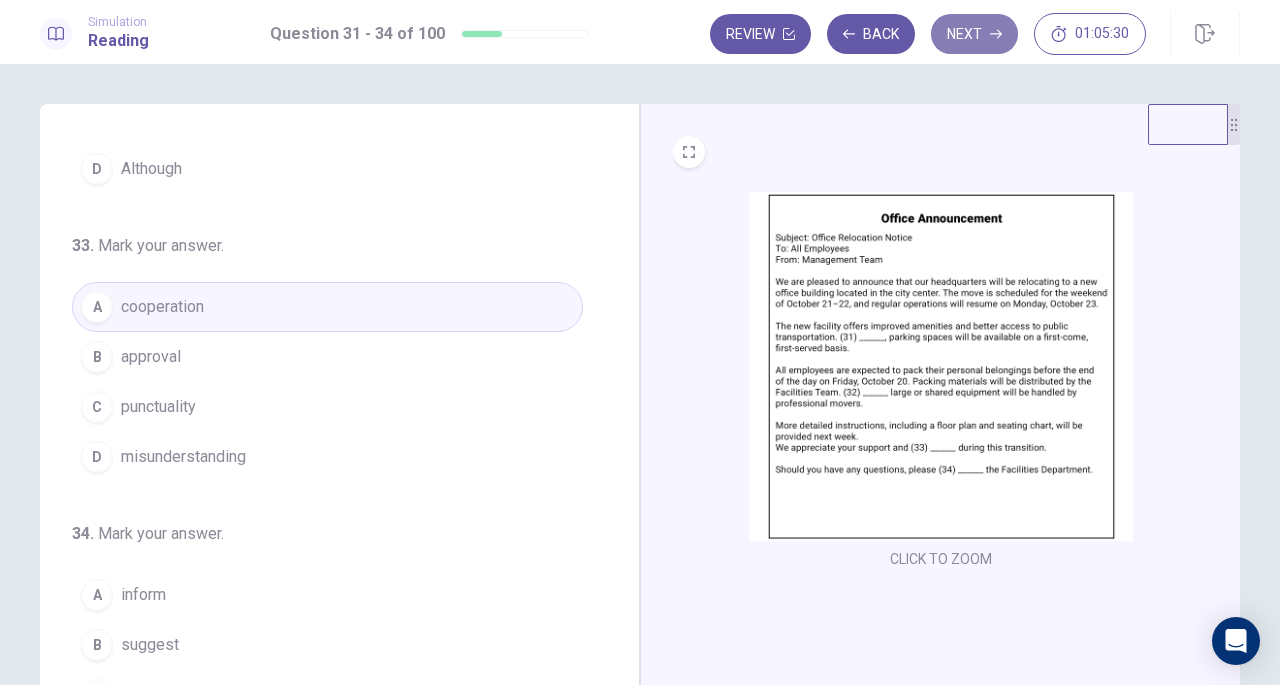 click on "Next" at bounding box center [974, 34] 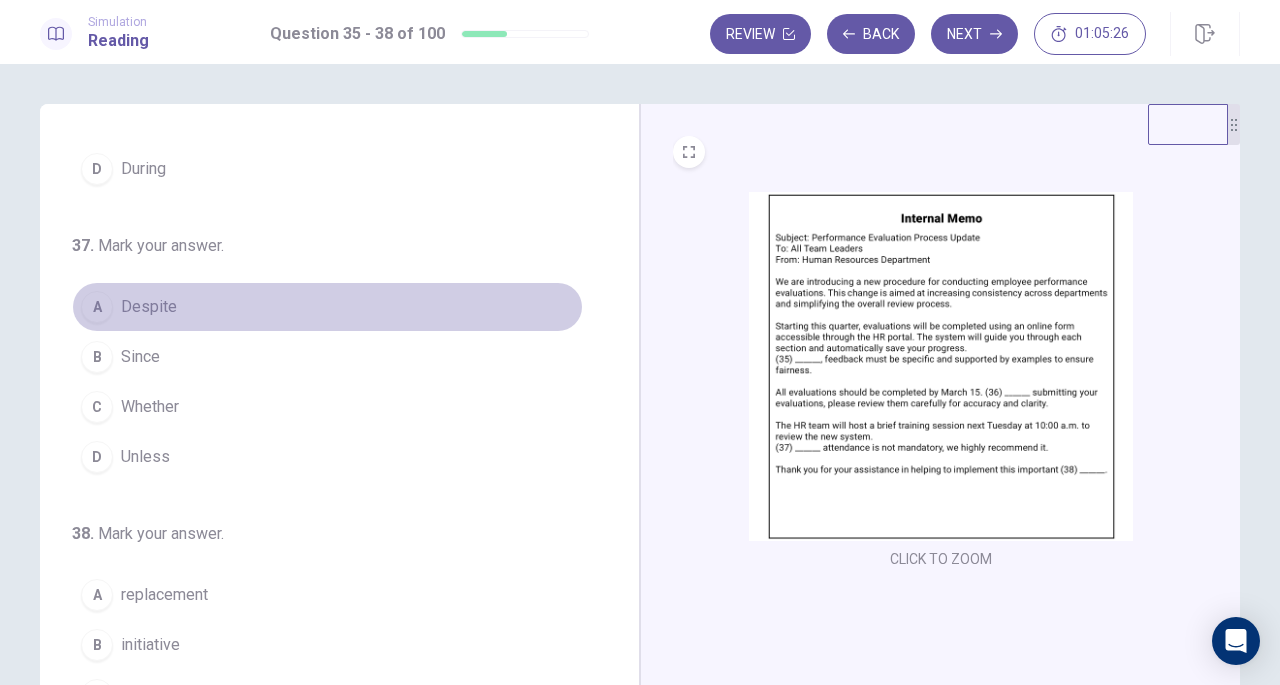 click on "A Despite" at bounding box center [327, 307] 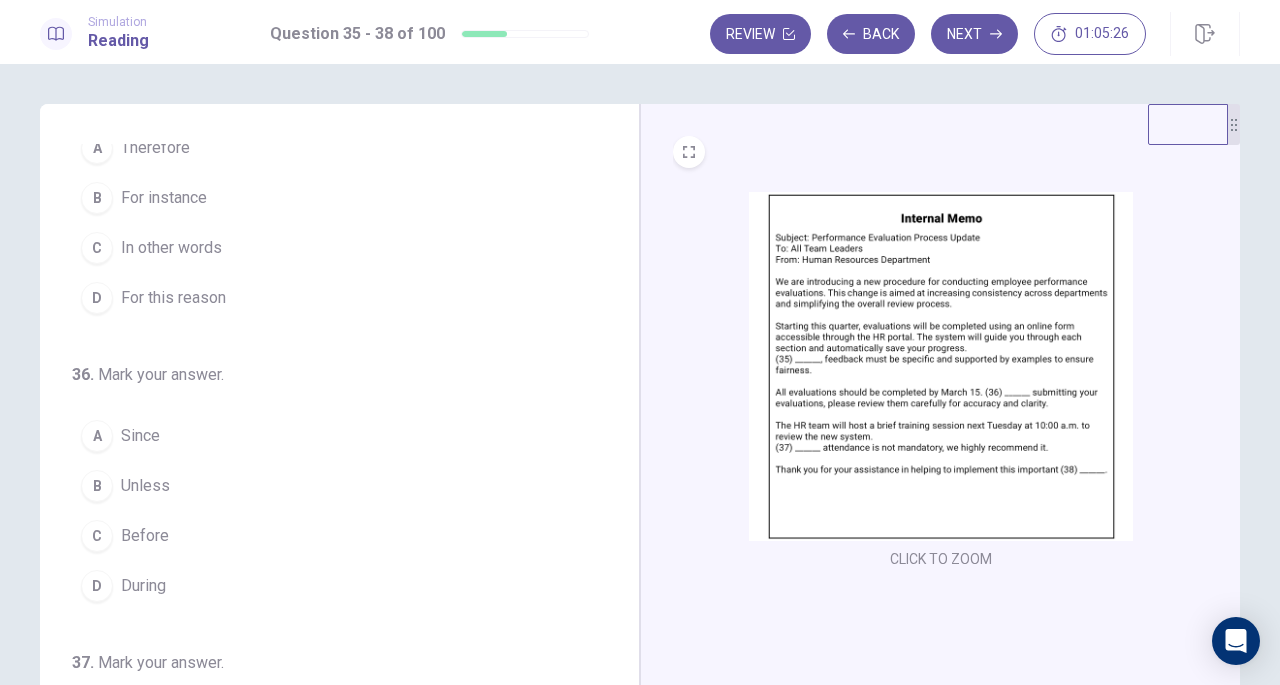 scroll, scrollTop: 0, scrollLeft: 0, axis: both 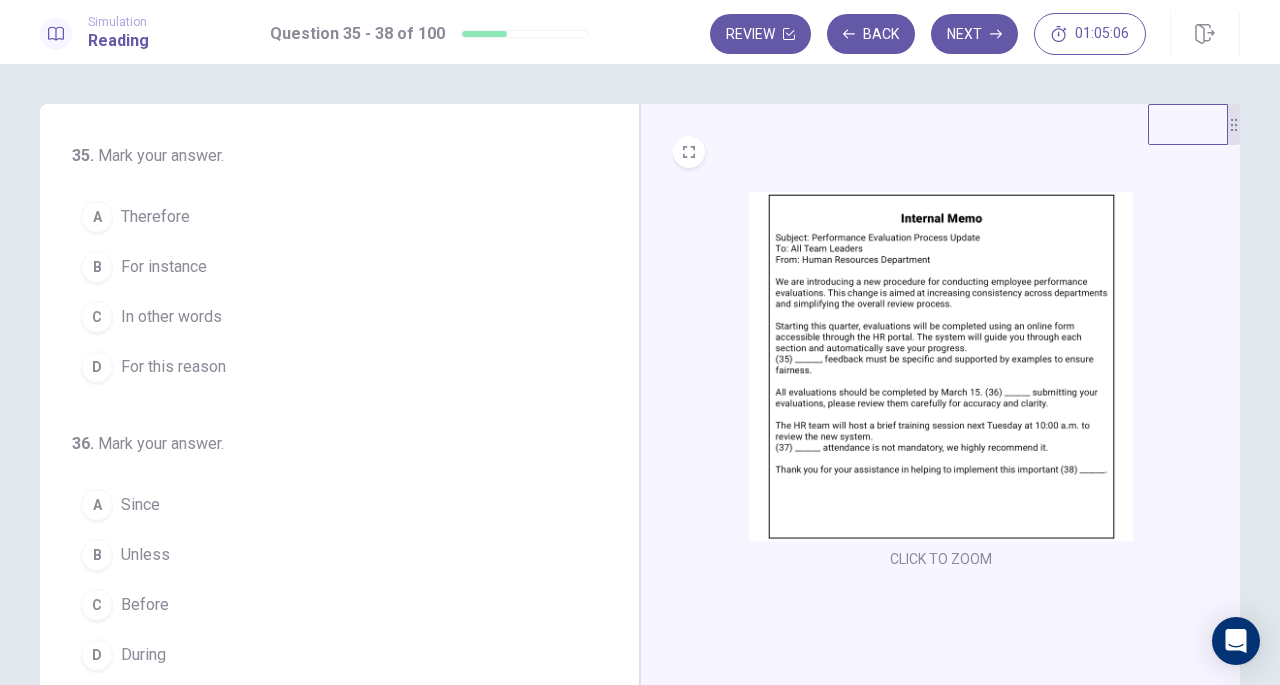 click on "D For this reason" at bounding box center [327, 367] 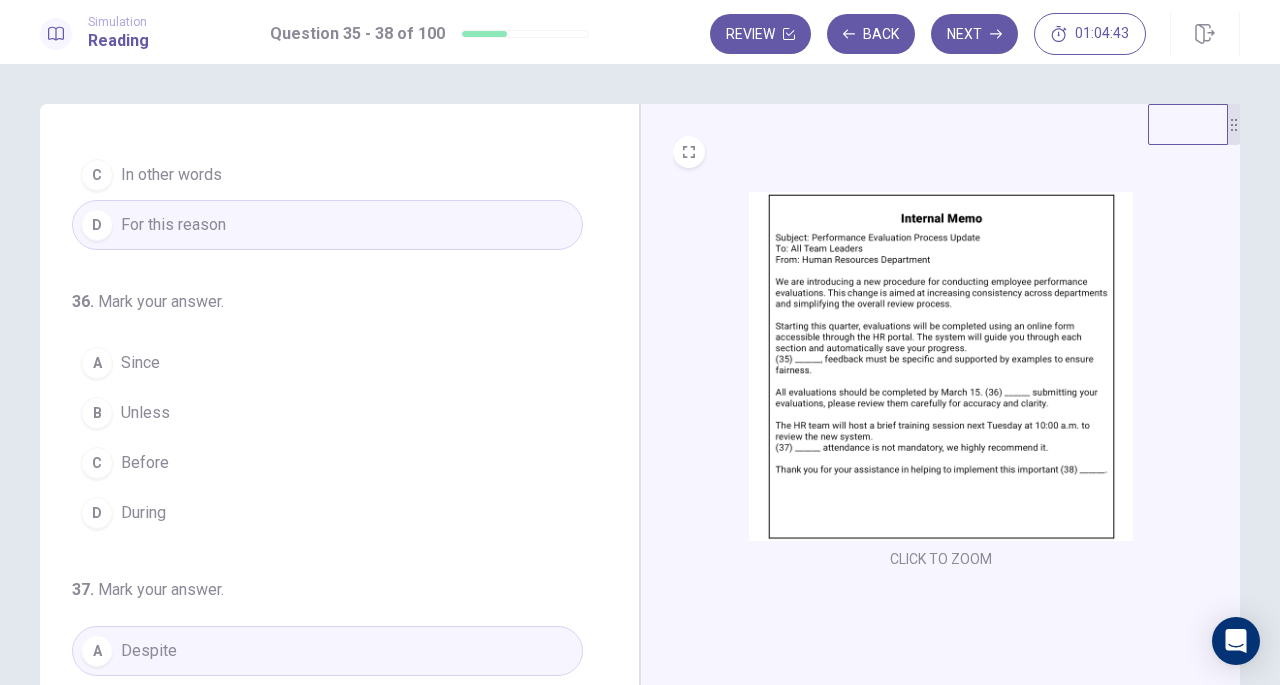 scroll, scrollTop: 148, scrollLeft: 0, axis: vertical 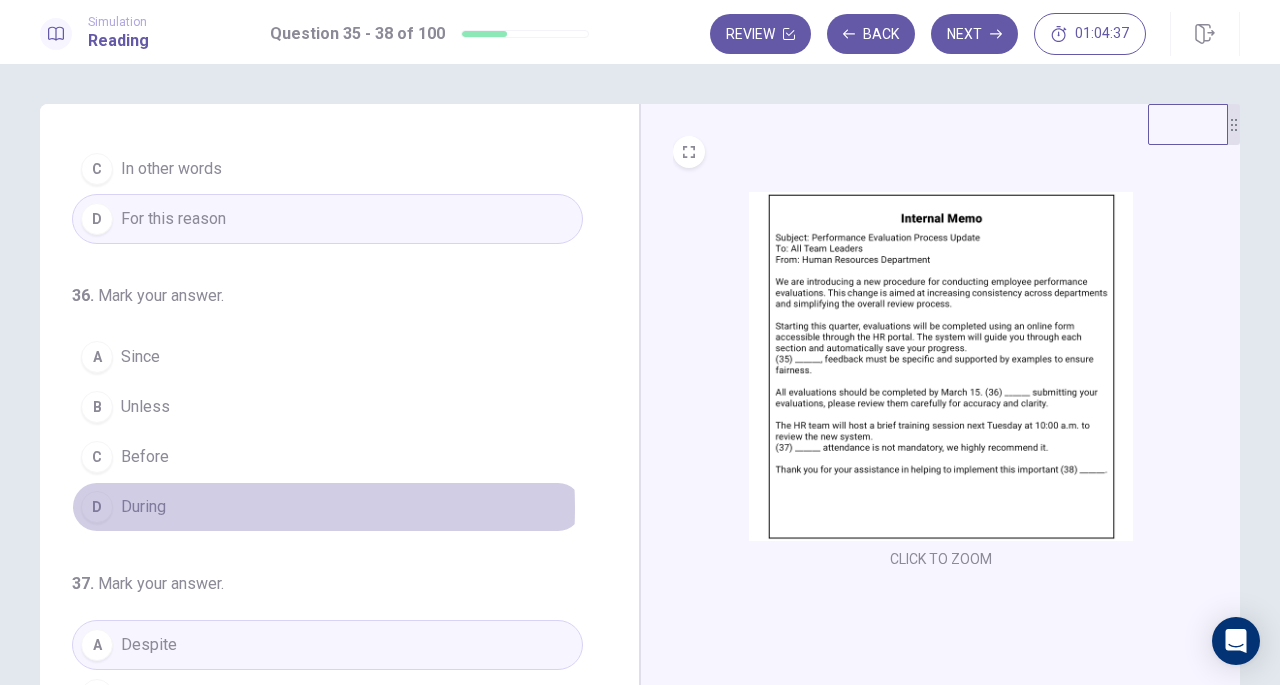 click on "D During" at bounding box center [327, 507] 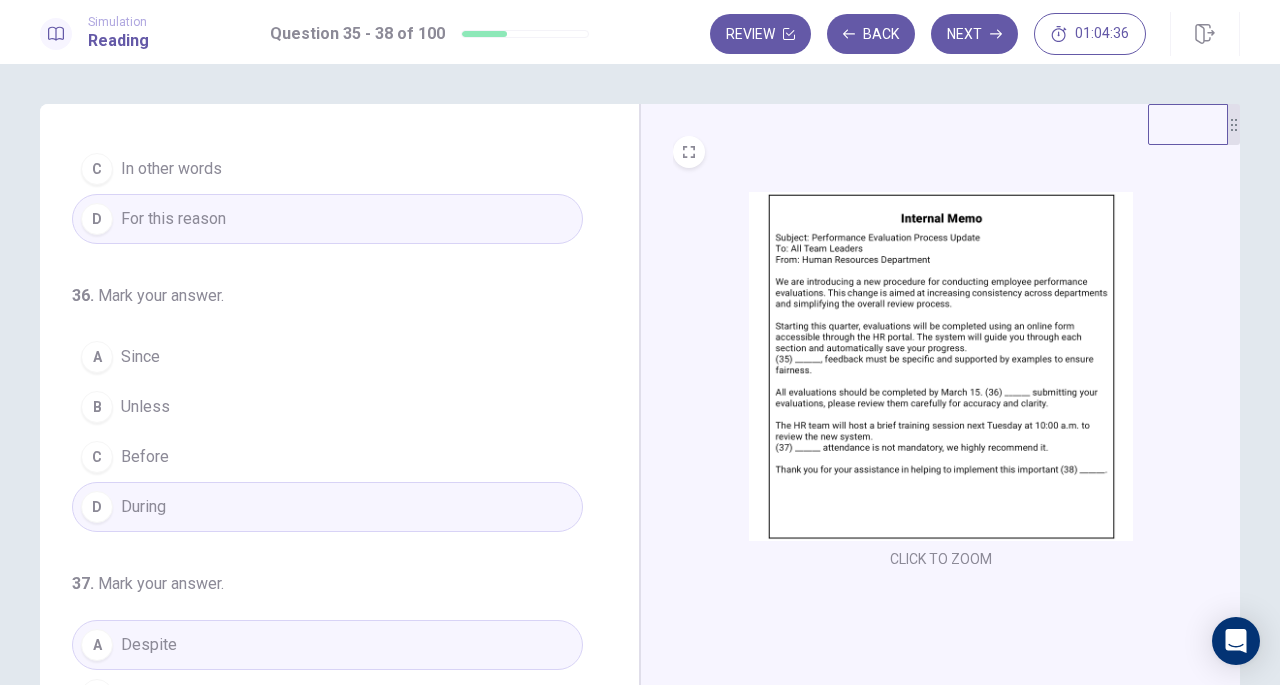 click on "Before" at bounding box center [145, 457] 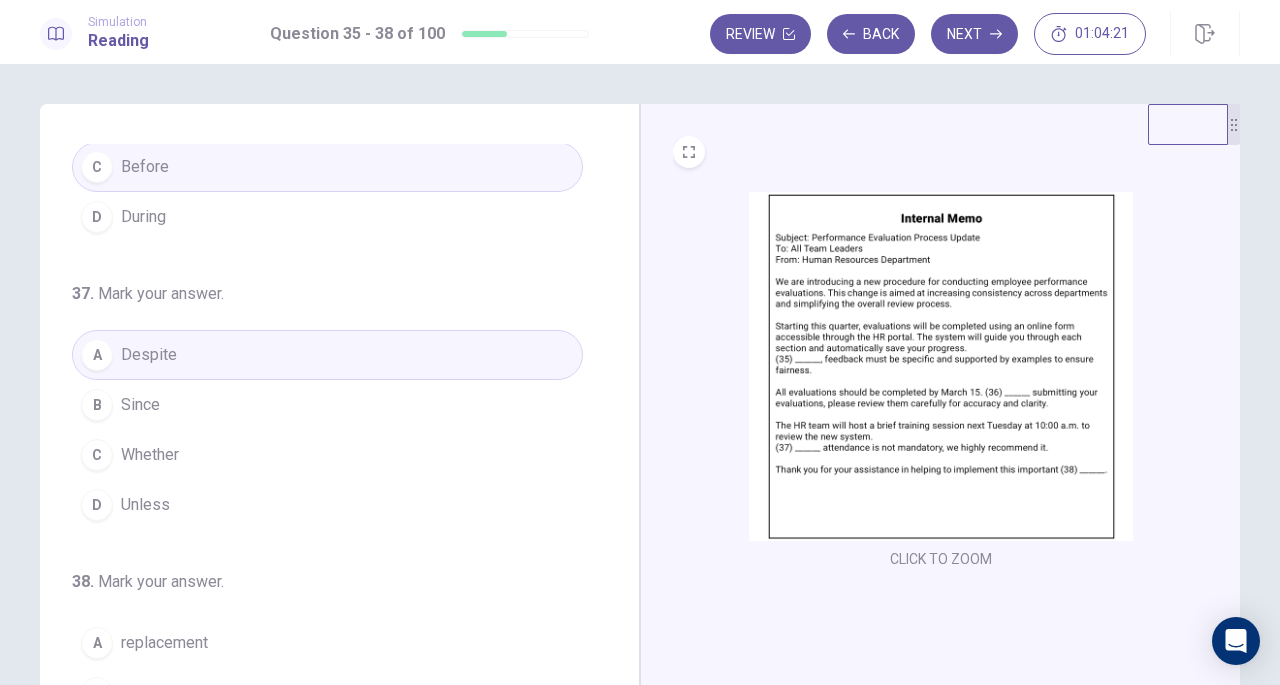 scroll, scrollTop: 486, scrollLeft: 0, axis: vertical 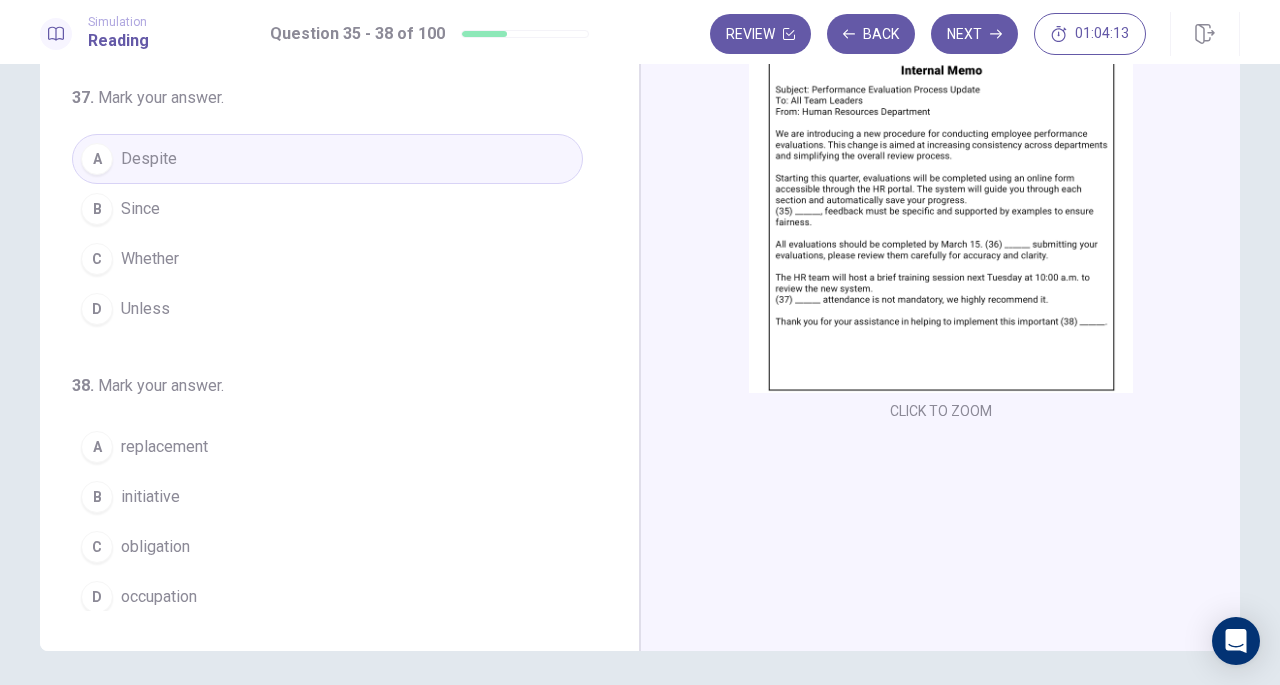 click on "B initiative" at bounding box center (327, 497) 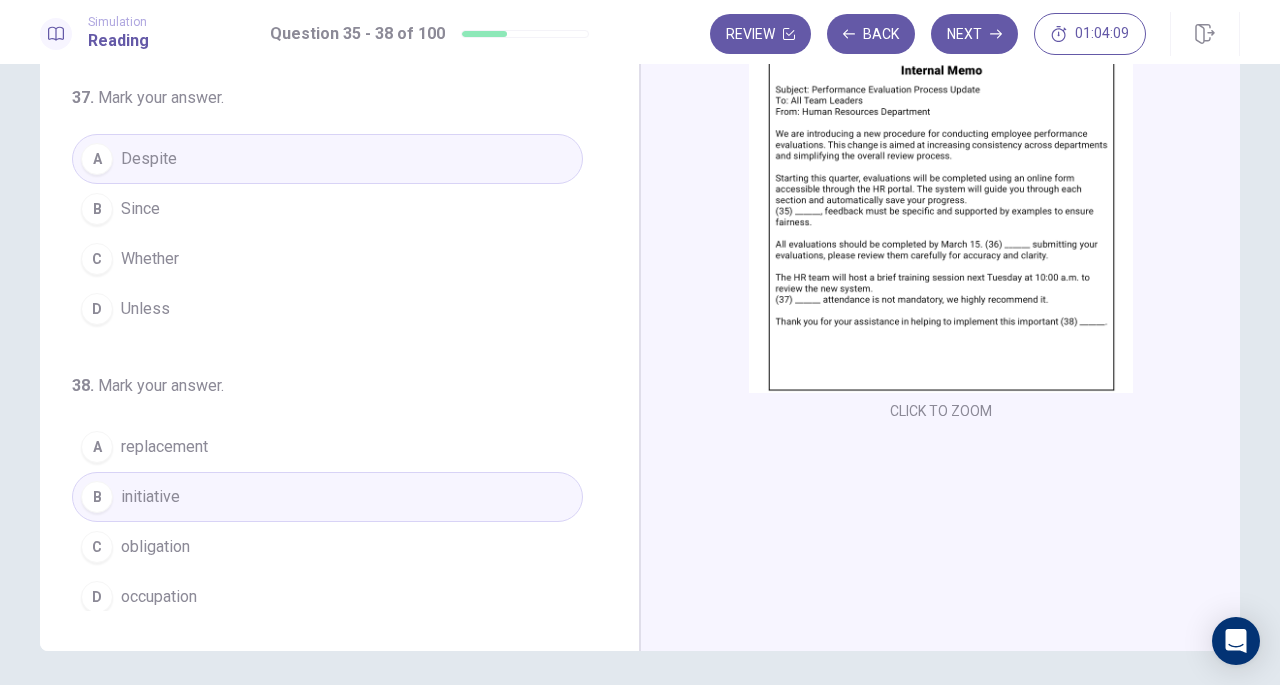 click on "A replacement" at bounding box center (327, 447) 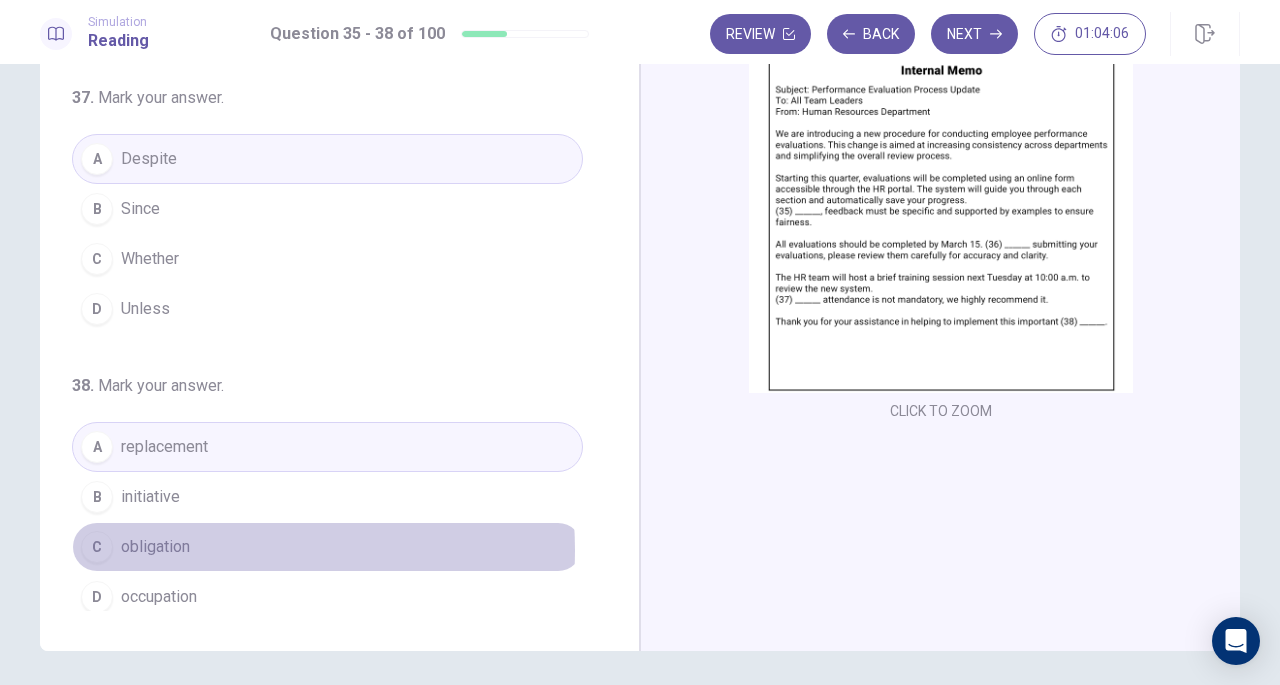 click on "C obligation" at bounding box center [327, 547] 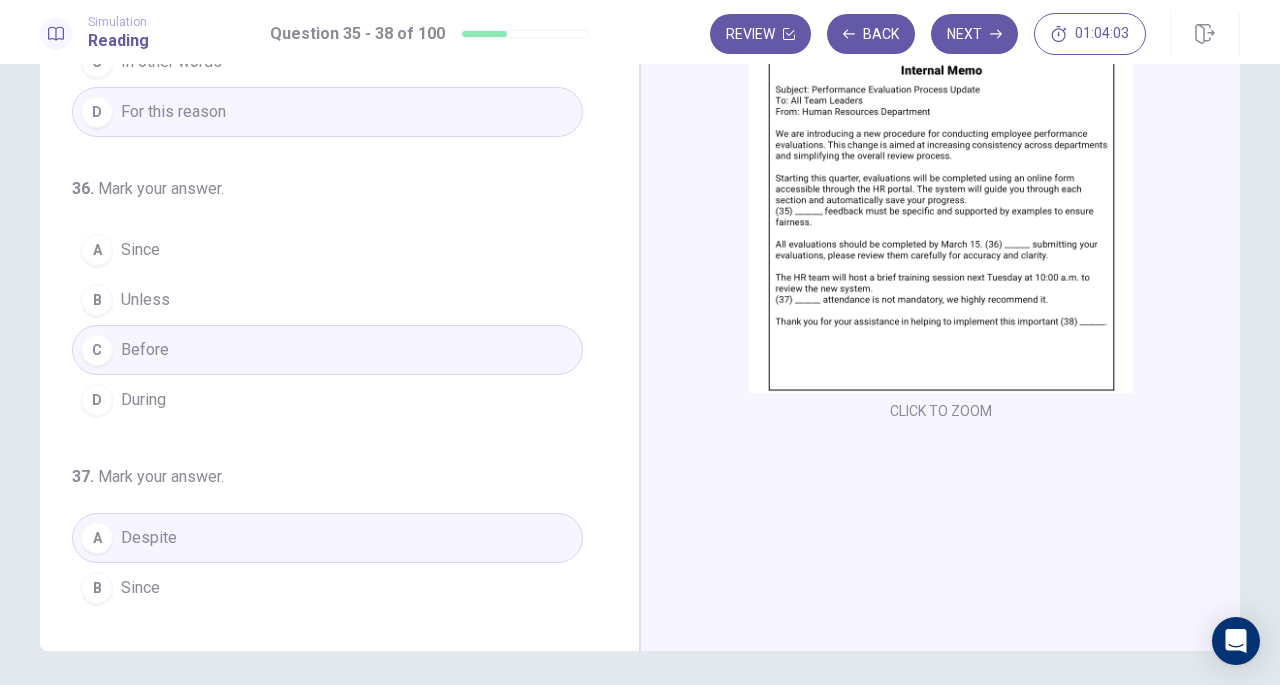 scroll, scrollTop: 0, scrollLeft: 0, axis: both 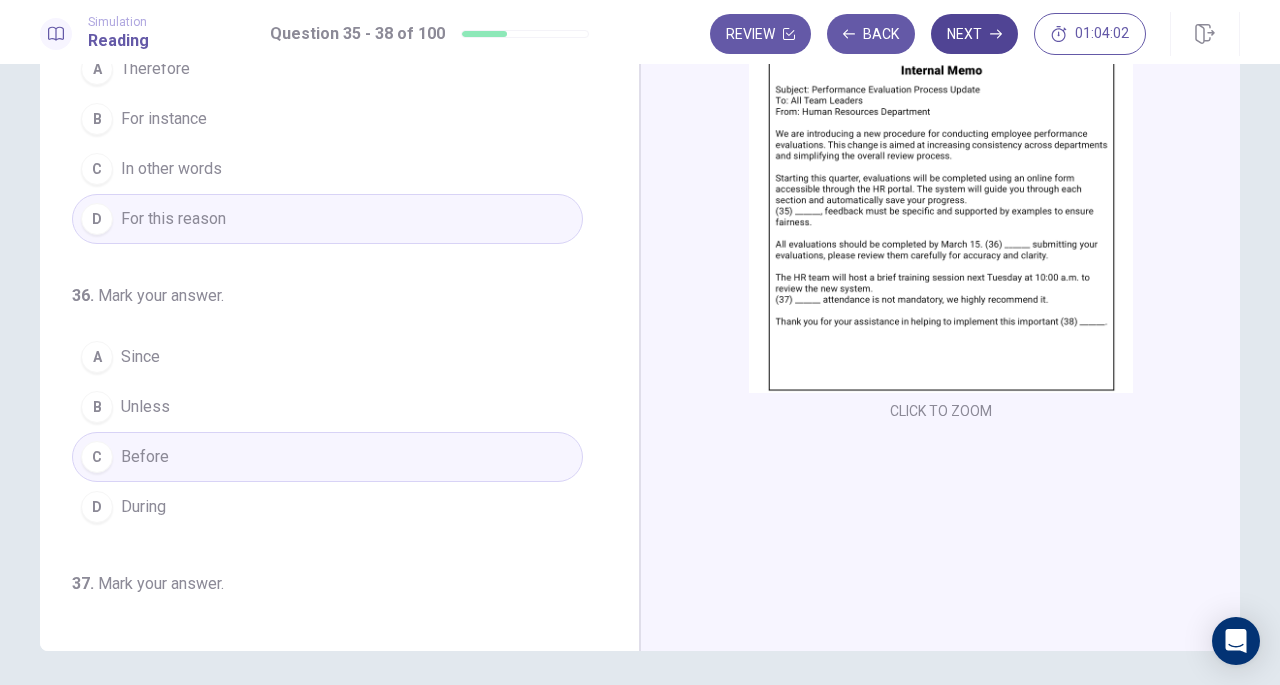 click on "Next" at bounding box center (974, 34) 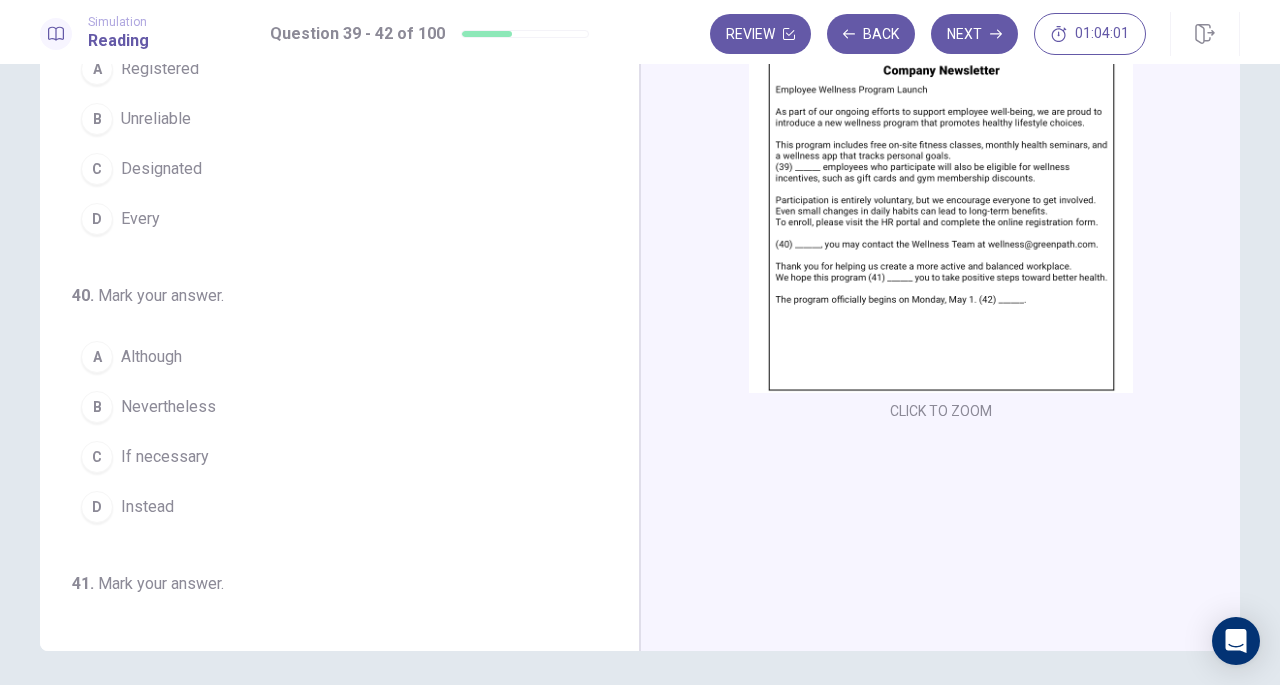 scroll, scrollTop: 0, scrollLeft: 0, axis: both 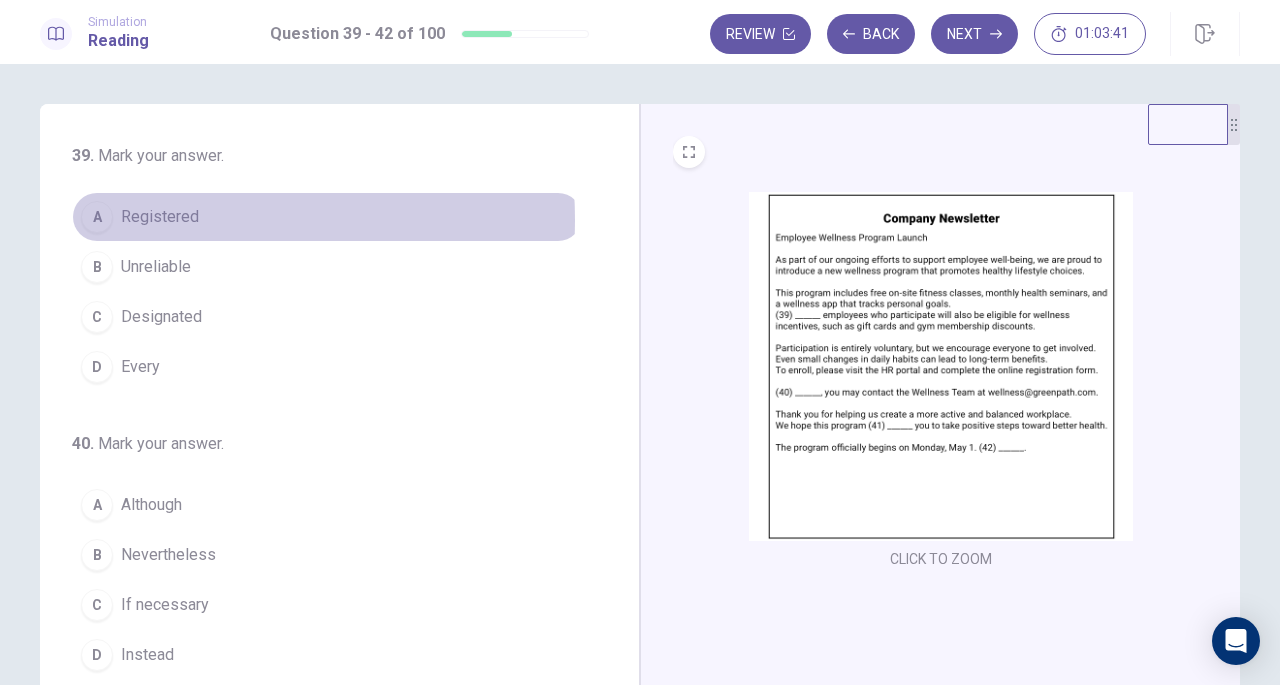 click on "Registered" at bounding box center [160, 217] 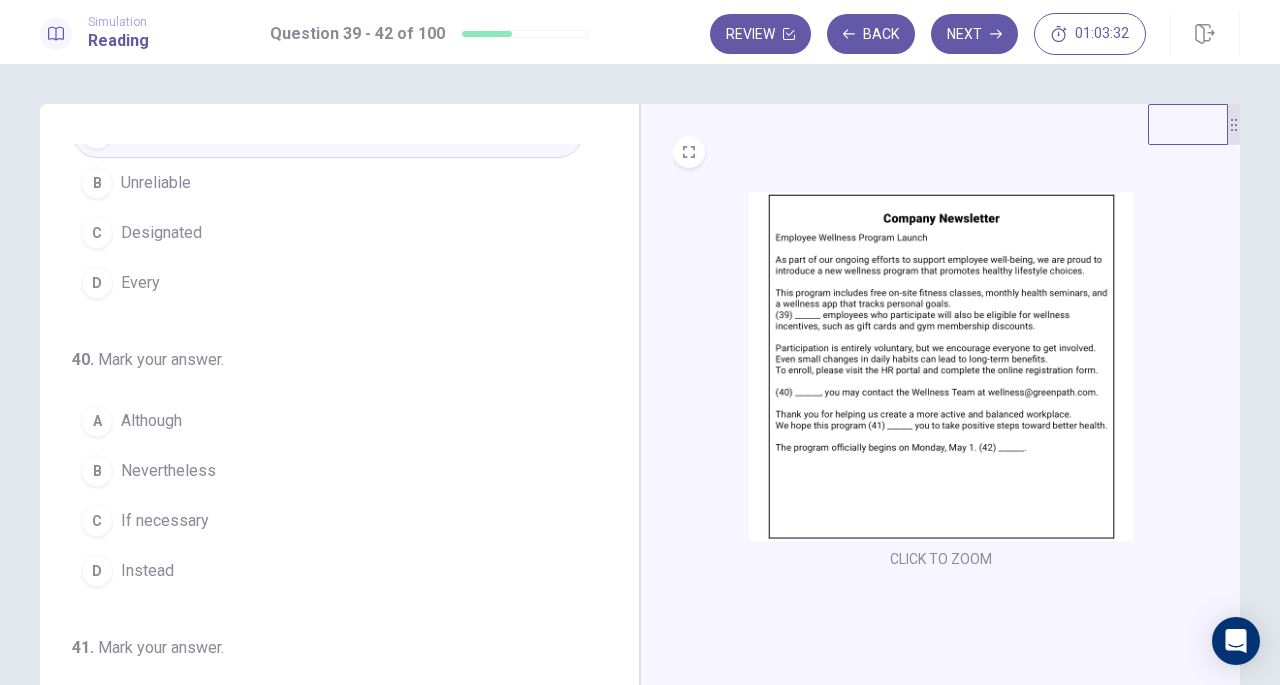 scroll, scrollTop: 81, scrollLeft: 0, axis: vertical 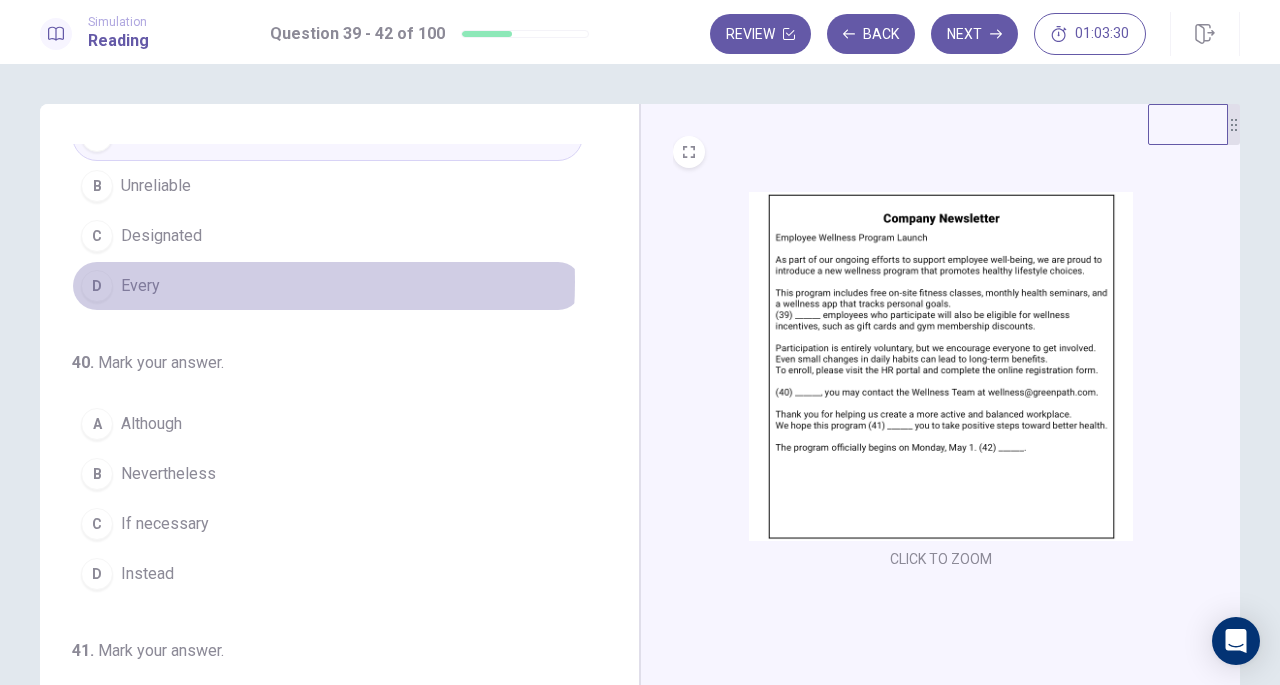 click on "D Every" at bounding box center (327, 286) 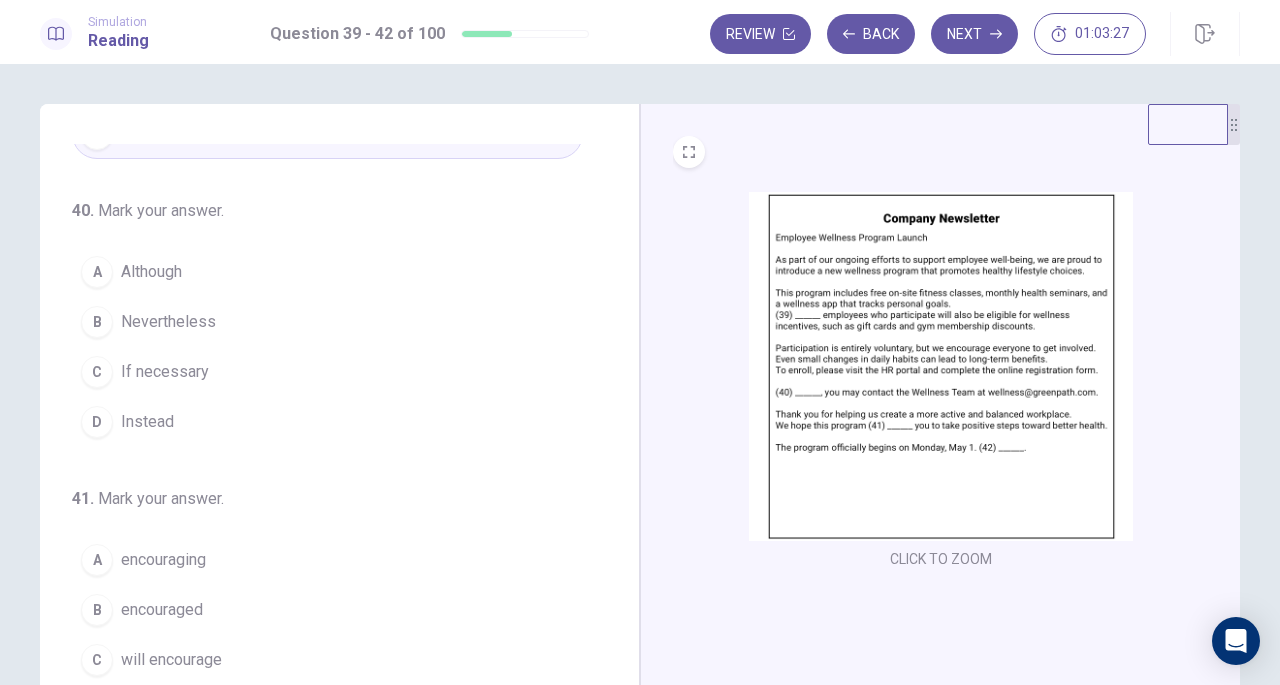 scroll, scrollTop: 223, scrollLeft: 0, axis: vertical 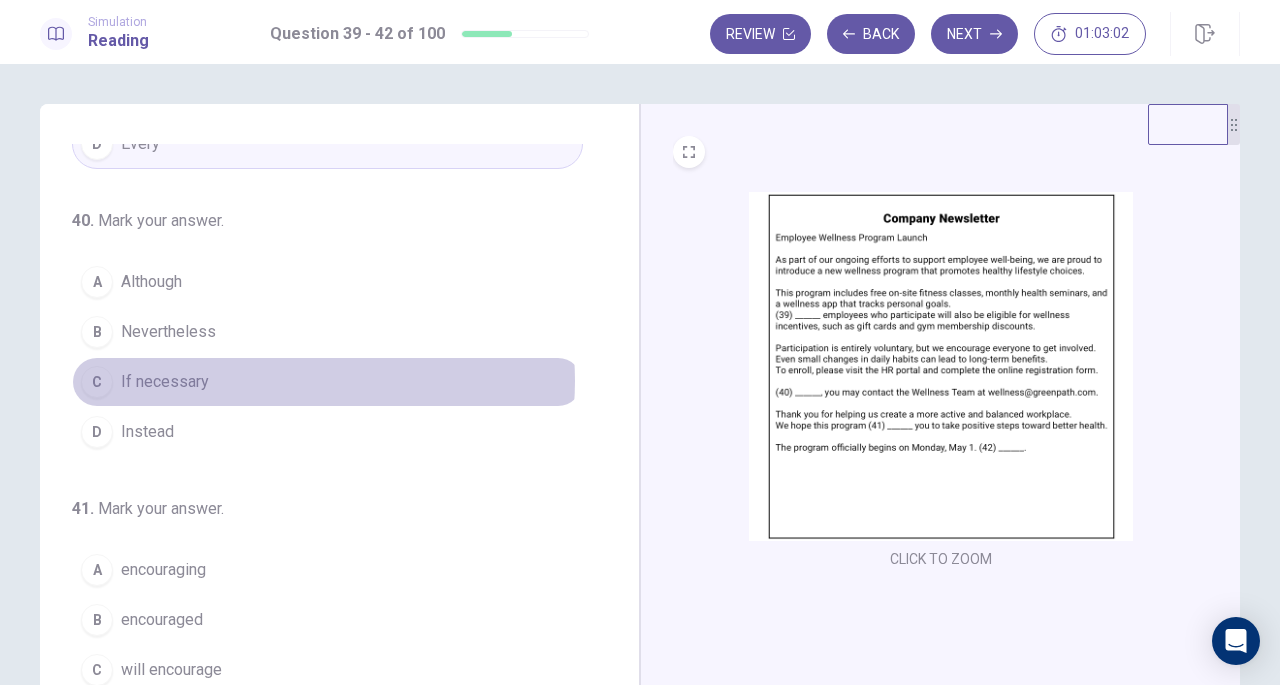 click on "C If necessary" at bounding box center (327, 382) 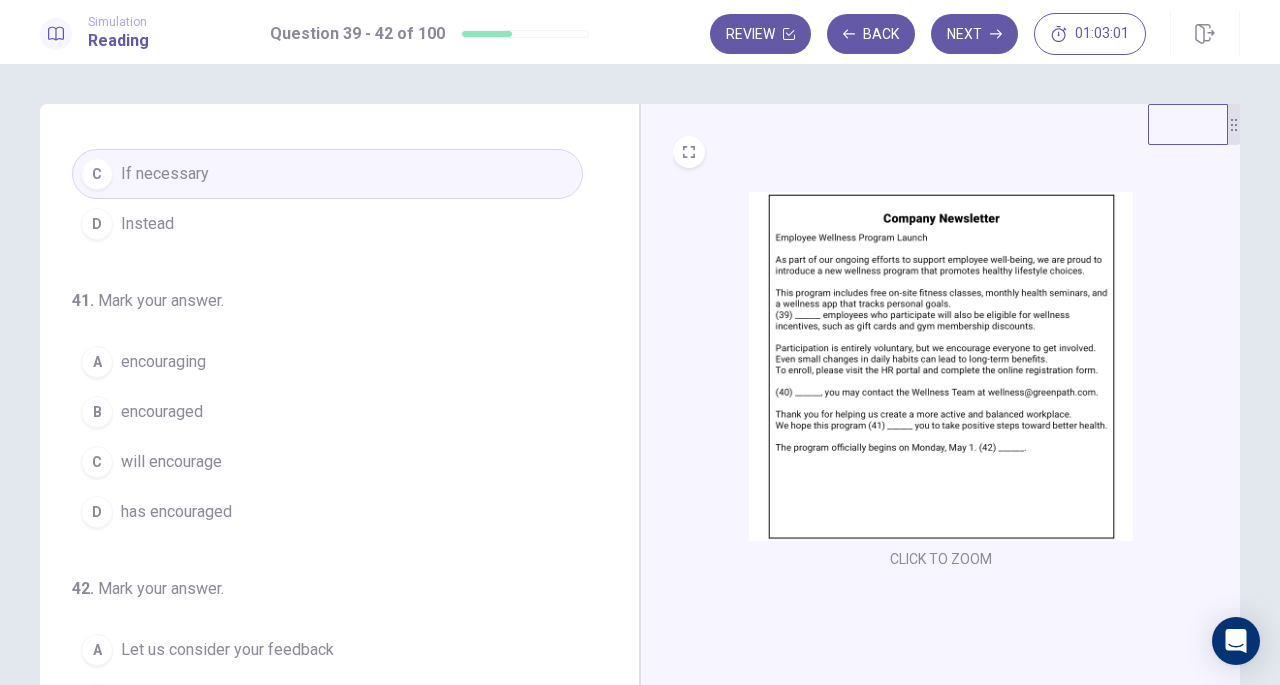 scroll, scrollTop: 443, scrollLeft: 0, axis: vertical 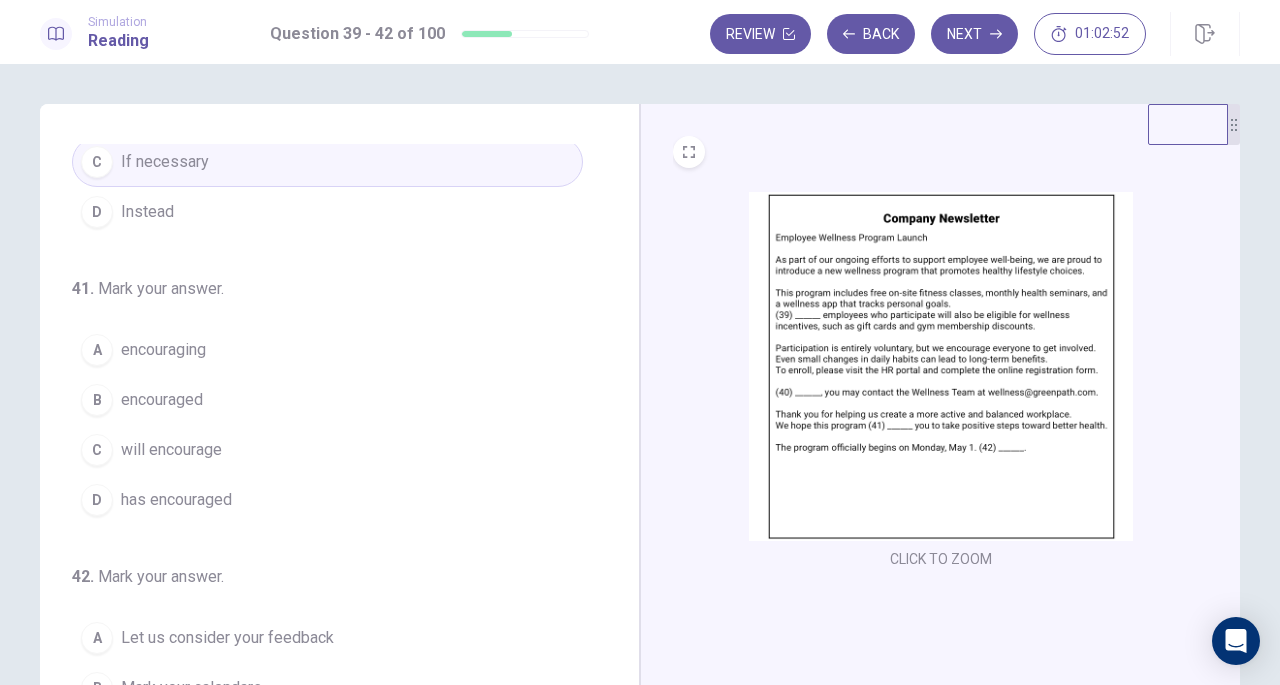 click on "will encourage" at bounding box center [171, 450] 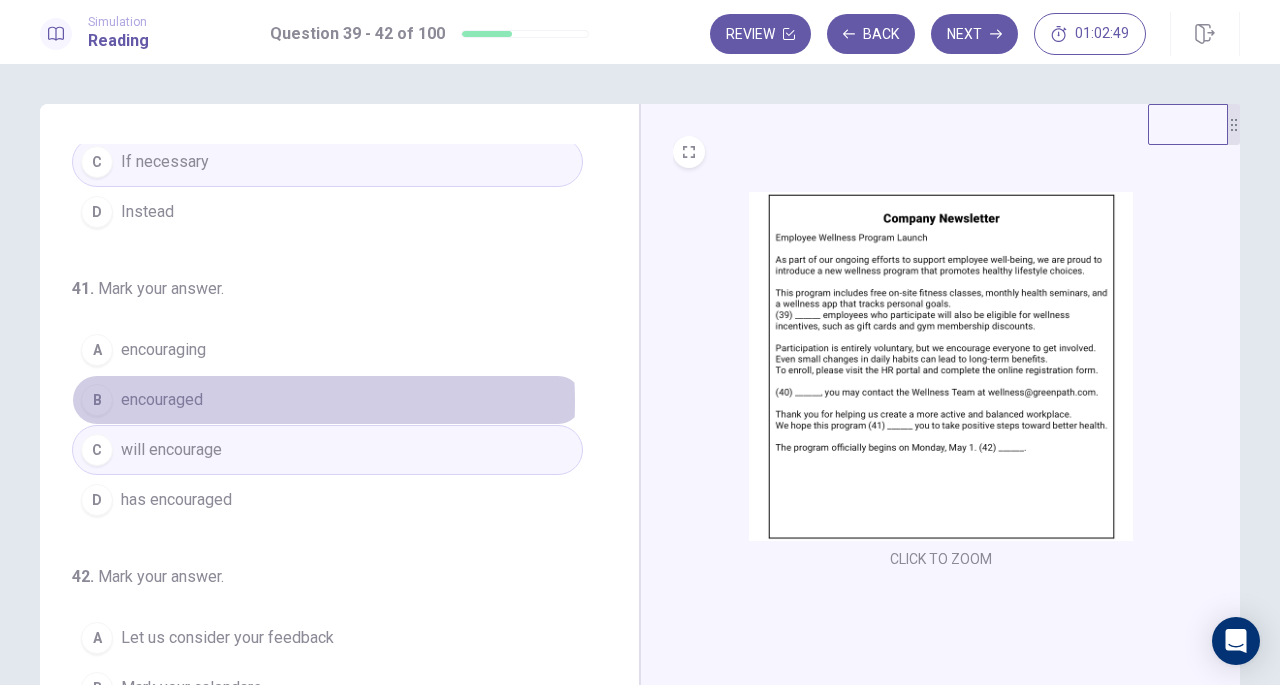click on "encouraged" at bounding box center (162, 400) 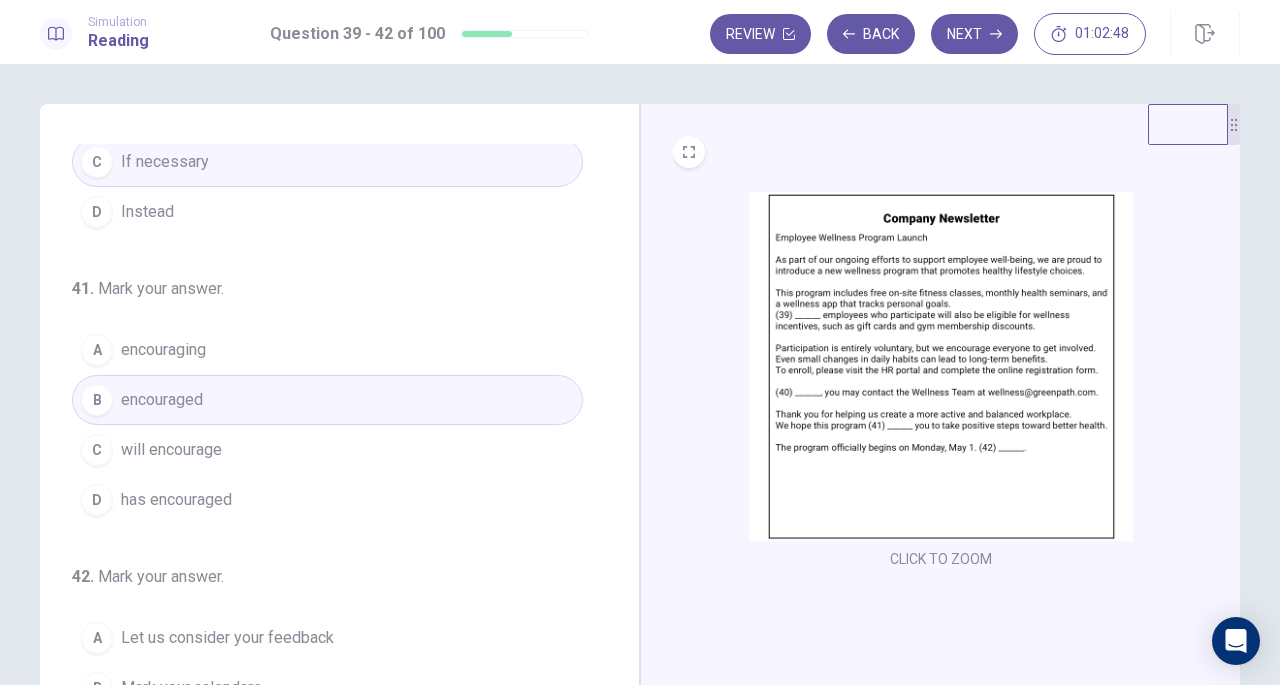 scroll, scrollTop: 486, scrollLeft: 0, axis: vertical 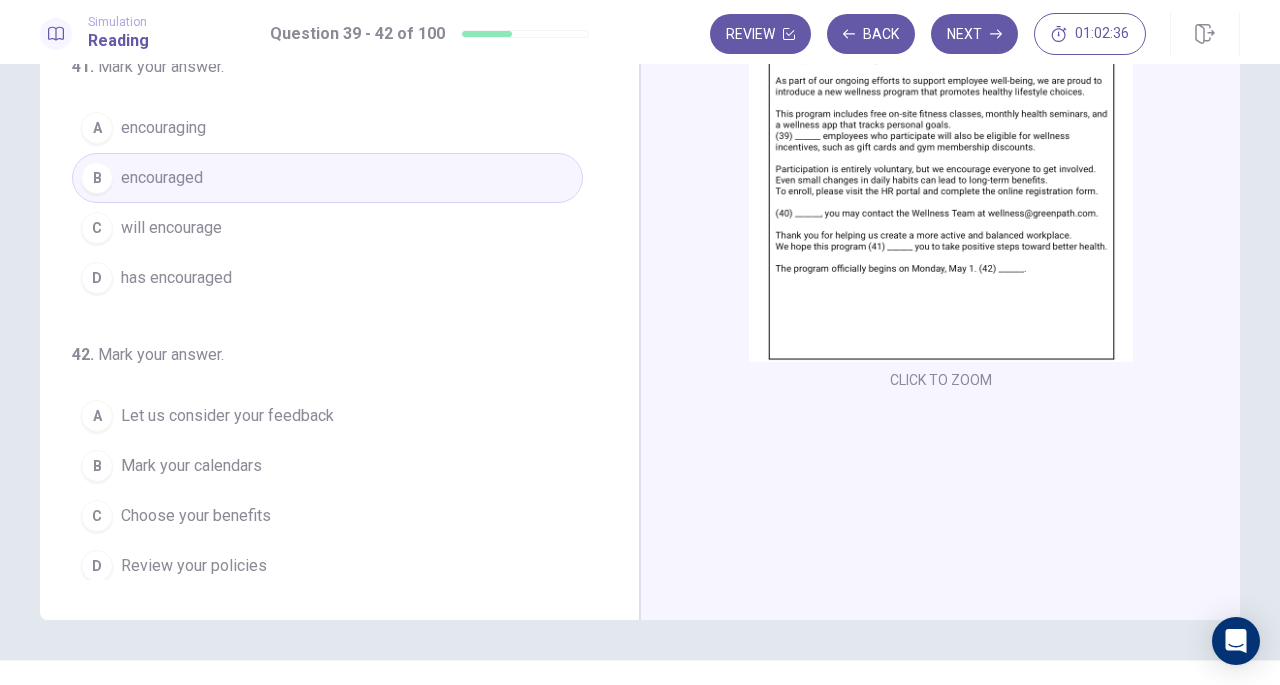 click on "Let us consider your feedback" at bounding box center [227, 416] 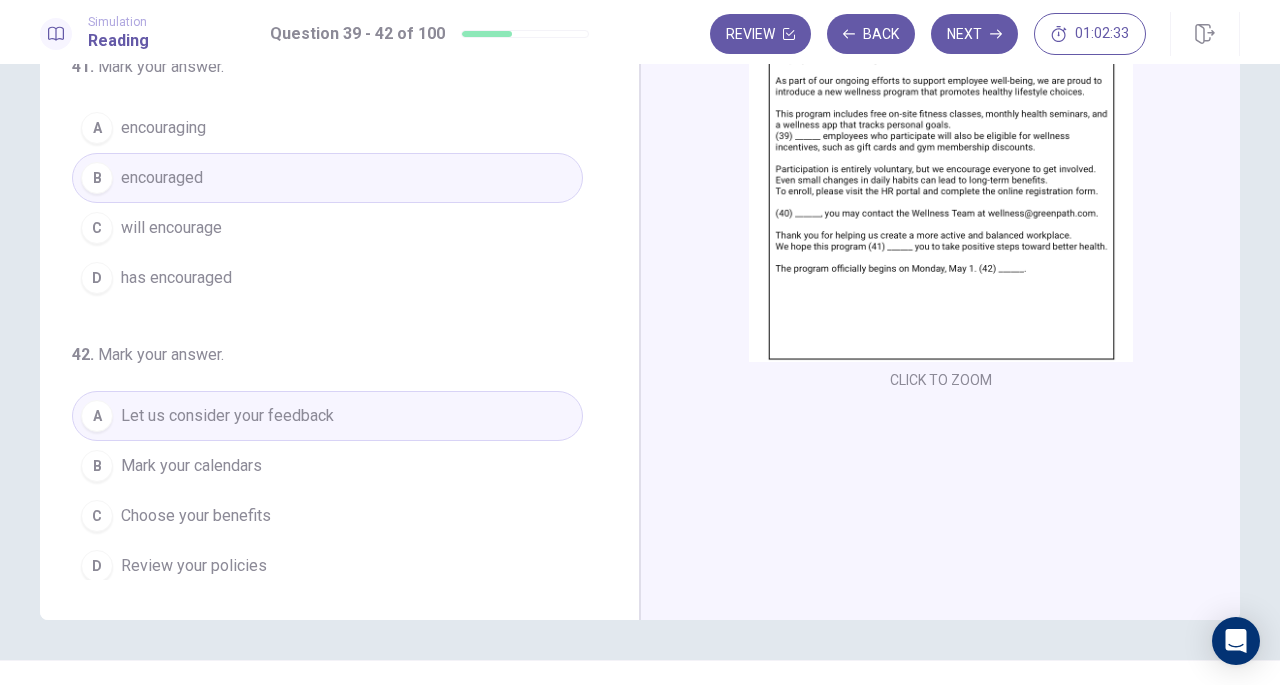 click on "B Mark your calendars" at bounding box center [327, 466] 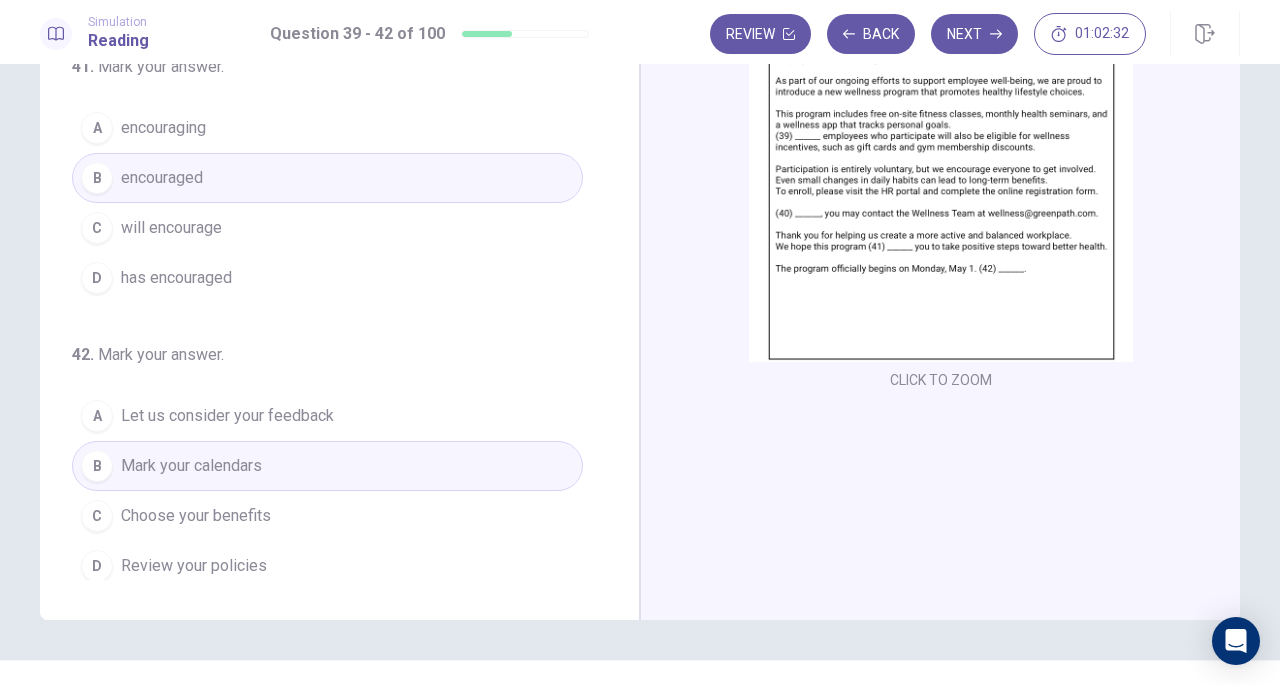 scroll, scrollTop: 0, scrollLeft: 0, axis: both 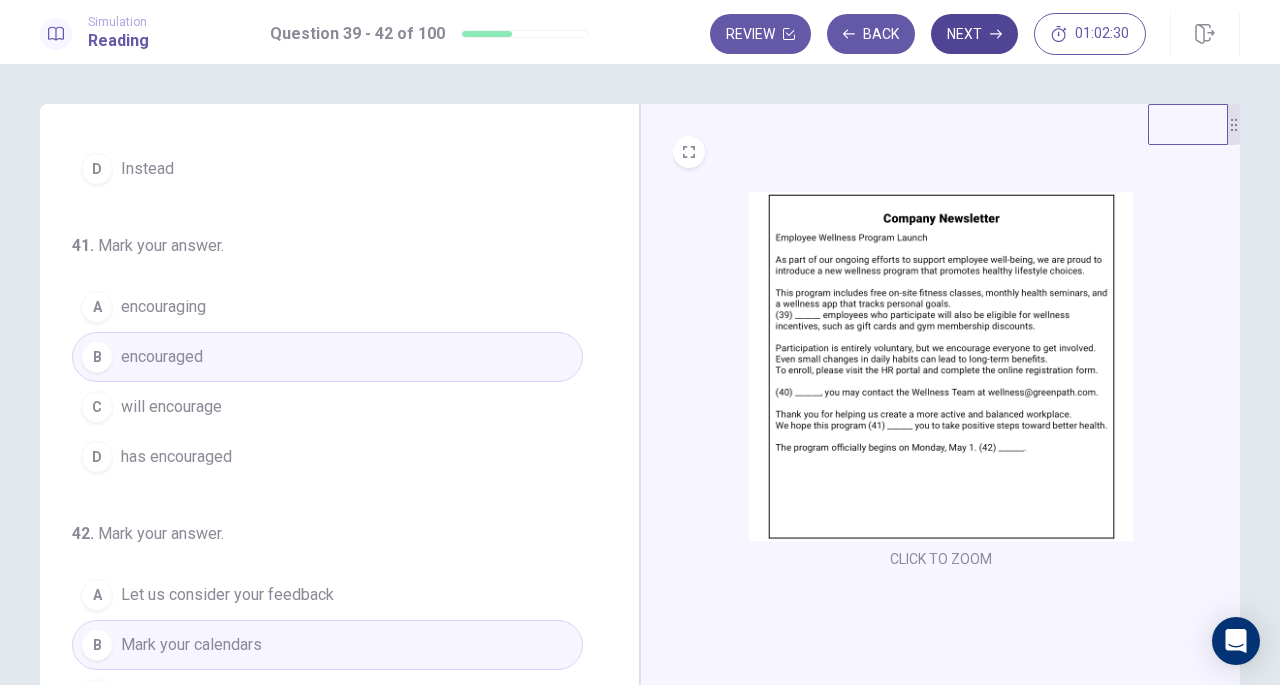 click on "Next" at bounding box center [974, 34] 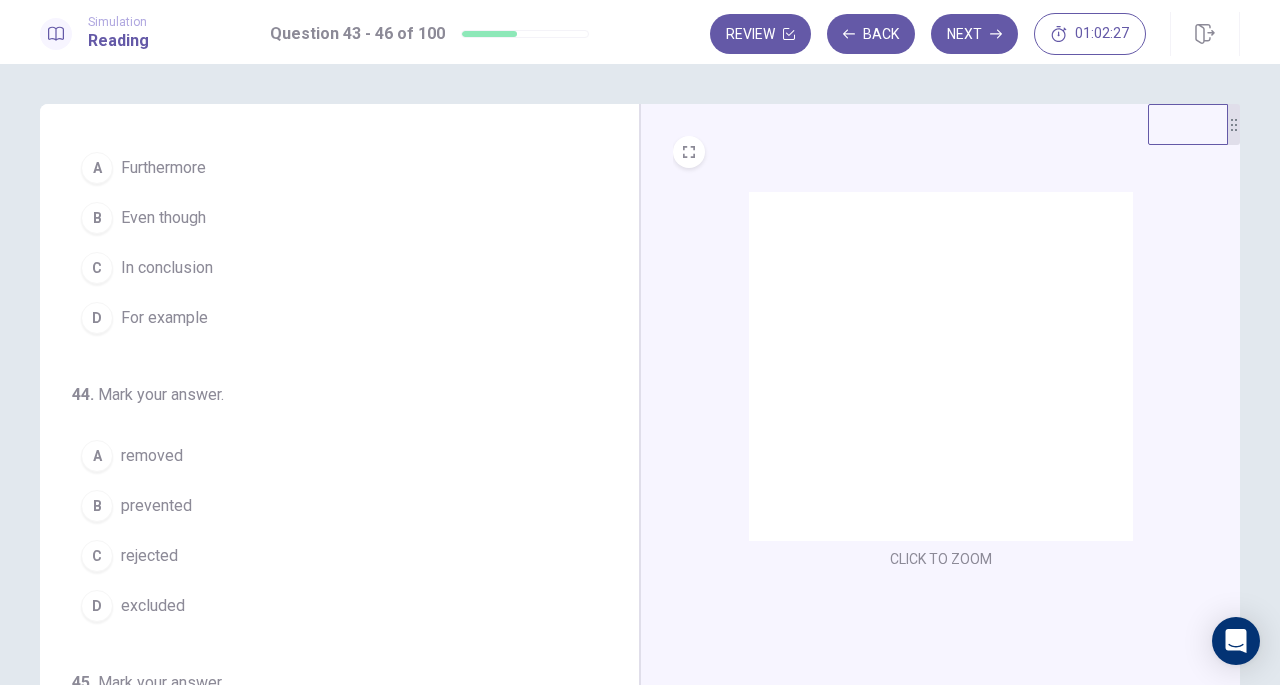 scroll, scrollTop: 0, scrollLeft: 0, axis: both 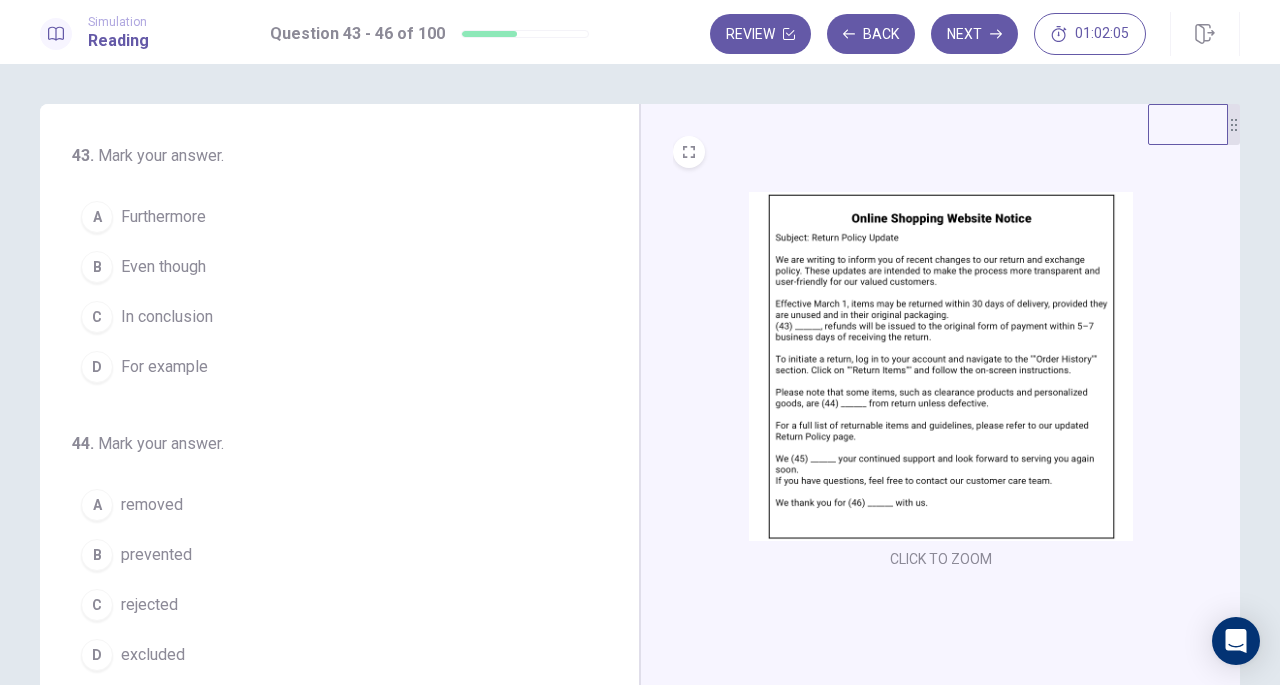 click on "C In conclusion" at bounding box center (327, 317) 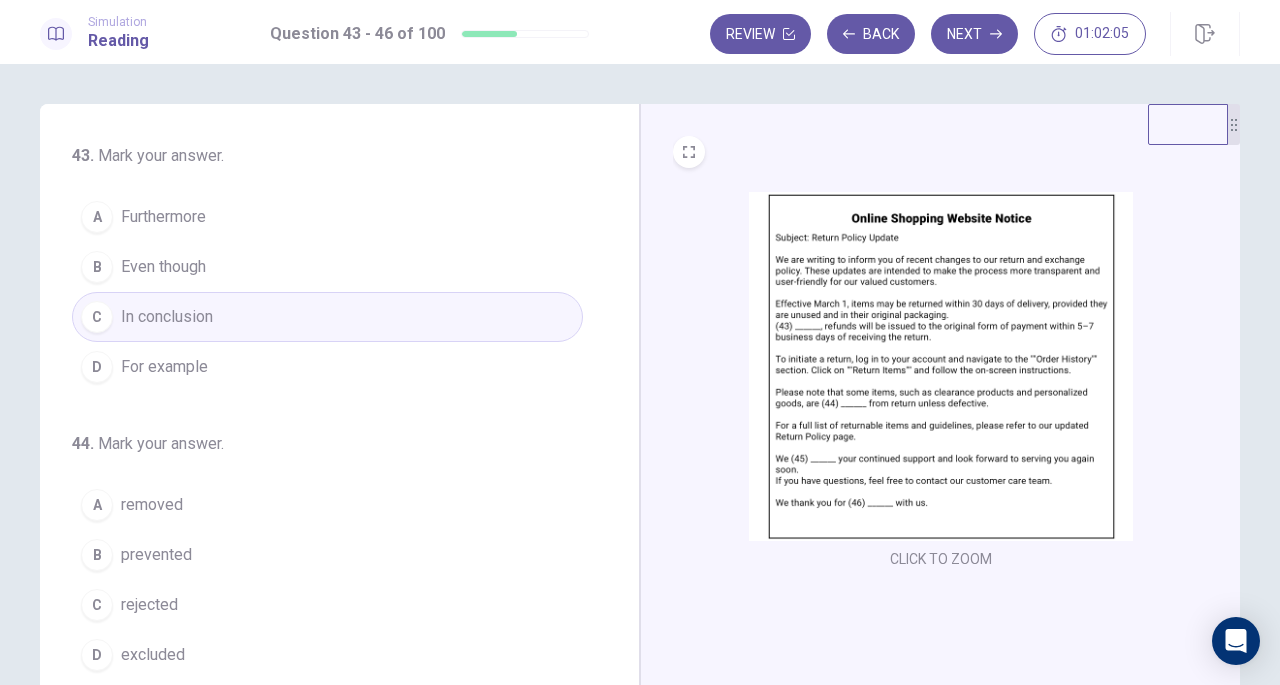 click on "D For example" at bounding box center (327, 367) 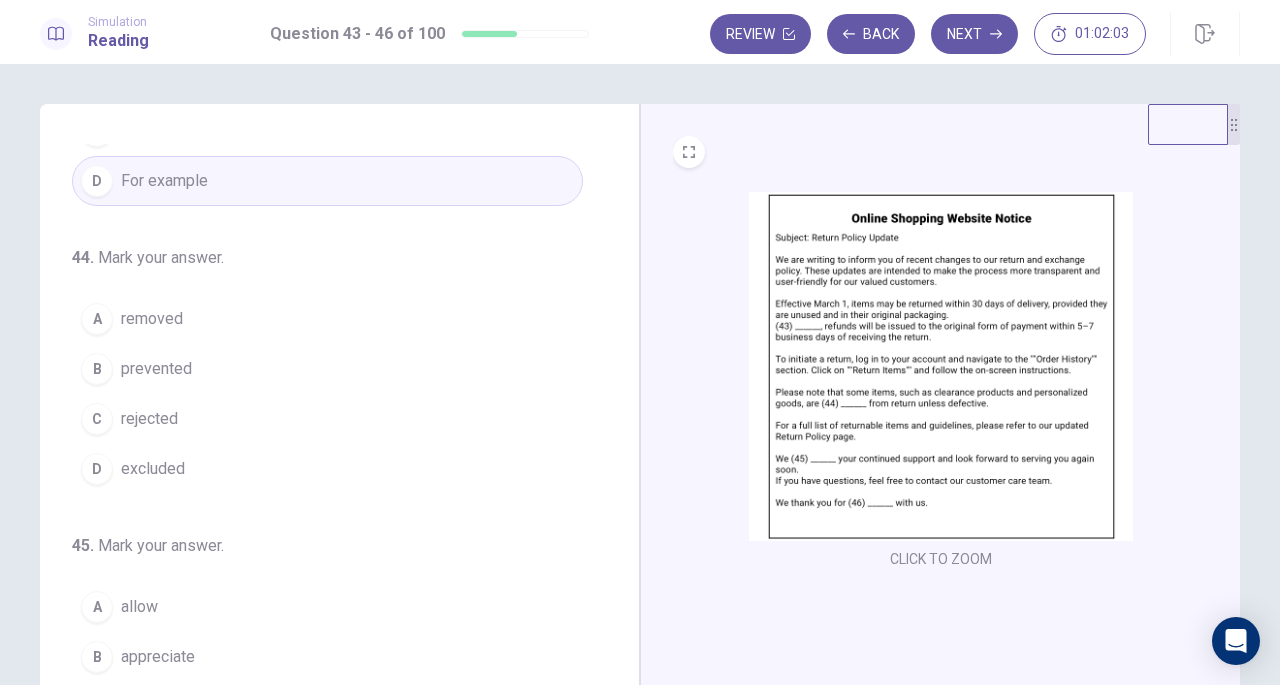 scroll, scrollTop: 187, scrollLeft: 0, axis: vertical 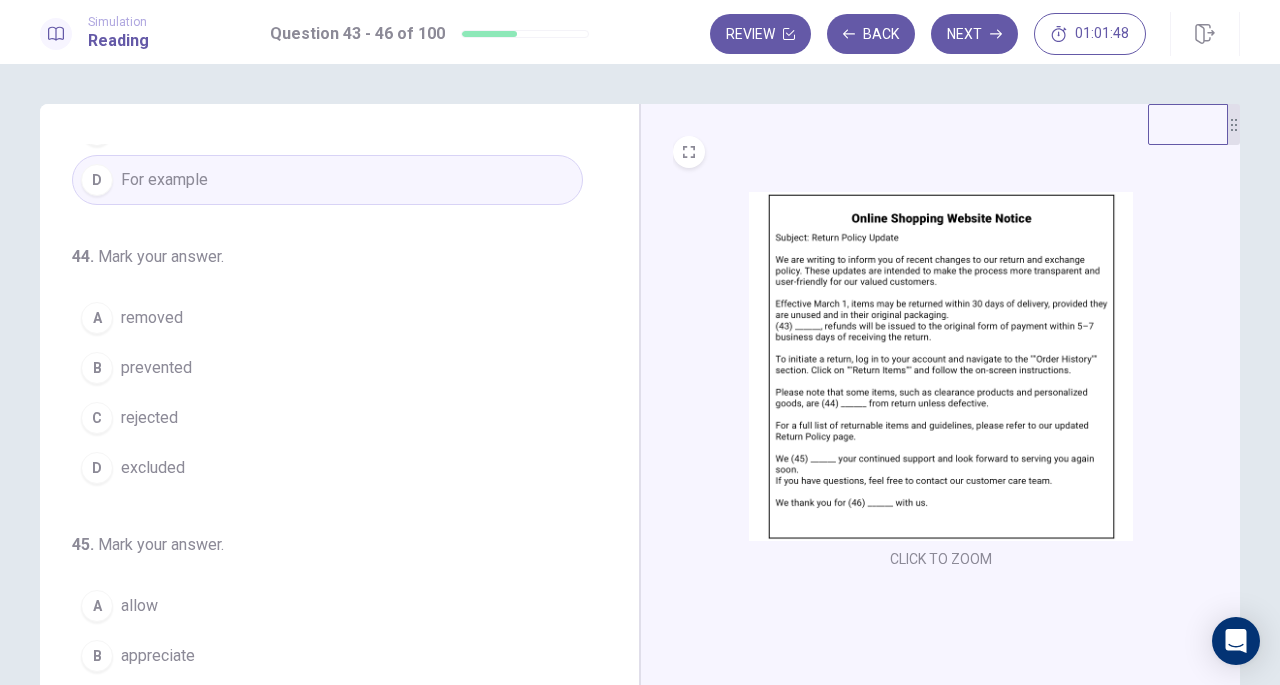 click on "prevented" at bounding box center (156, 368) 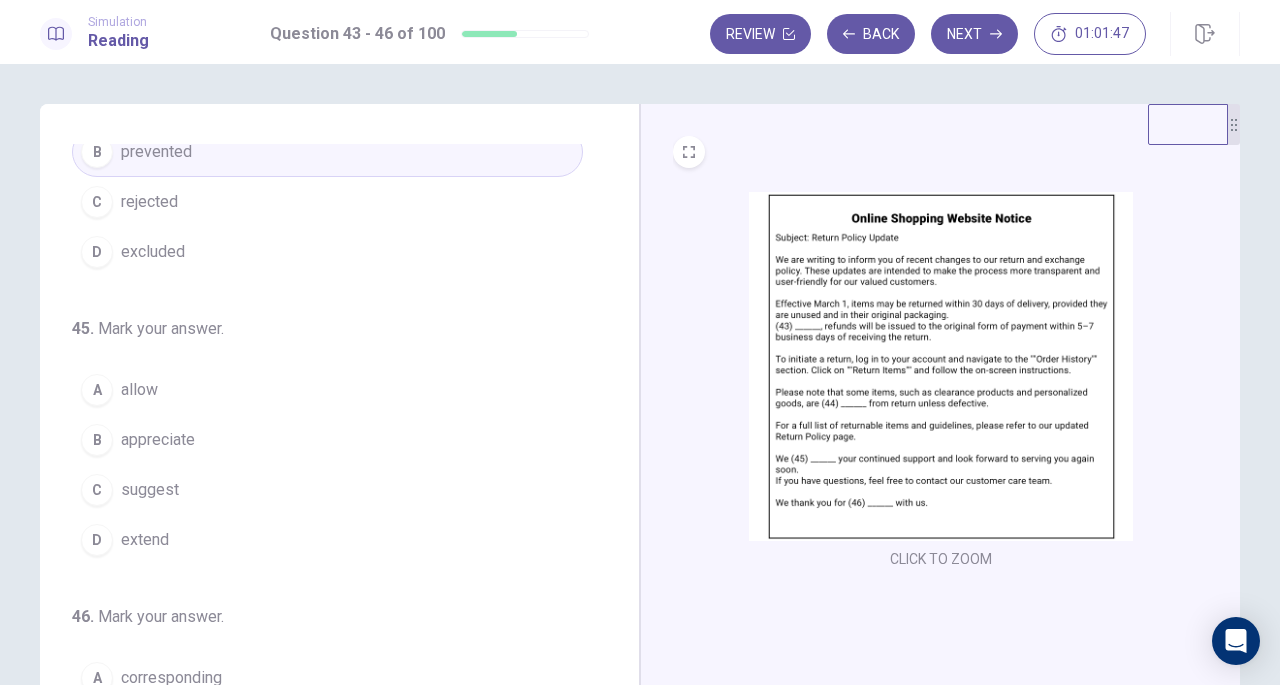 scroll, scrollTop: 407, scrollLeft: 0, axis: vertical 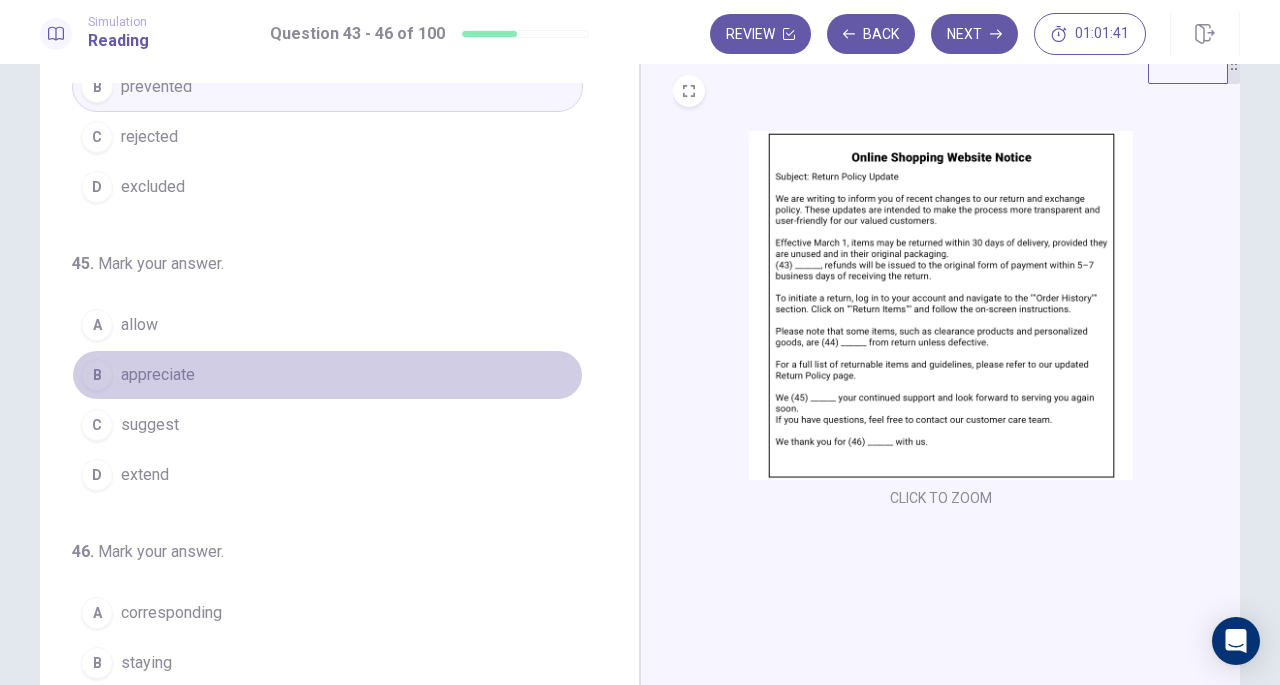 click on "B appreciate" at bounding box center [327, 375] 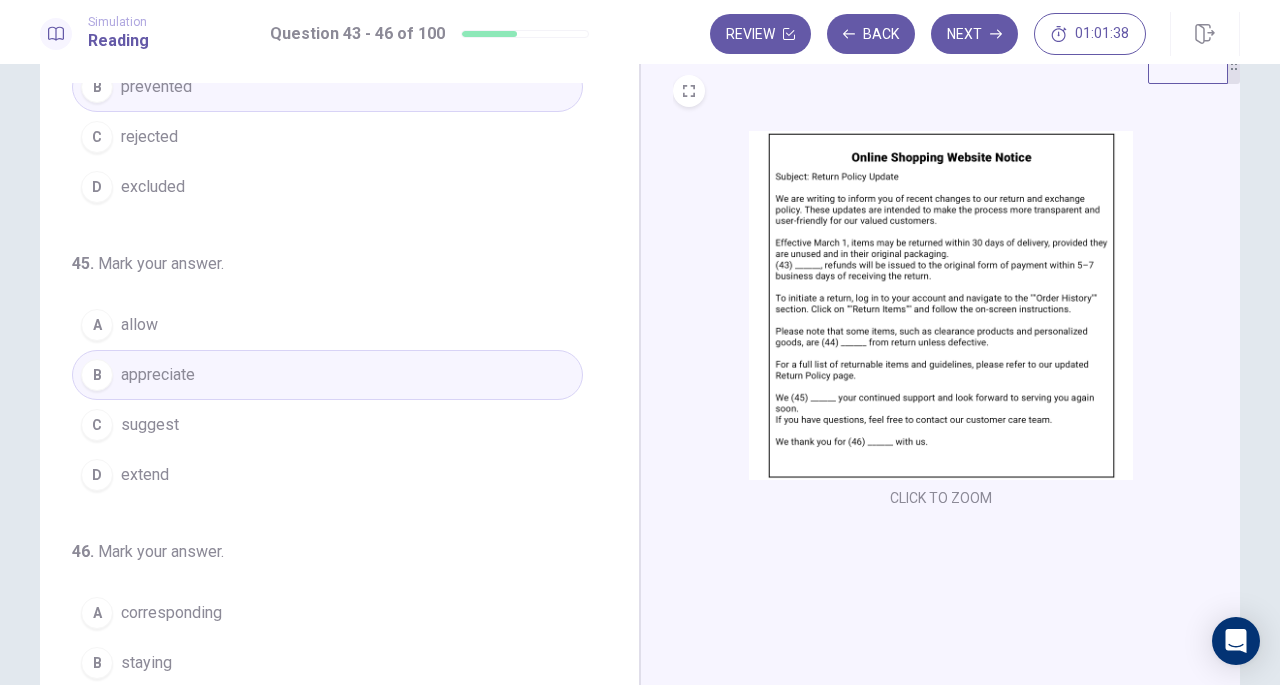 scroll, scrollTop: 486, scrollLeft: 0, axis: vertical 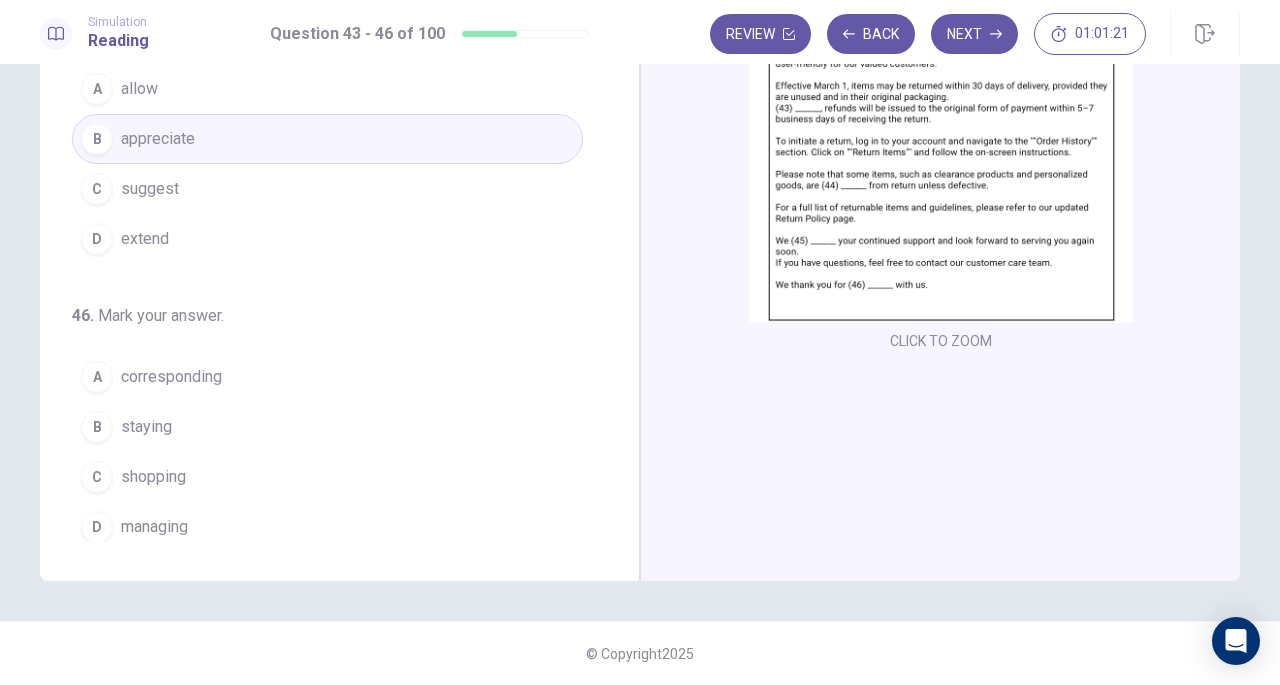 click on "shopping" at bounding box center (153, 477) 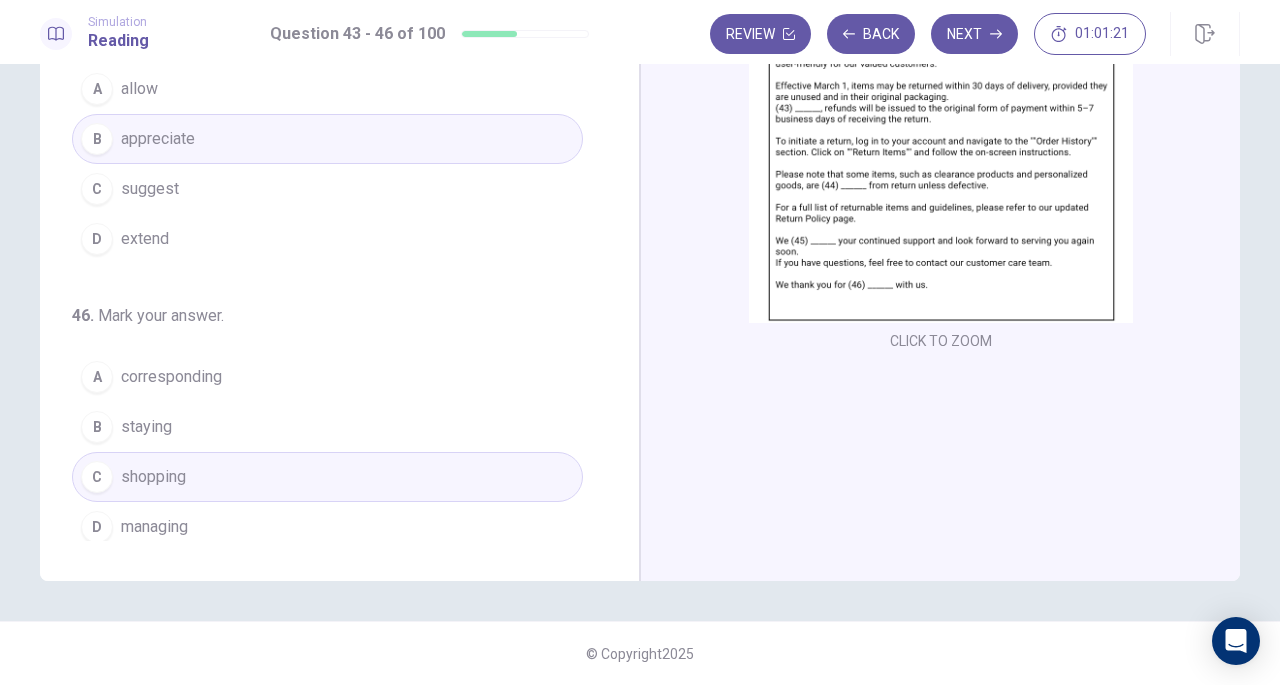 scroll, scrollTop: 0, scrollLeft: 0, axis: both 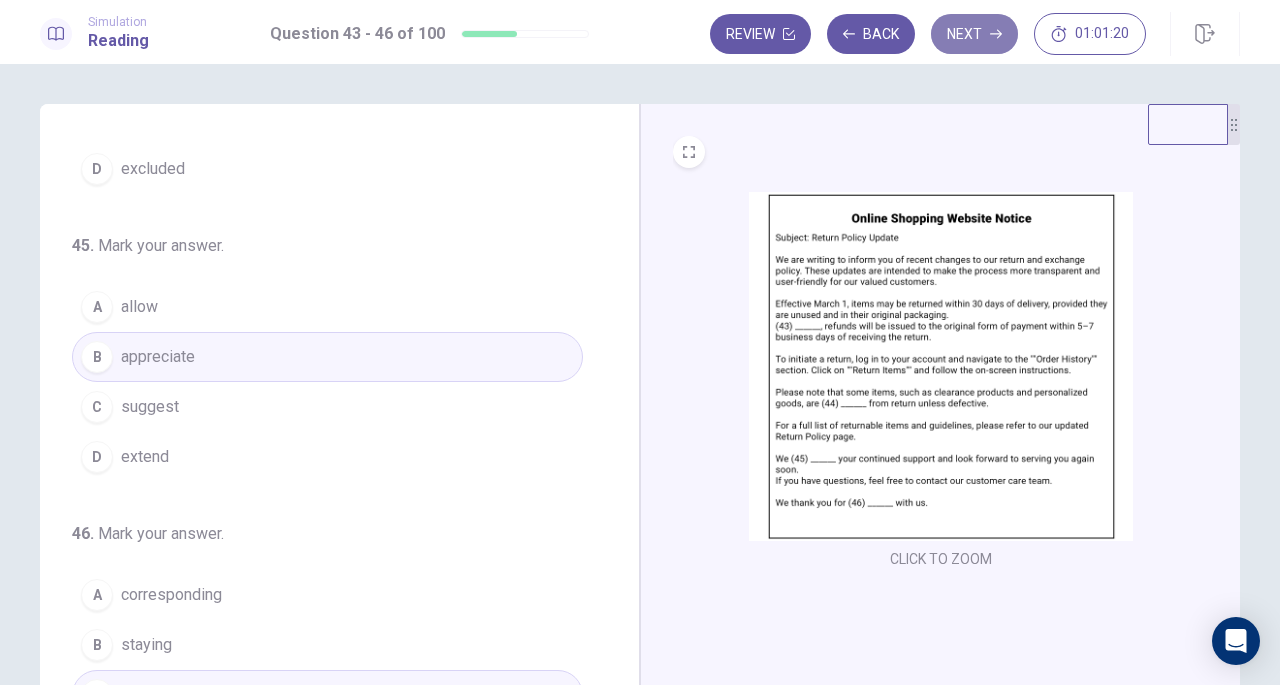click on "Next" at bounding box center [974, 34] 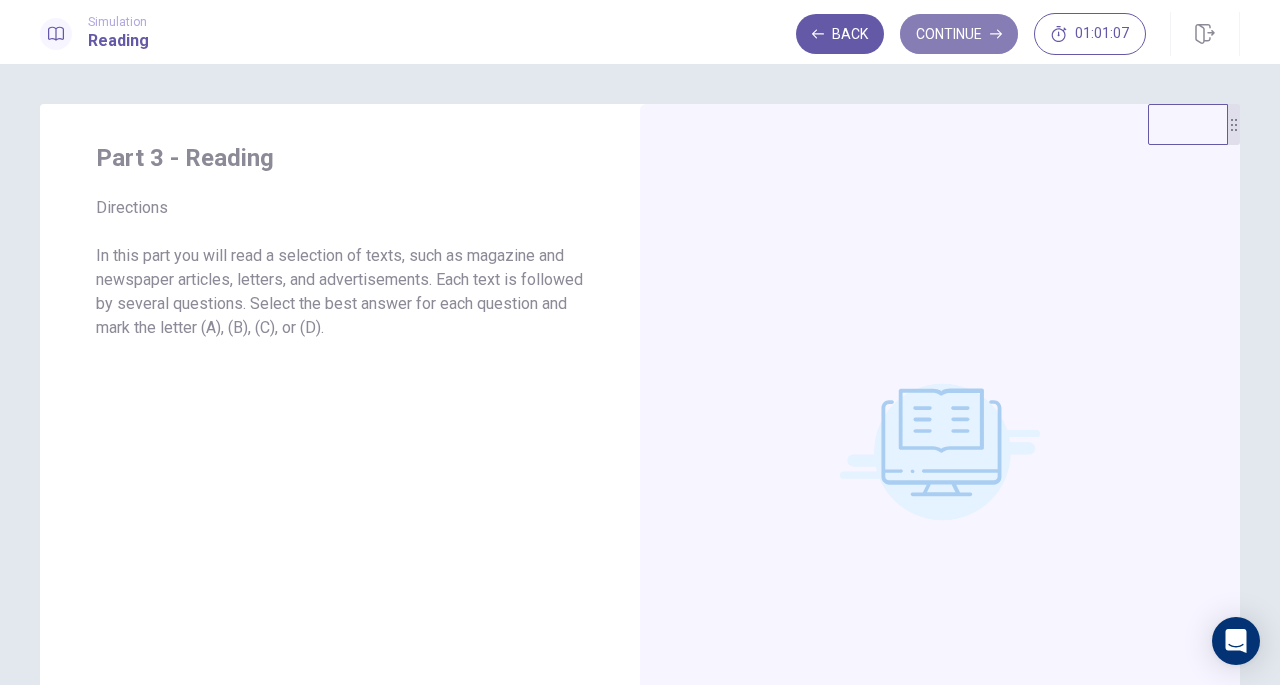 click on "Continue" at bounding box center (959, 34) 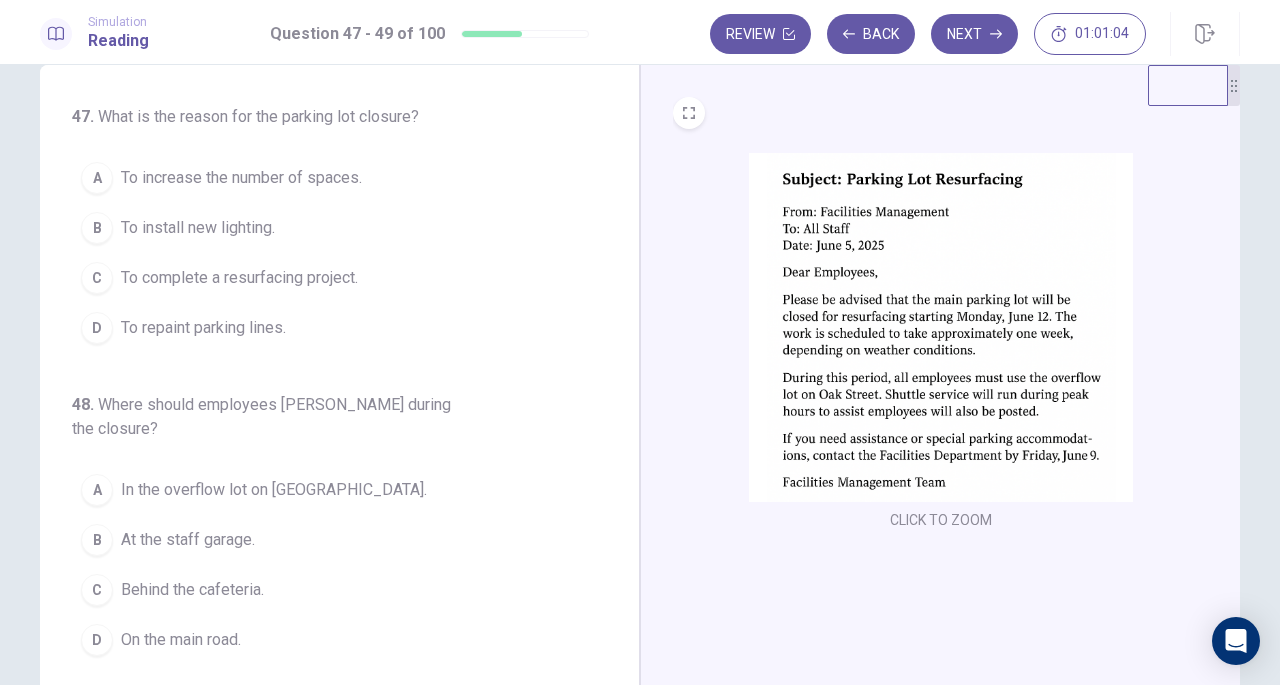 scroll, scrollTop: 0, scrollLeft: 0, axis: both 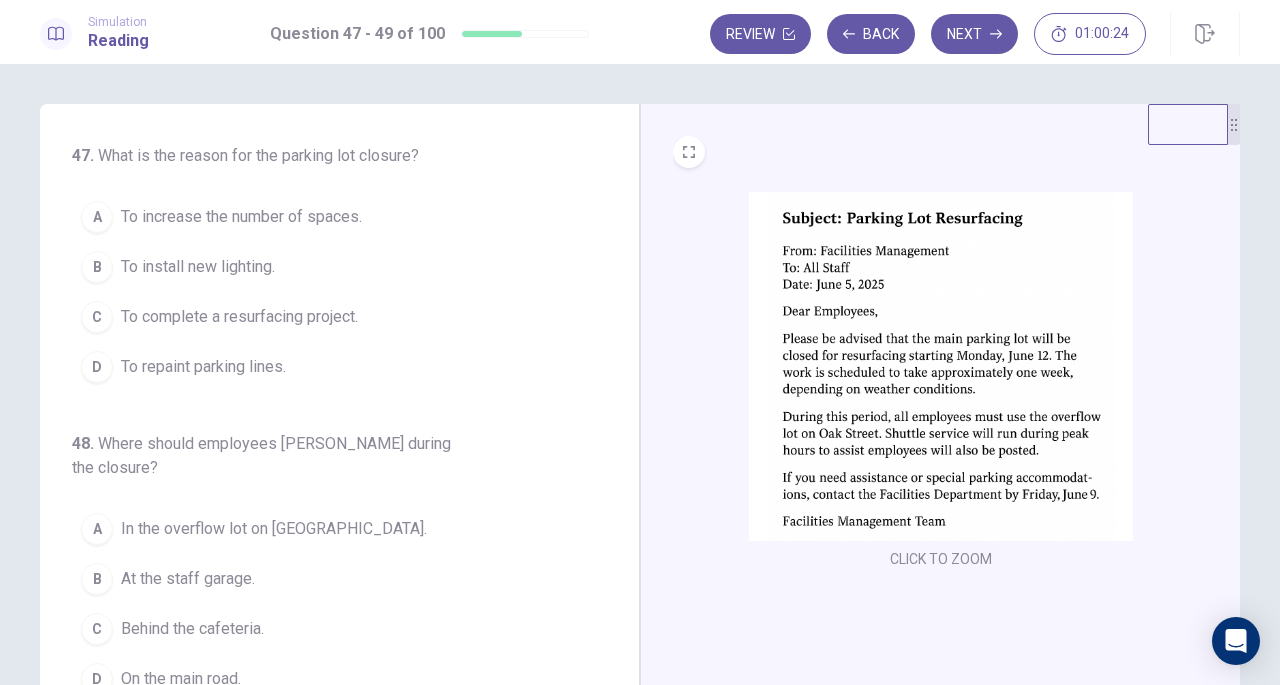 click on "To complete a resurfacing project." at bounding box center [239, 317] 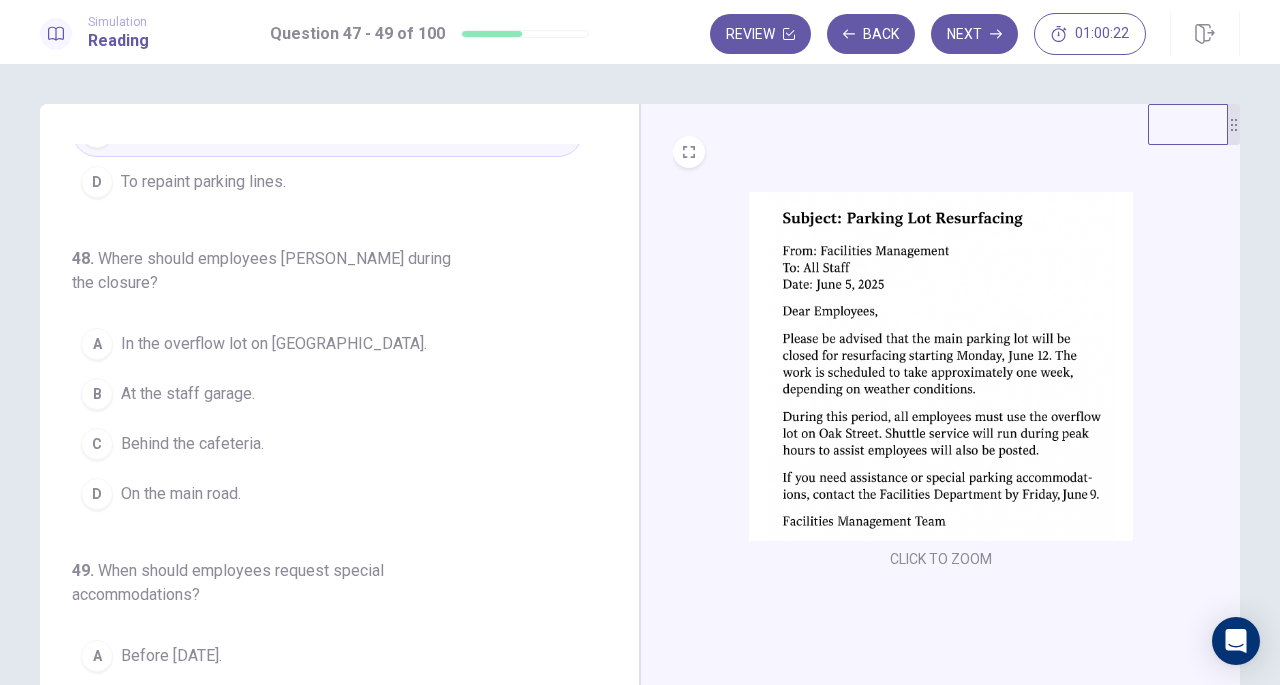 scroll, scrollTop: 186, scrollLeft: 0, axis: vertical 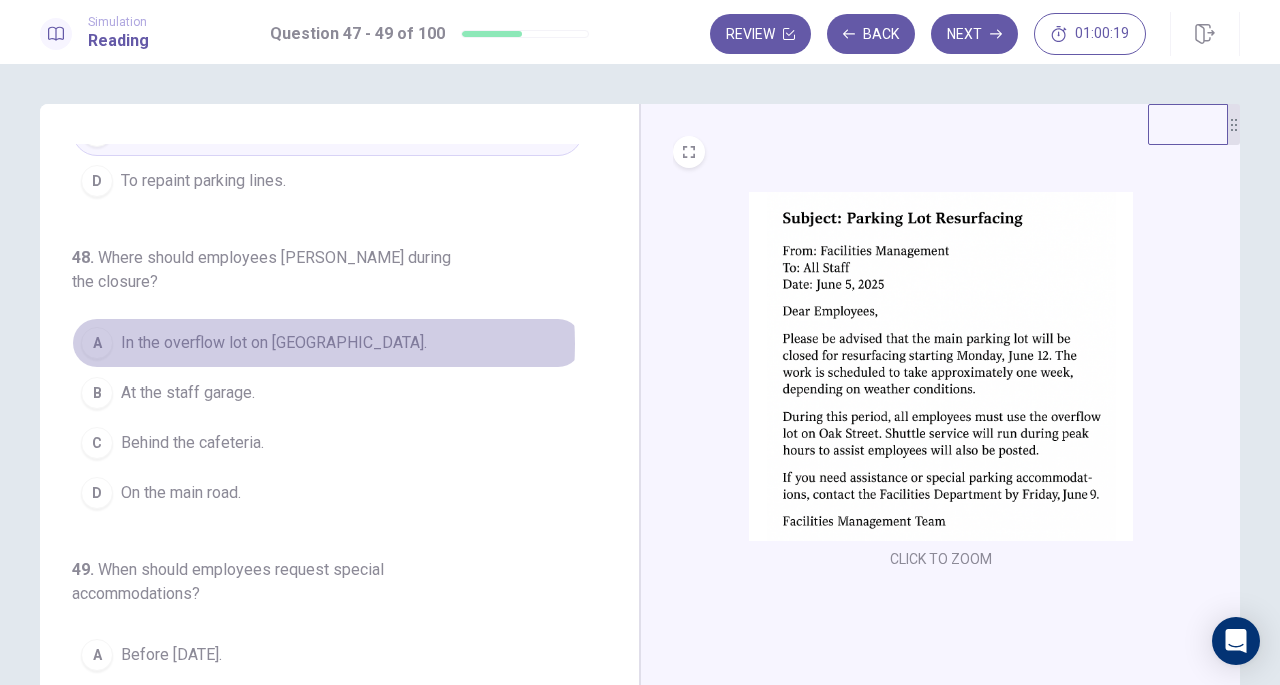 click on "In the overflow lot on Oak Street." at bounding box center [274, 343] 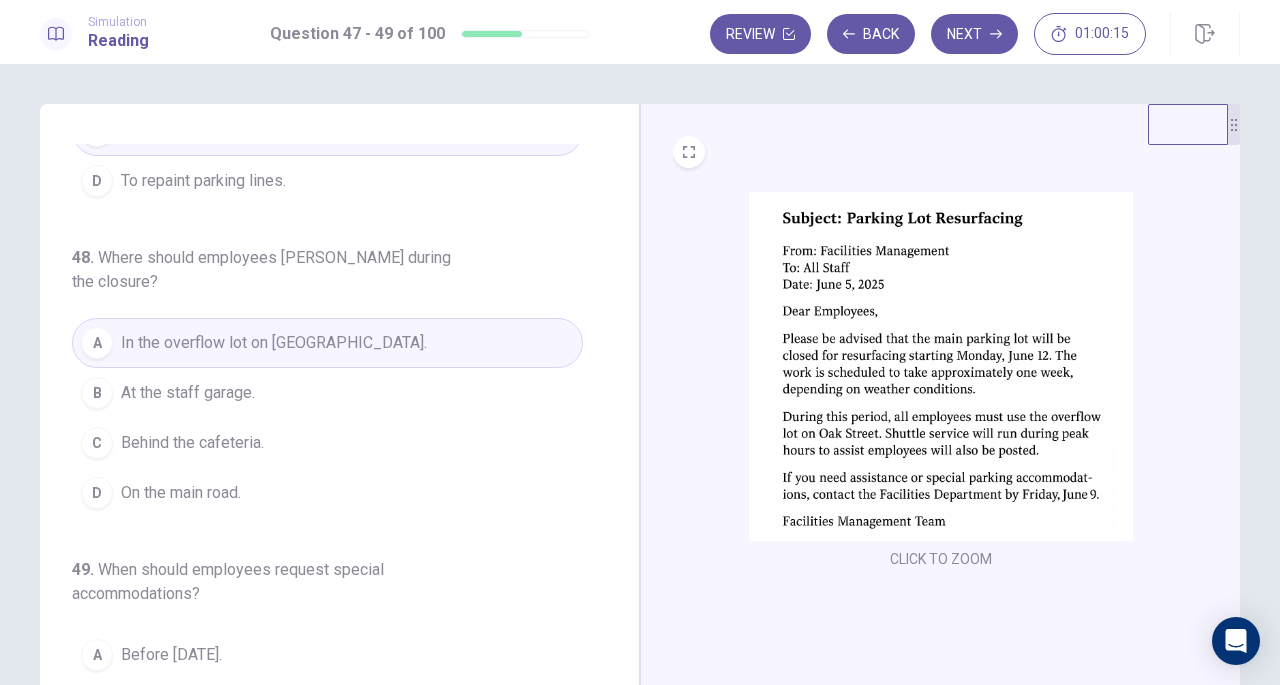 scroll, scrollTop: 224, scrollLeft: 0, axis: vertical 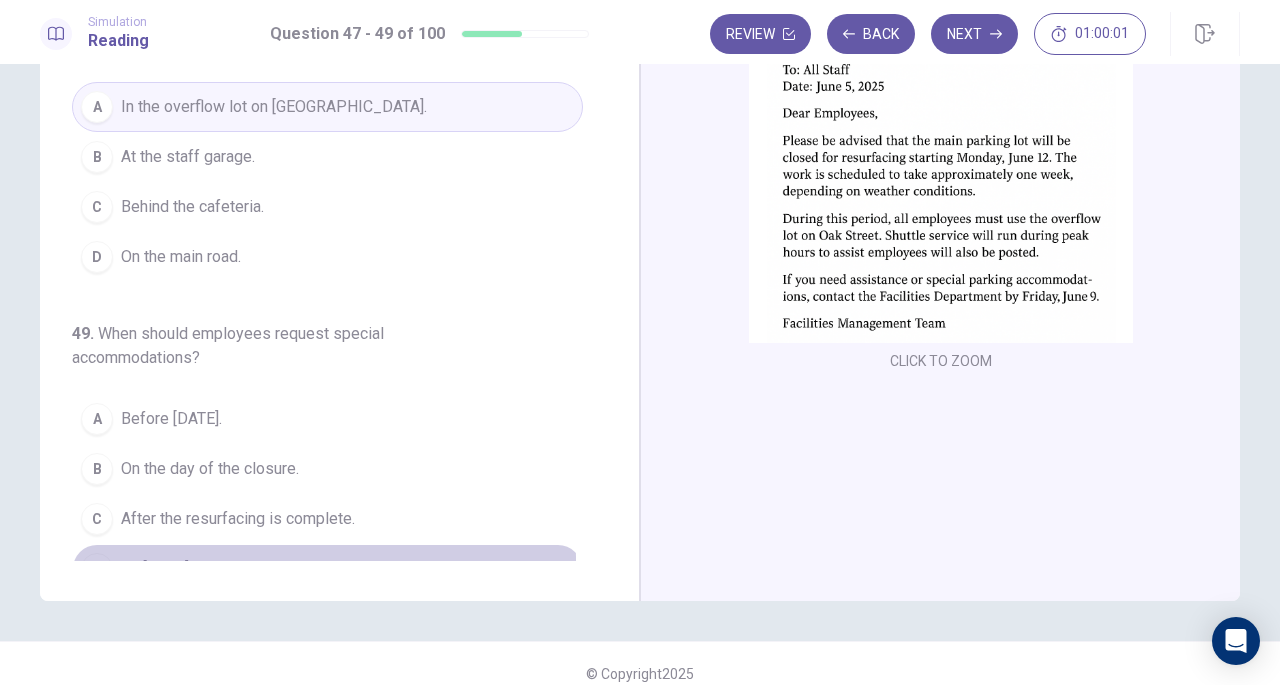 click on "D By June 9." at bounding box center [327, 569] 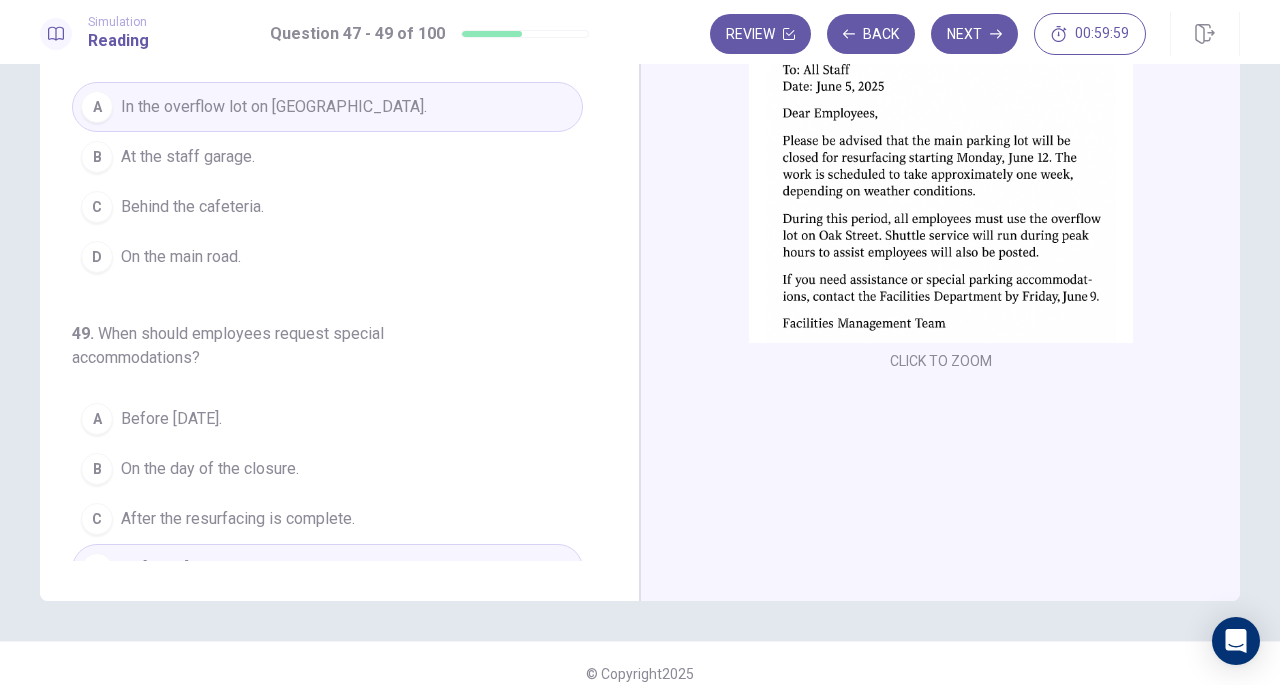 scroll, scrollTop: 0, scrollLeft: 0, axis: both 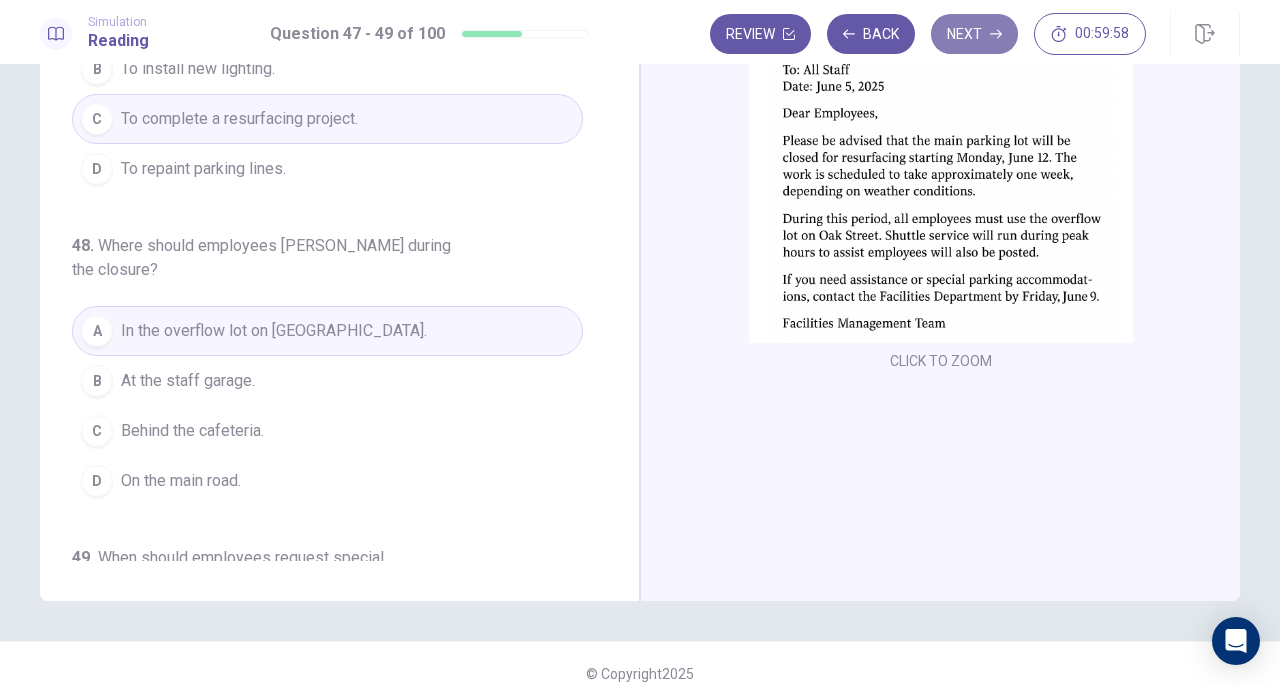 click on "Next" at bounding box center [974, 34] 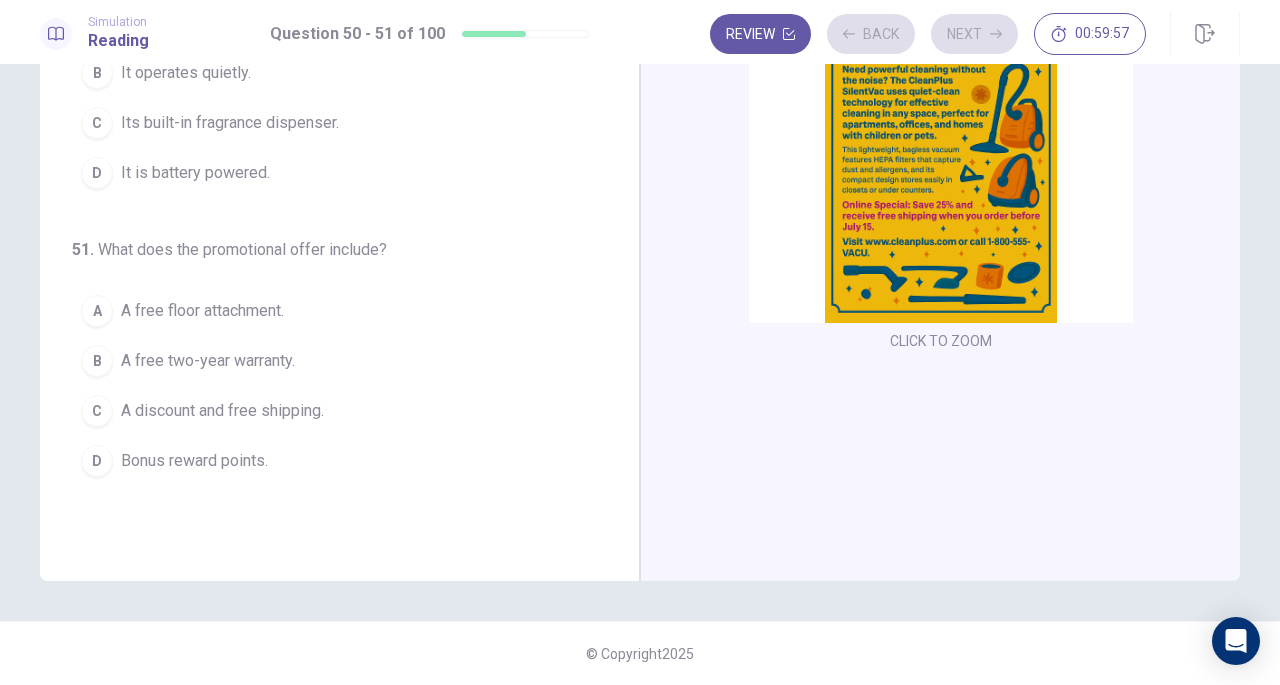scroll, scrollTop: 0, scrollLeft: 0, axis: both 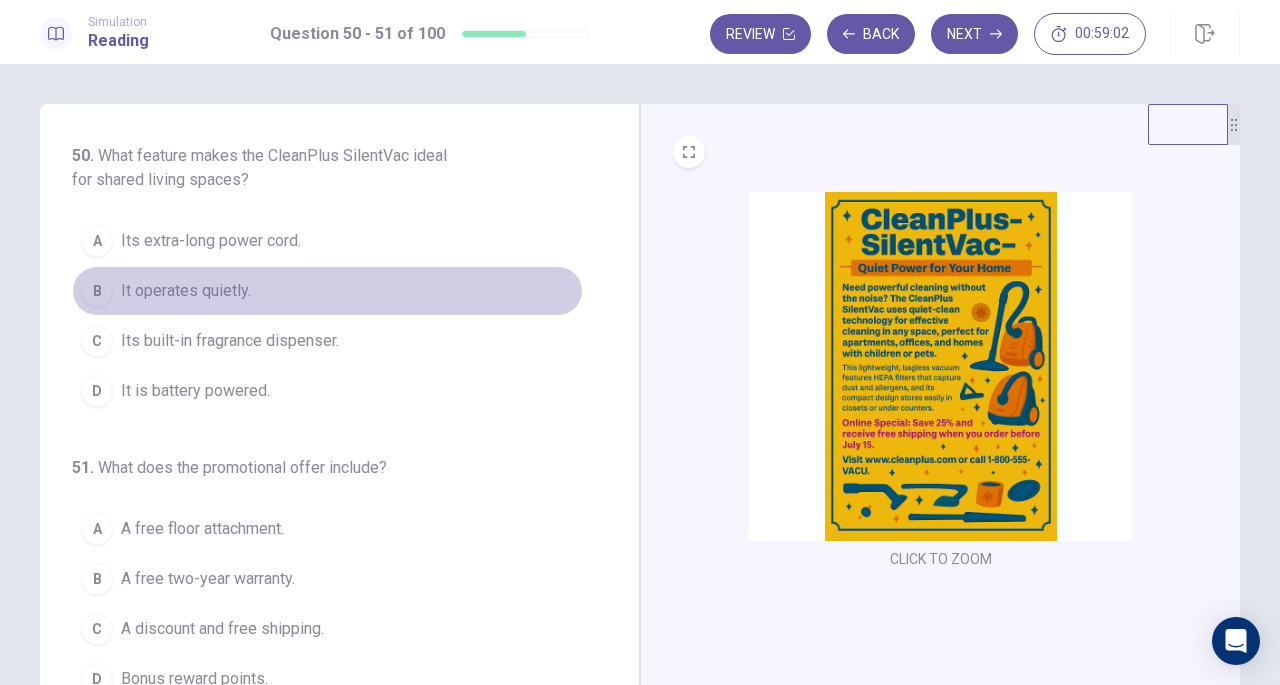 click on "It operates quietly." at bounding box center [186, 291] 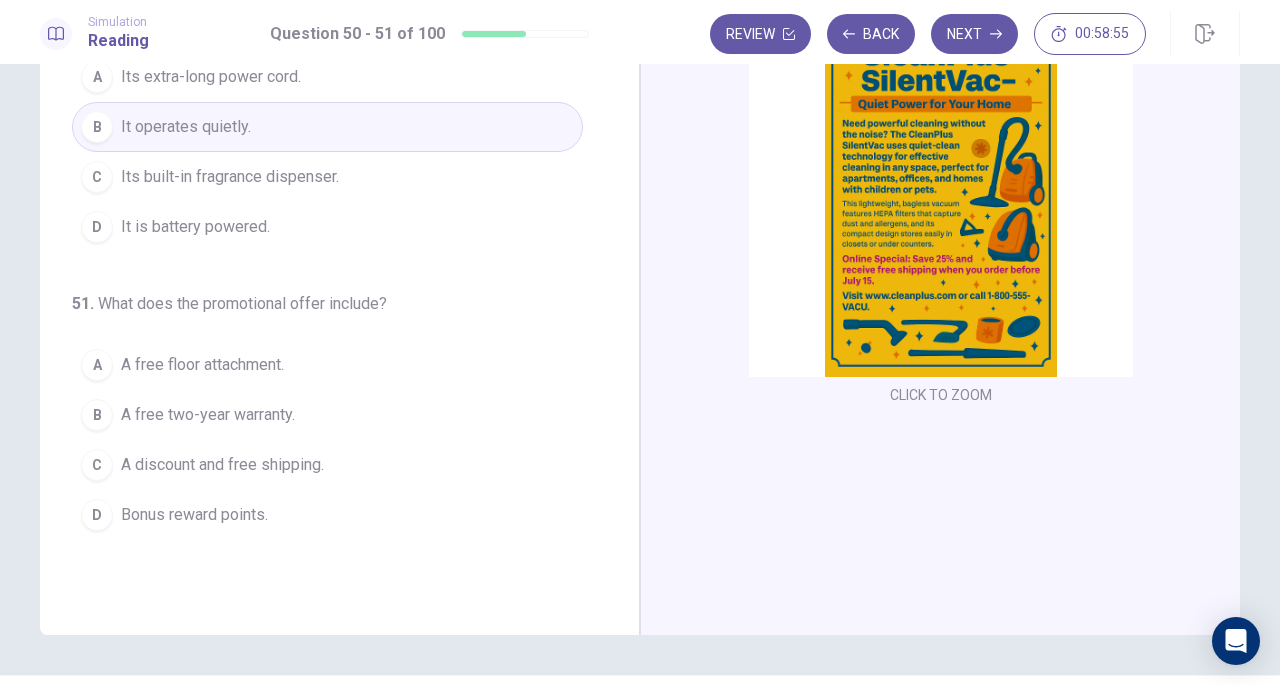 scroll, scrollTop: 163, scrollLeft: 0, axis: vertical 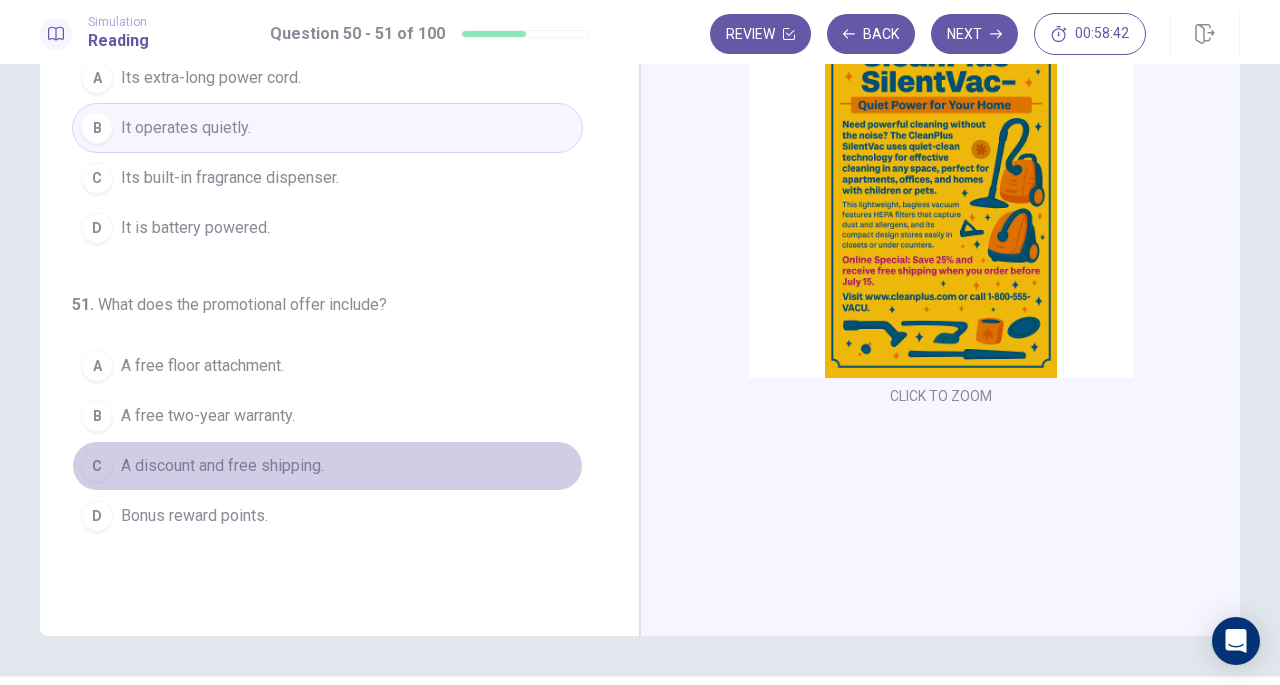 click on "A discount and free shipping." at bounding box center [222, 466] 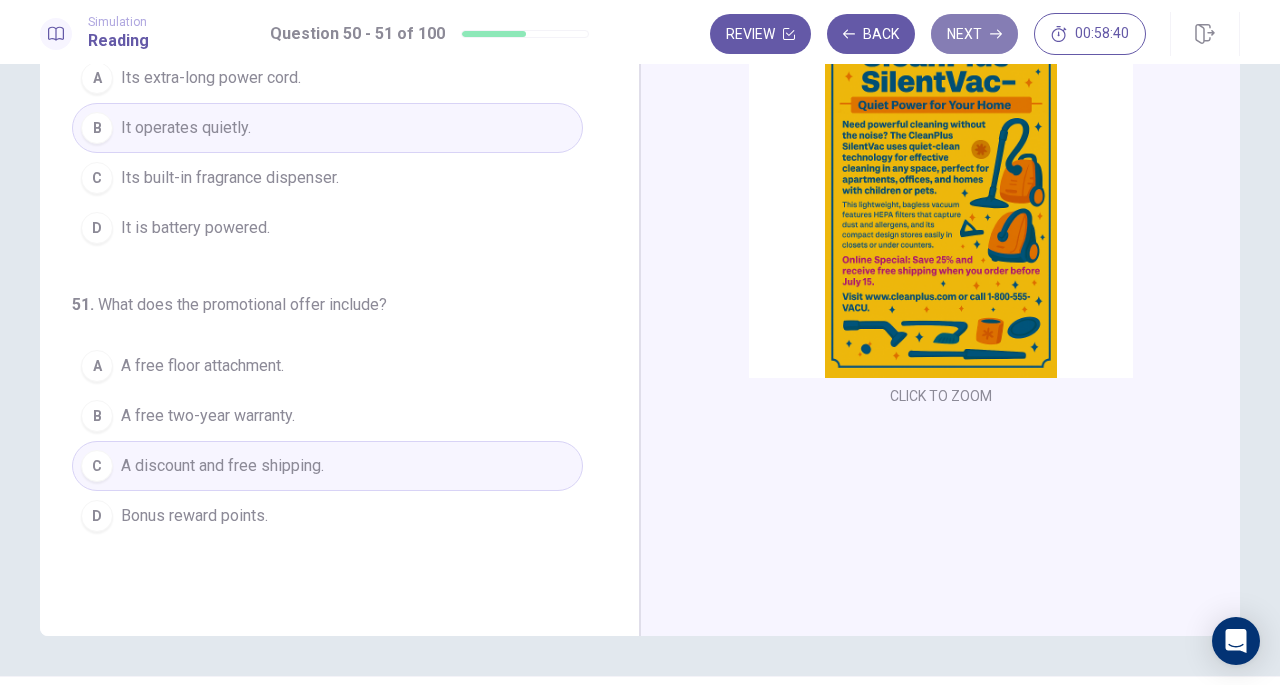 click on "Next" at bounding box center [974, 34] 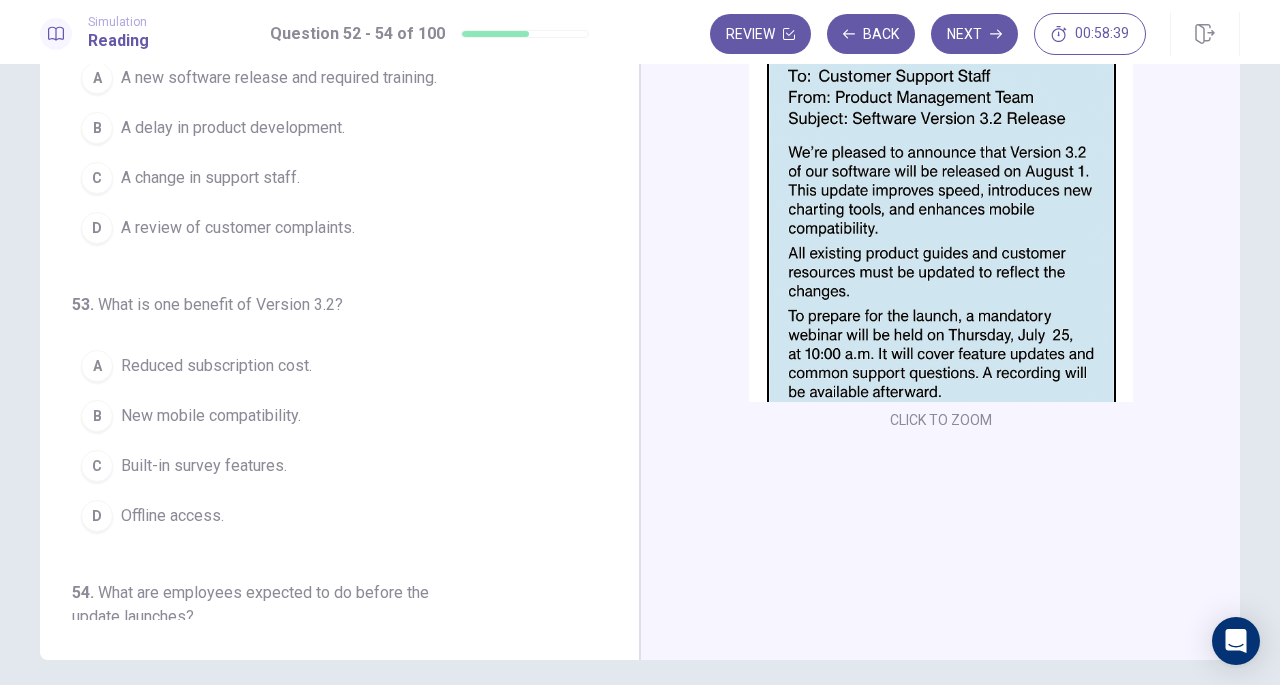 scroll, scrollTop: 0, scrollLeft: 0, axis: both 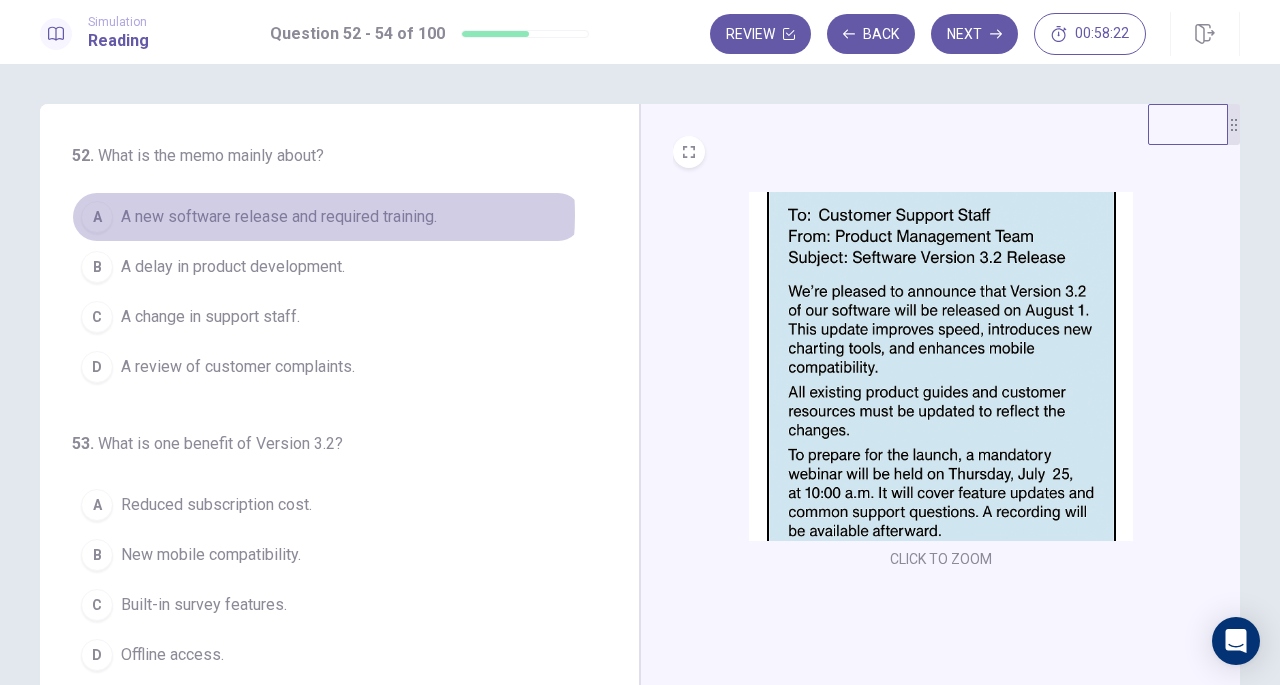 click on "A new software release and required training." at bounding box center [279, 217] 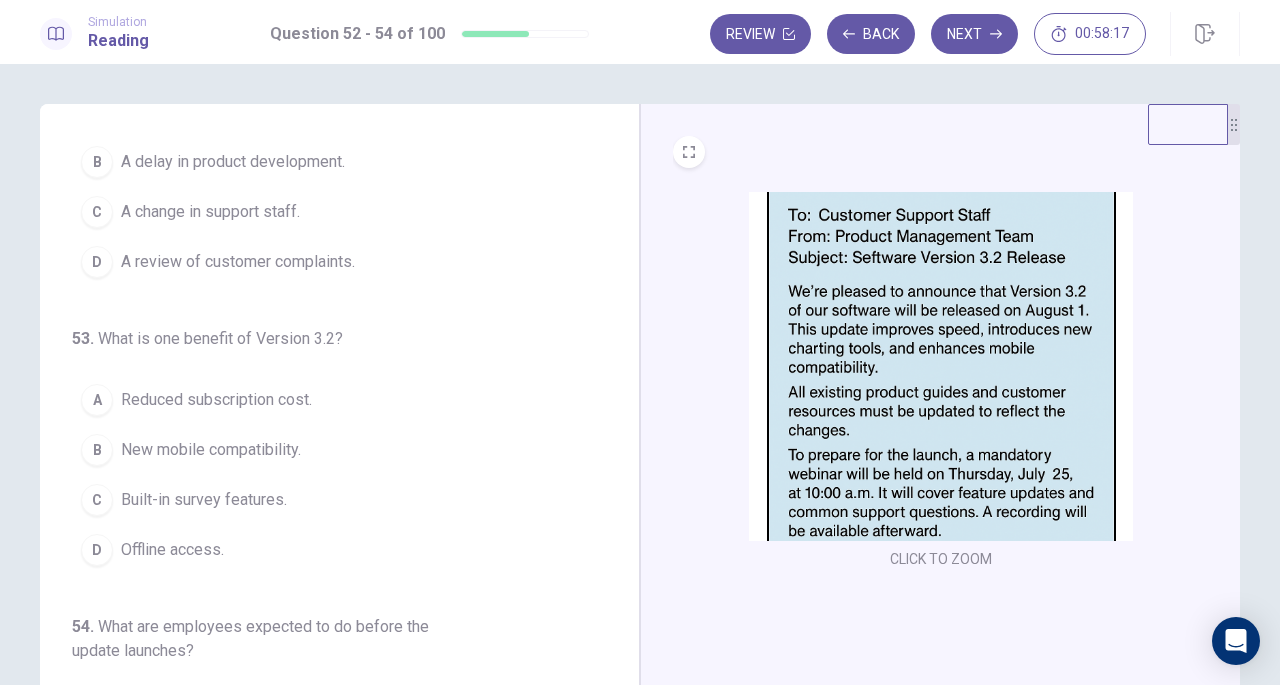 scroll, scrollTop: 106, scrollLeft: 0, axis: vertical 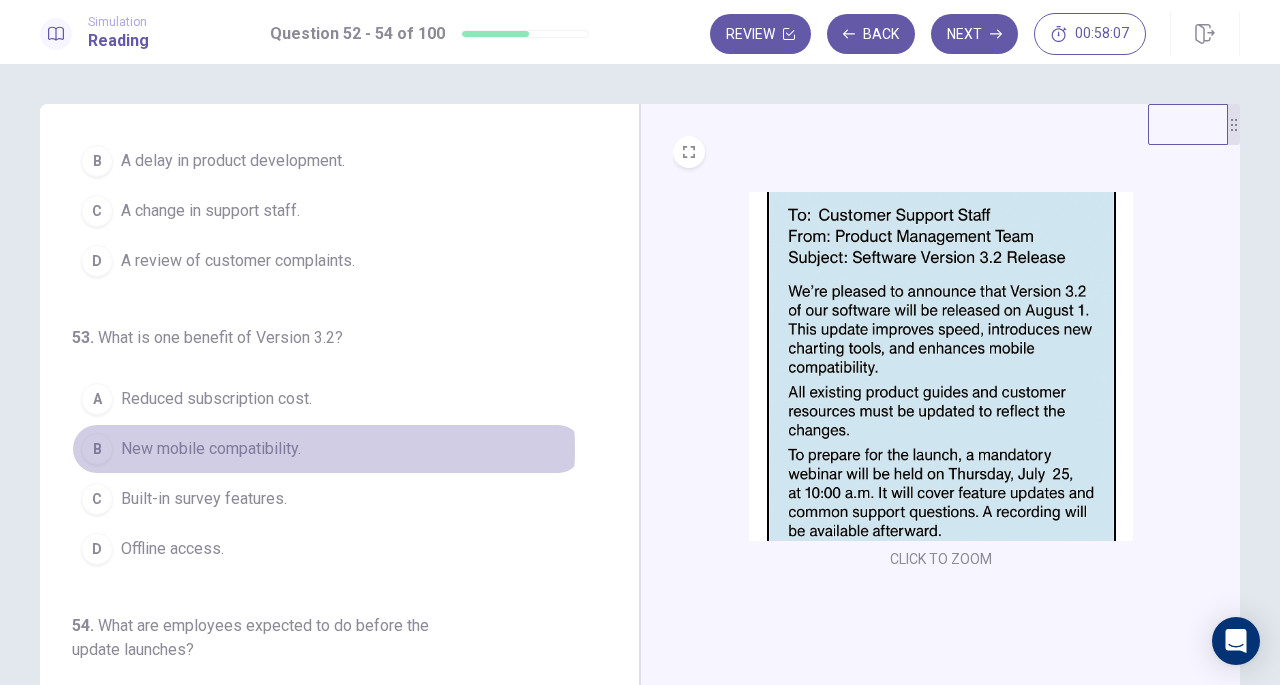 click on "New mobile compatibility." at bounding box center [211, 449] 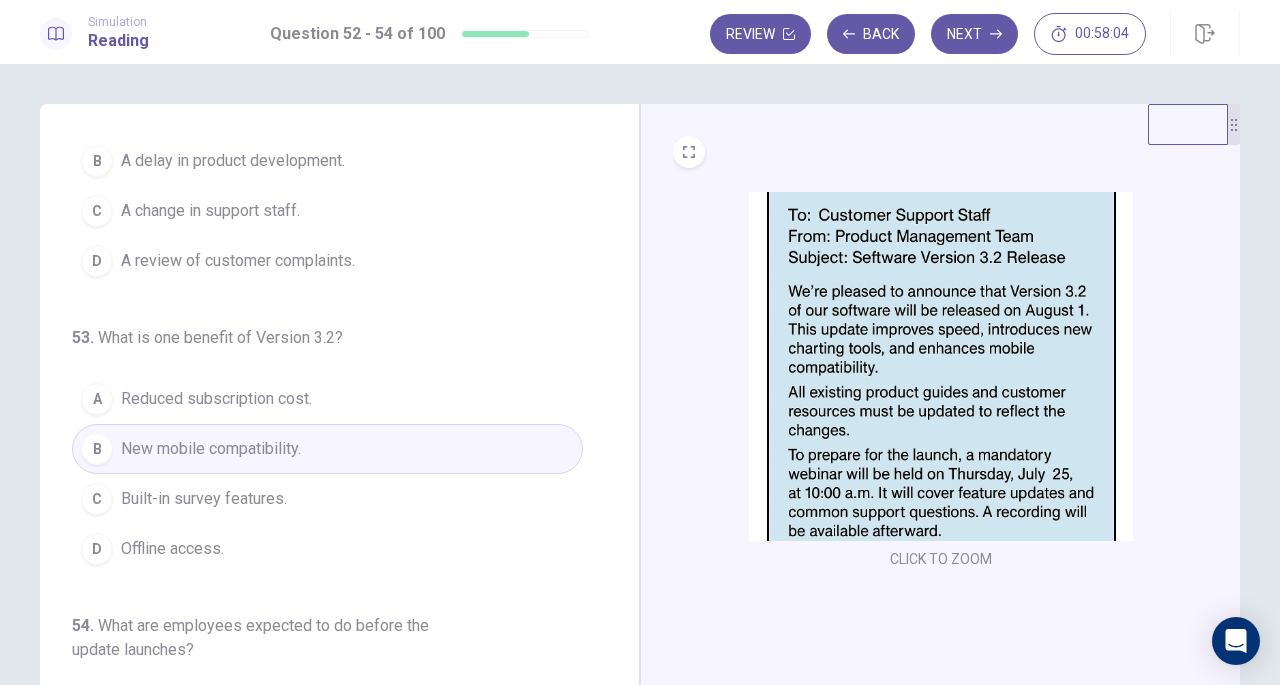scroll, scrollTop: 224, scrollLeft: 0, axis: vertical 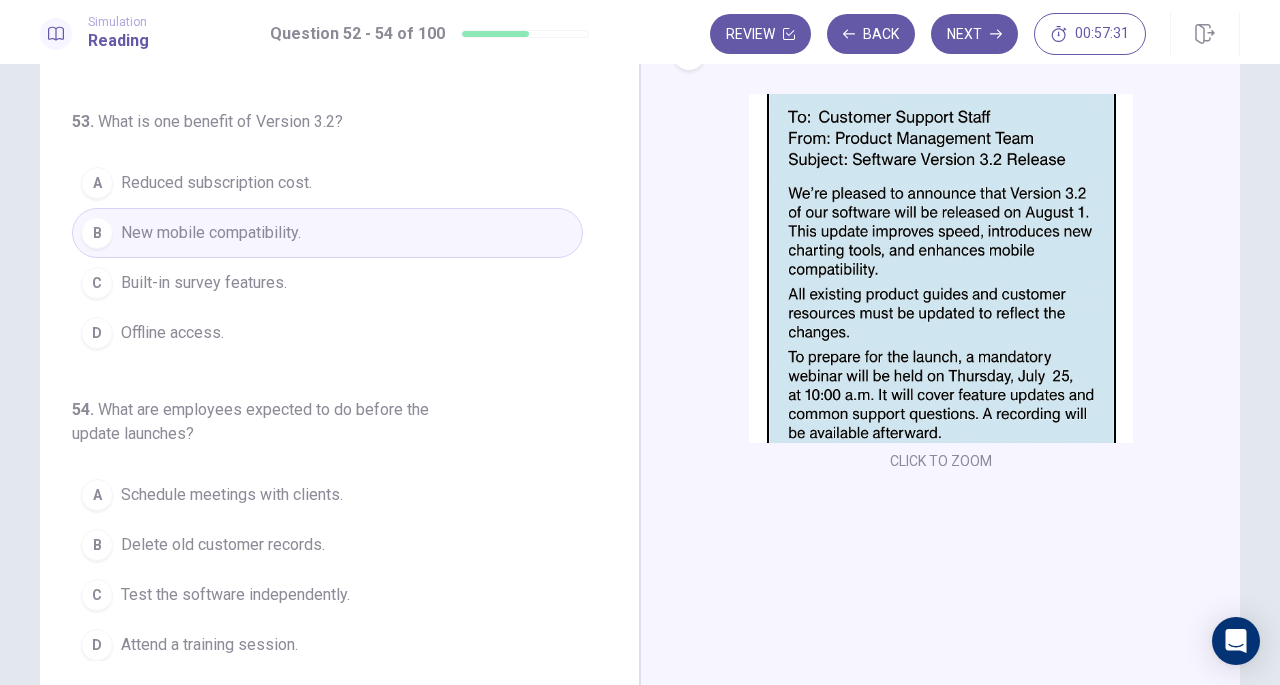 click on "D Attend a training session." at bounding box center [327, 645] 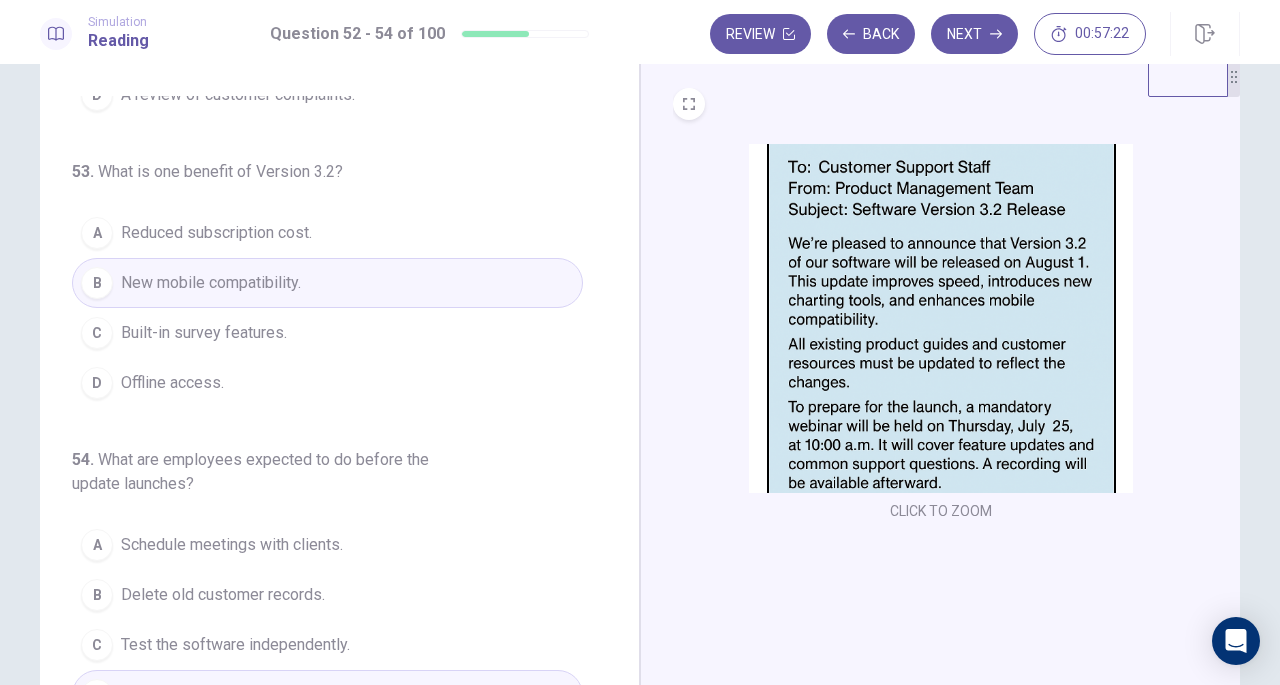 scroll, scrollTop: 218, scrollLeft: 0, axis: vertical 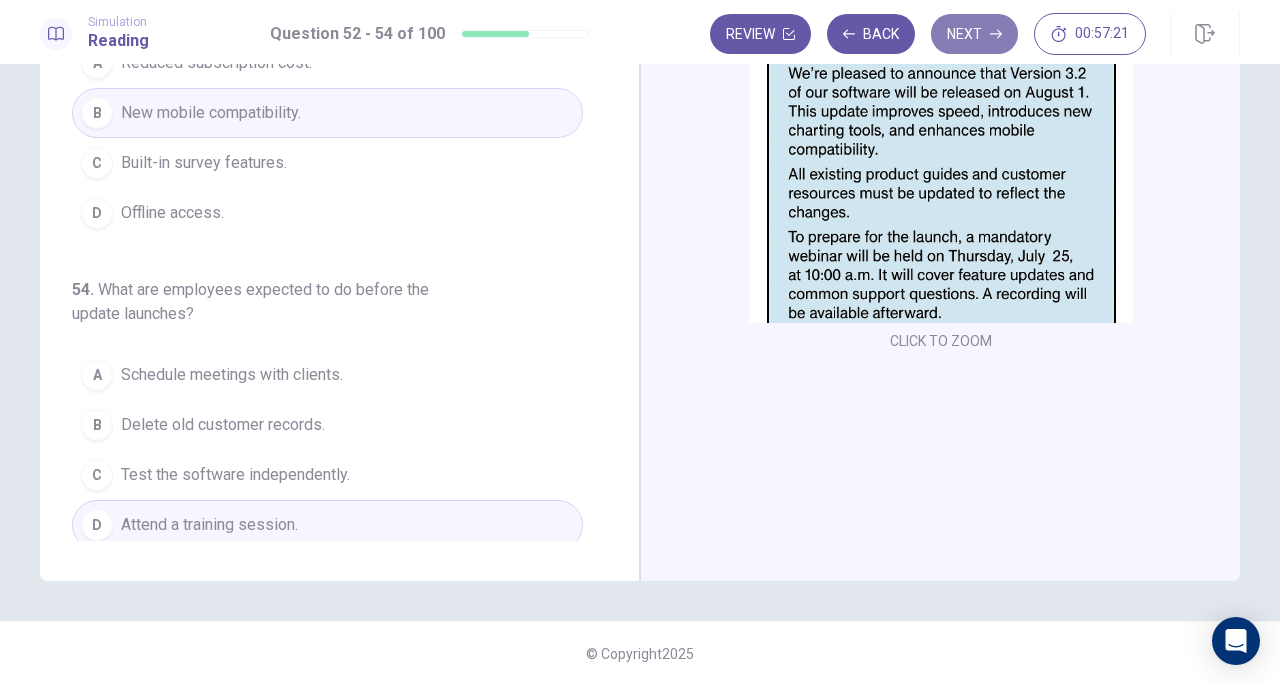click on "Next" at bounding box center (974, 34) 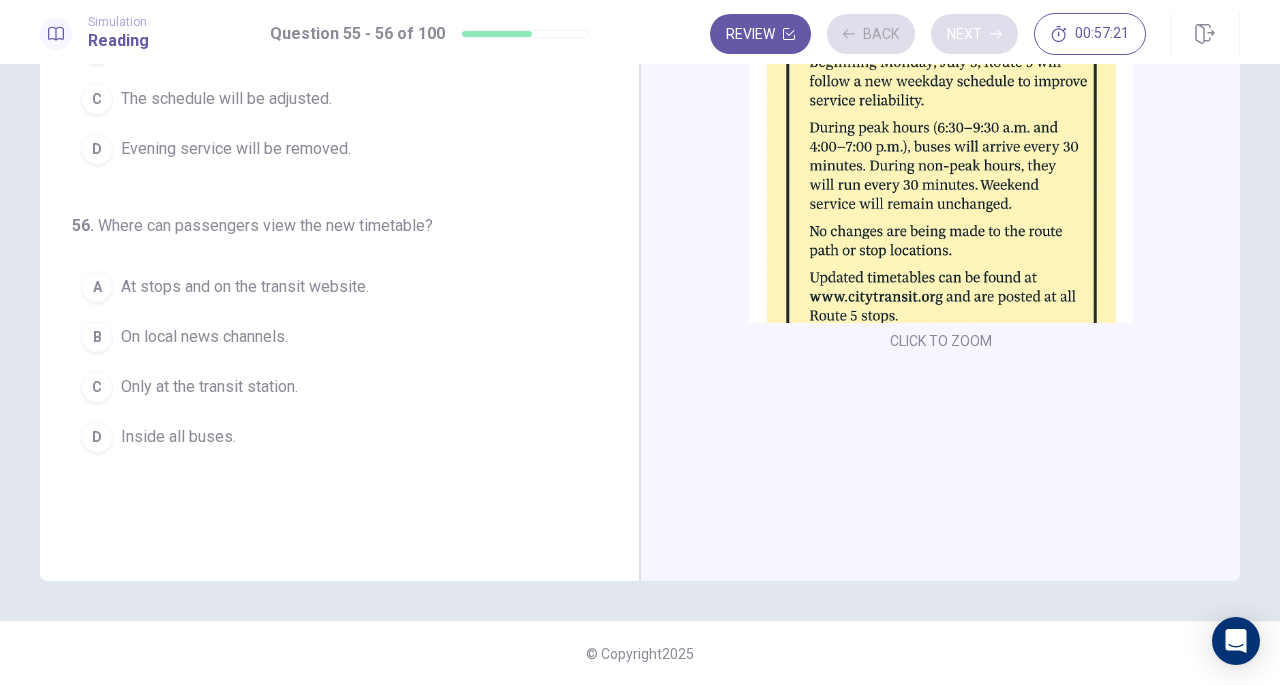 scroll, scrollTop: 0, scrollLeft: 0, axis: both 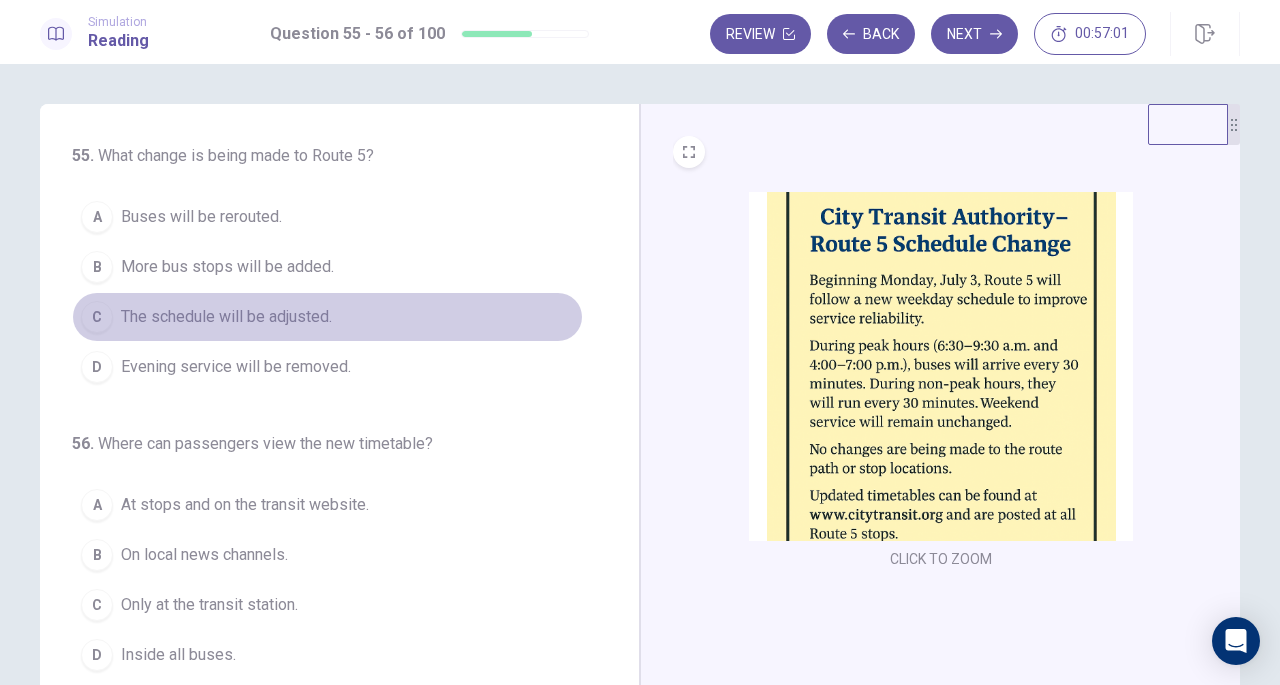 click on "The schedule will be adjusted." at bounding box center (226, 317) 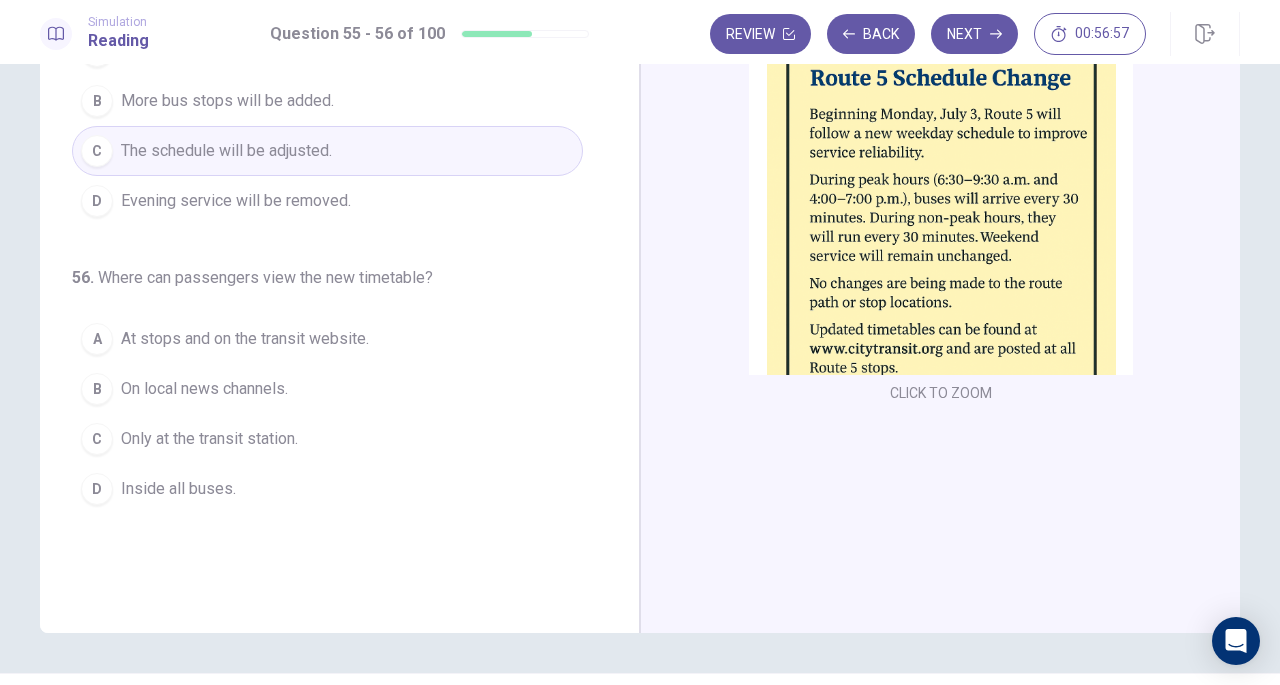 scroll, scrollTop: 136, scrollLeft: 0, axis: vertical 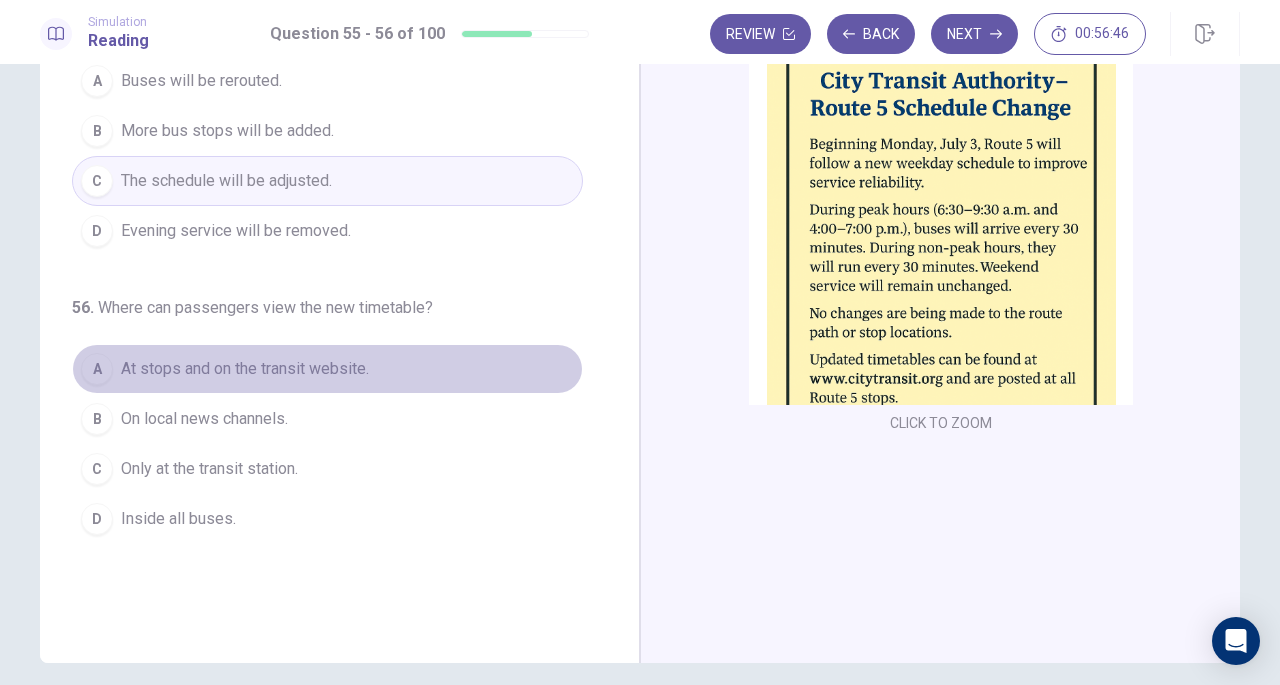 click on "At stops and on the transit website." at bounding box center [245, 369] 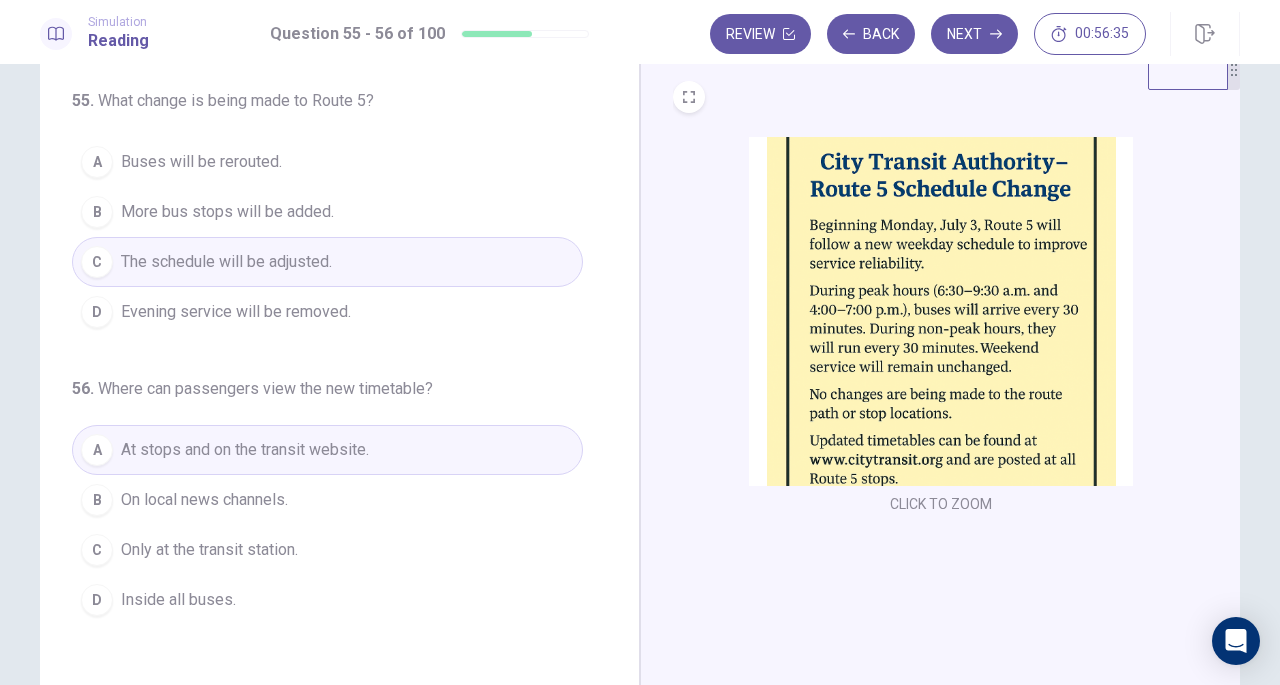 scroll, scrollTop: 54, scrollLeft: 0, axis: vertical 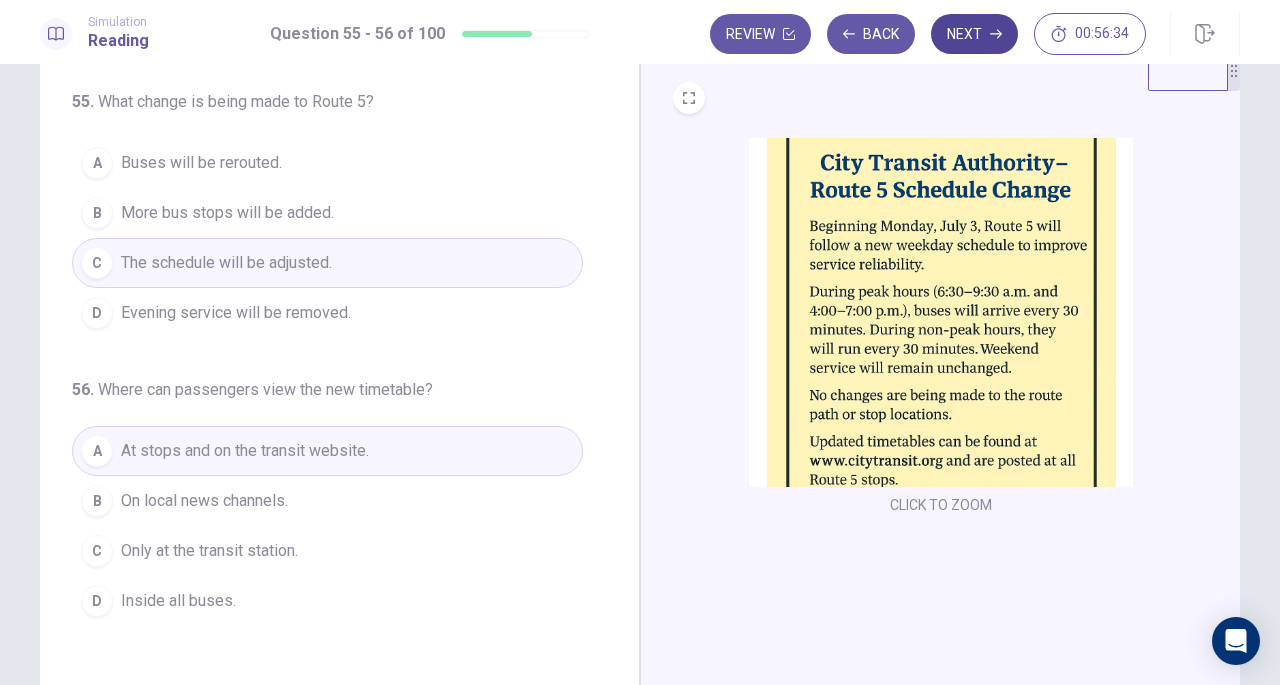click on "Next" at bounding box center (974, 34) 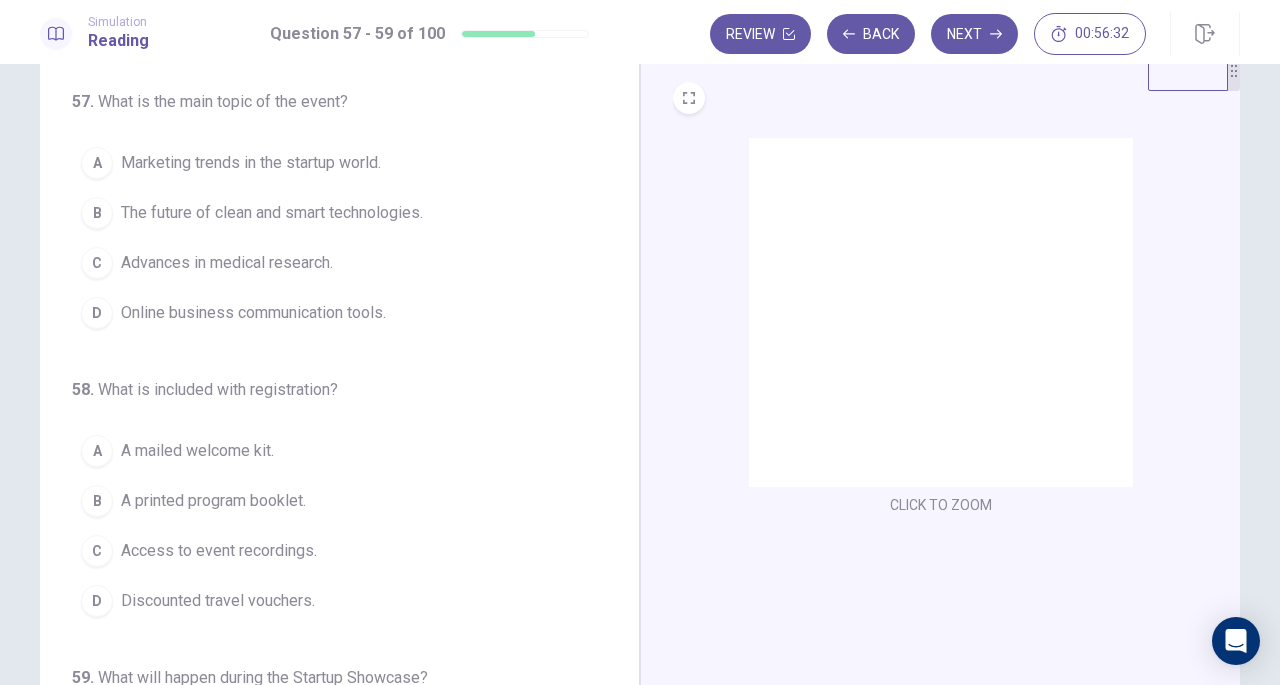 scroll, scrollTop: 0, scrollLeft: 0, axis: both 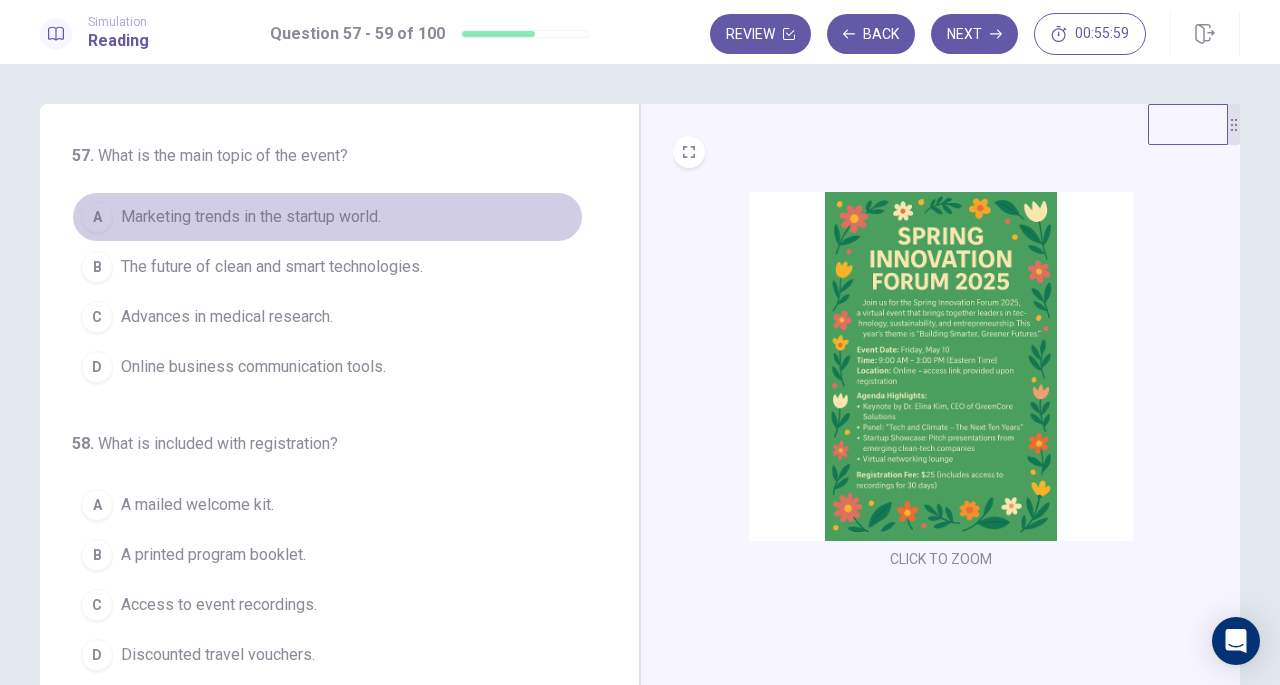 click on "Marketing trends in the startup world." at bounding box center [251, 217] 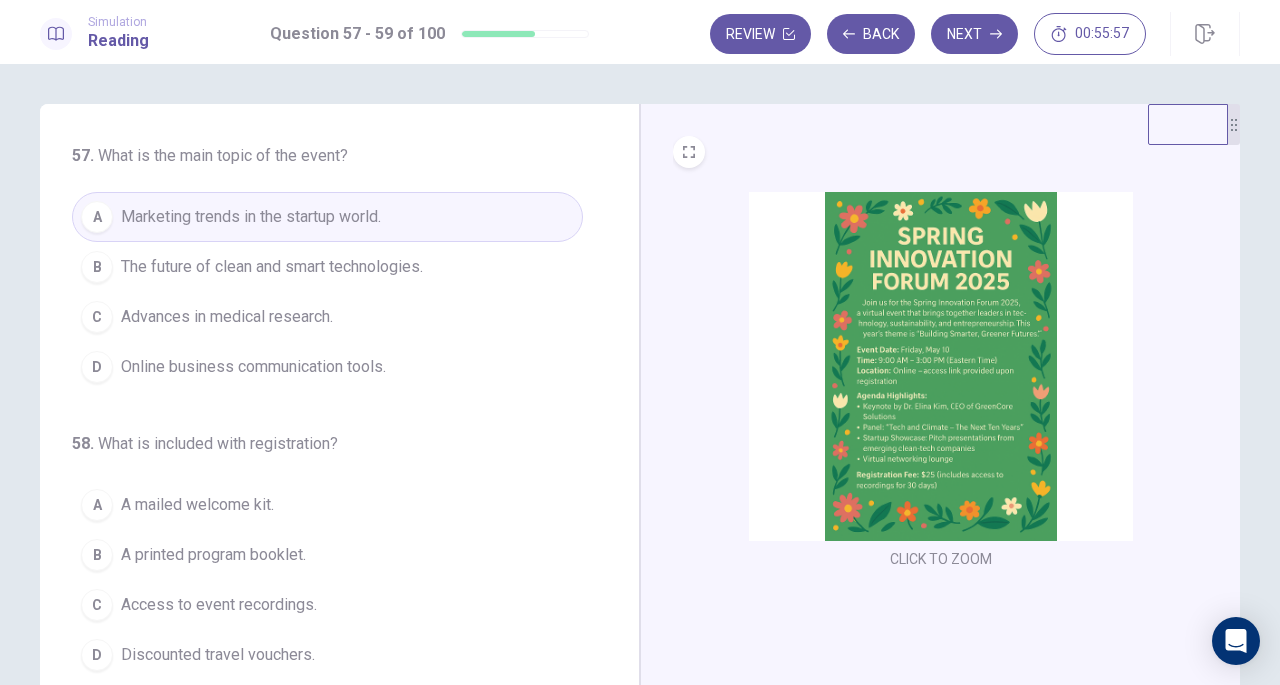 click on "The future of clean and smart technologies." at bounding box center (272, 267) 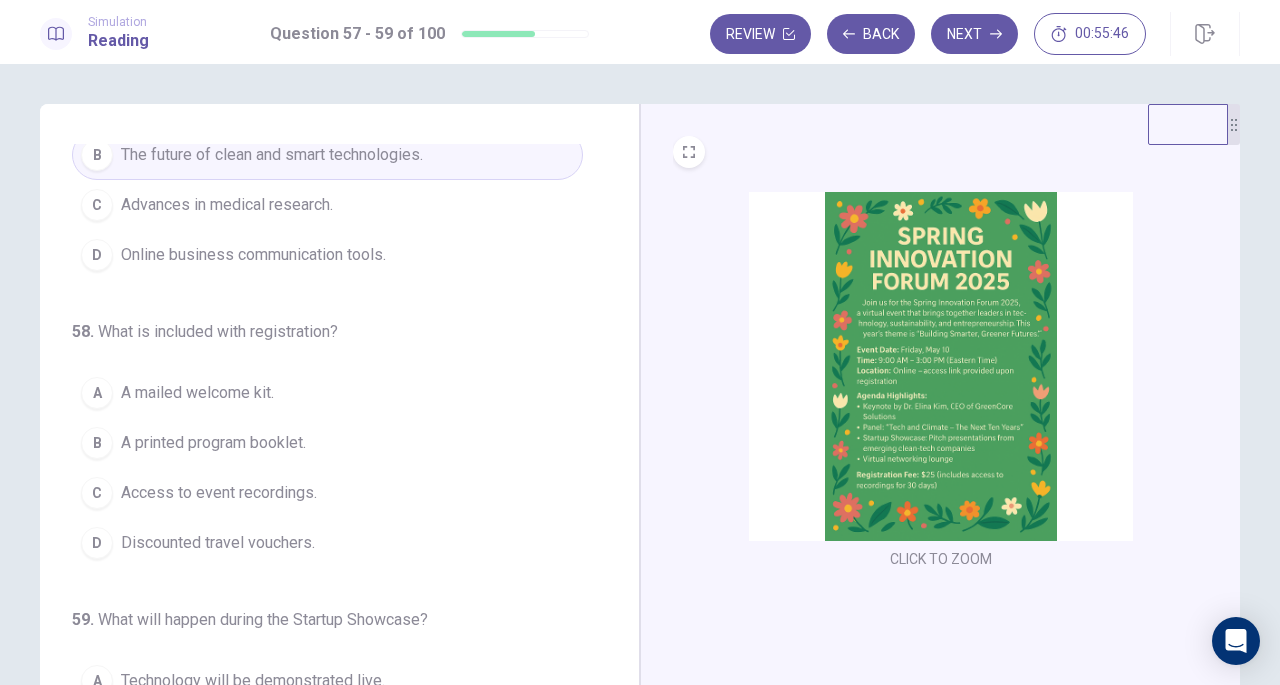 scroll, scrollTop: 116, scrollLeft: 0, axis: vertical 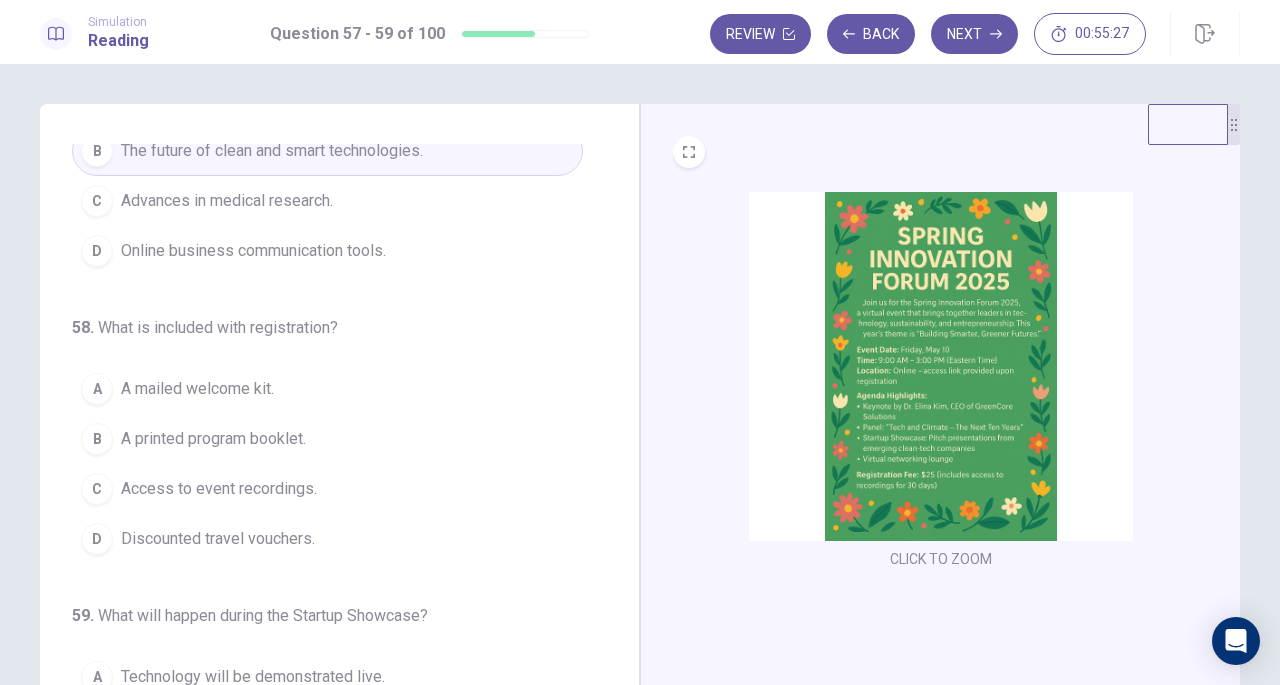 click on "Access to event recordings." at bounding box center (219, 489) 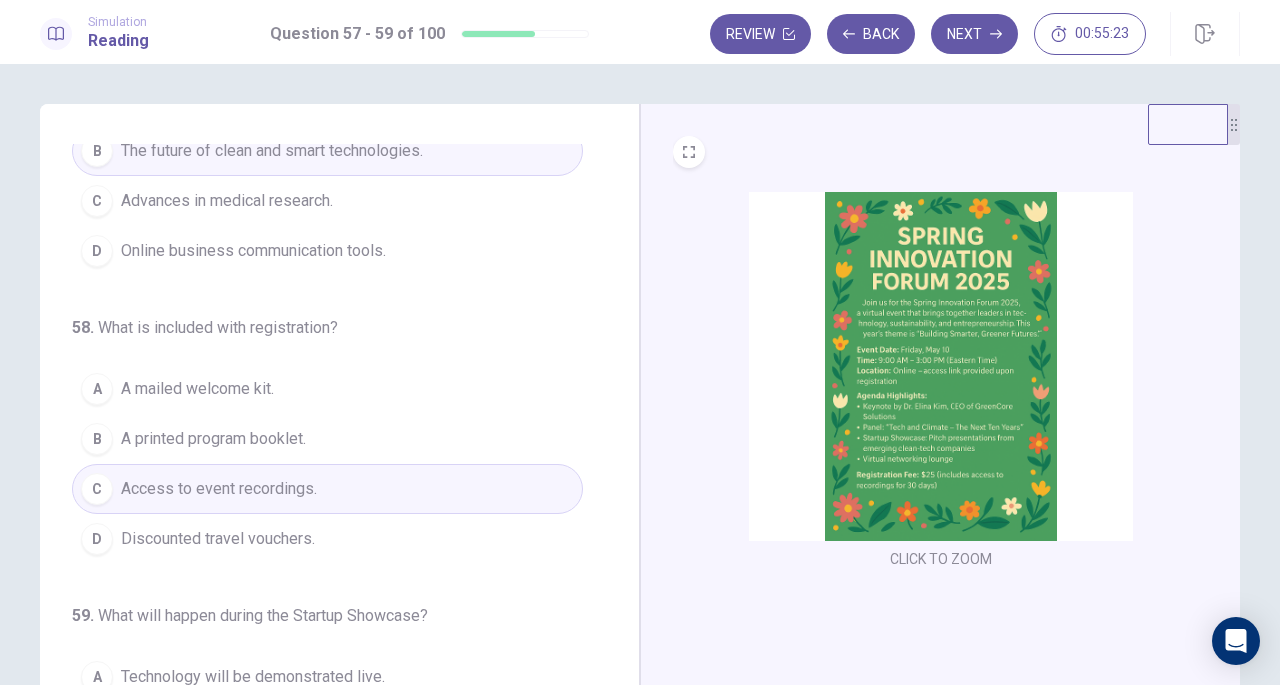 scroll, scrollTop: 200, scrollLeft: 0, axis: vertical 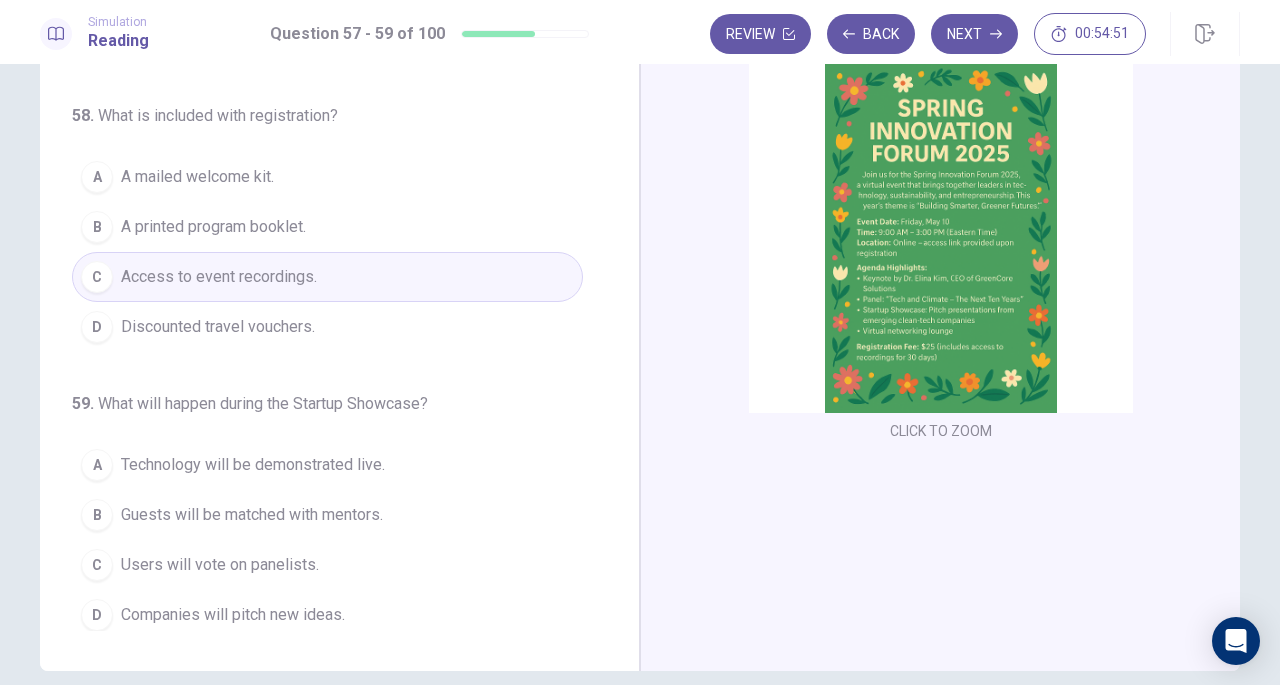 click on "Companies will pitch new ideas." at bounding box center (233, 615) 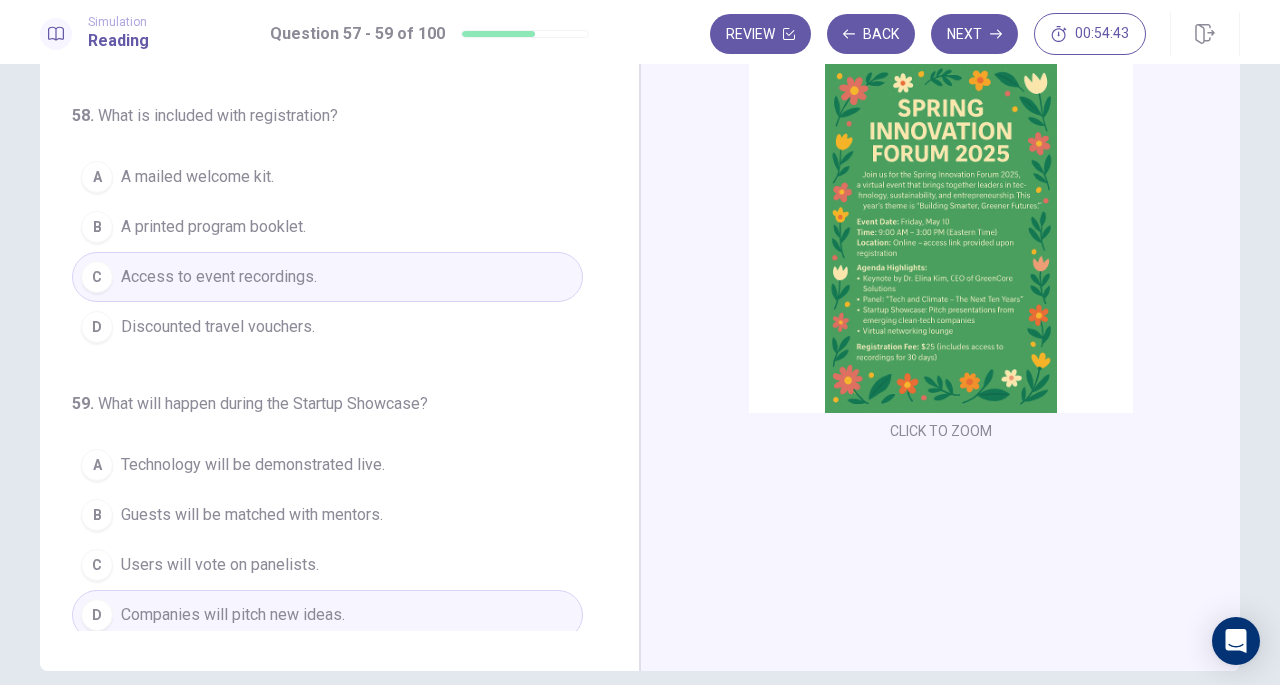 click on "Technology will be demonstrated live." at bounding box center [253, 465] 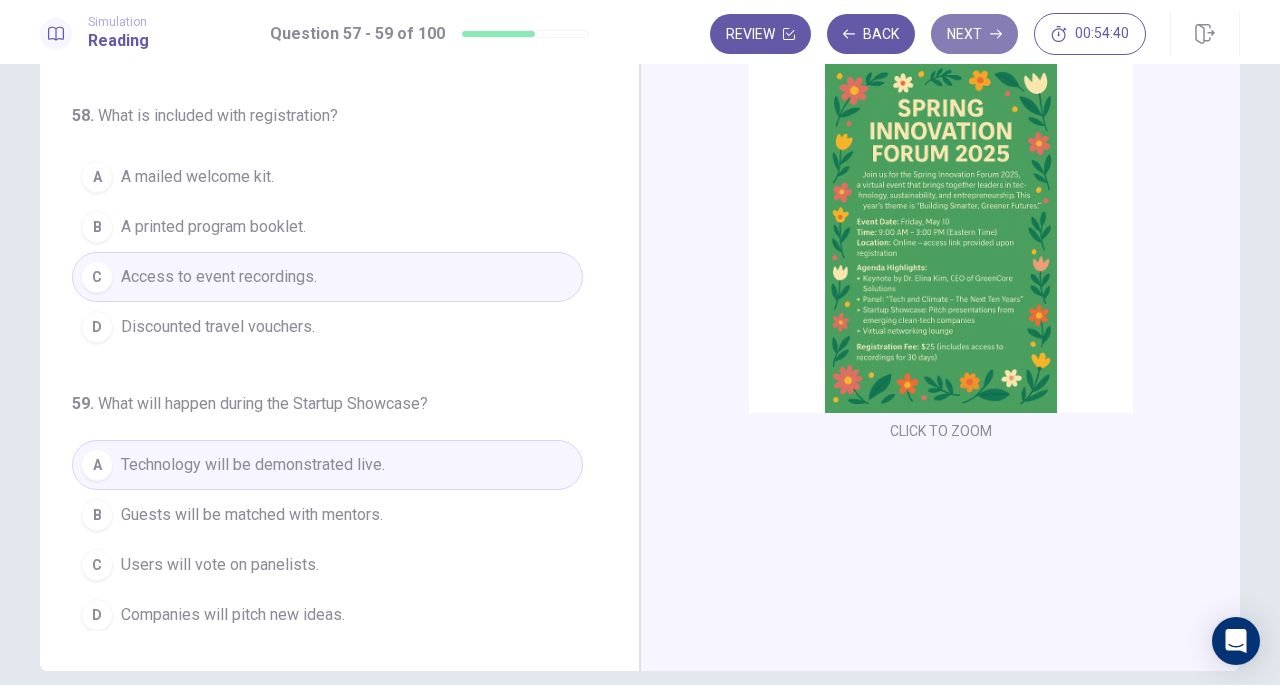 click on "Next" at bounding box center [974, 34] 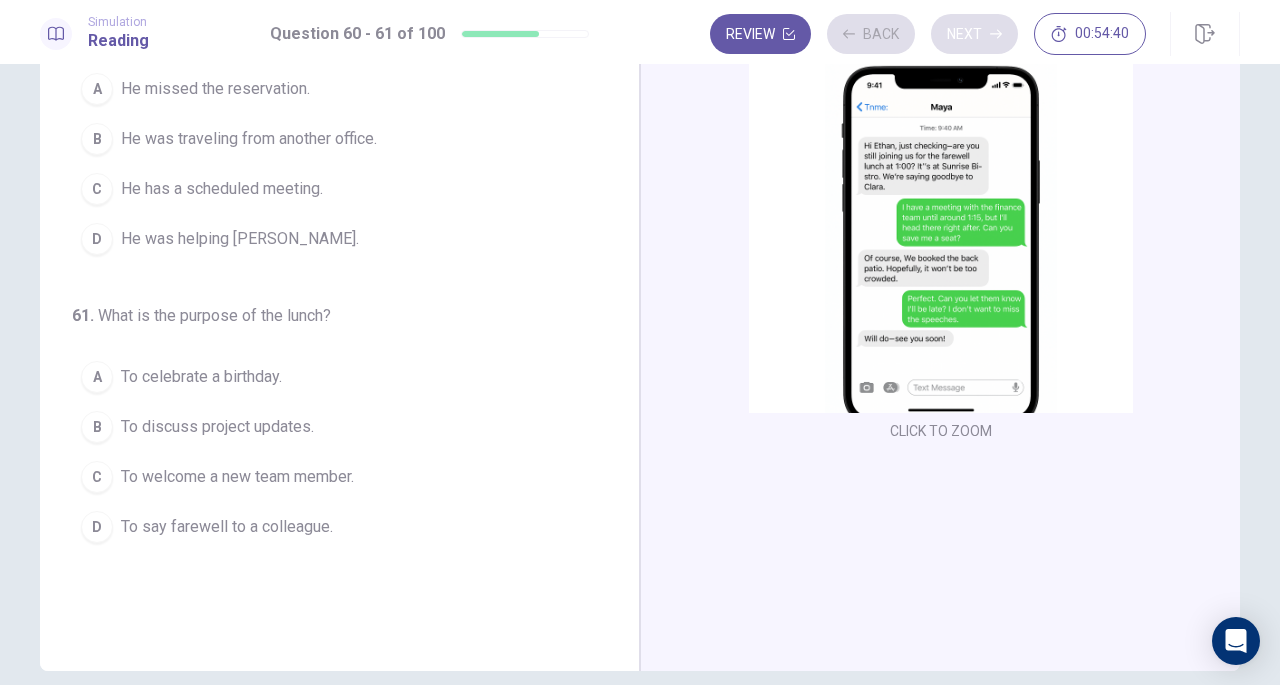 scroll, scrollTop: 0, scrollLeft: 0, axis: both 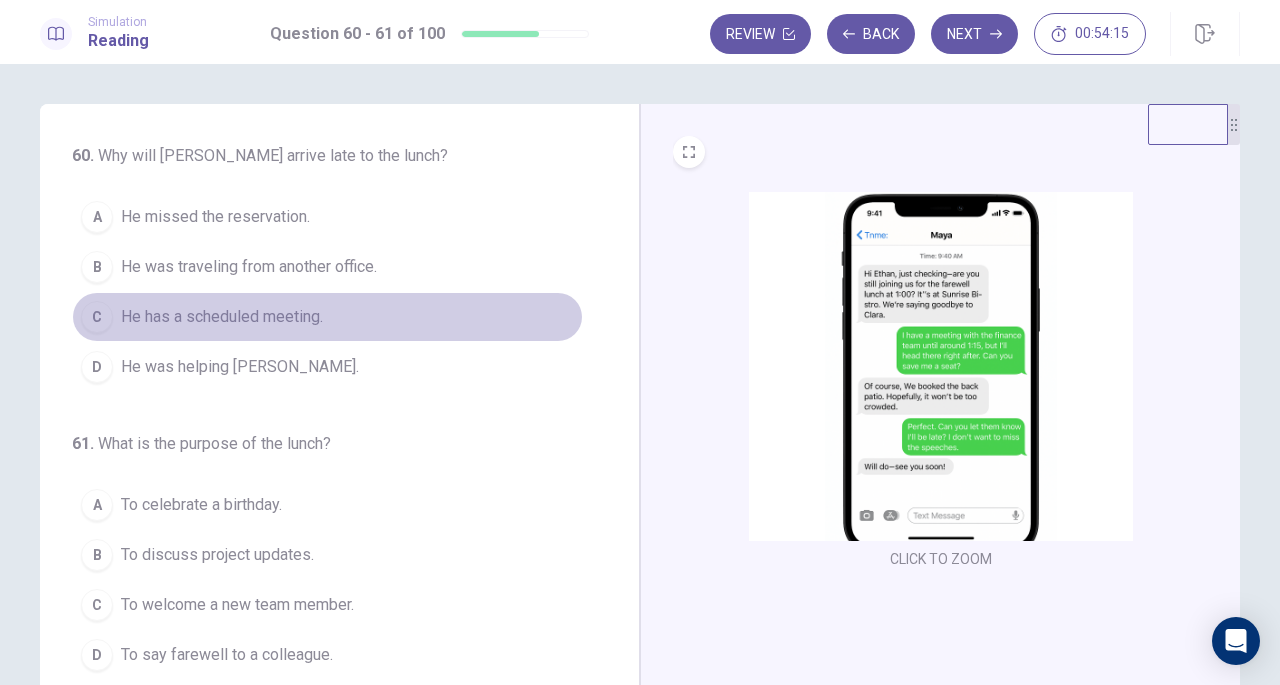 click on "He has a scheduled meeting." at bounding box center (222, 317) 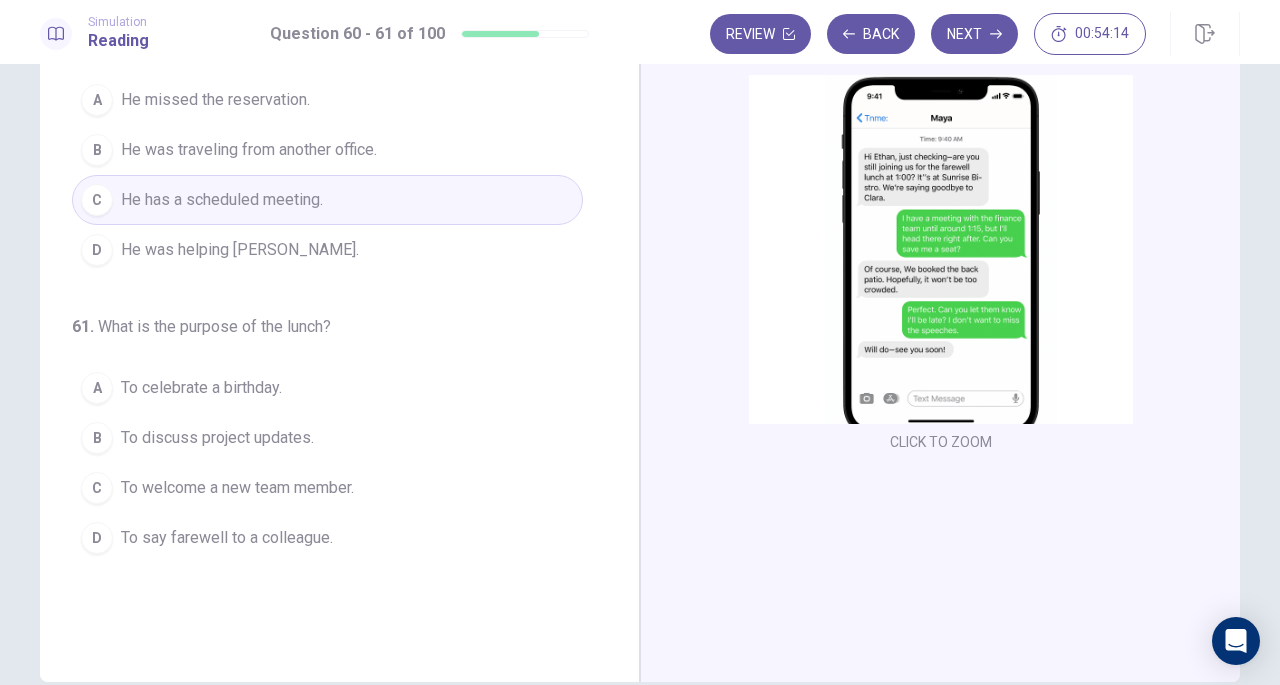 scroll, scrollTop: 118, scrollLeft: 0, axis: vertical 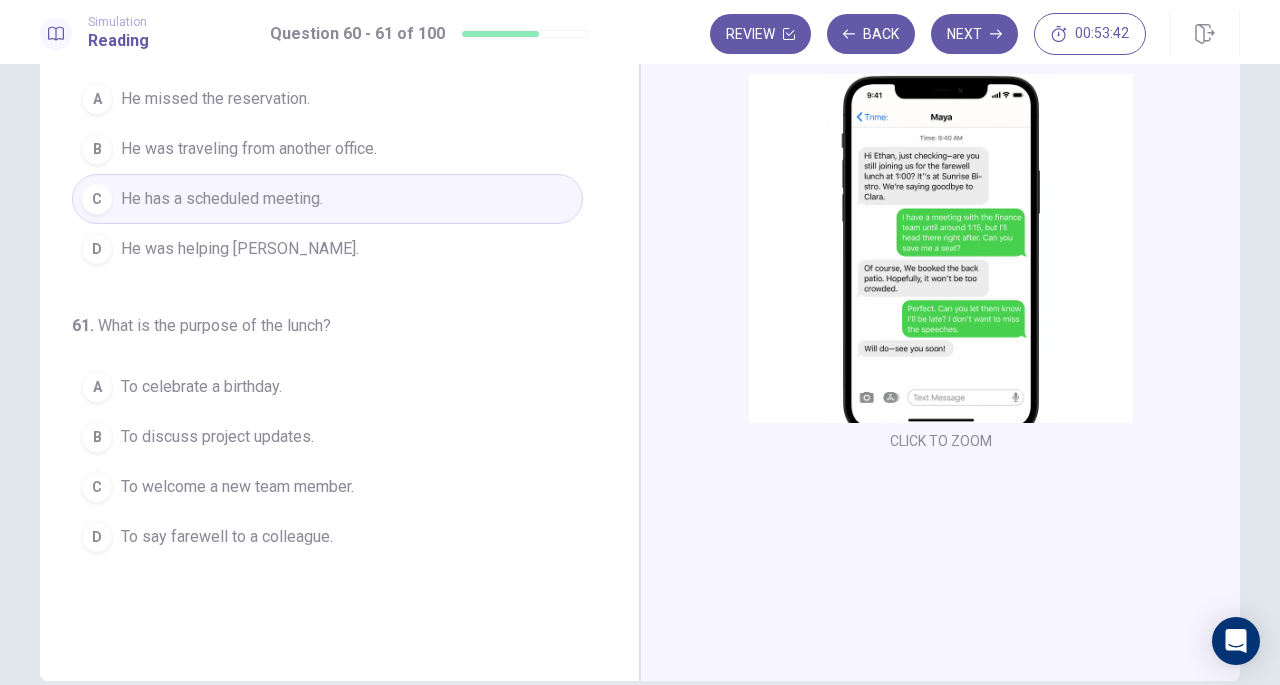 click on "To say farewell to a colleague." at bounding box center [227, 537] 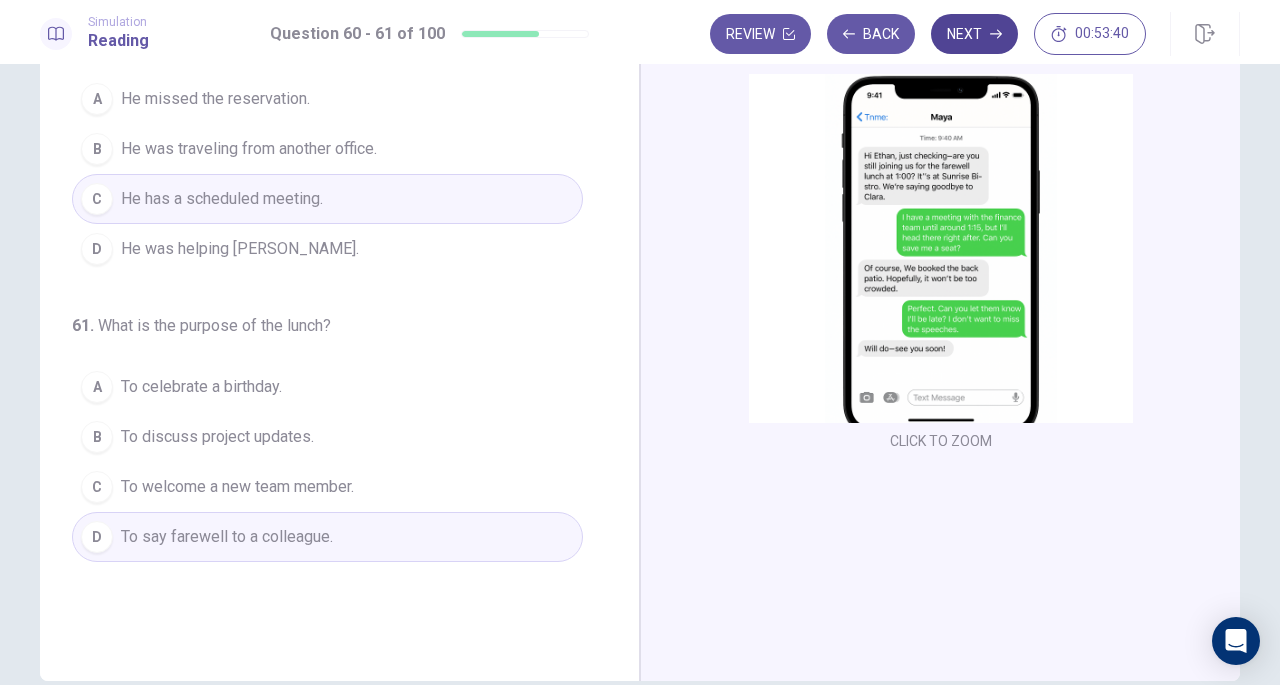 click on "Next" at bounding box center (974, 34) 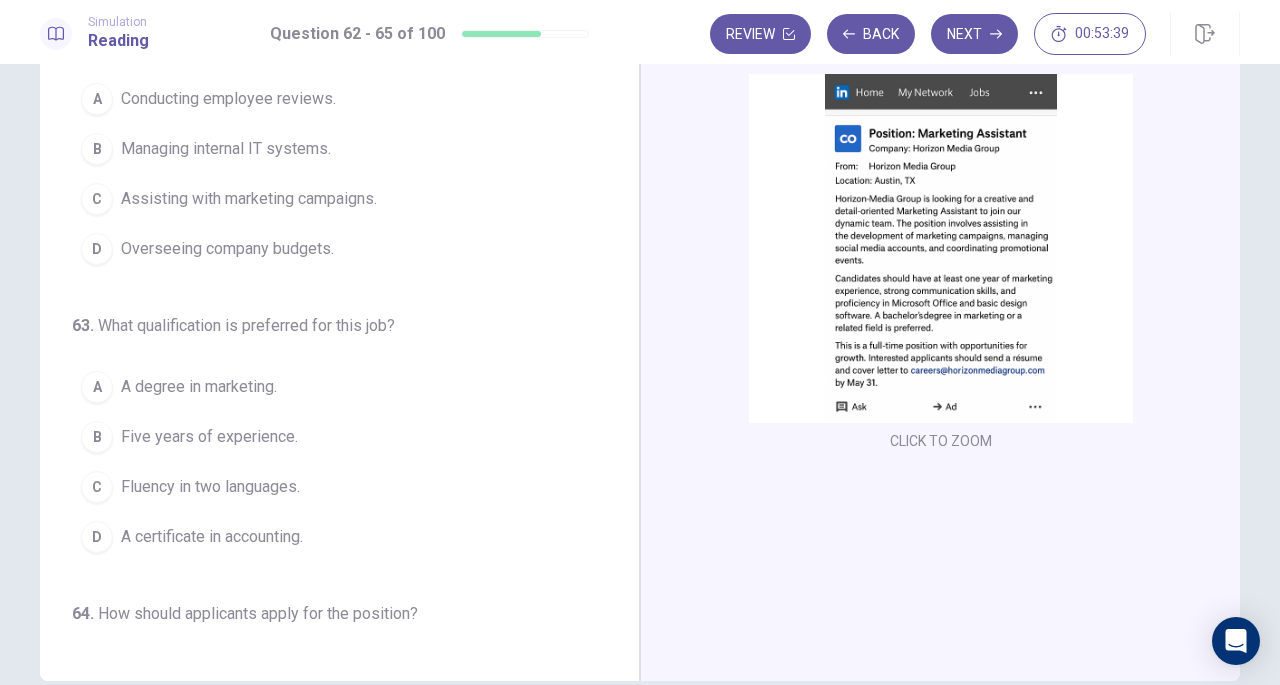 scroll, scrollTop: 0, scrollLeft: 0, axis: both 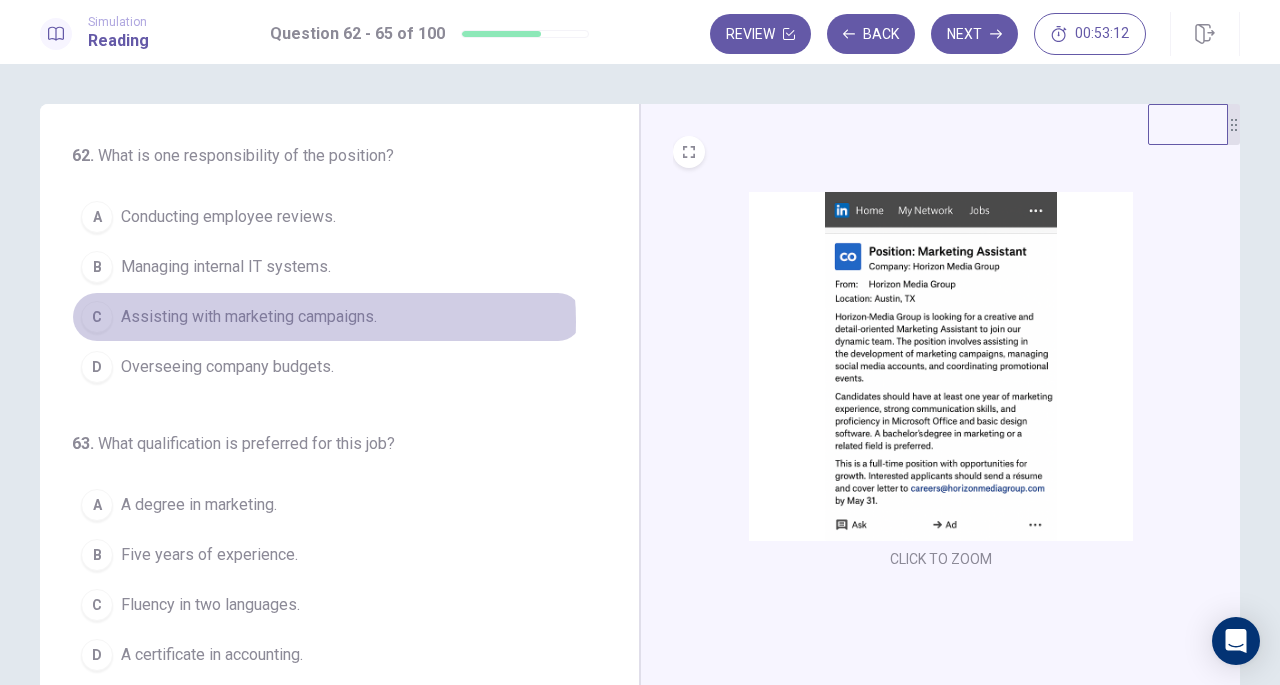 click on "Assisting with marketing campaigns." at bounding box center [249, 317] 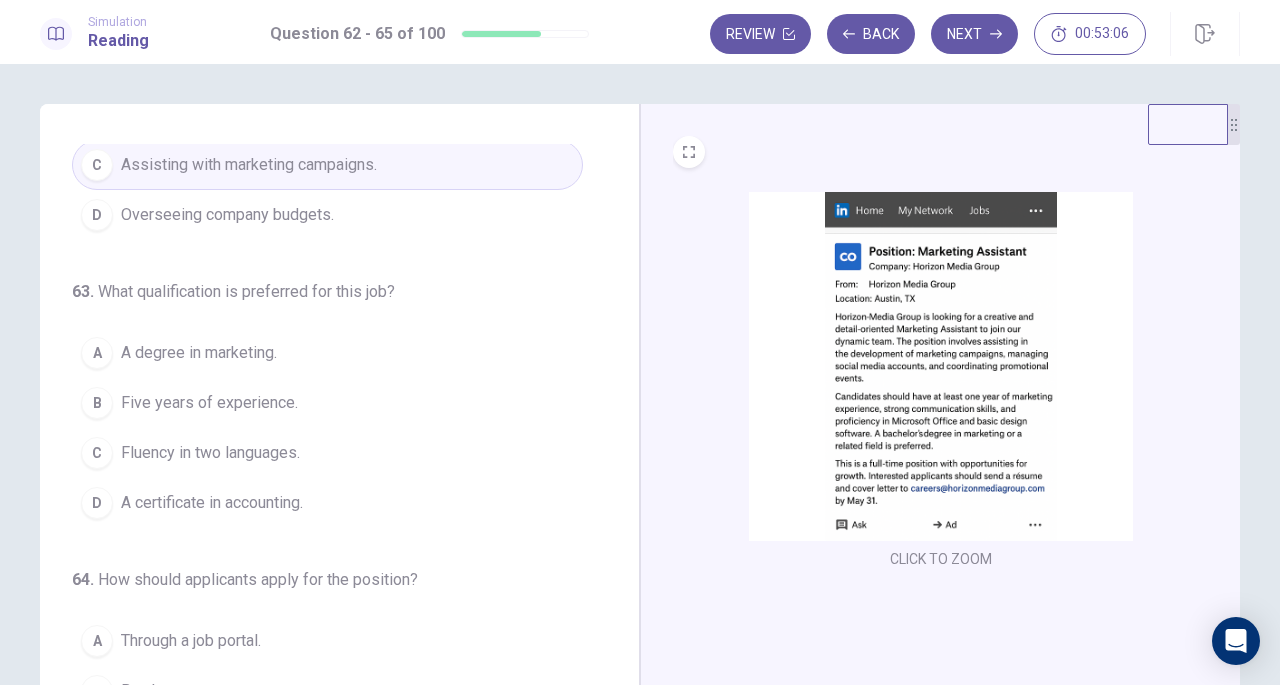 scroll, scrollTop: 154, scrollLeft: 0, axis: vertical 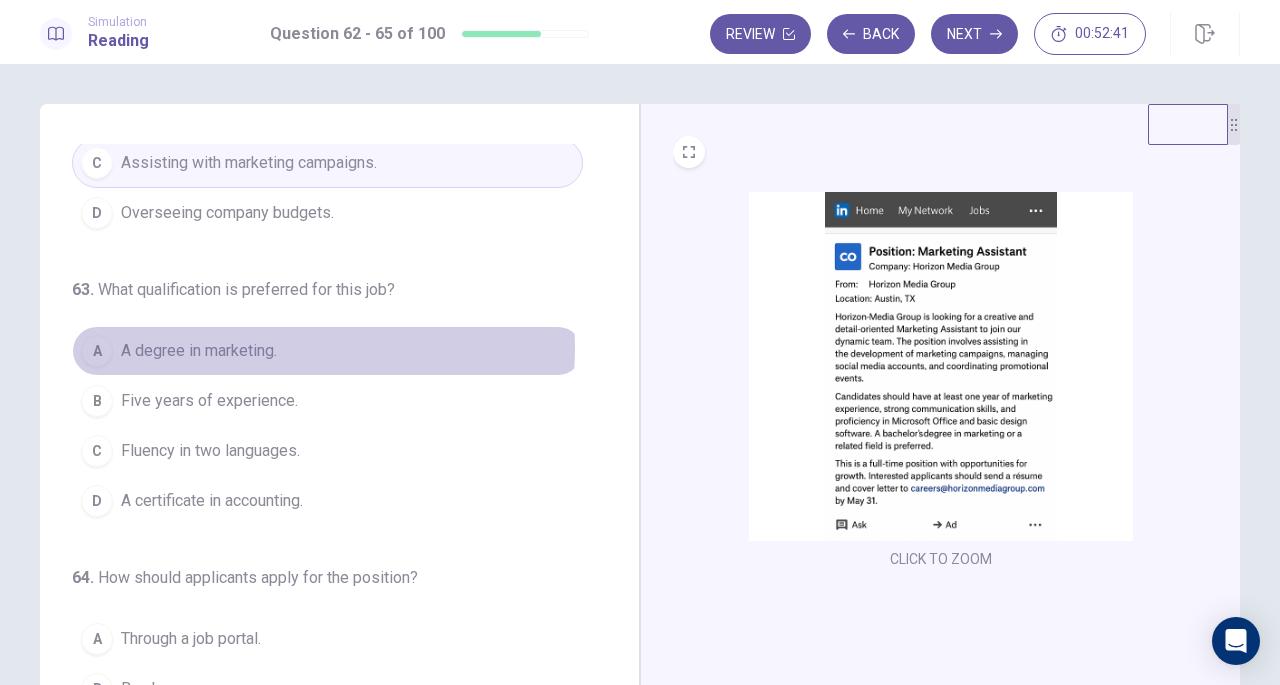click on "A degree in marketing." at bounding box center (199, 351) 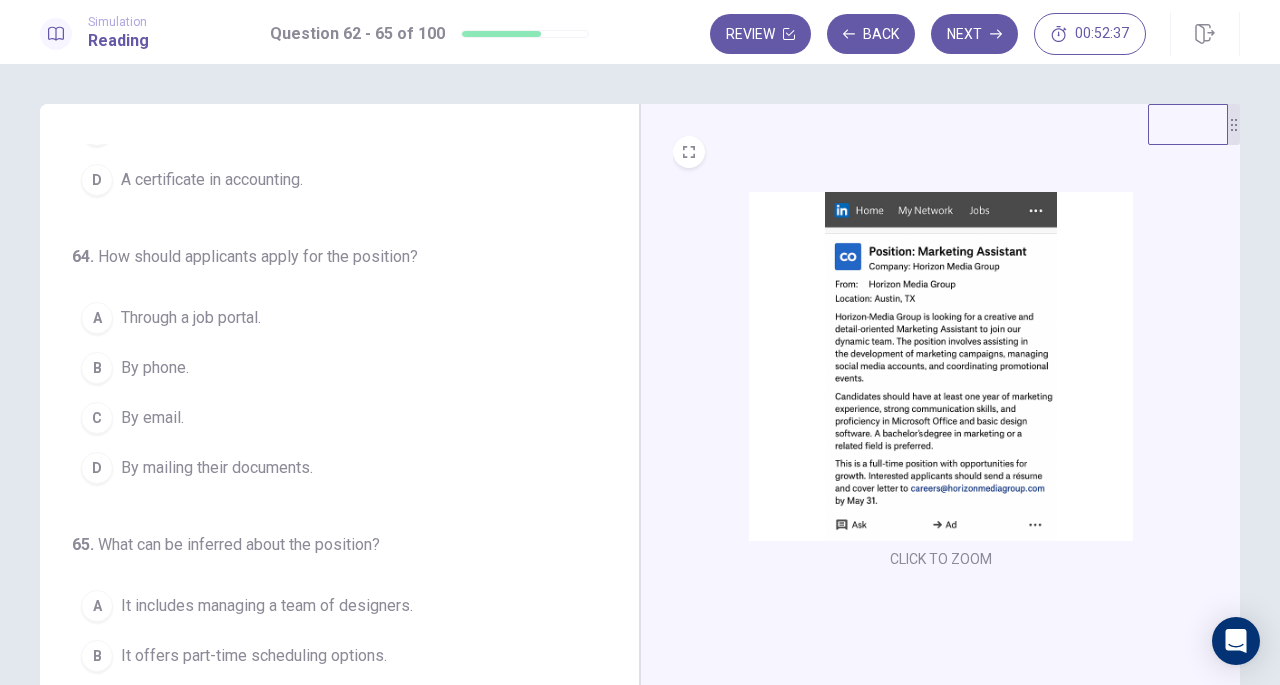 scroll, scrollTop: 486, scrollLeft: 0, axis: vertical 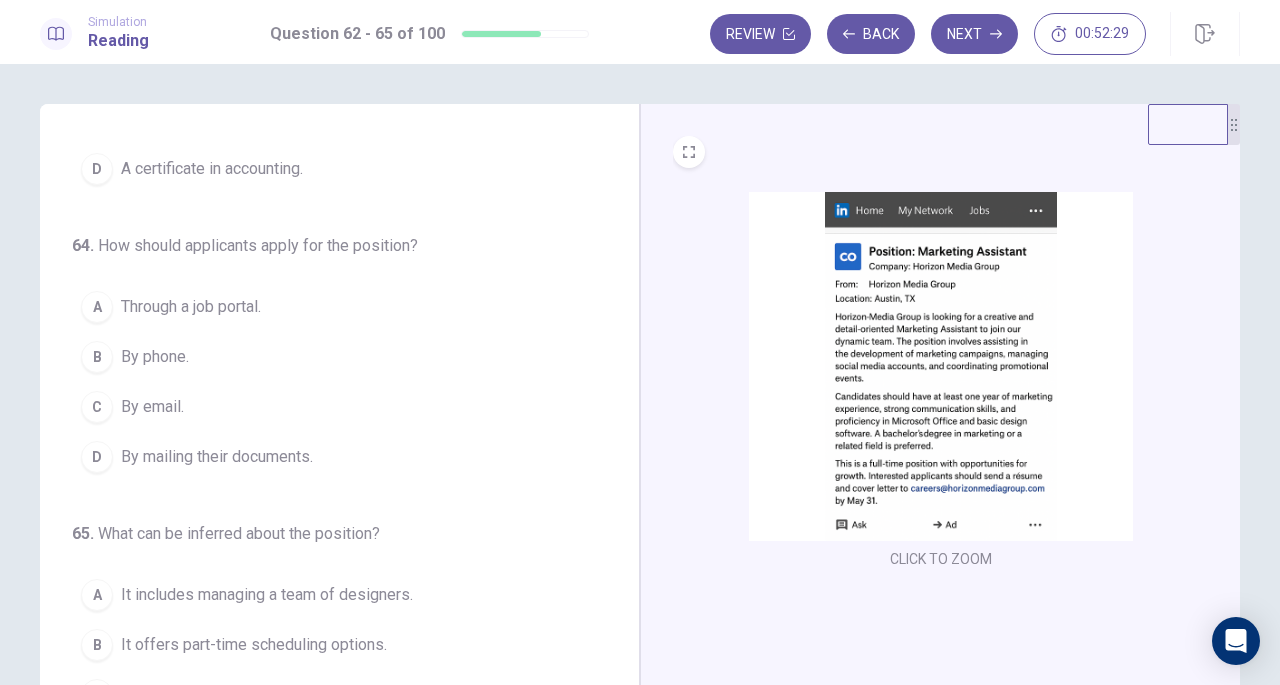 click on "C  By email." at bounding box center (327, 407) 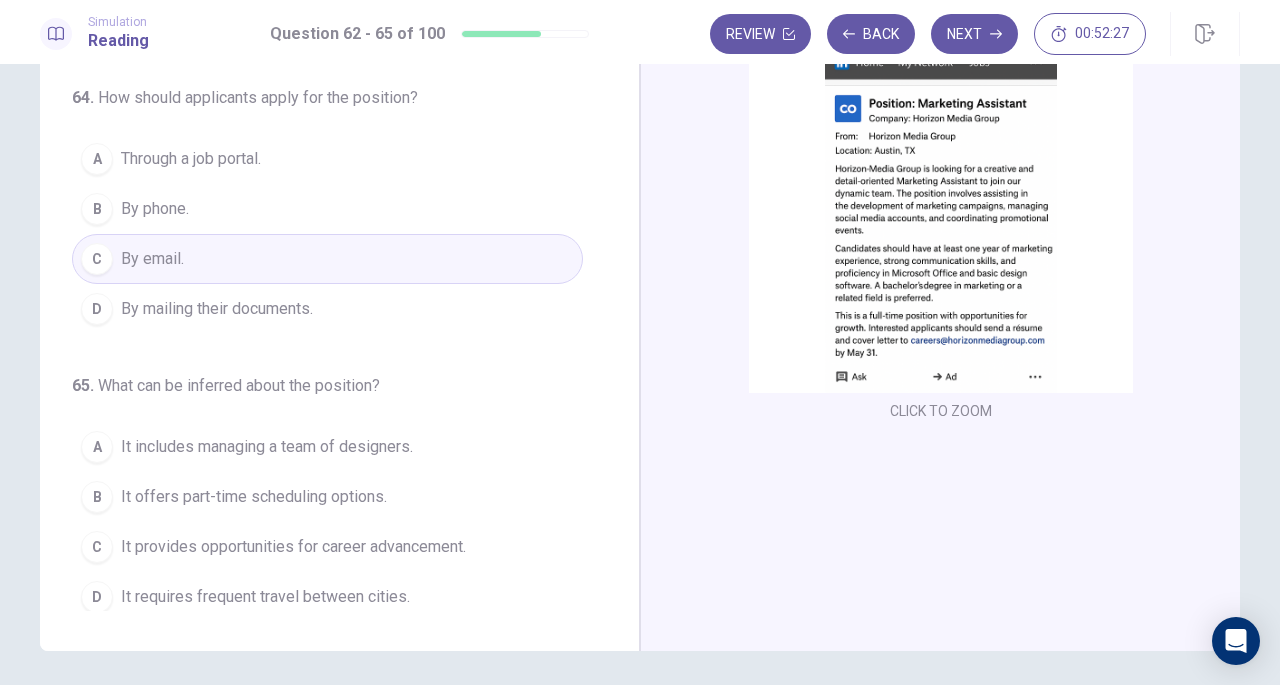 scroll, scrollTop: 149, scrollLeft: 0, axis: vertical 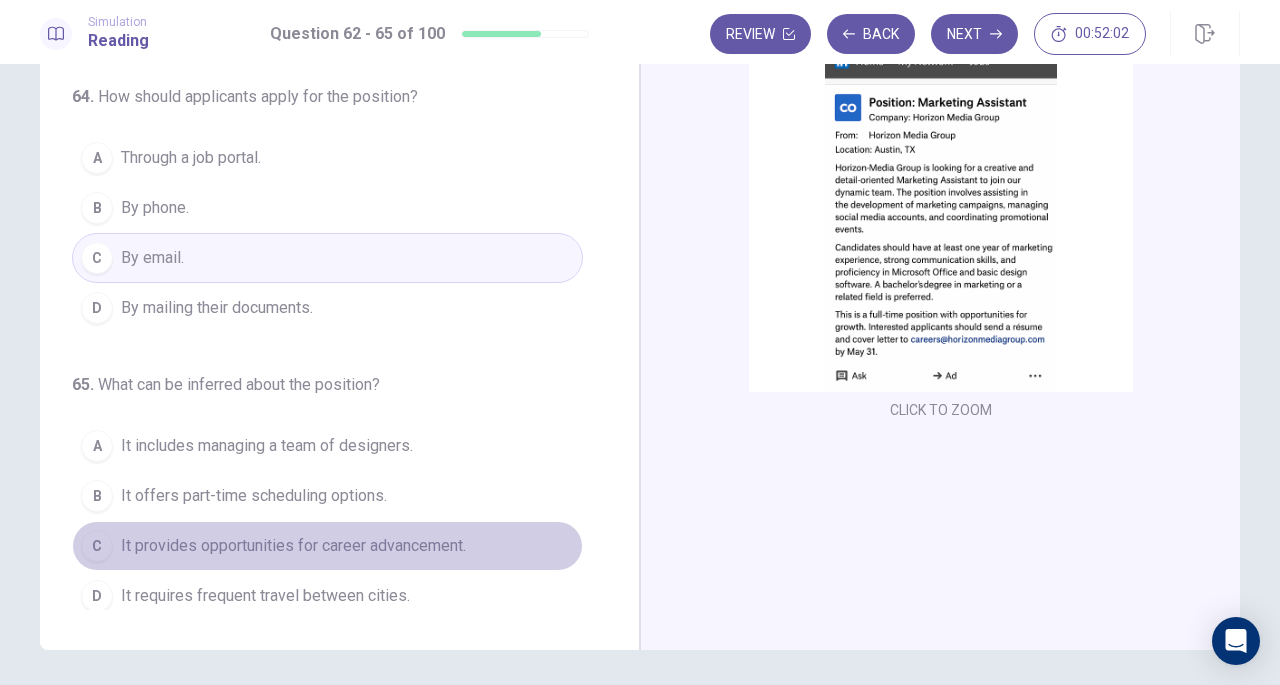 click on "It provides opportunities for career advancement." at bounding box center [293, 546] 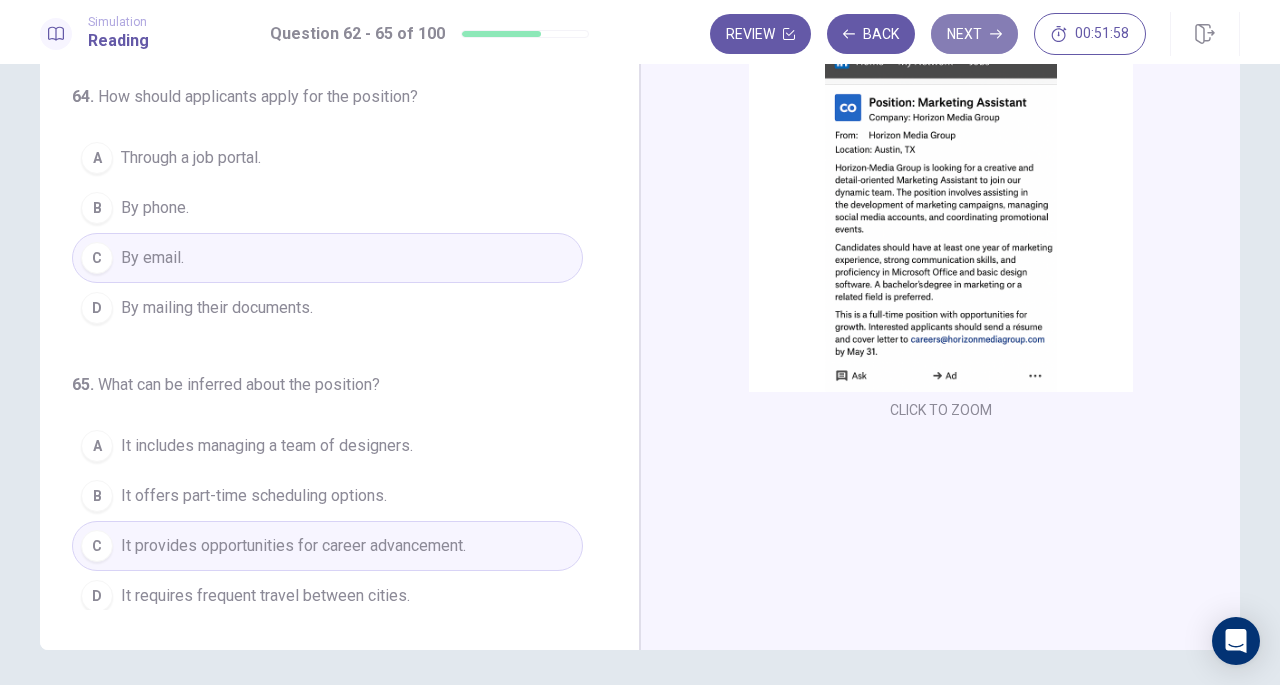 click on "Next" at bounding box center [974, 34] 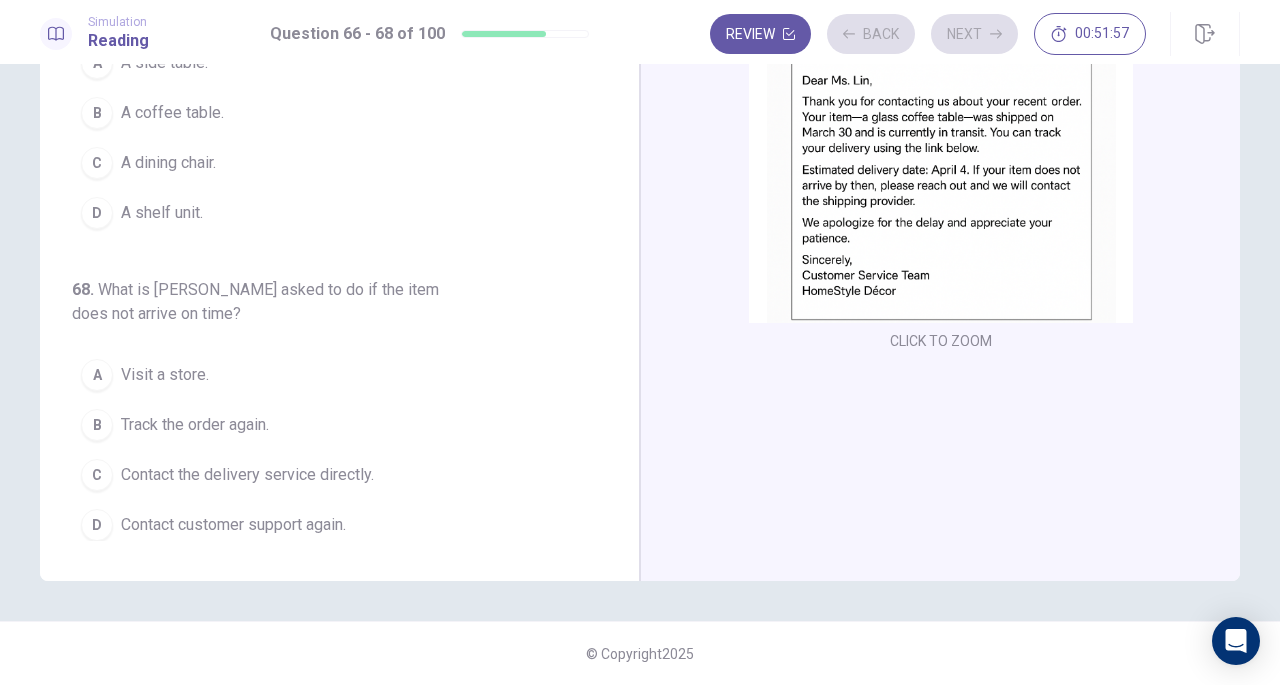 scroll, scrollTop: 0, scrollLeft: 0, axis: both 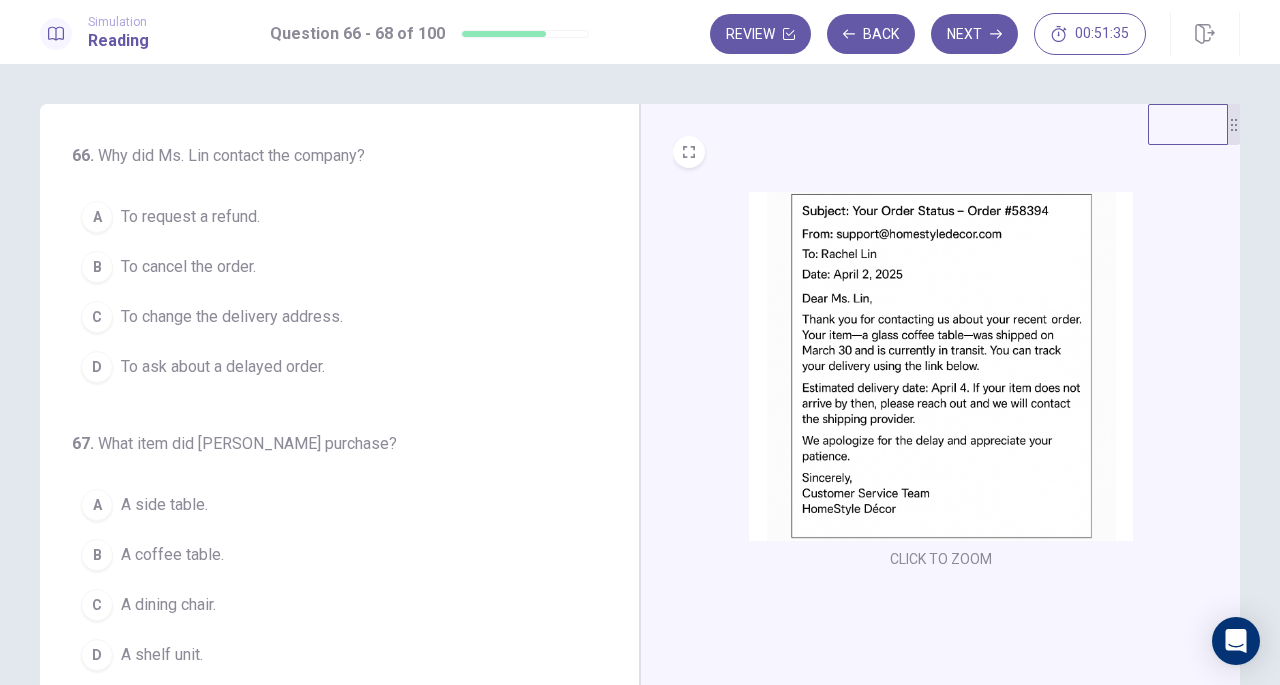 click on "D To ask about a delayed order." at bounding box center [327, 367] 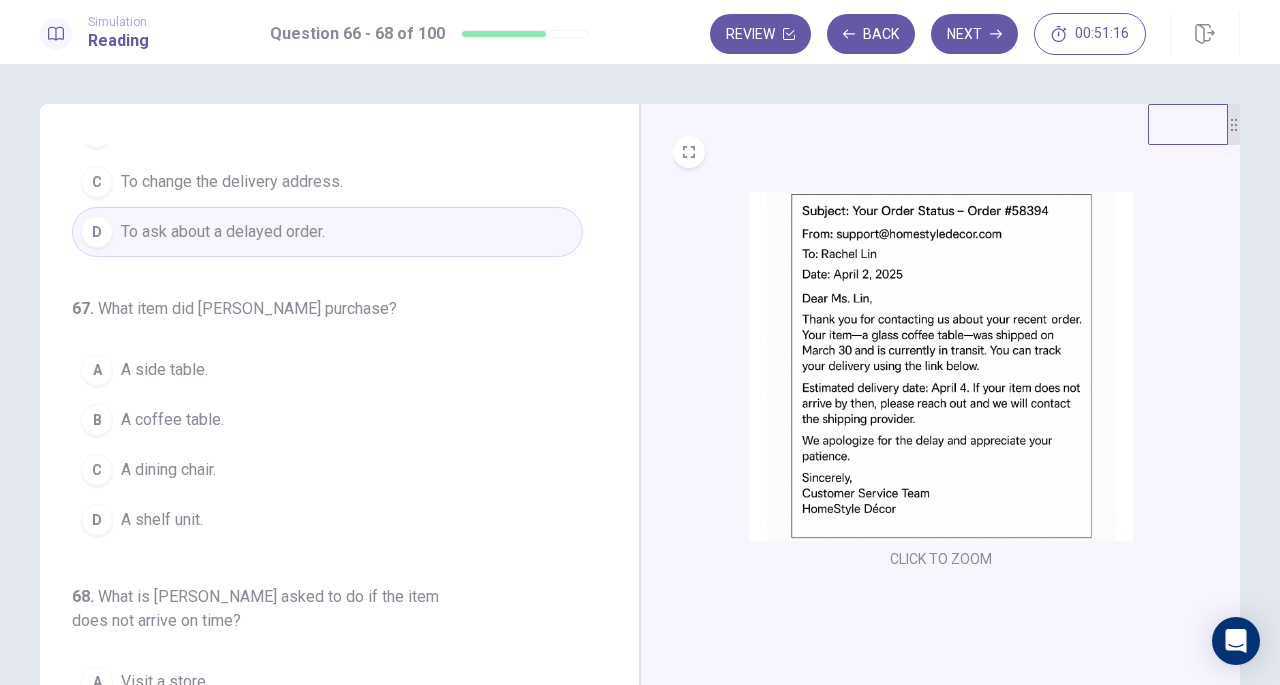 scroll, scrollTop: 134, scrollLeft: 0, axis: vertical 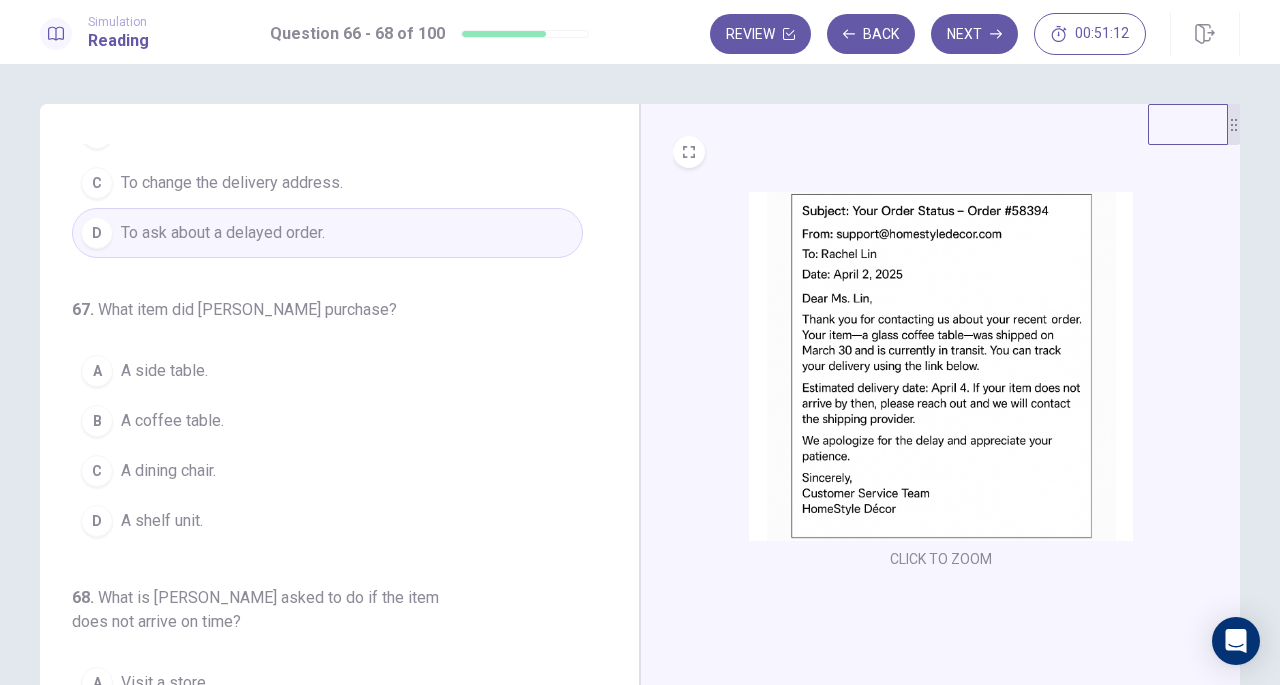 click on "A coffee table." at bounding box center [172, 421] 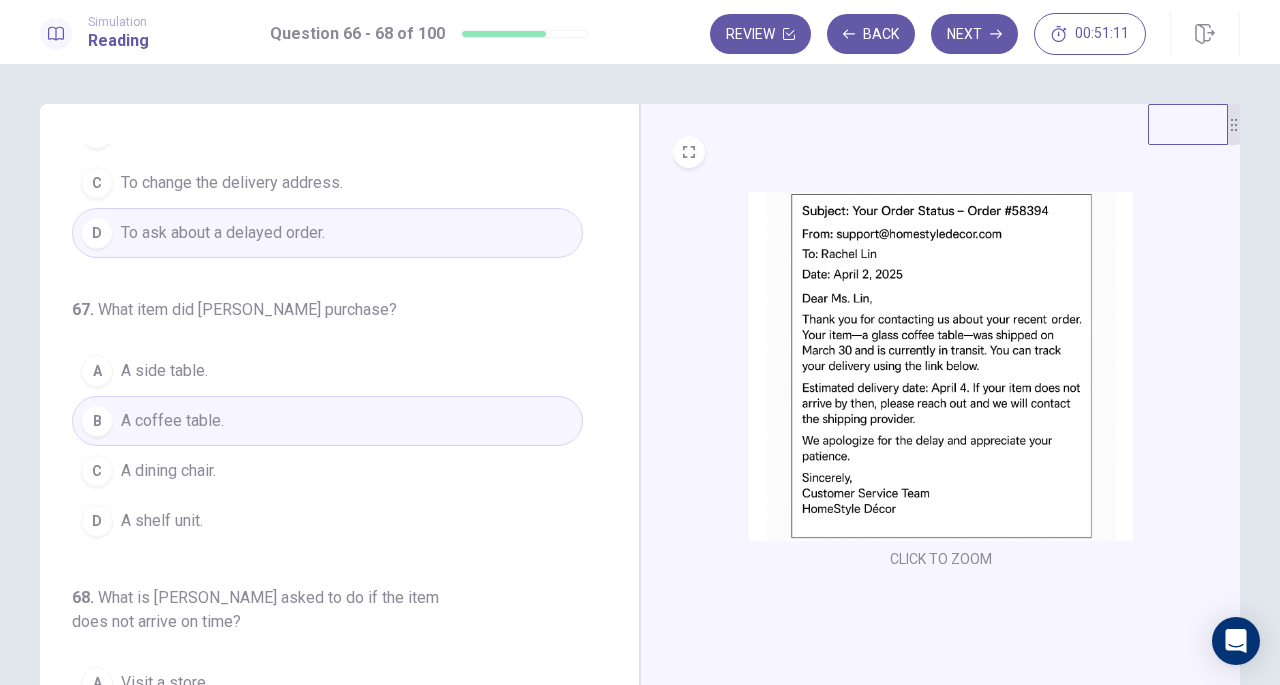 scroll, scrollTop: 224, scrollLeft: 0, axis: vertical 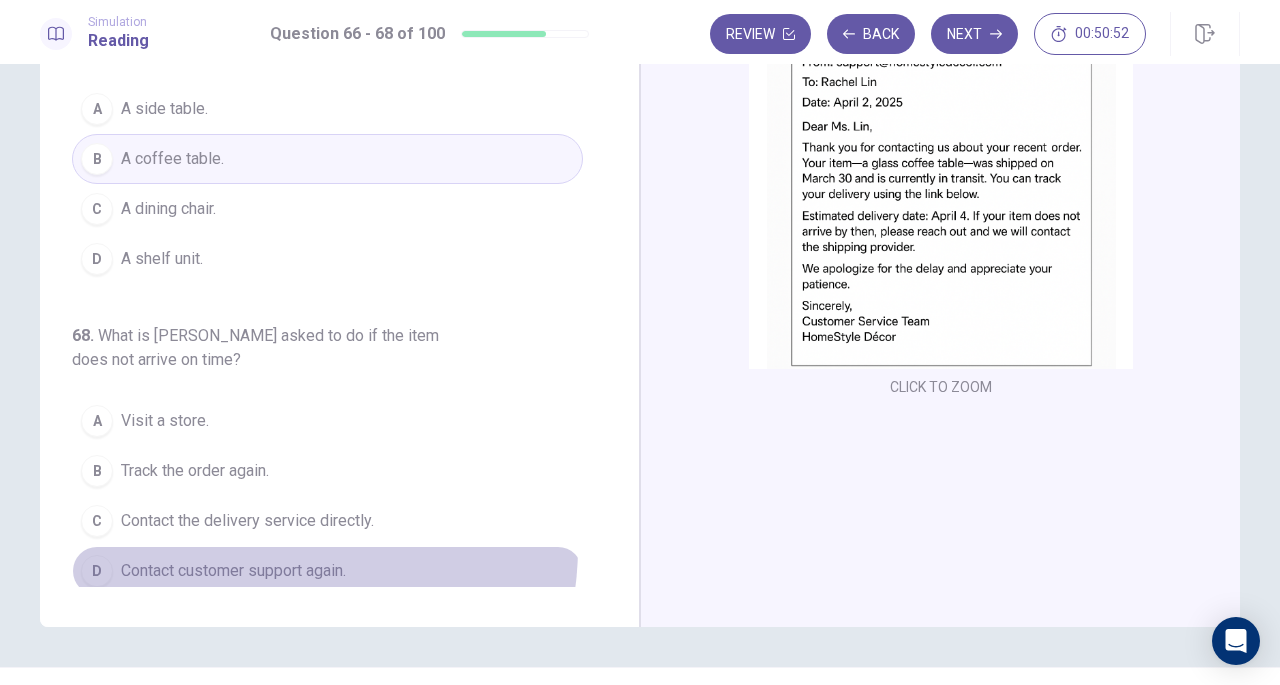 click on "D Contact customer support again." at bounding box center (327, 571) 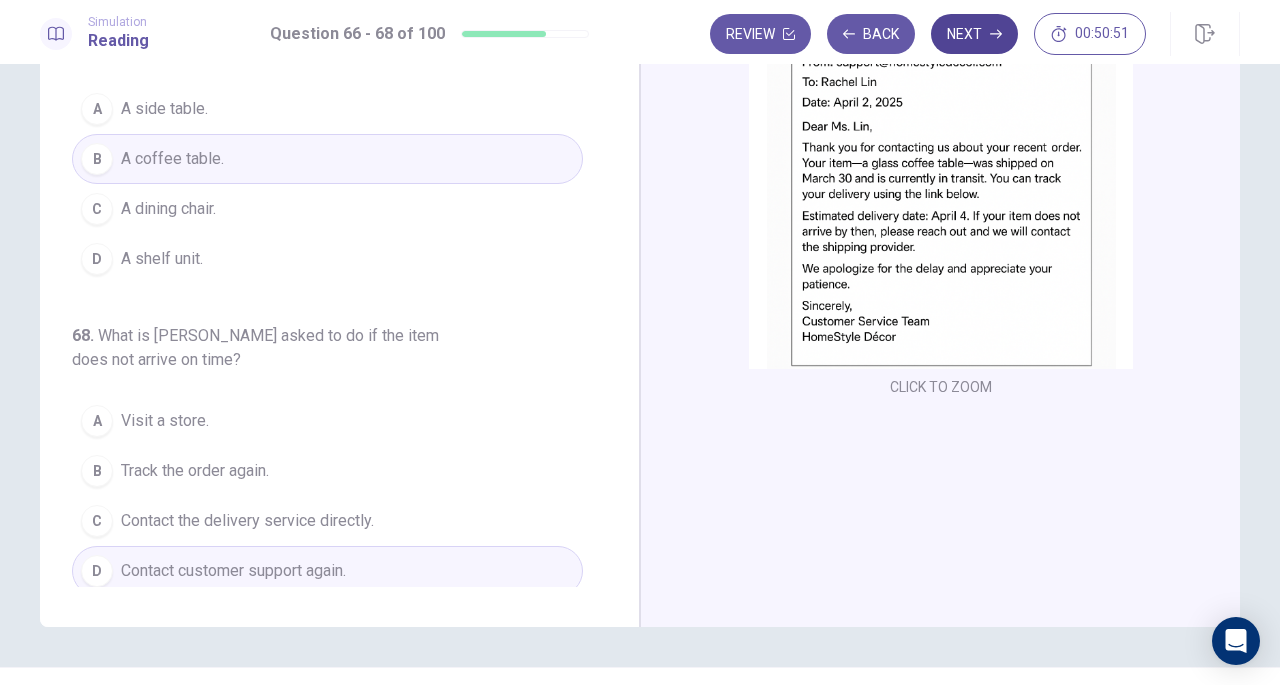 click on "Next" at bounding box center [974, 34] 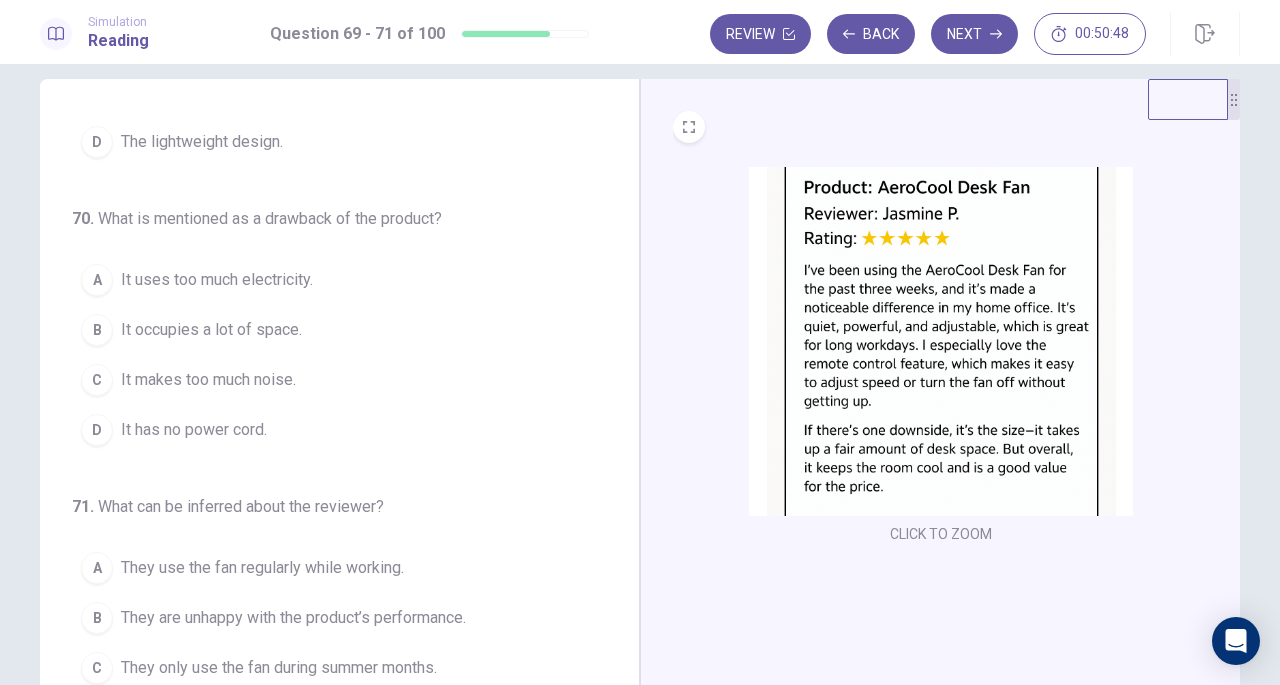 scroll, scrollTop: 0, scrollLeft: 0, axis: both 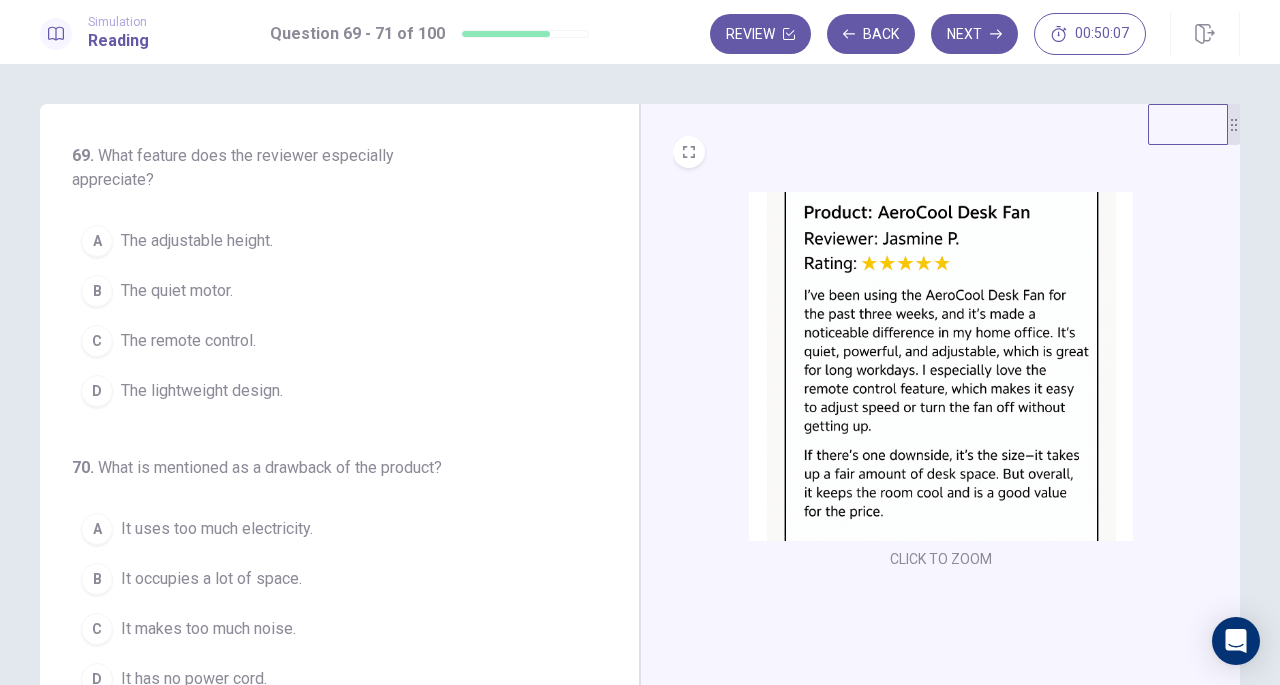 click on "B The quiet motor." at bounding box center (327, 291) 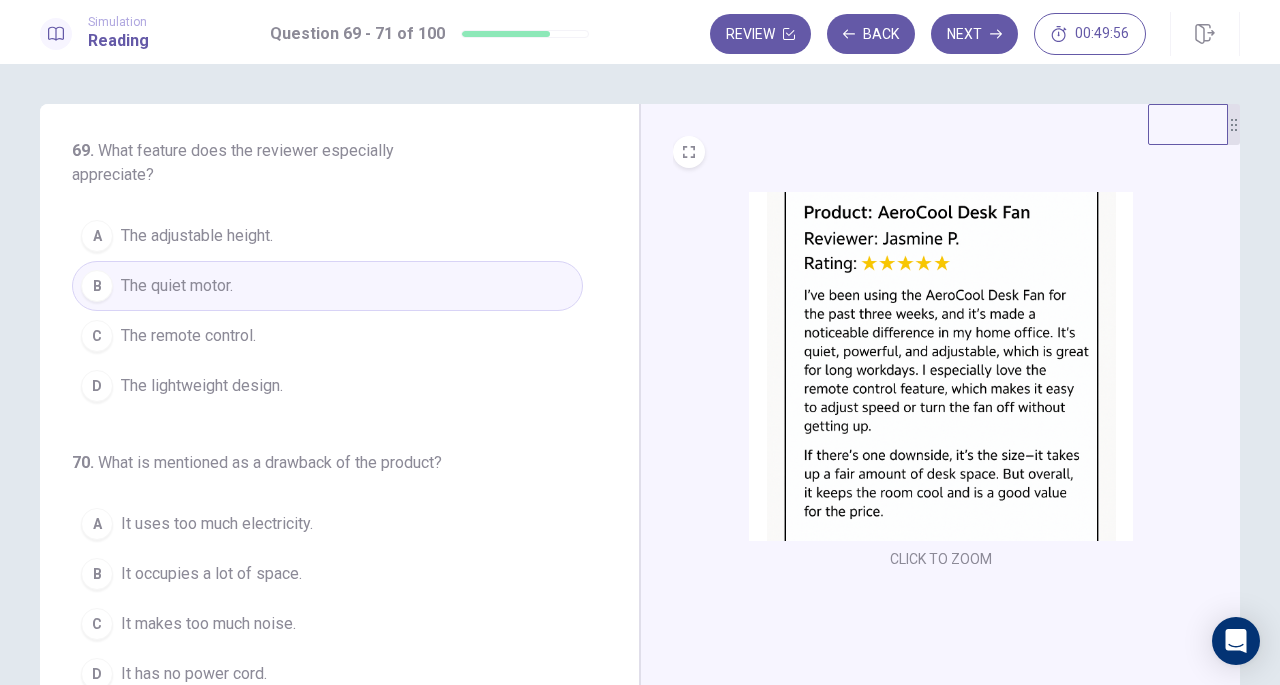 scroll, scrollTop: 4, scrollLeft: 0, axis: vertical 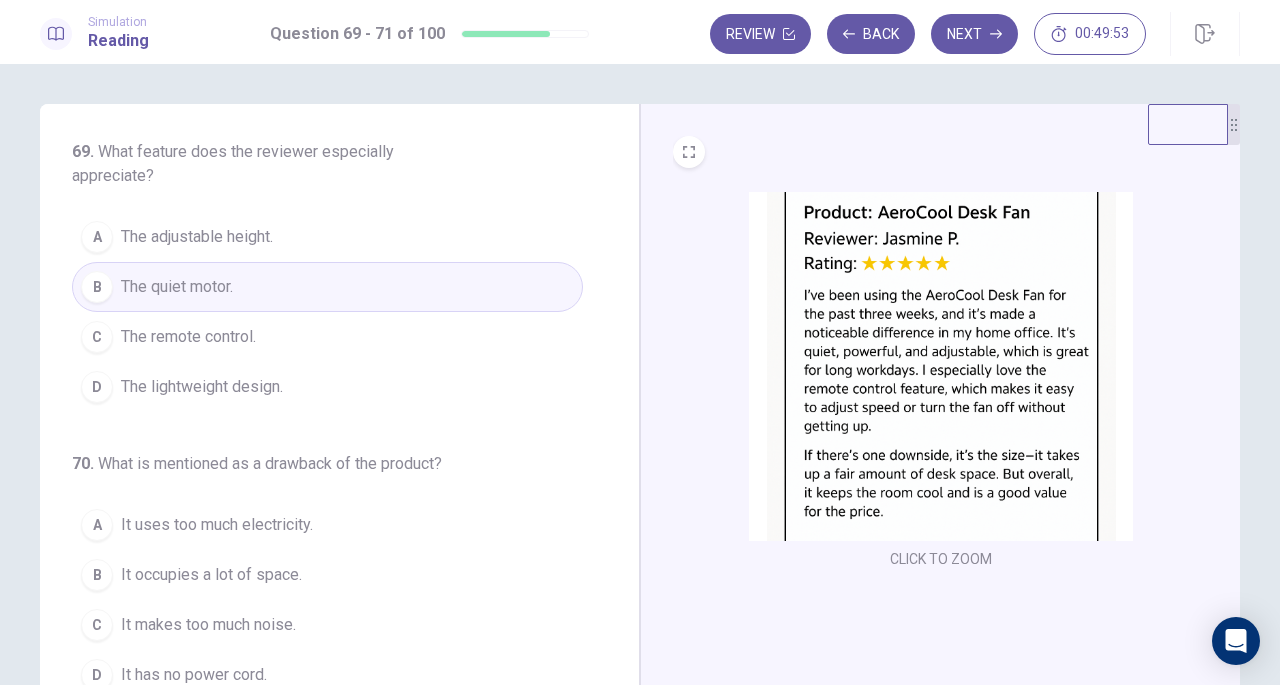 click on "The remote control." at bounding box center (188, 337) 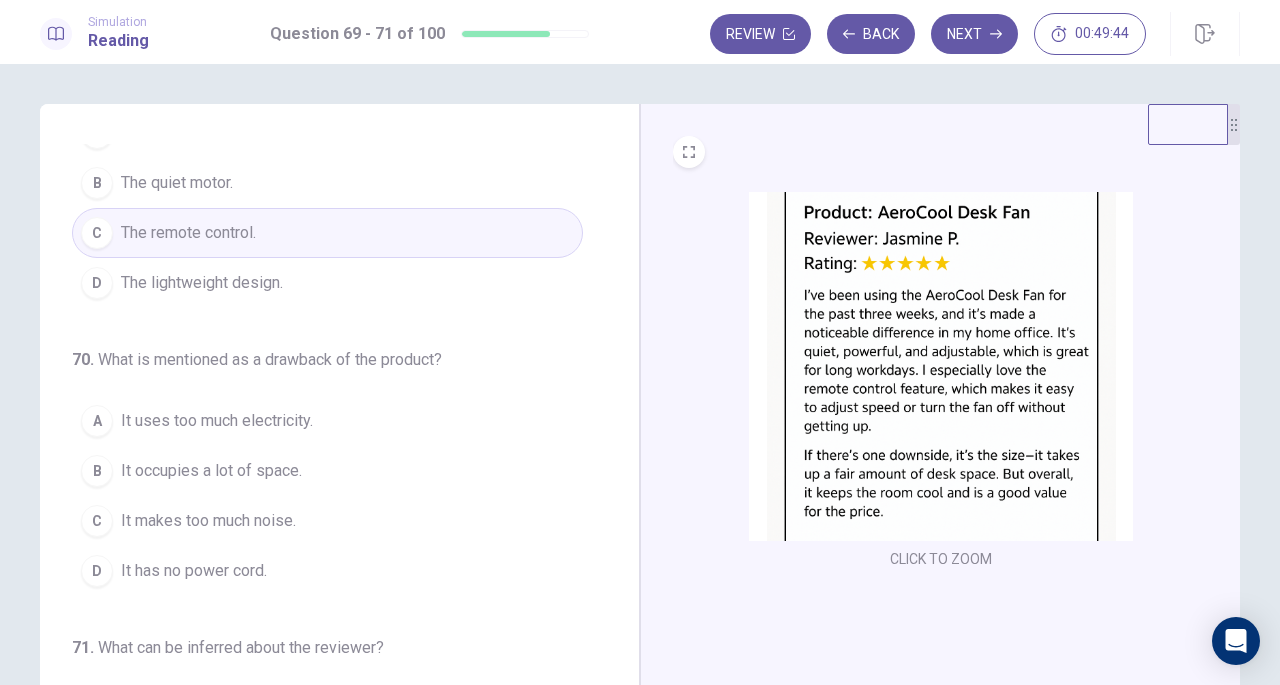 scroll, scrollTop: 109, scrollLeft: 0, axis: vertical 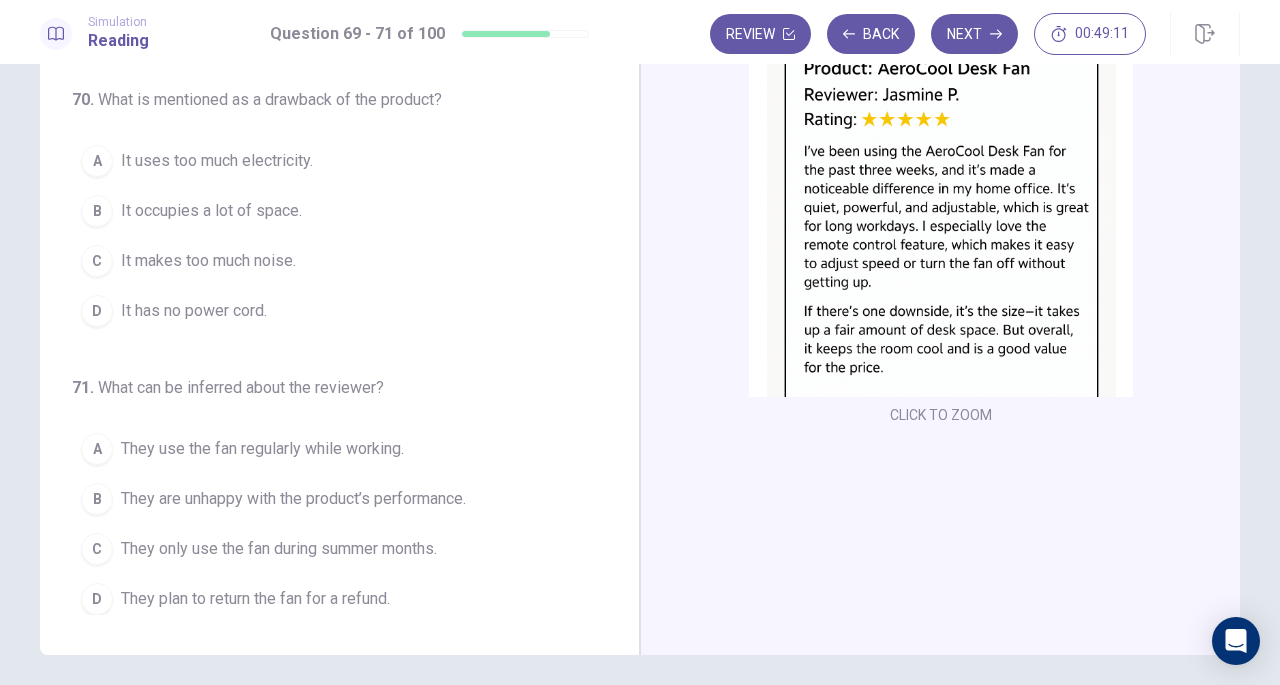 click on "They use the fan regularly while working." at bounding box center [262, 449] 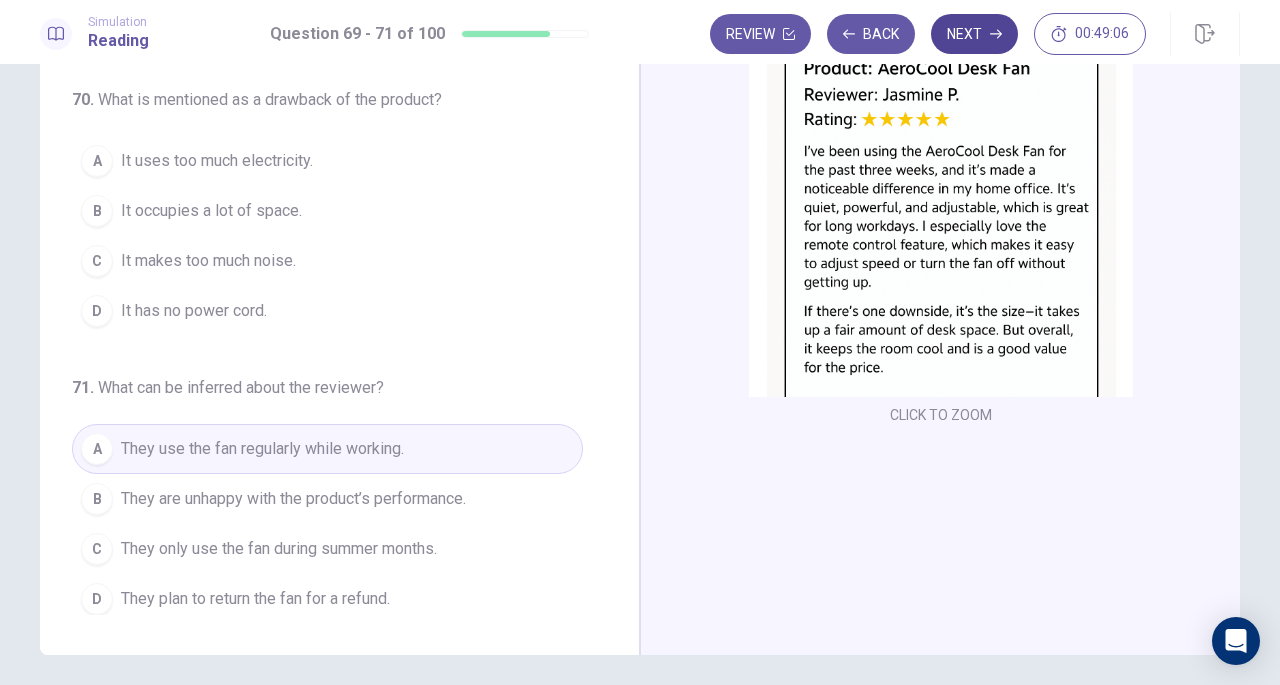 click on "Next" at bounding box center (974, 34) 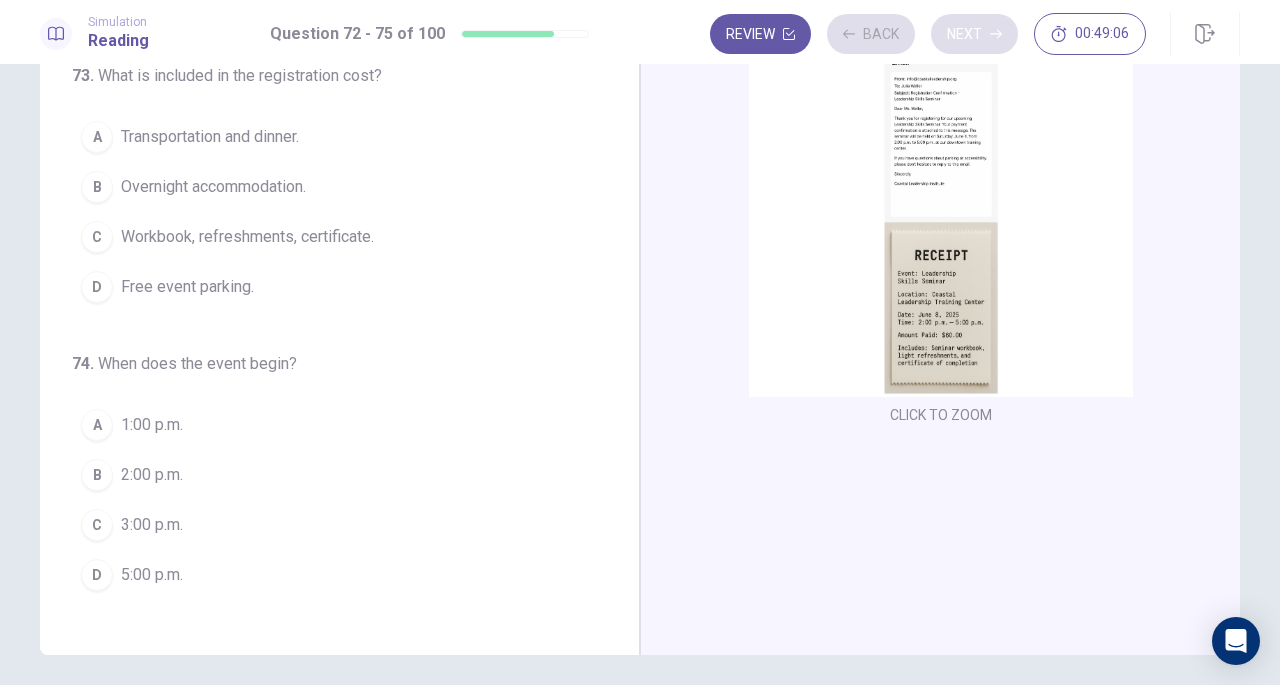 scroll, scrollTop: 144, scrollLeft: 0, axis: vertical 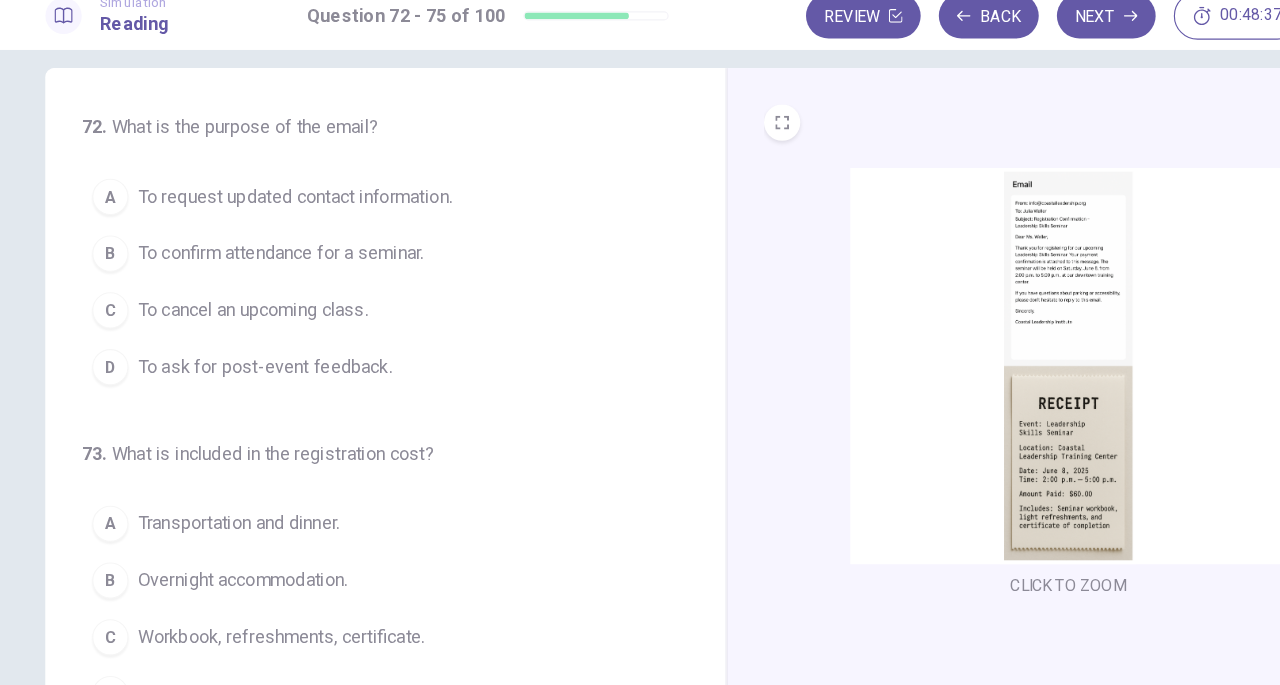 click on "To confirm attendance for a seminar." at bounding box center (247, 243) 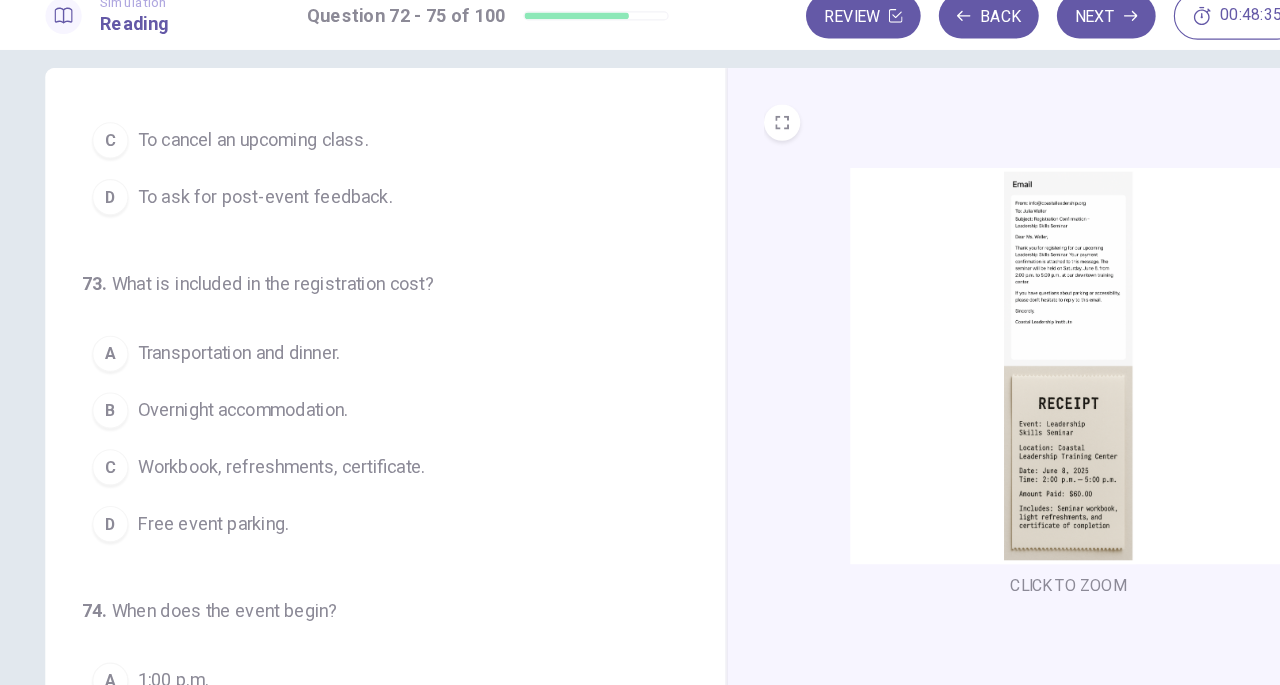 scroll, scrollTop: 151, scrollLeft: 0, axis: vertical 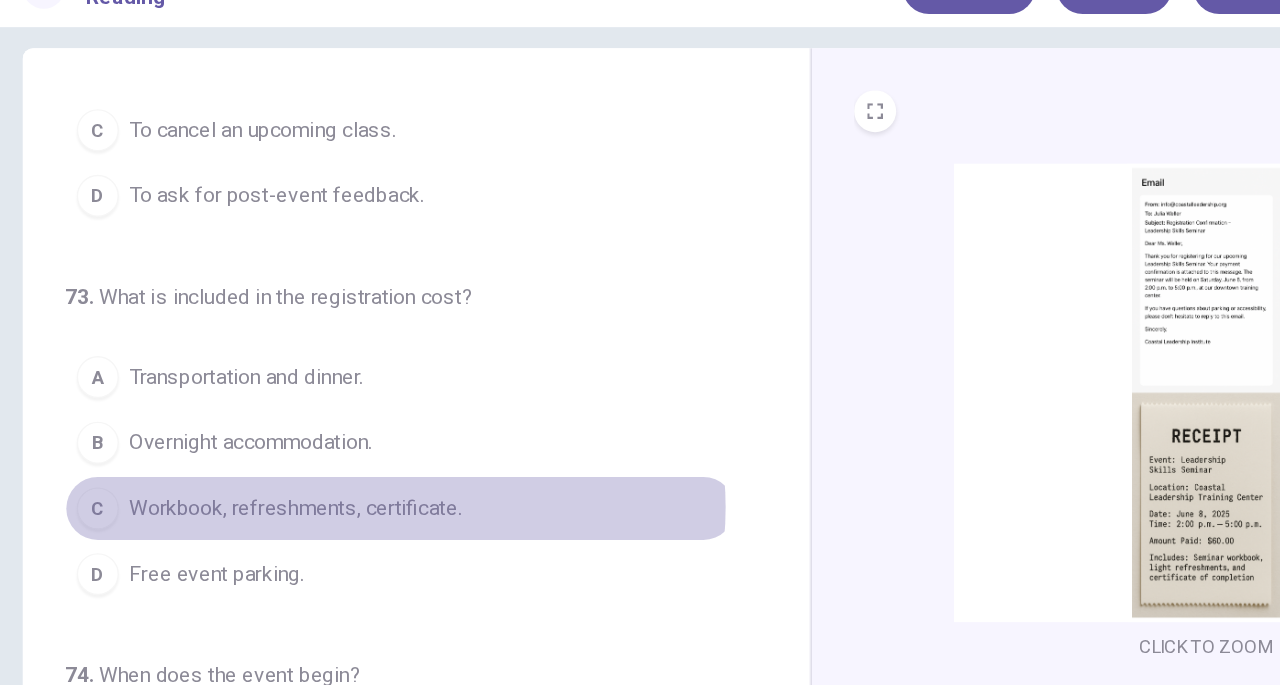 click on "Workbook, refreshments, certificate." at bounding box center (247, 430) 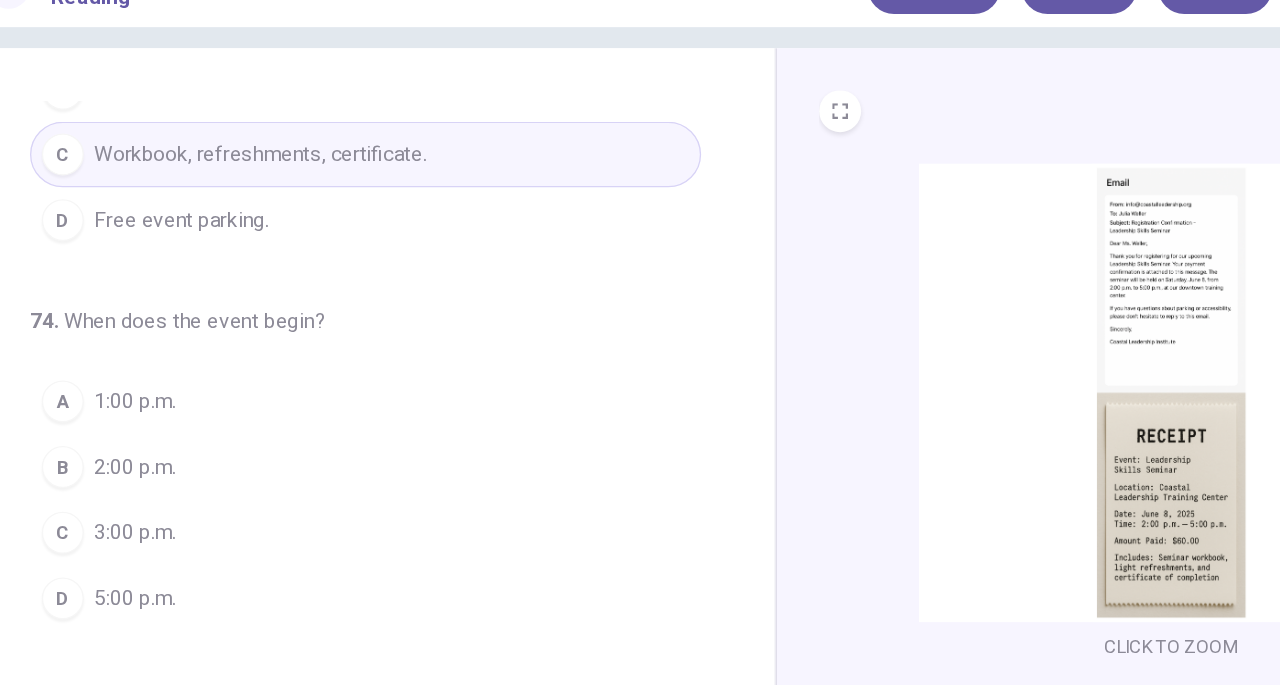 scroll, scrollTop: 486, scrollLeft: 0, axis: vertical 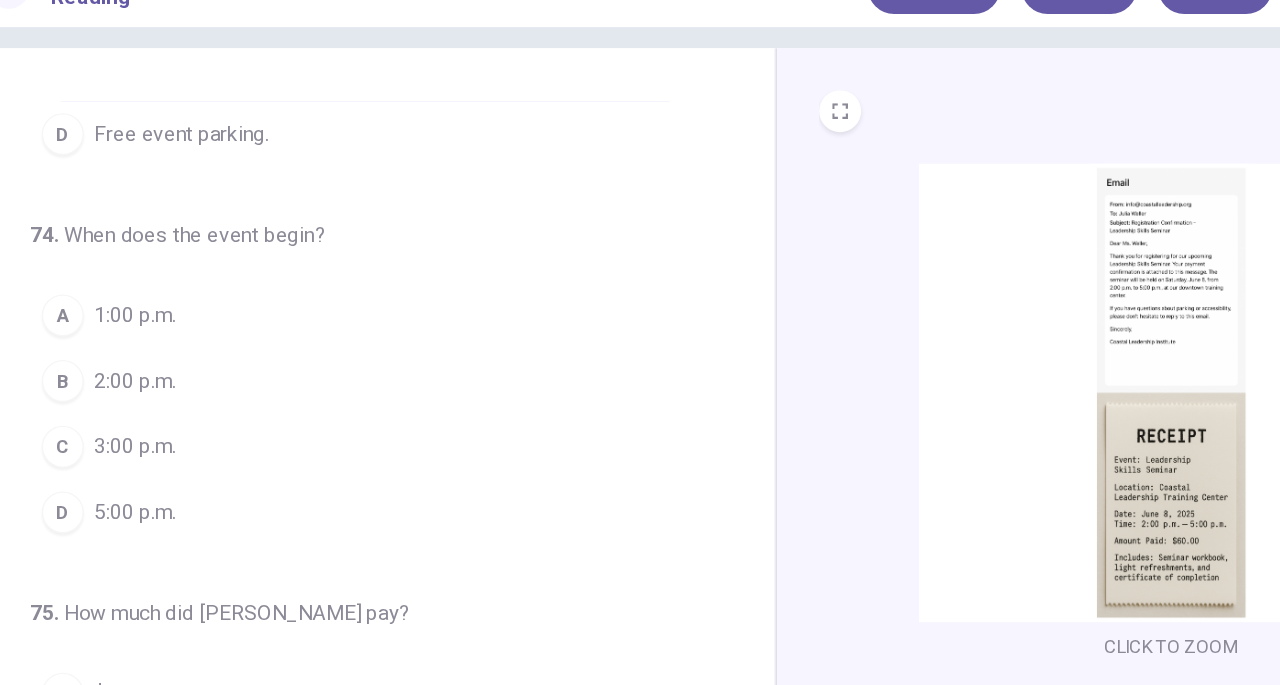 click on "2:00 p.m." at bounding box center [152, 333] 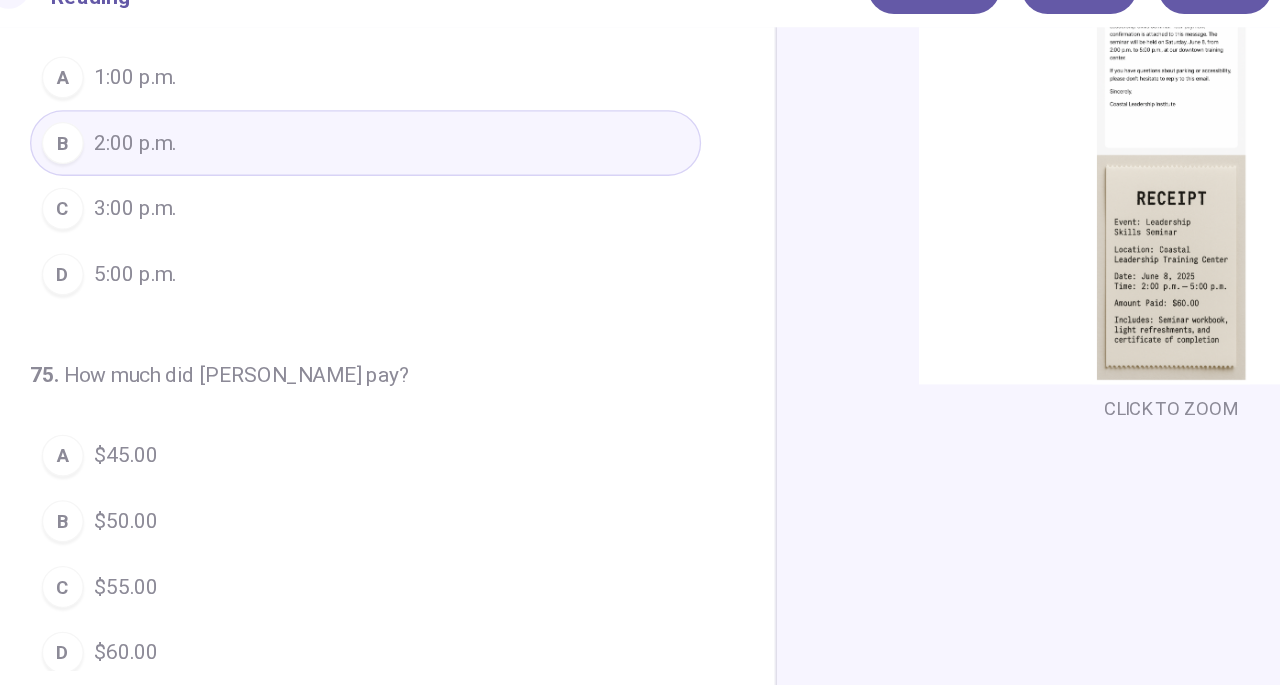 scroll, scrollTop: 206, scrollLeft: 0, axis: vertical 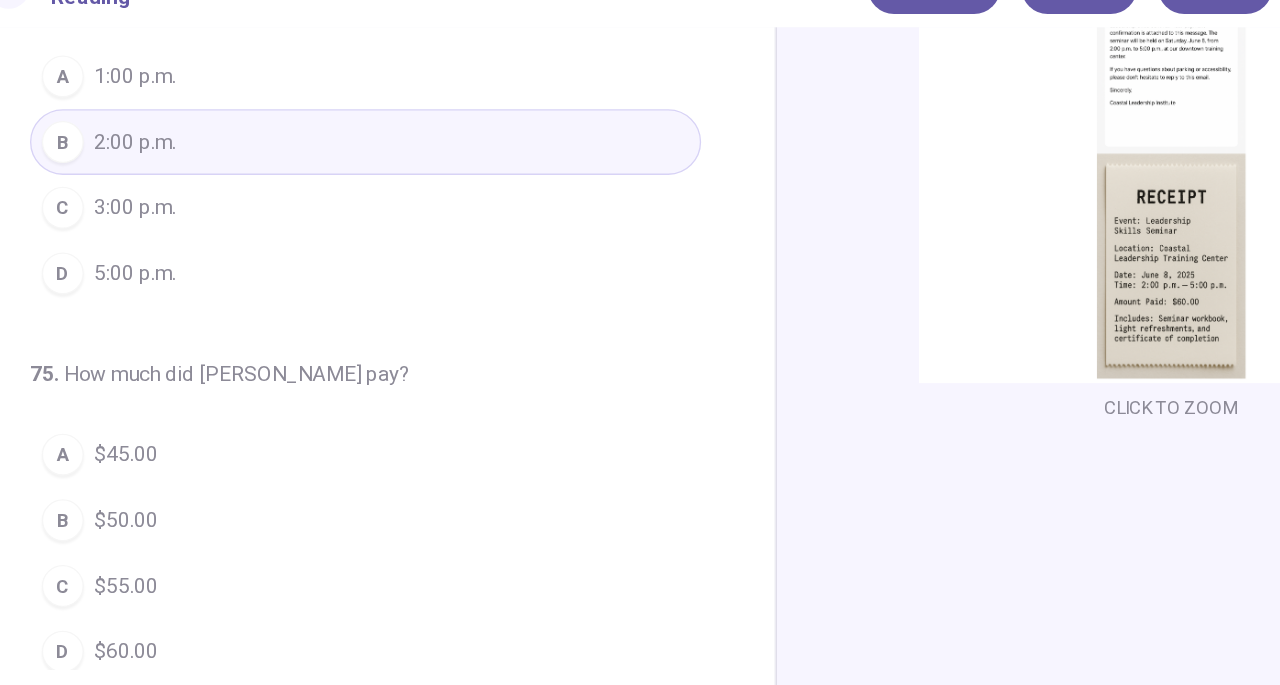 click on "D $60.00" at bounding box center (327, 539) 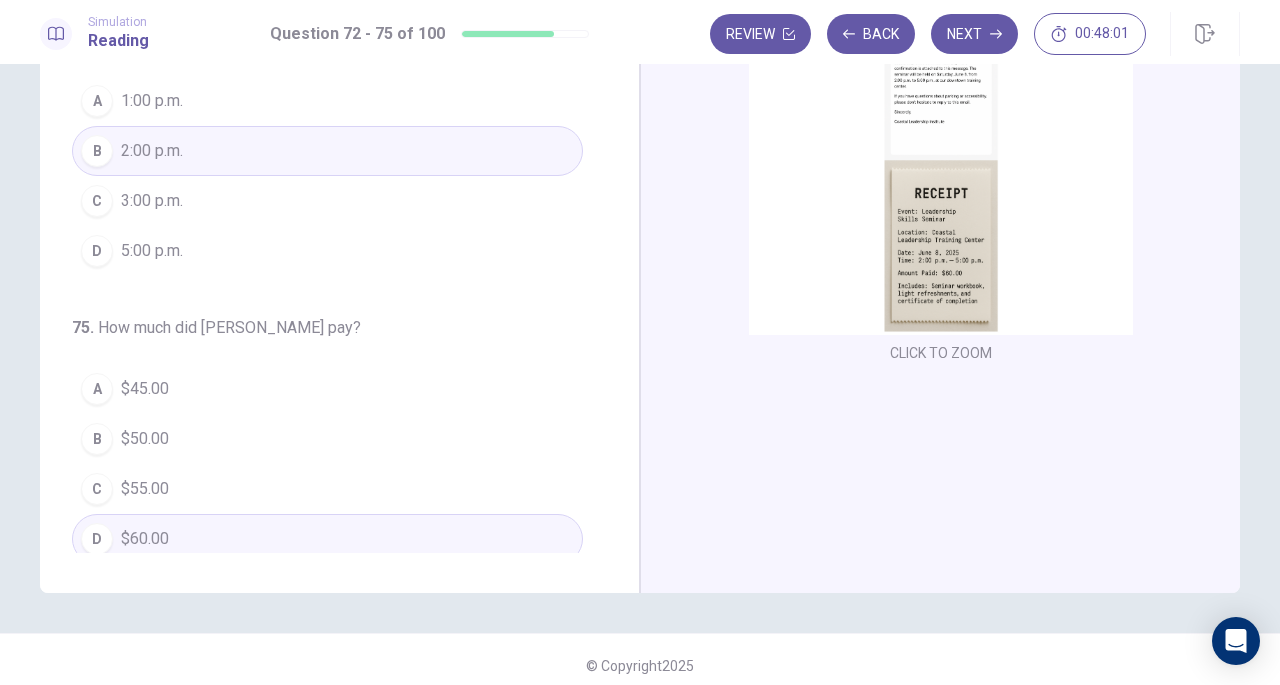 scroll, scrollTop: 0, scrollLeft: 0, axis: both 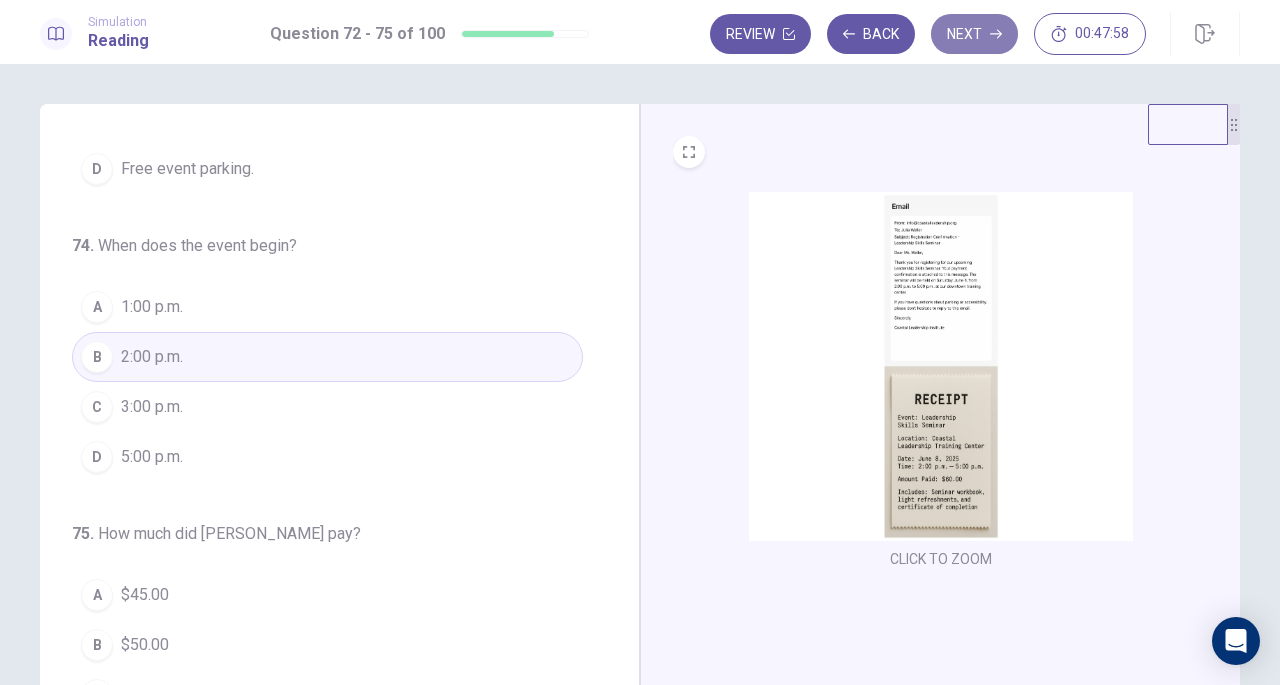 click on "Next" at bounding box center (974, 34) 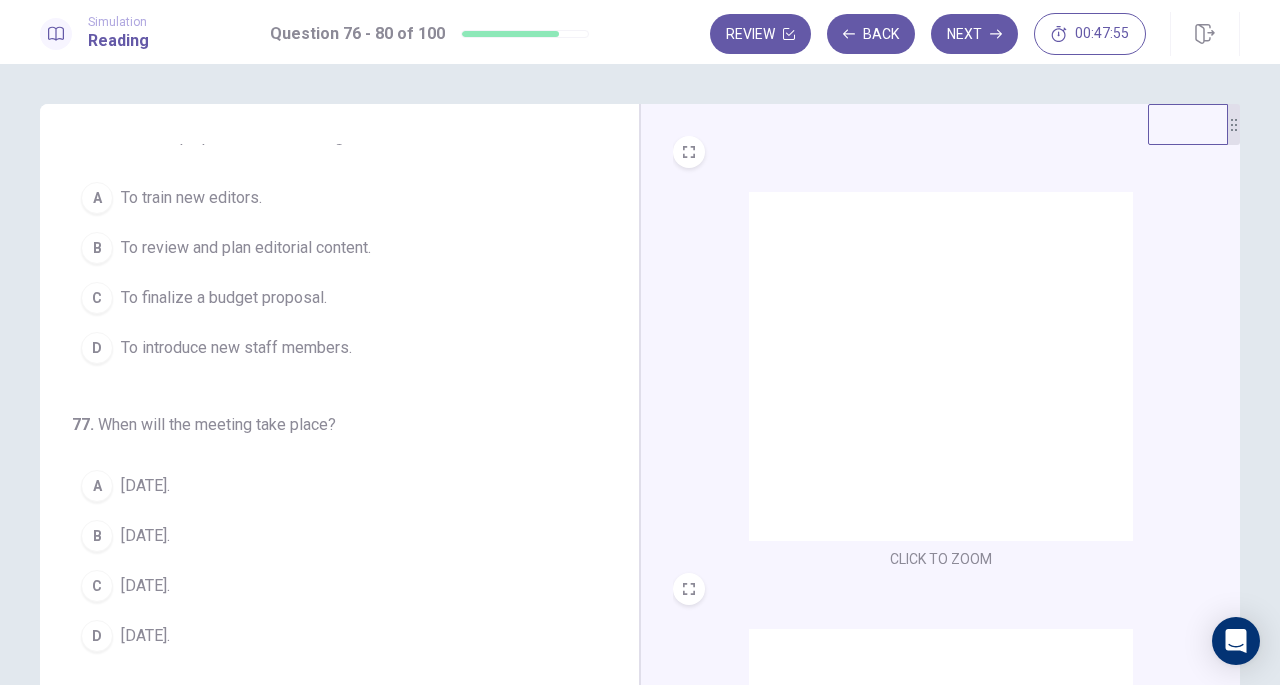 scroll, scrollTop: 0, scrollLeft: 0, axis: both 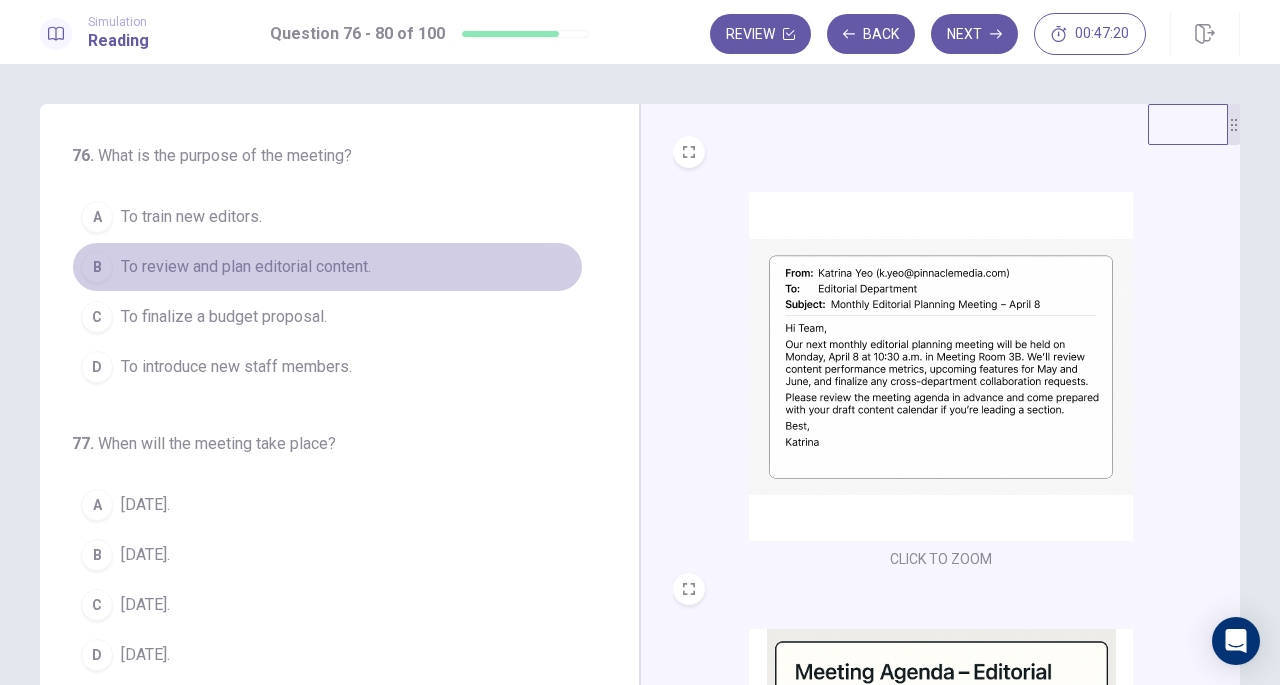 click on "To review and plan editorial content." at bounding box center [246, 267] 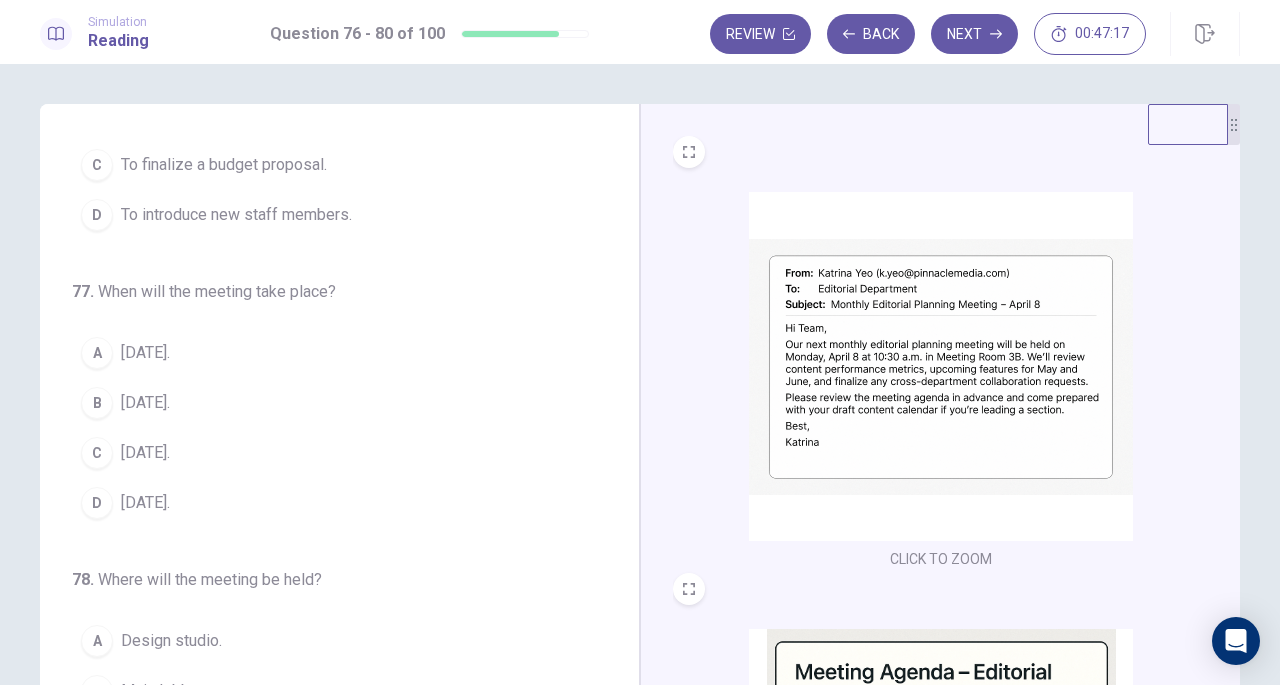 scroll, scrollTop: 159, scrollLeft: 0, axis: vertical 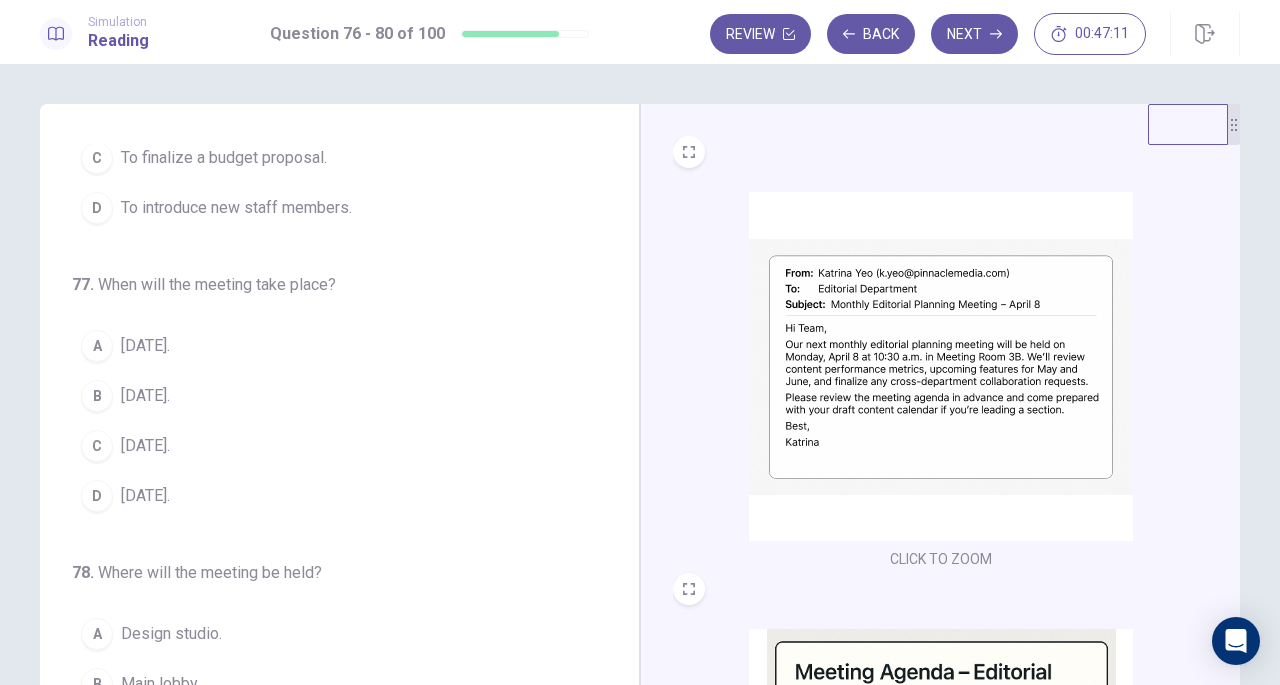 click on "April 8." at bounding box center [145, 396] 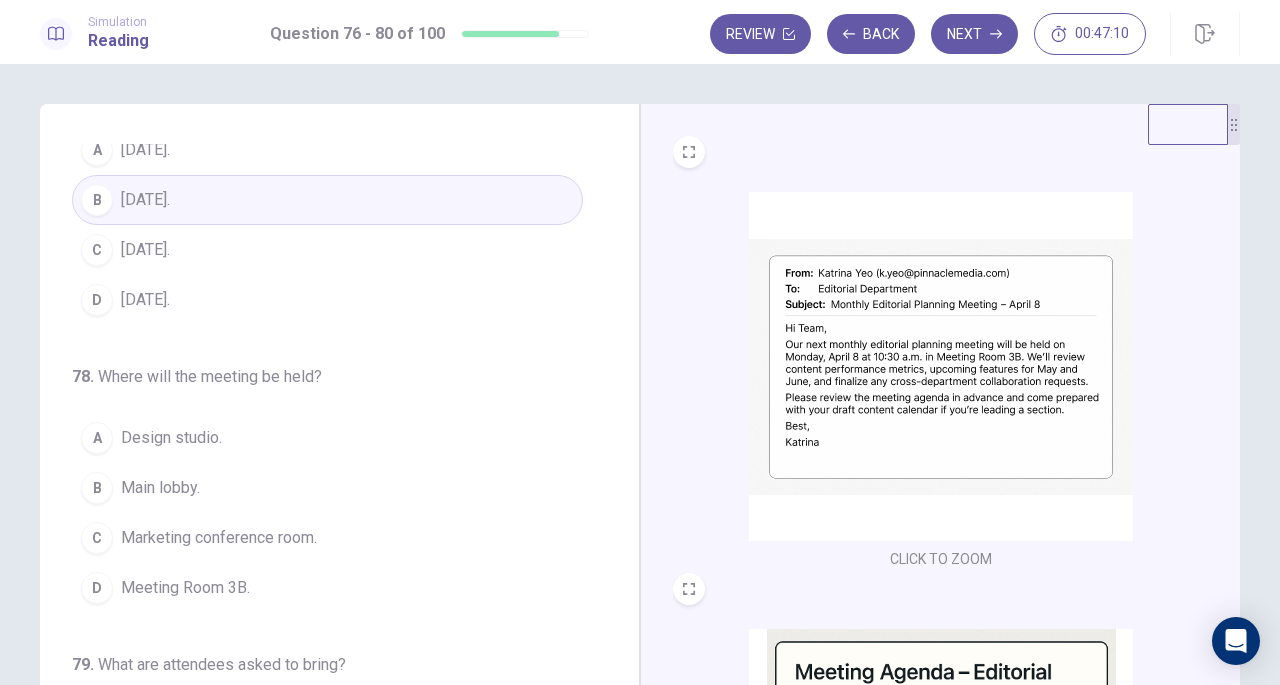 scroll, scrollTop: 360, scrollLeft: 0, axis: vertical 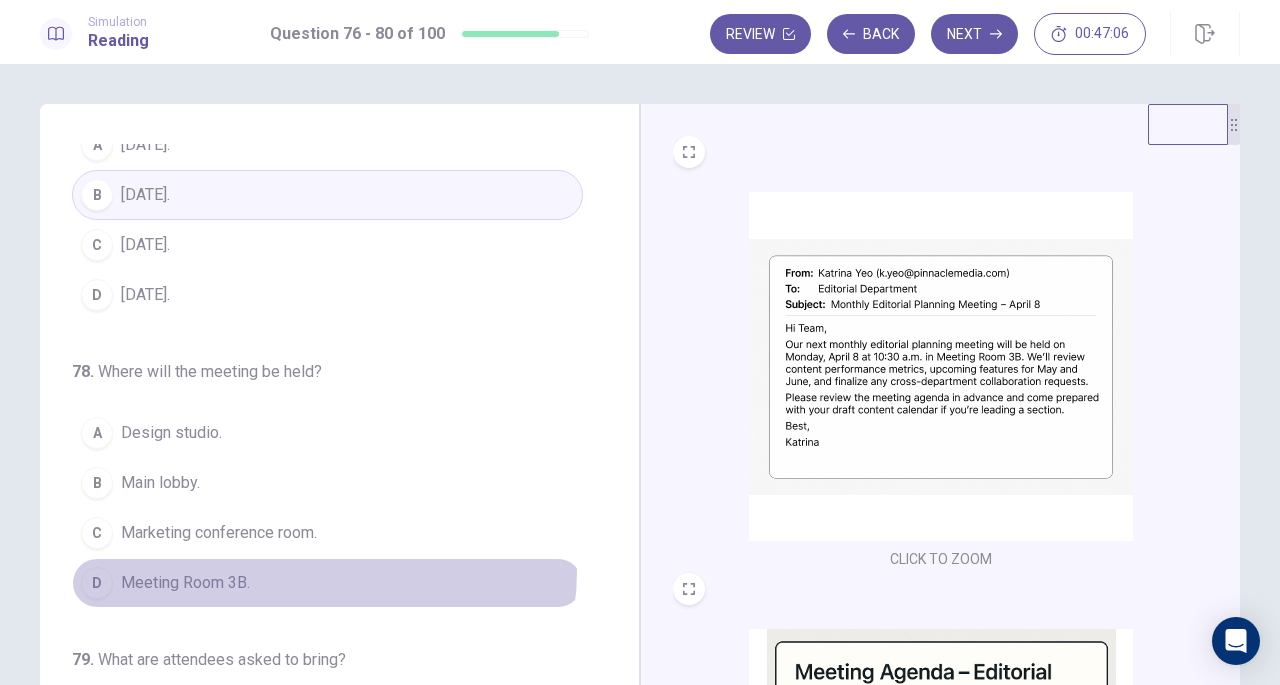 click on "D Meeting Room 3B." at bounding box center (327, 583) 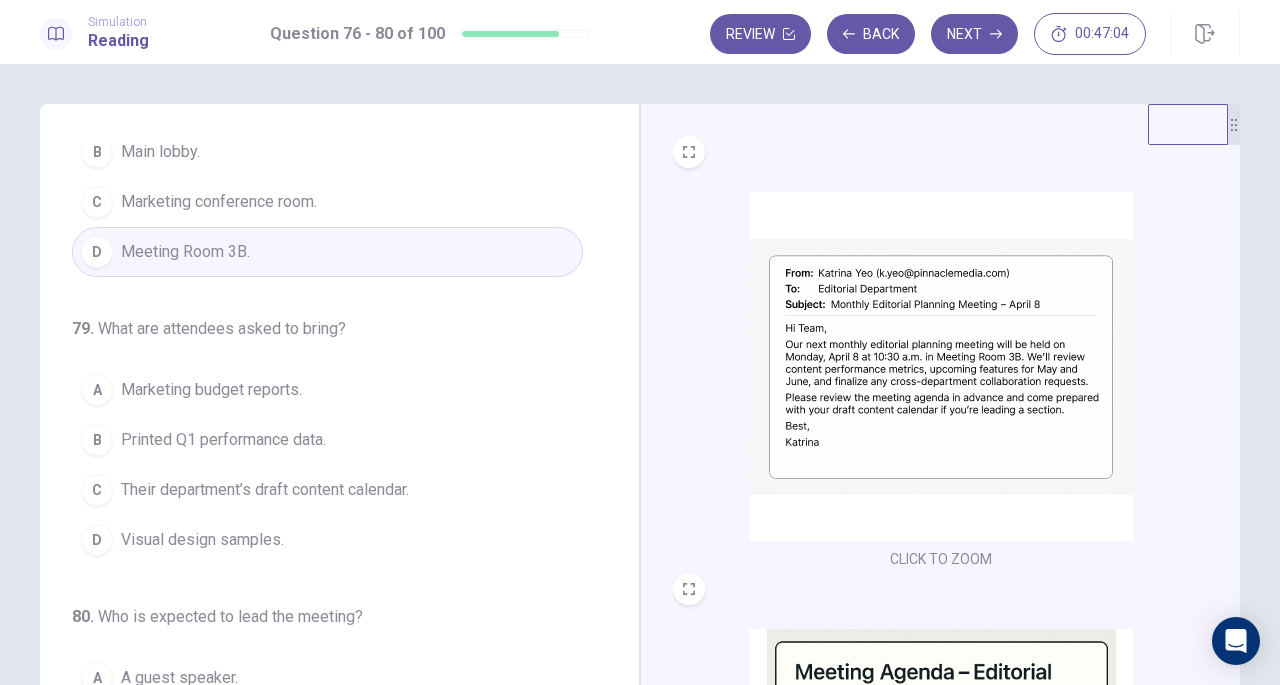 scroll, scrollTop: 721, scrollLeft: 0, axis: vertical 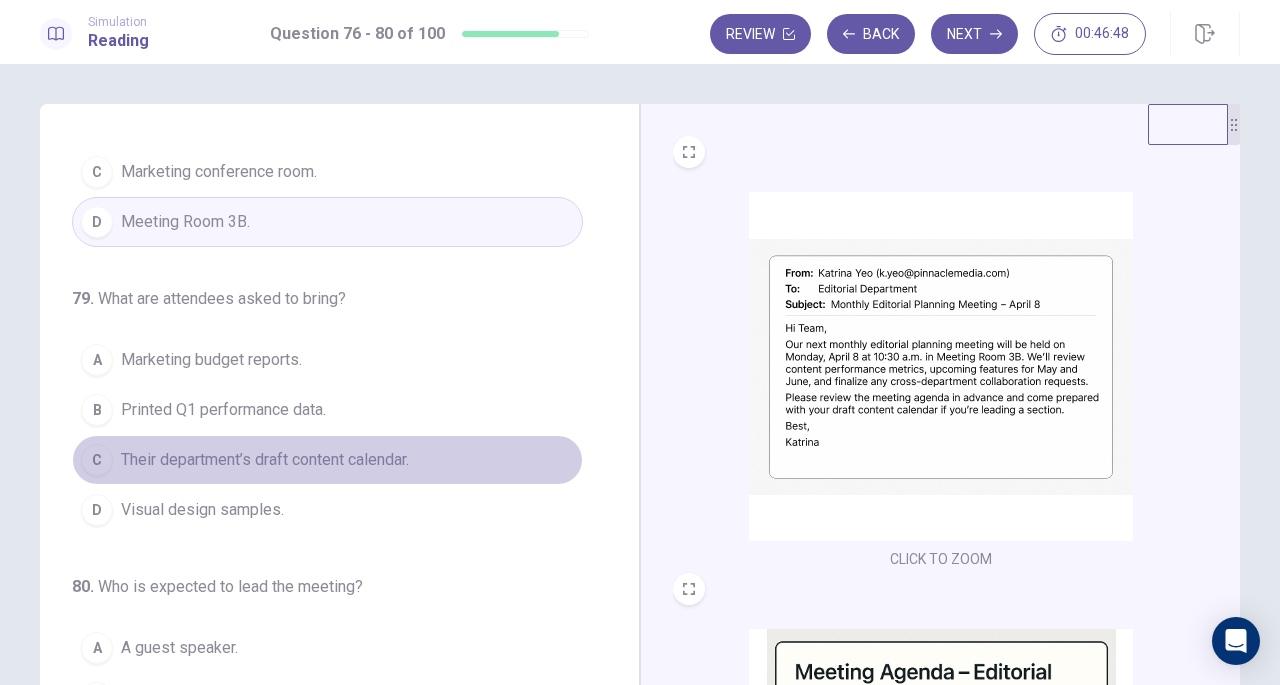 click on "Their department’s draft content calendar." at bounding box center [265, 460] 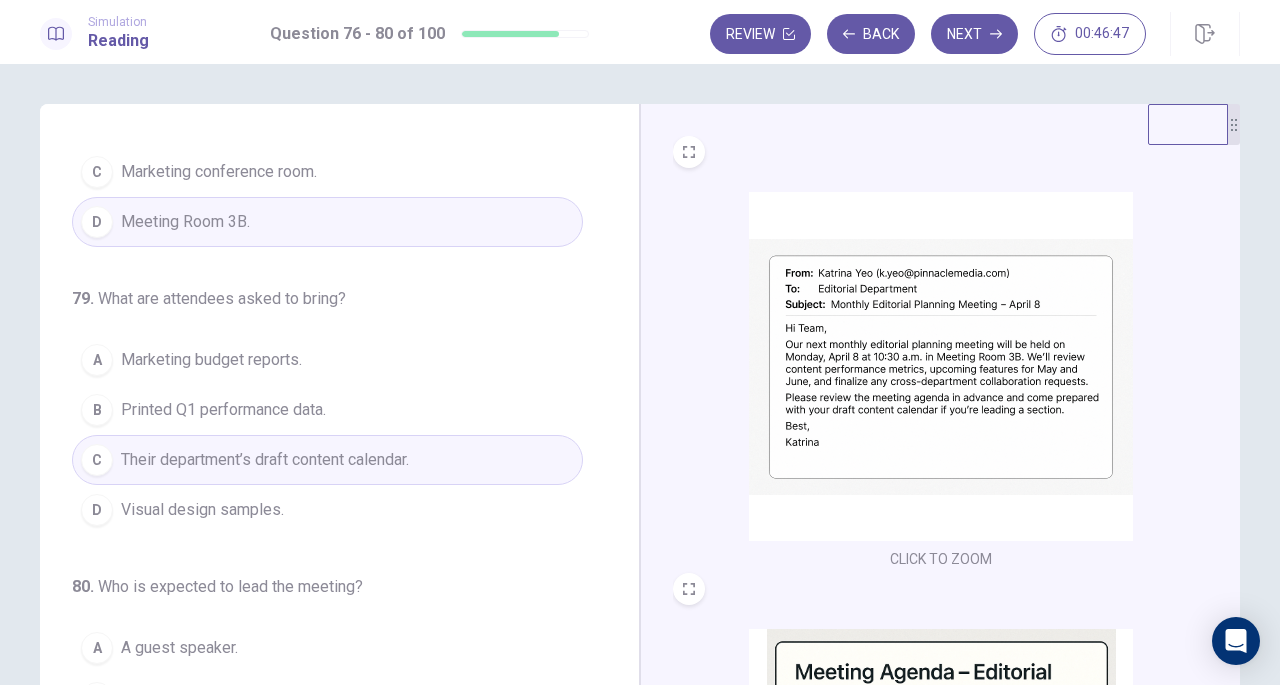 scroll, scrollTop: 771, scrollLeft: 0, axis: vertical 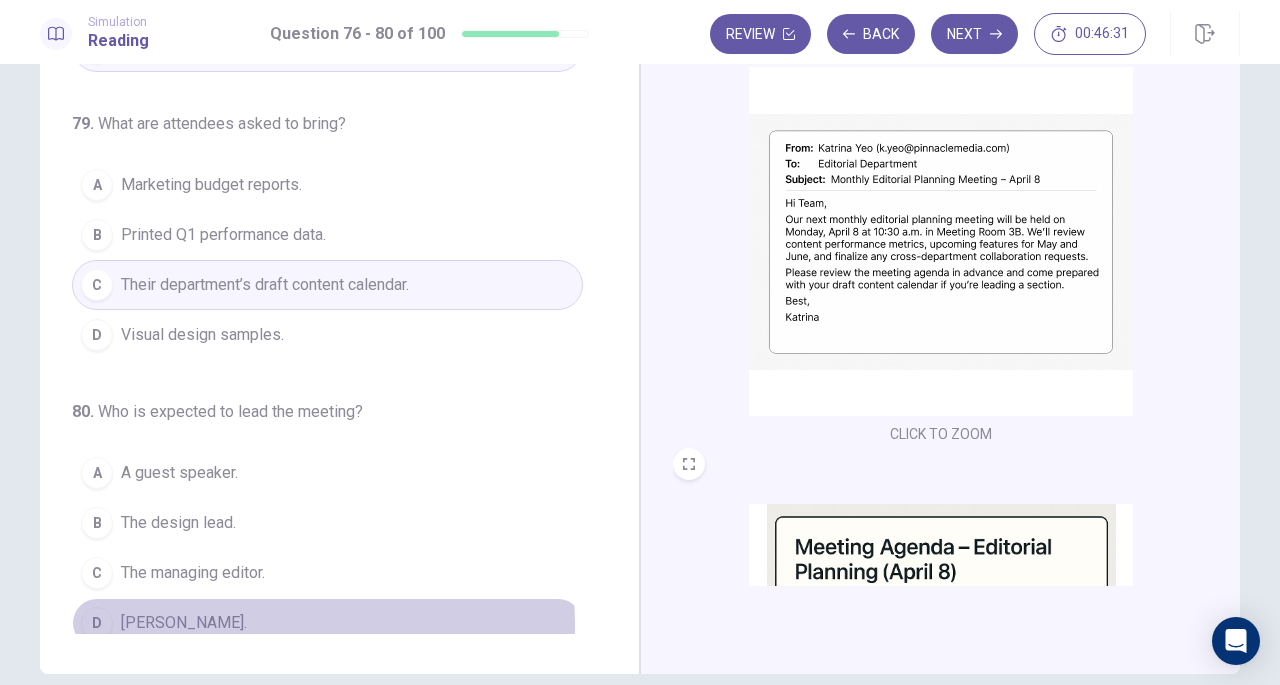 click on "Katrina Yeo." at bounding box center [184, 623] 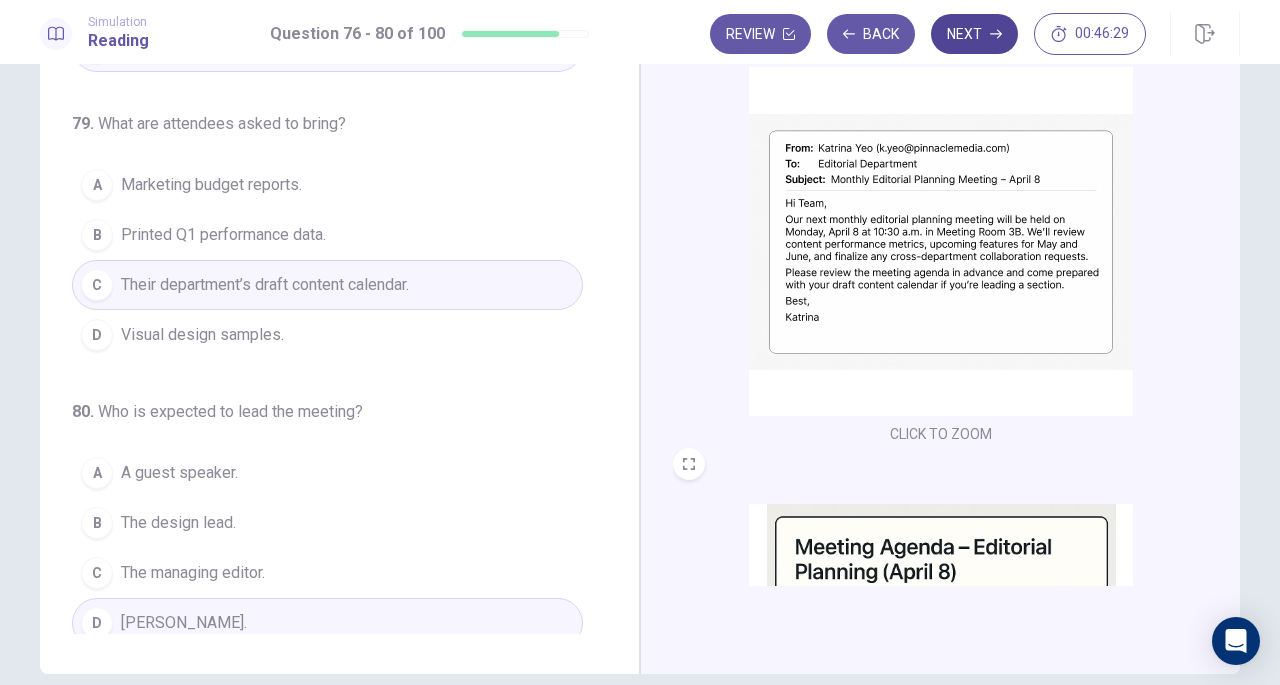 click on "Next" at bounding box center (974, 34) 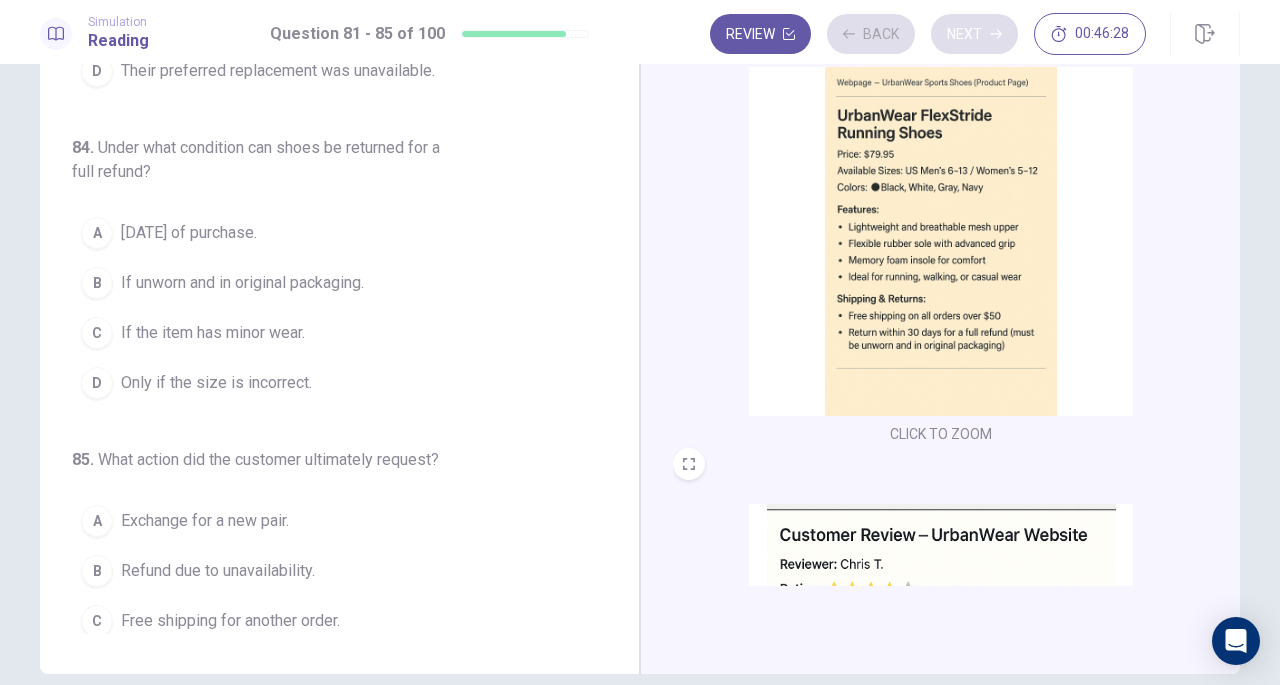 scroll, scrollTop: 125, scrollLeft: 0, axis: vertical 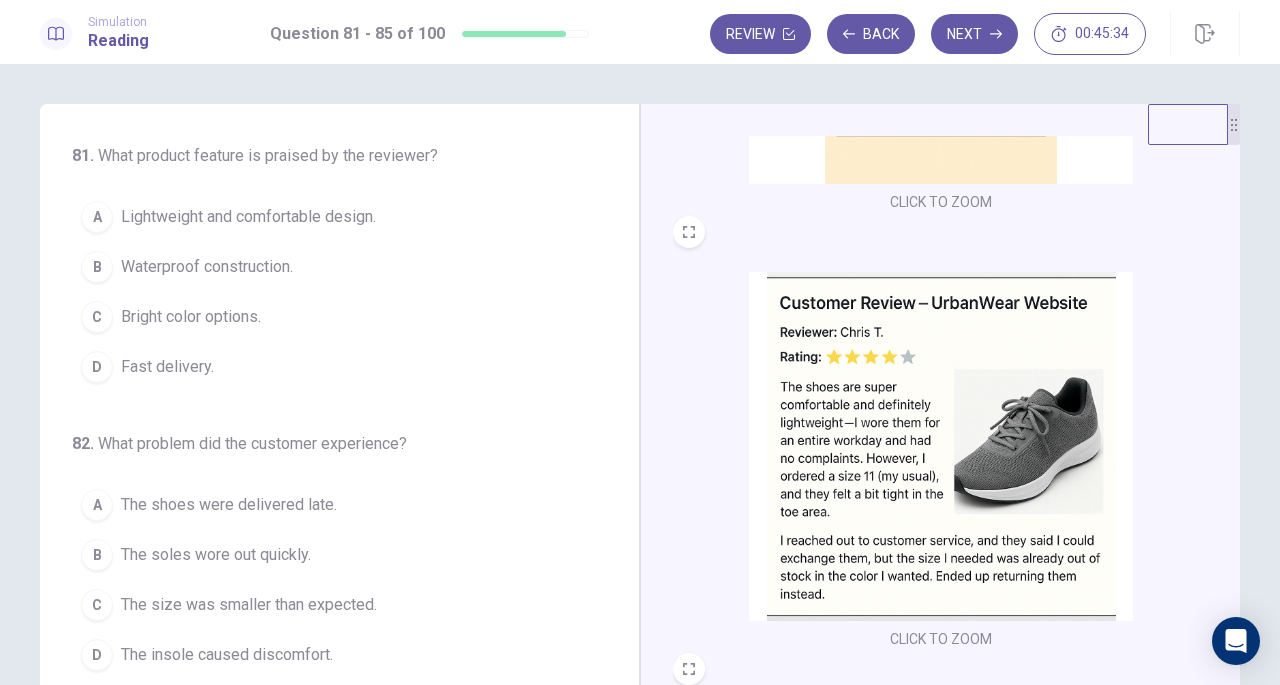 click on "Lightweight and comfortable design." at bounding box center [248, 217] 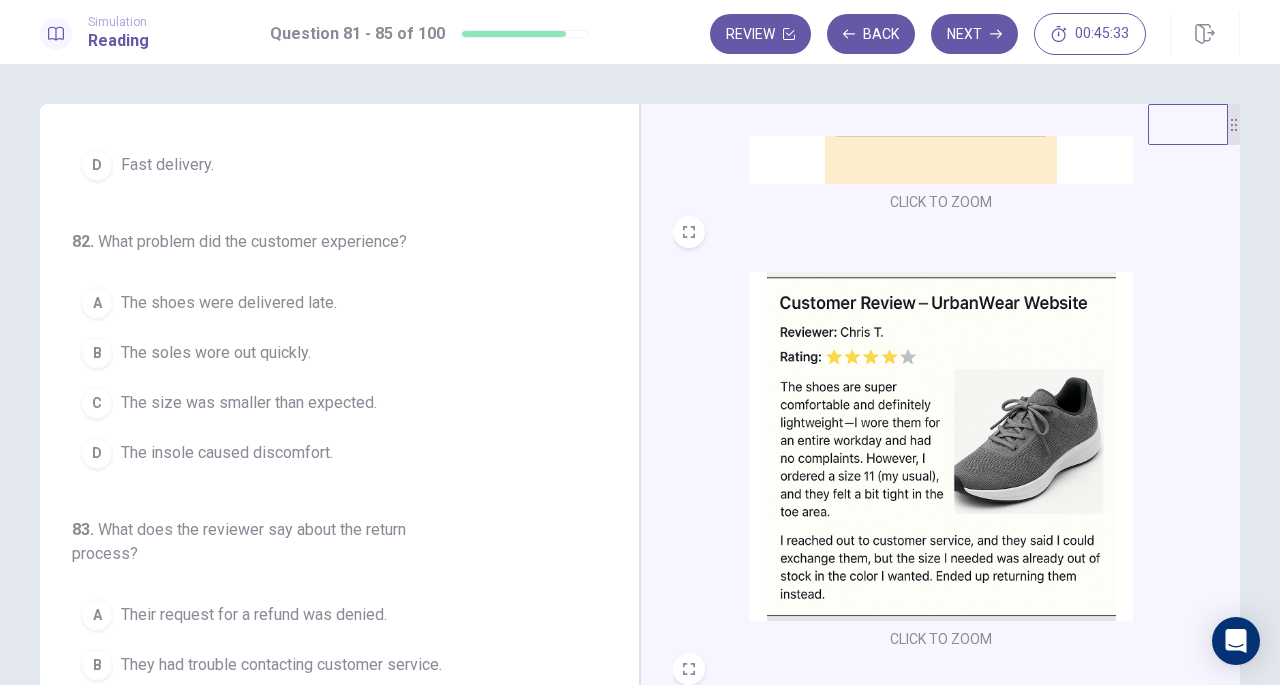 scroll, scrollTop: 209, scrollLeft: 0, axis: vertical 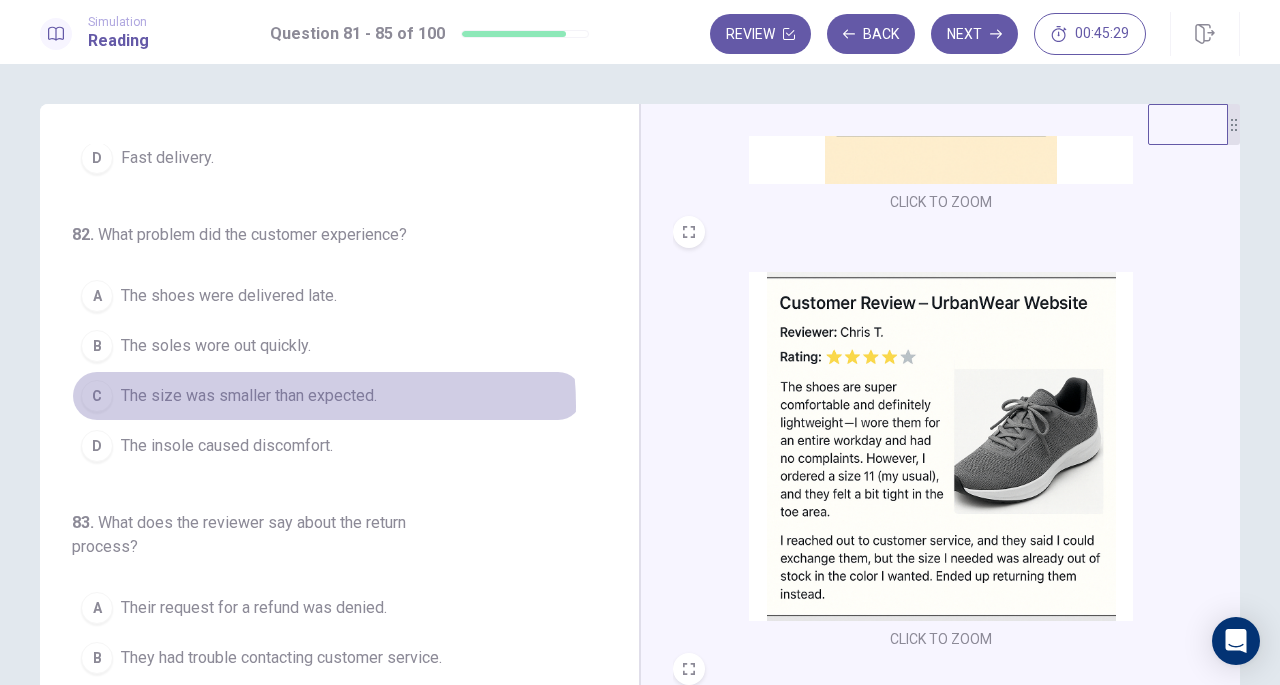 click on "The size was smaller than expected." at bounding box center (249, 396) 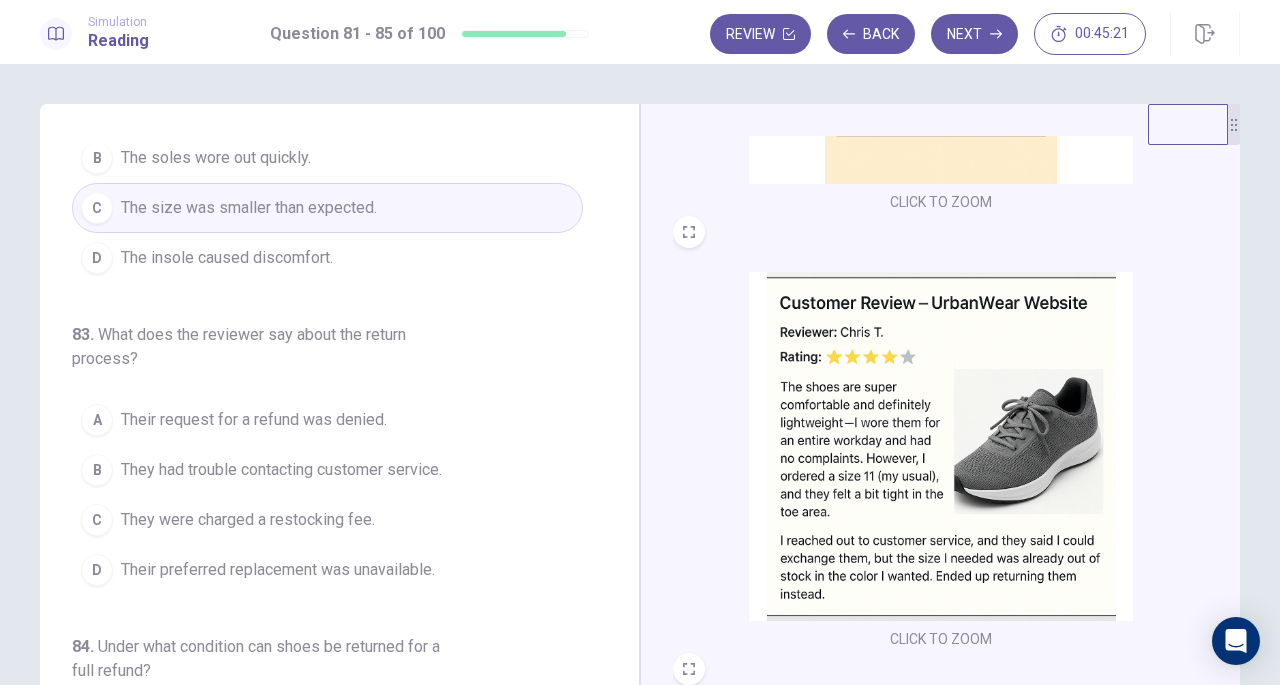 scroll, scrollTop: 449, scrollLeft: 0, axis: vertical 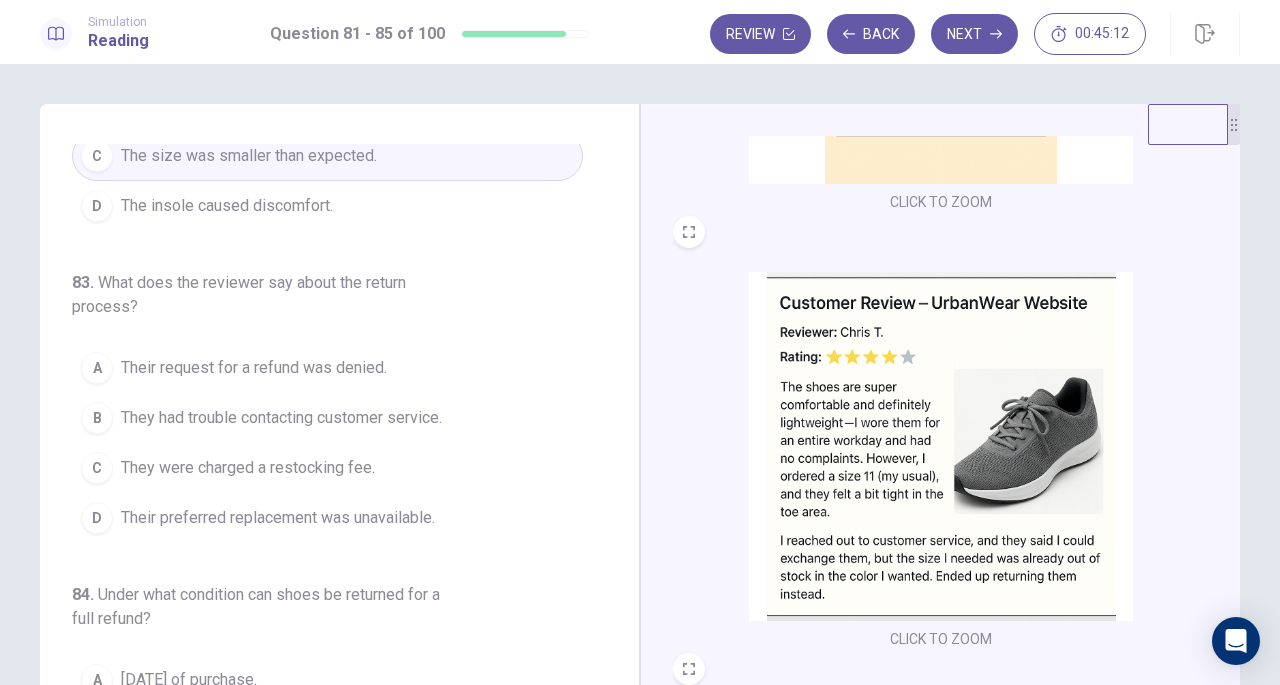 click on "They were charged a restocking fee." at bounding box center [248, 468] 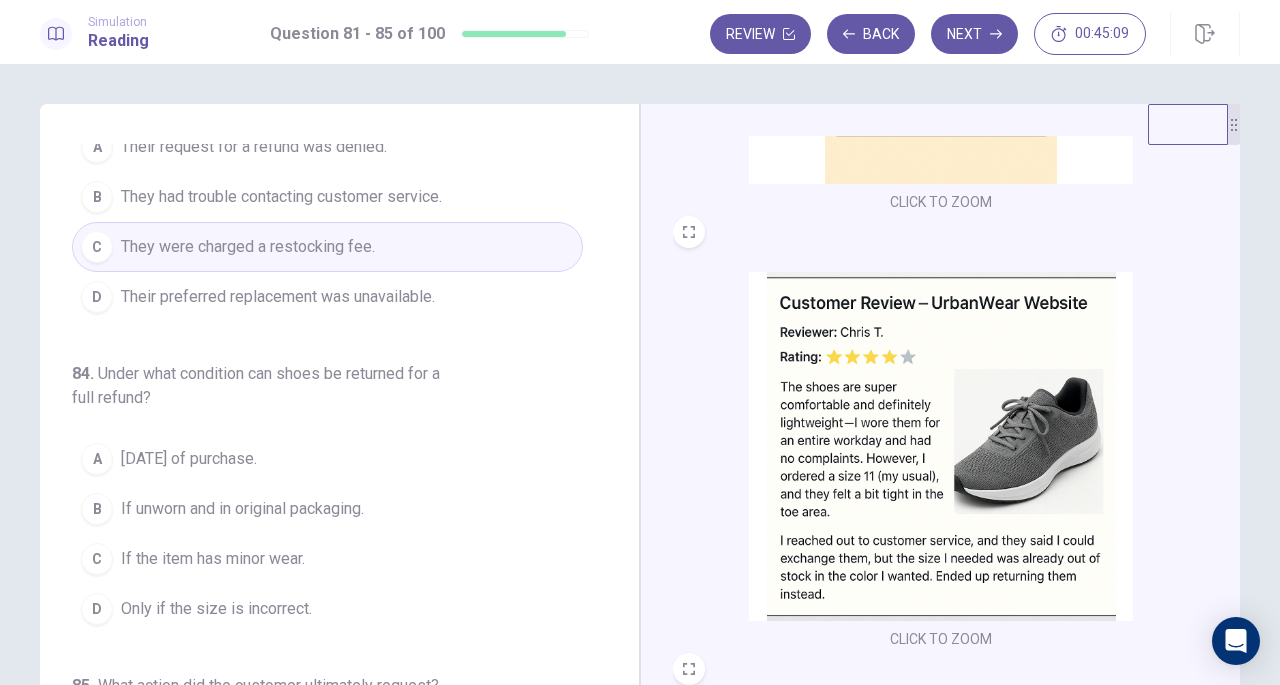 scroll, scrollTop: 819, scrollLeft: 0, axis: vertical 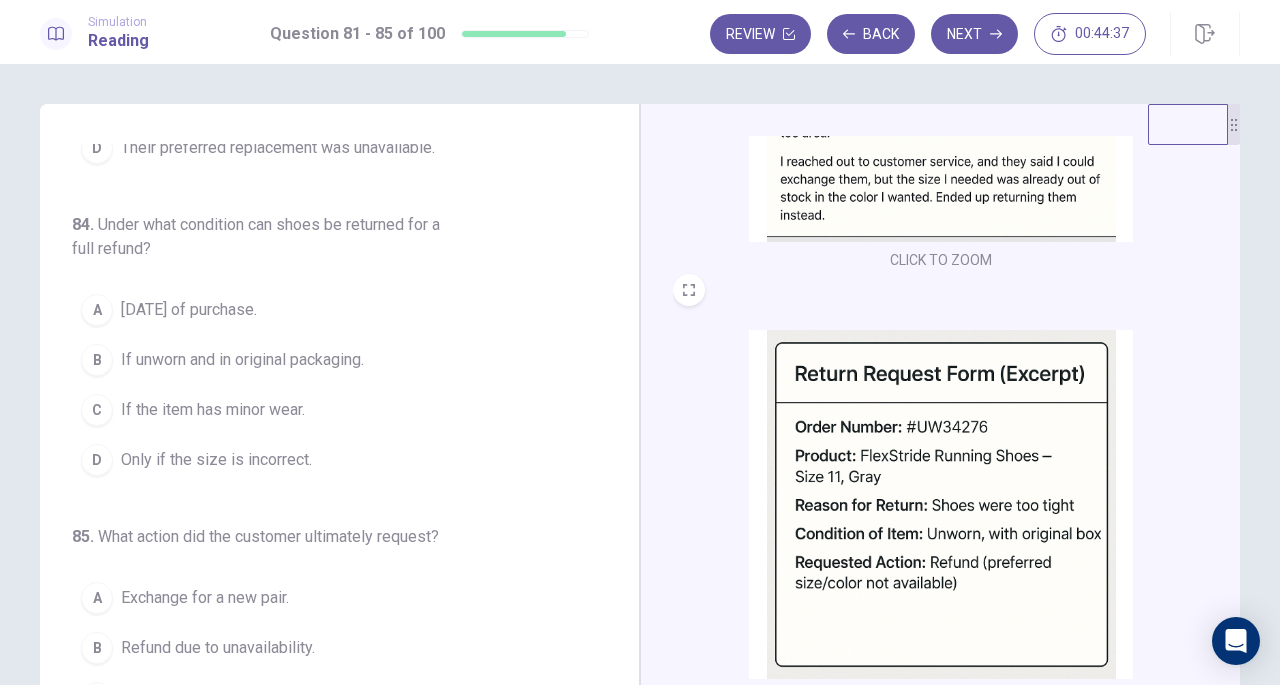 click on "If unworn and in original packaging." at bounding box center (242, 360) 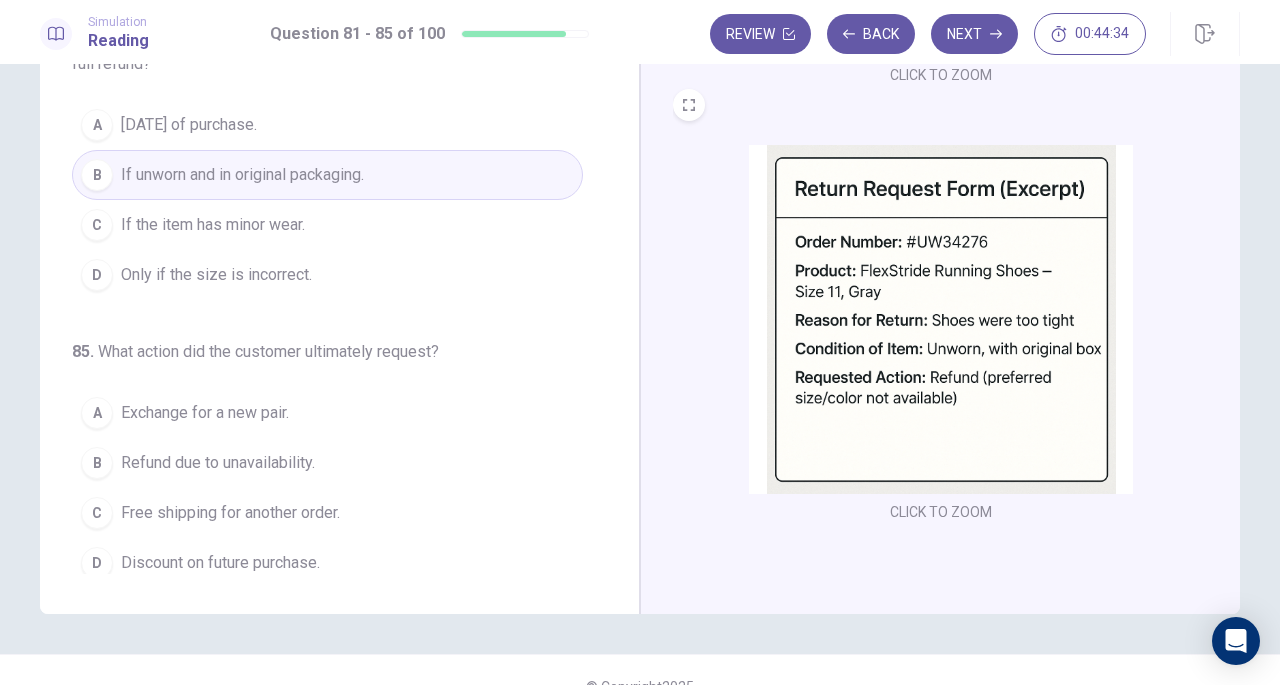 scroll, scrollTop: 210, scrollLeft: 0, axis: vertical 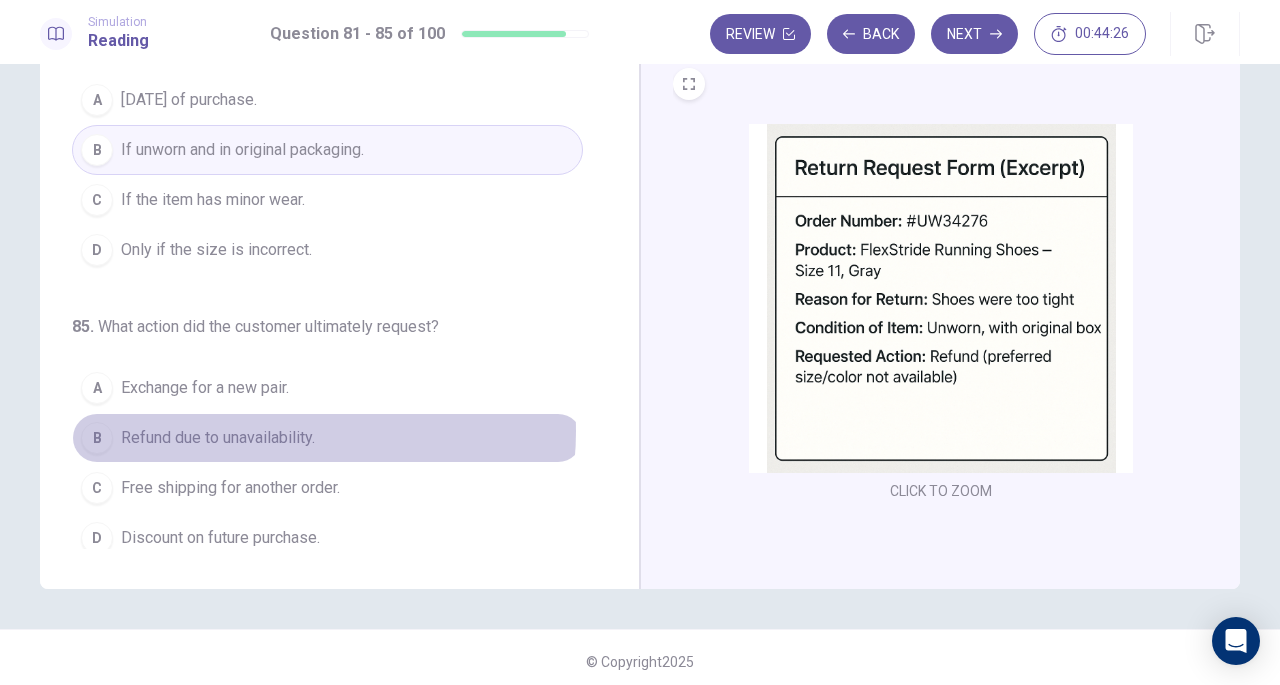 click on "Refund due to unavailability." at bounding box center [218, 438] 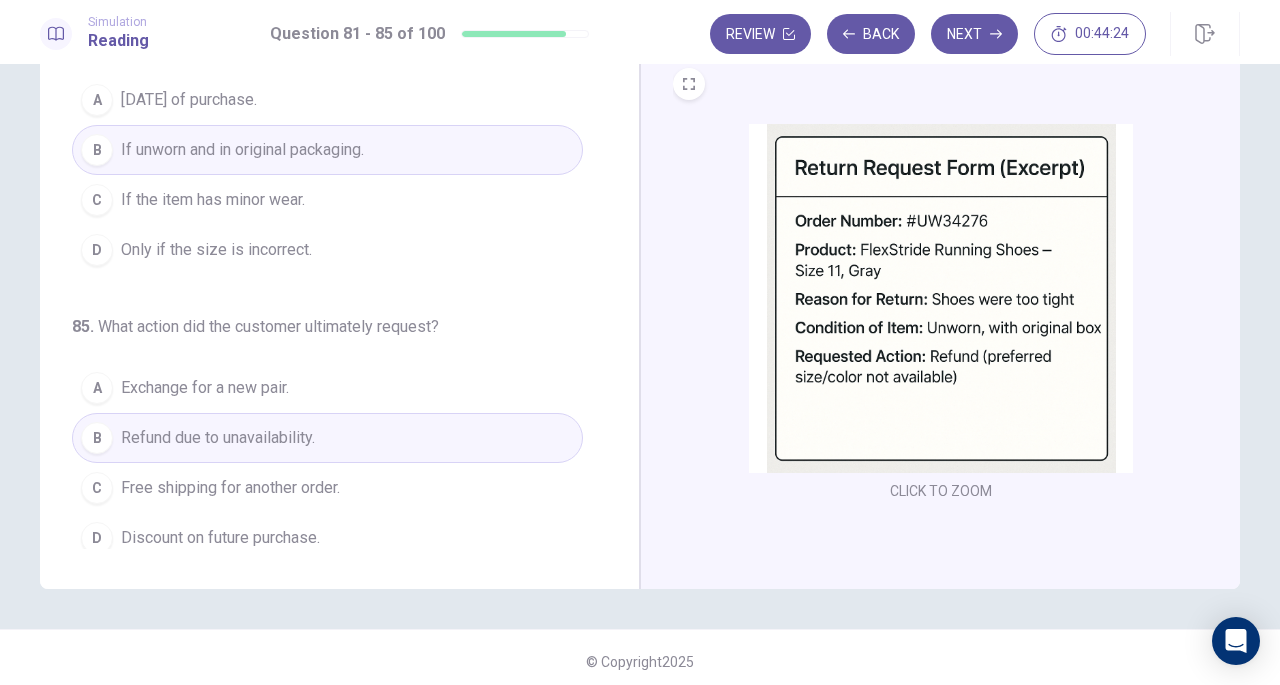 scroll, scrollTop: 0, scrollLeft: 0, axis: both 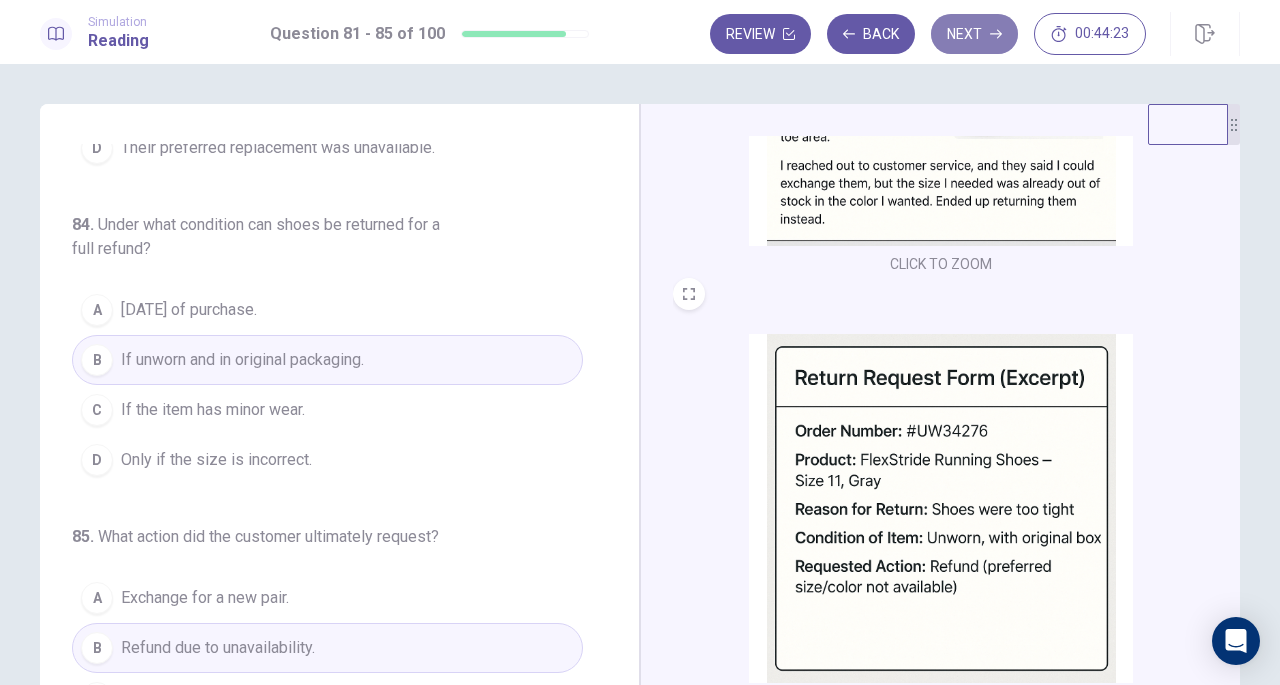 click on "Next" at bounding box center (974, 34) 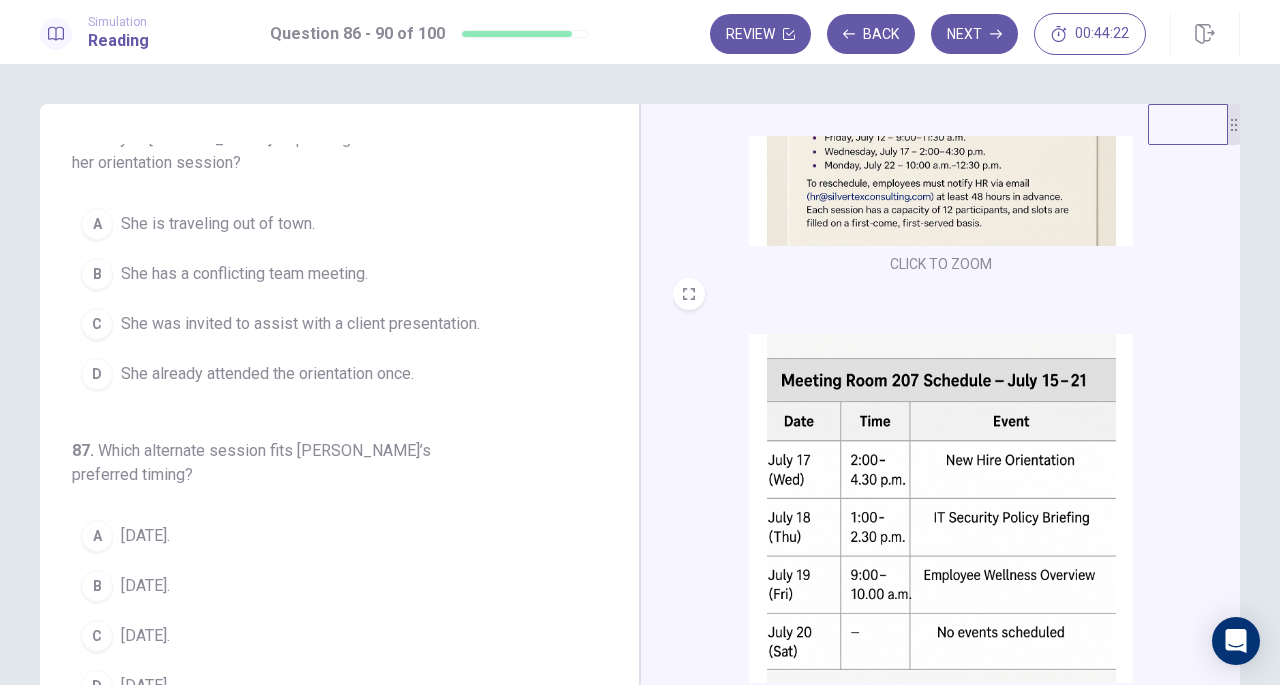 scroll, scrollTop: 0, scrollLeft: 0, axis: both 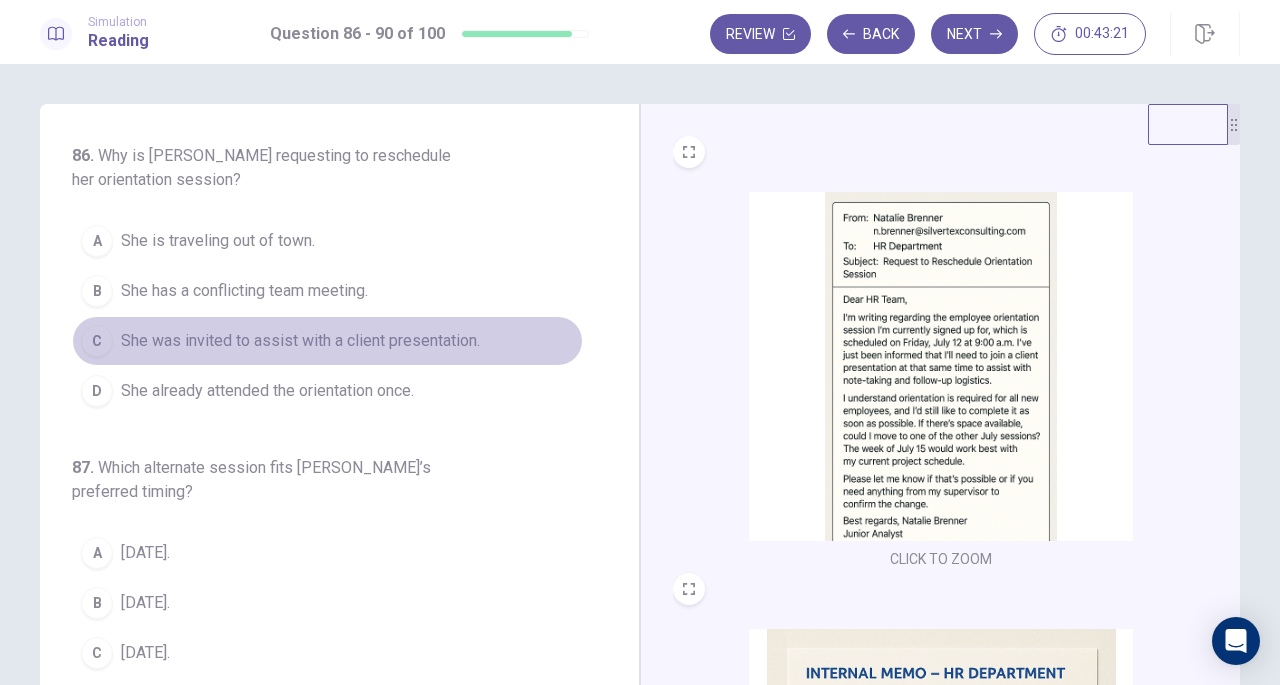 click on "She was invited to assist with a client presentation." at bounding box center [300, 341] 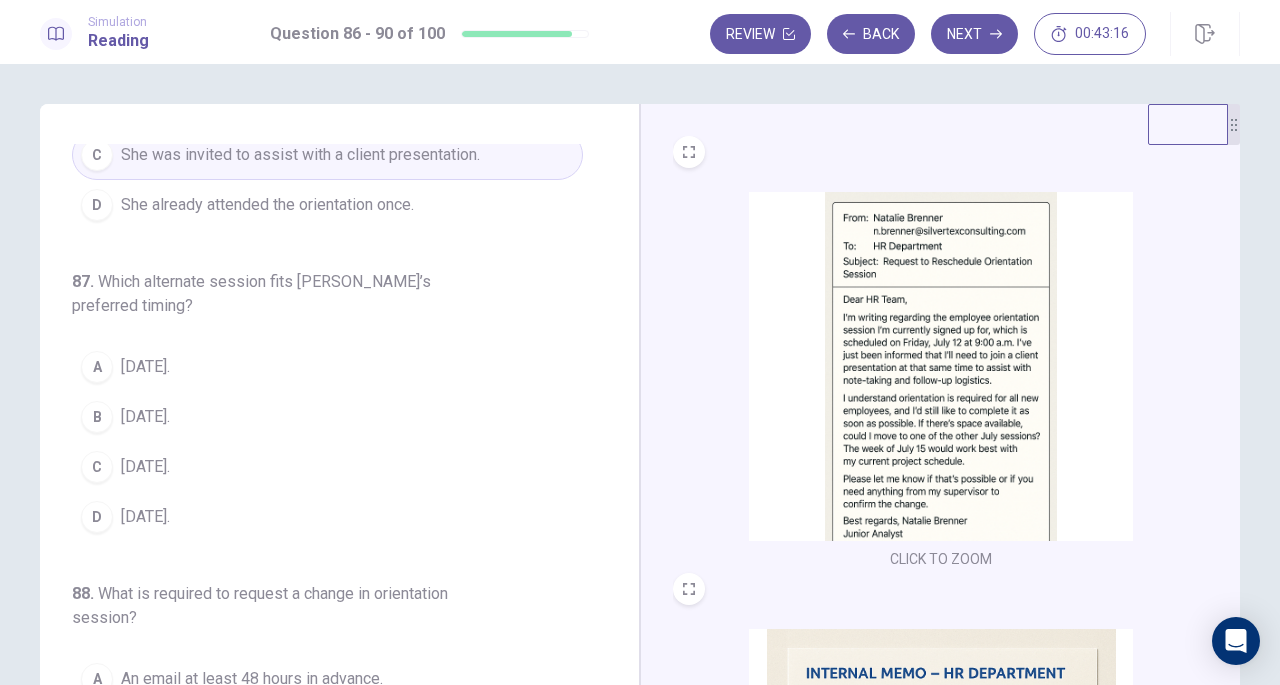 scroll, scrollTop: 192, scrollLeft: 0, axis: vertical 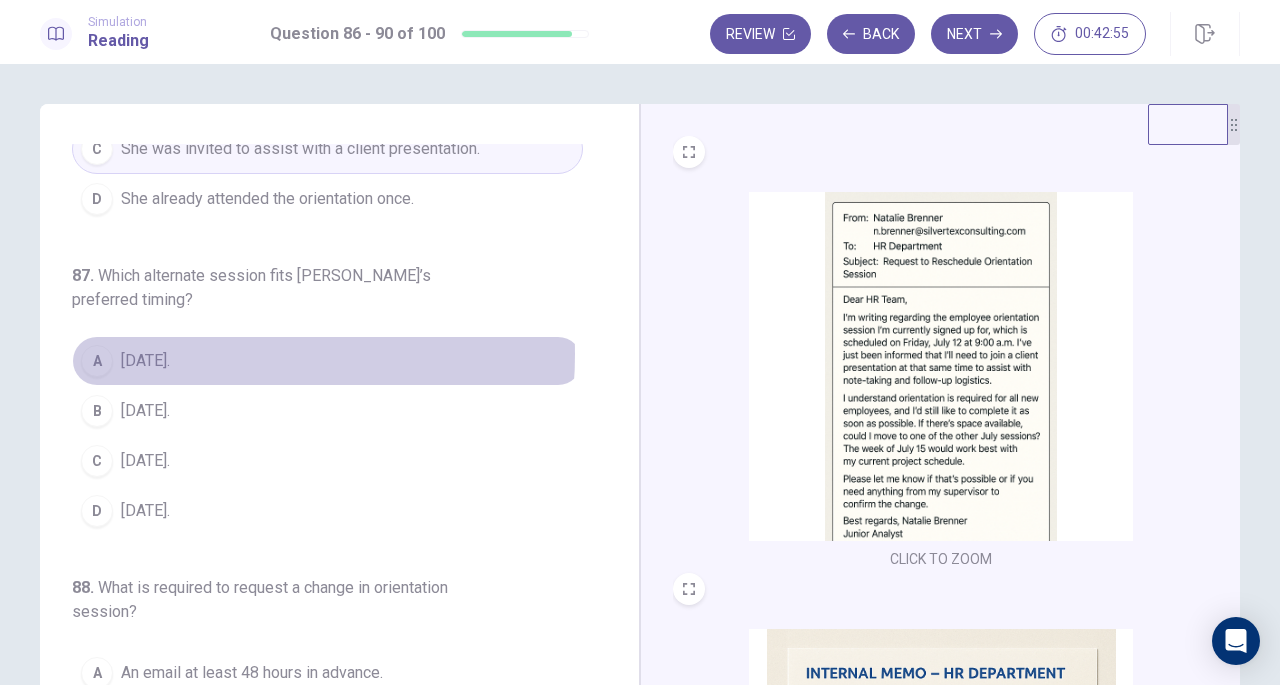 click on "July 15." at bounding box center [145, 361] 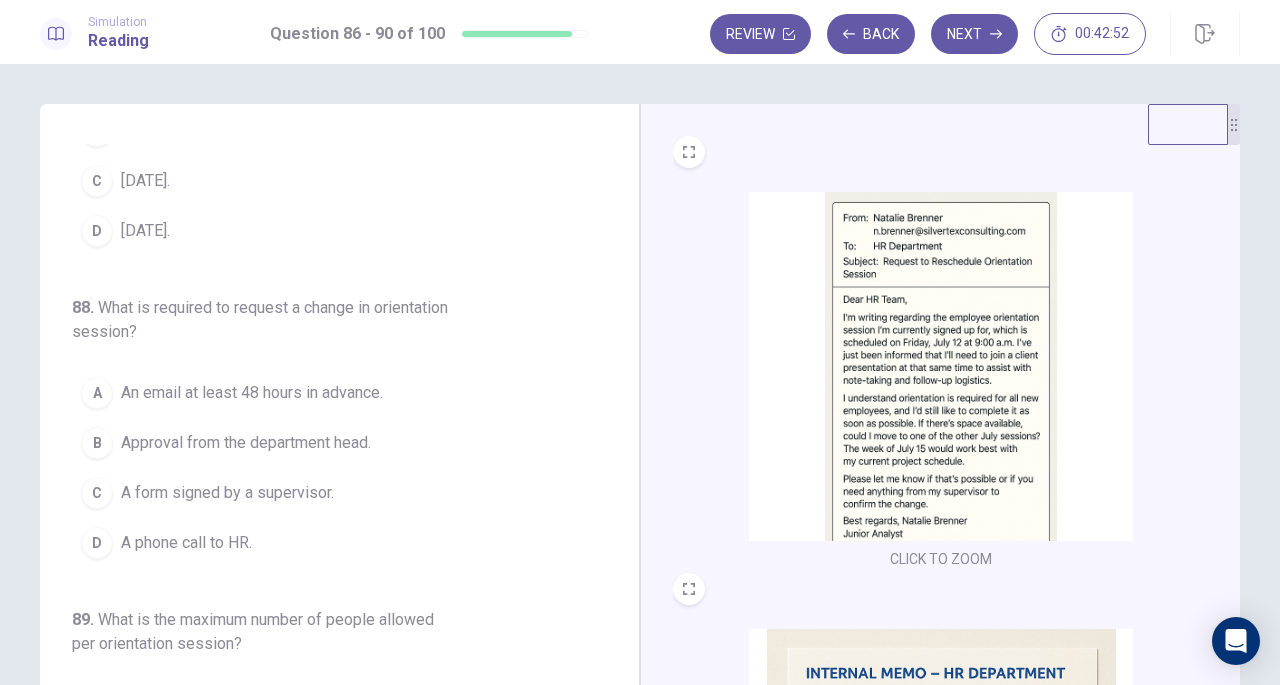 scroll, scrollTop: 473, scrollLeft: 0, axis: vertical 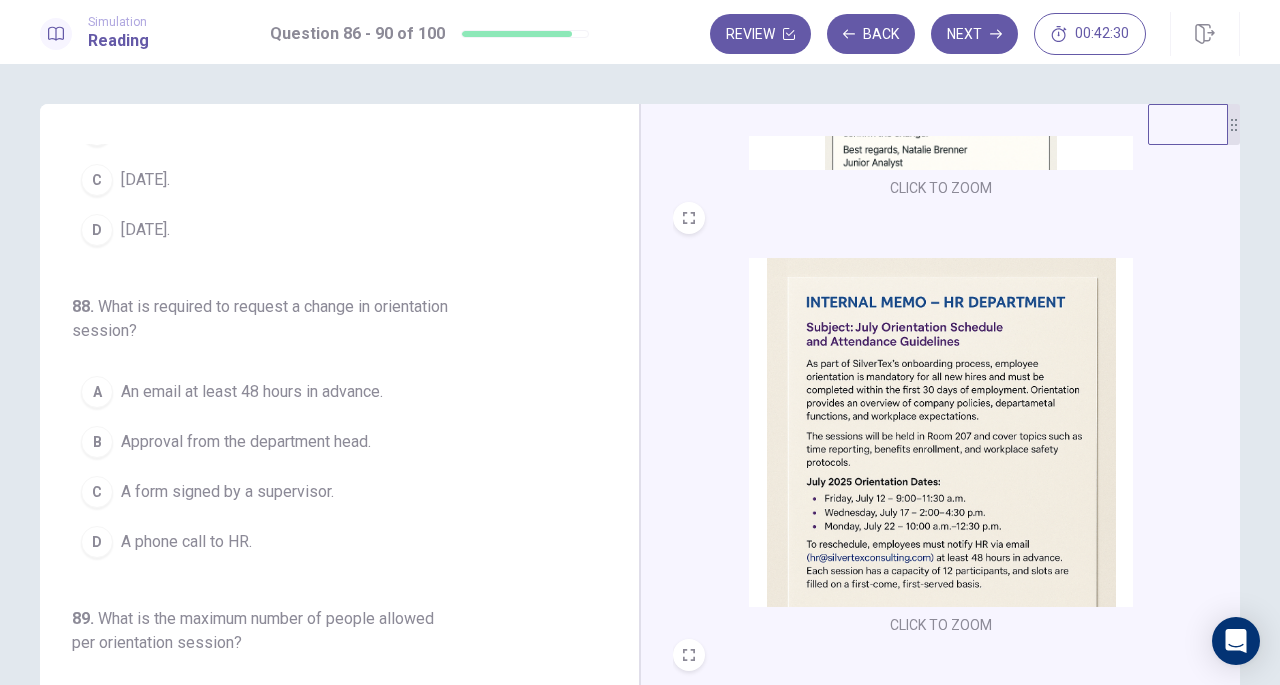 click on "A An email at least 48 hours in advance." at bounding box center (327, 392) 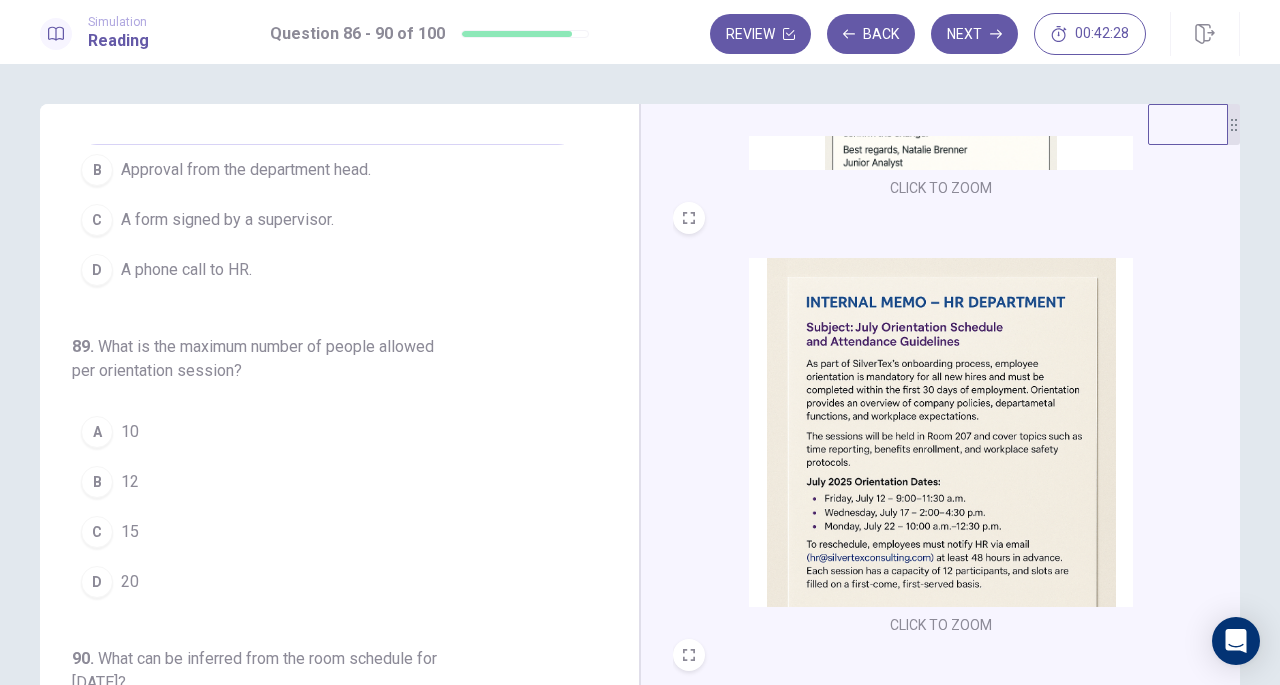 scroll, scrollTop: 818, scrollLeft: 0, axis: vertical 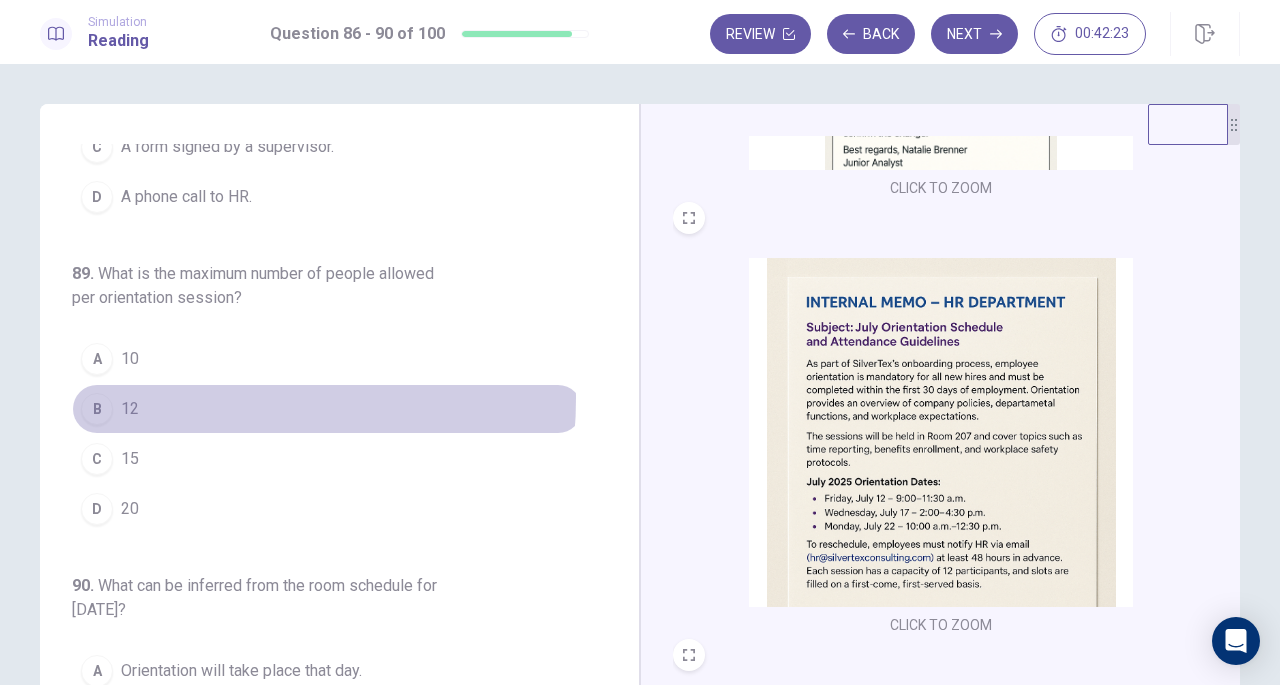 click on "B 12" at bounding box center [327, 409] 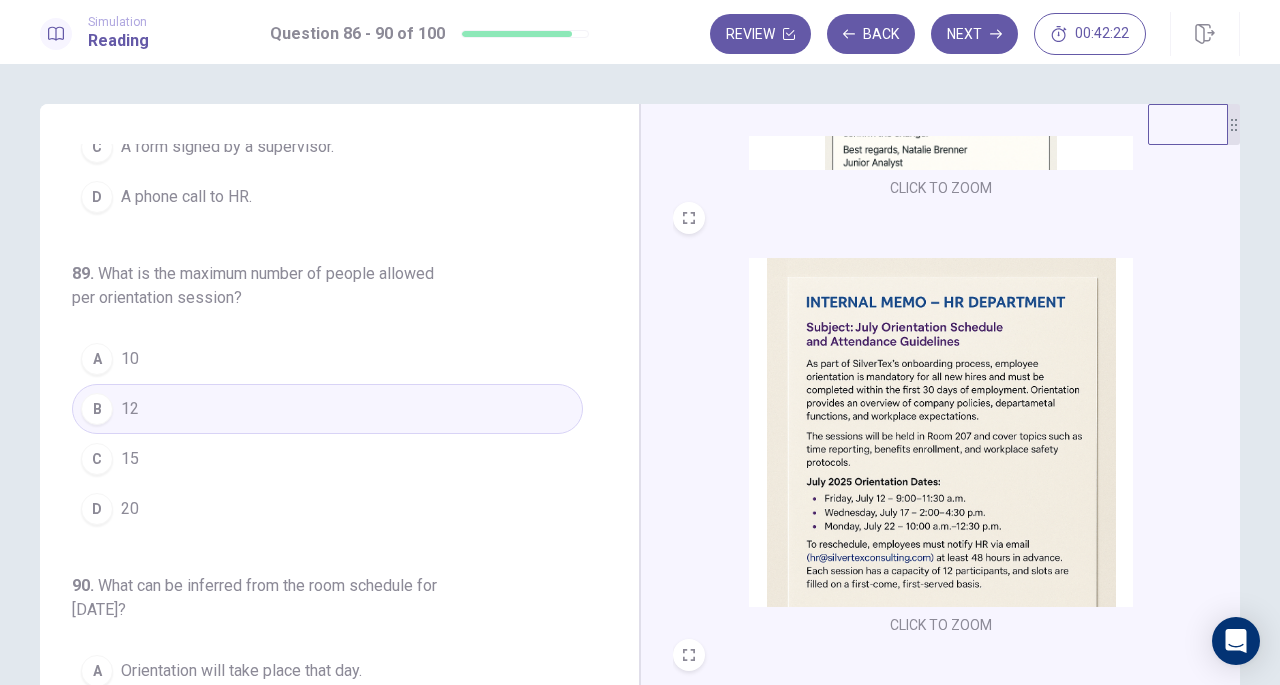scroll, scrollTop: 891, scrollLeft: 0, axis: vertical 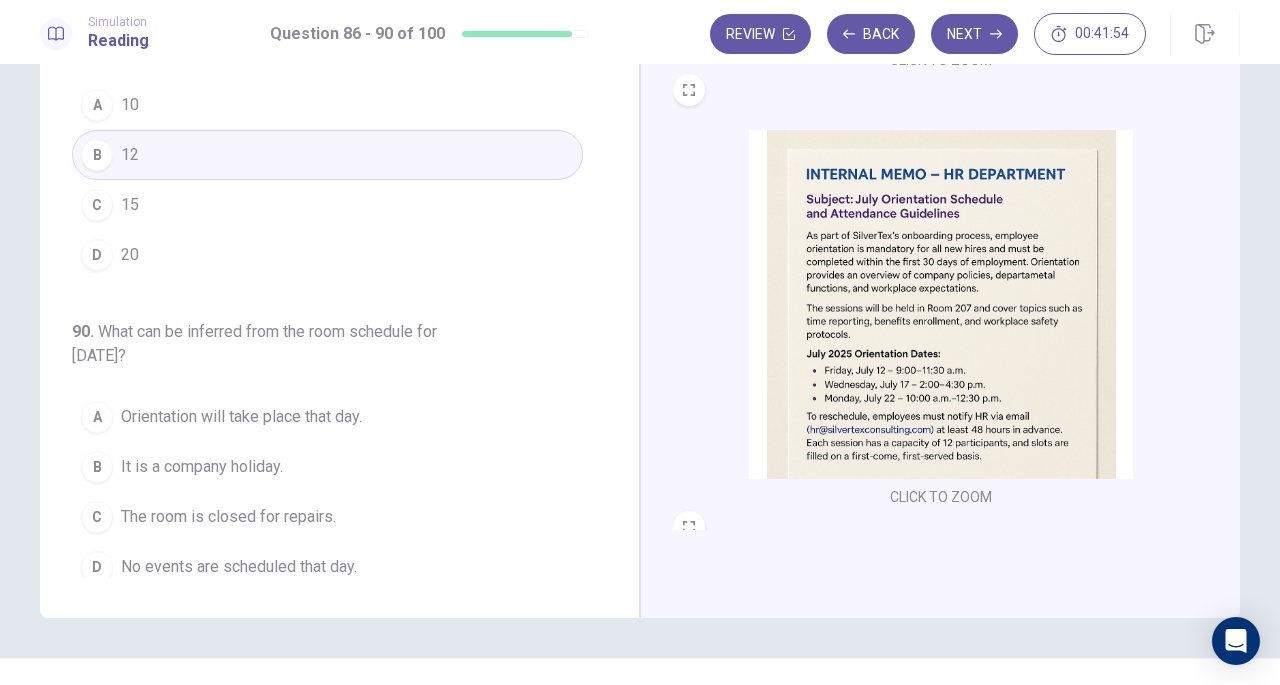 click on "No events are scheduled that day." at bounding box center (239, 567) 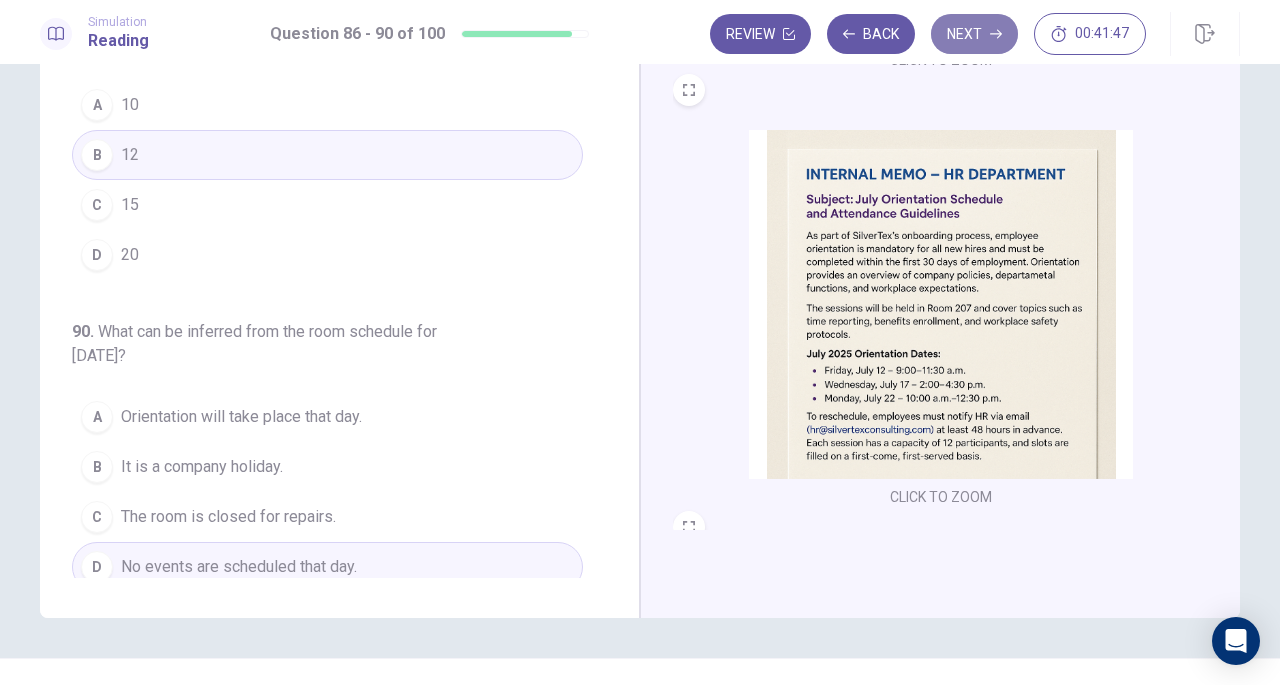 click on "Next" at bounding box center [974, 34] 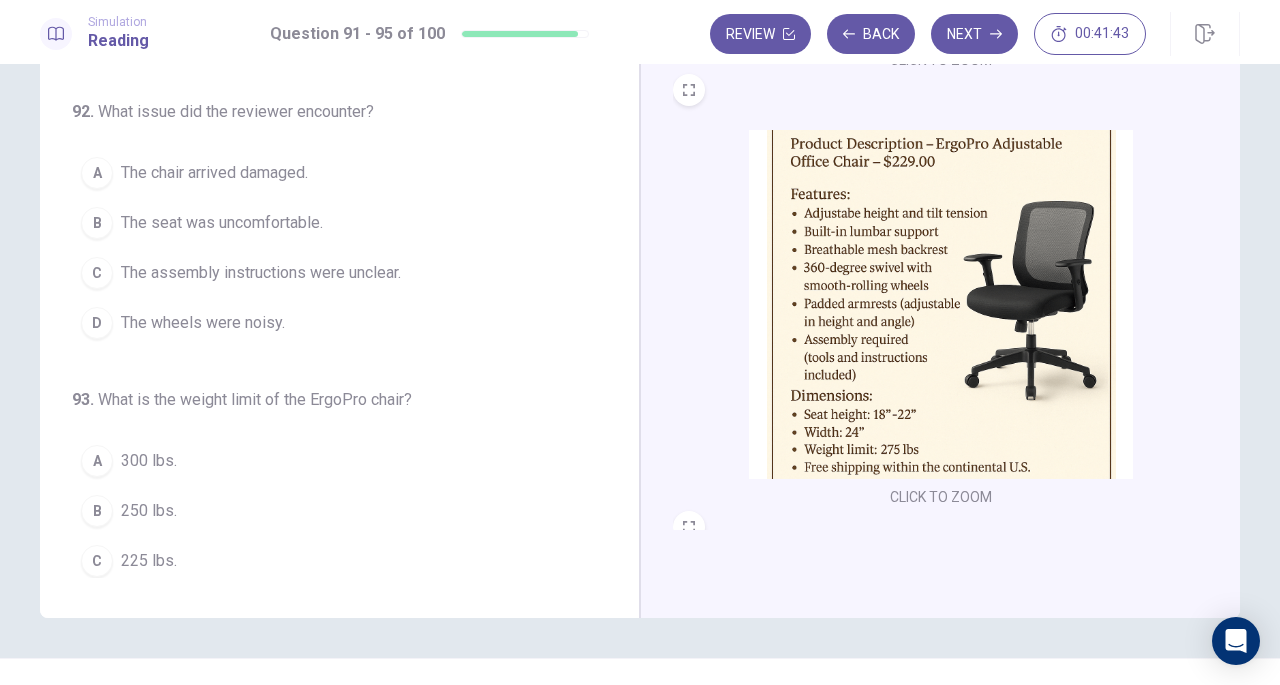 scroll, scrollTop: 0, scrollLeft: 0, axis: both 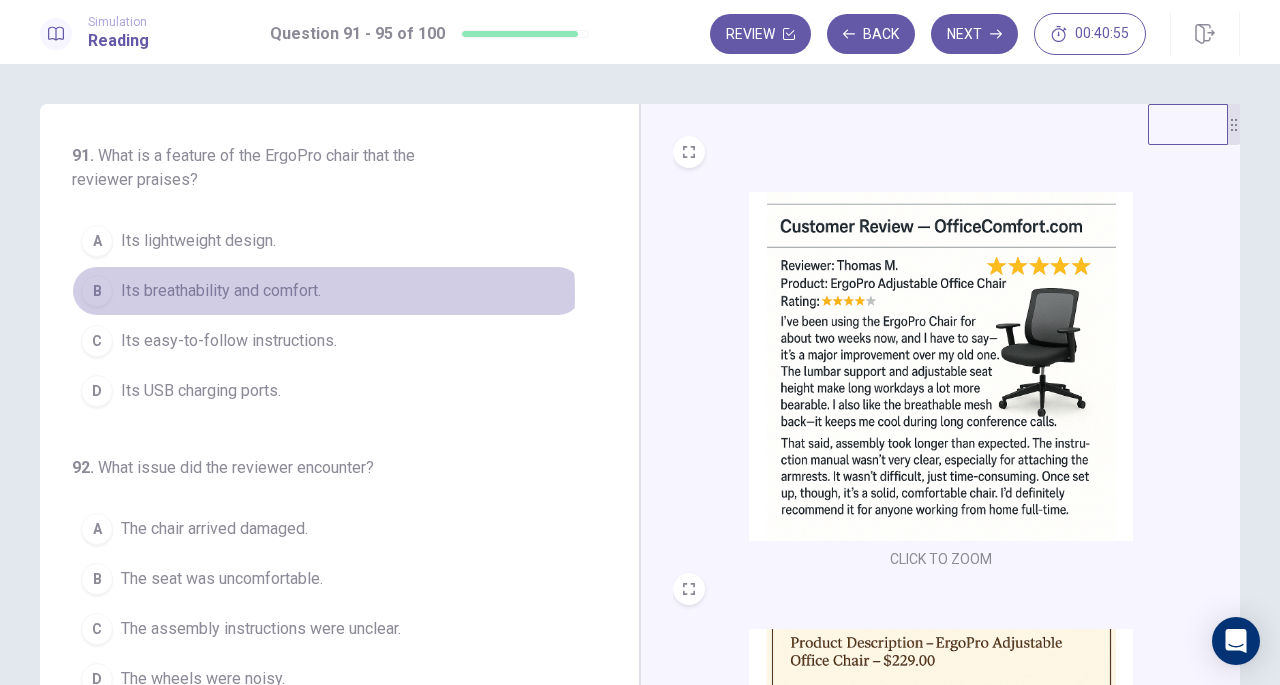 click on "Its breathability and comfort." at bounding box center (221, 291) 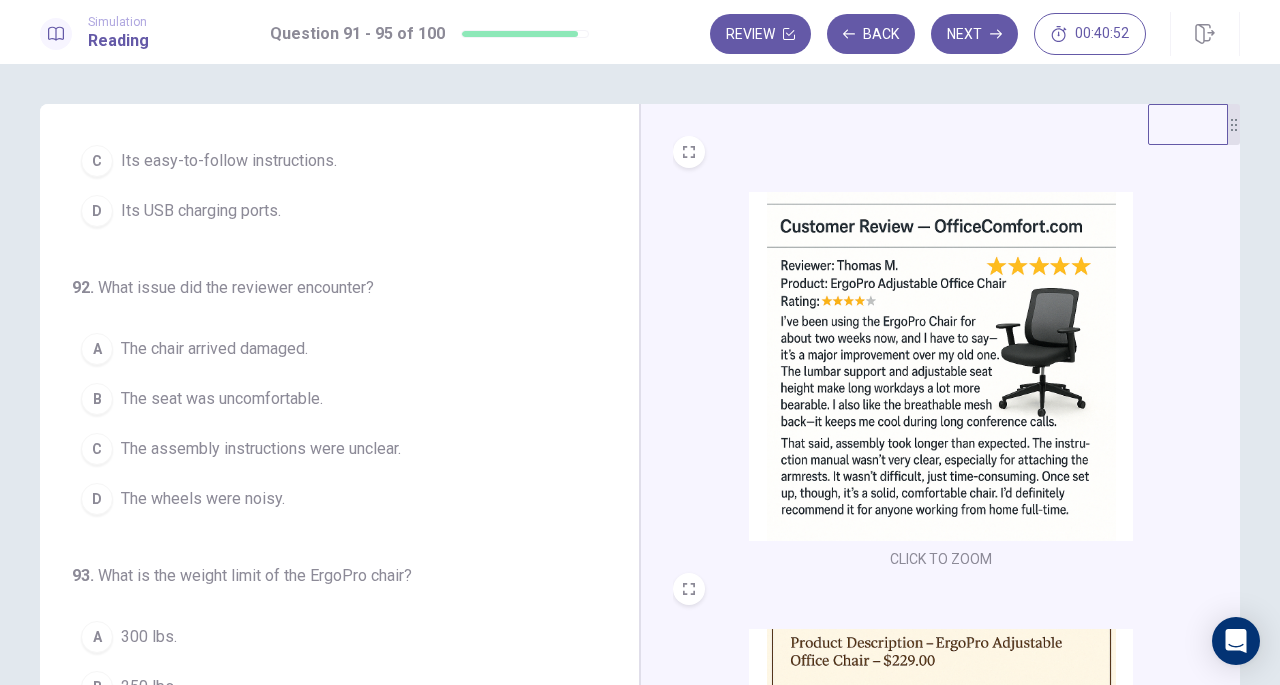 scroll, scrollTop: 248, scrollLeft: 0, axis: vertical 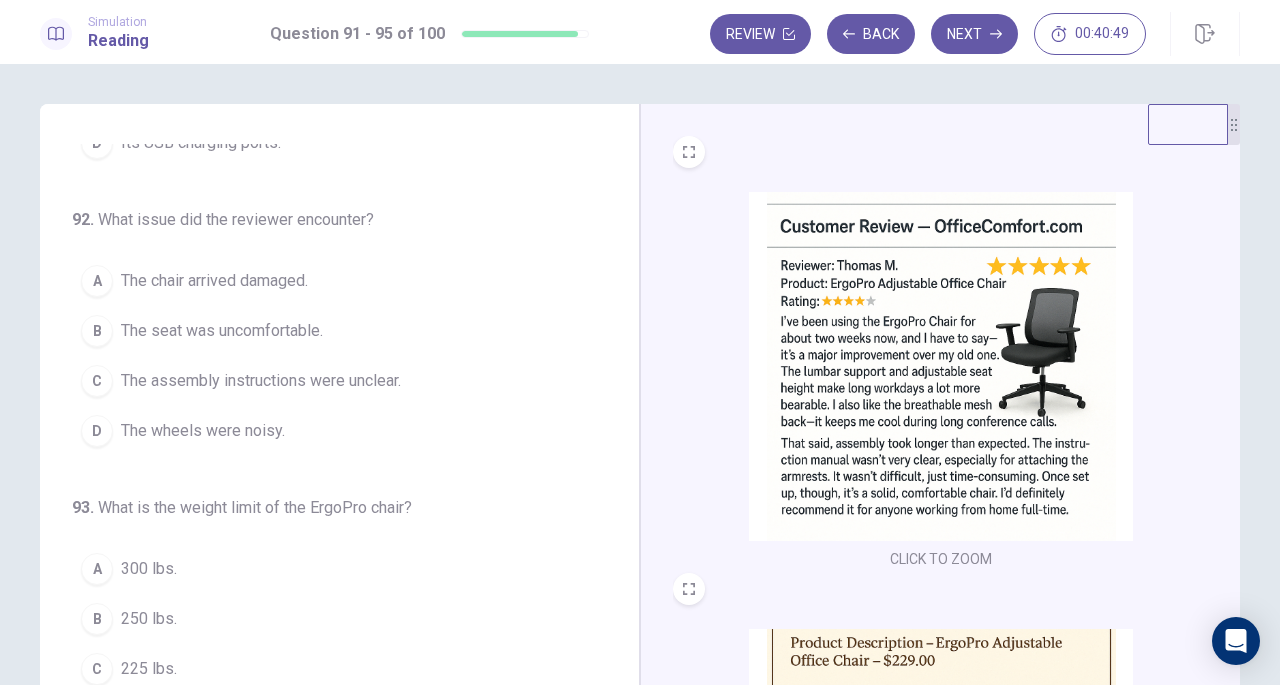 click on "The assembly instructions were unclear." at bounding box center [261, 381] 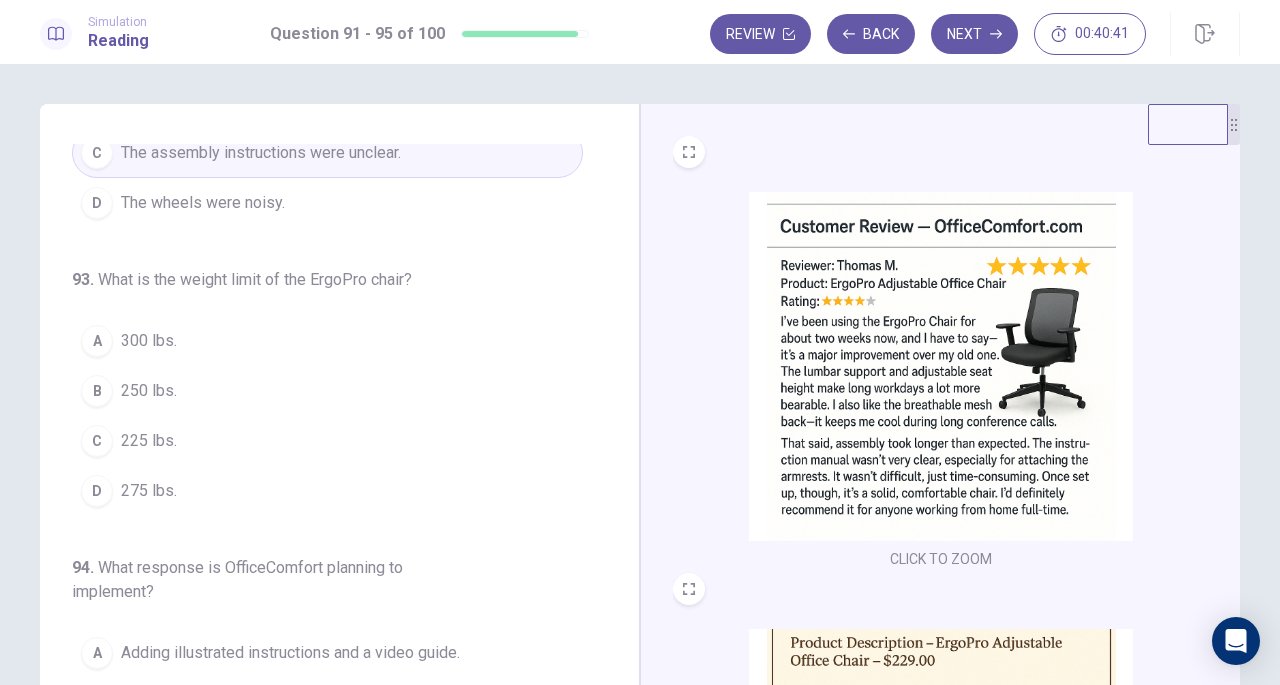 scroll, scrollTop: 498, scrollLeft: 0, axis: vertical 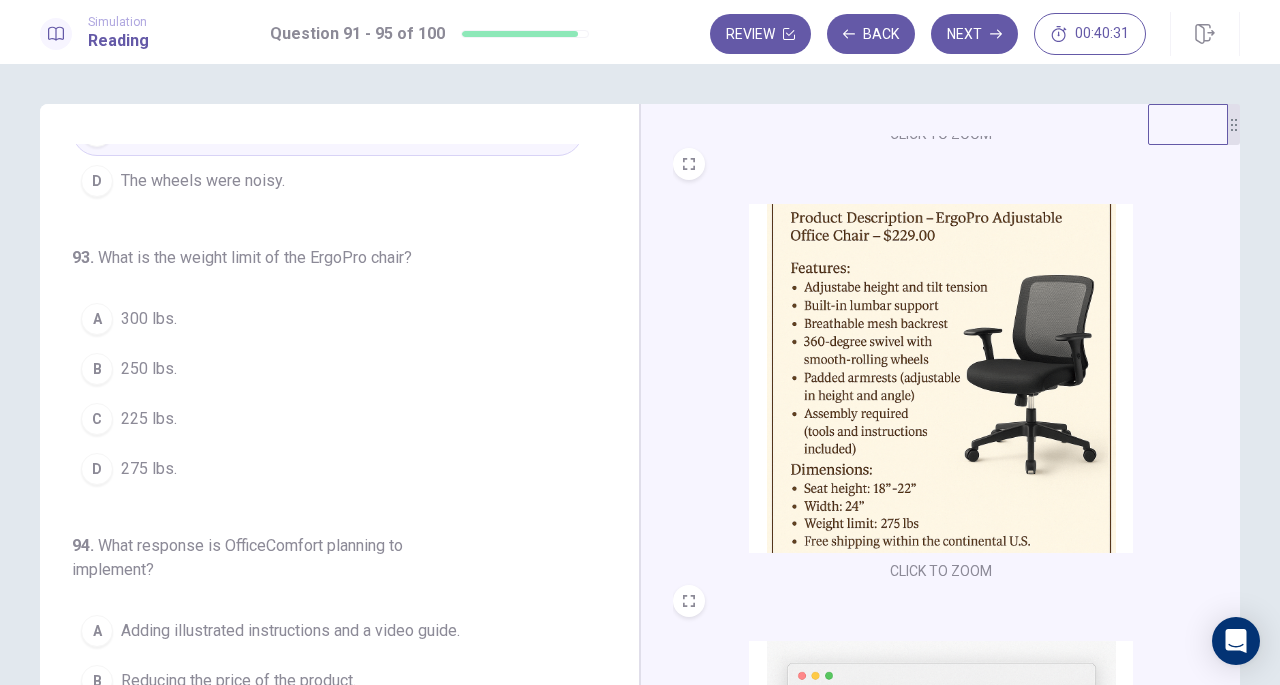 click on "275 lbs." at bounding box center (149, 469) 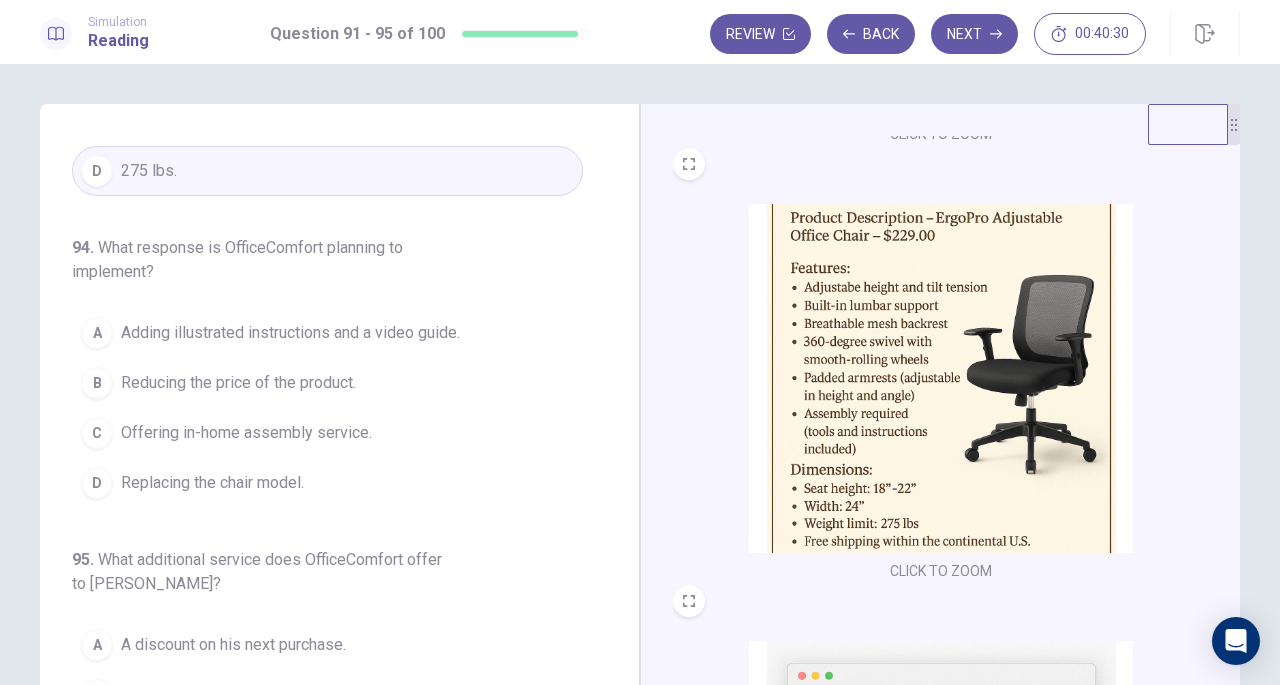scroll, scrollTop: 803, scrollLeft: 0, axis: vertical 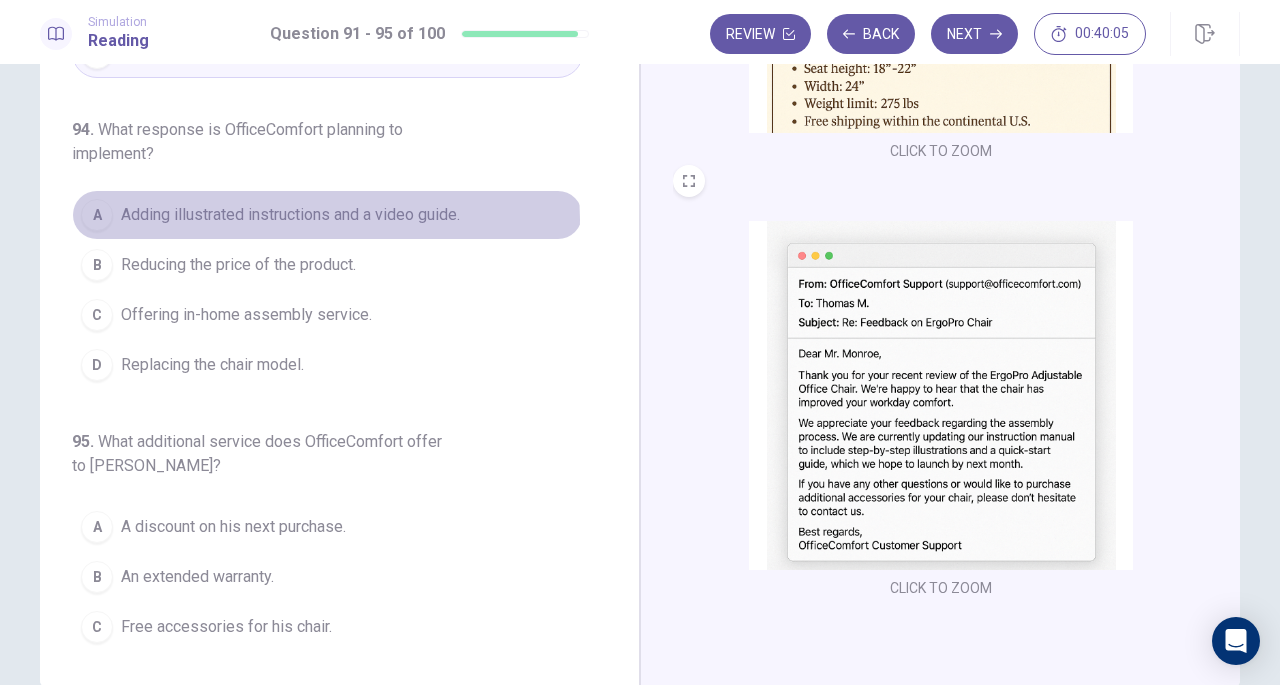 click on "Adding illustrated instructions and a video guide." at bounding box center (290, 215) 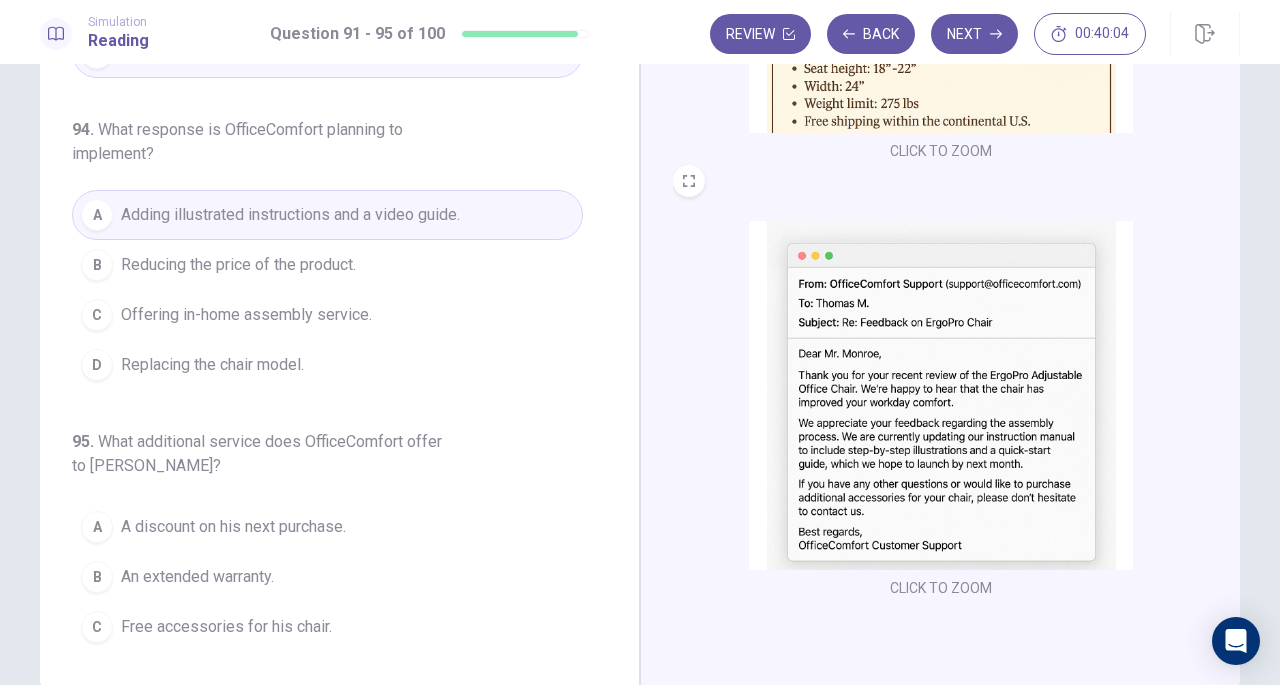 scroll, scrollTop: 843, scrollLeft: 0, axis: vertical 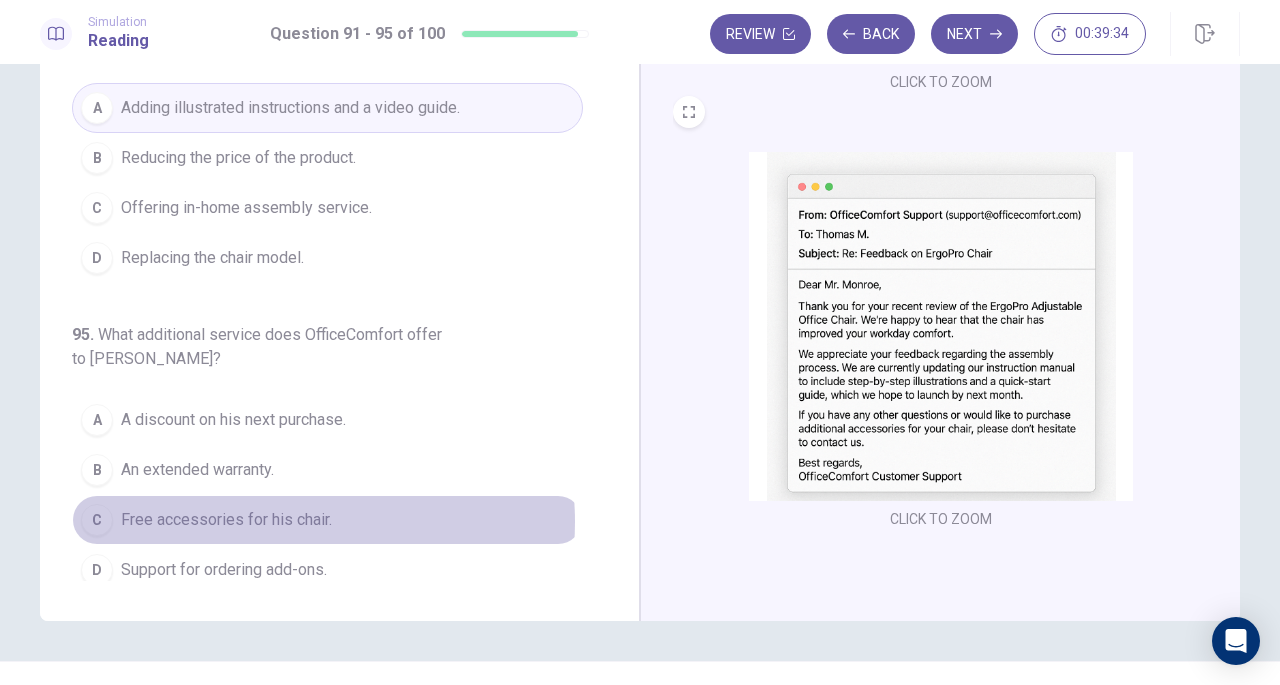 click on "Free accessories for his chair." at bounding box center [226, 520] 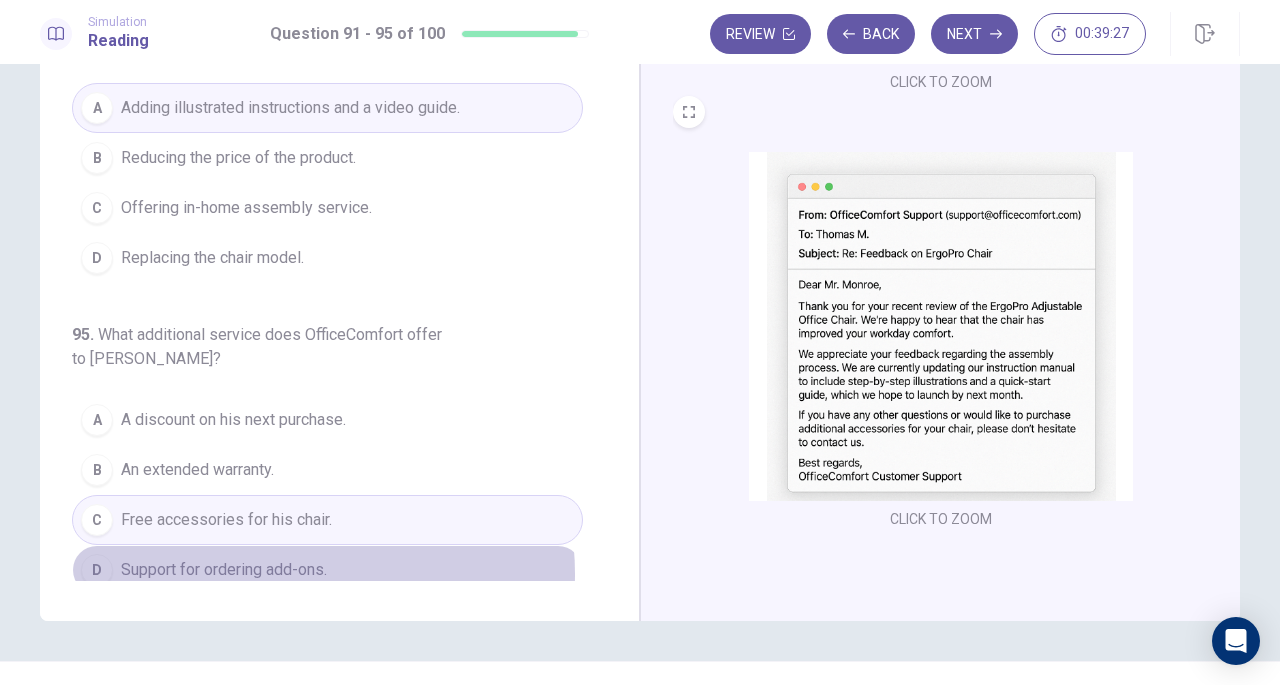 click on "Support for ordering add-ons." at bounding box center (224, 570) 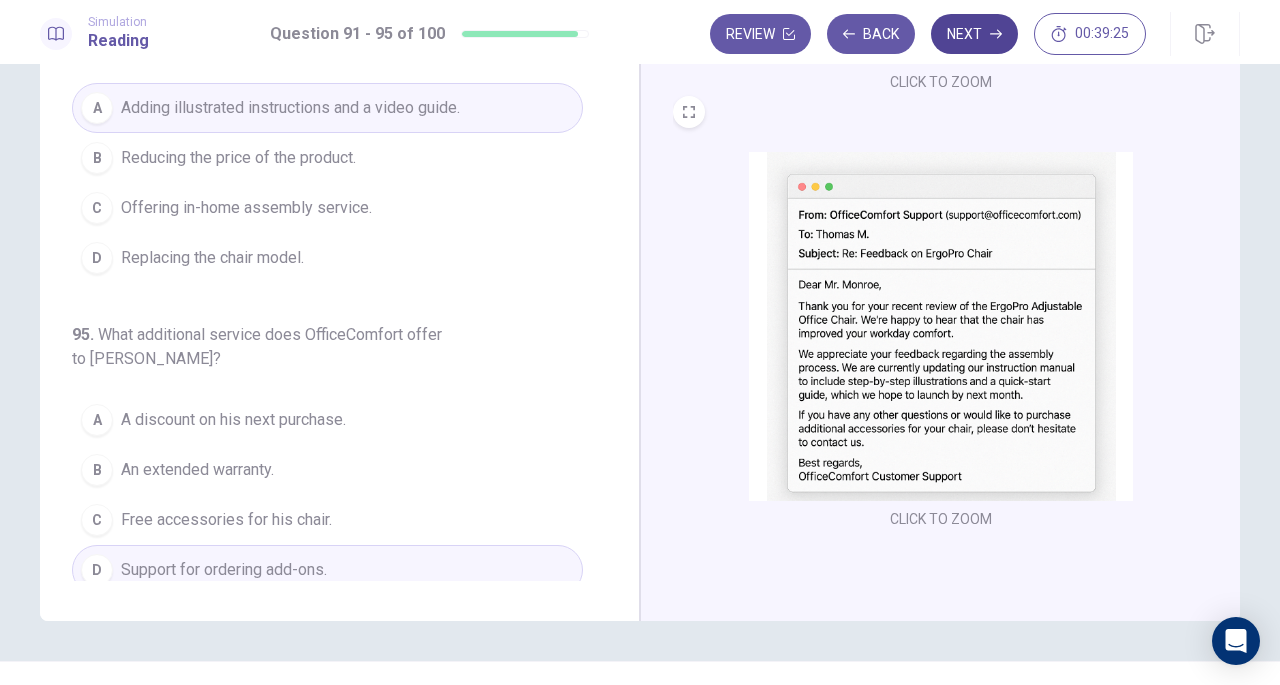 click on "Next" at bounding box center (974, 34) 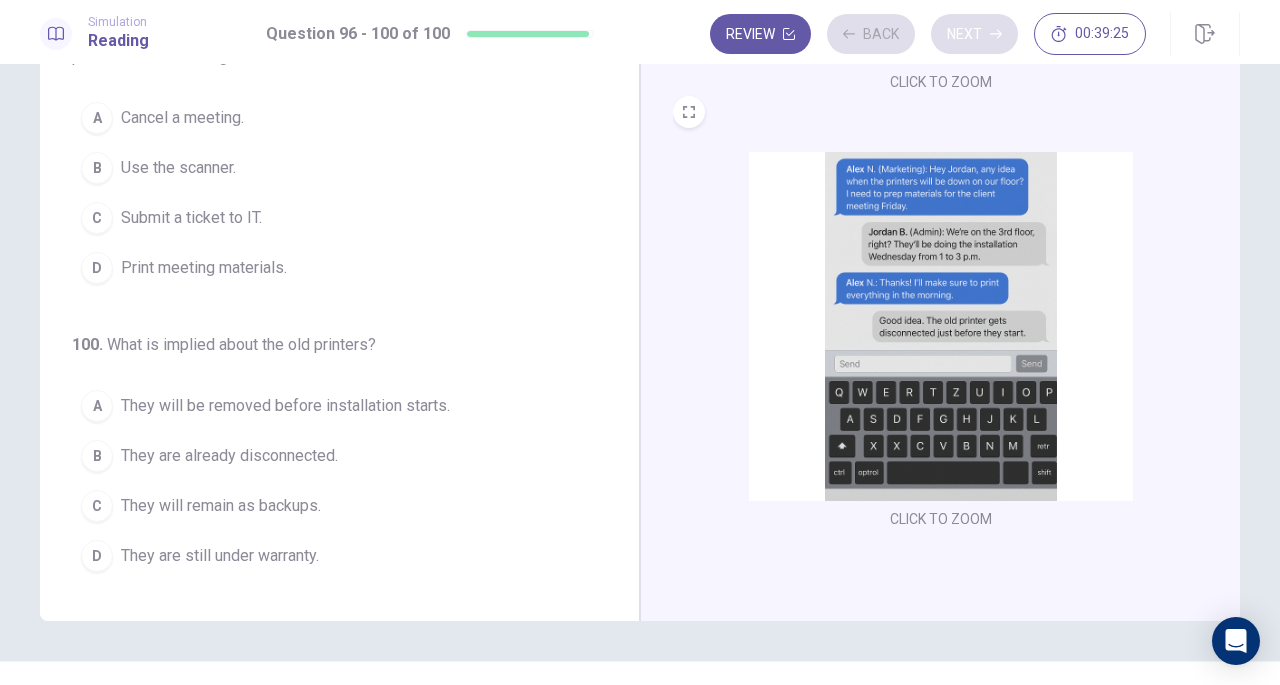 scroll, scrollTop: 795, scrollLeft: 0, axis: vertical 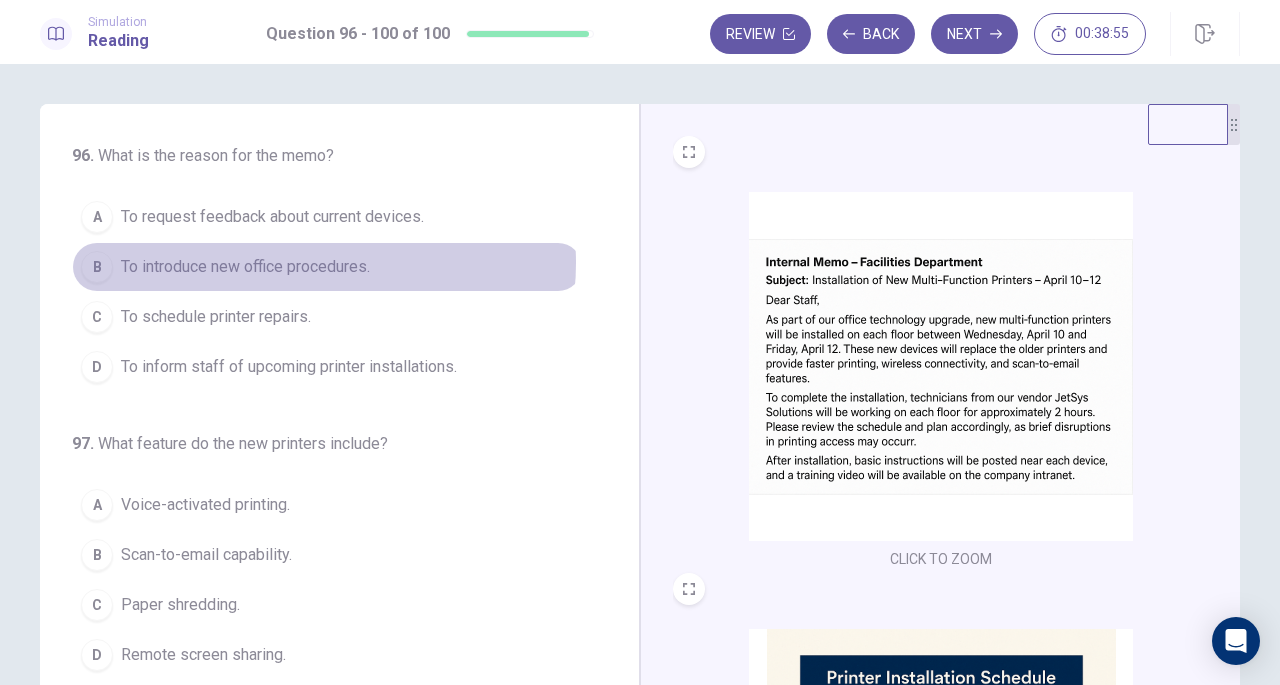 click on "To introduce new office procedures." at bounding box center (245, 267) 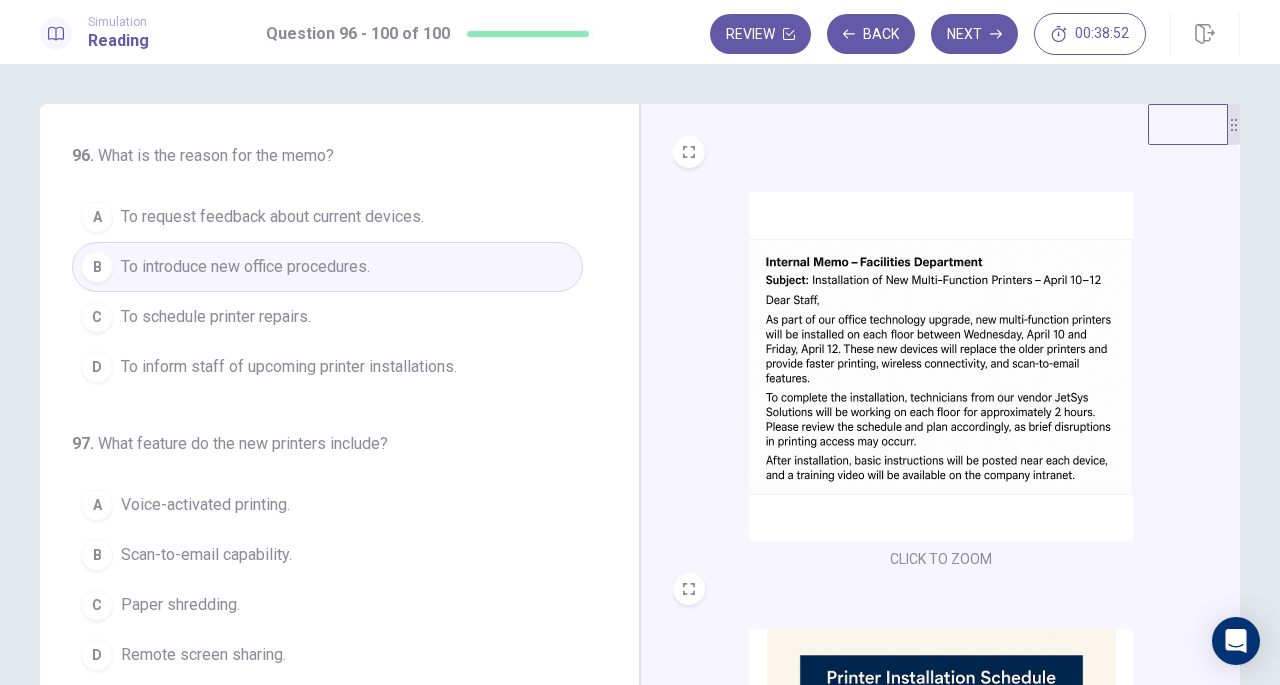 click on "To inform staff of upcoming printer installations." at bounding box center (289, 367) 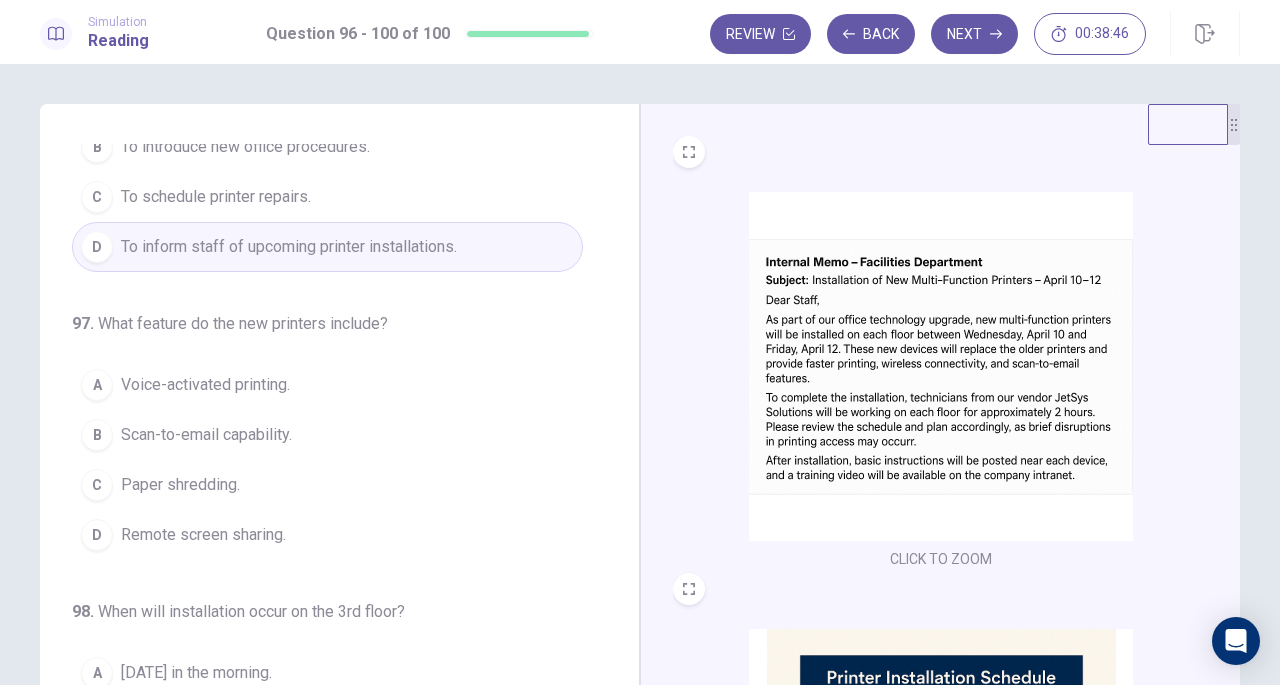 scroll, scrollTop: 119, scrollLeft: 0, axis: vertical 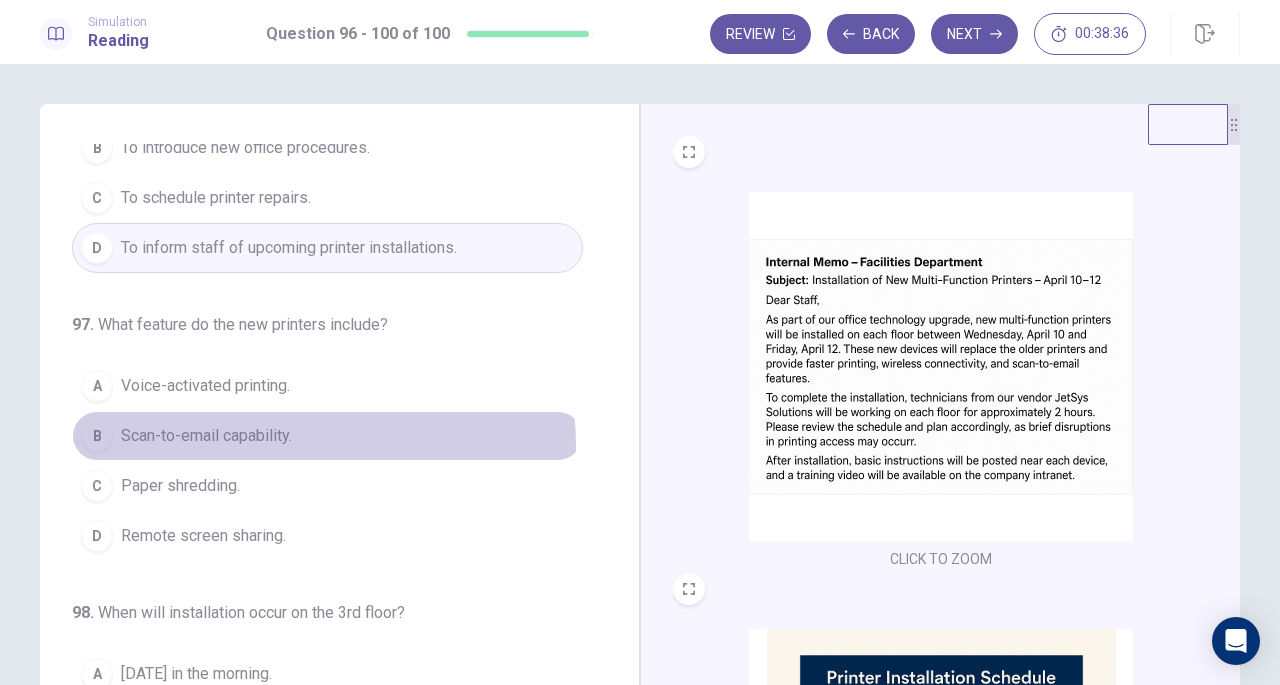 click on "Scan-to-email capability." at bounding box center [206, 436] 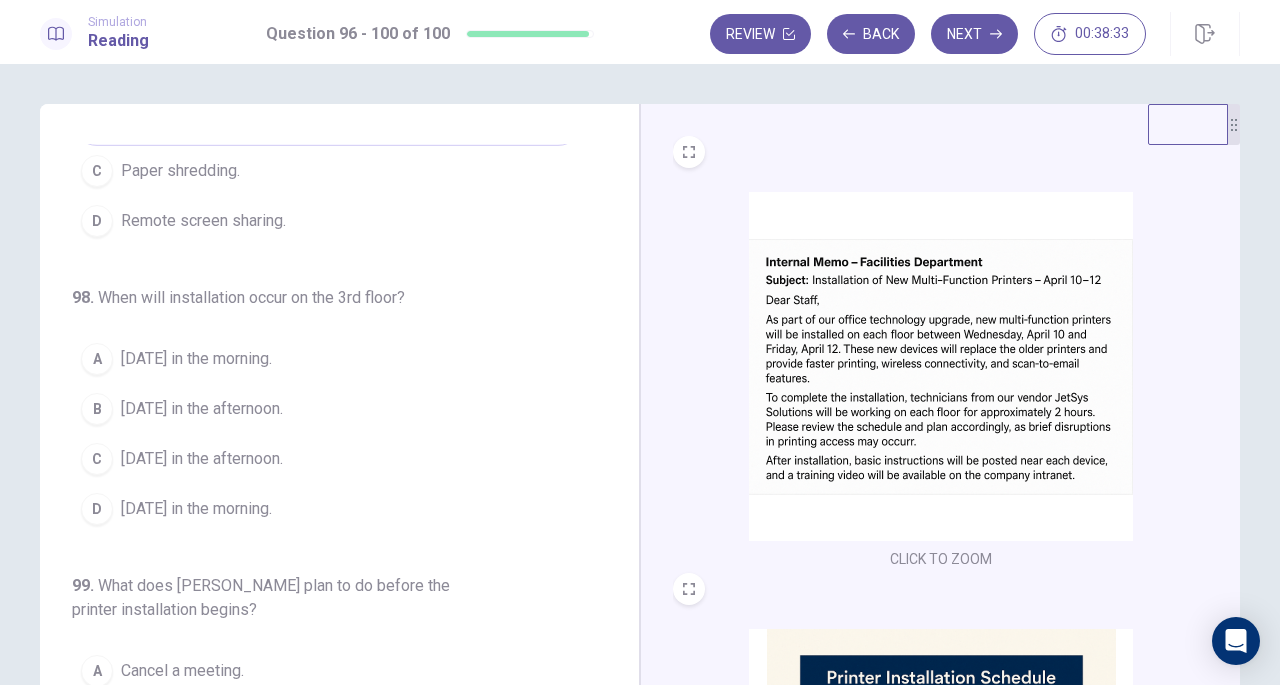 scroll, scrollTop: 435, scrollLeft: 0, axis: vertical 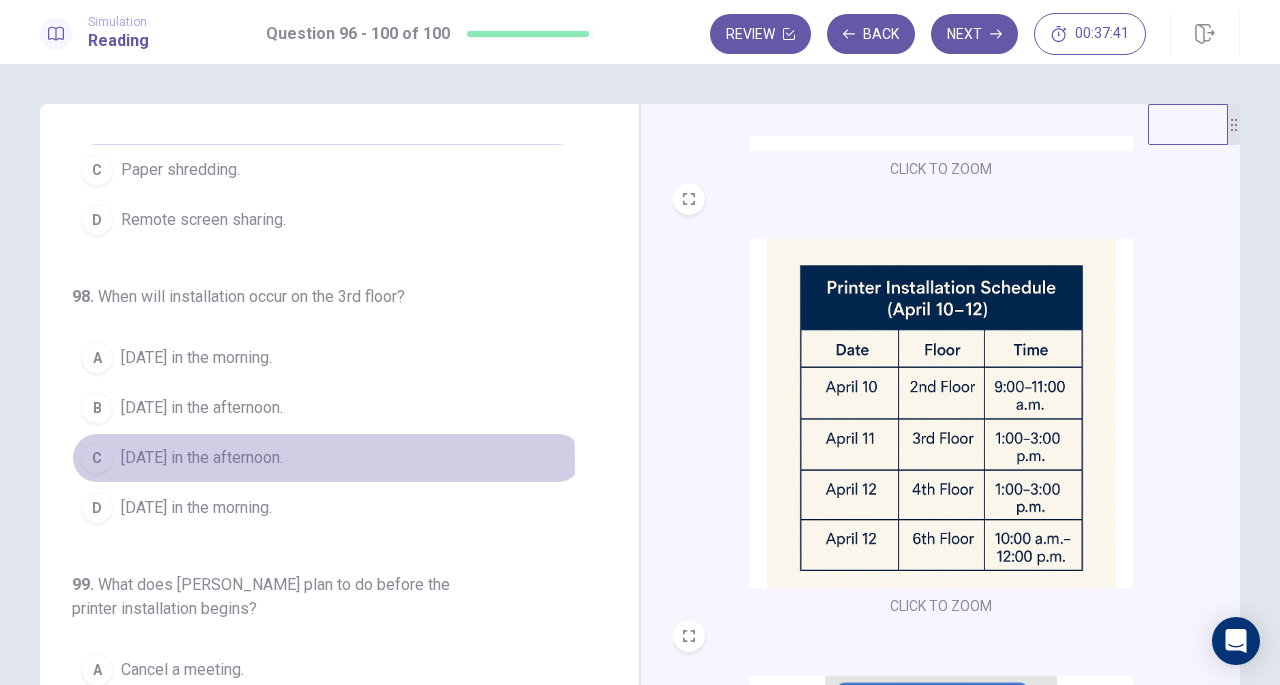 click on "April 11 in the afternoon." at bounding box center (202, 458) 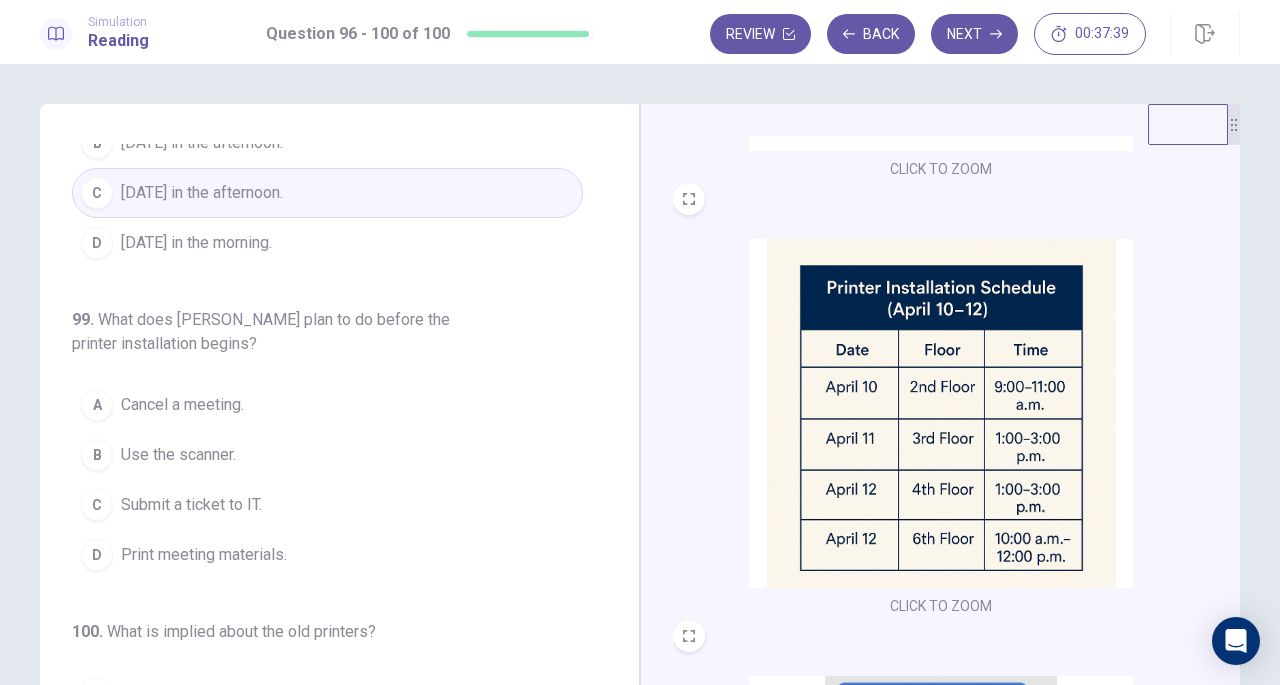 scroll, scrollTop: 702, scrollLeft: 0, axis: vertical 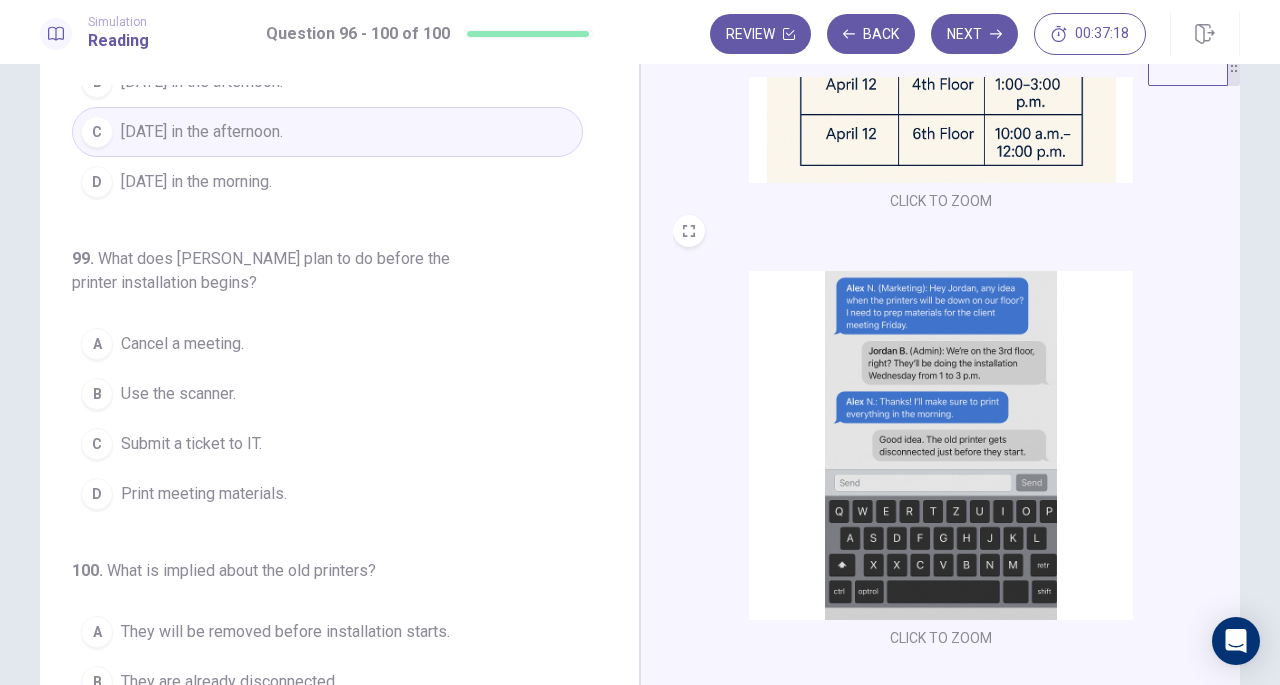 click on "Print meeting materials." at bounding box center (204, 494) 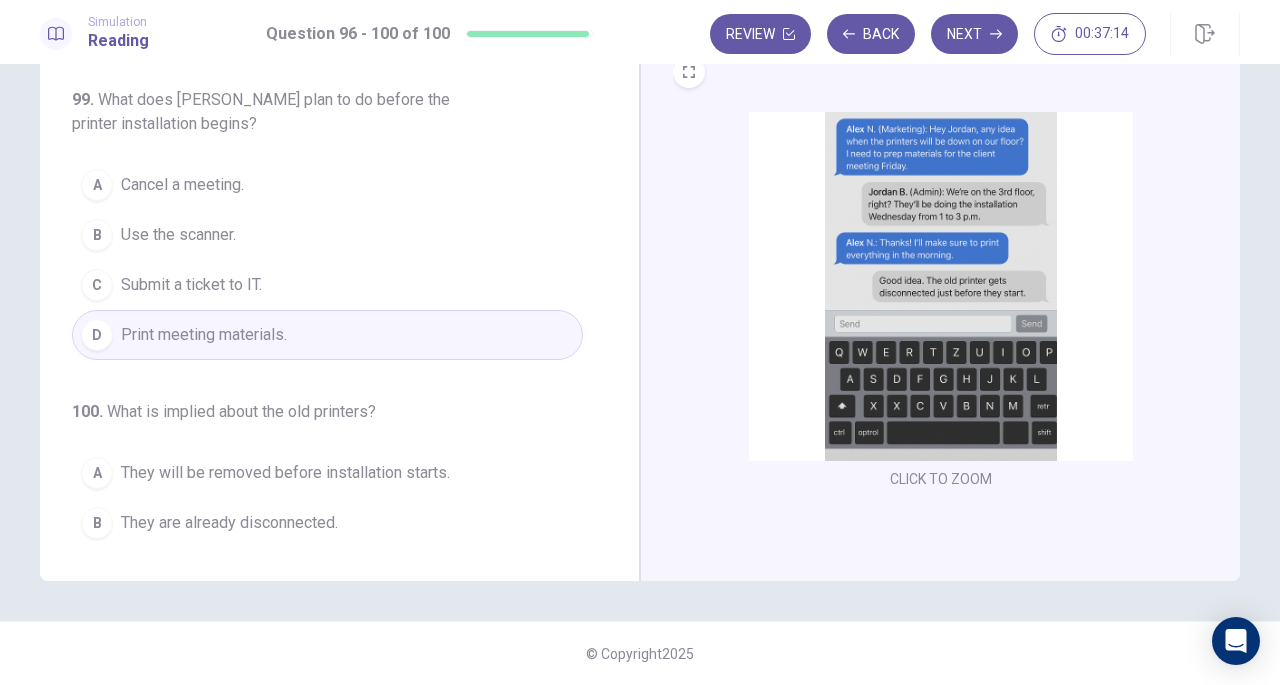 scroll, scrollTop: 217, scrollLeft: 0, axis: vertical 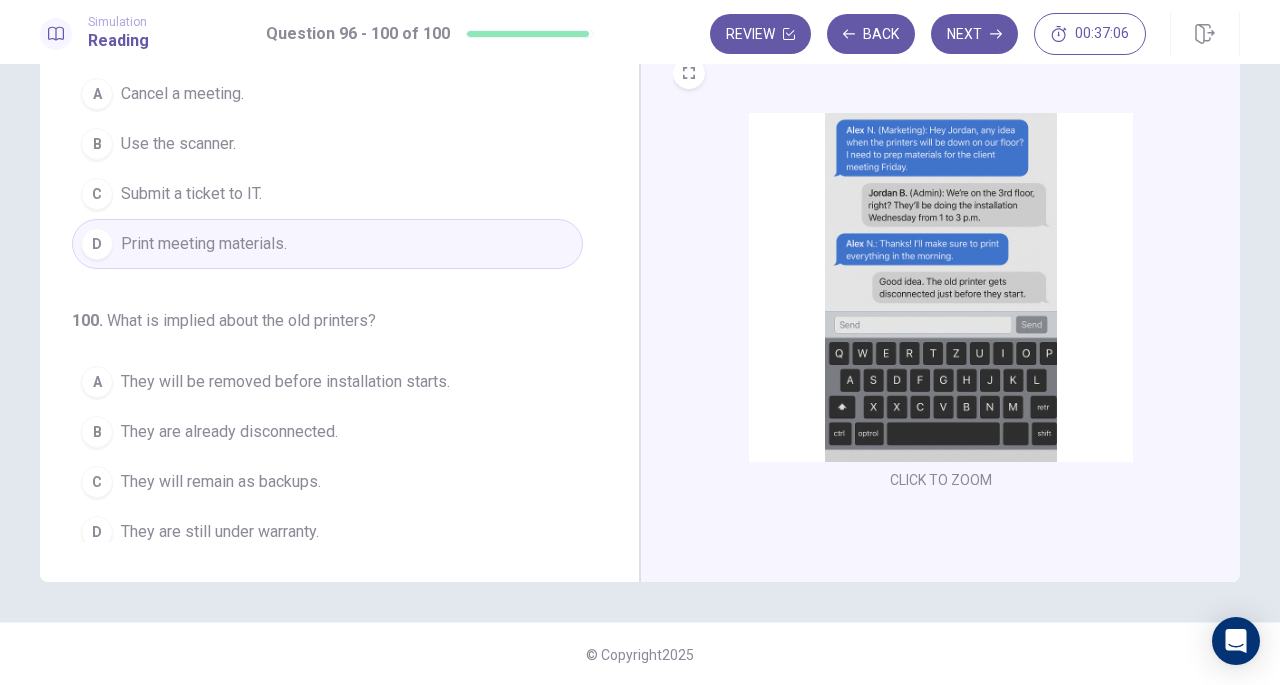 click on "They will be removed before installation starts." at bounding box center (285, 382) 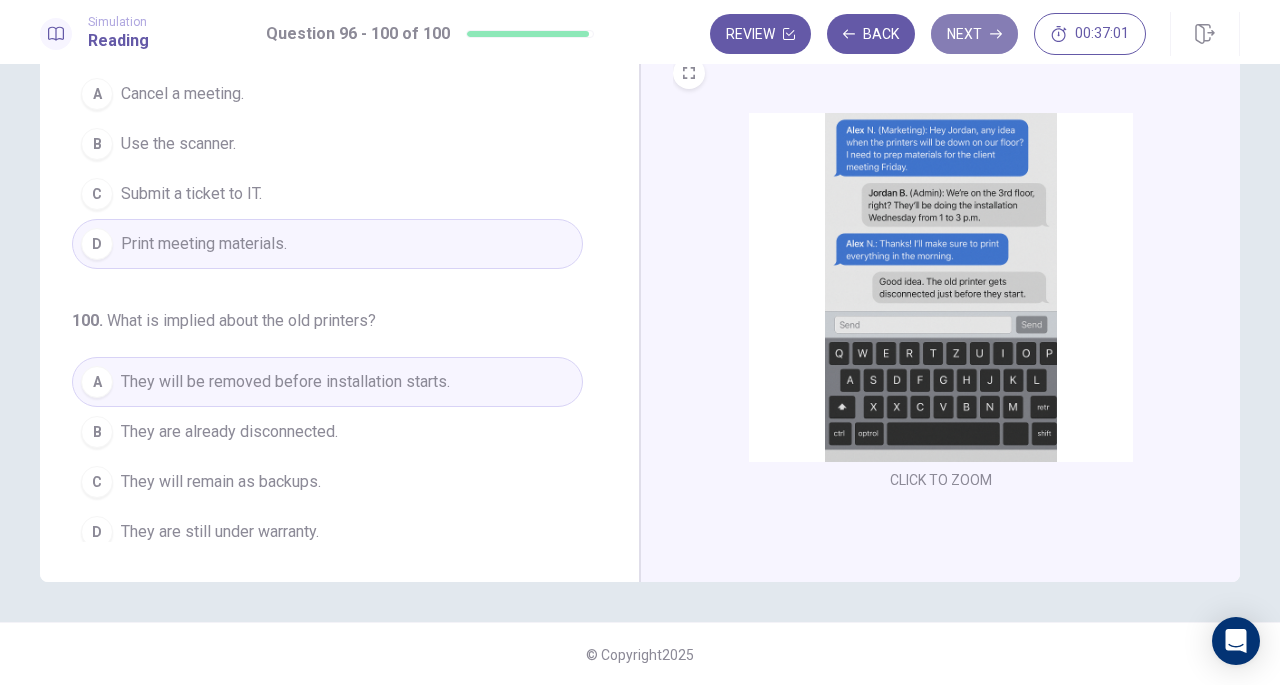 click on "Next" at bounding box center [974, 34] 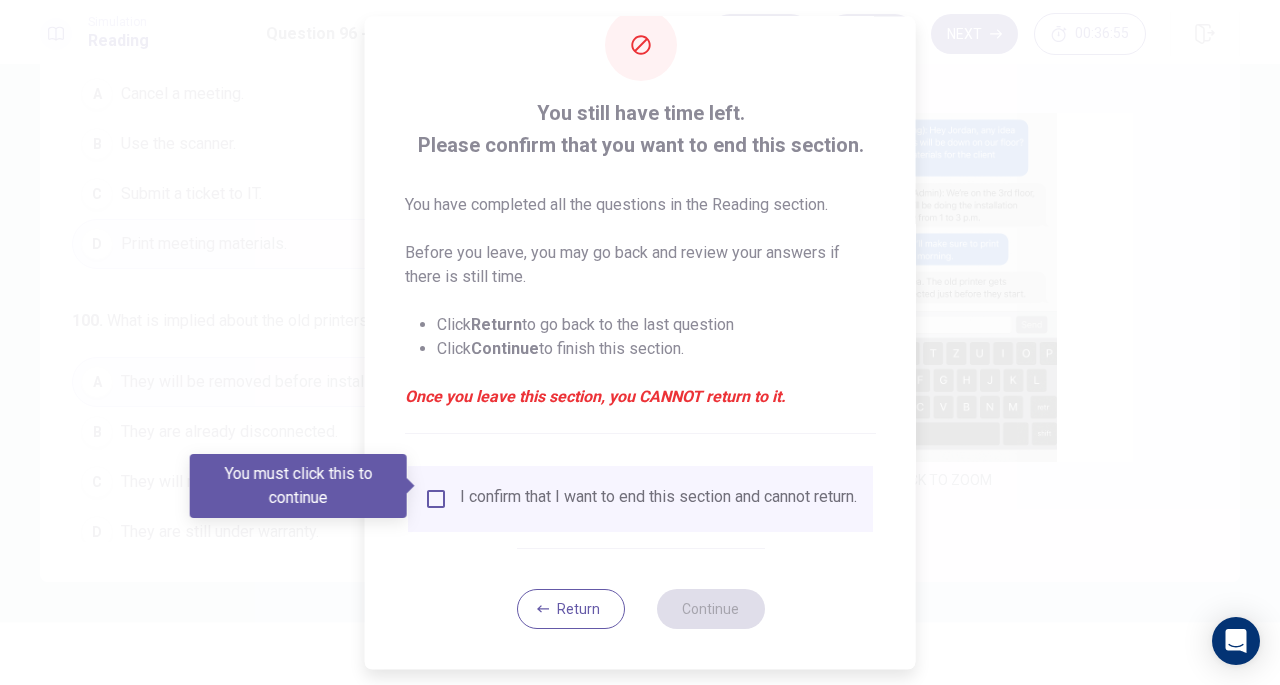scroll, scrollTop: 60, scrollLeft: 0, axis: vertical 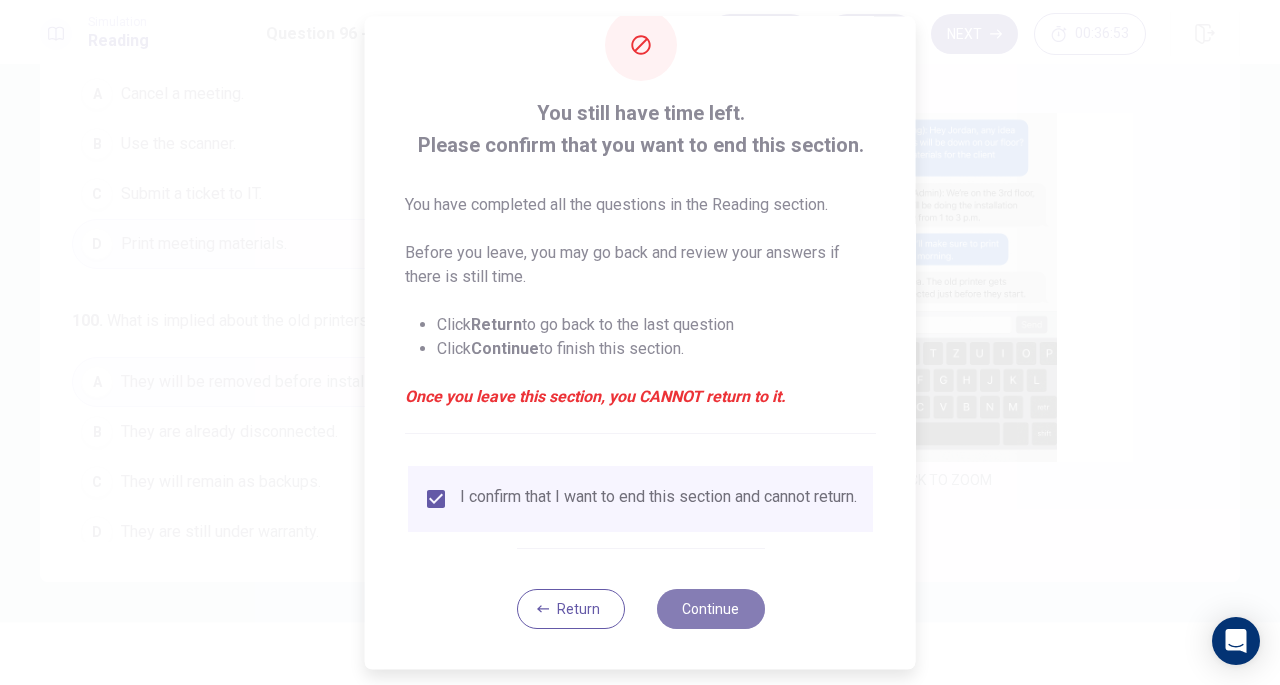 click on "Continue" at bounding box center (710, 609) 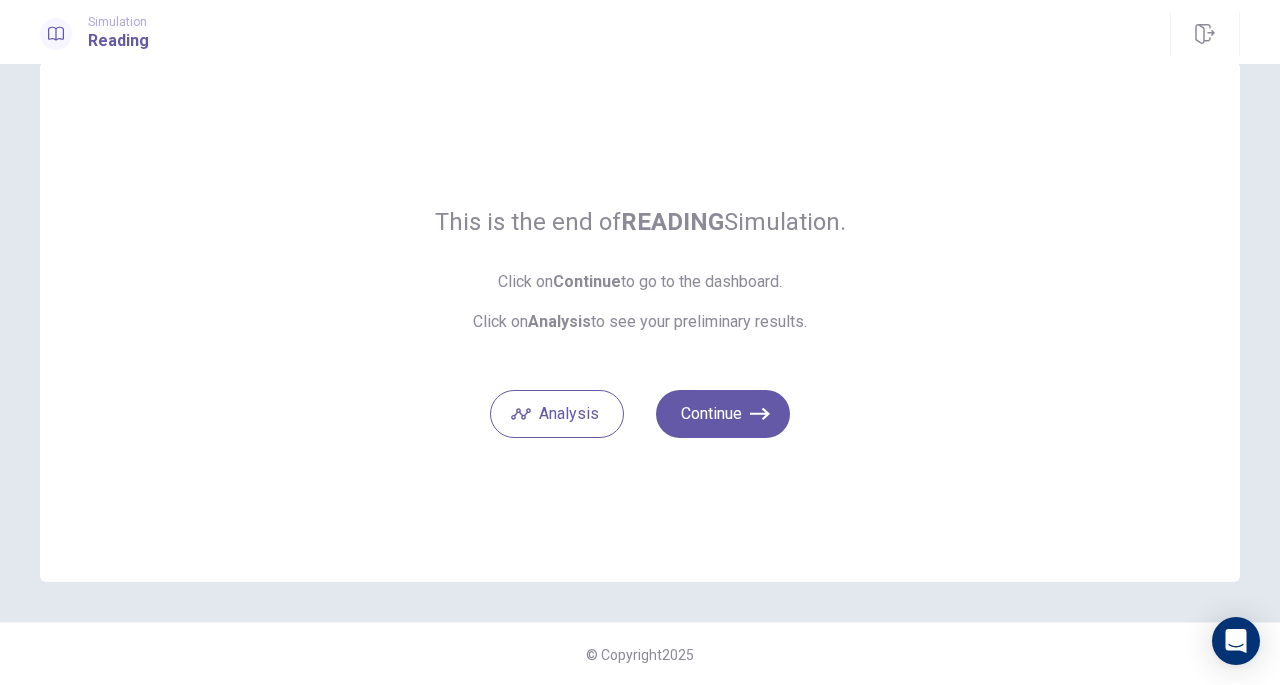 scroll, scrollTop: 0, scrollLeft: 0, axis: both 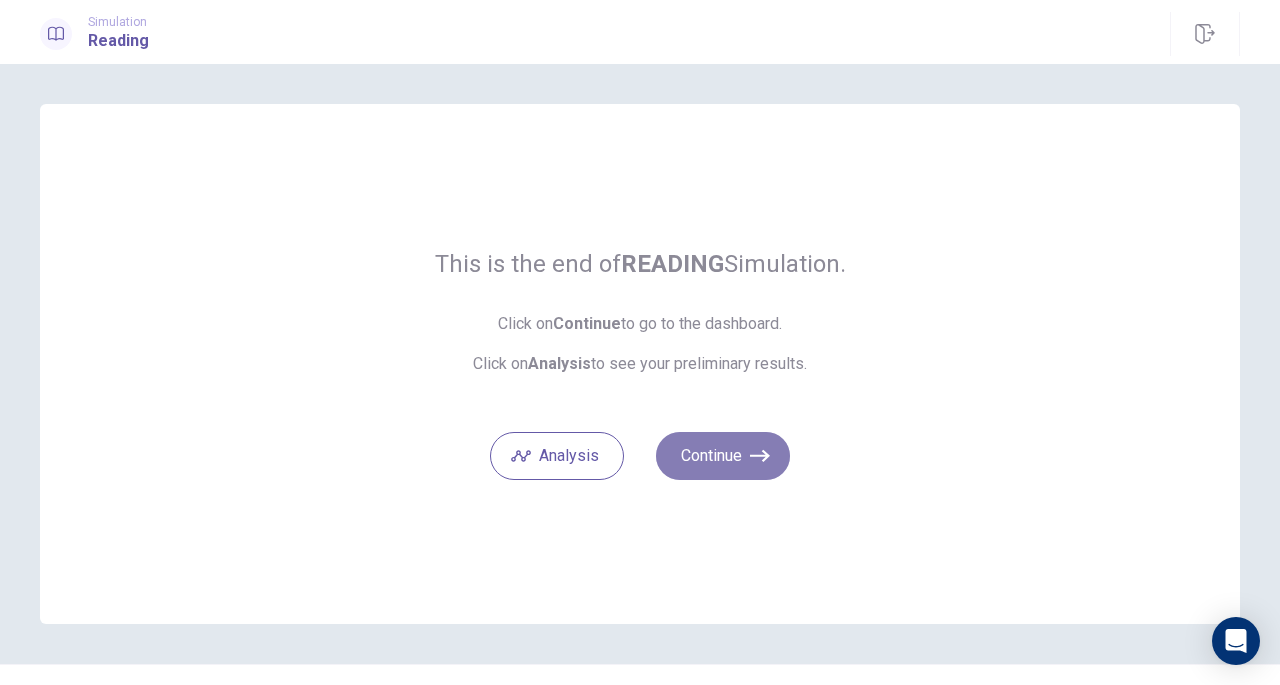 click on "Continue" at bounding box center [723, 456] 